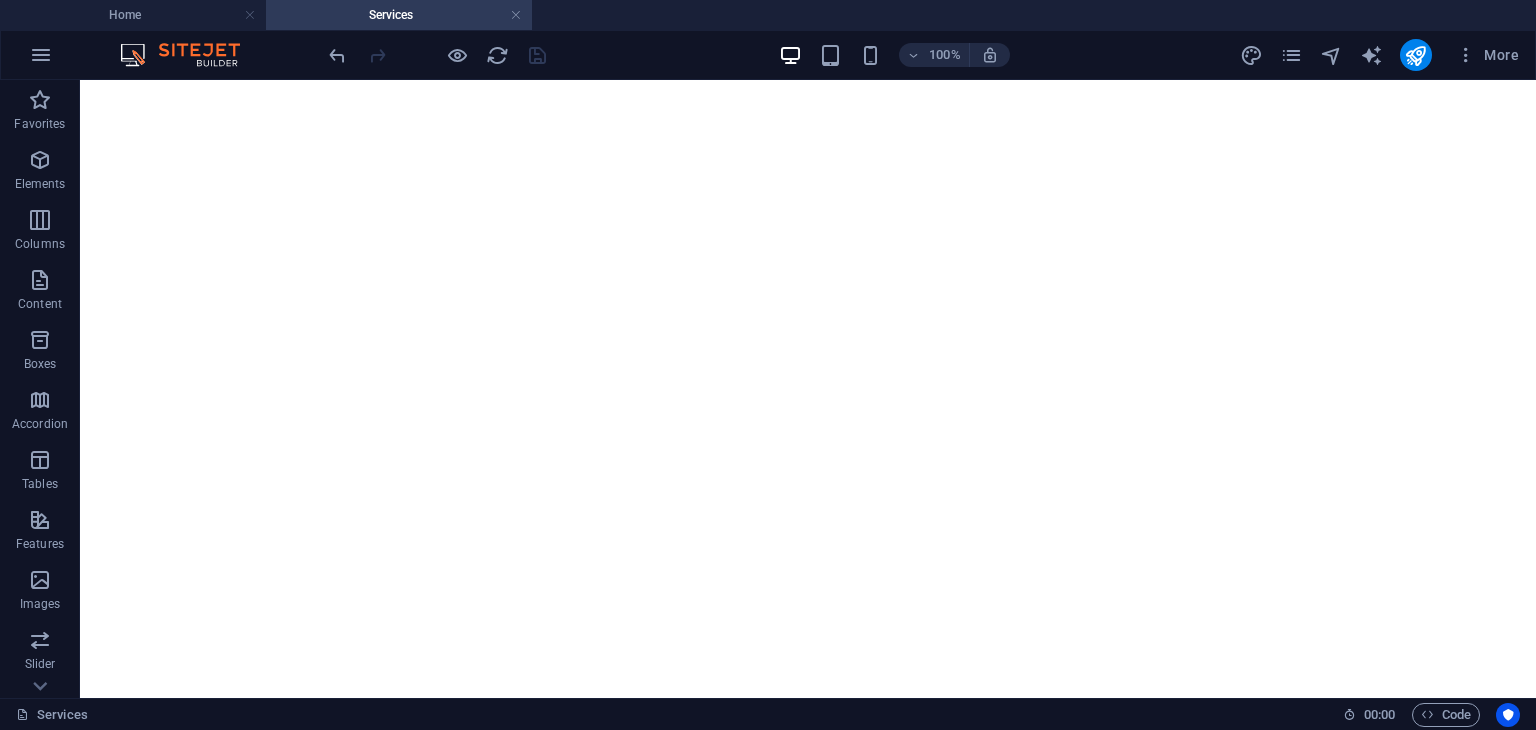 scroll, scrollTop: 0, scrollLeft: 0, axis: both 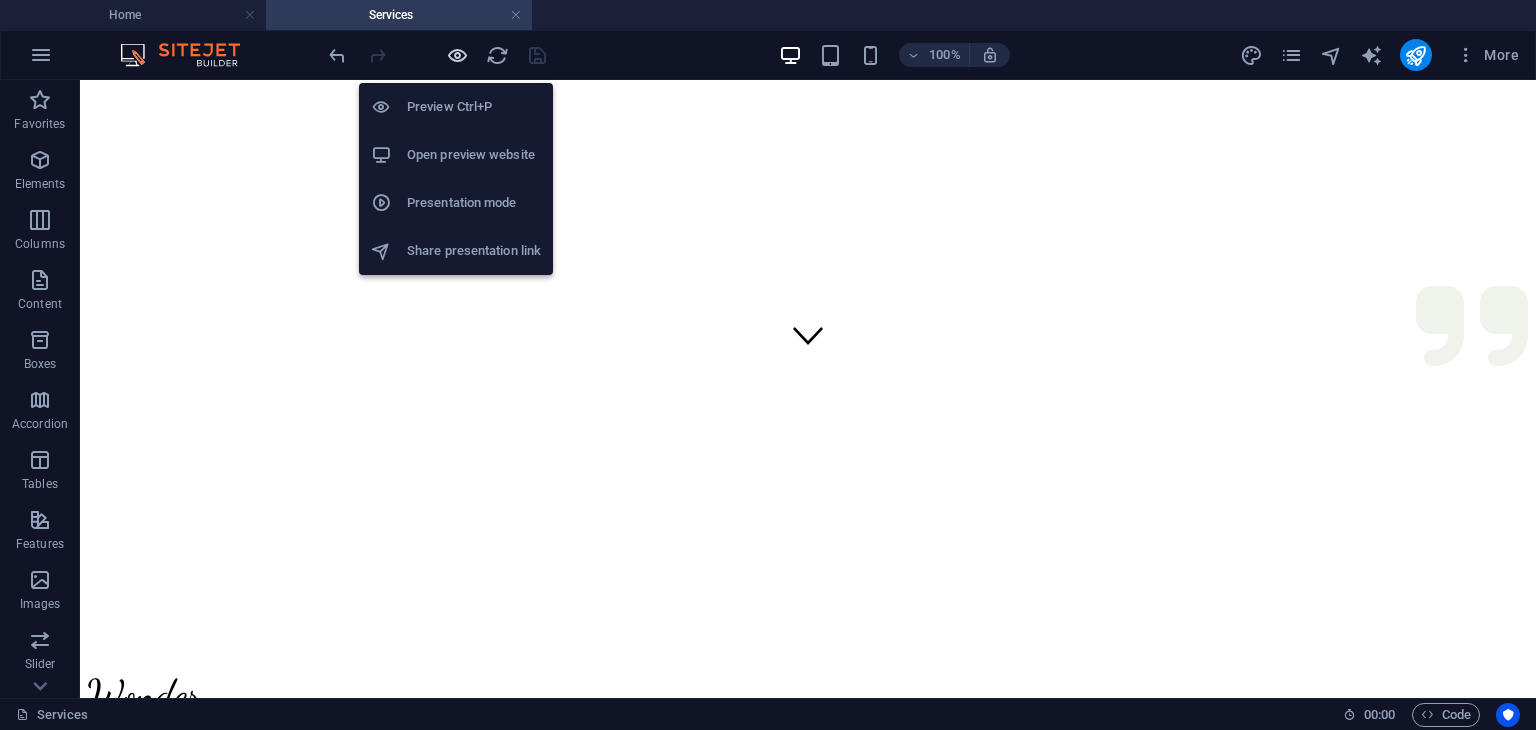 click at bounding box center (457, 55) 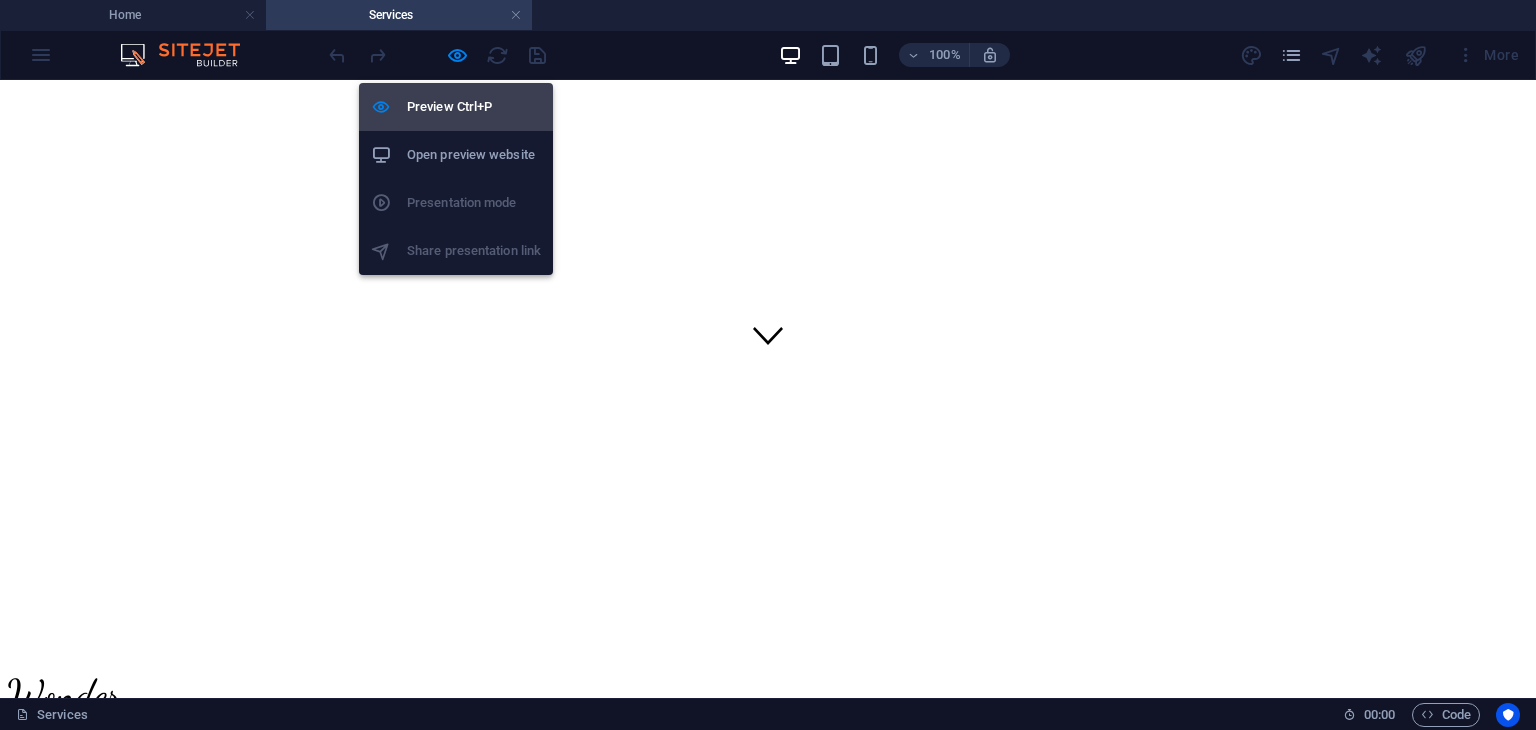 click on "Preview Ctrl+P" at bounding box center (474, 107) 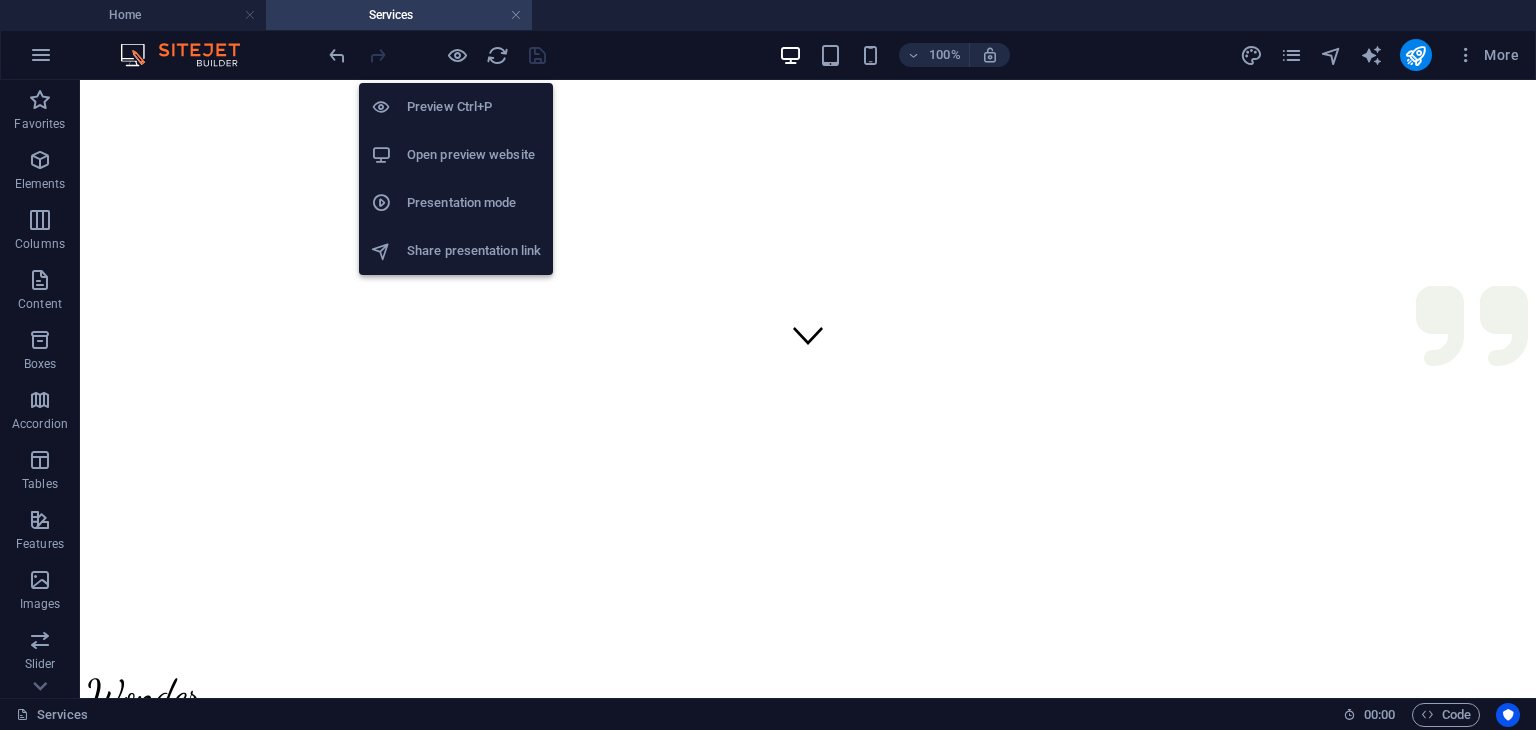 click on "Open preview website" at bounding box center [474, 155] 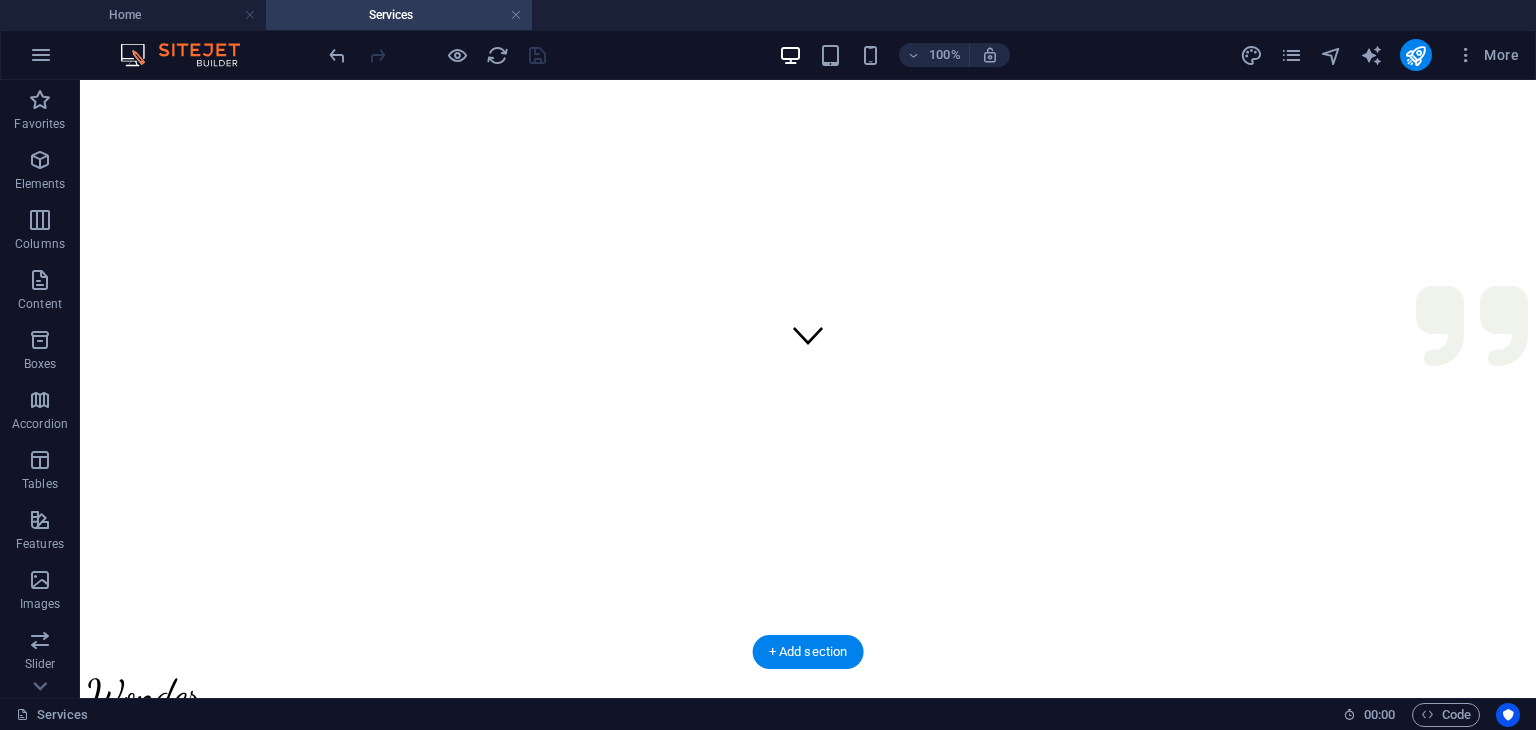 scroll, scrollTop: 0, scrollLeft: 0, axis: both 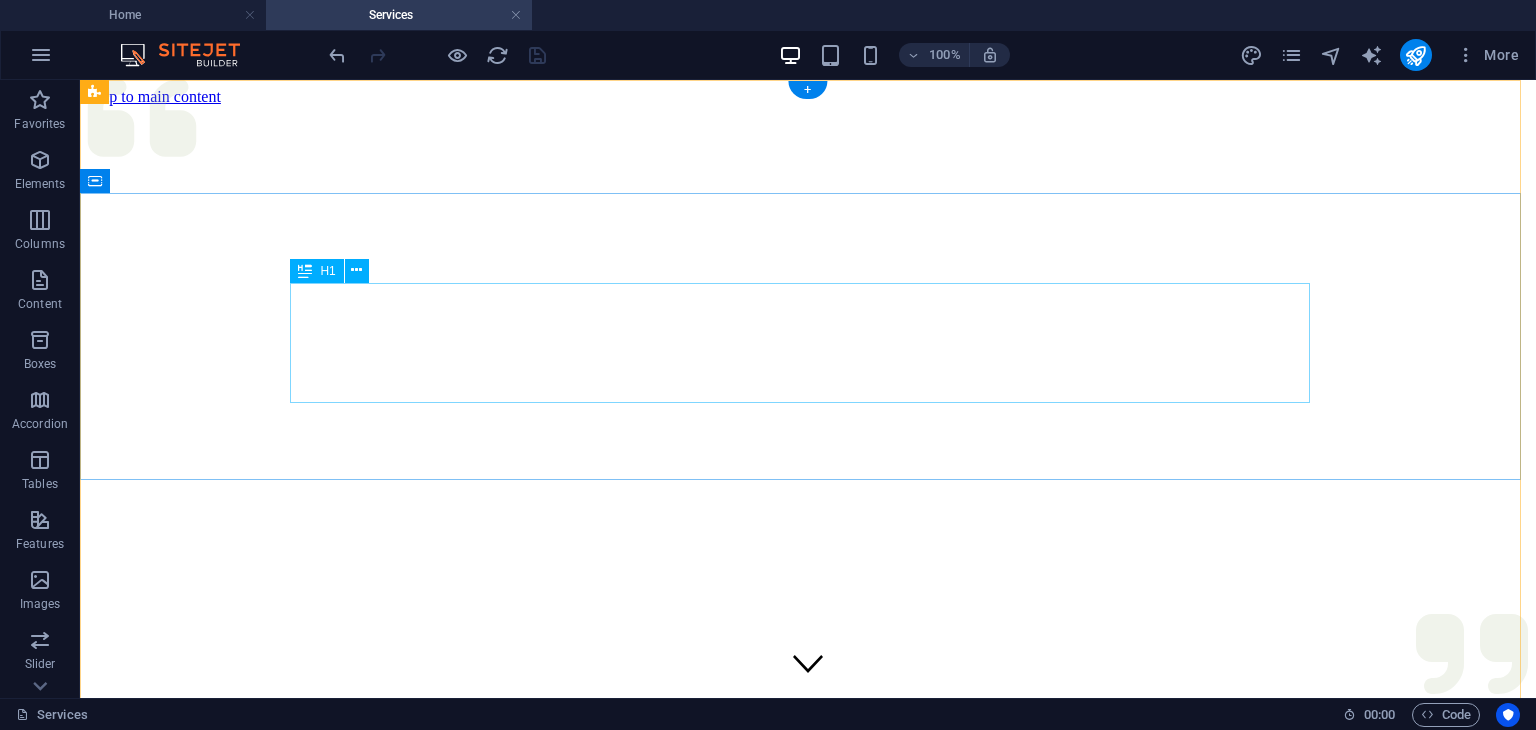click on "What do we have to offer?" at bounding box center [808, 1381] 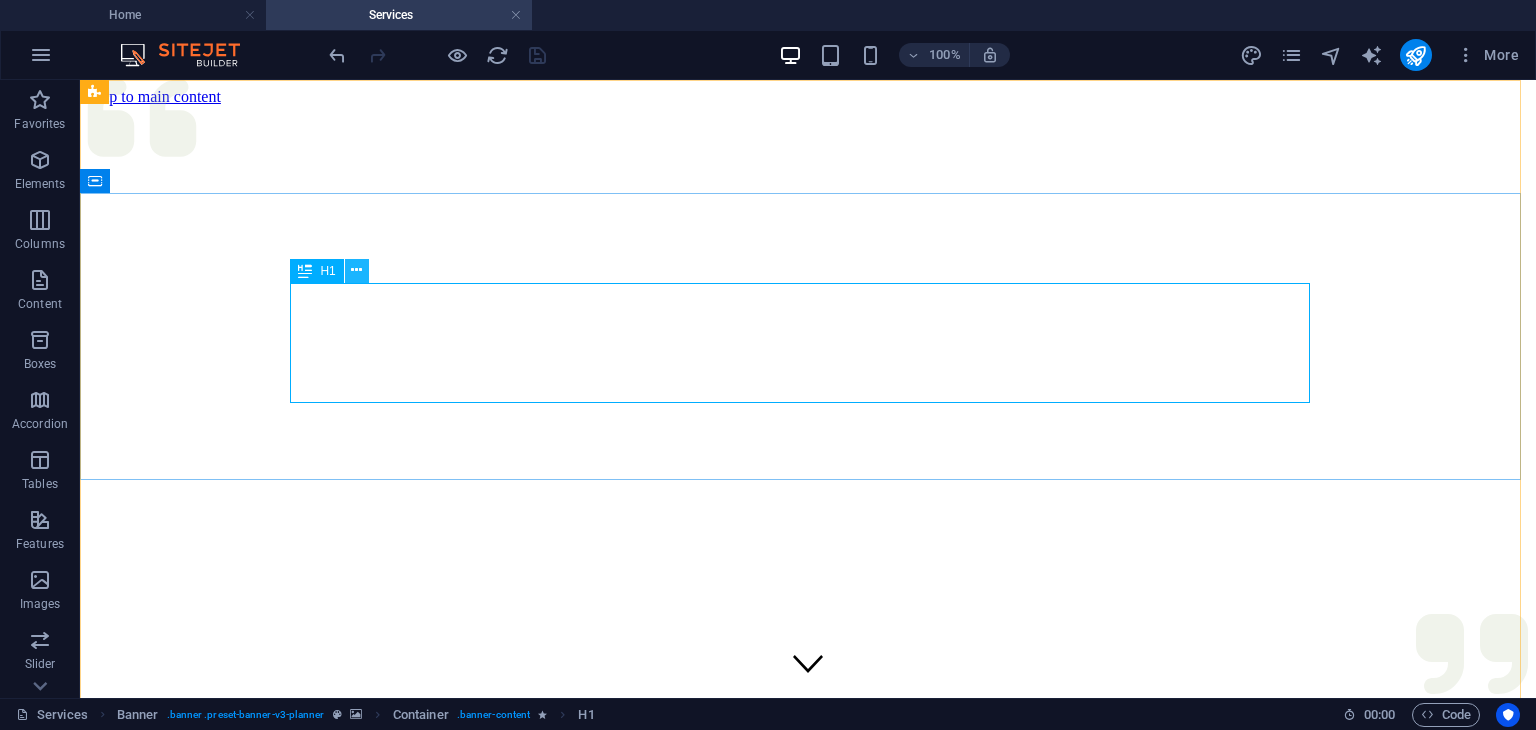 click at bounding box center (356, 270) 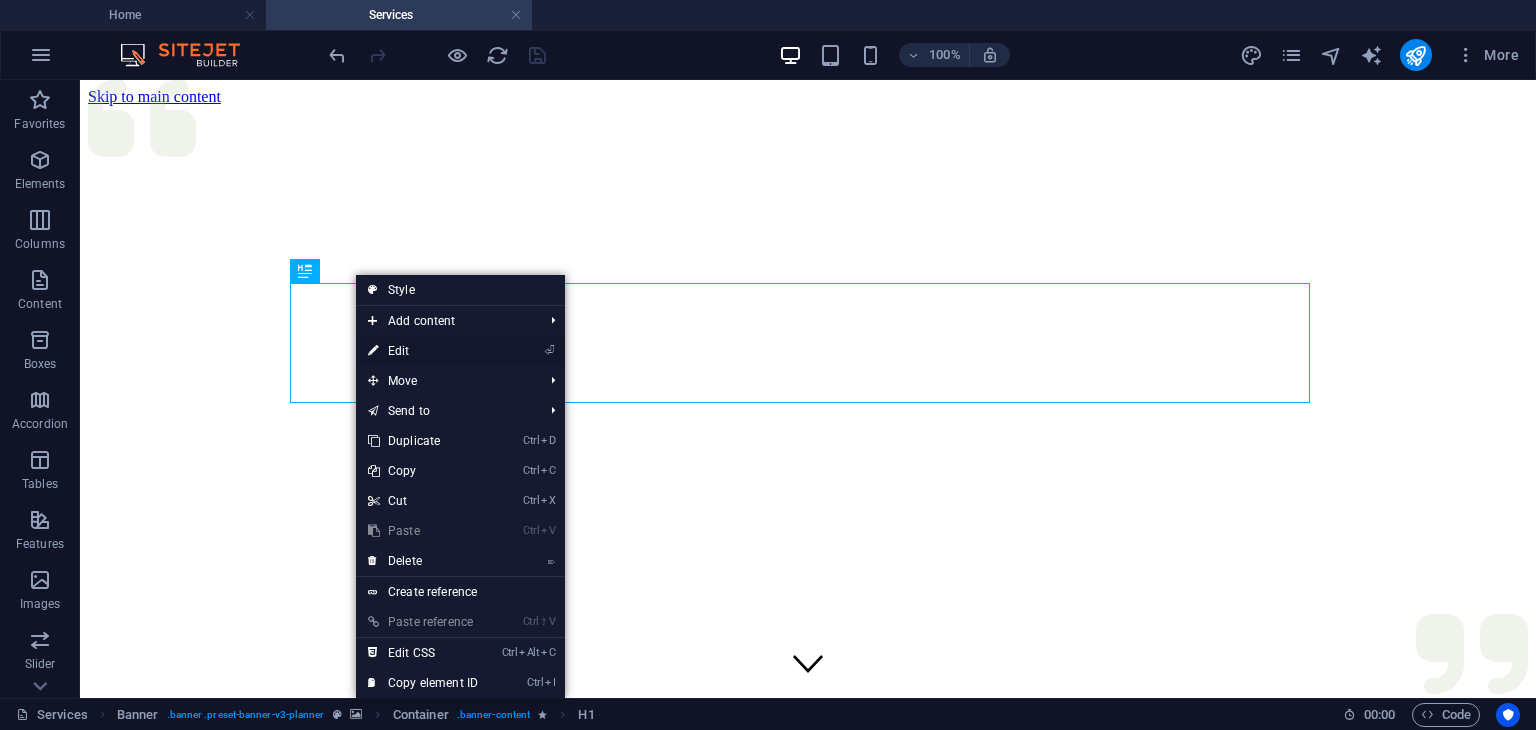 click on "⏎  Edit" at bounding box center (423, 351) 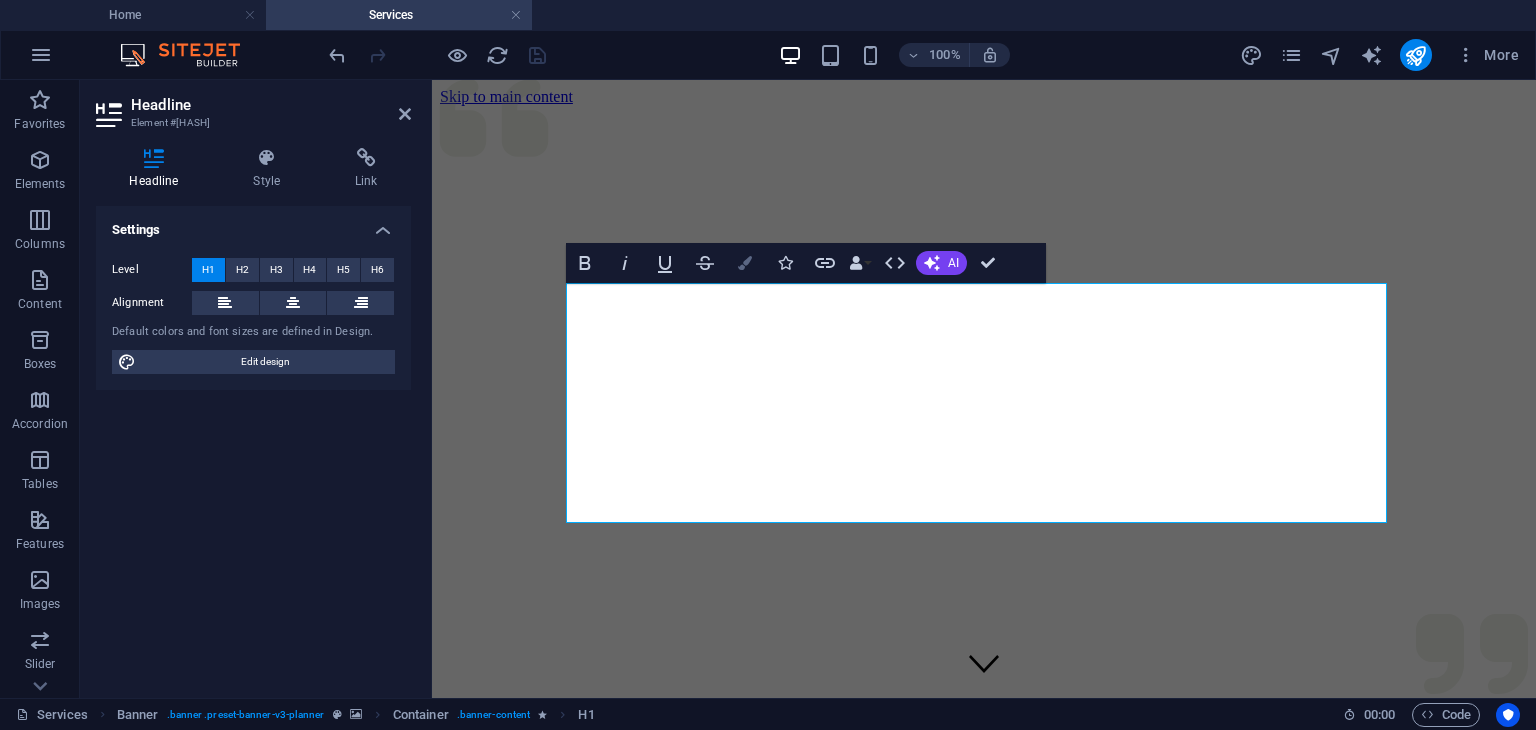 click at bounding box center [745, 263] 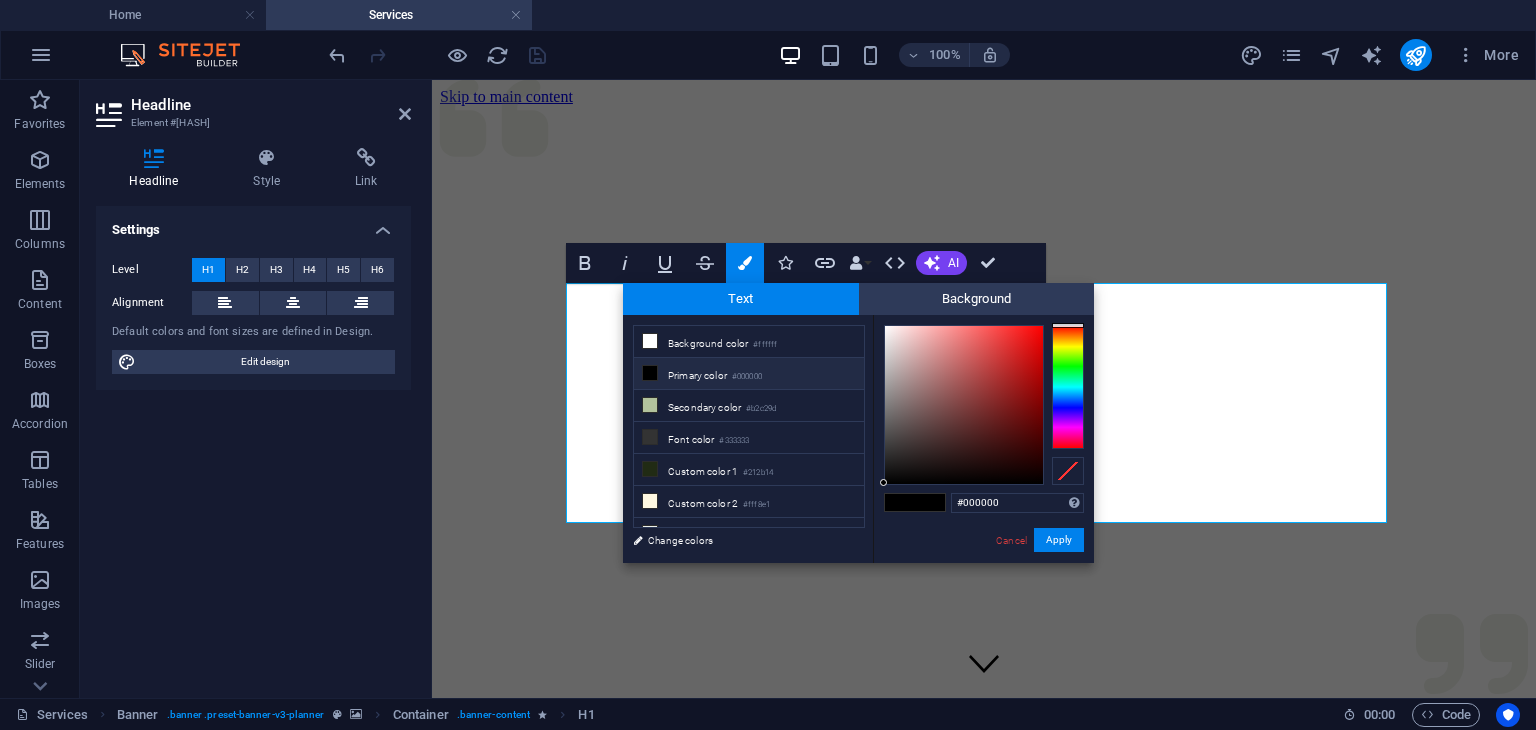 type on "#[HEX]" 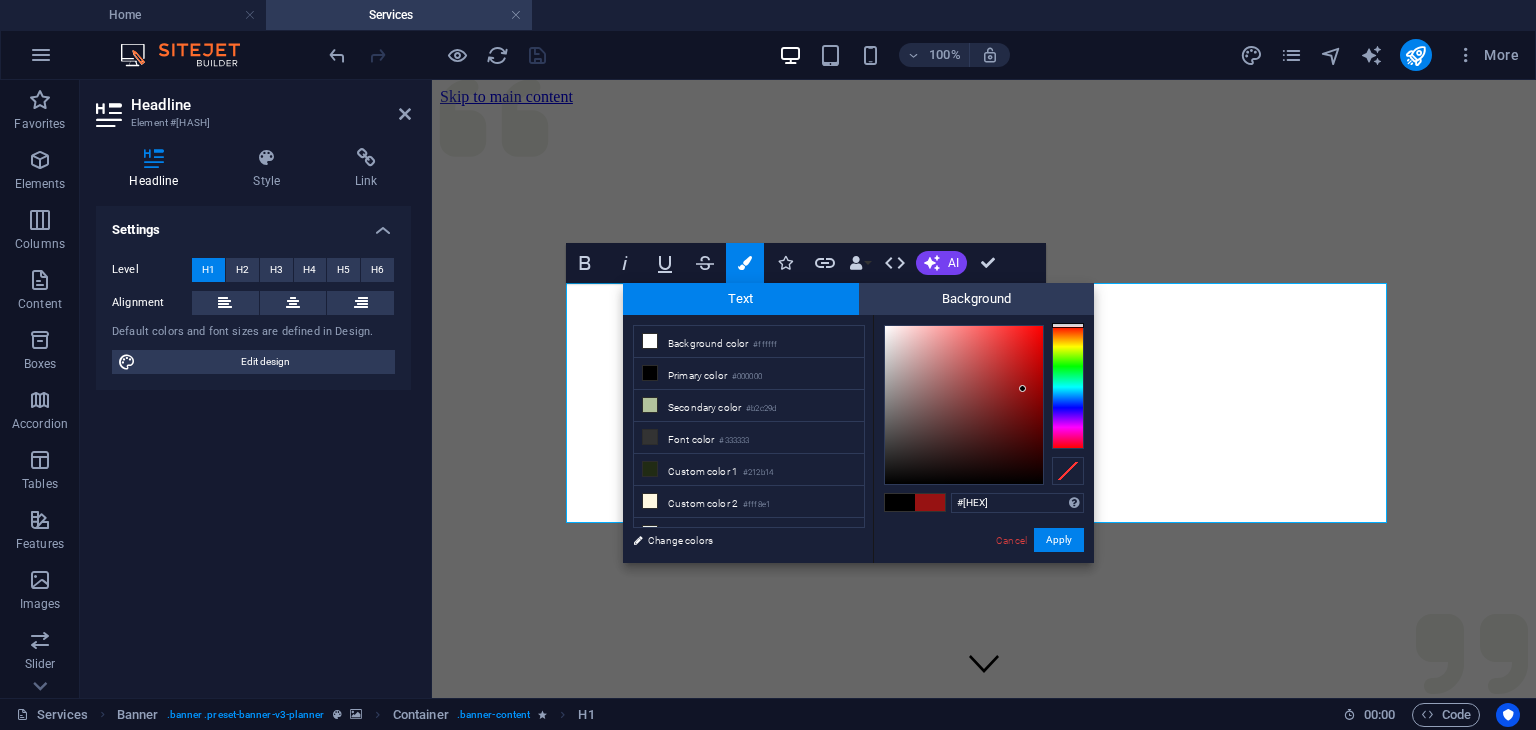 click at bounding box center (964, 405) 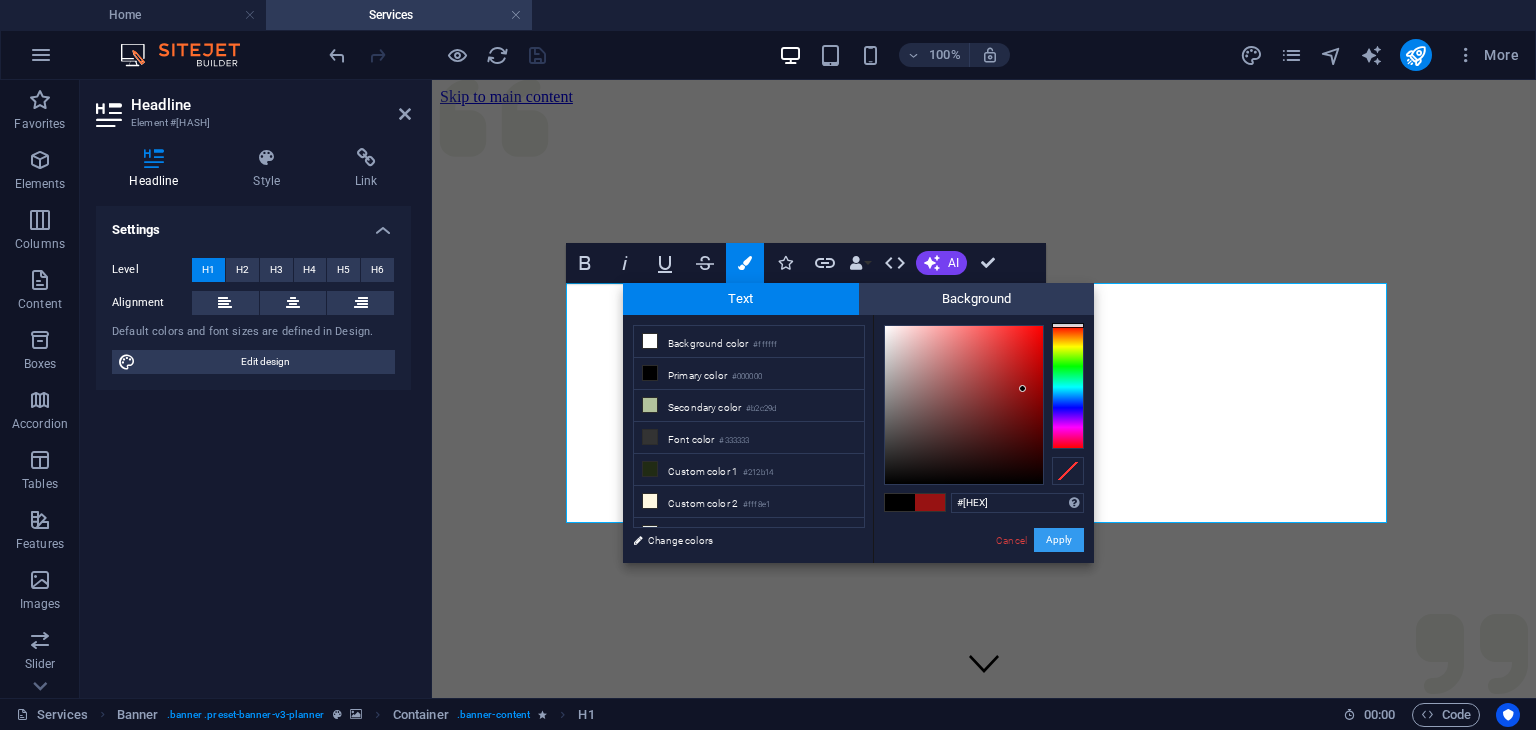 click on "Apply" at bounding box center (1059, 540) 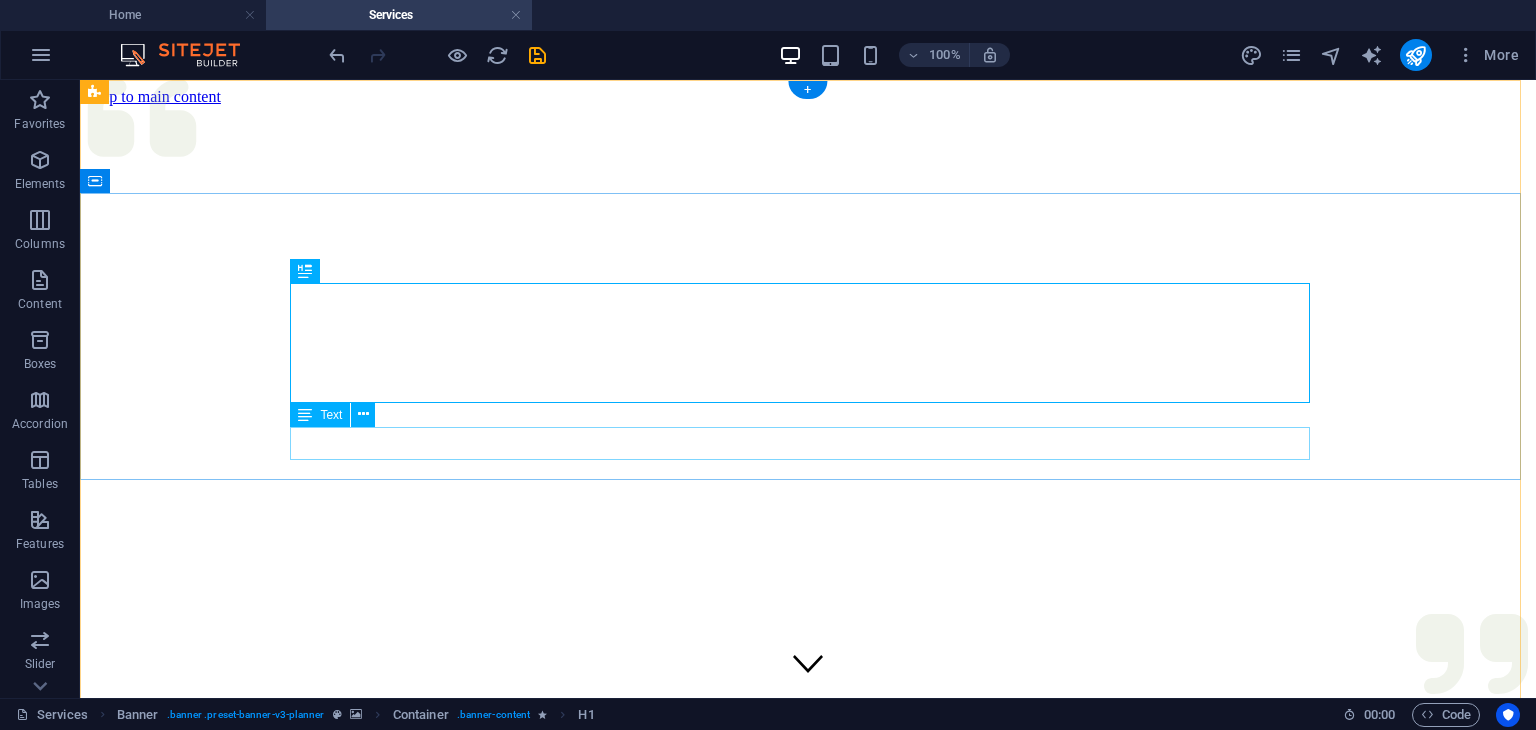 click on "See all the ways we can help in planning your next event" at bounding box center (808, 1474) 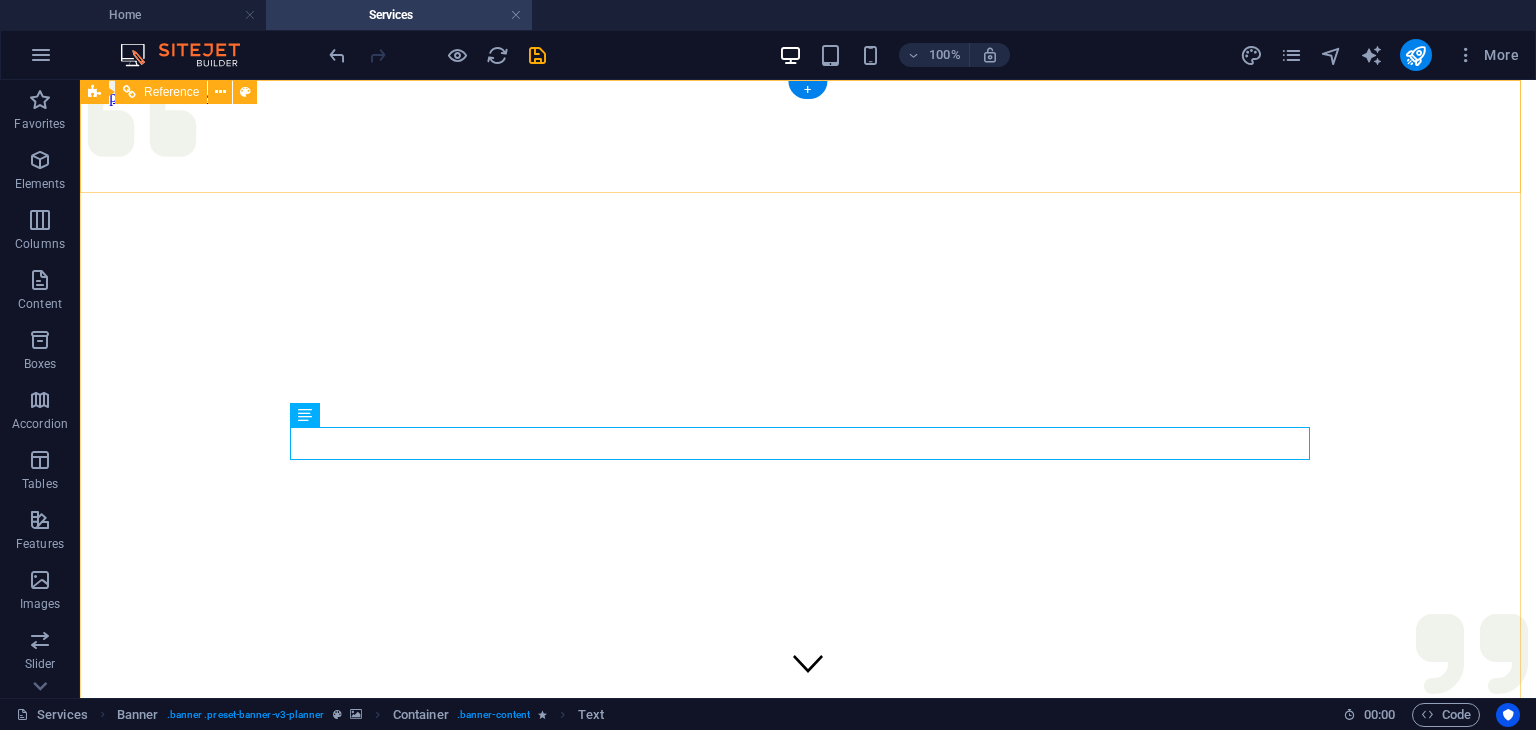 click at bounding box center [808, 1048] 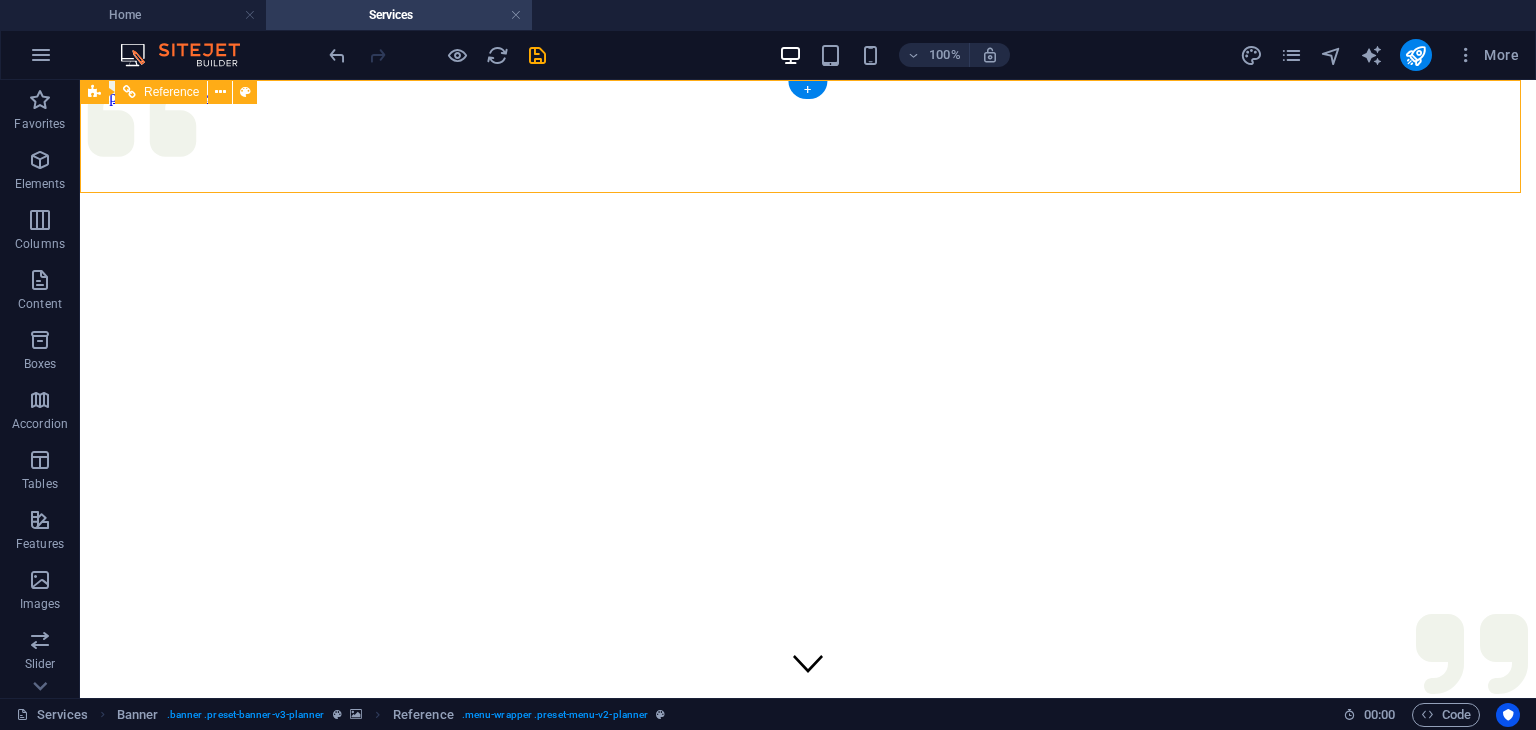 click at bounding box center [808, 1048] 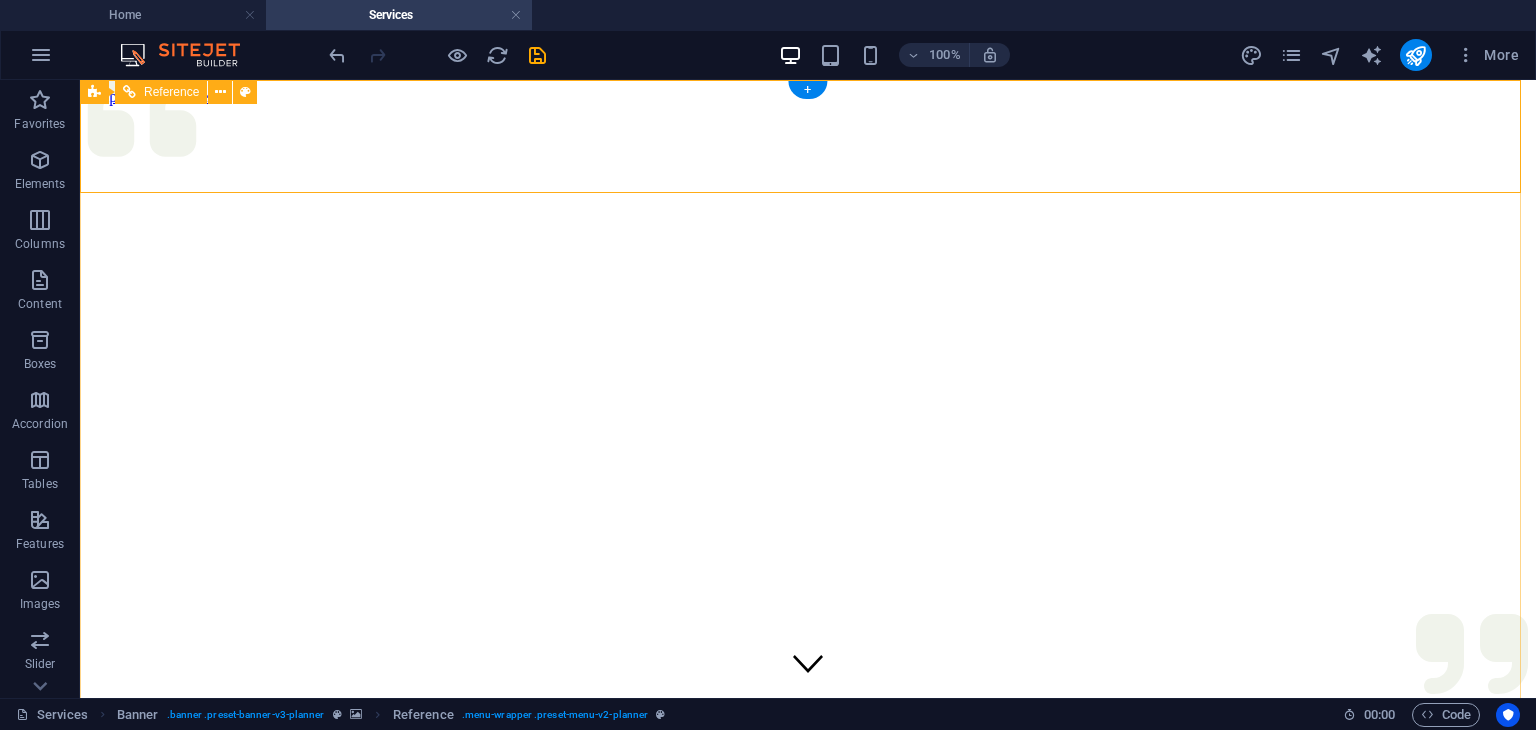 click on "Services About Team Gallery Contact" at bounding box center (808, 1173) 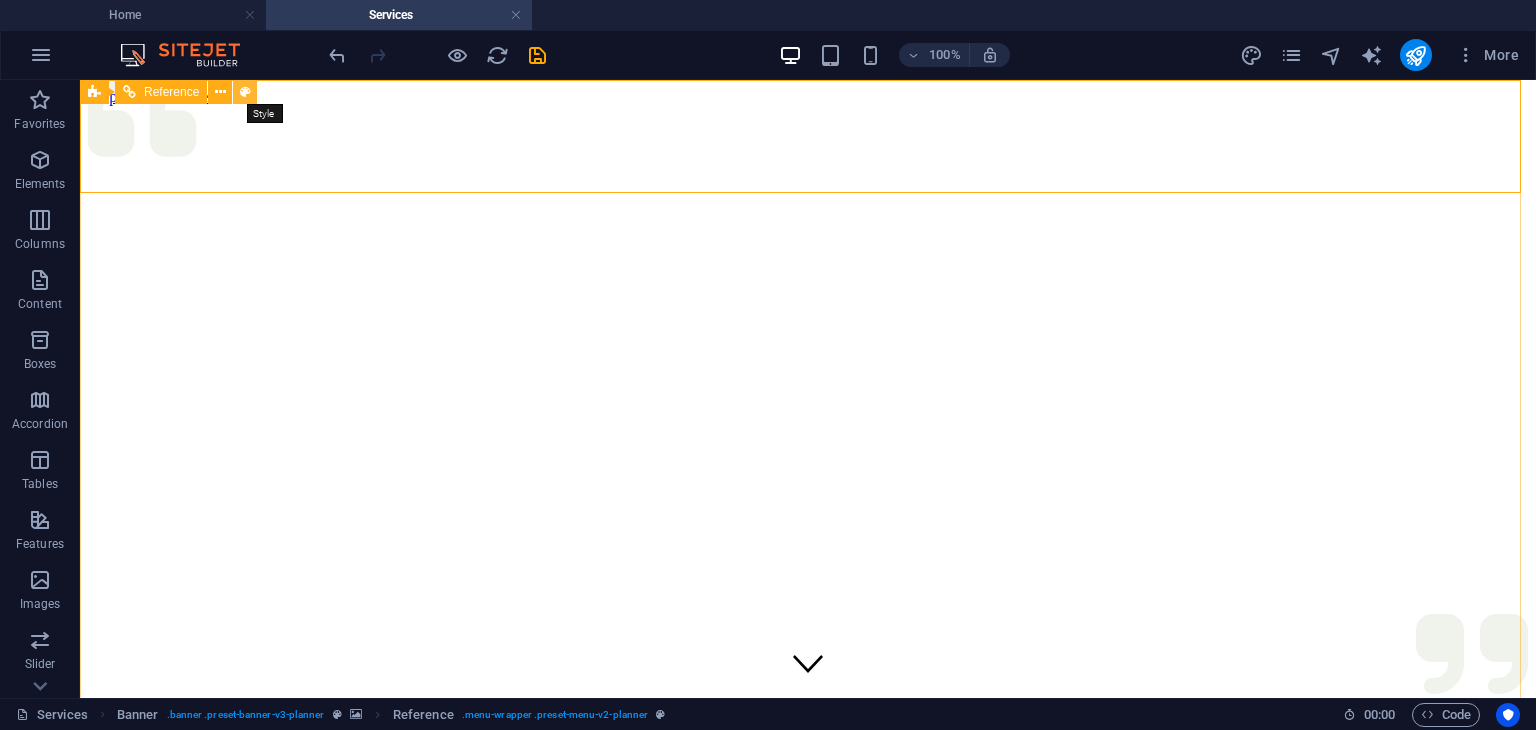 click at bounding box center [245, 92] 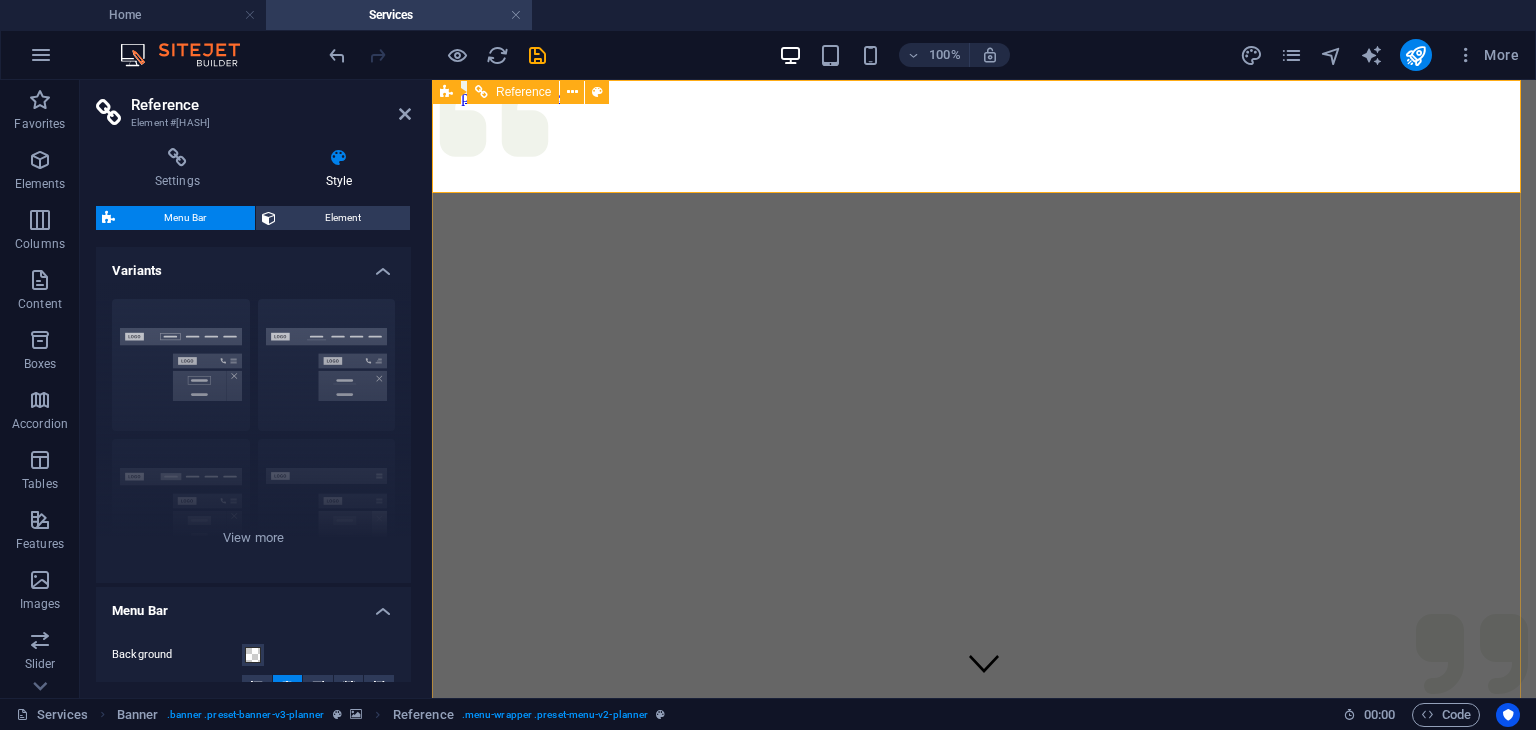 click at bounding box center (984, 1048) 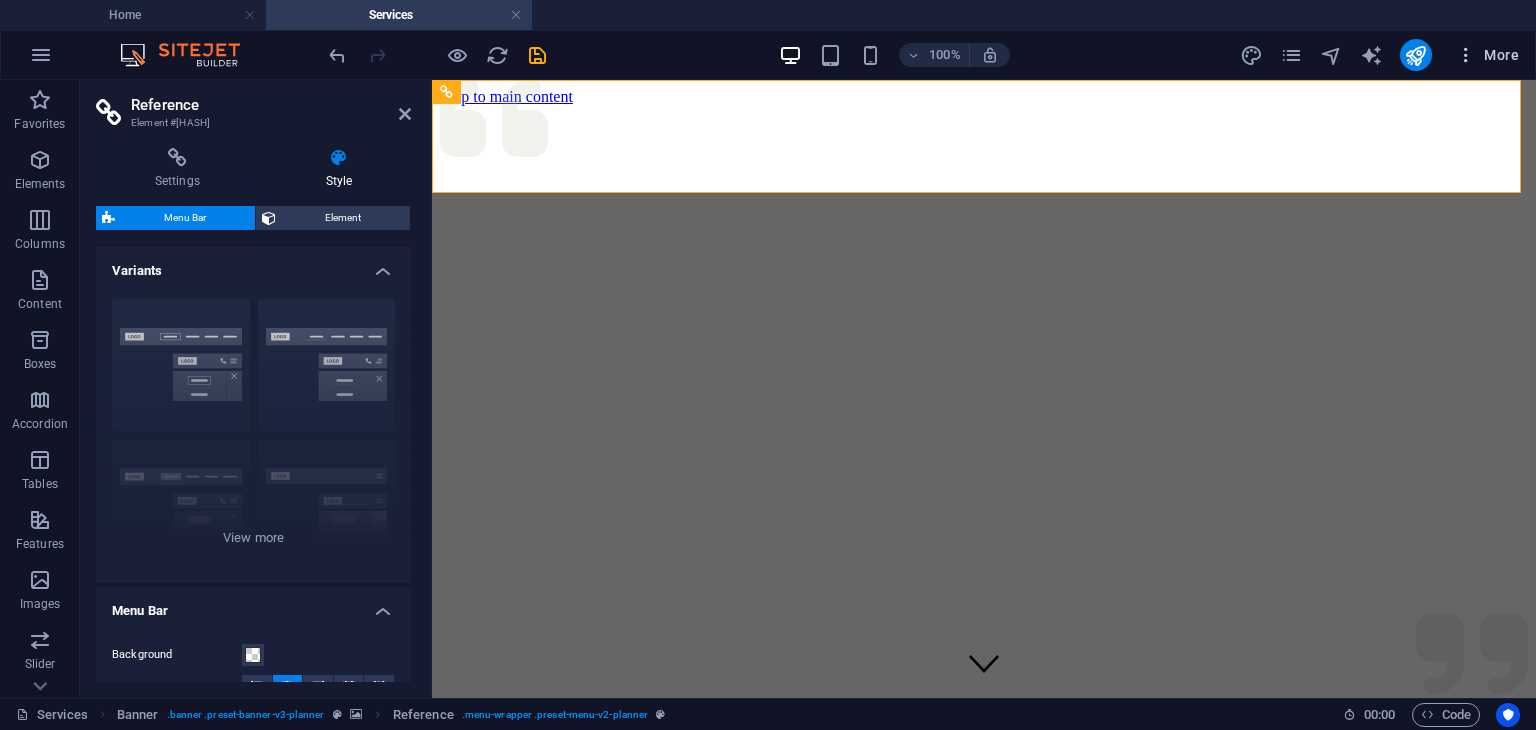 click on "More" at bounding box center [1487, 55] 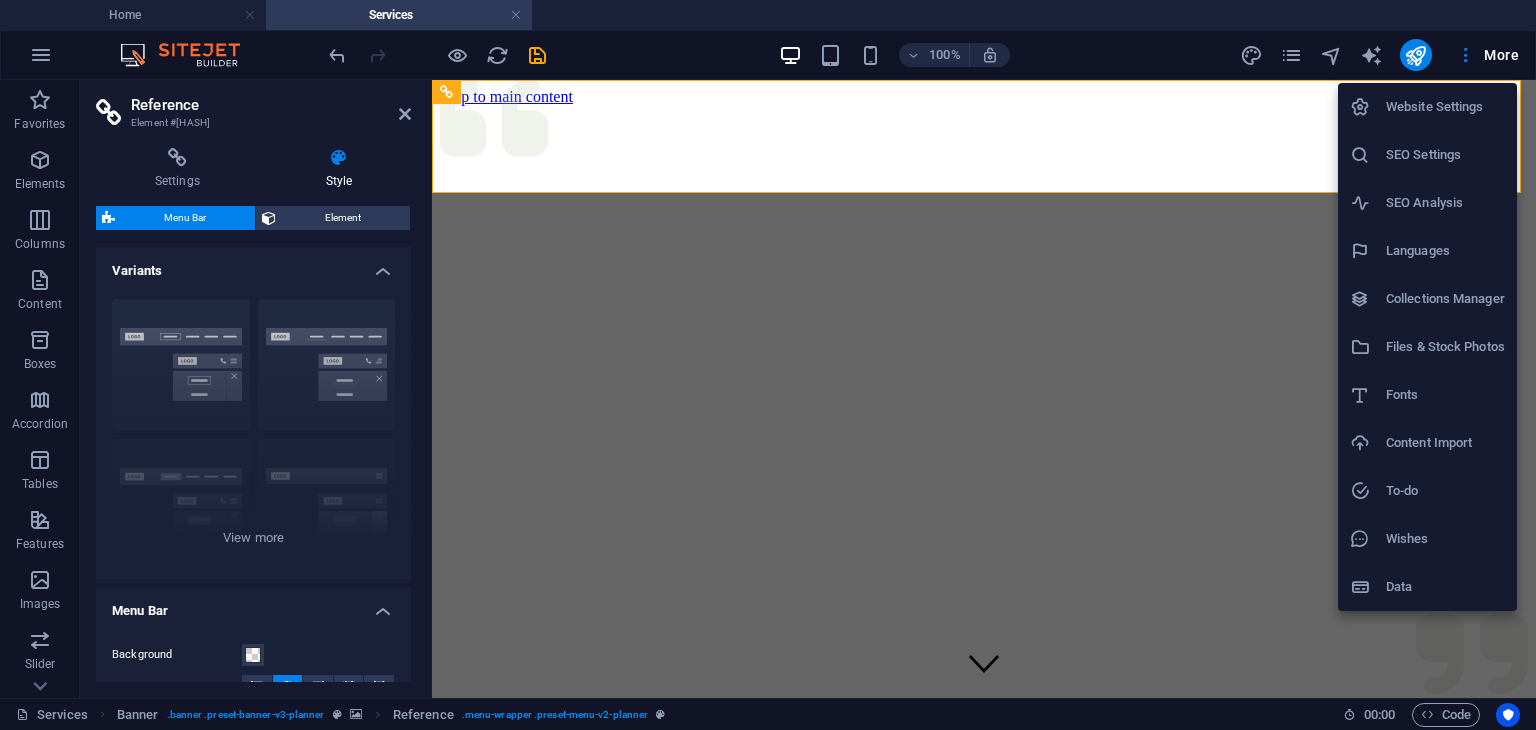 click at bounding box center [768, 365] 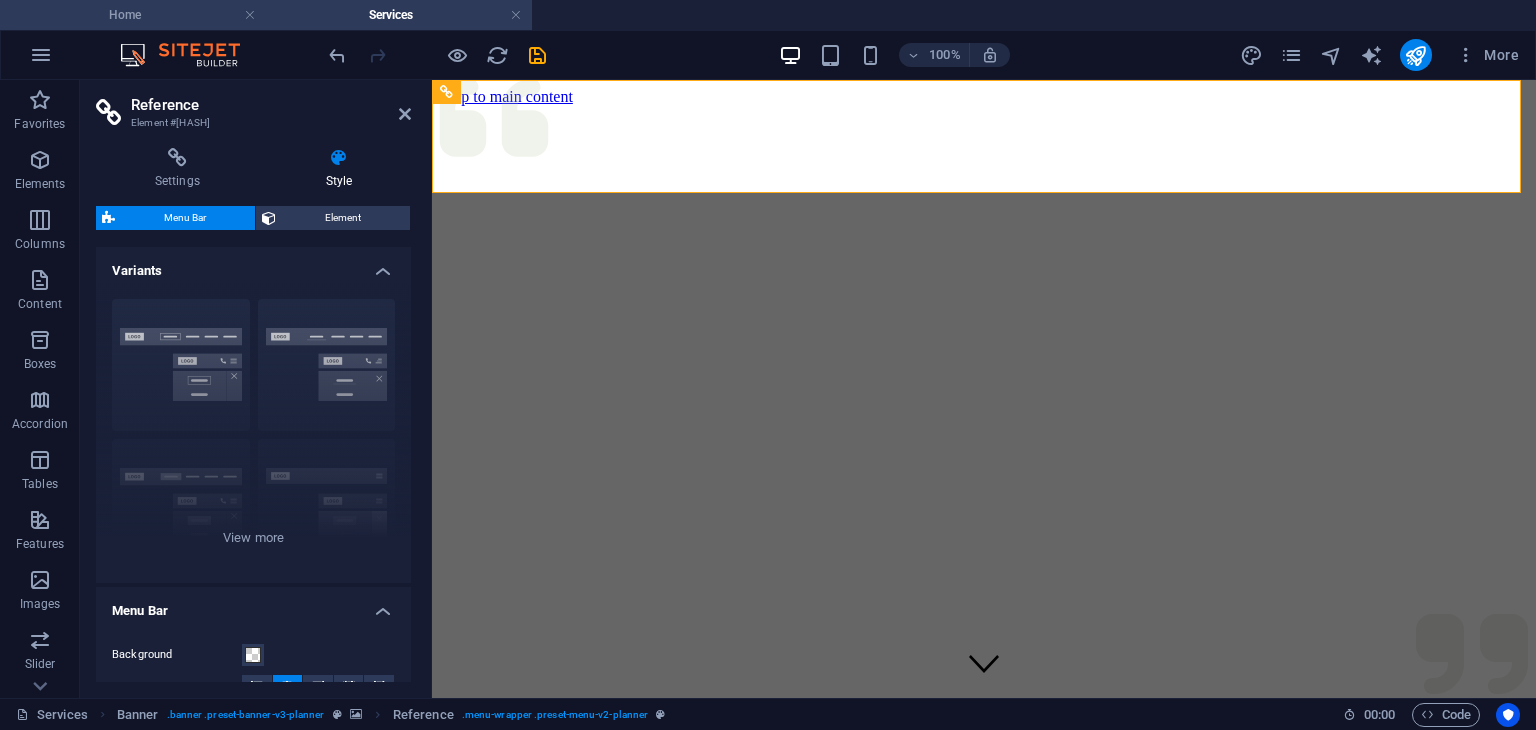 click on "Home" at bounding box center (133, 15) 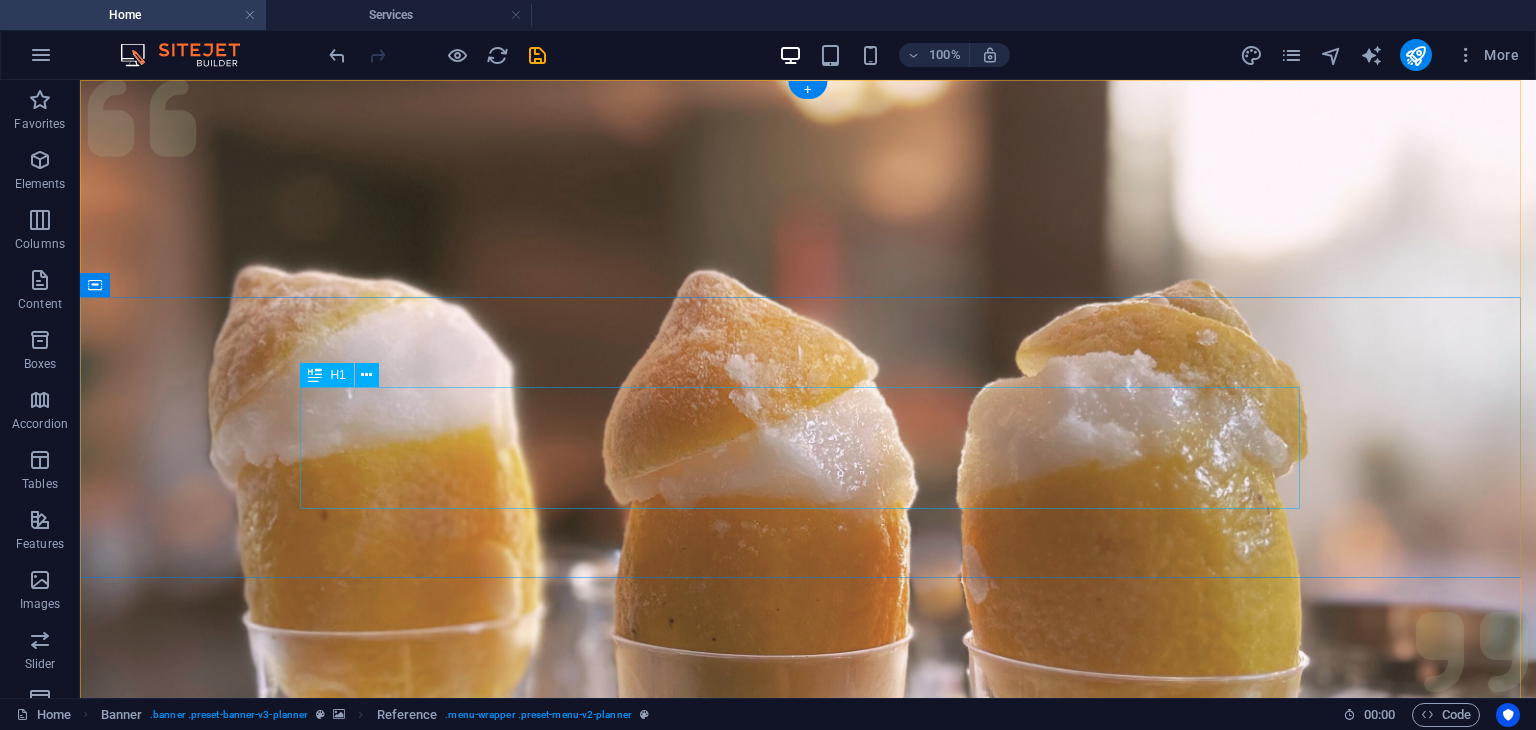 click on "[BRAND]" at bounding box center [808, 1435] 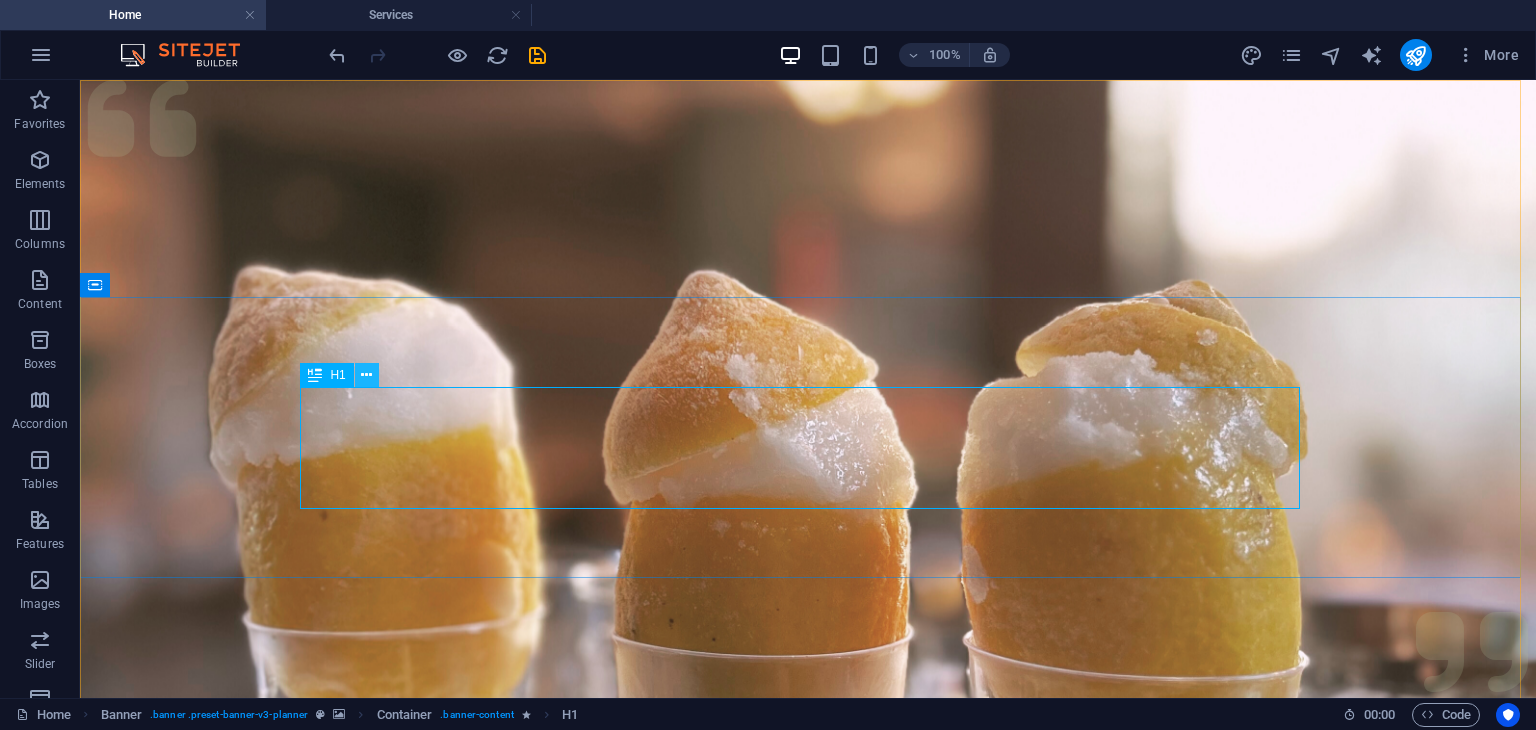 click at bounding box center (366, 375) 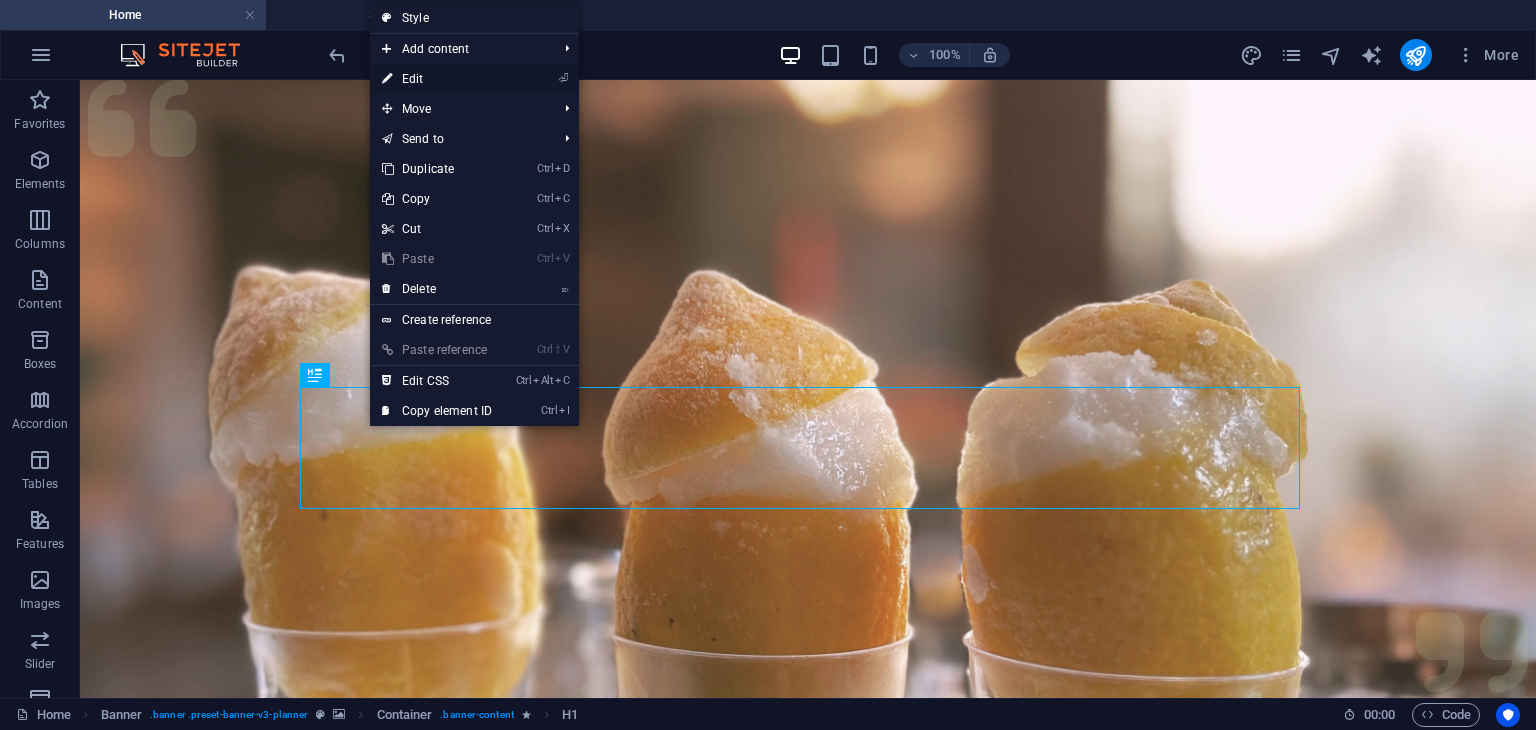 click on "⏎  Edit" at bounding box center (437, 79) 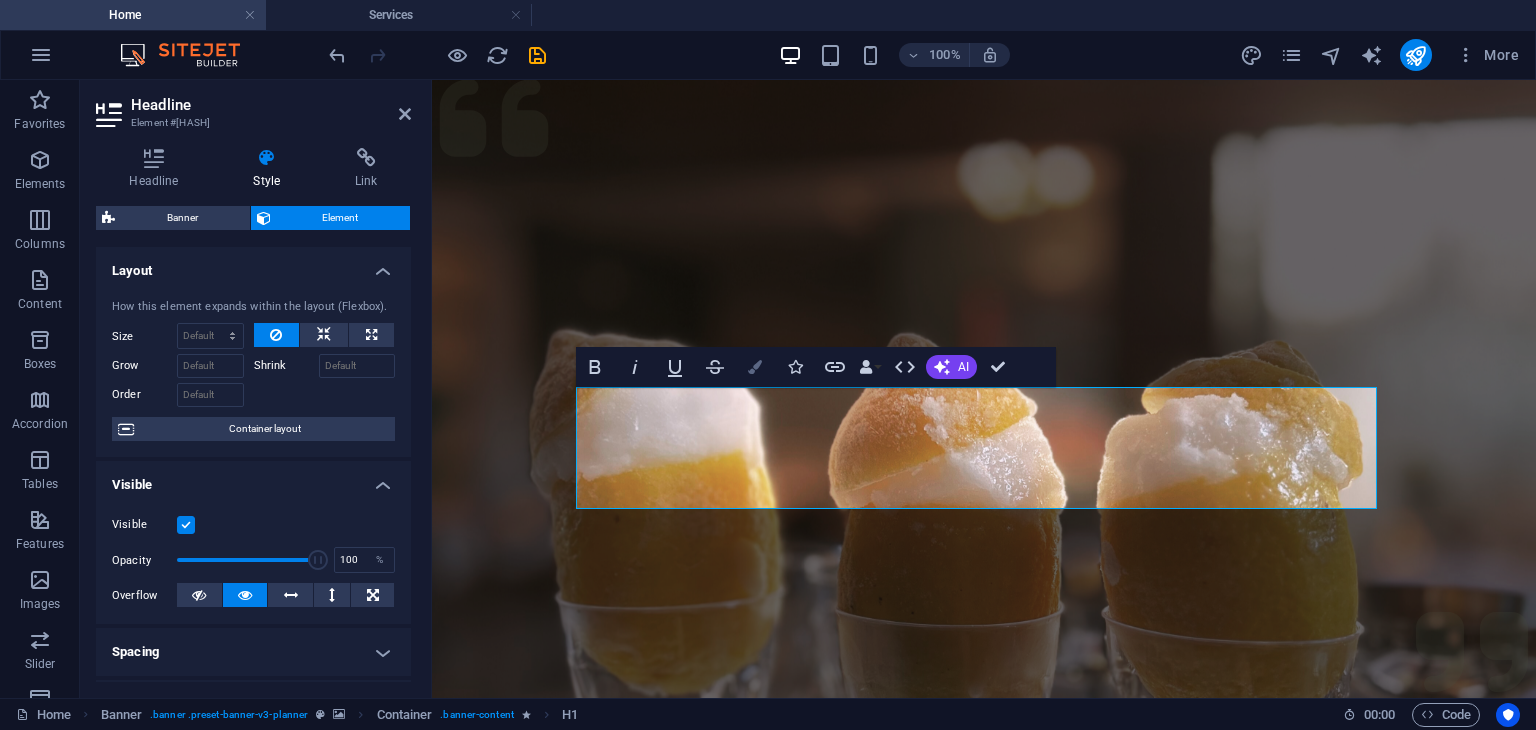 click at bounding box center (755, 367) 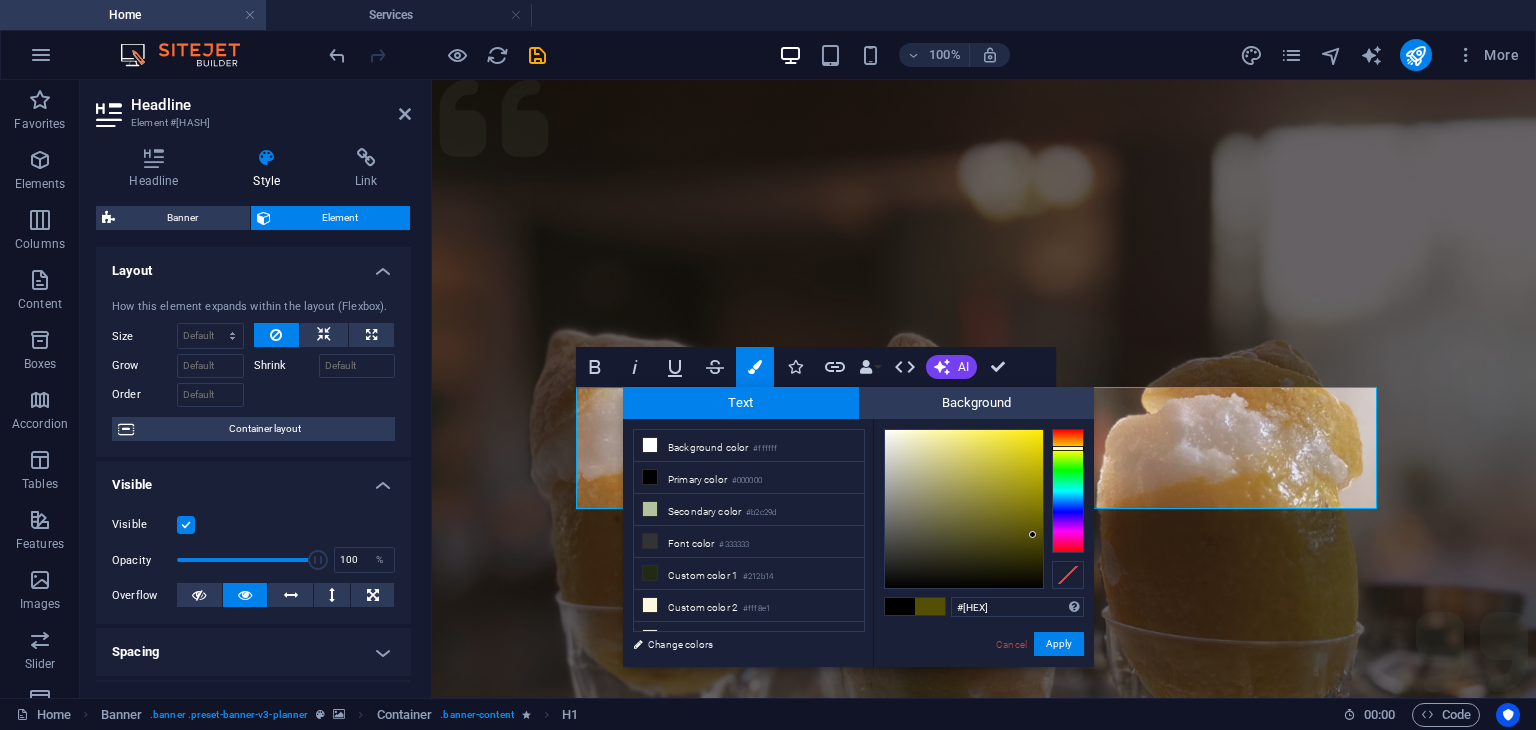 click at bounding box center (1068, 491) 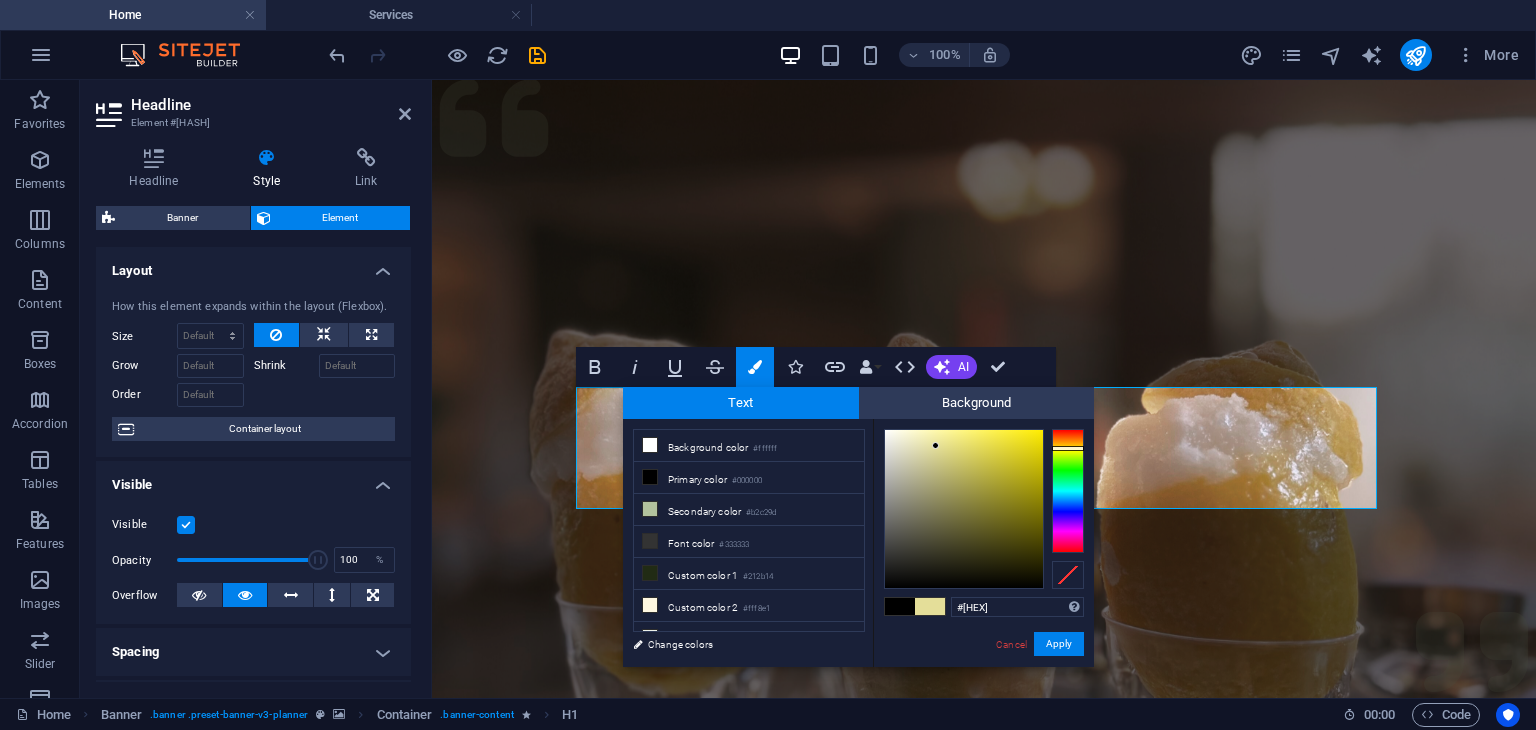 click at bounding box center [964, 509] 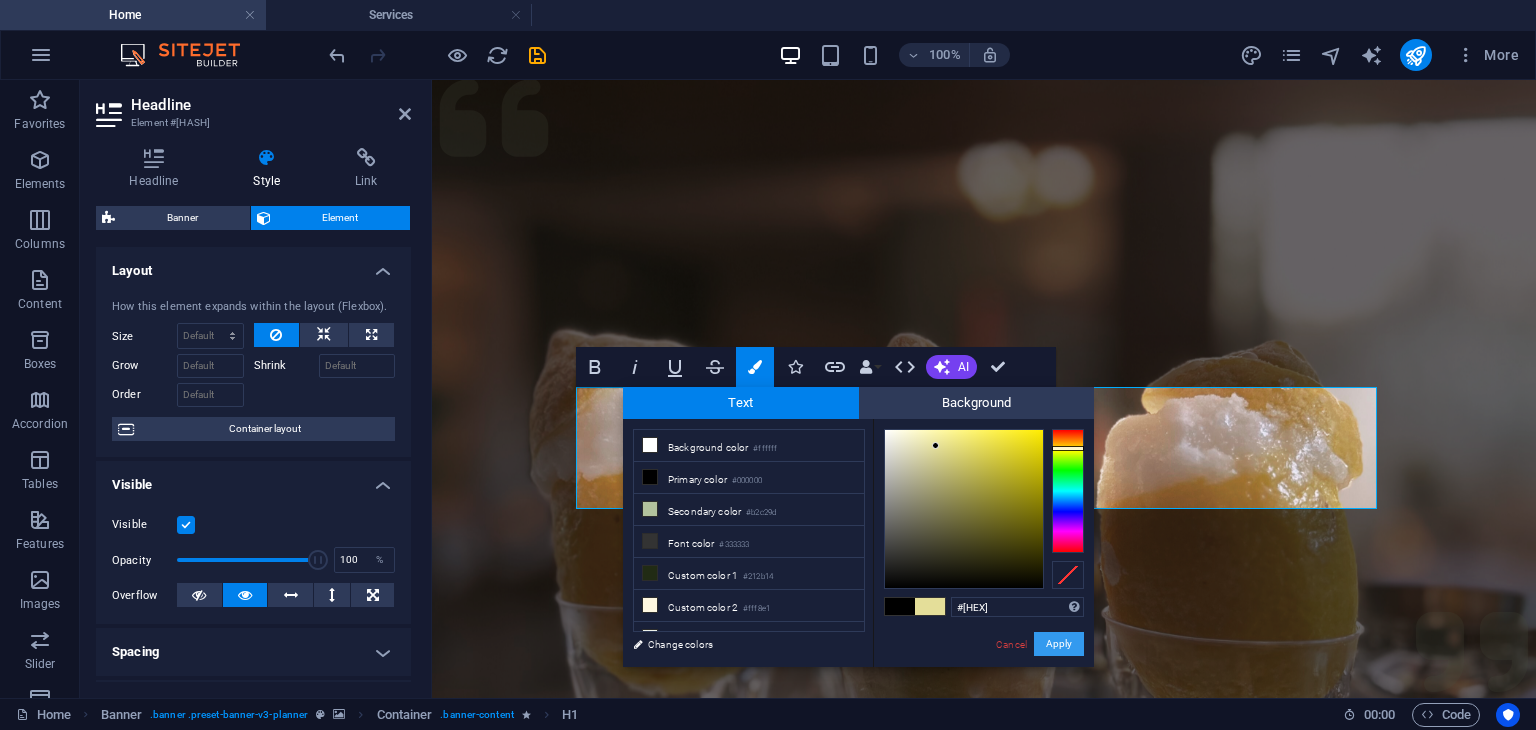 click on "Apply" at bounding box center (1059, 644) 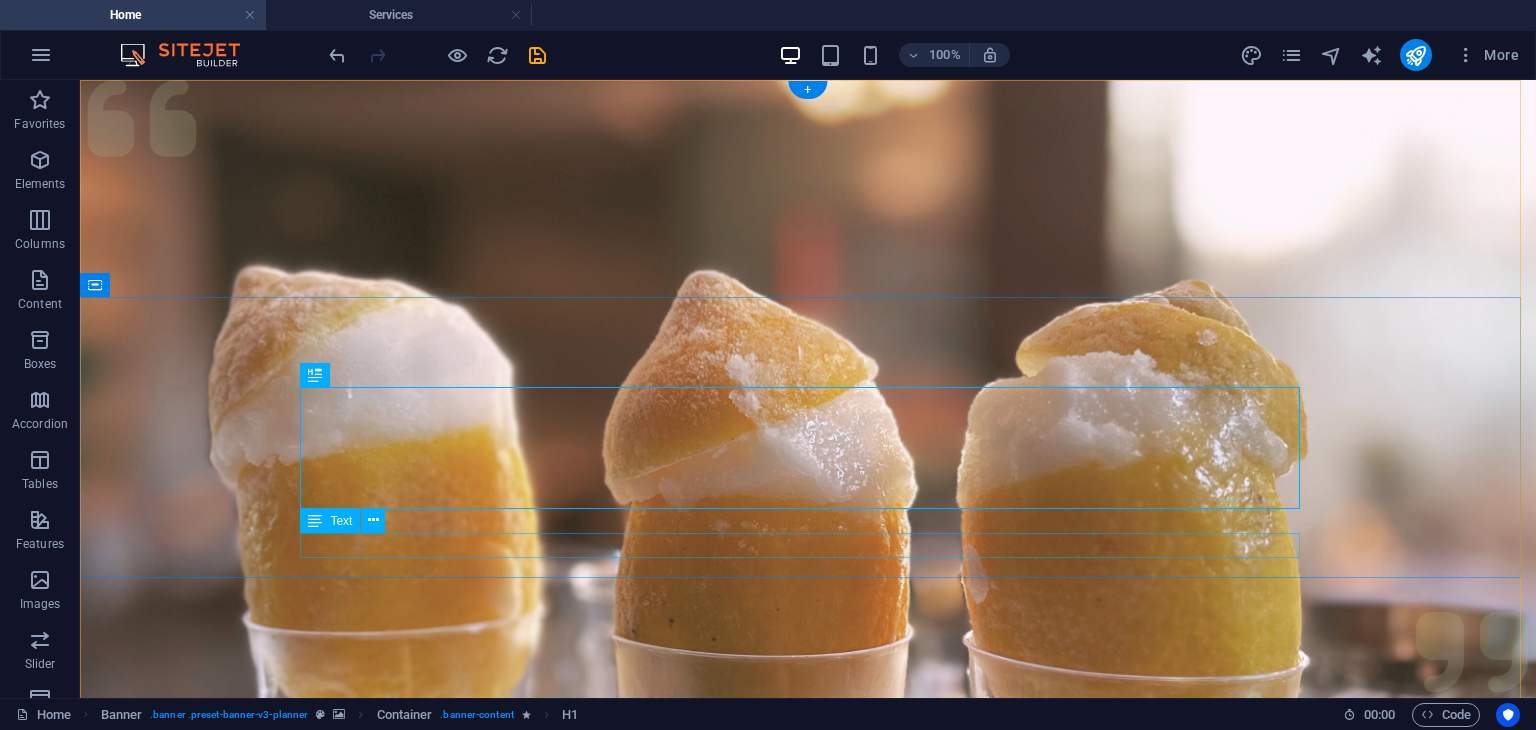 click on "ITALIAN FLAIR GOODIES" at bounding box center (808, 1532) 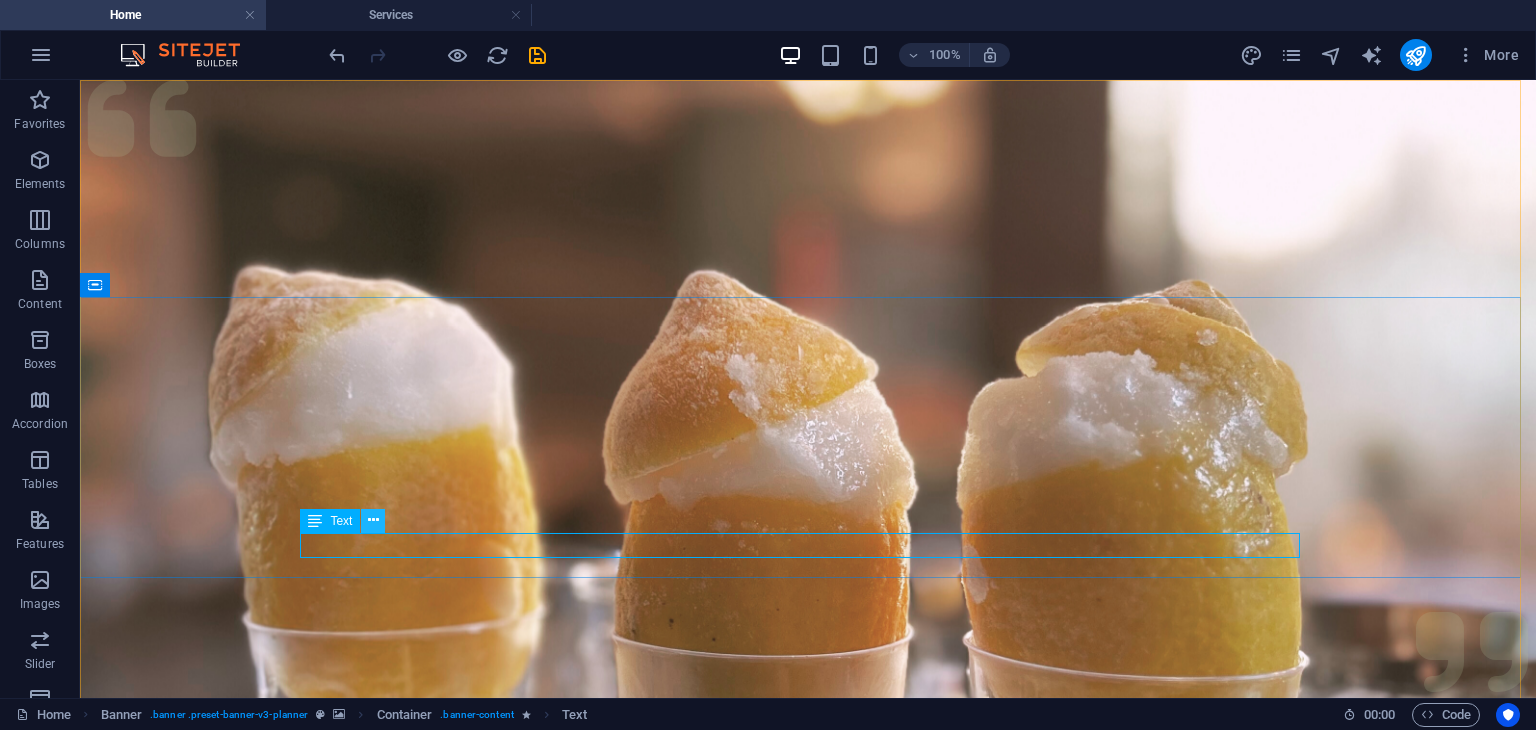 click at bounding box center (373, 520) 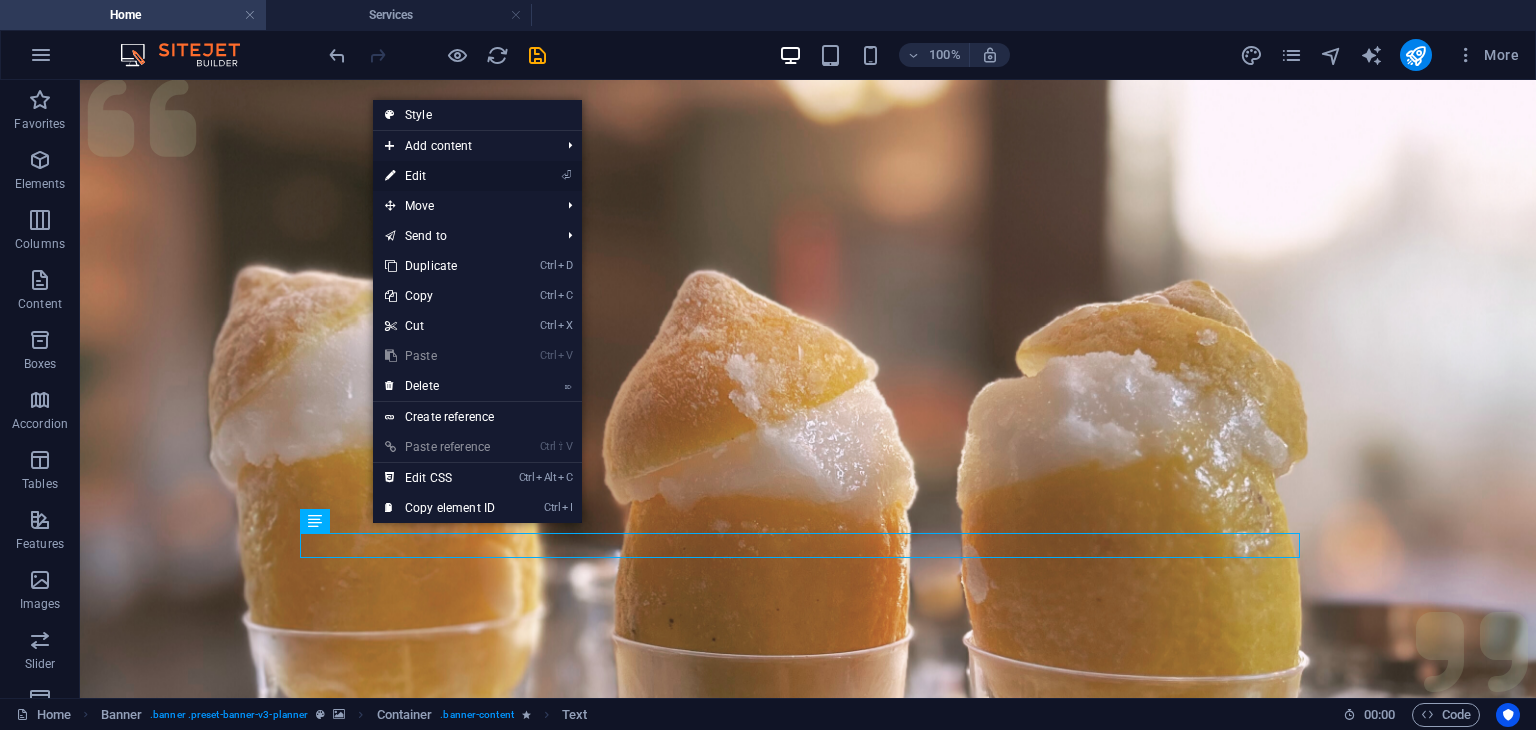 click on "⏎  Edit" at bounding box center [440, 176] 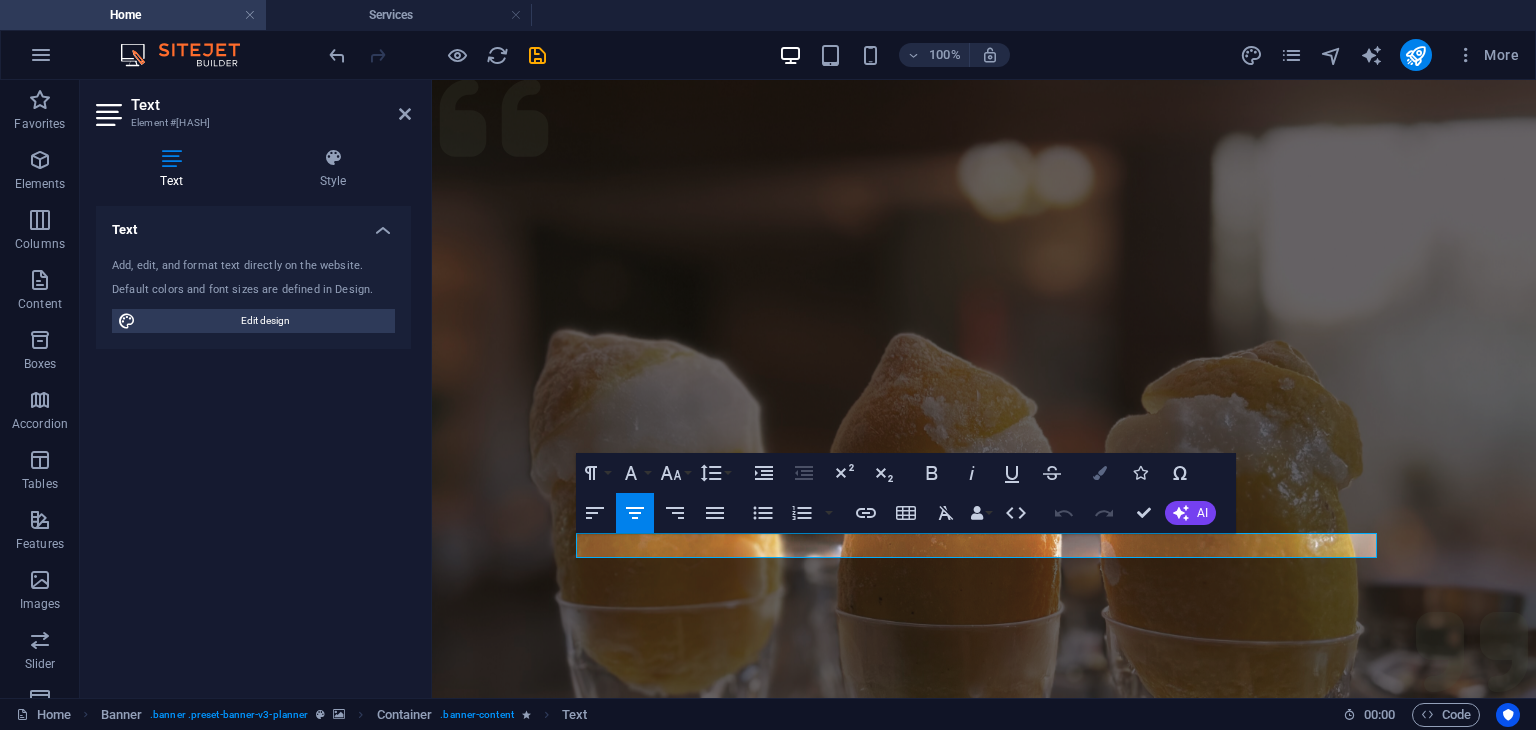 click on "Colors" at bounding box center (1100, 473) 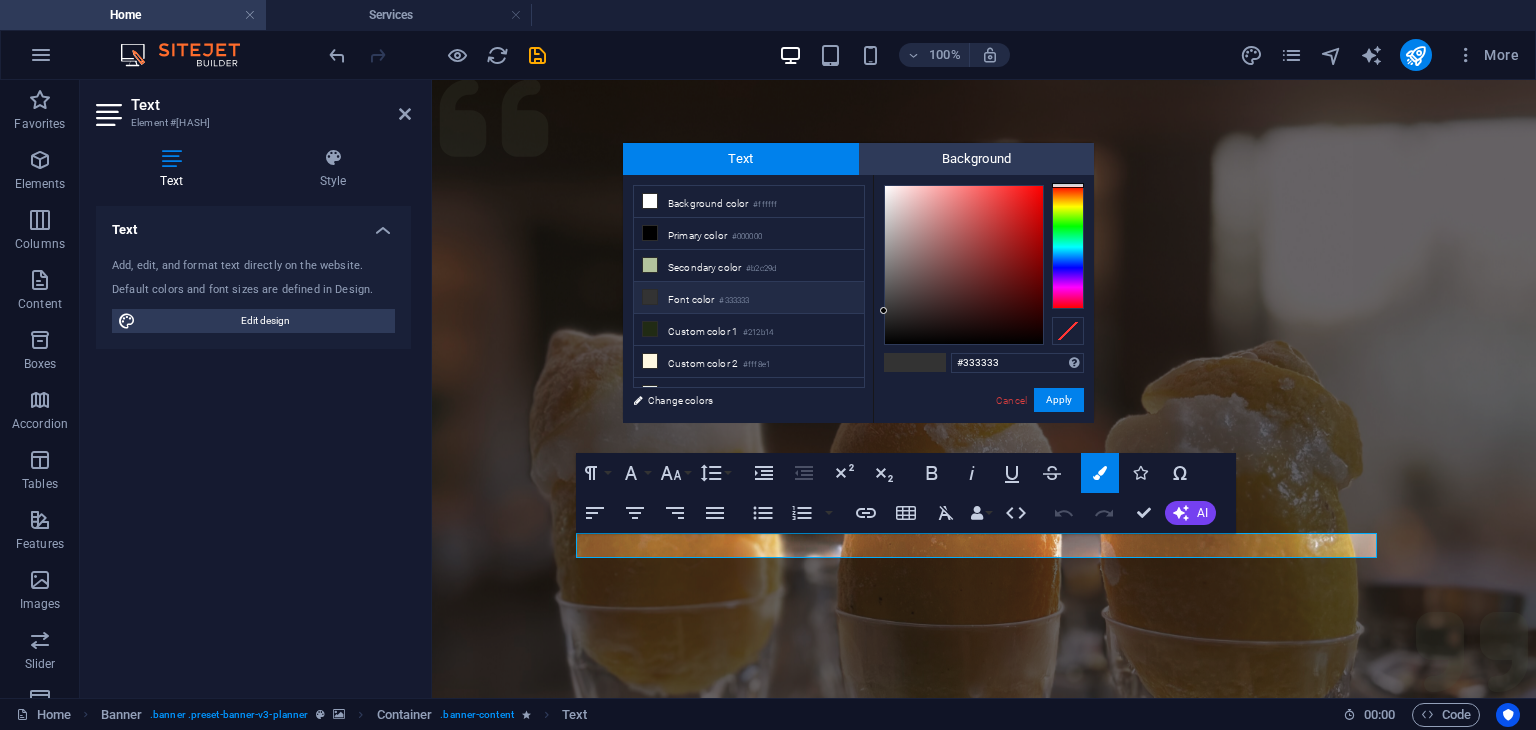 scroll, scrollTop: 75, scrollLeft: 0, axis: vertical 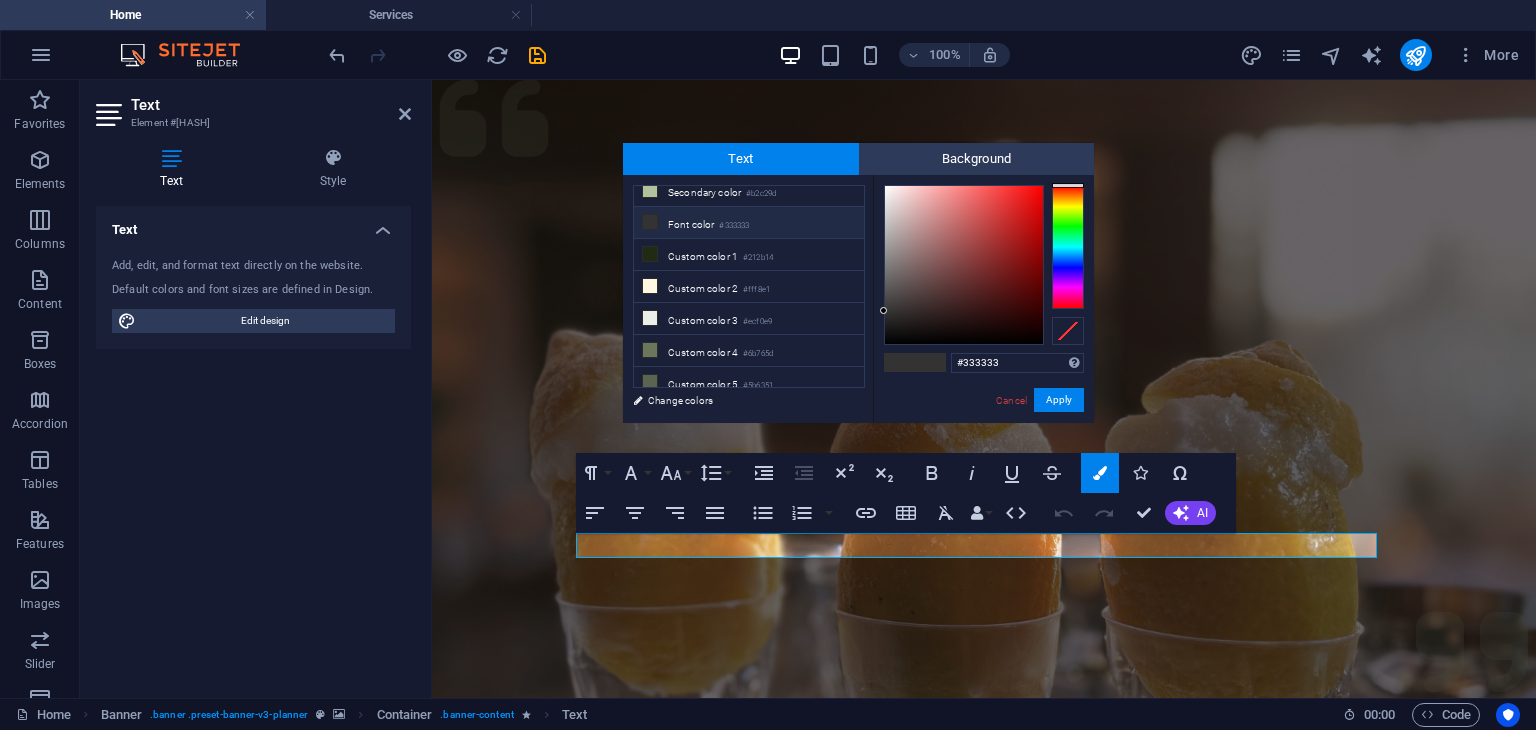 type on "#690606" 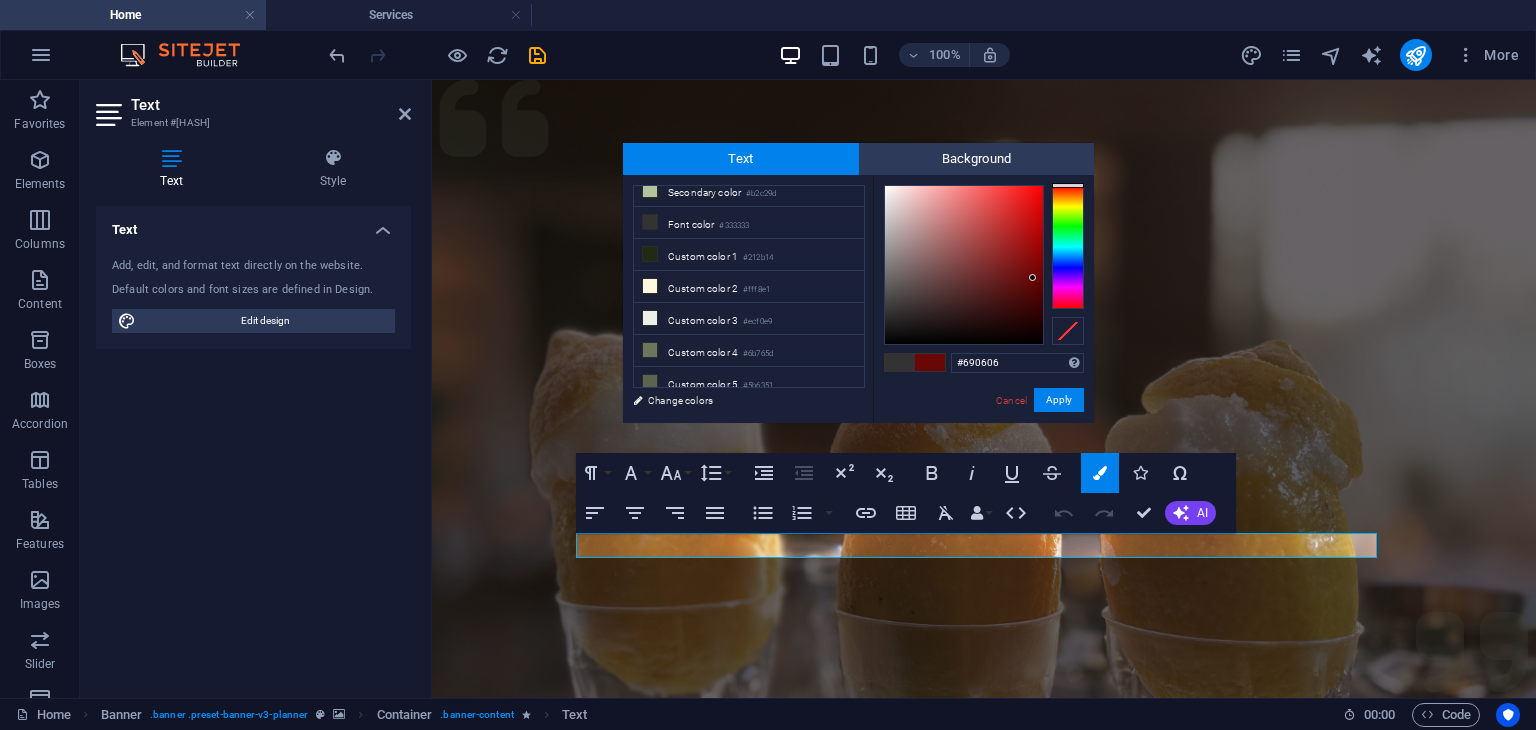 click at bounding box center [964, 265] 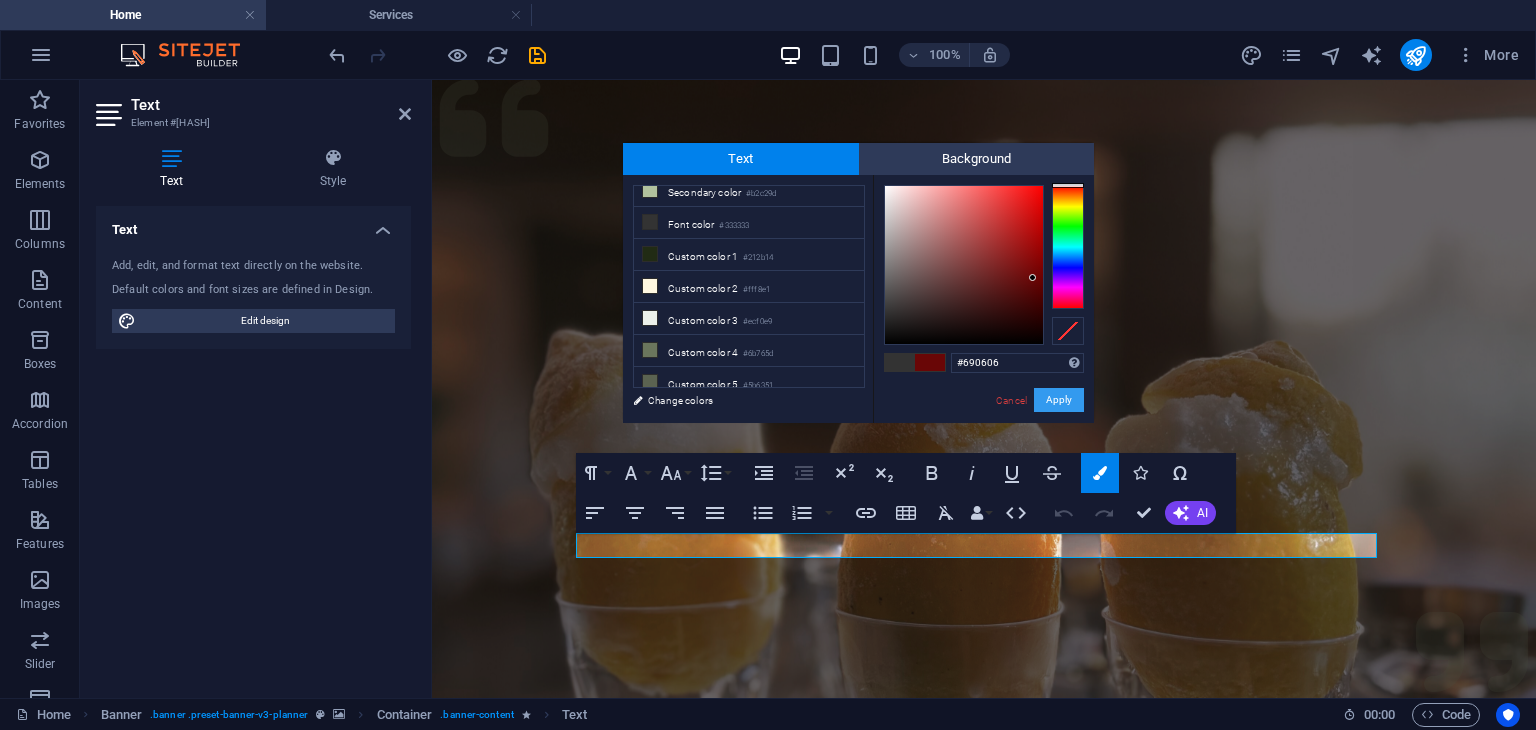click on "Apply" at bounding box center (1059, 400) 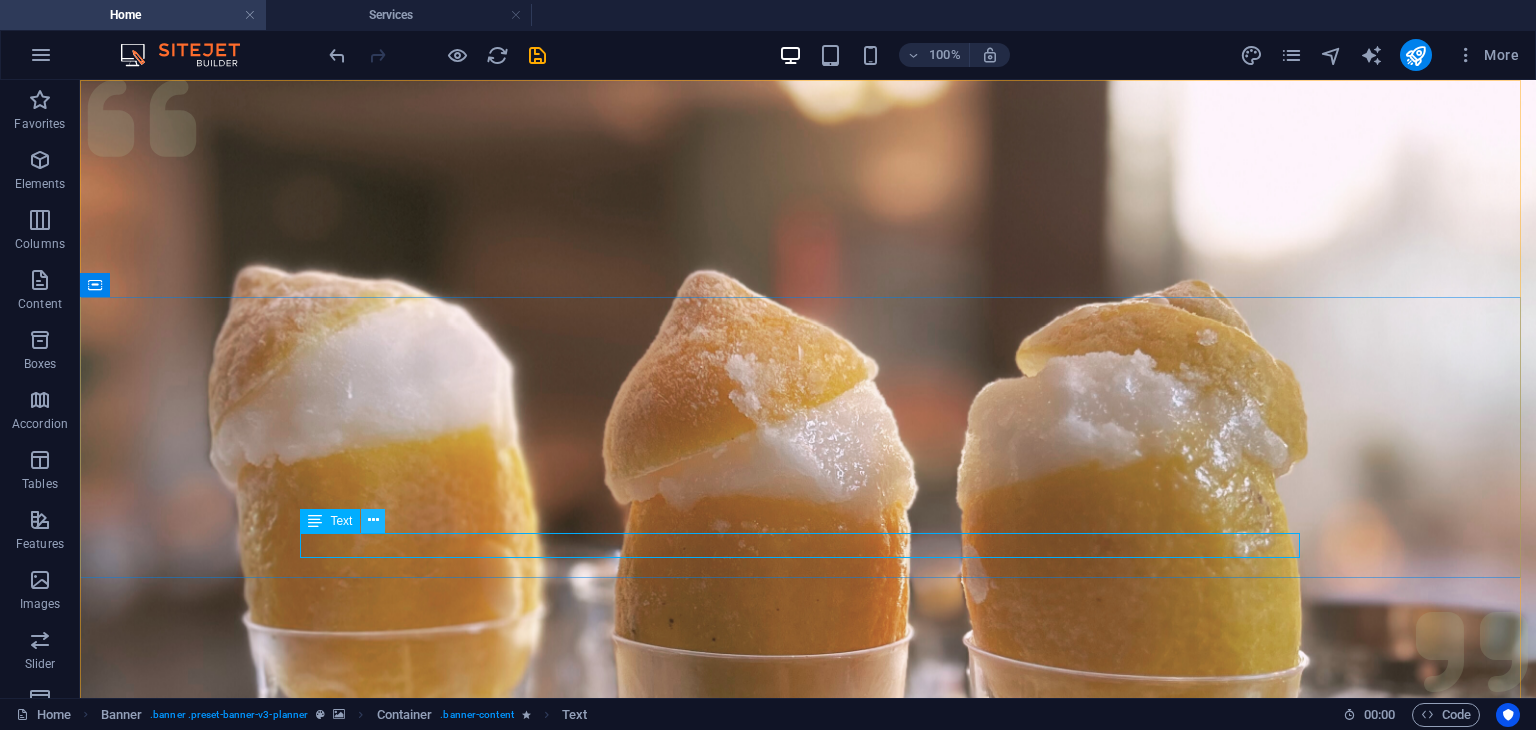 click at bounding box center [373, 520] 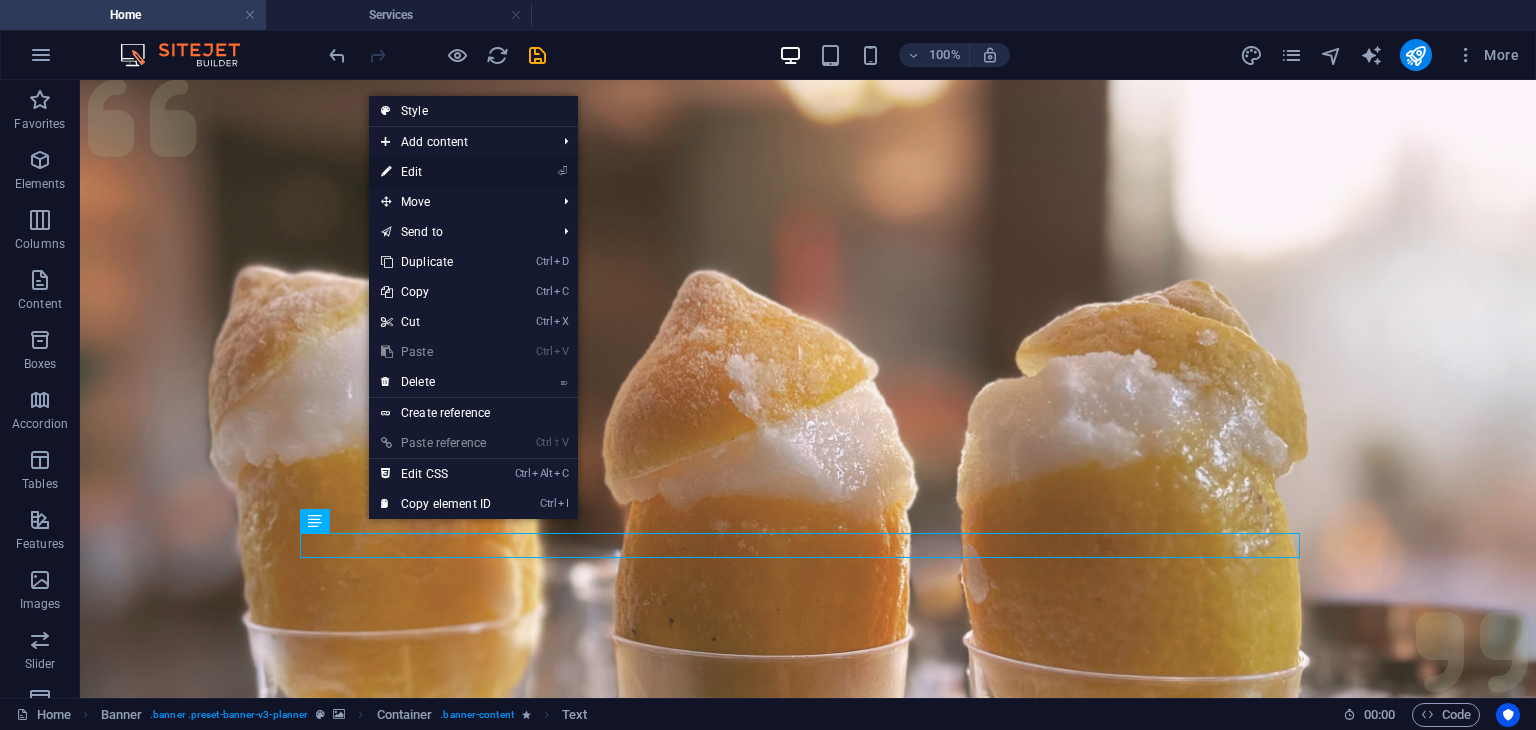 click on "⏎  Edit" at bounding box center (436, 172) 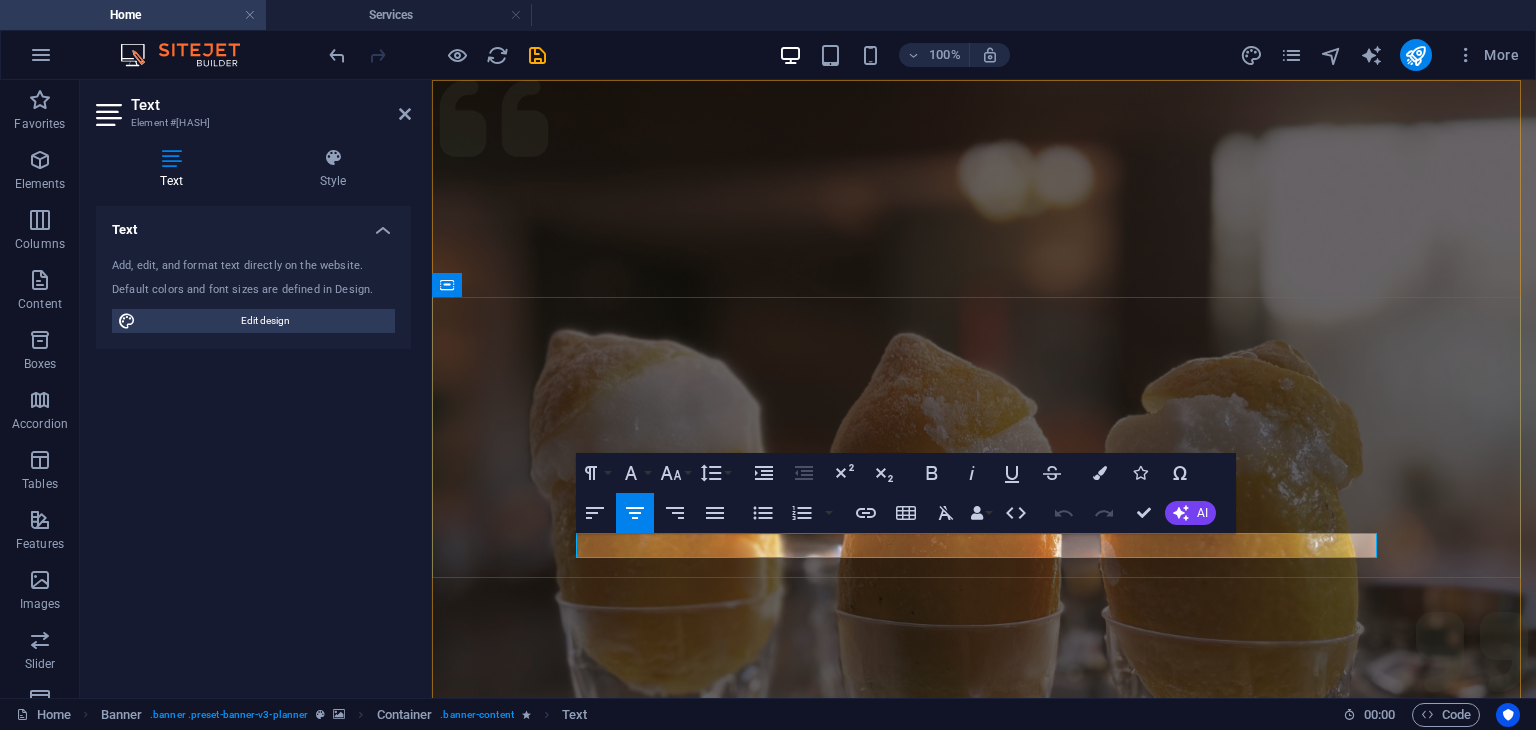 drag, startPoint x: 1090, startPoint y: 549, endPoint x: 855, endPoint y: 541, distance: 235.13612 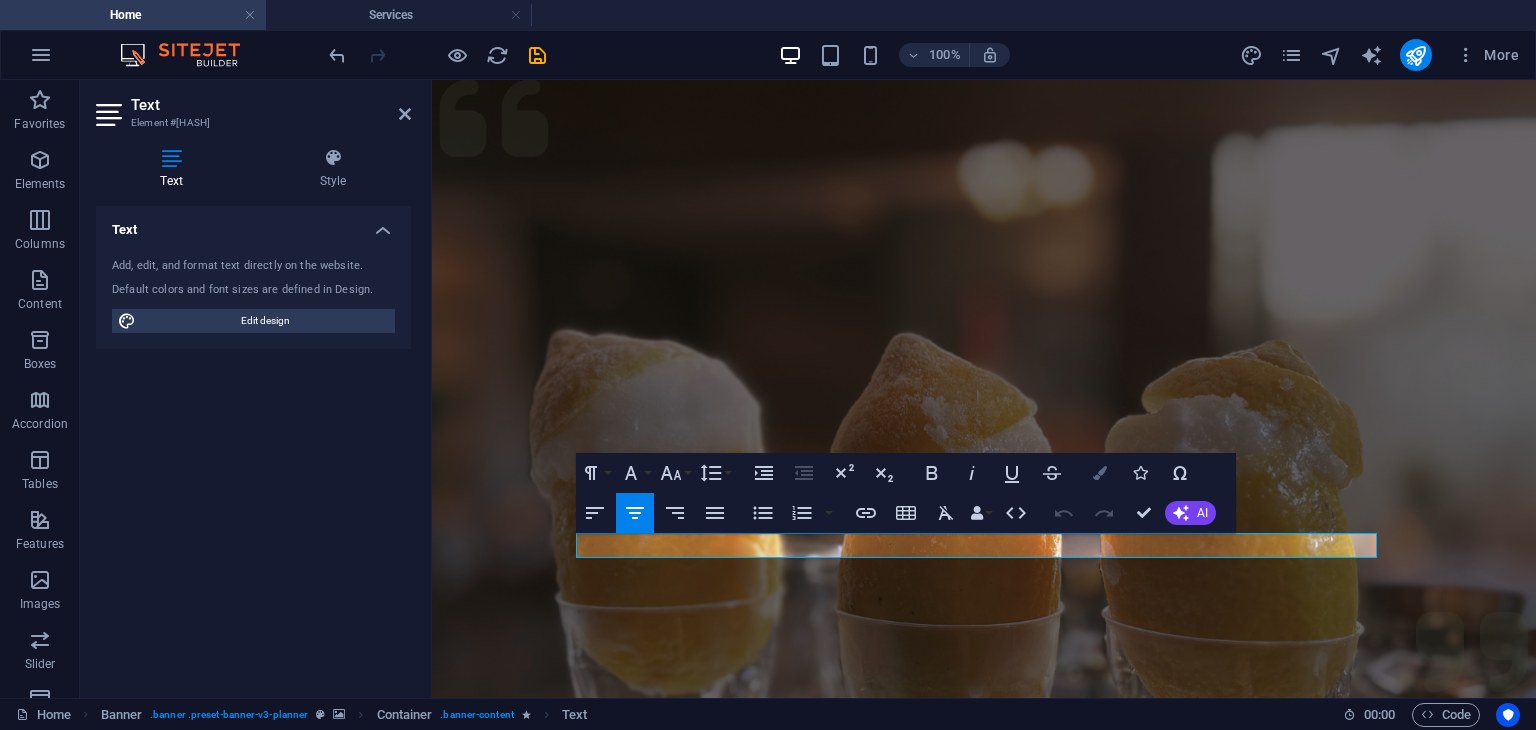 click at bounding box center (1100, 473) 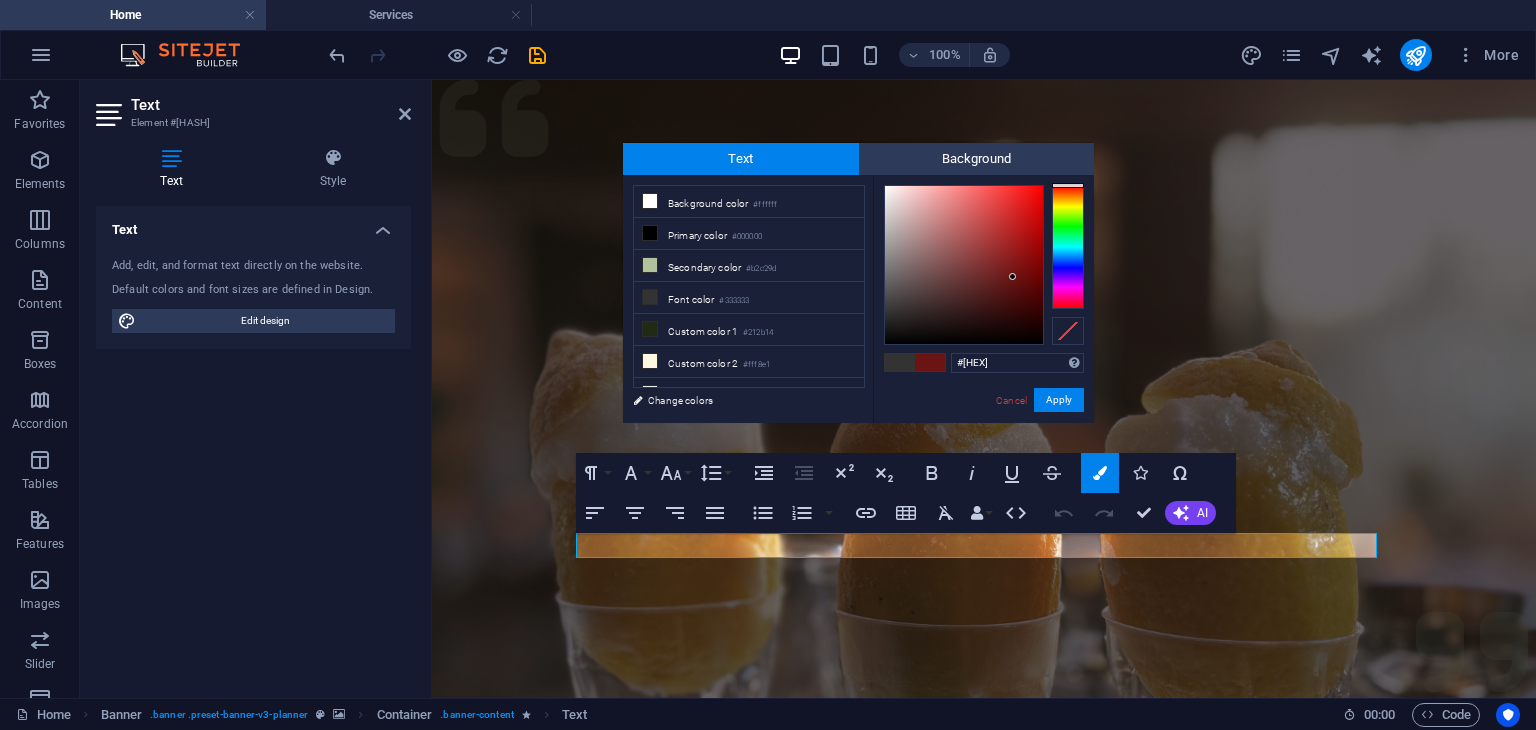 click at bounding box center (964, 265) 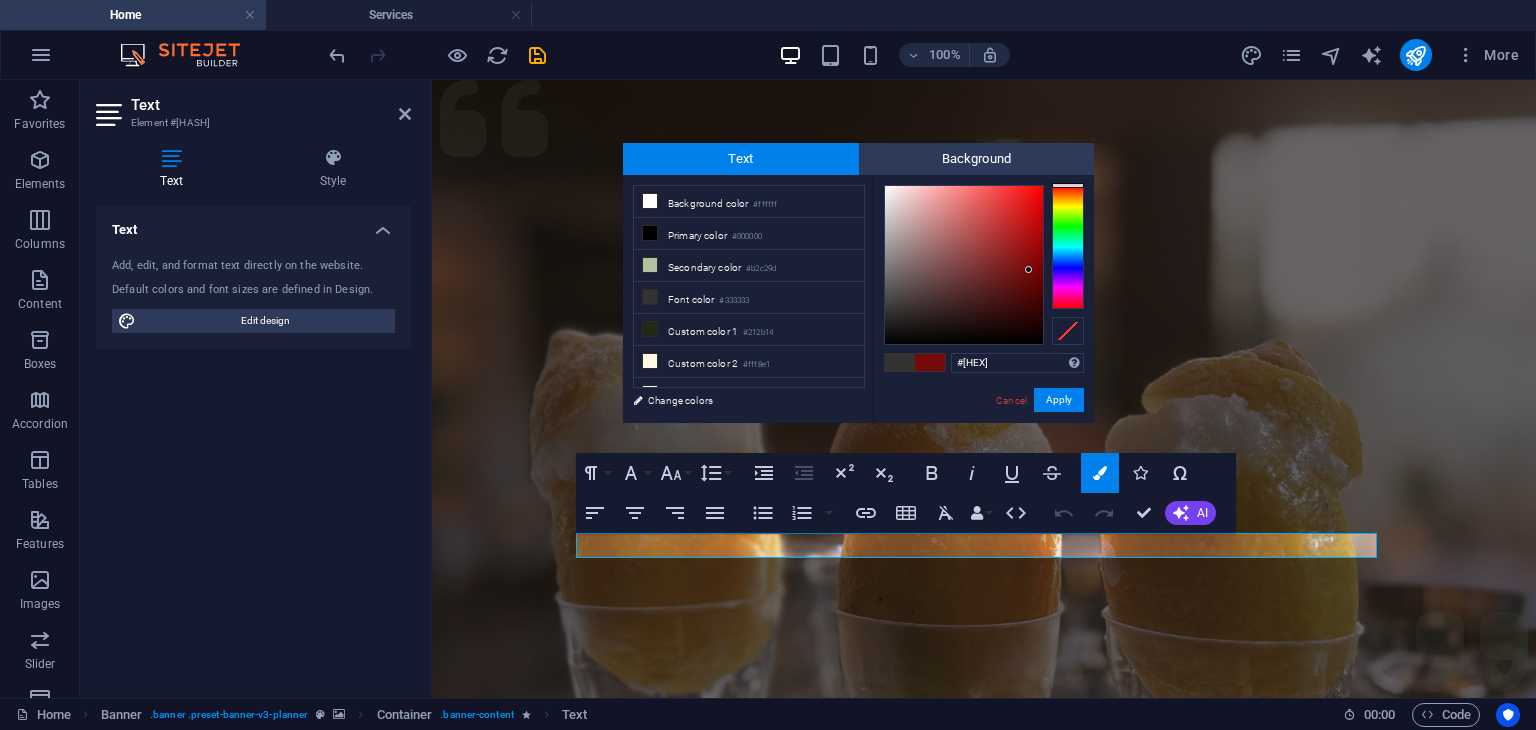 click at bounding box center (964, 265) 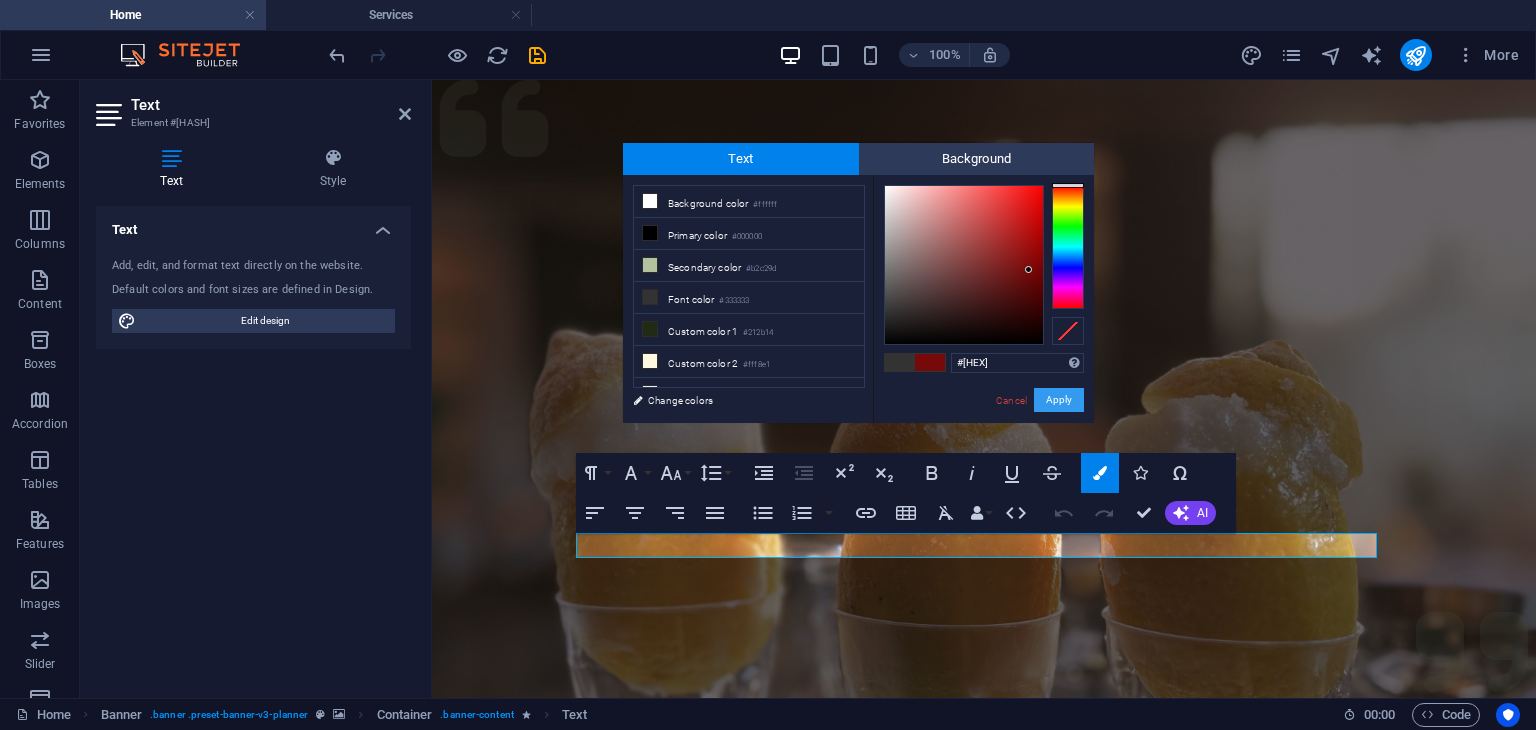 click on "Apply" at bounding box center (1059, 400) 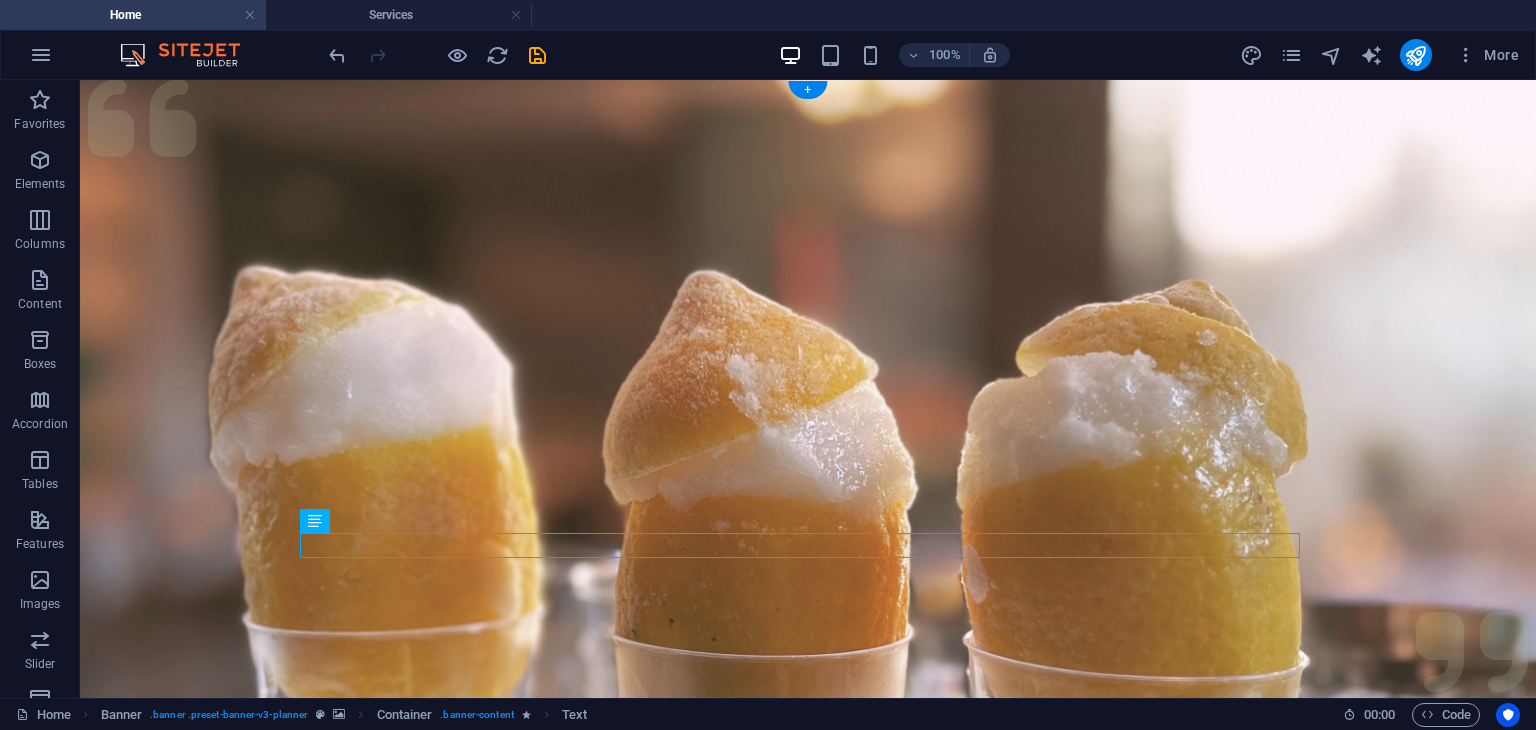 click at bounding box center (808, 530) 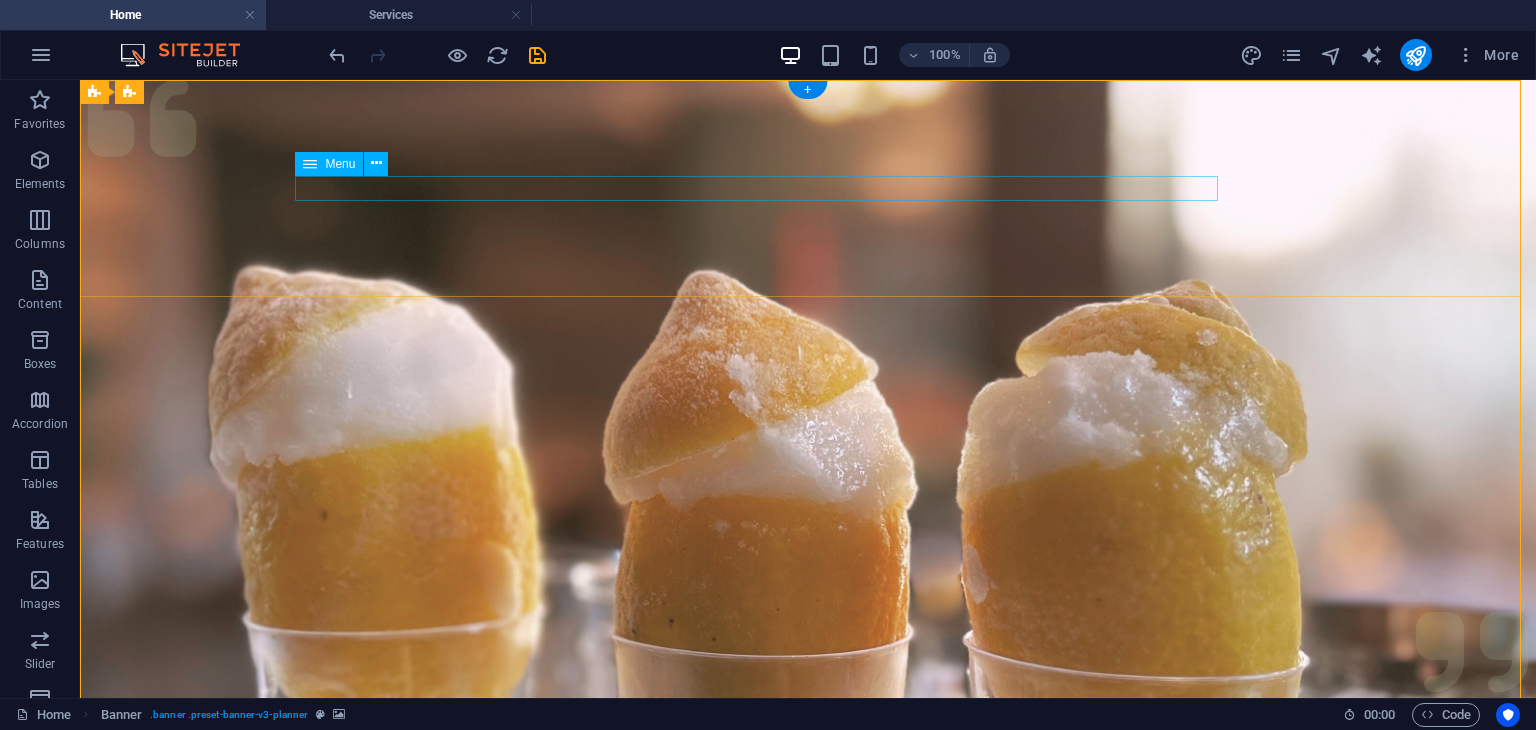 click on "Services About Team Gallery Contact" at bounding box center [808, 1193] 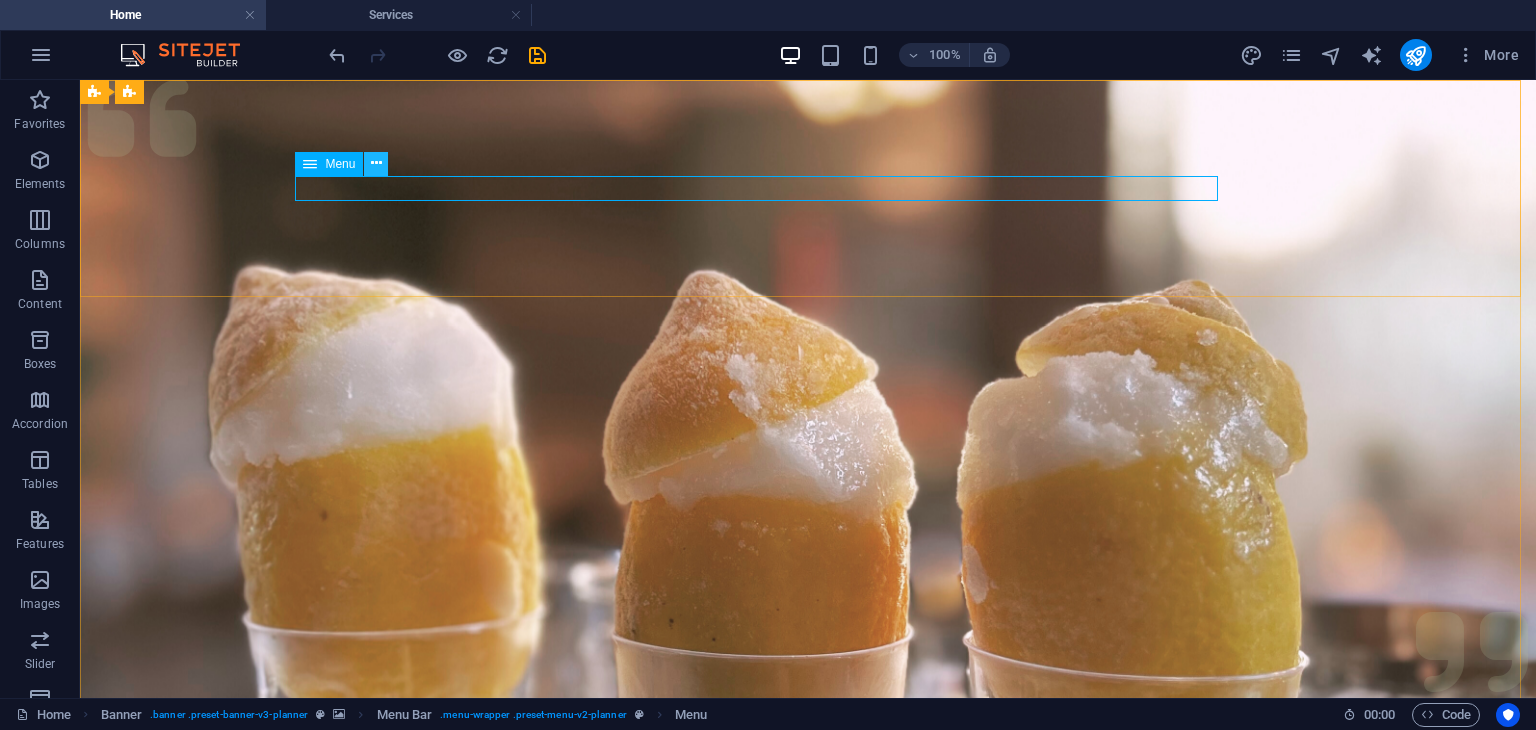 click at bounding box center [376, 163] 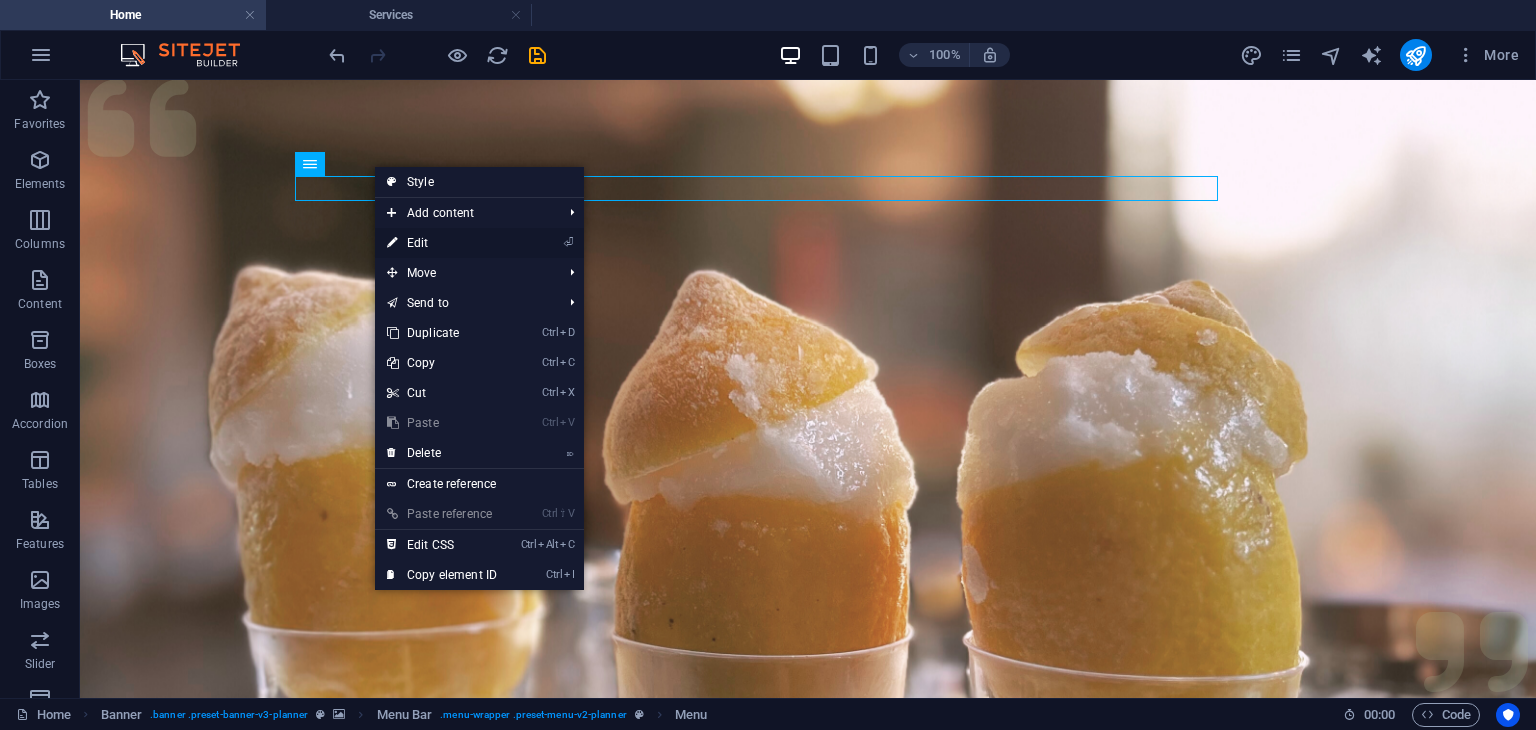 click on "⏎  Edit" at bounding box center [442, 243] 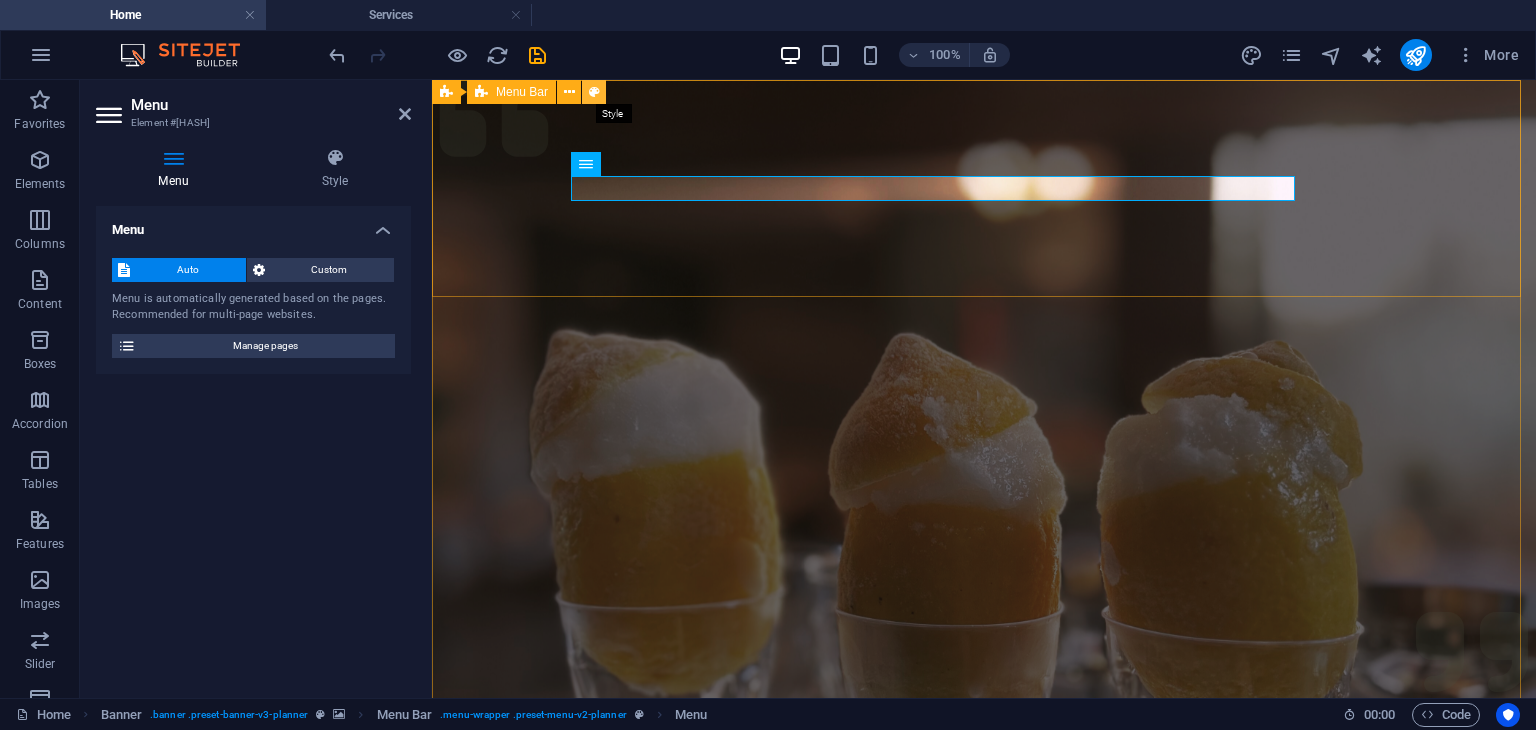 click at bounding box center [594, 92] 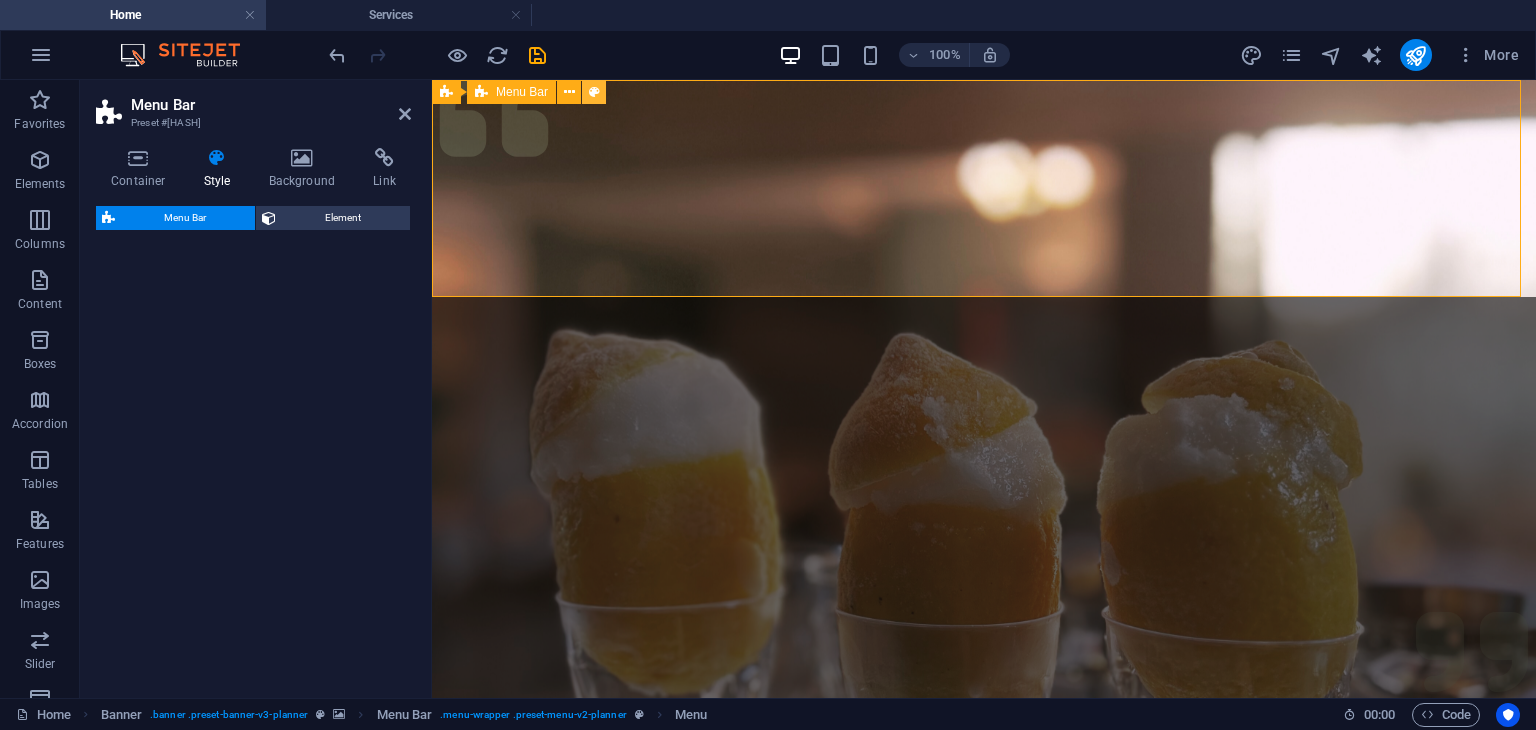 select on "rem" 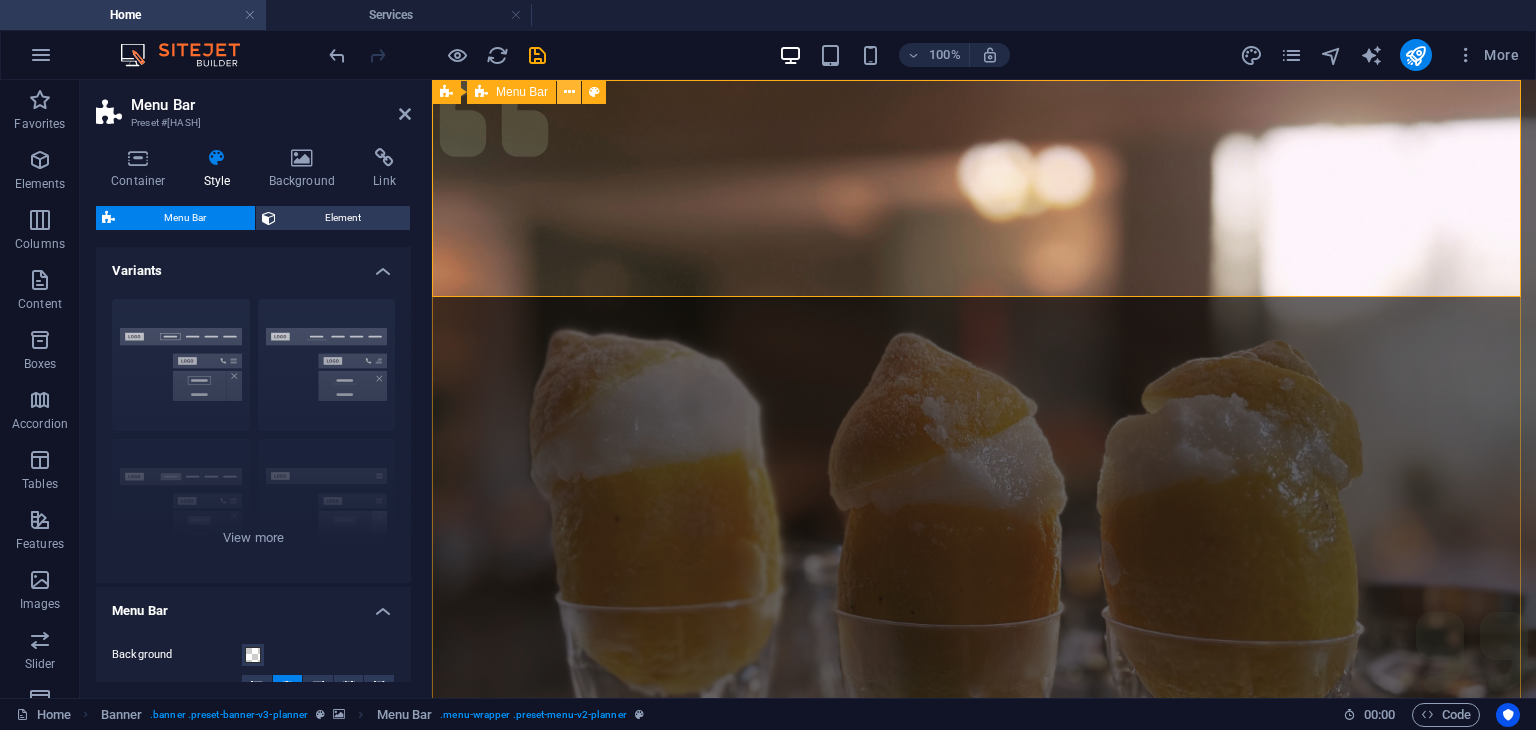 click at bounding box center [569, 92] 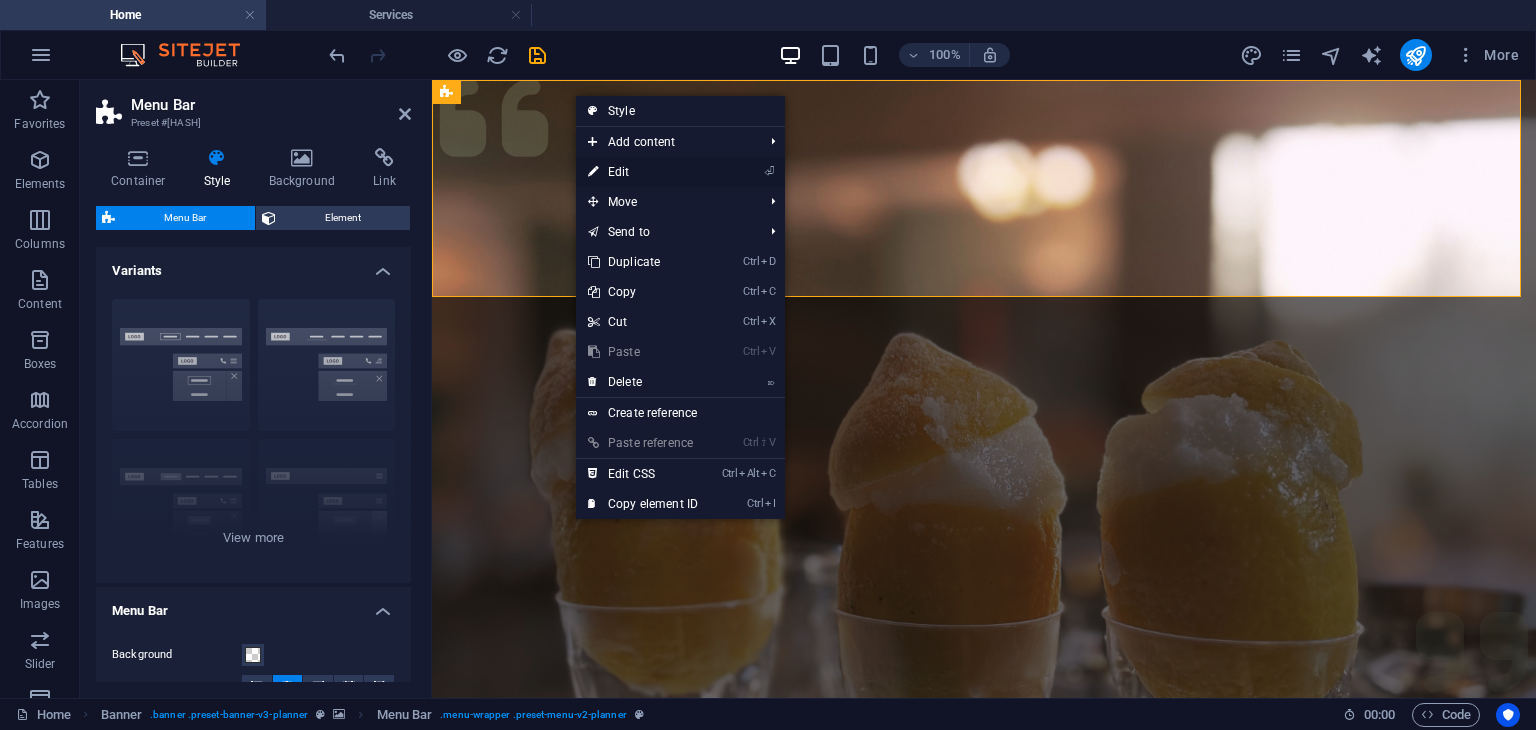 click on "⏎  Edit" at bounding box center (643, 172) 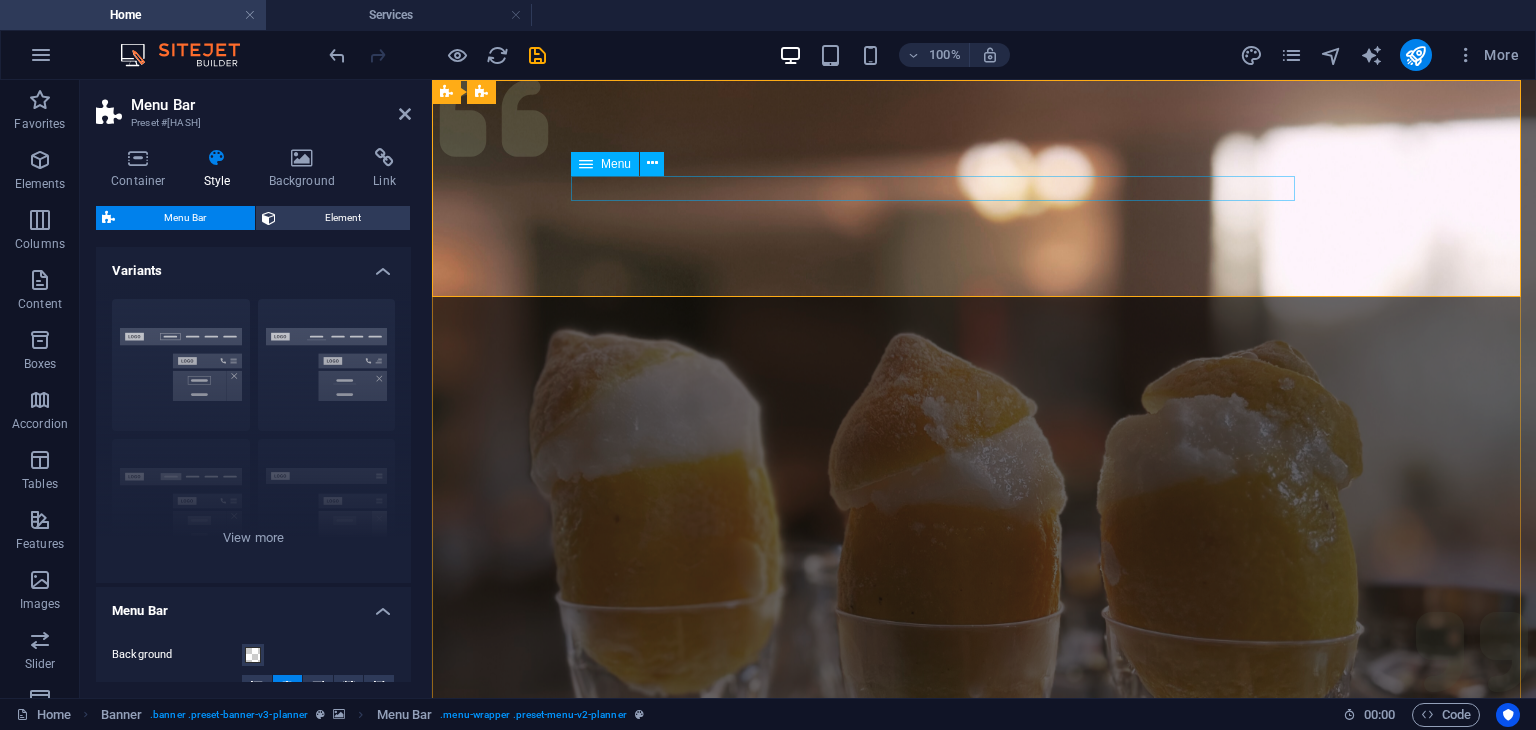 click on "Services About Team Gallery Contact" at bounding box center (984, 1193) 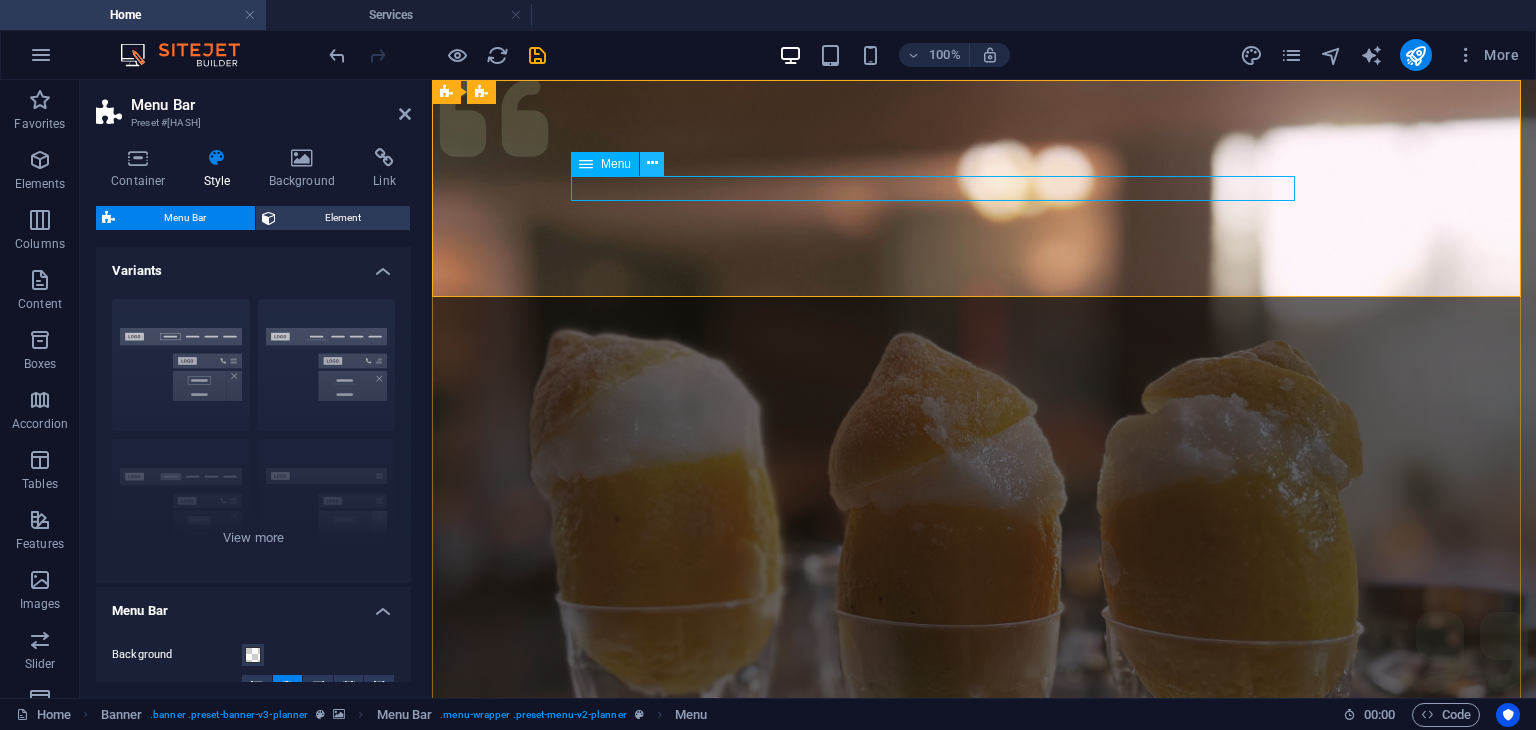 click at bounding box center [652, 163] 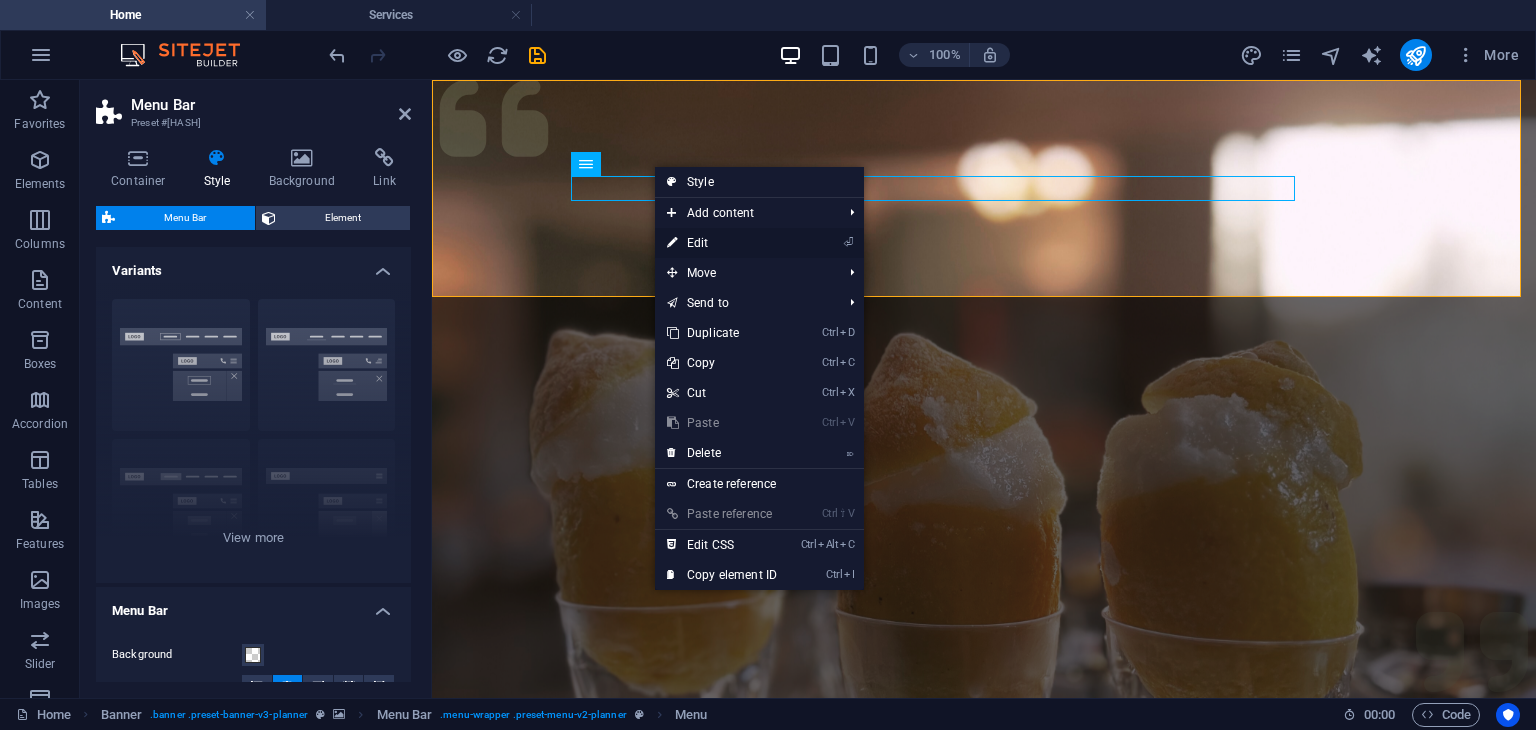 click on "⏎  Edit" at bounding box center (722, 243) 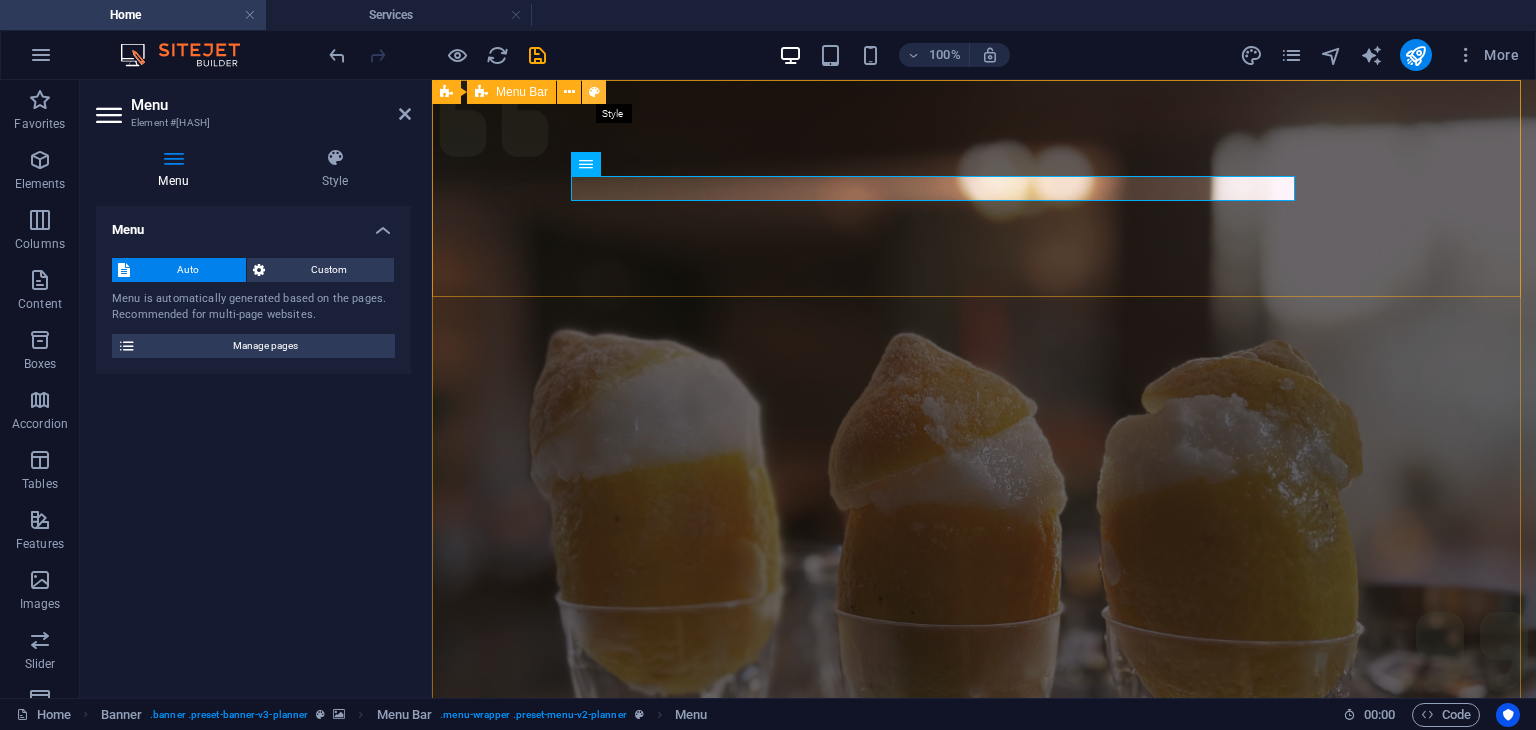 click at bounding box center [594, 92] 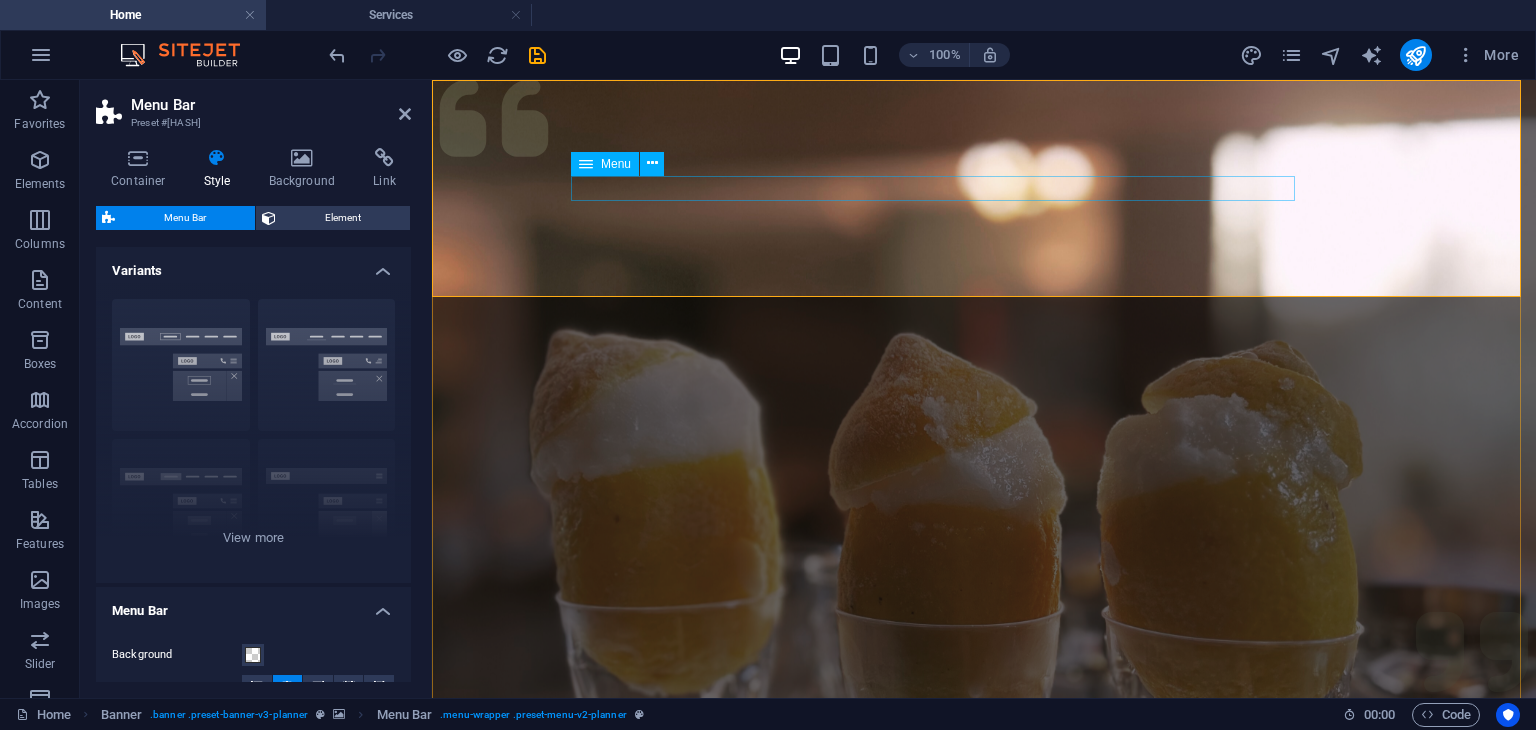 click on "Services About Team Gallery Contact" at bounding box center [984, 1193] 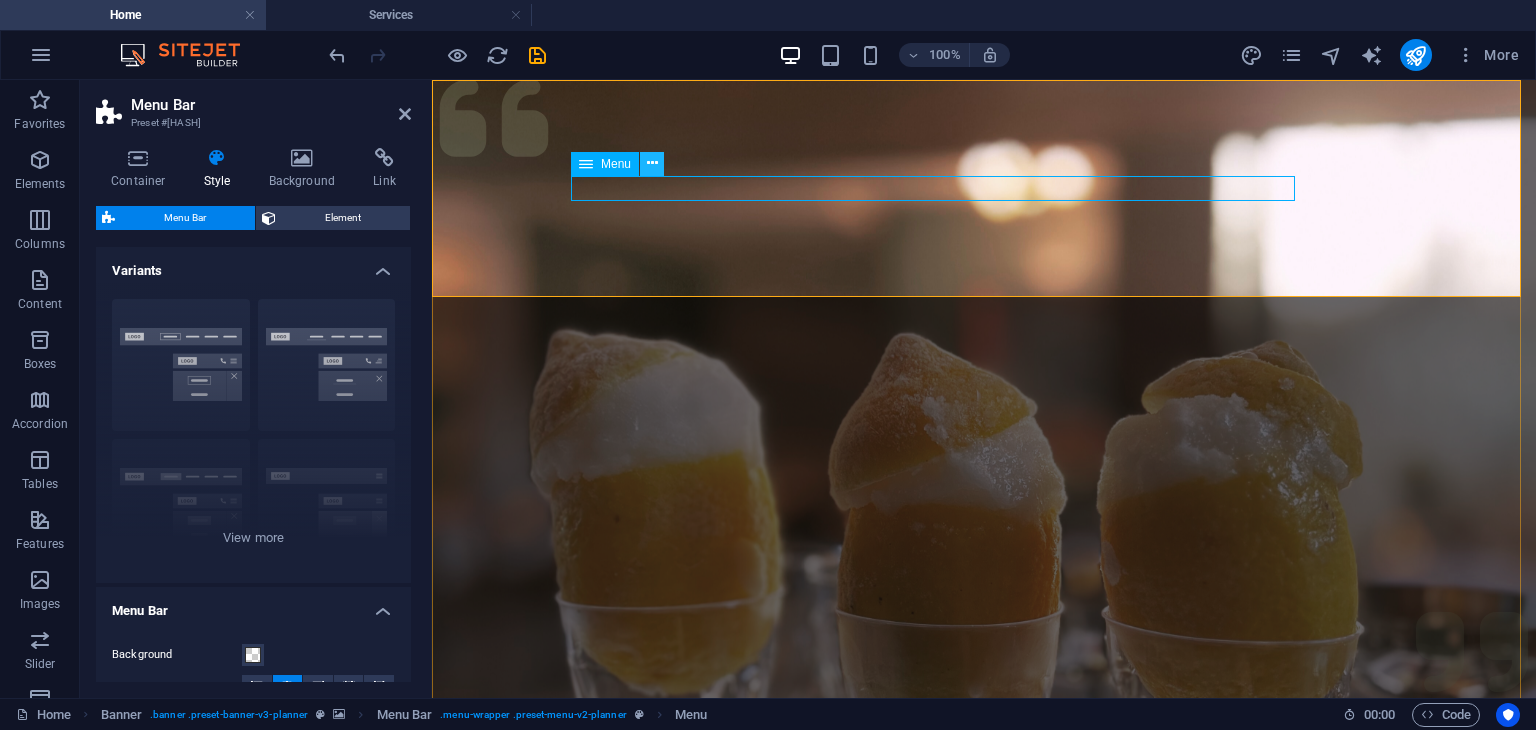 click at bounding box center [652, 164] 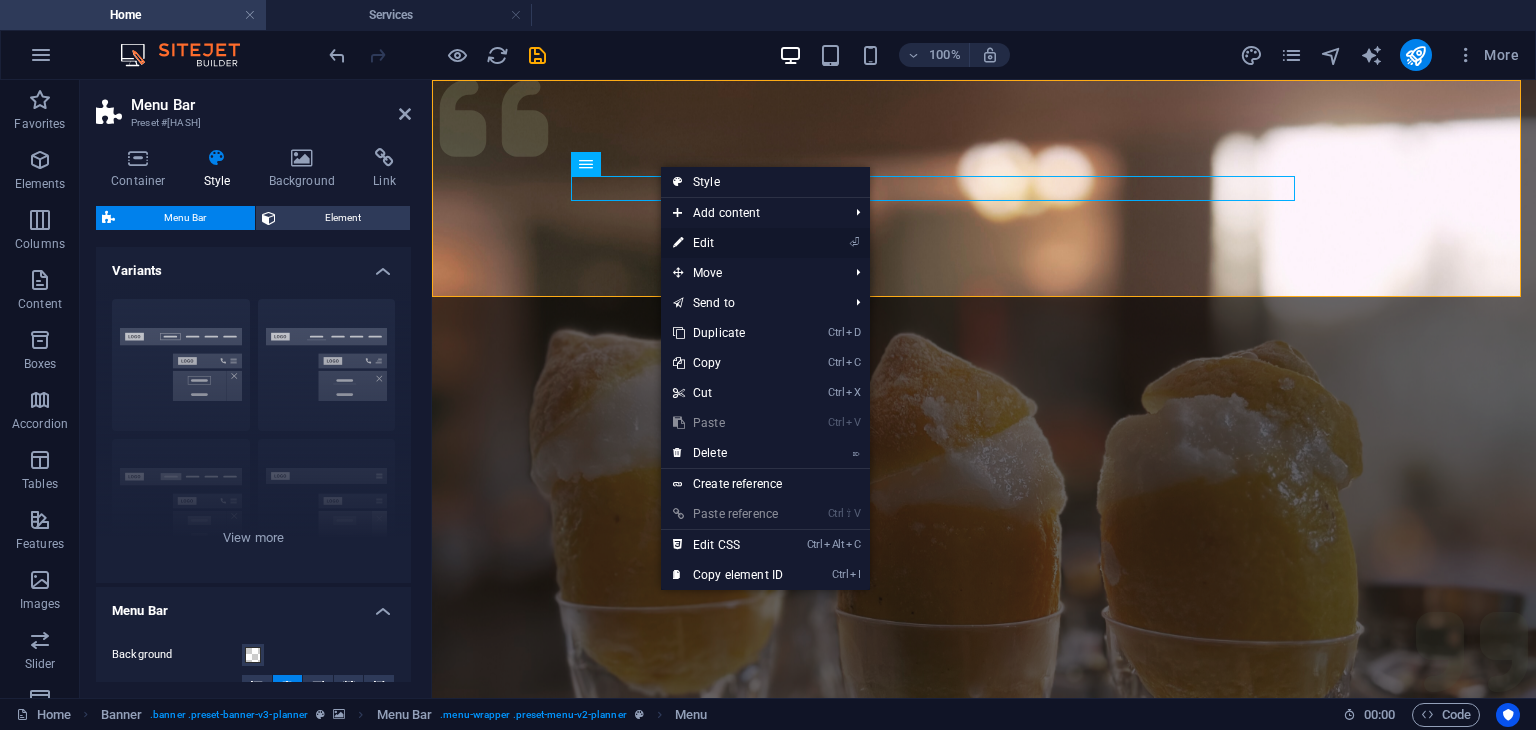 click on "⏎  Edit" at bounding box center [728, 243] 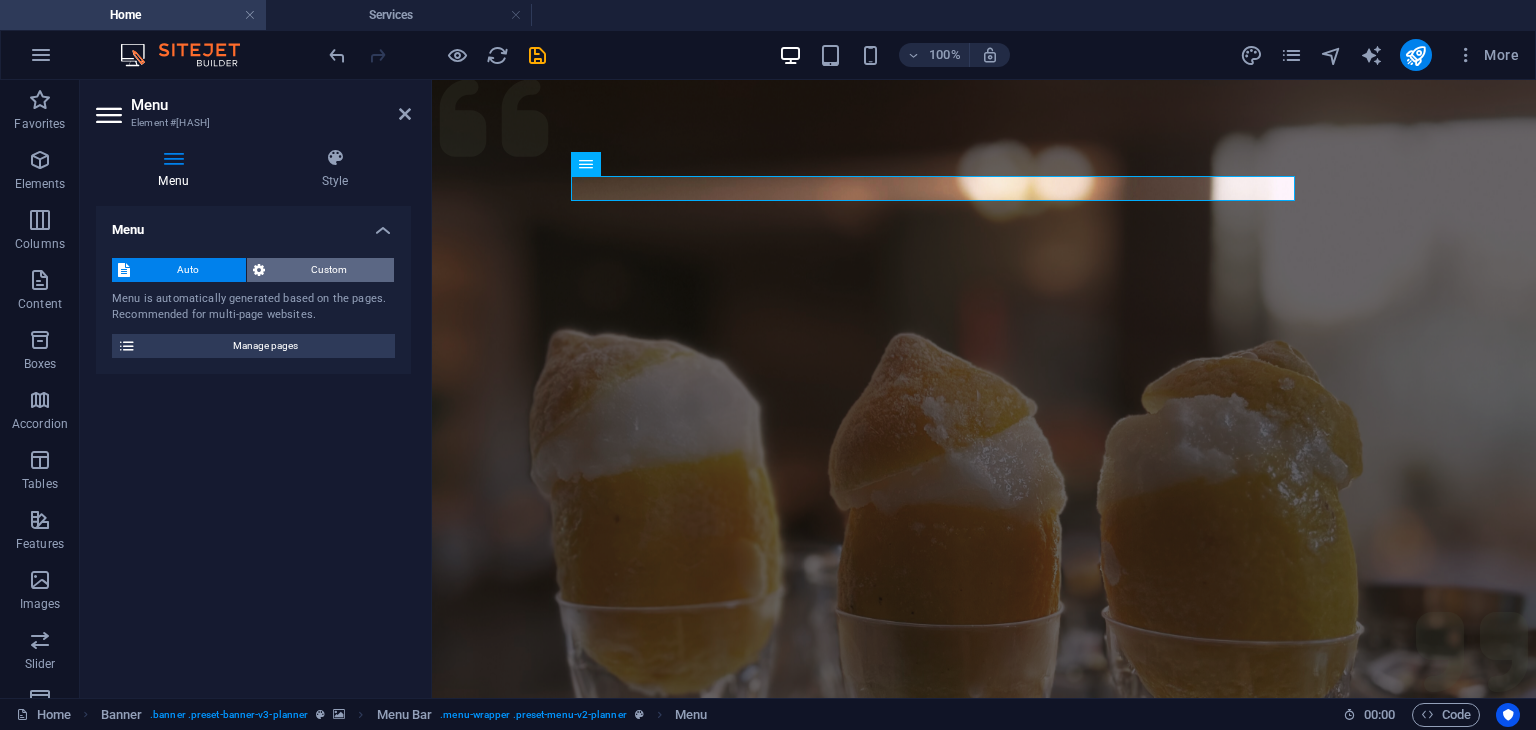 click on "Custom" at bounding box center [330, 270] 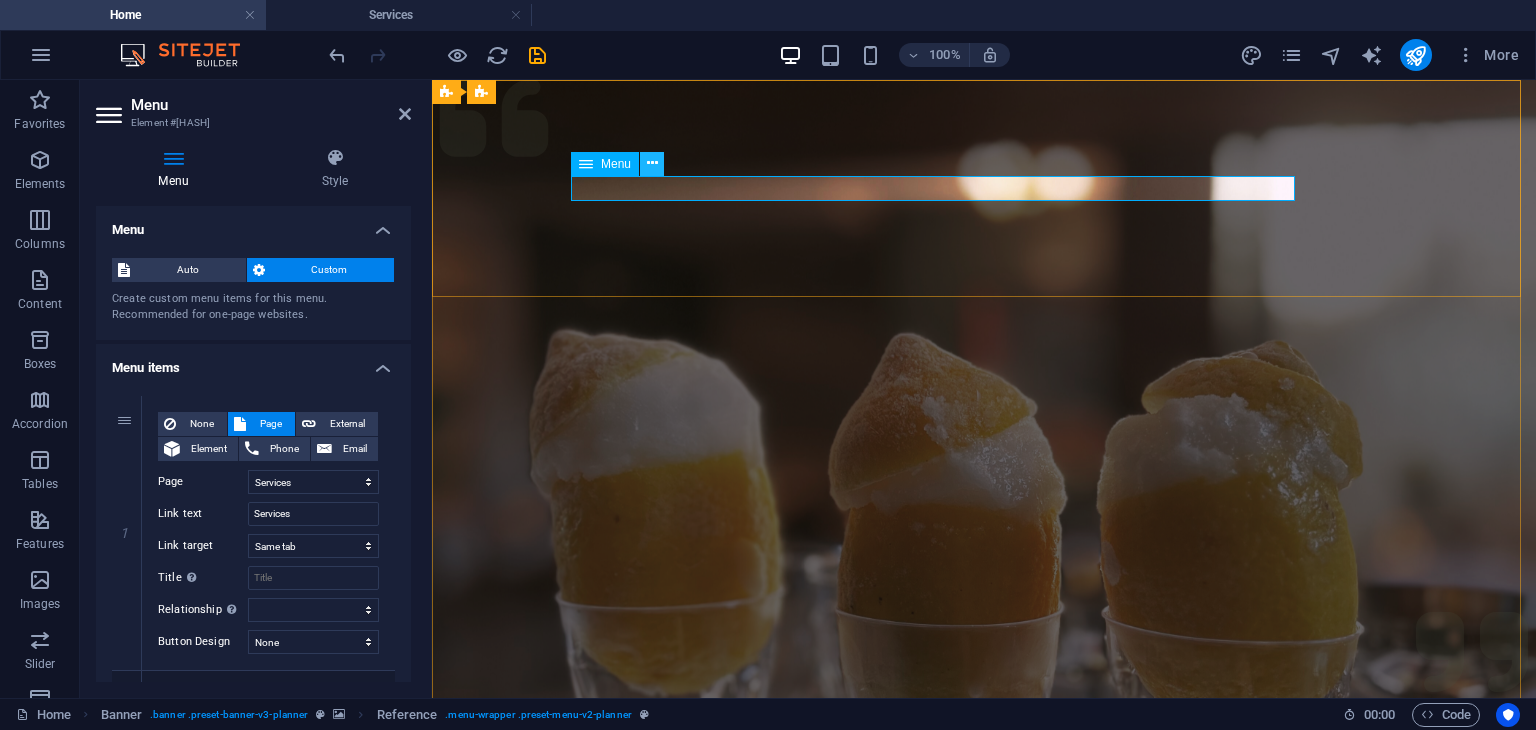 click at bounding box center (652, 163) 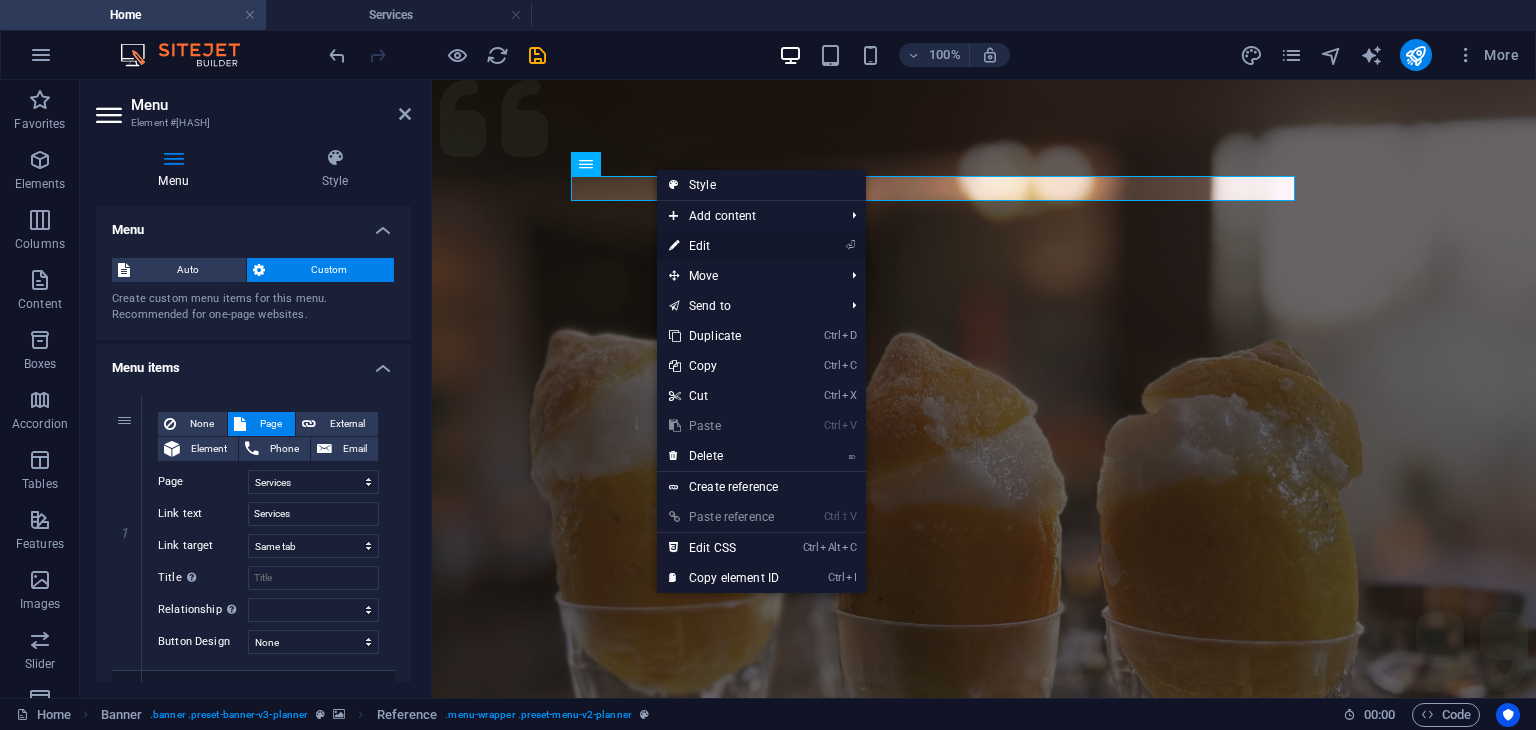 click on "⏎  Edit" at bounding box center [724, 246] 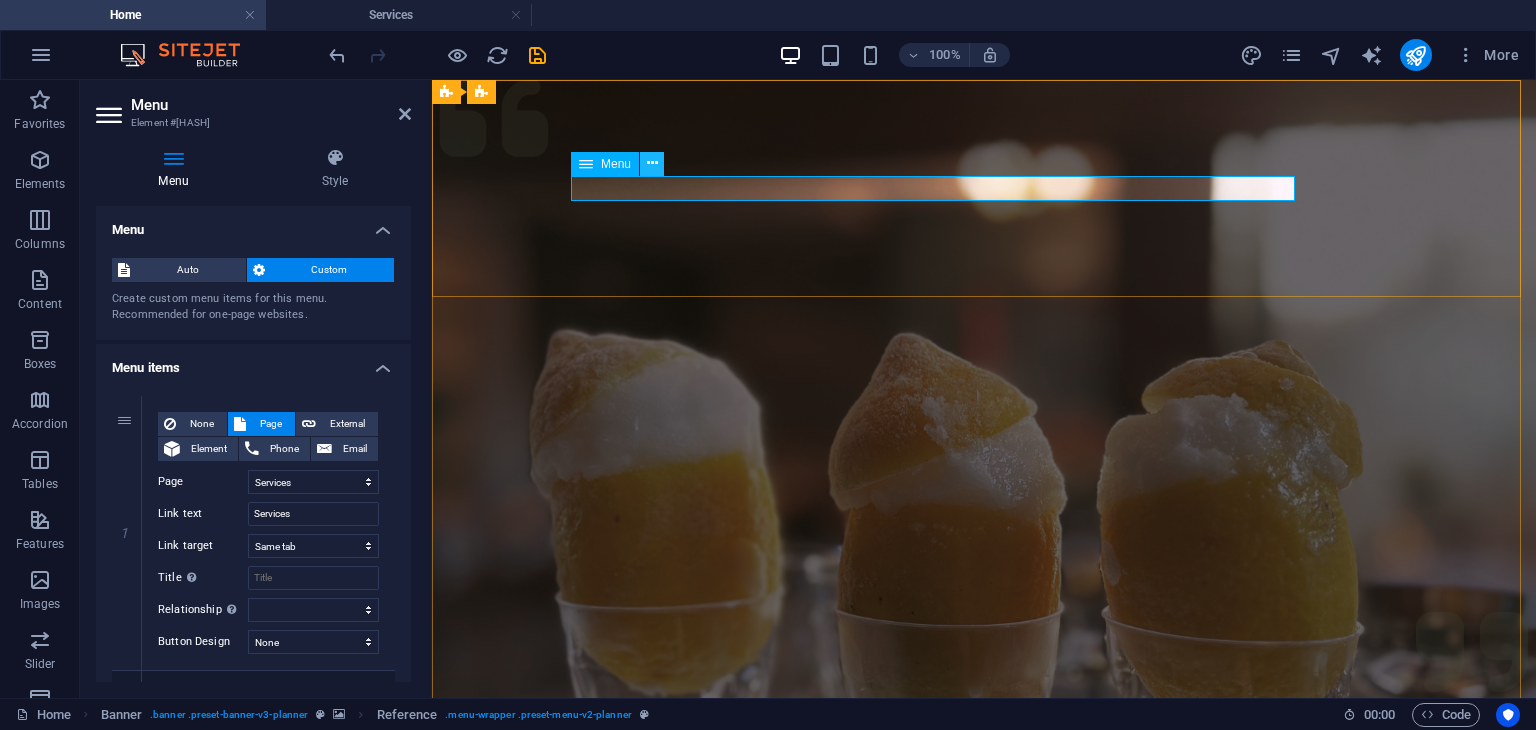 click at bounding box center (652, 163) 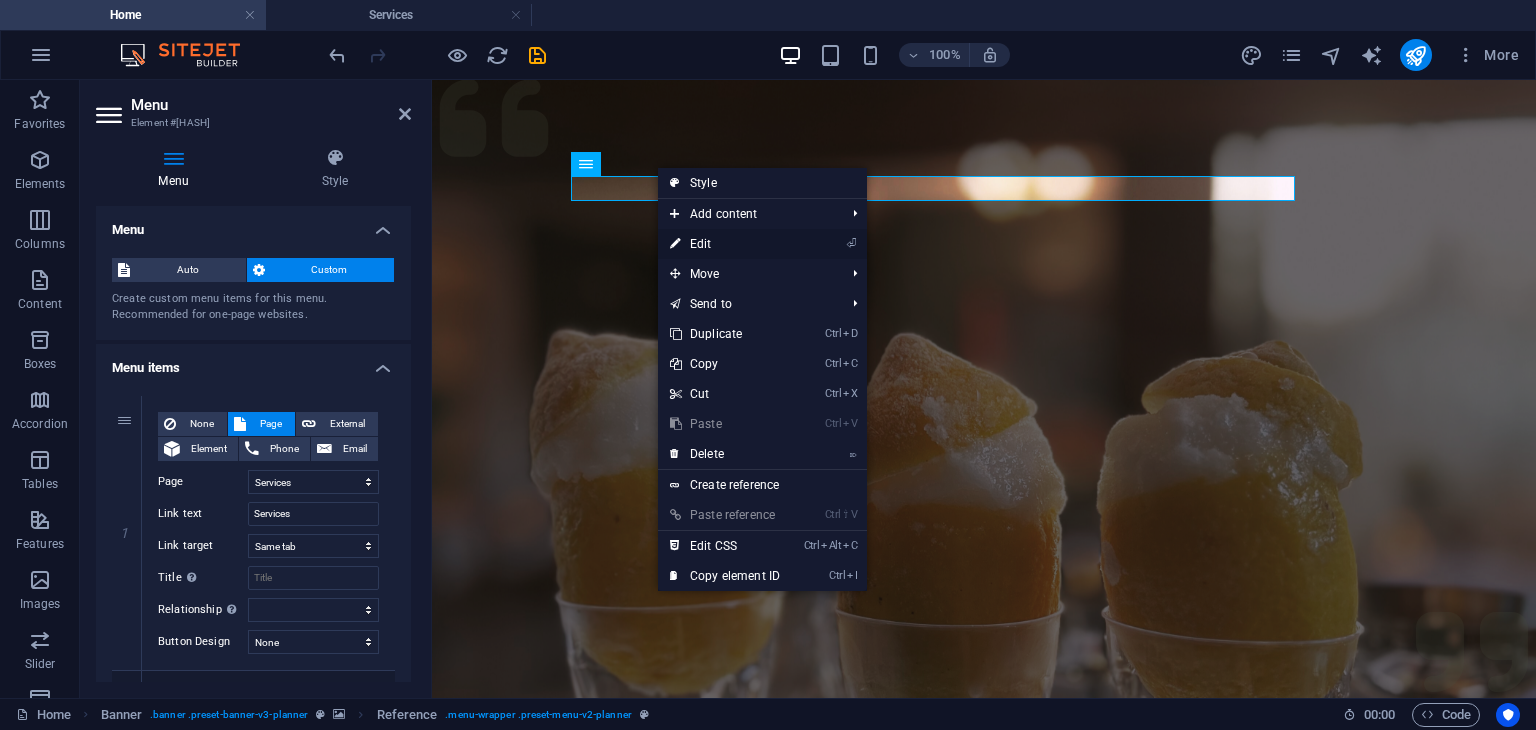 click on "⏎  Edit" at bounding box center (725, 244) 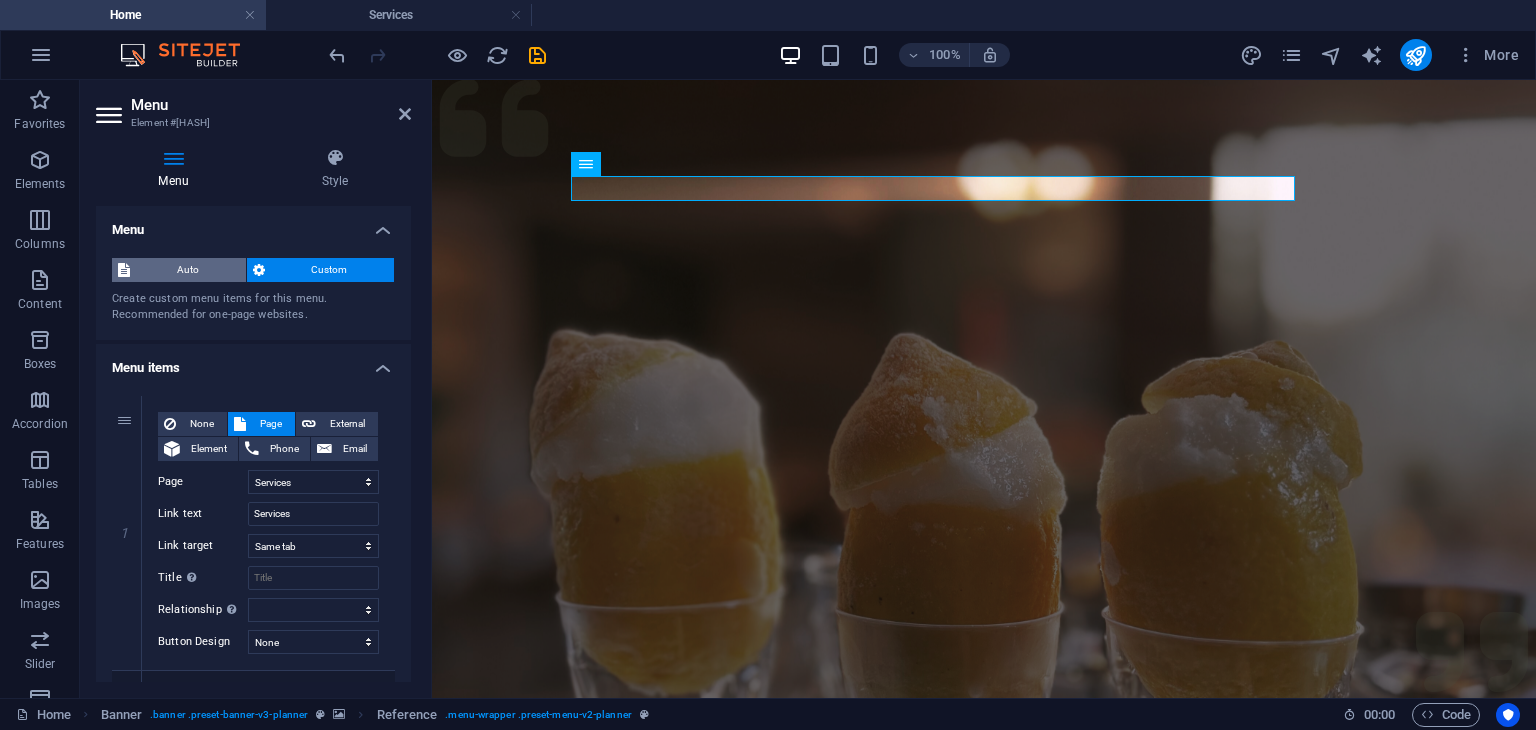 click on "Auto" at bounding box center [188, 270] 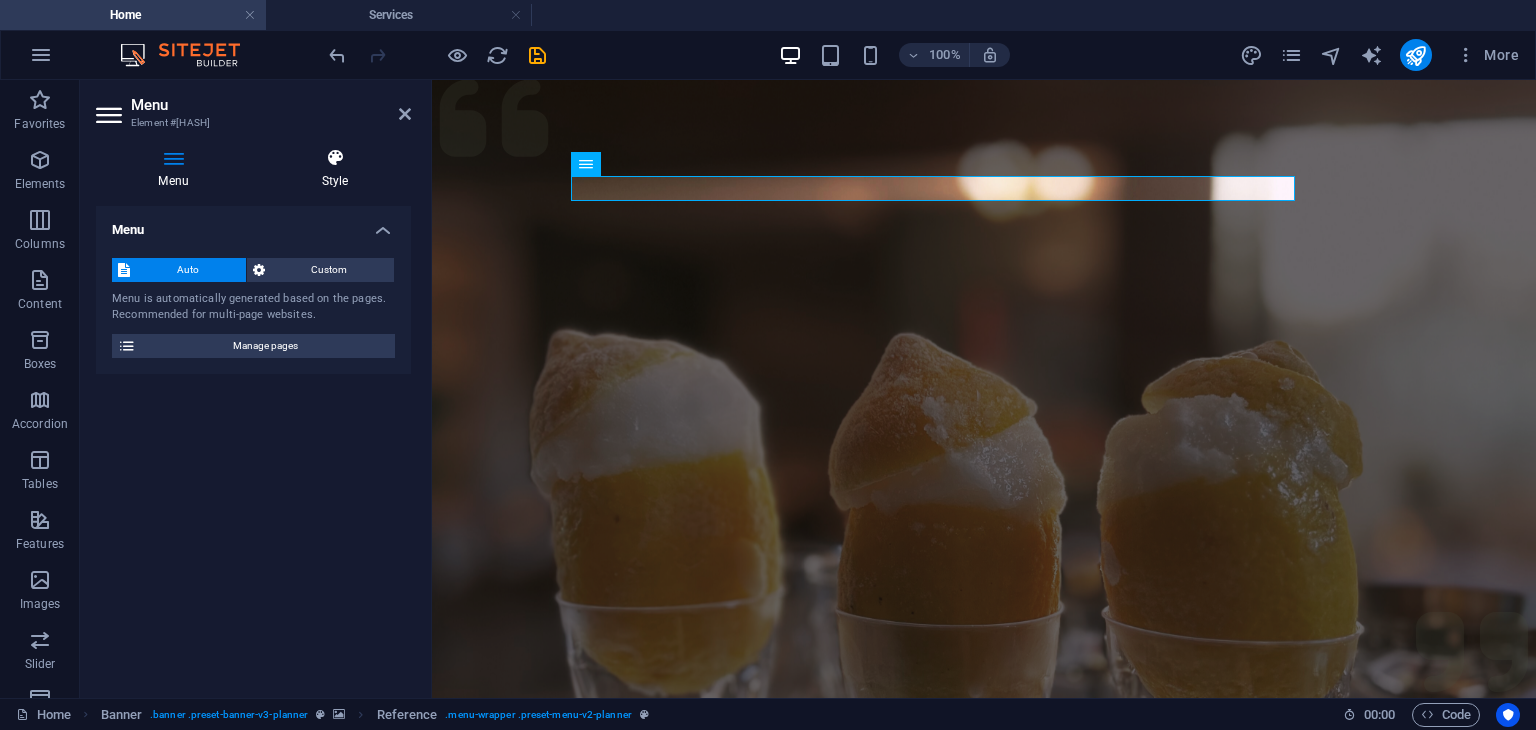 click at bounding box center (335, 158) 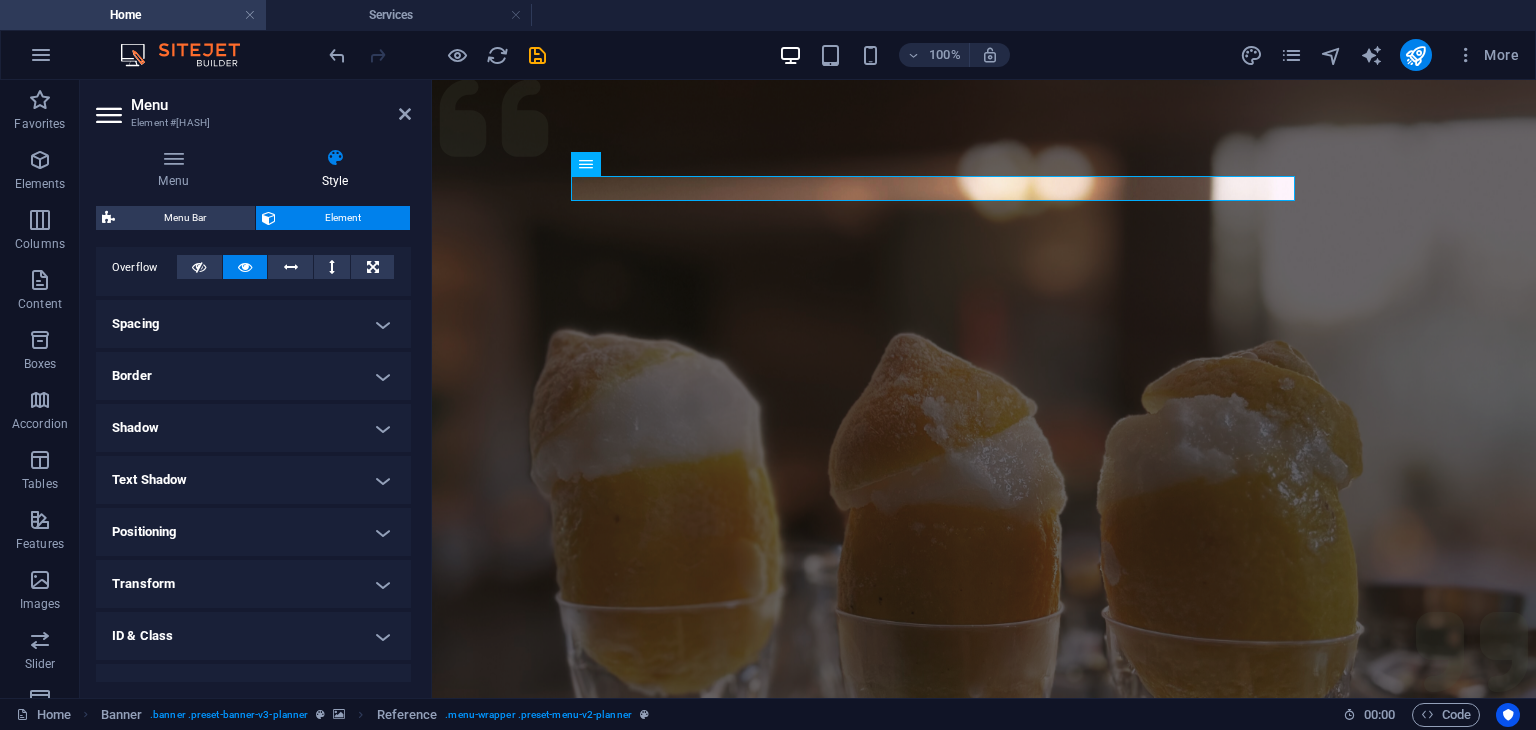 scroll, scrollTop: 409, scrollLeft: 0, axis: vertical 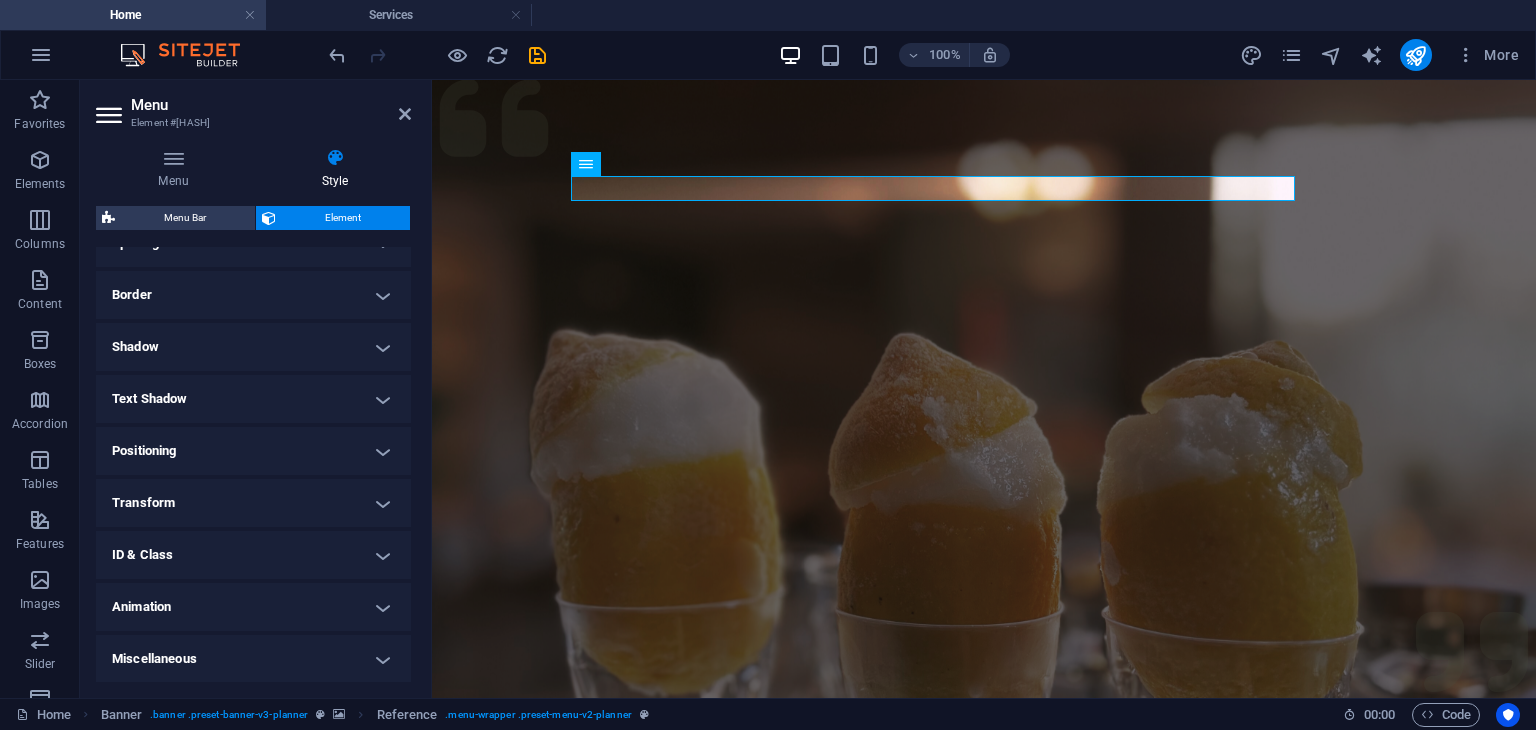 click on "Shadow" at bounding box center (253, 347) 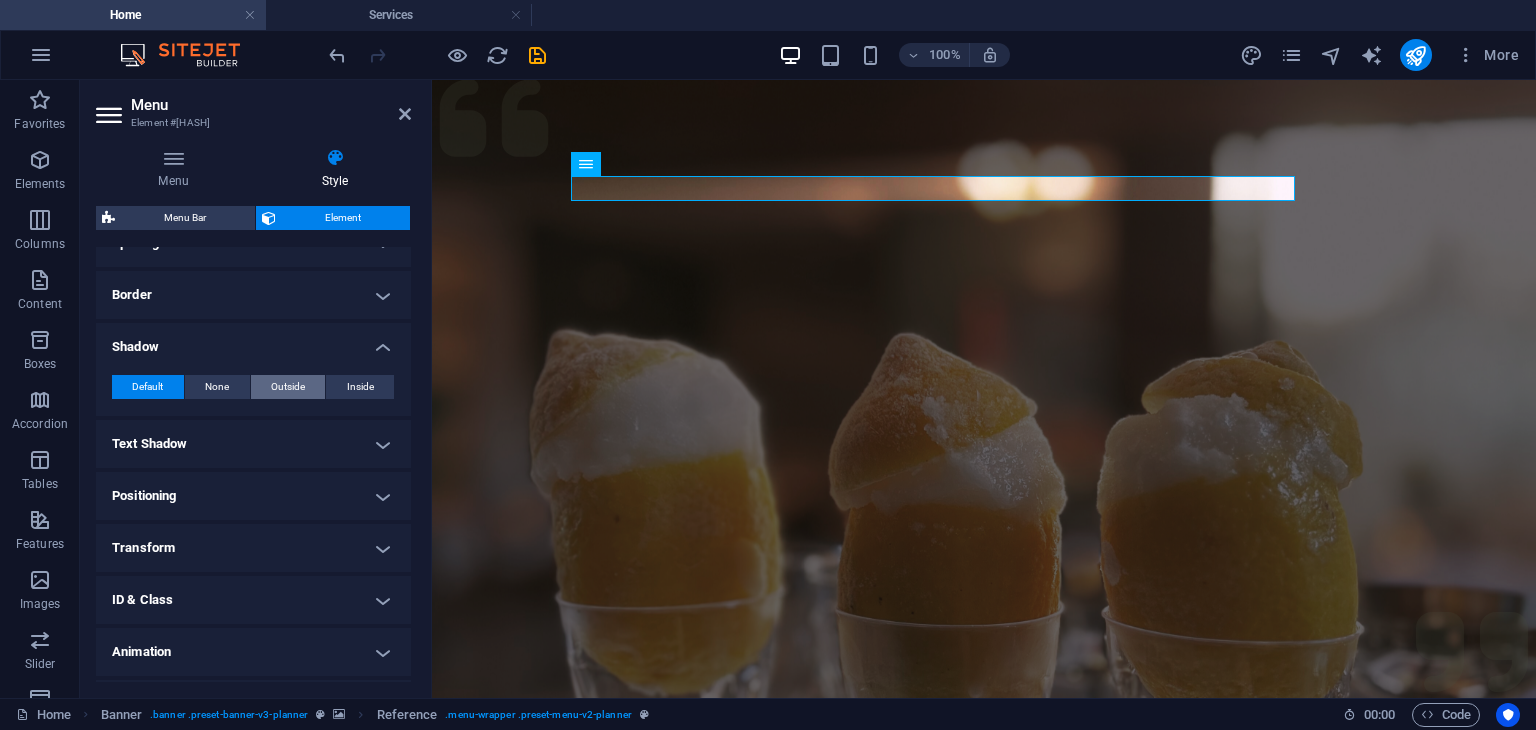 click on "Outside" at bounding box center [288, 387] 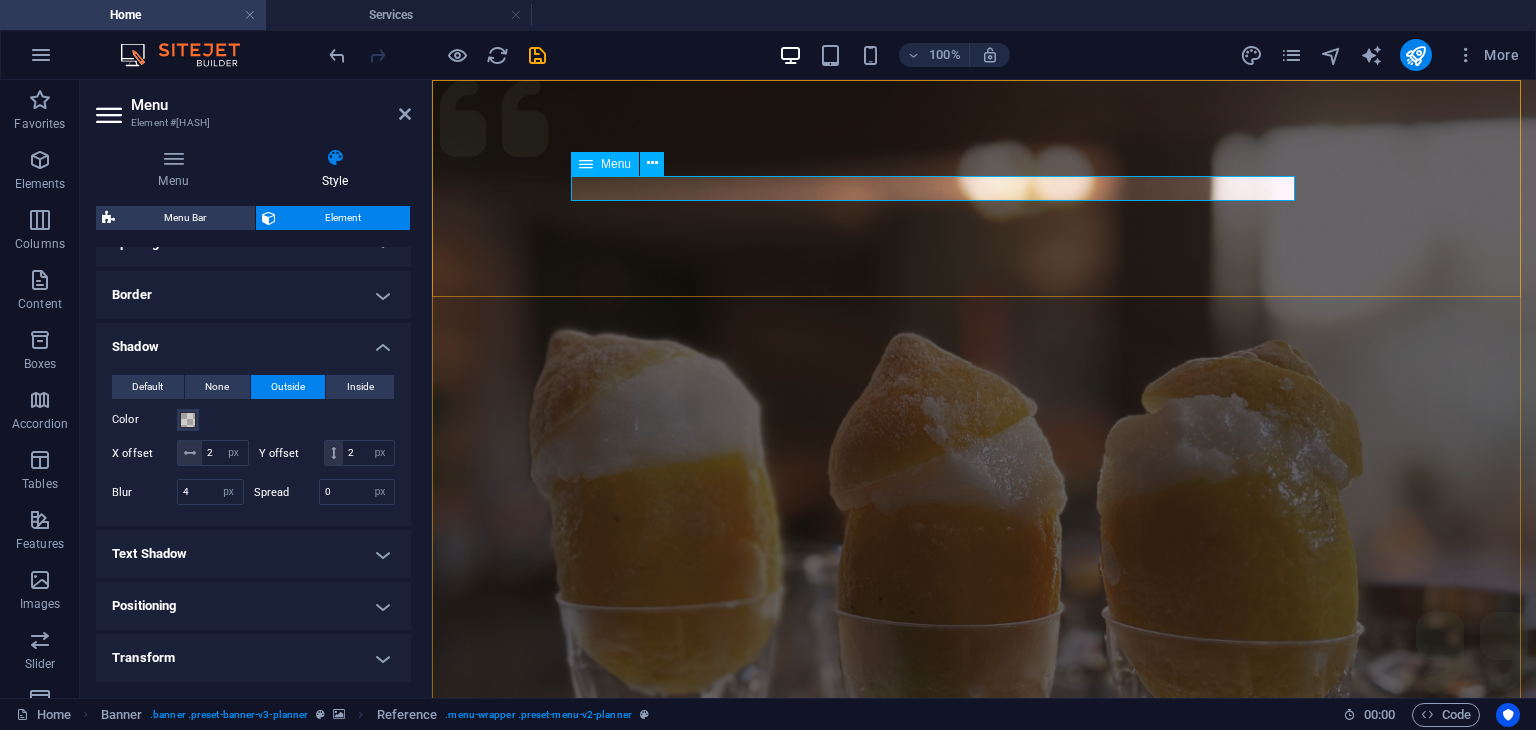 click on "Menu" at bounding box center (616, 164) 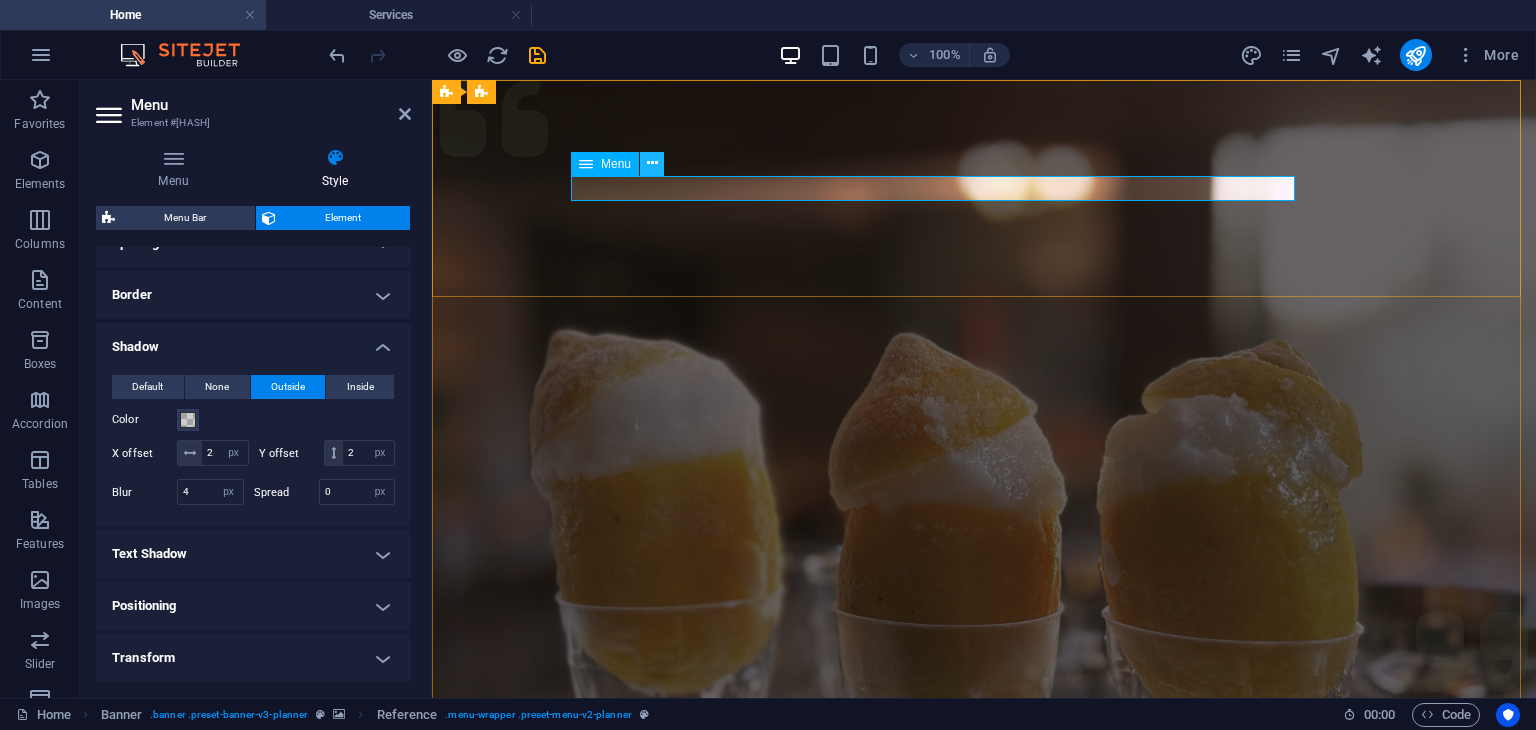 click at bounding box center (652, 164) 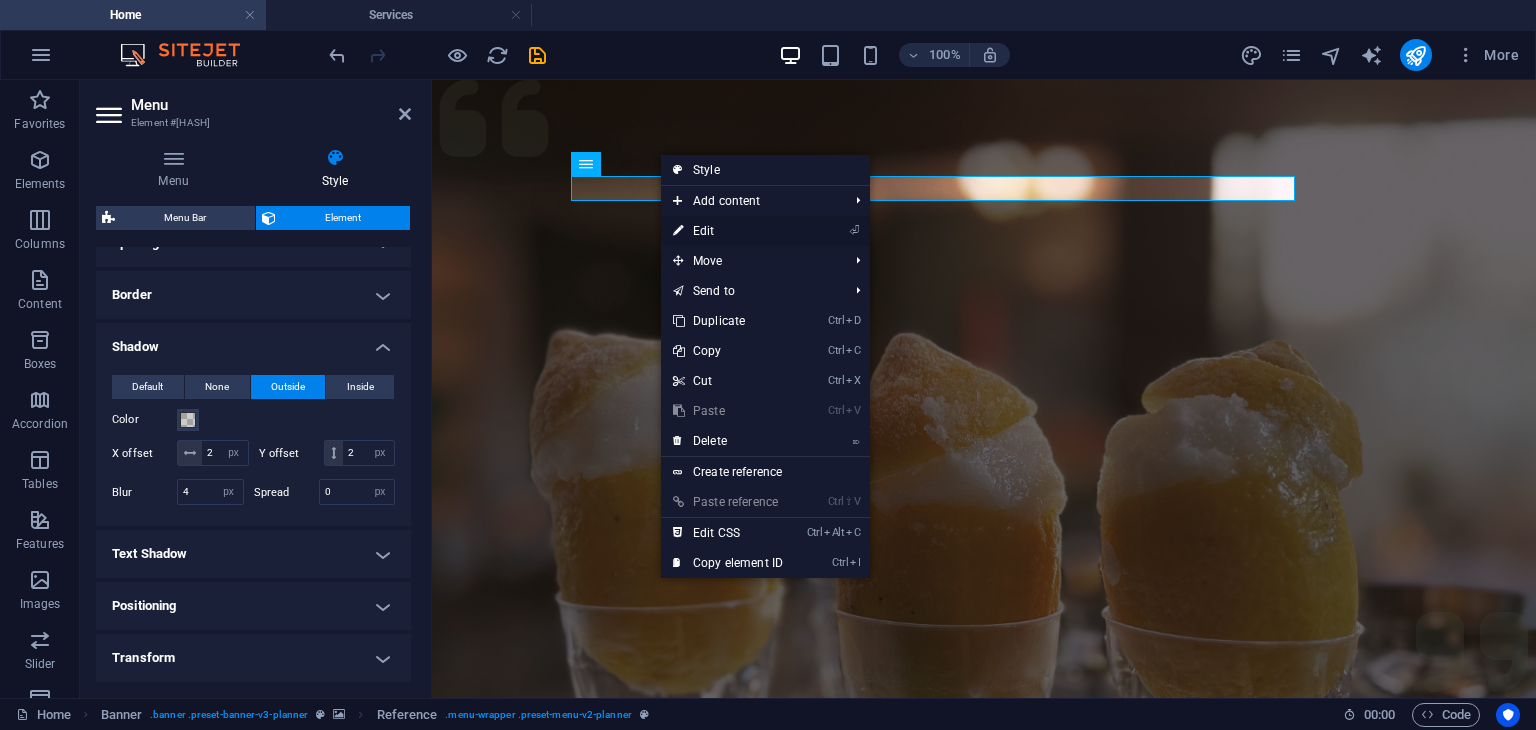 click on "⏎  Edit" at bounding box center (728, 231) 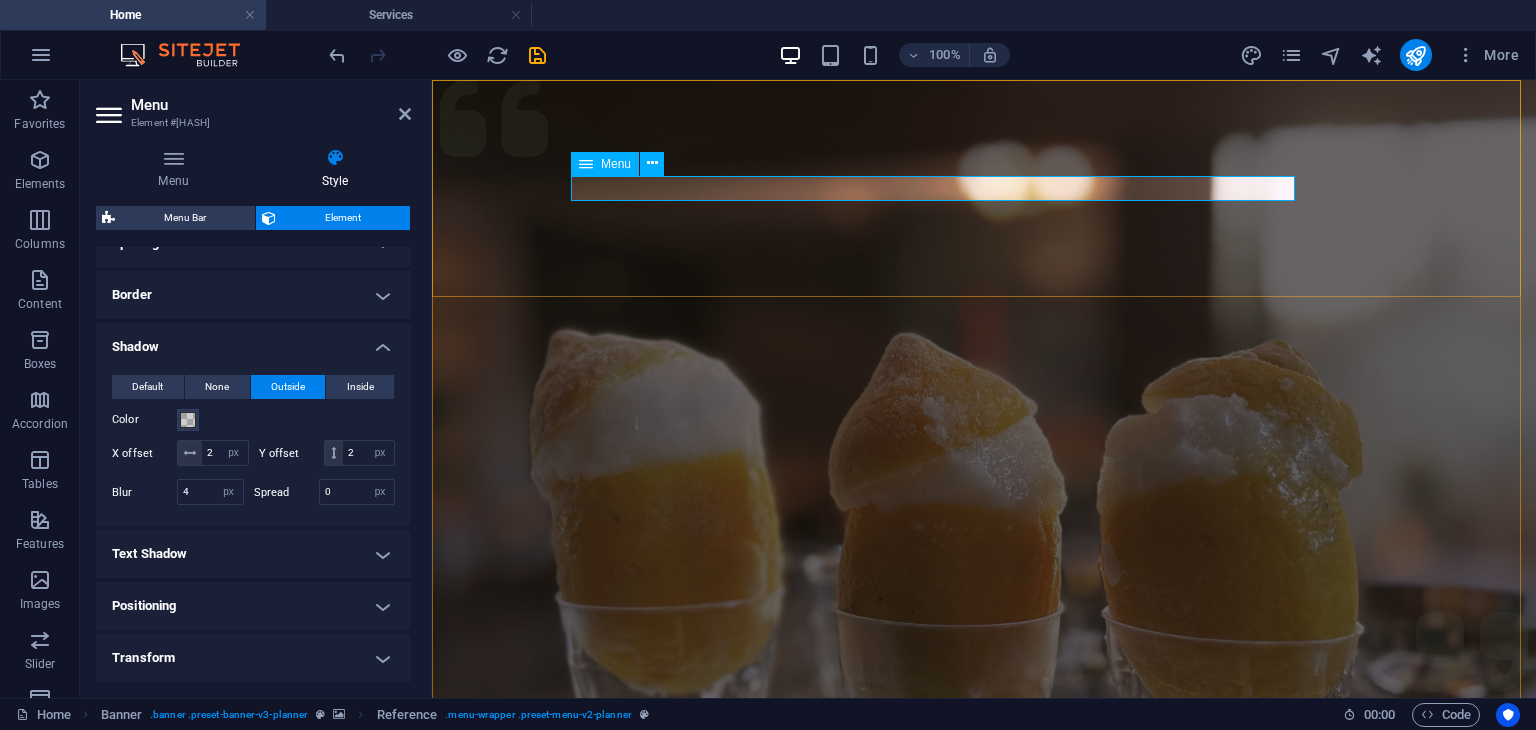 click on "Menu" at bounding box center (616, 164) 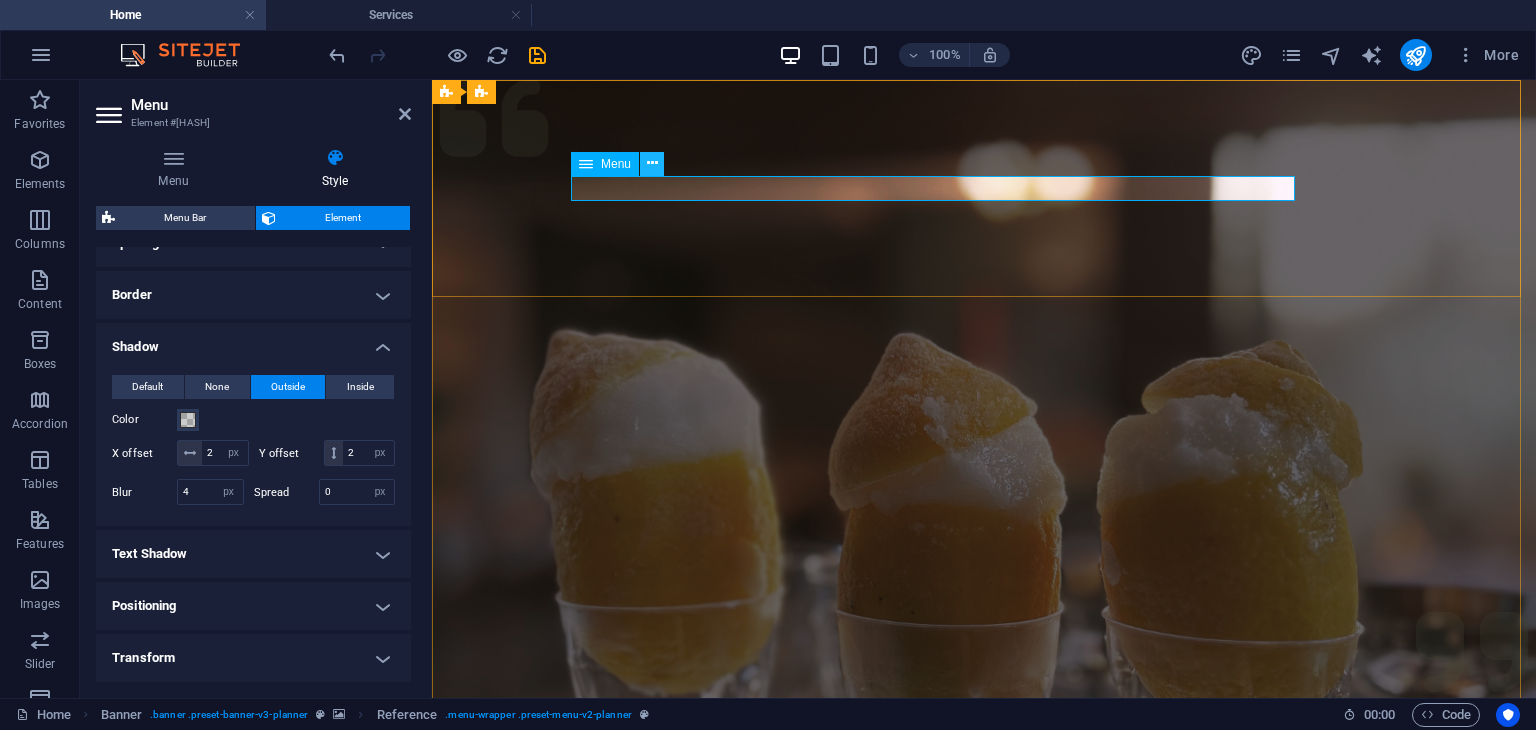 click at bounding box center [652, 163] 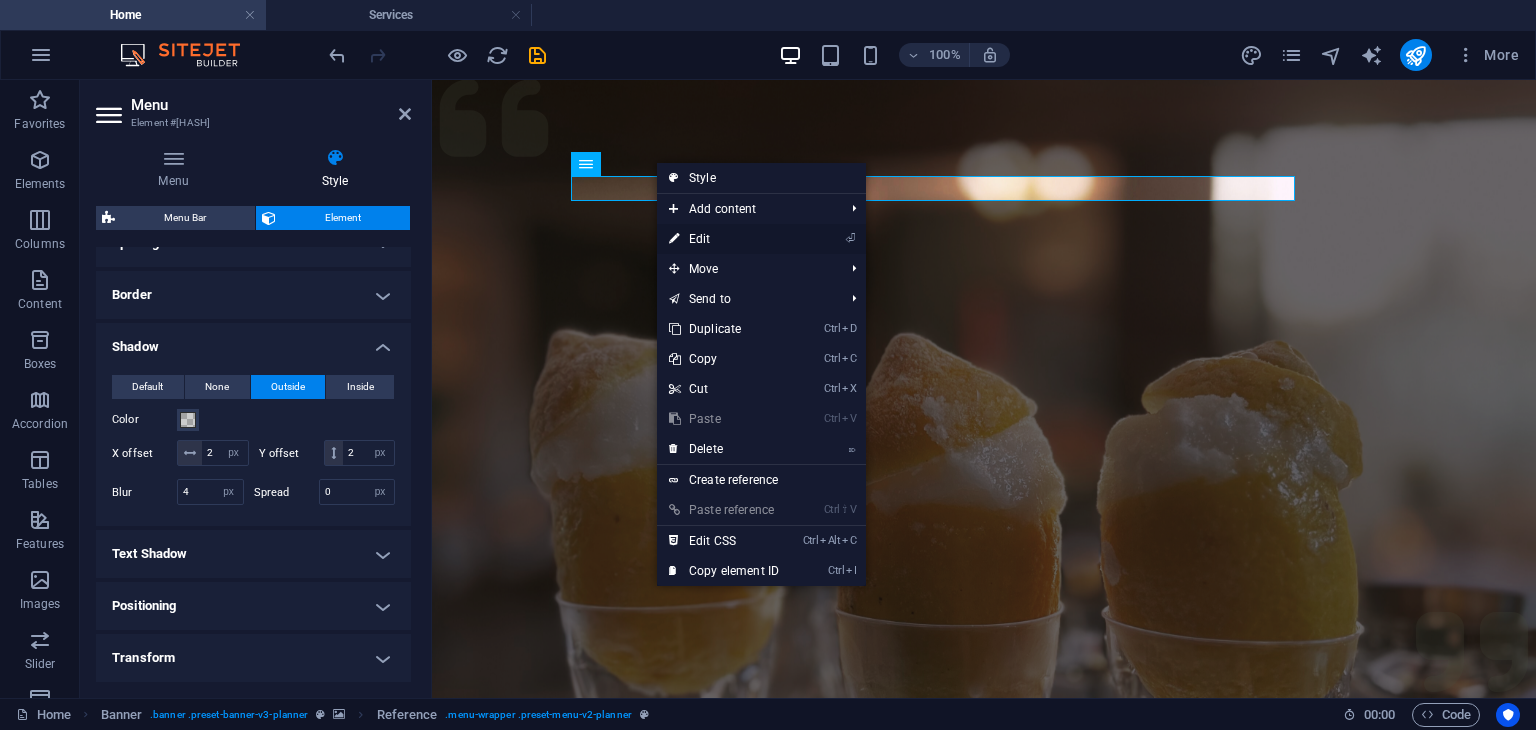click on "⏎  Edit" at bounding box center [724, 239] 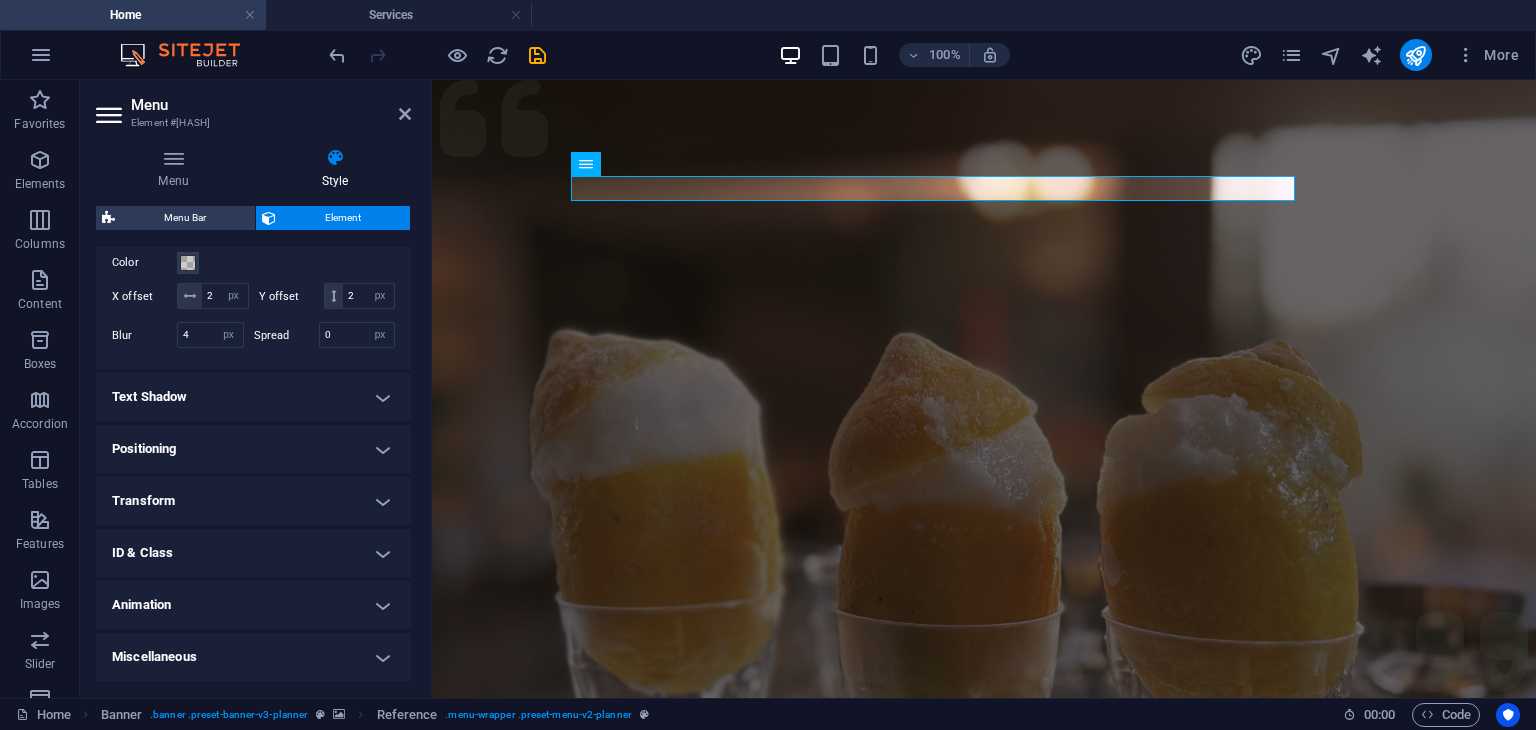 scroll, scrollTop: 589, scrollLeft: 0, axis: vertical 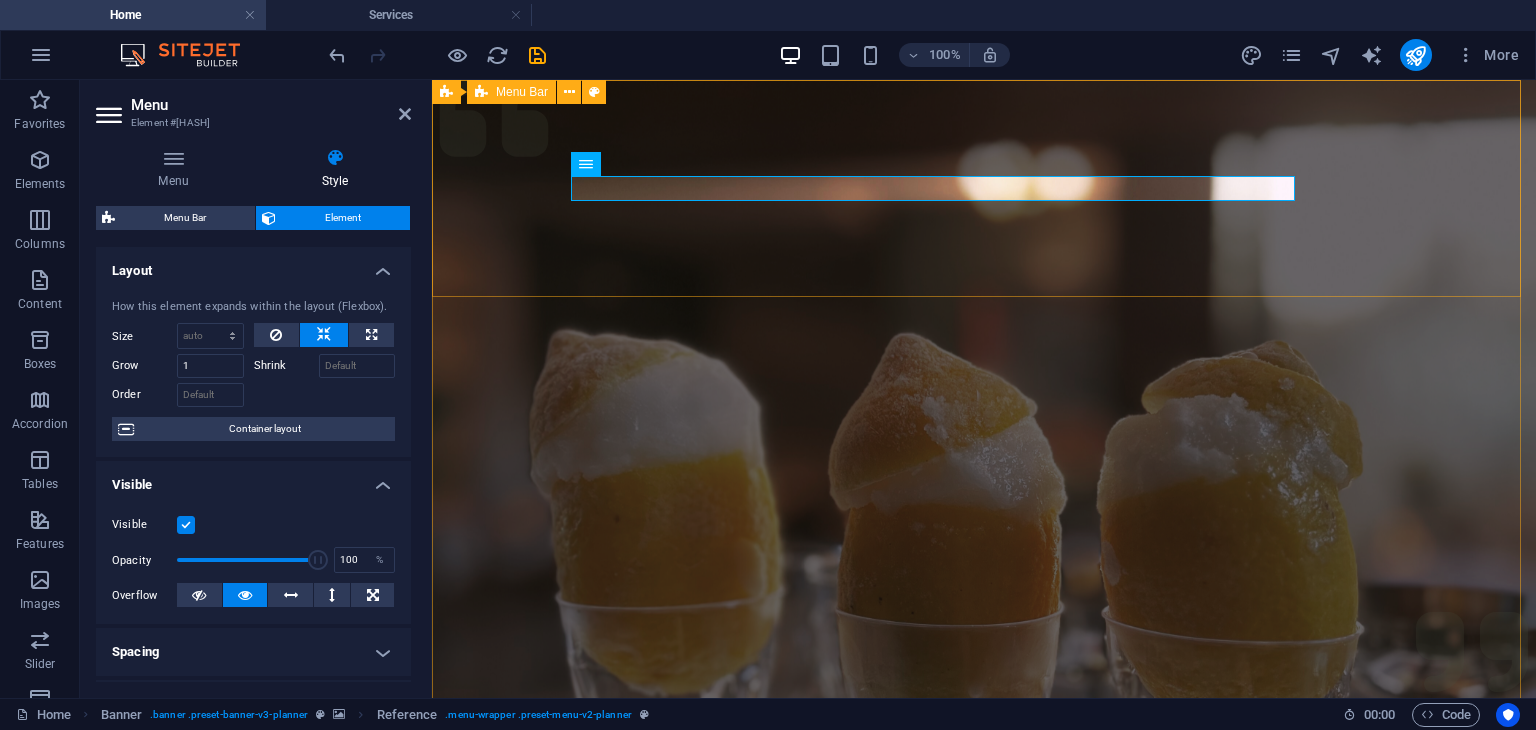 click on "Menu Services About Team Gallery Contact Get in touch" at bounding box center (984, 1132) 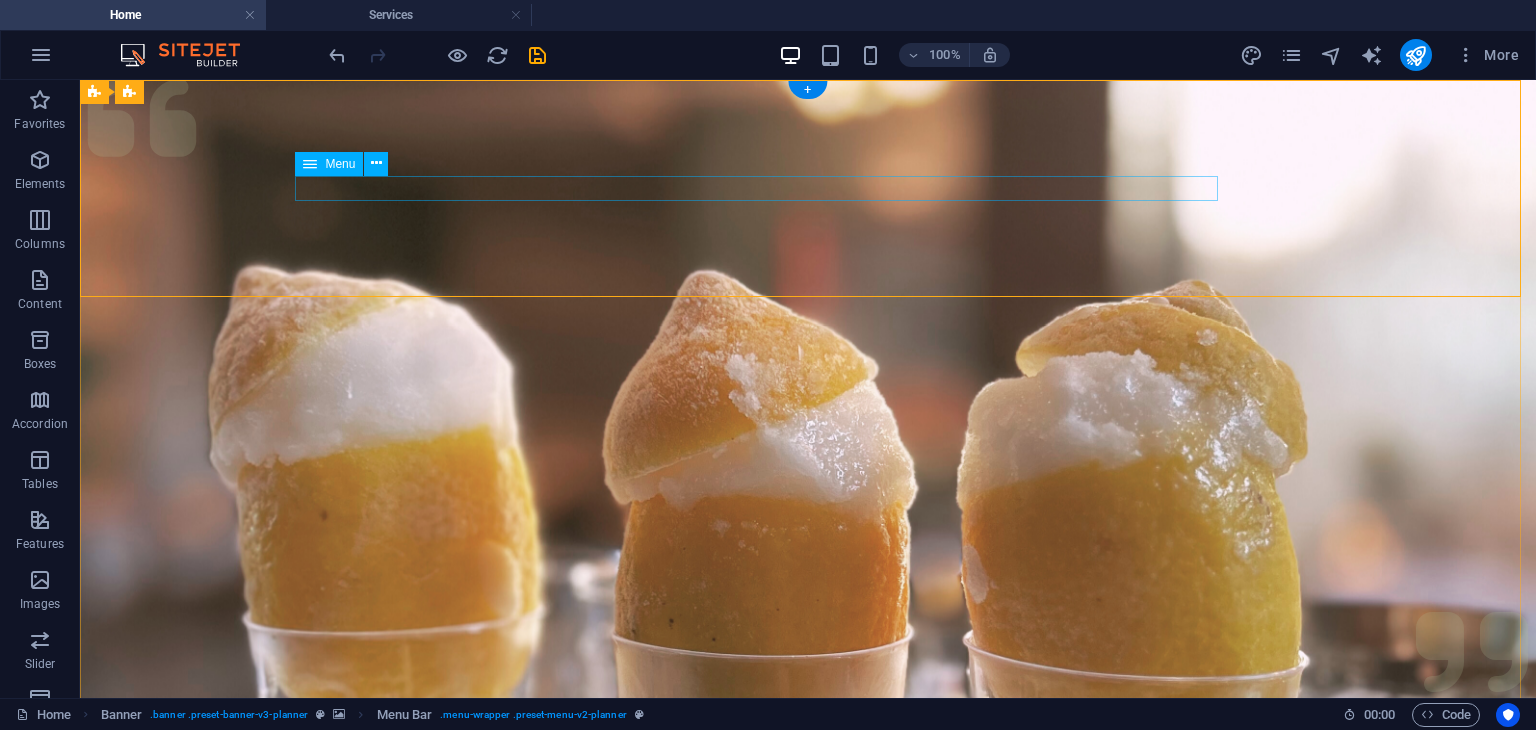 click on "Services About Team Gallery Contact" at bounding box center (808, 1193) 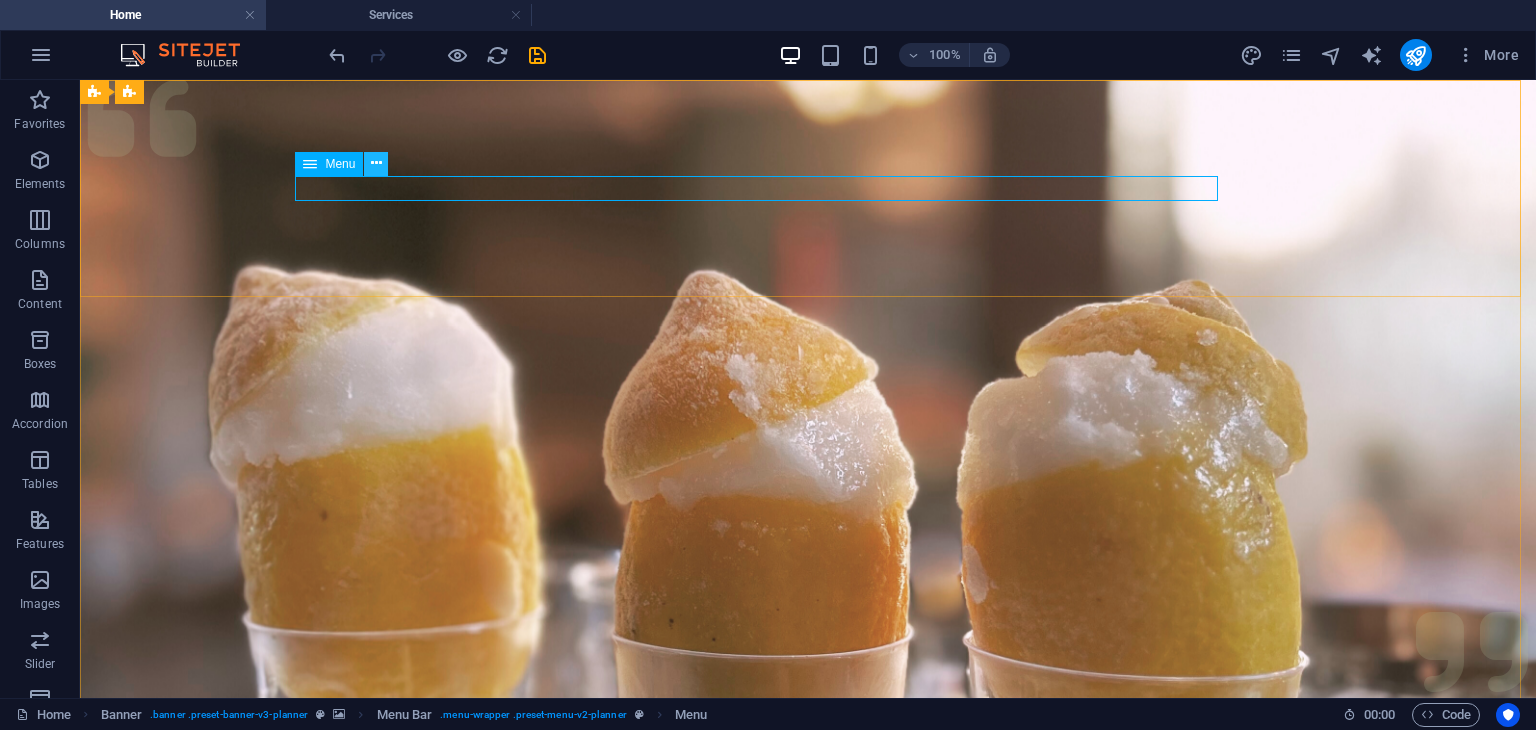 click at bounding box center (376, 163) 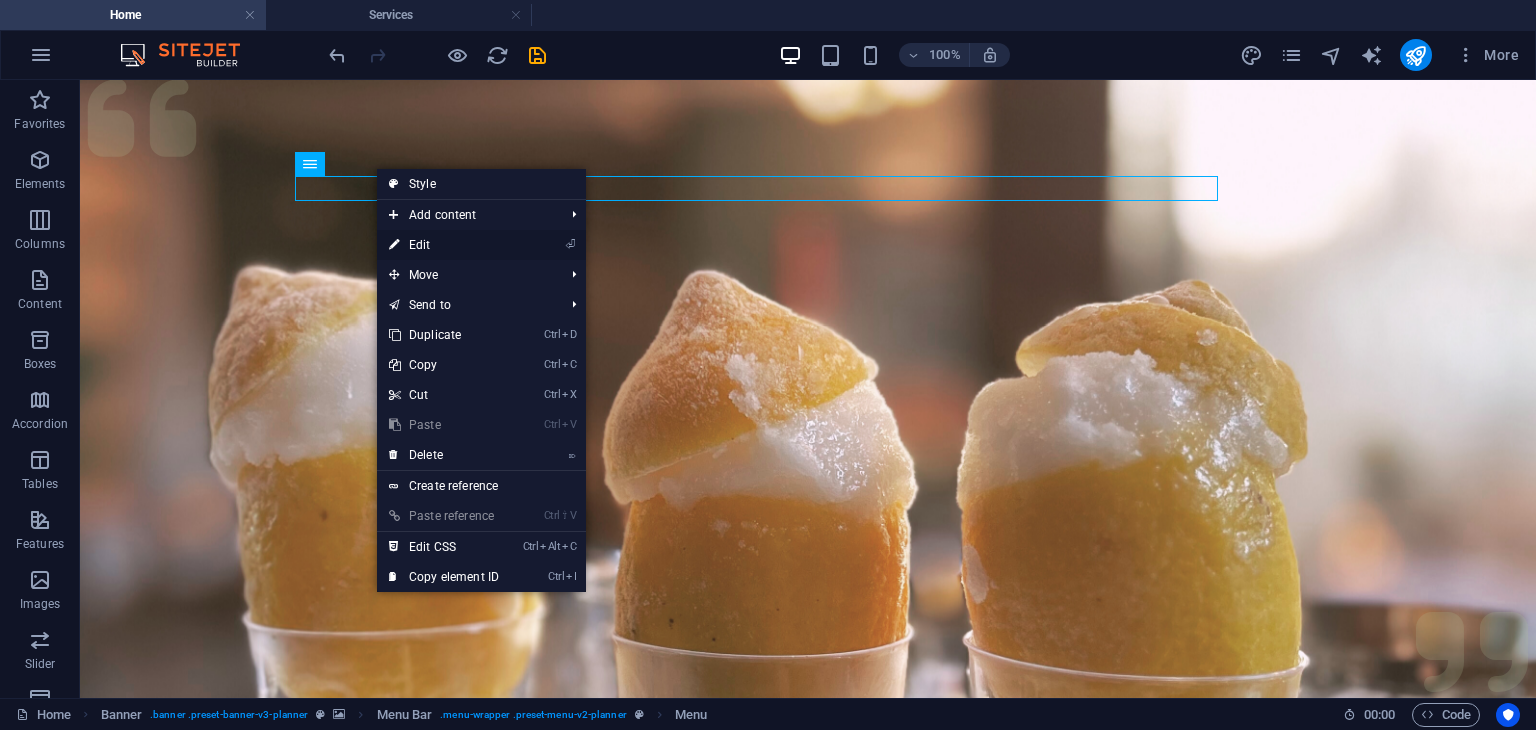 click on "⏎  Edit" at bounding box center (444, 245) 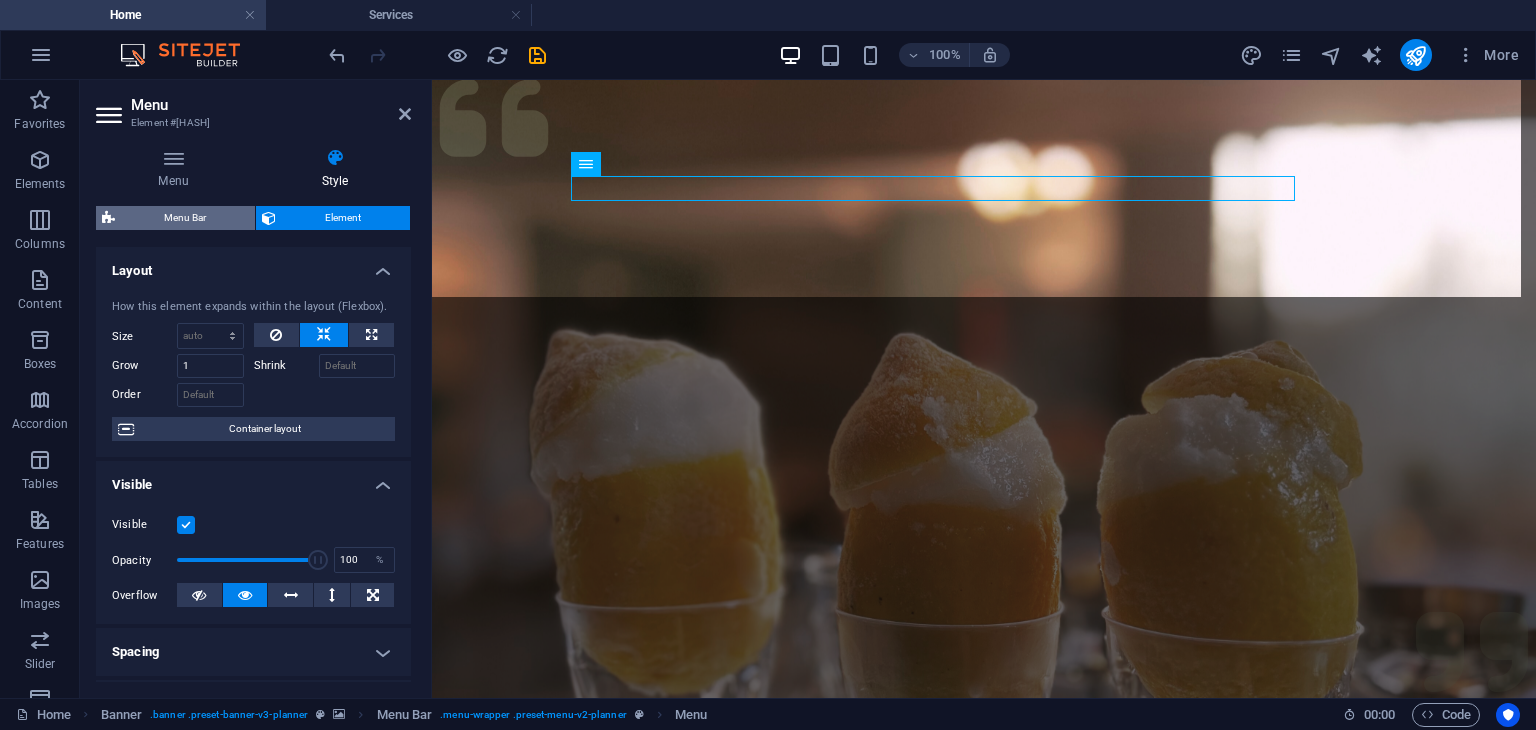 click on "Menu Bar" at bounding box center [185, 218] 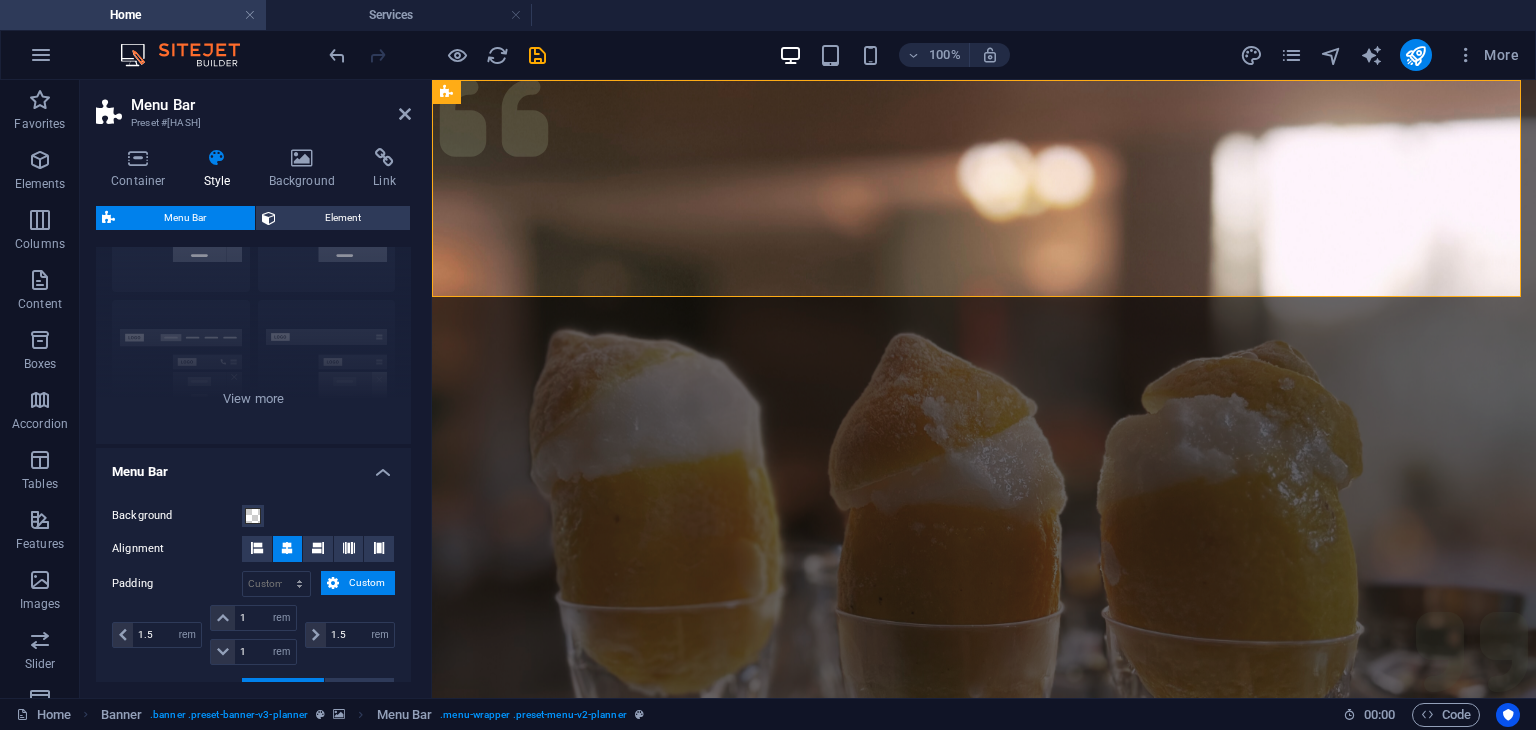 scroll, scrollTop: 138, scrollLeft: 0, axis: vertical 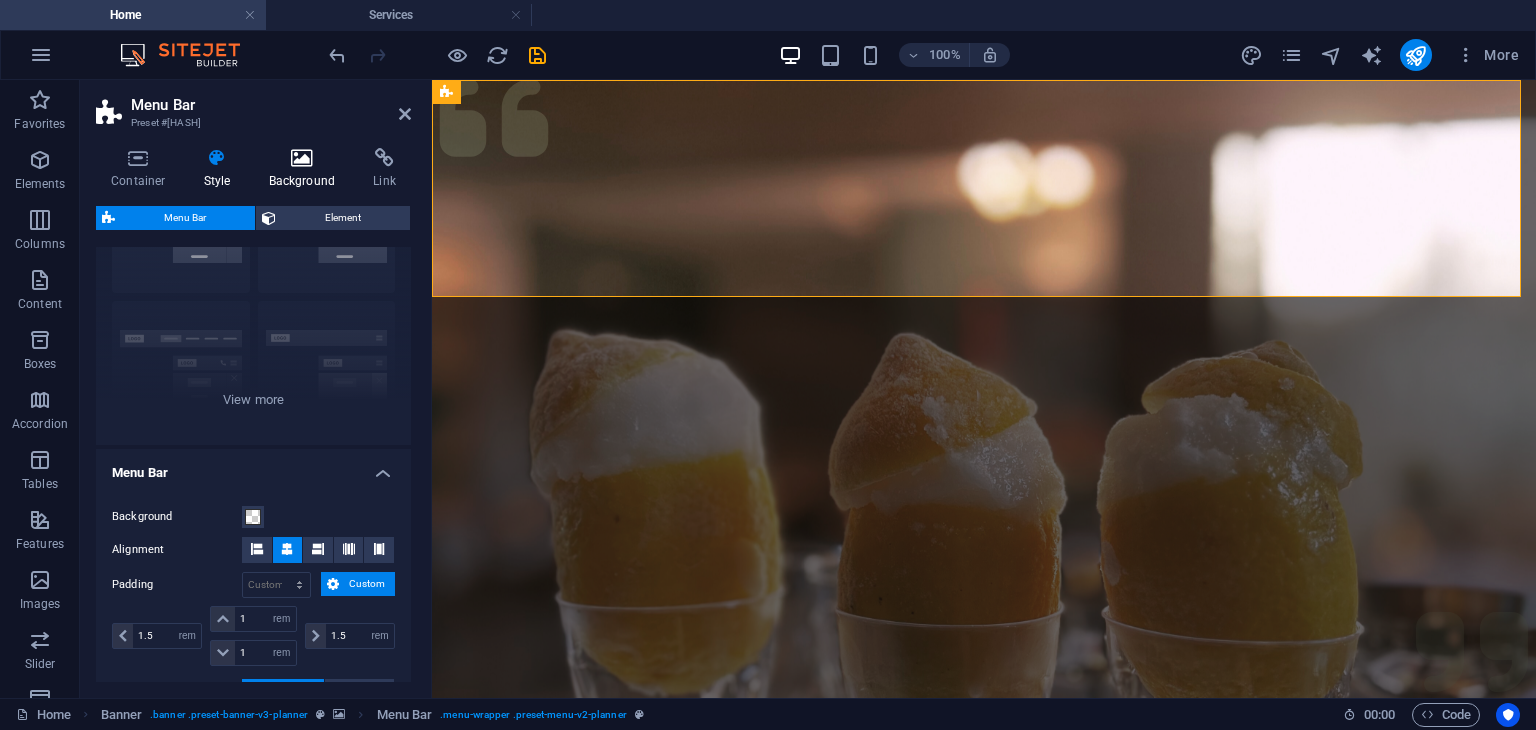 click on "Background" at bounding box center (306, 169) 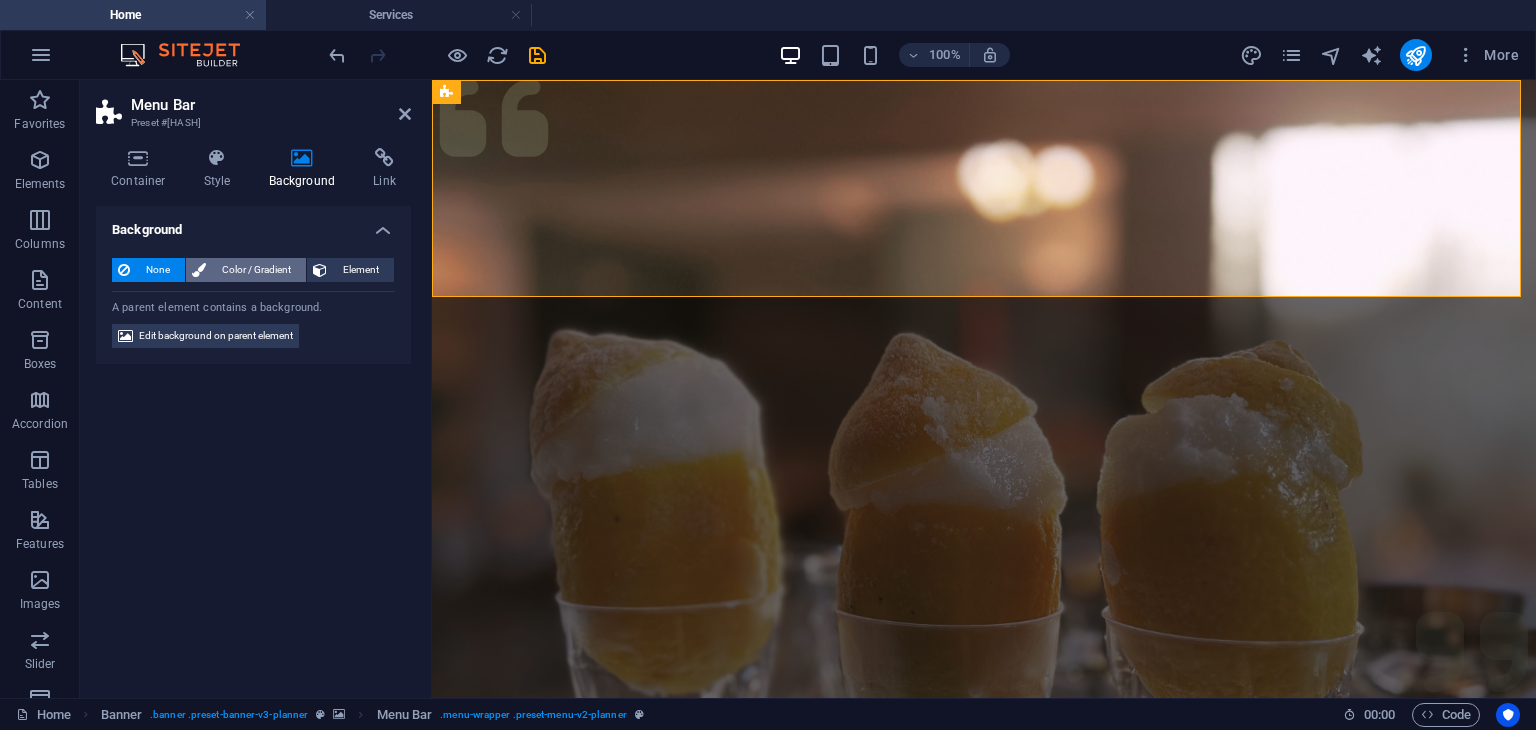 click on "Color / Gradient" at bounding box center [256, 270] 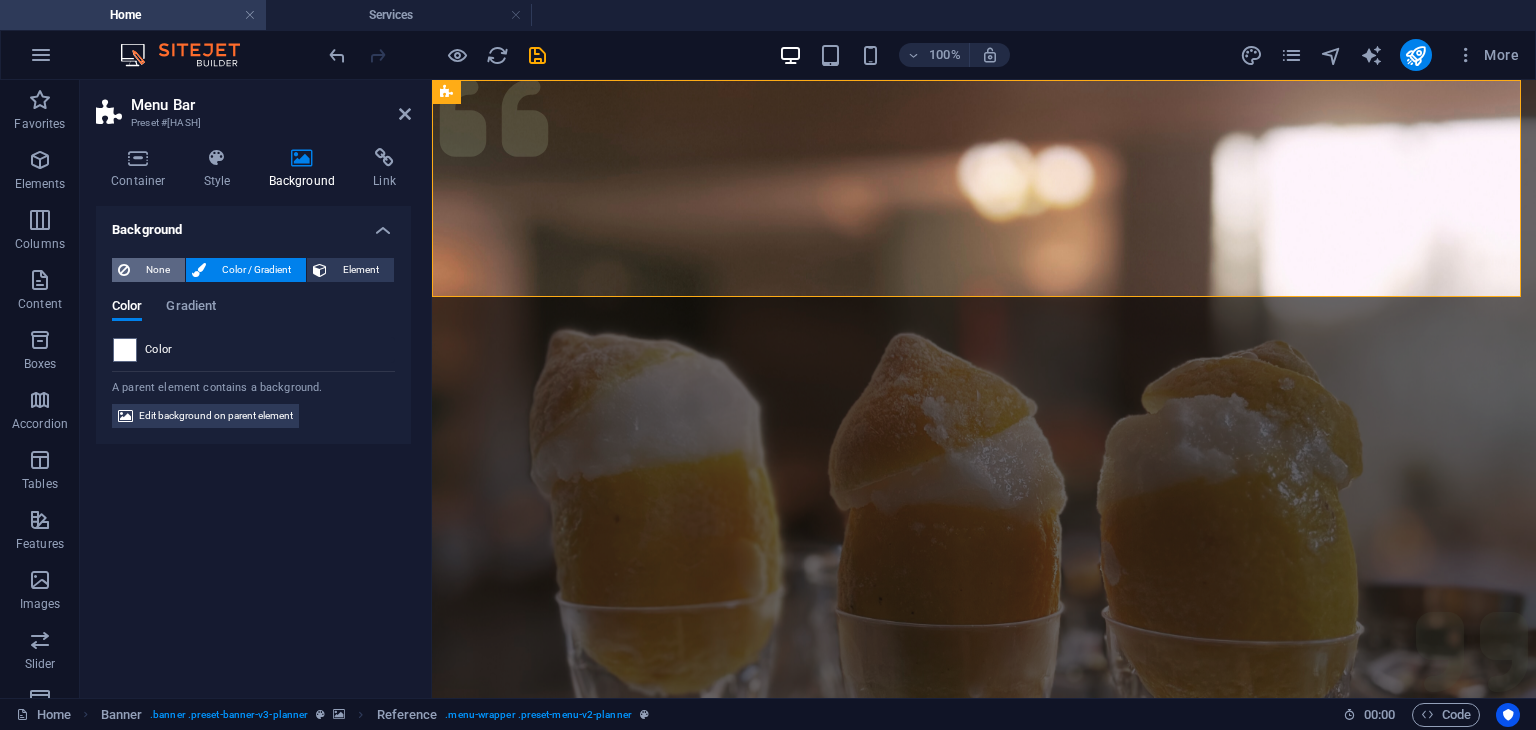 click on "None" at bounding box center [157, 270] 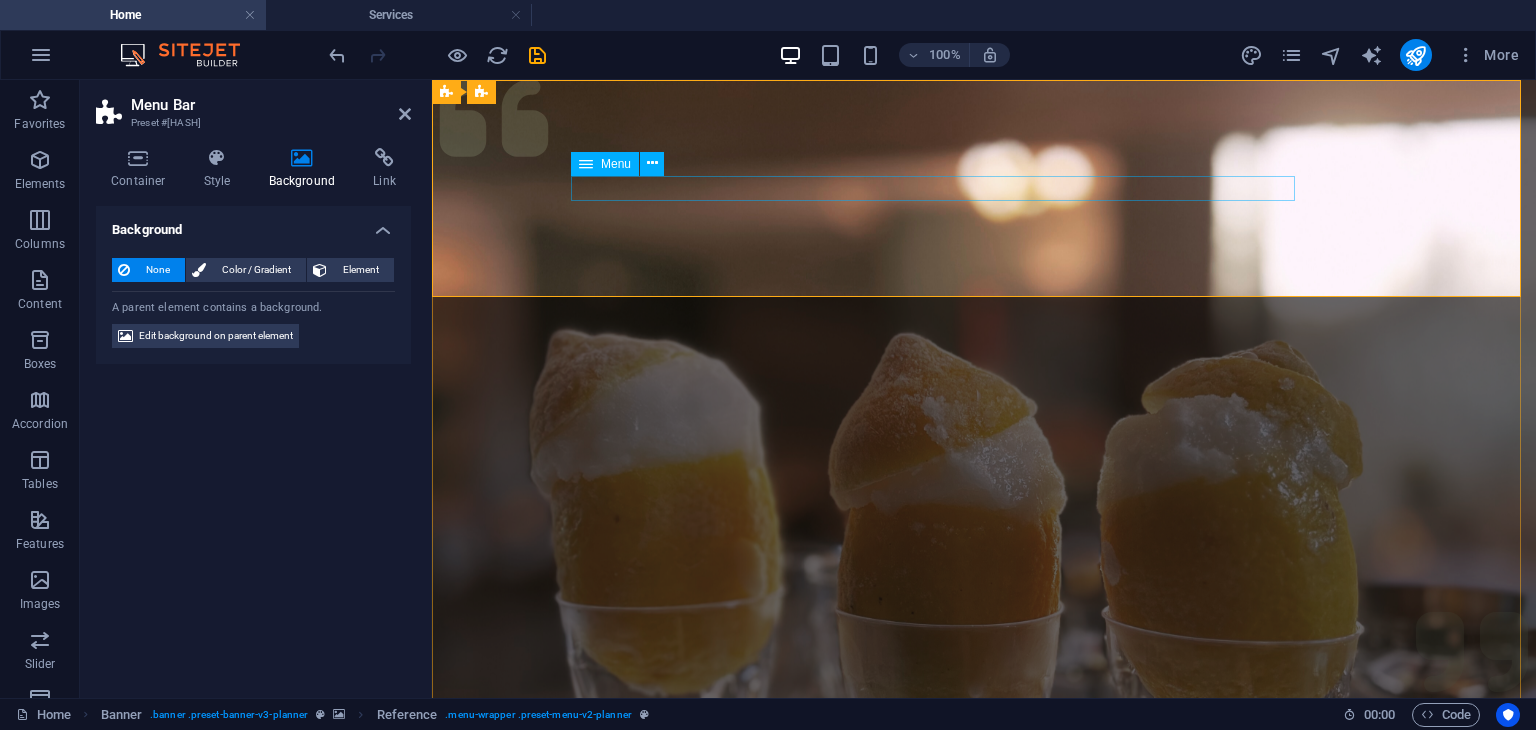 click on "Services About Team Gallery Contact" at bounding box center [984, 1193] 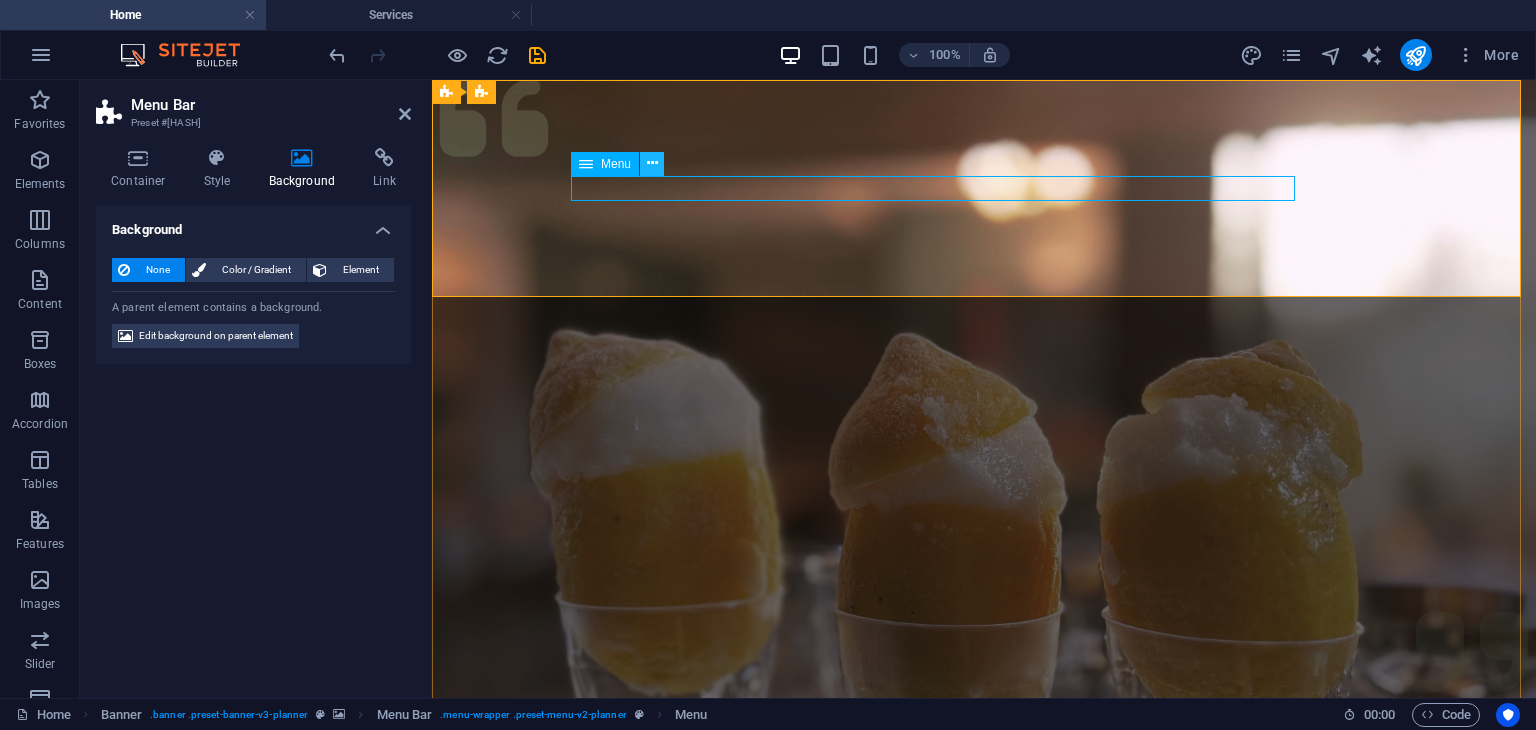 click at bounding box center [652, 163] 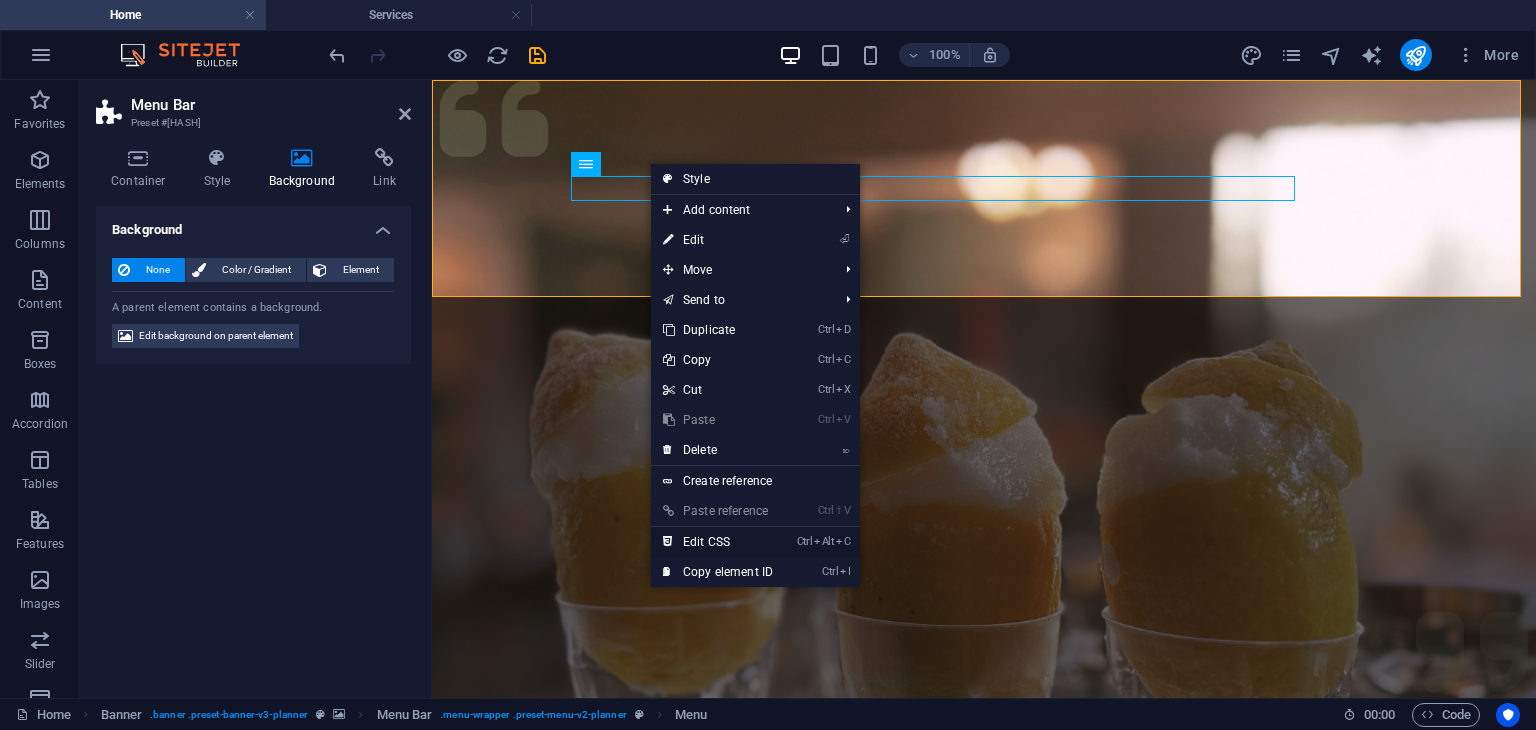 click on "Ctrl Alt C  Edit CSS" at bounding box center [718, 542] 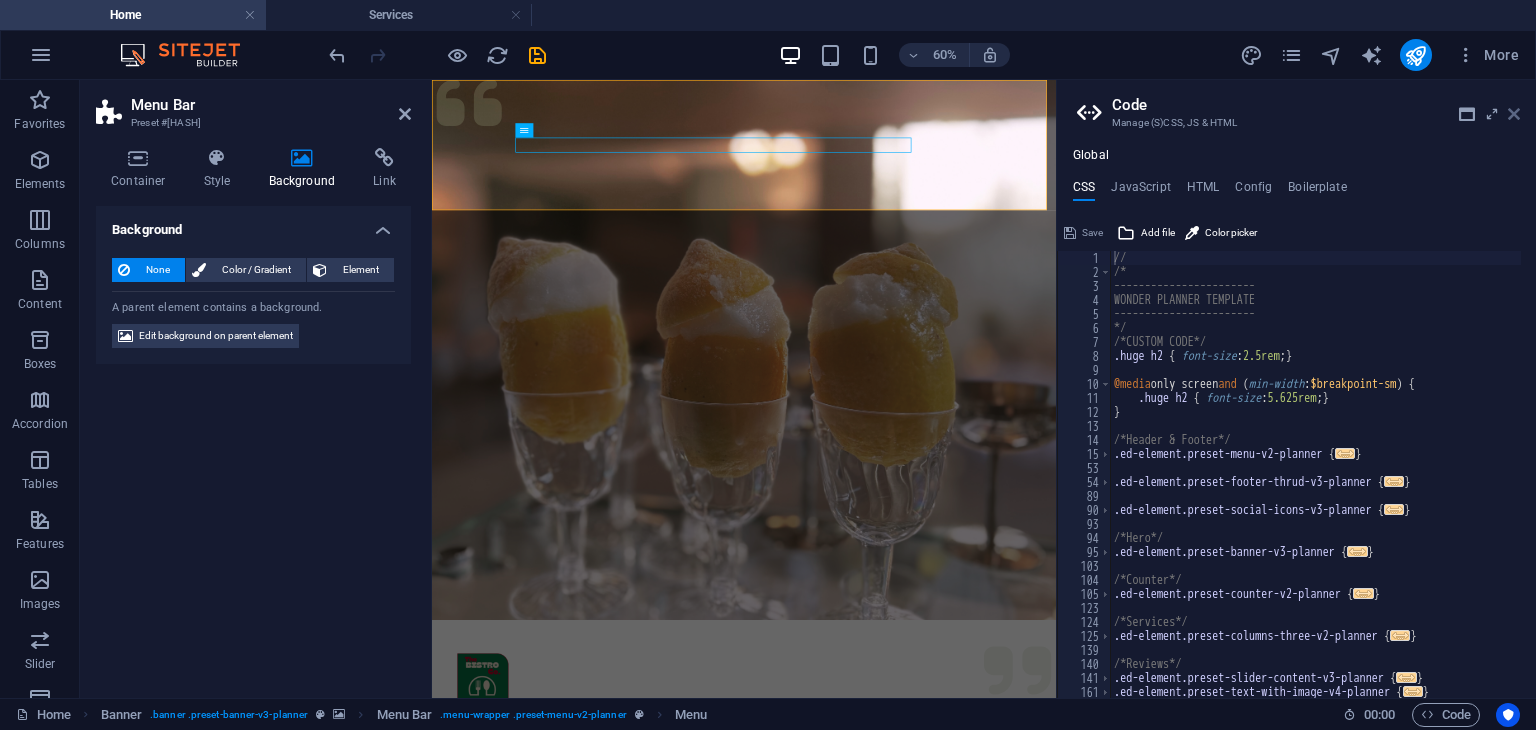 click at bounding box center [1514, 114] 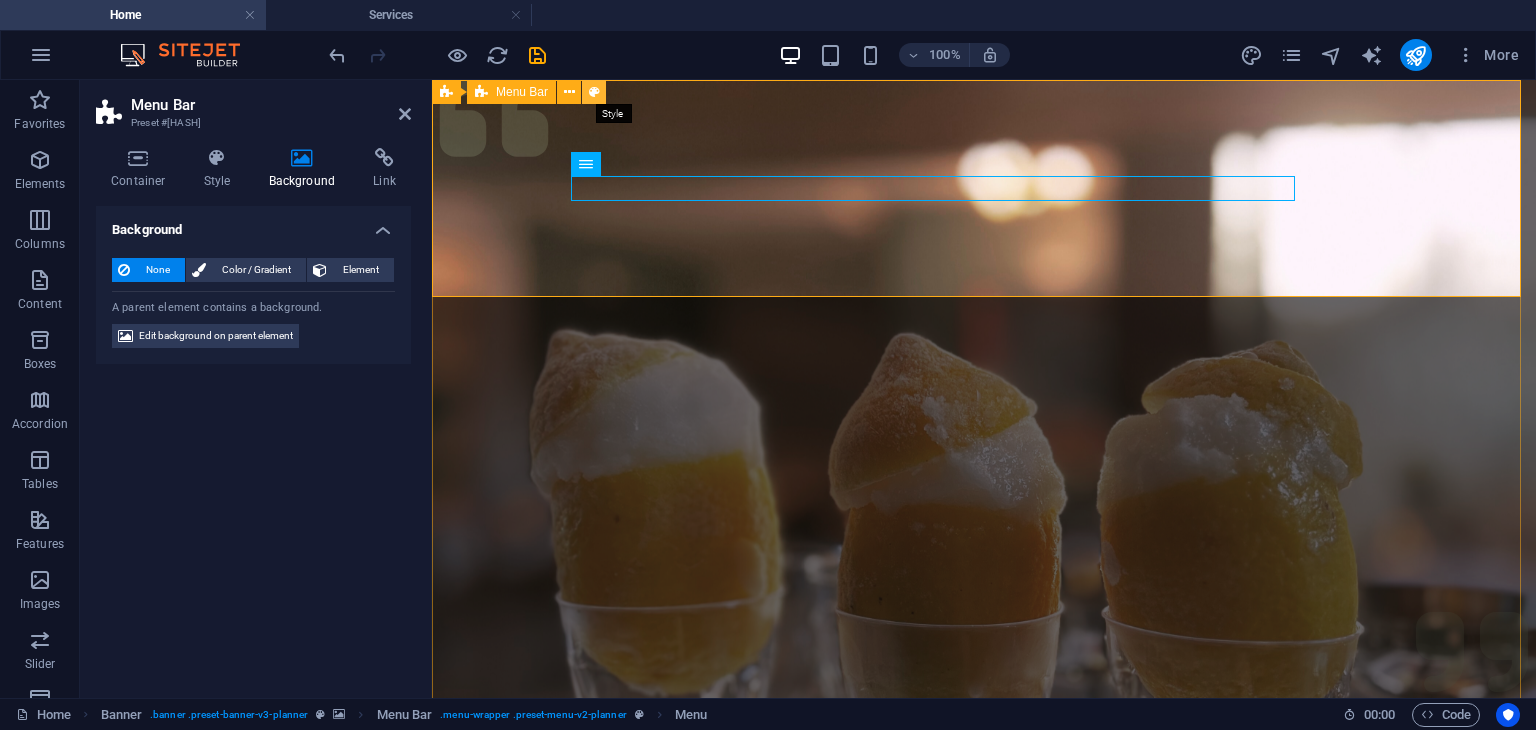 click at bounding box center [594, 92] 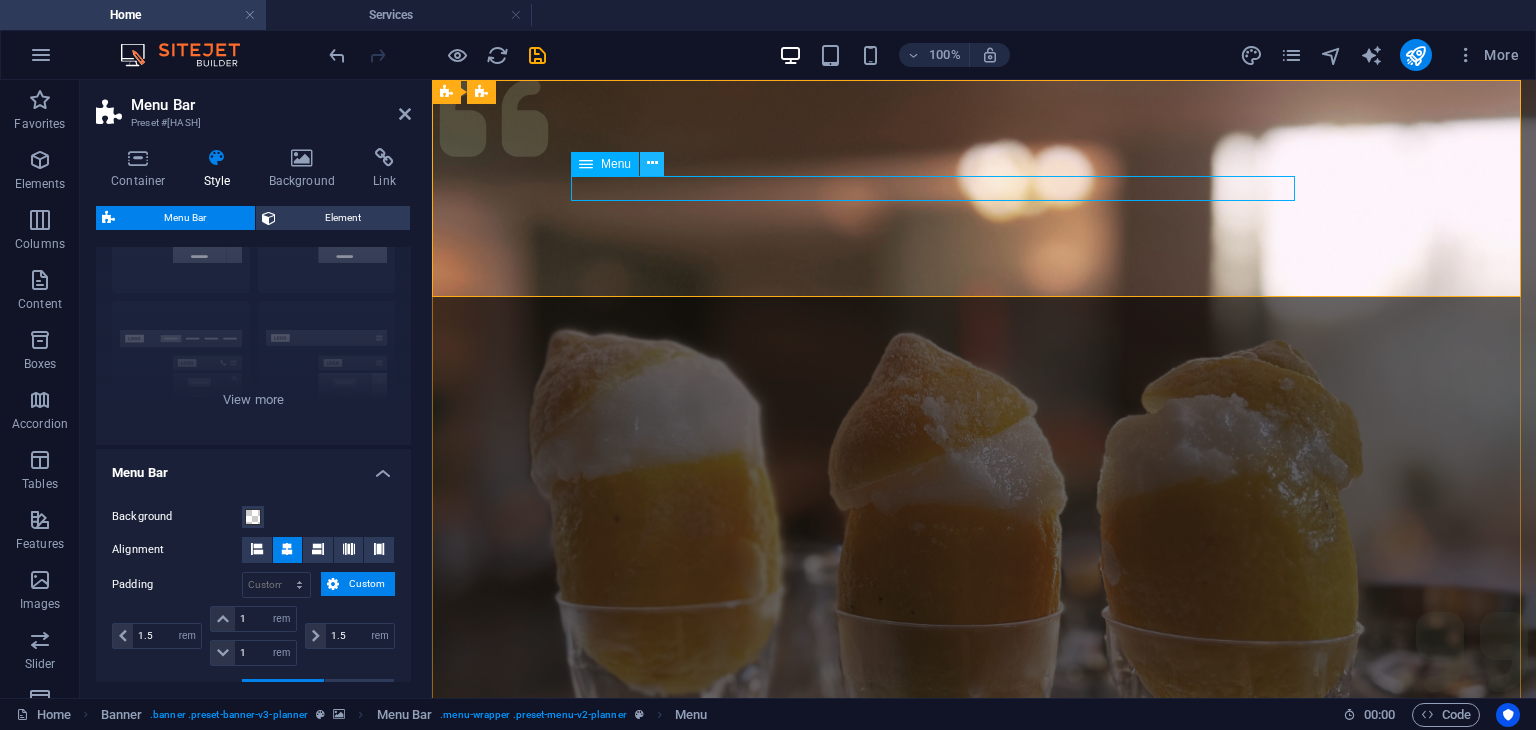 click at bounding box center (652, 163) 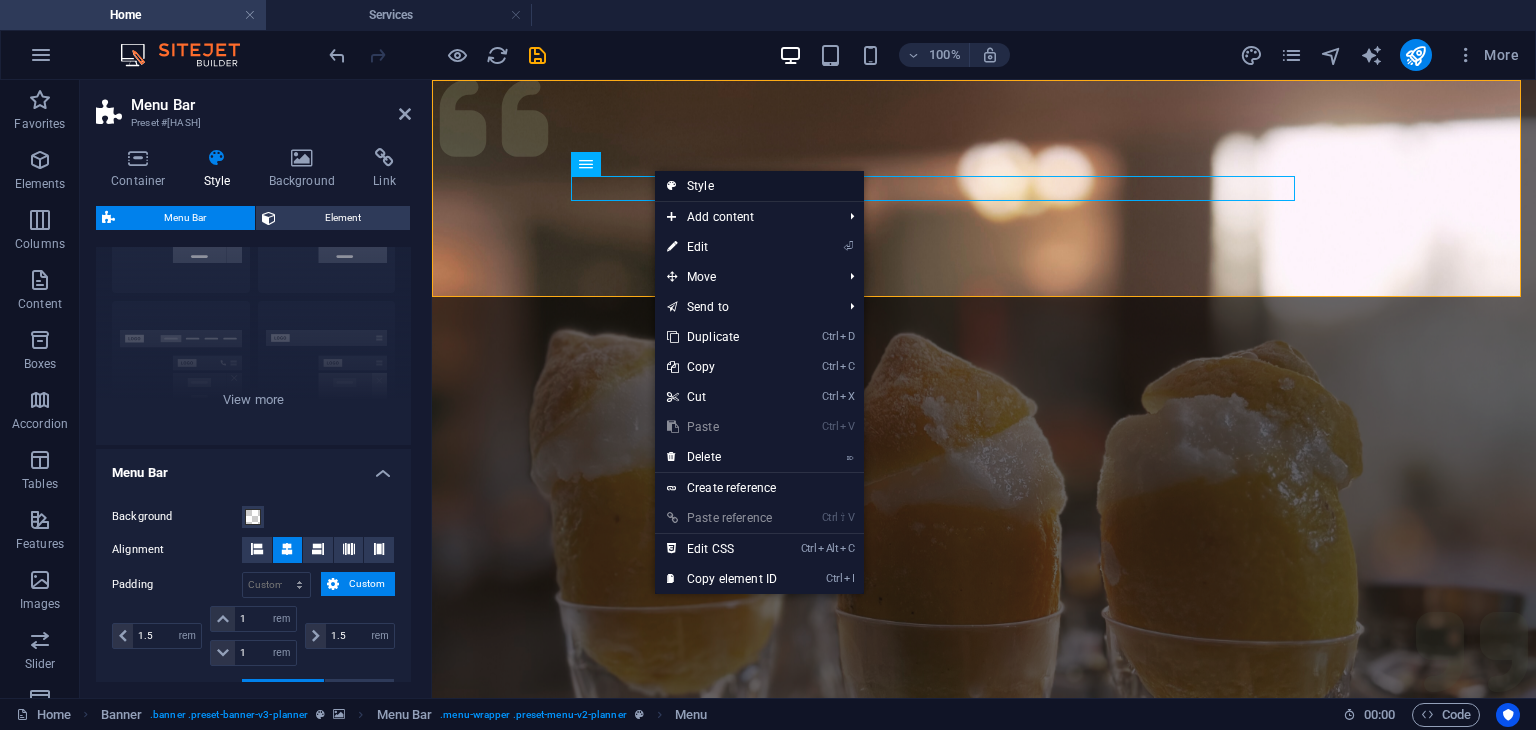 click on "Style" at bounding box center [759, 186] 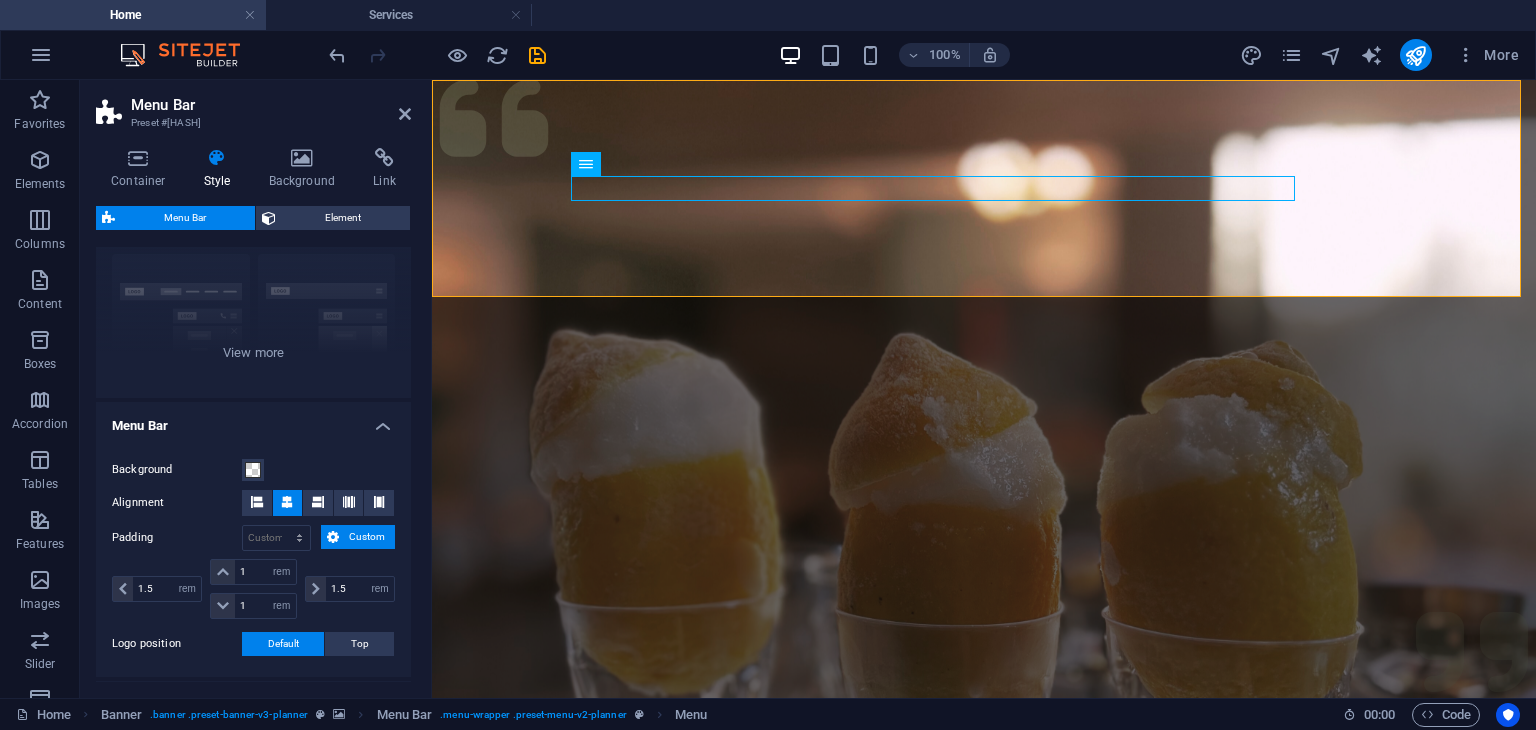 scroll, scrollTop: 0, scrollLeft: 0, axis: both 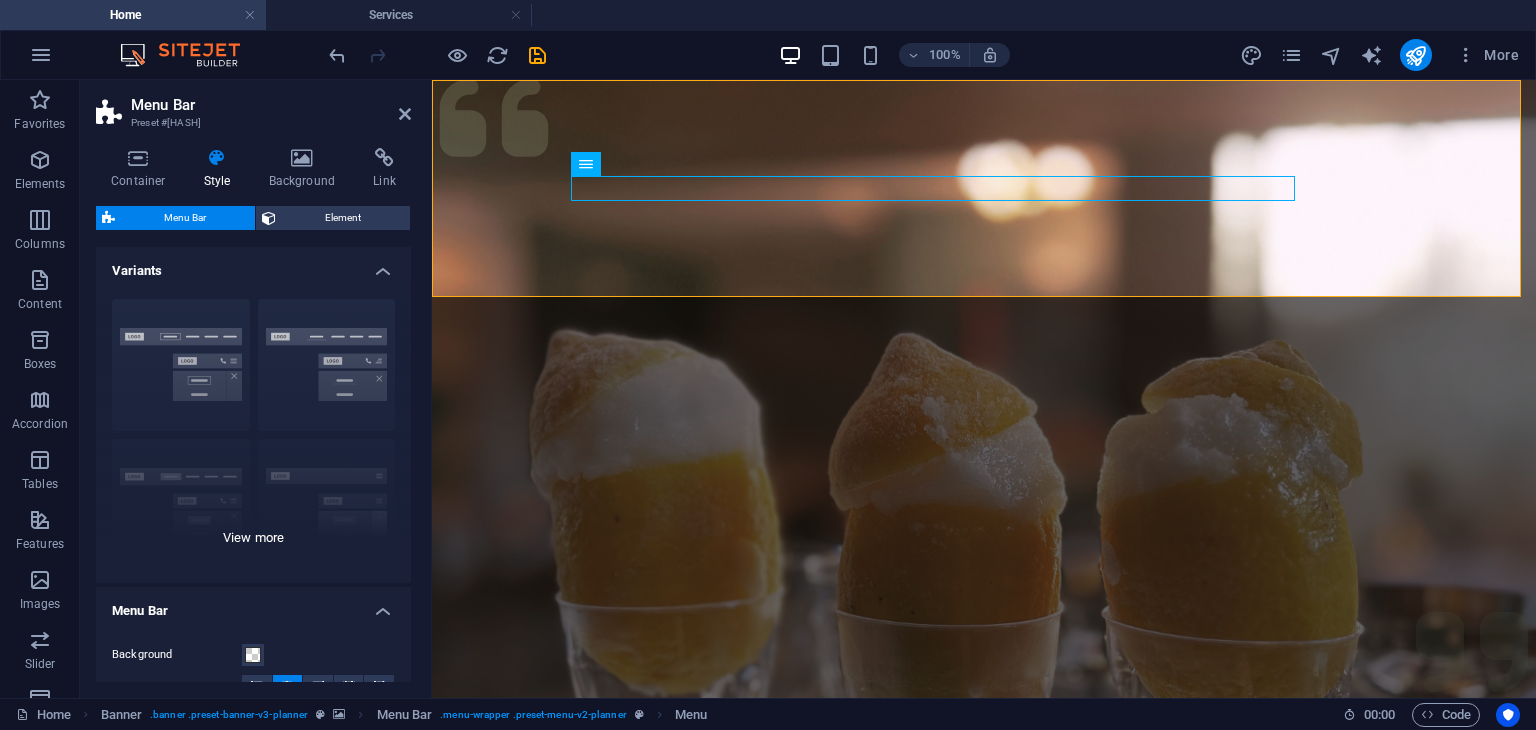 click on "Border Centered Default Fixed Loki Trigger Wide XXL" at bounding box center (253, 433) 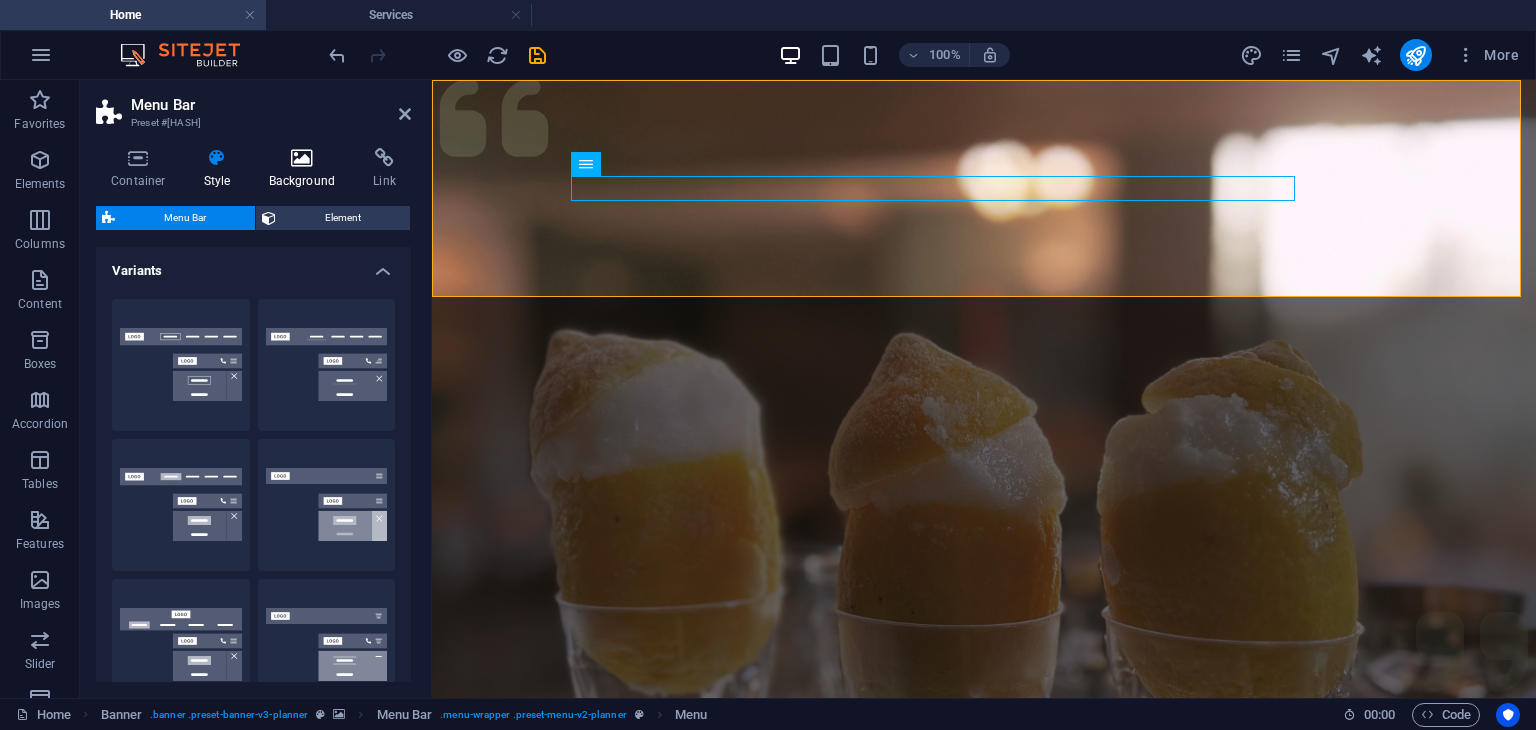 click on "Background" at bounding box center (306, 169) 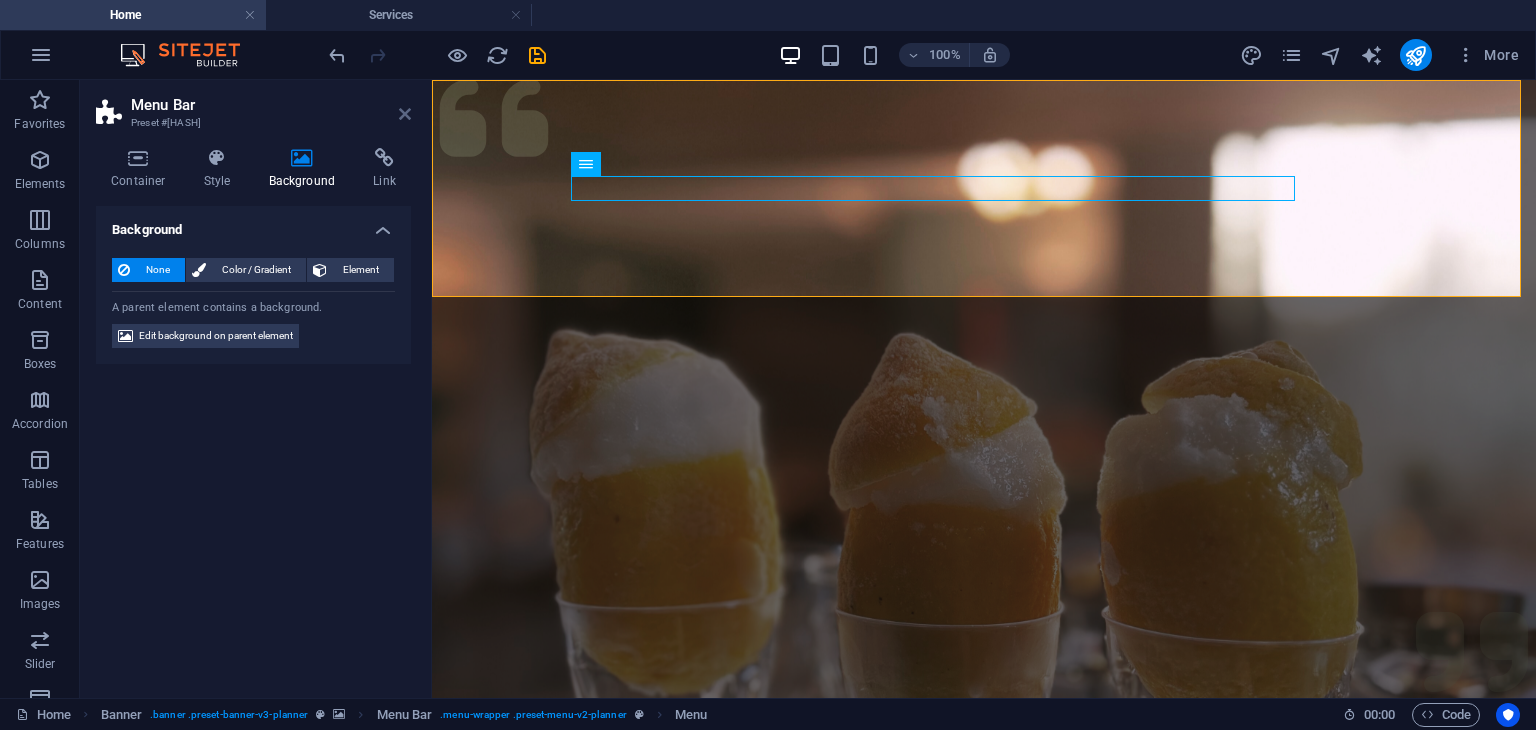 click at bounding box center (405, 114) 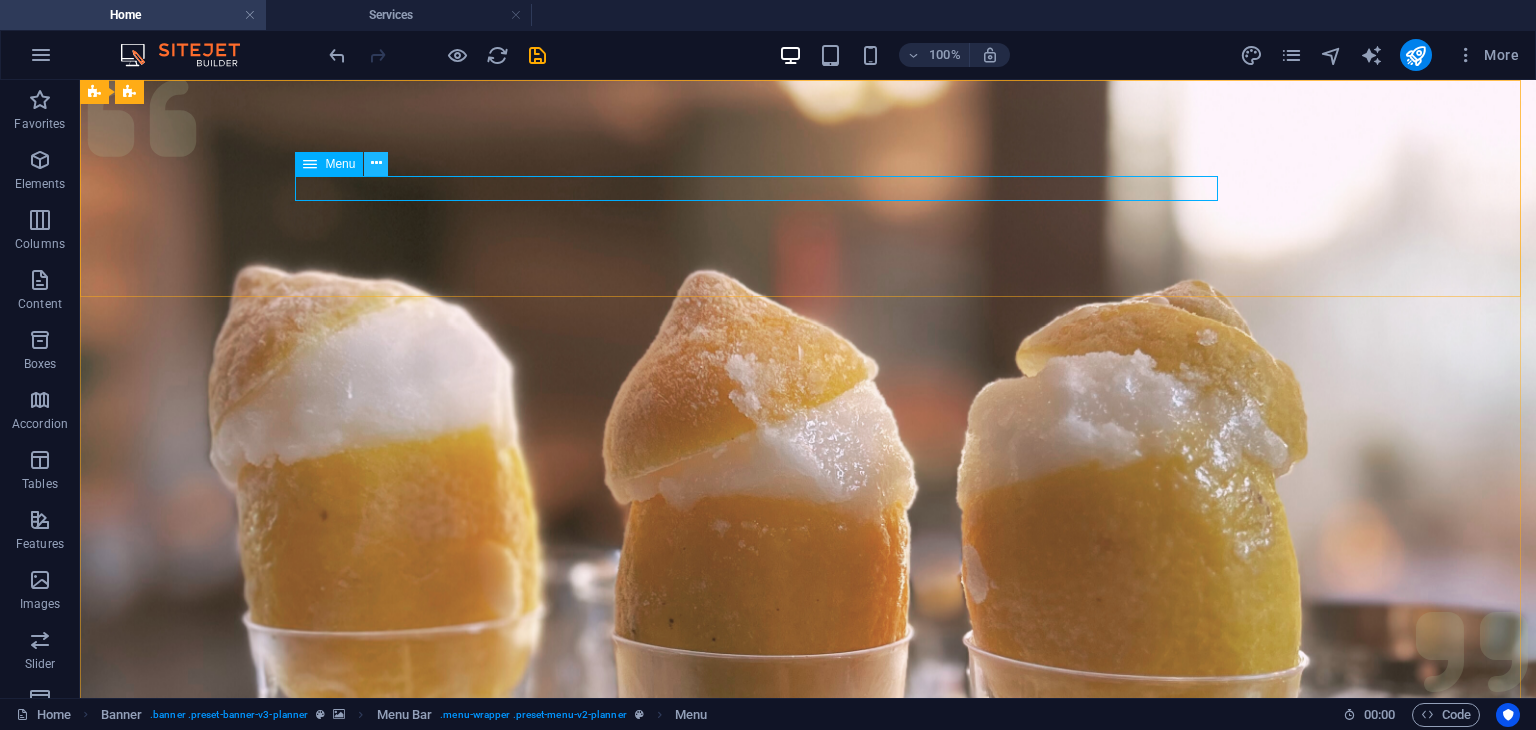 click at bounding box center [376, 163] 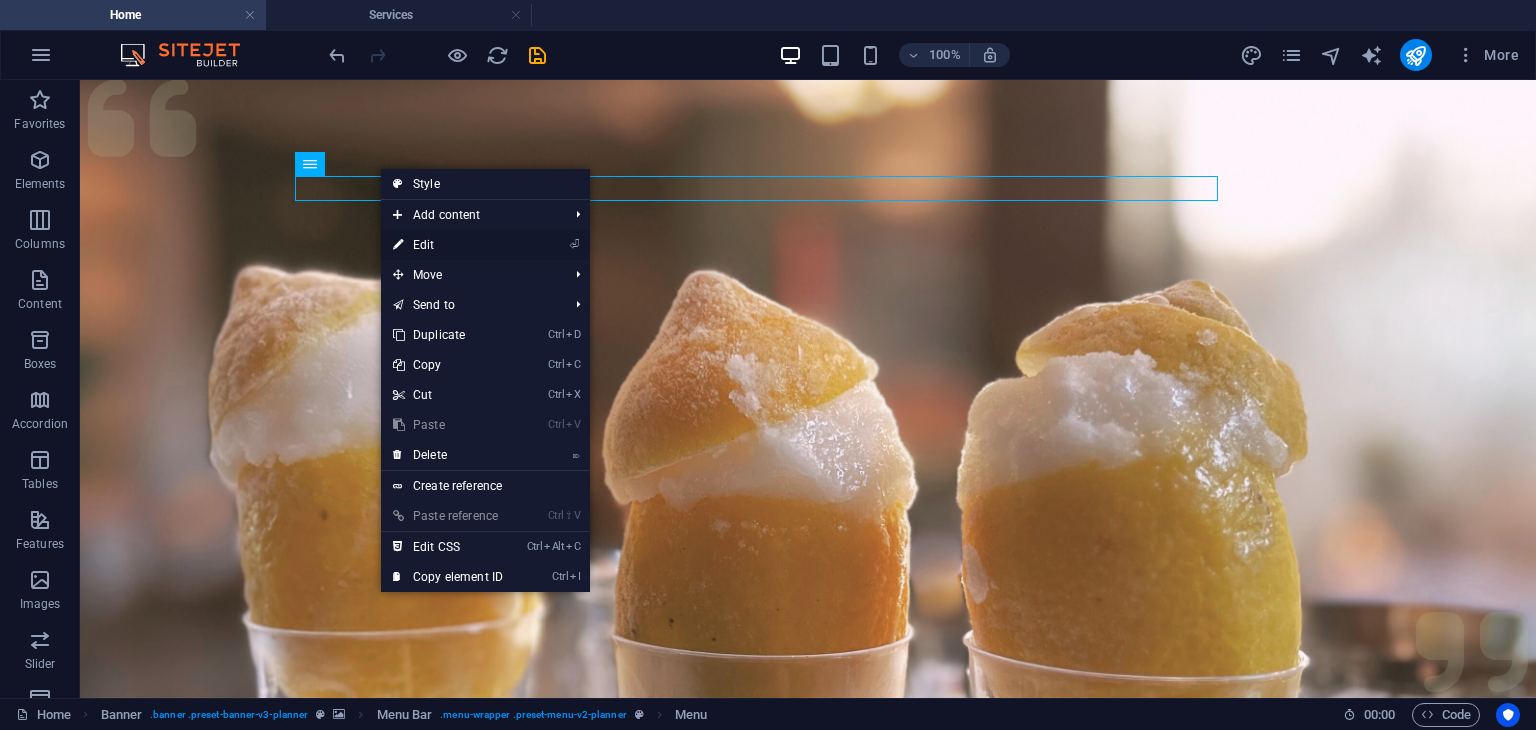 click on "⏎  Edit" at bounding box center (448, 245) 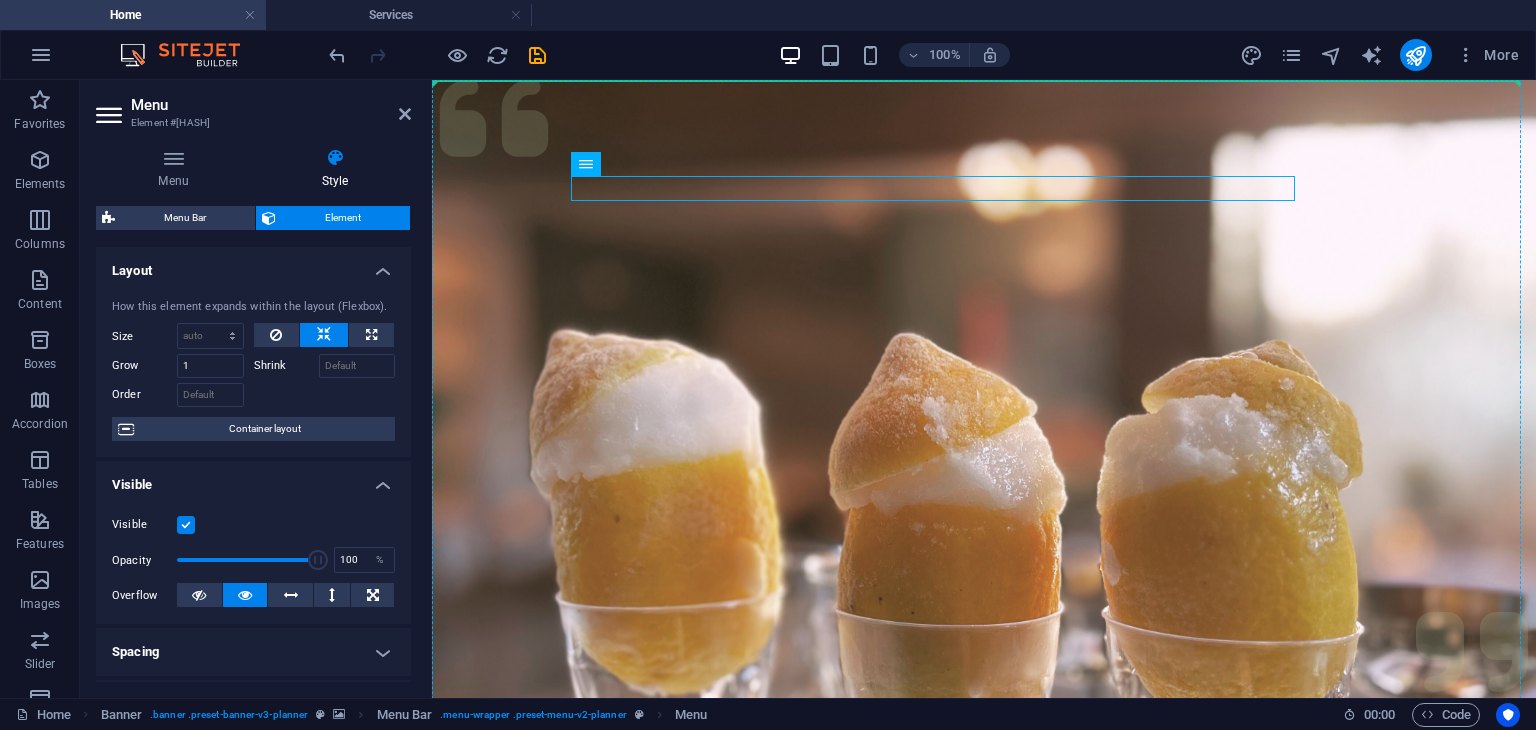 drag, startPoint x: 664, startPoint y: 180, endPoint x: 793, endPoint y: 202, distance: 130.86252 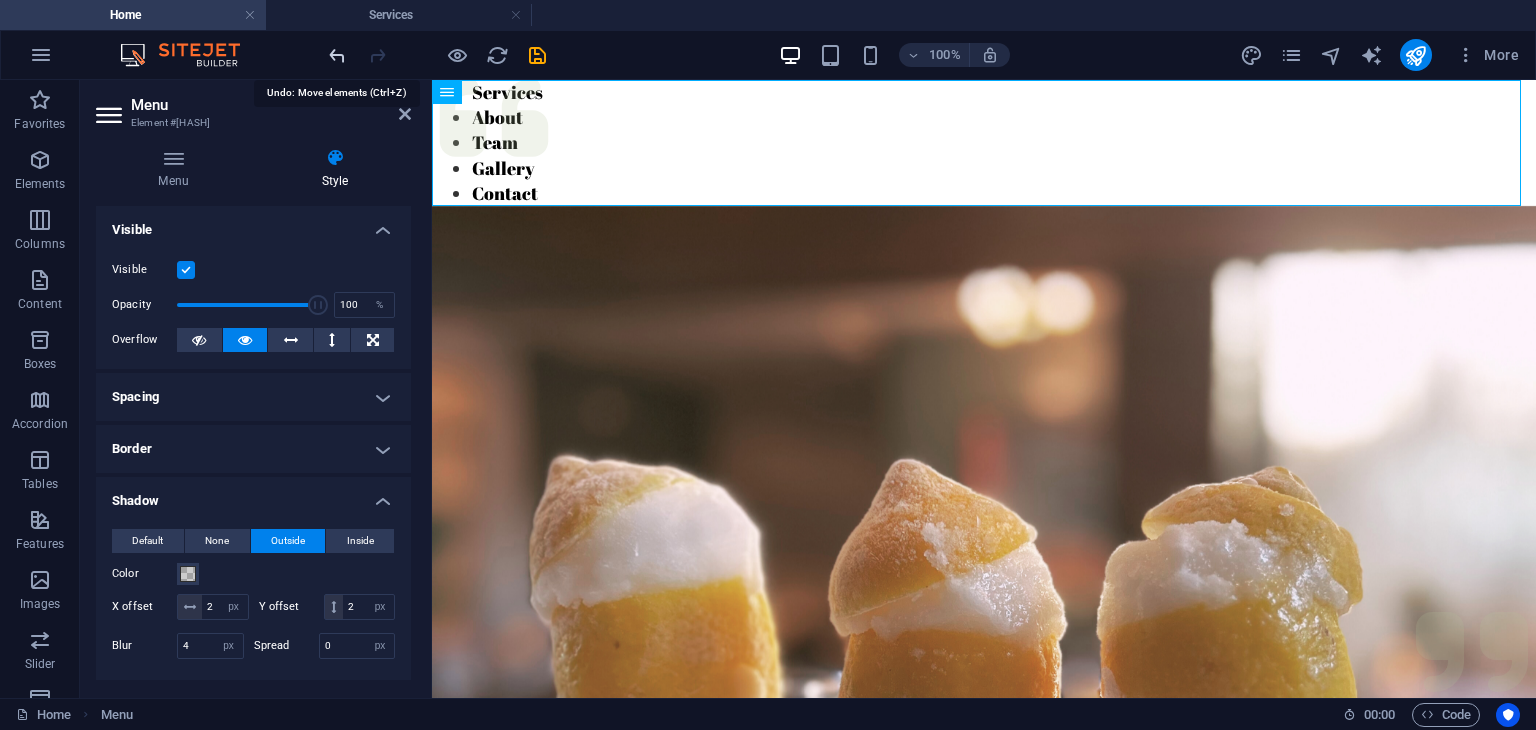 click at bounding box center (337, 55) 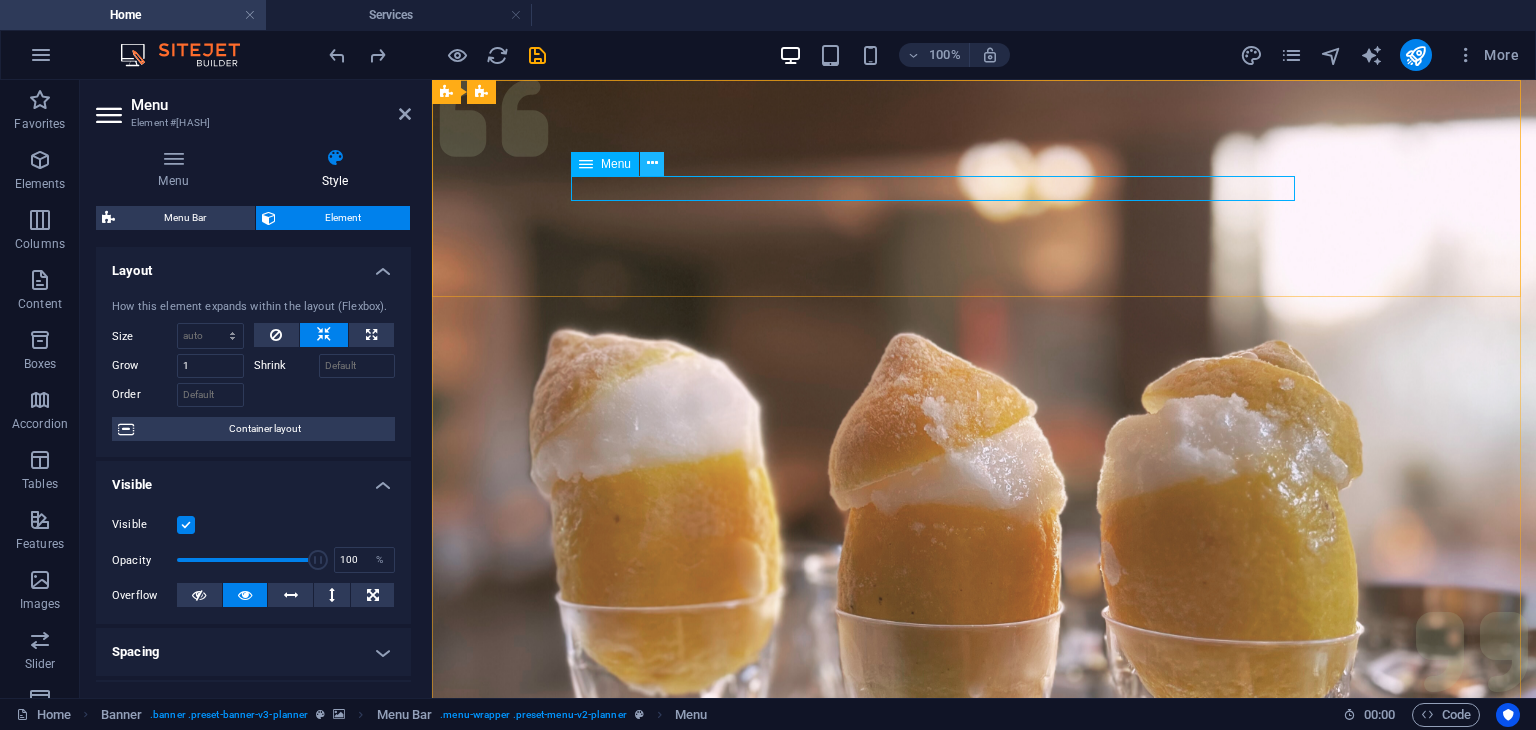 click at bounding box center (652, 163) 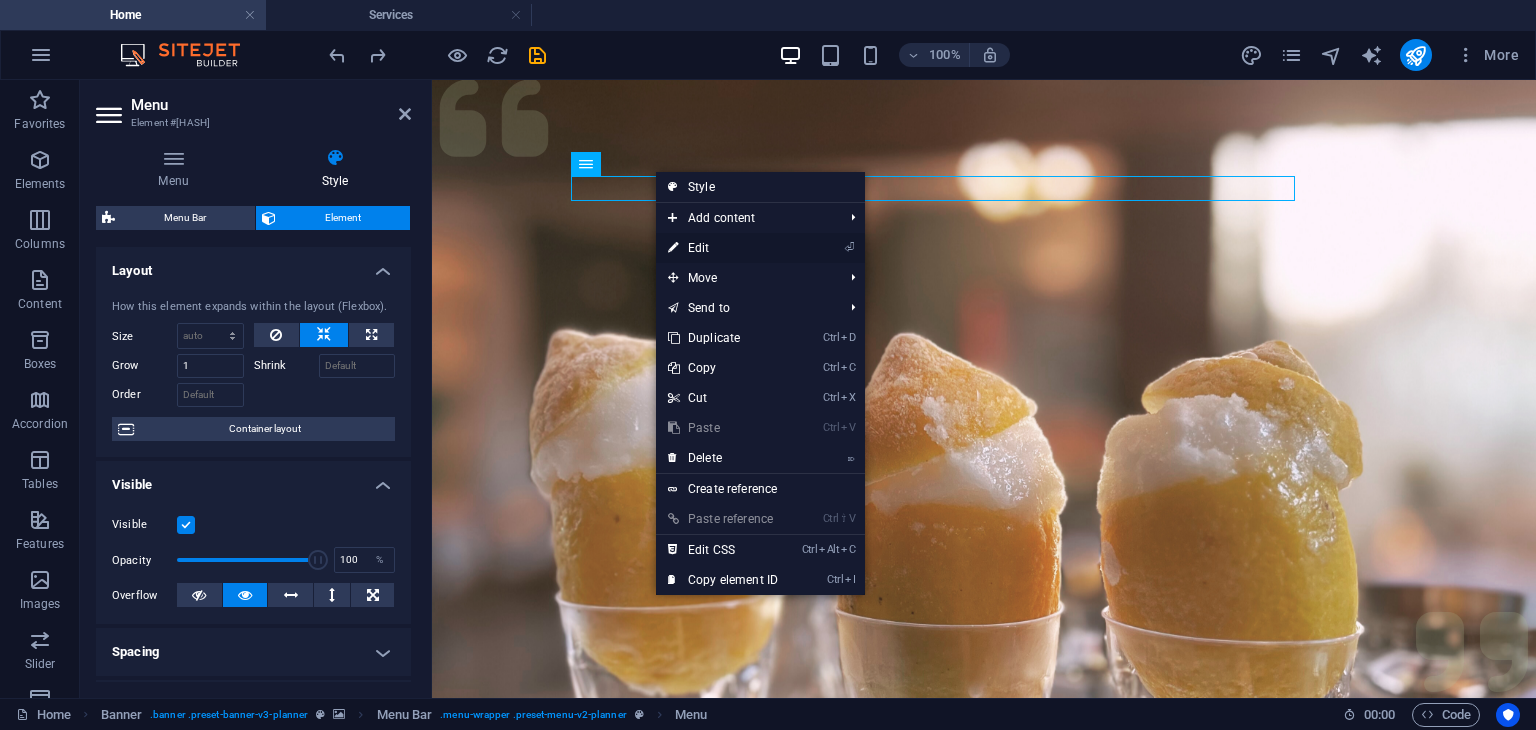 click on "⏎  Edit" at bounding box center [723, 248] 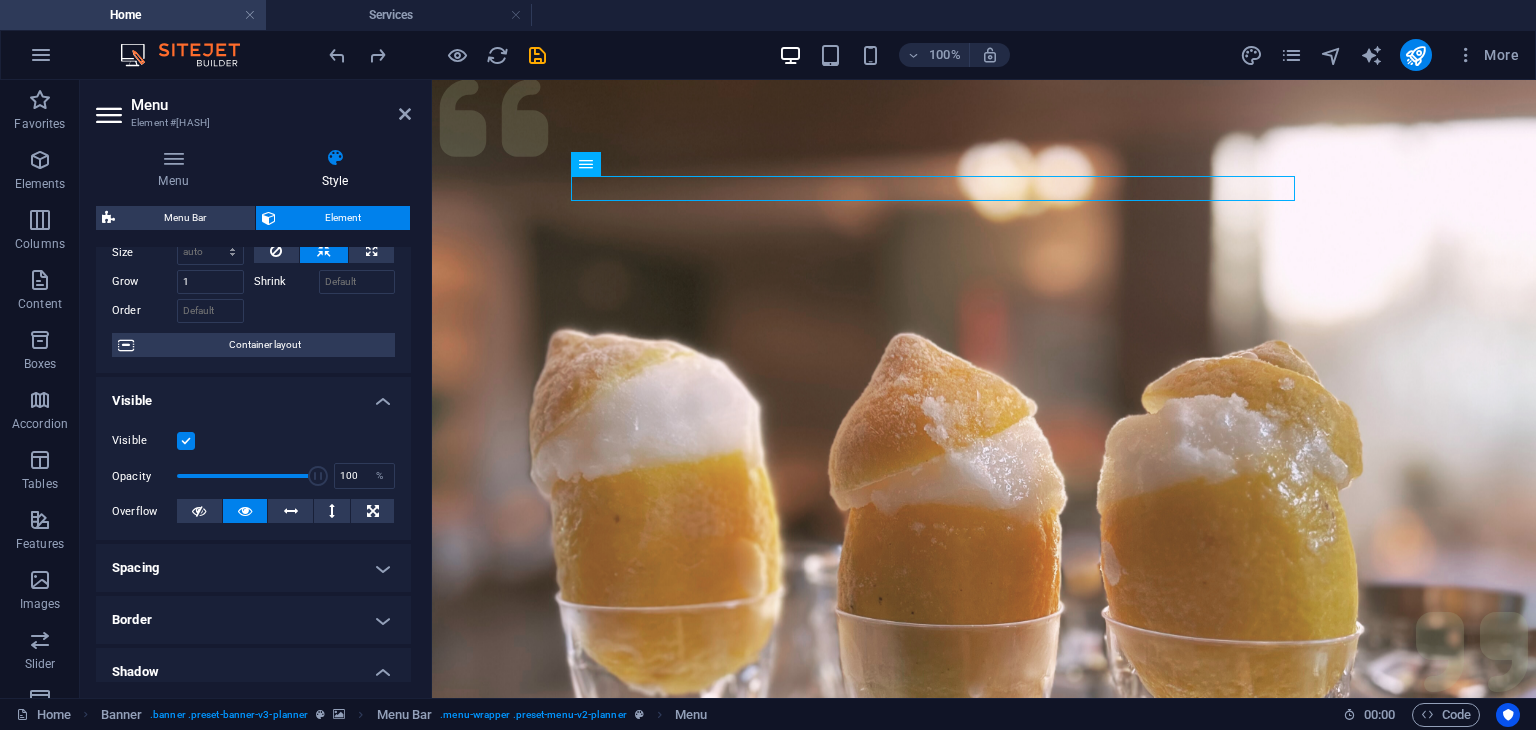 scroll, scrollTop: 0, scrollLeft: 0, axis: both 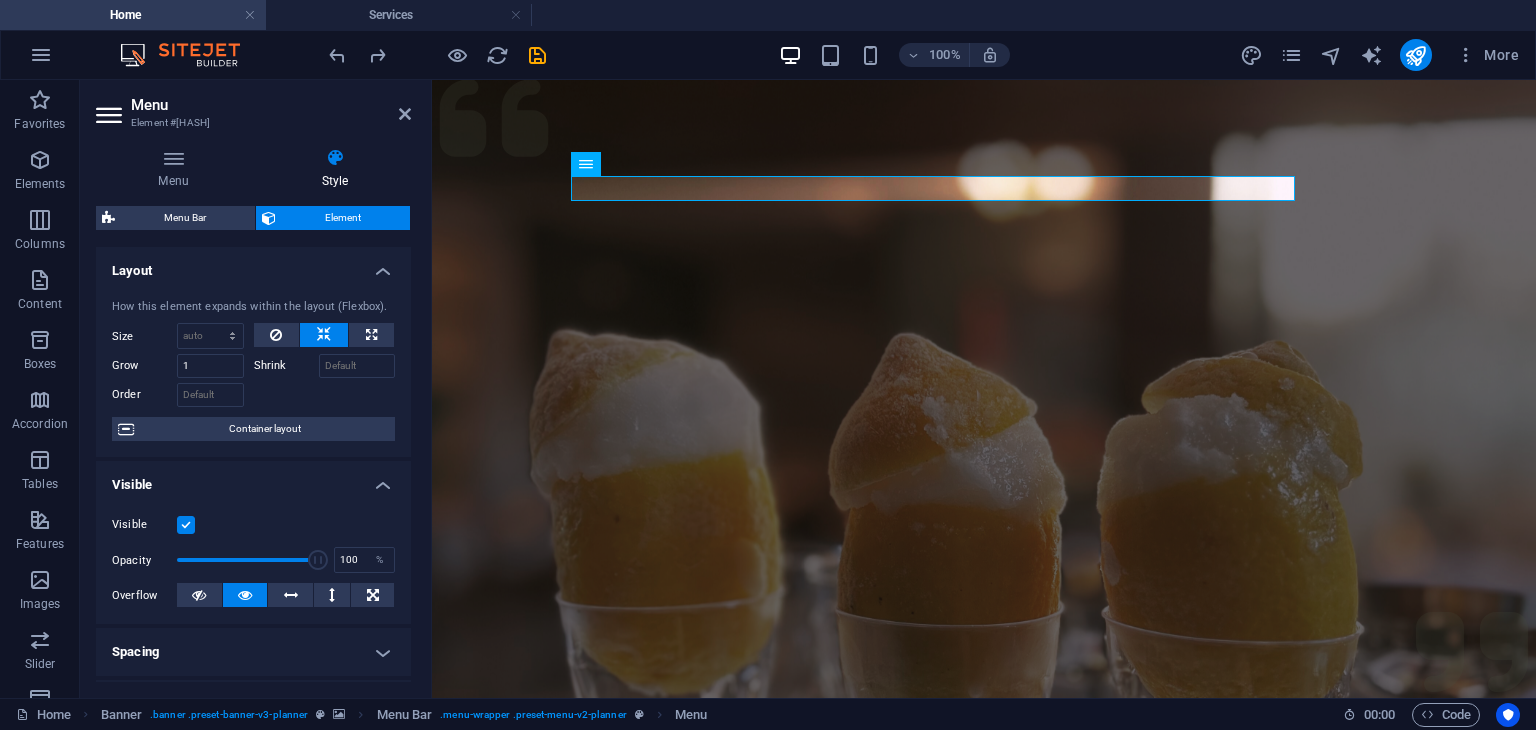 click at bounding box center [984, 530] 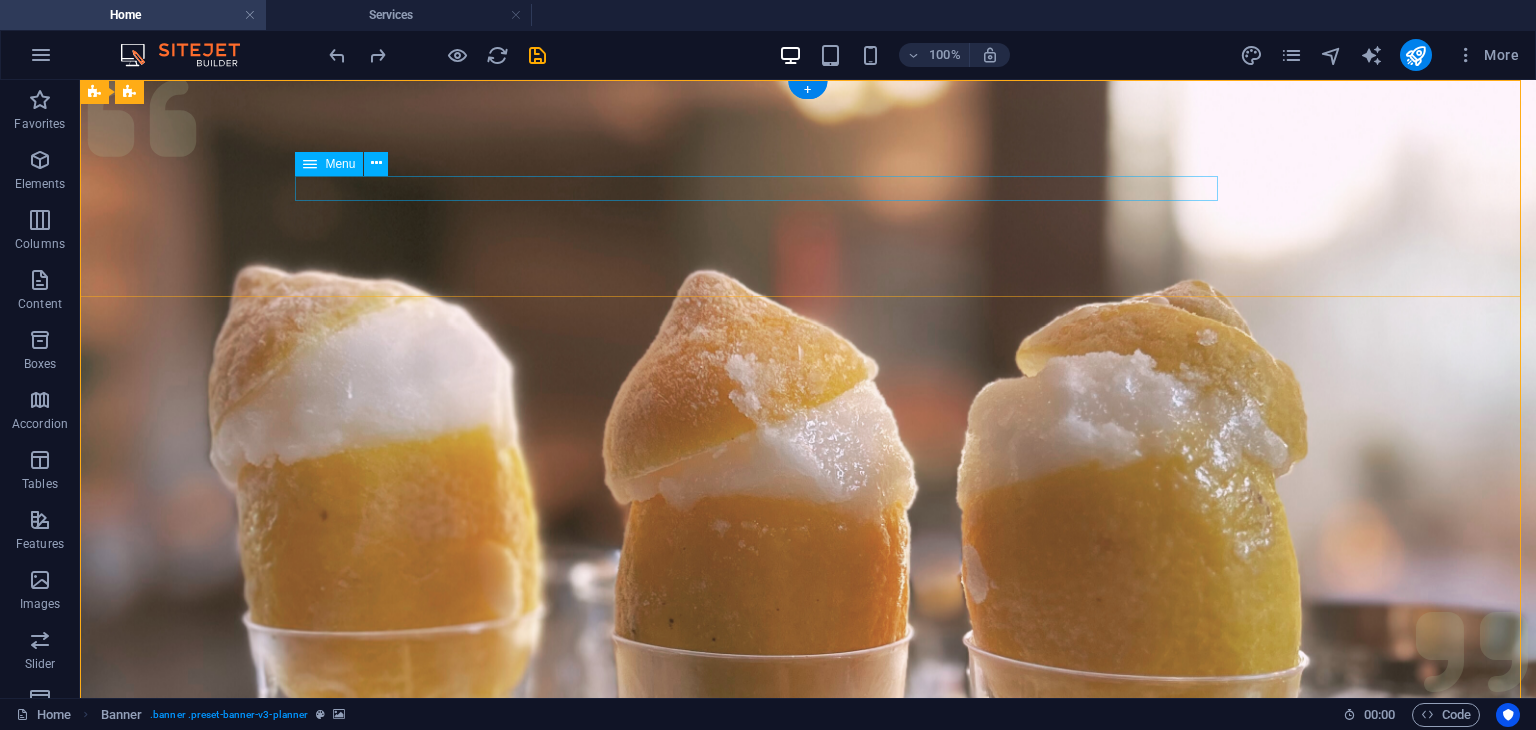 click on "Services About Team Gallery Contact" at bounding box center (808, 1193) 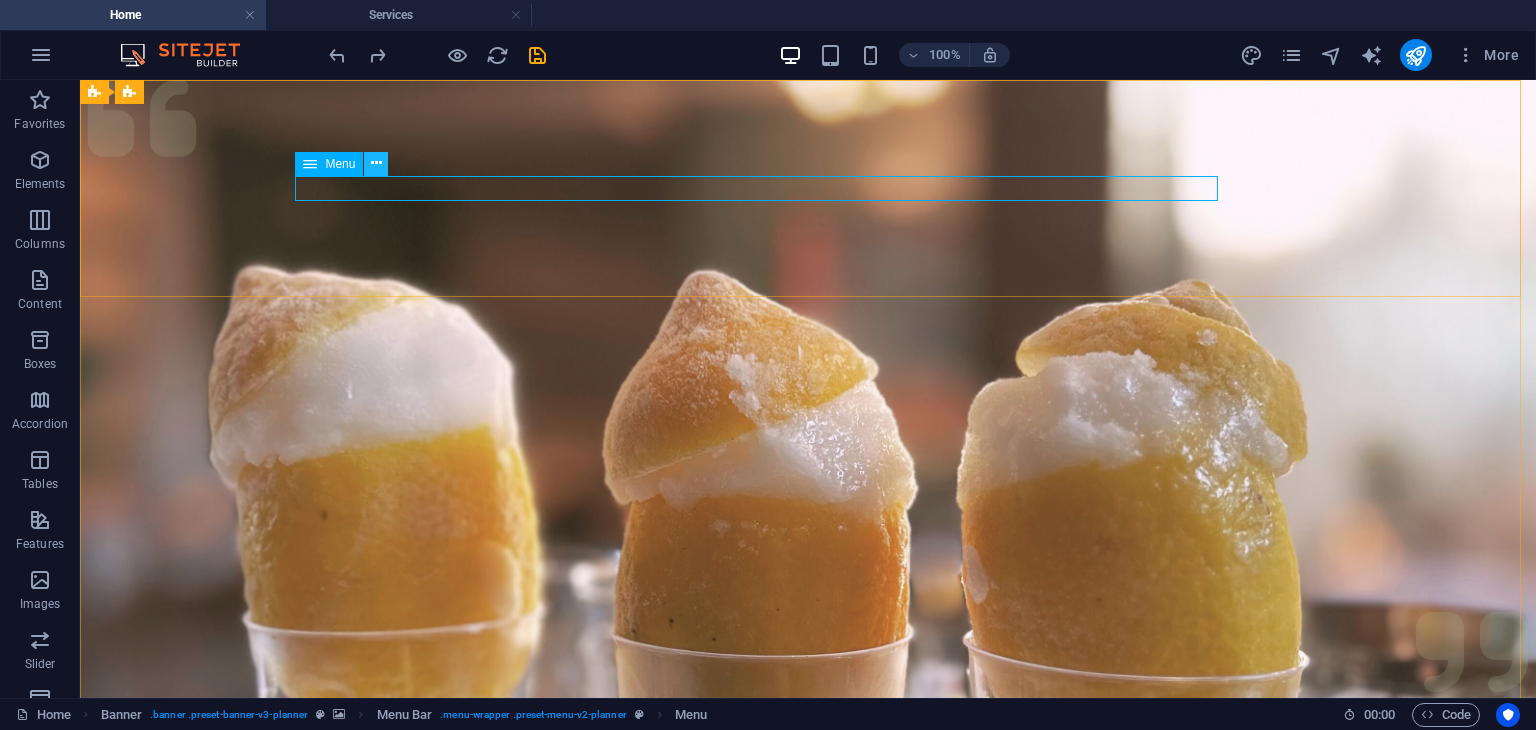 click at bounding box center [376, 163] 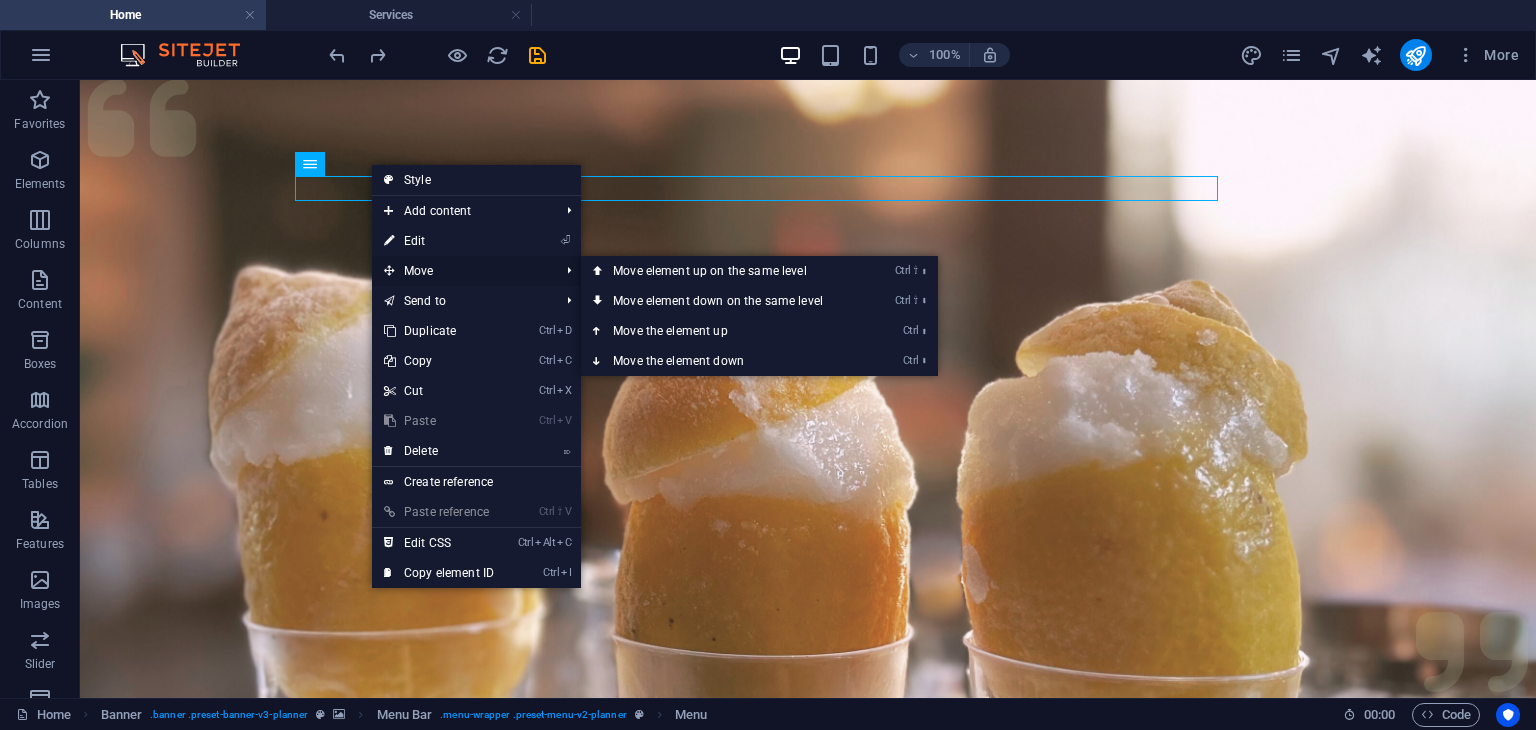 click on "Move" at bounding box center [461, 271] 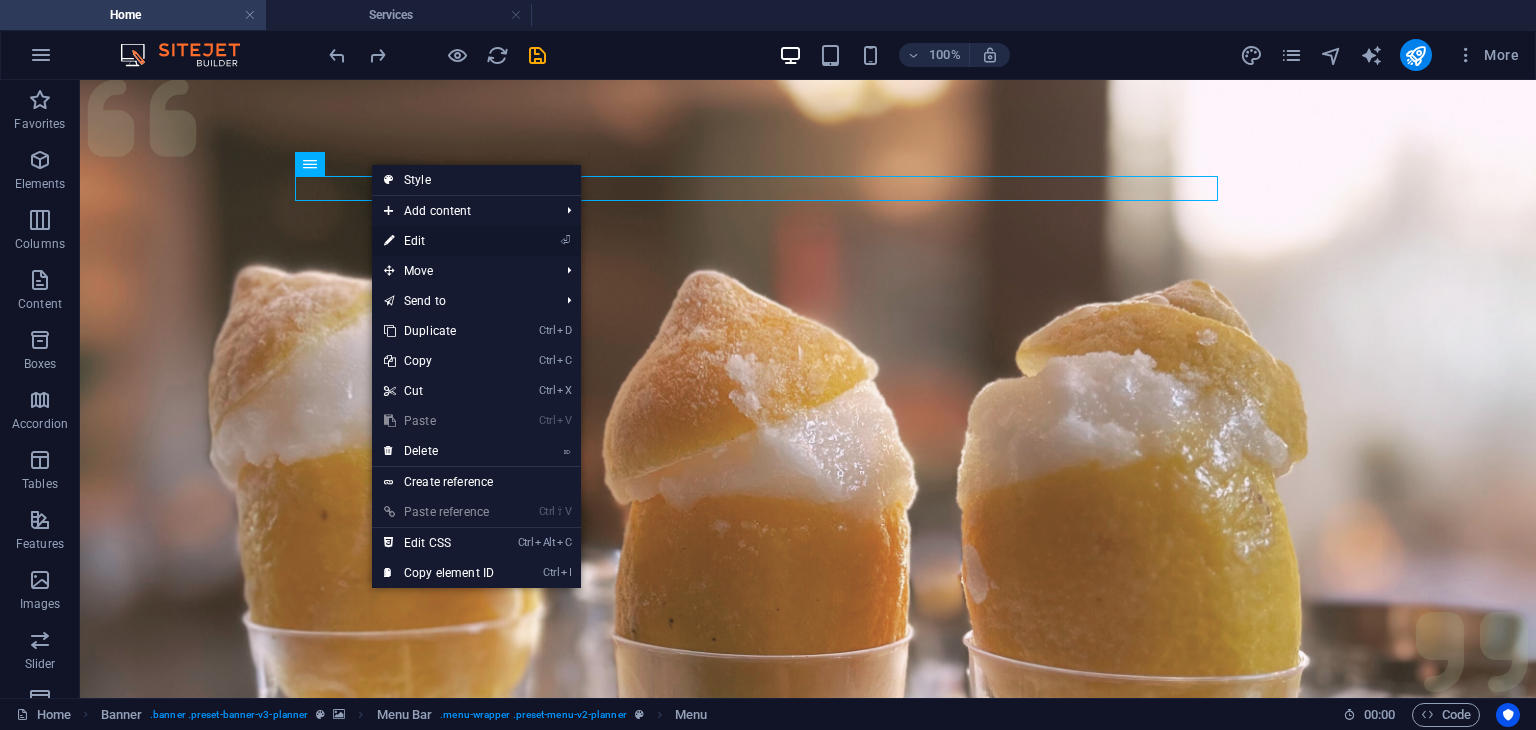 click on "⏎  Edit" at bounding box center [439, 241] 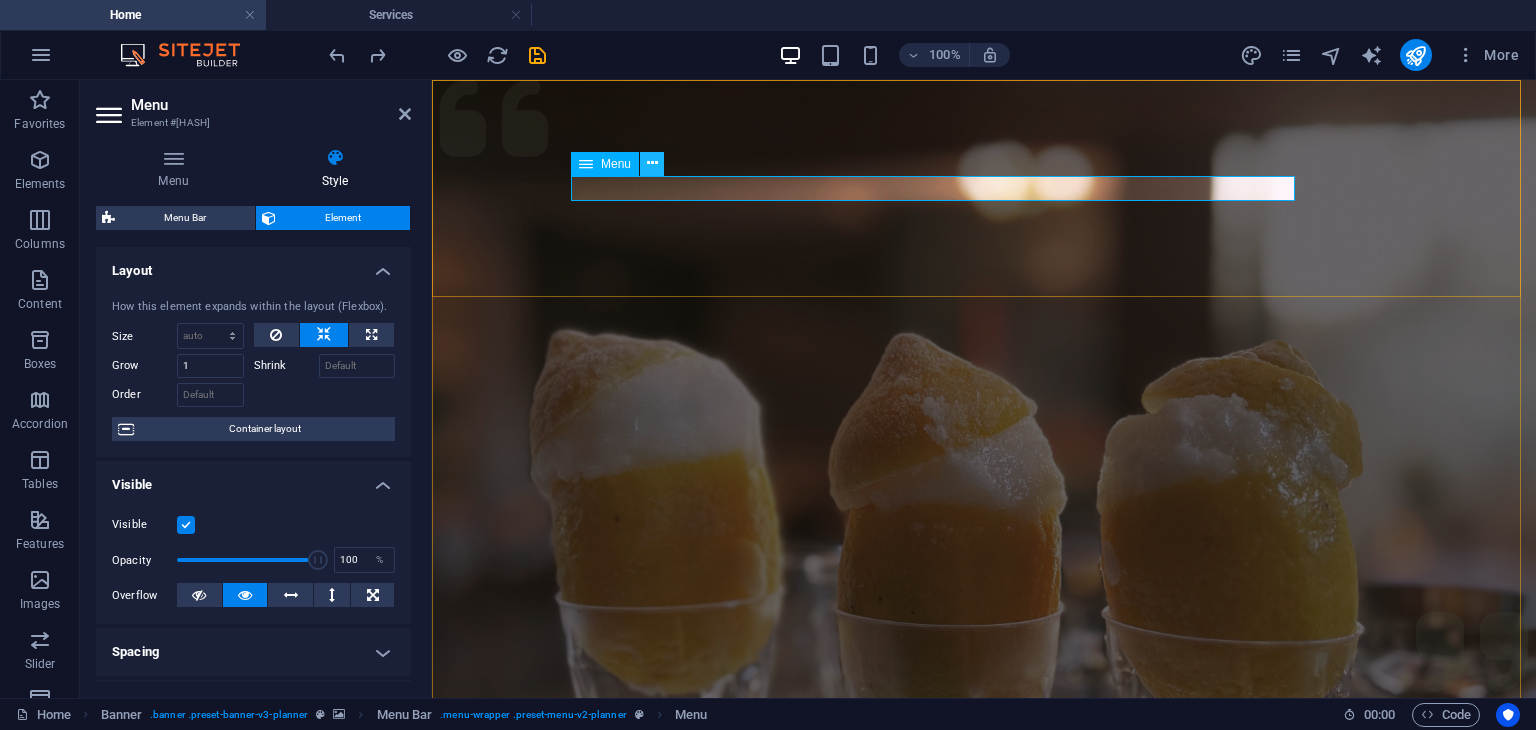 click at bounding box center (652, 164) 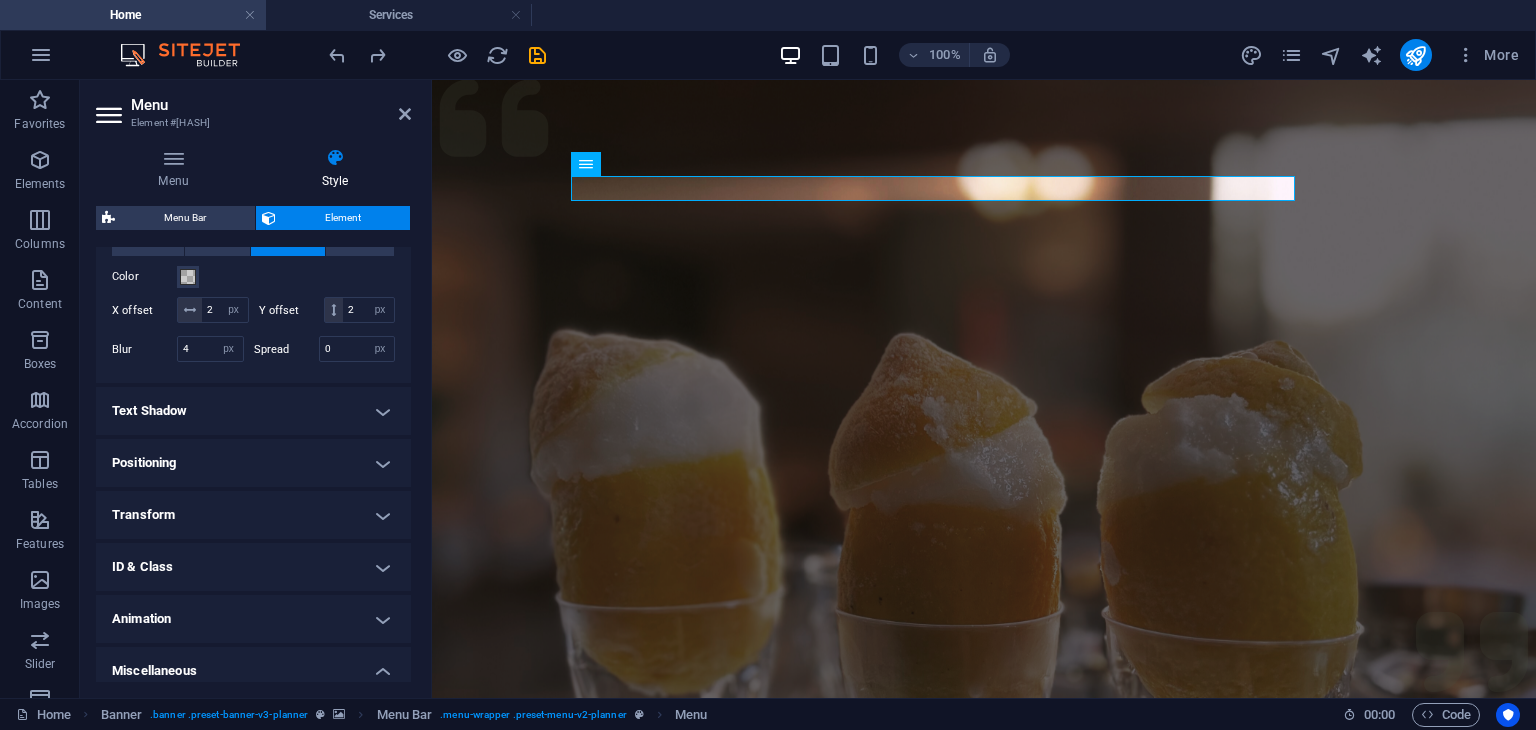 scroll, scrollTop: 559, scrollLeft: 0, axis: vertical 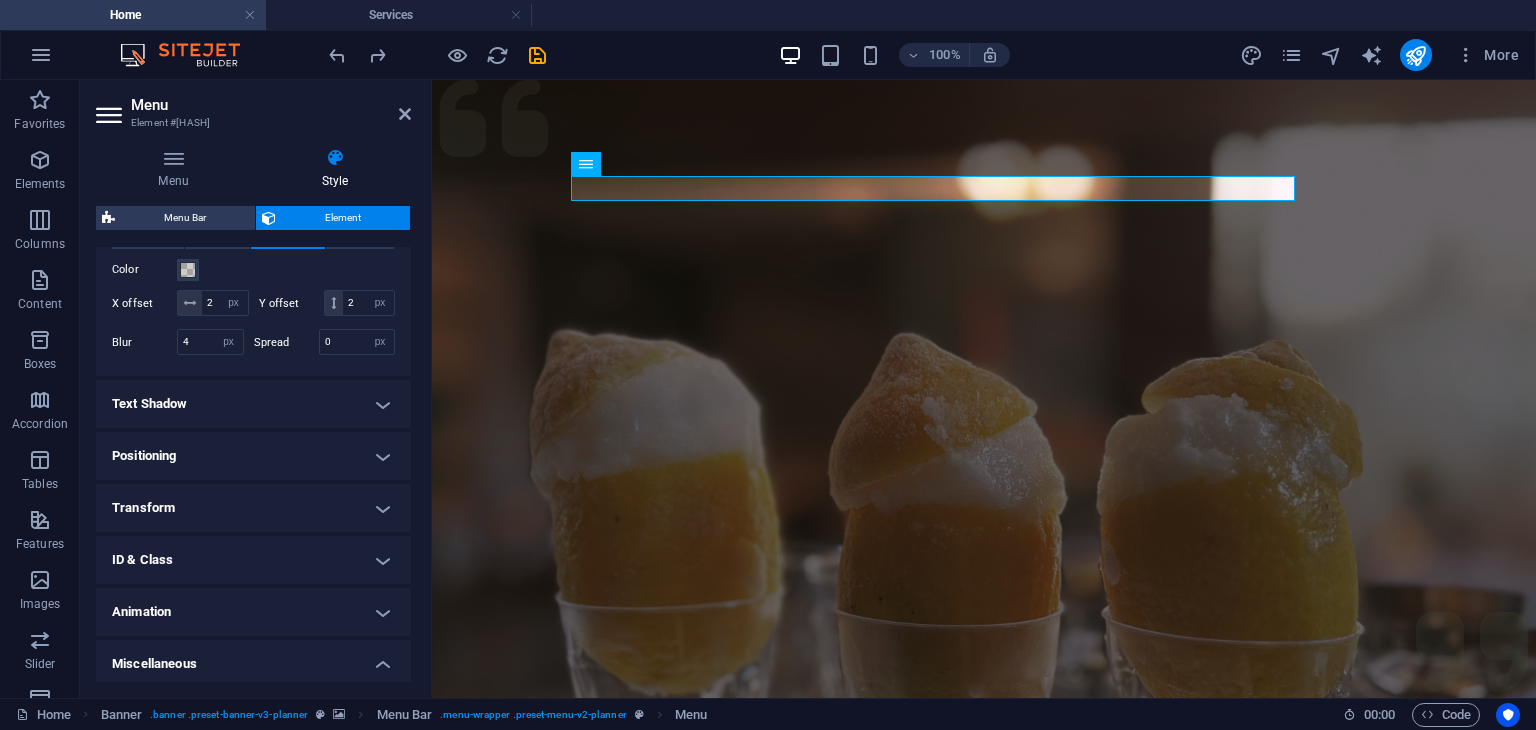 click on "Text Shadow" at bounding box center (253, 404) 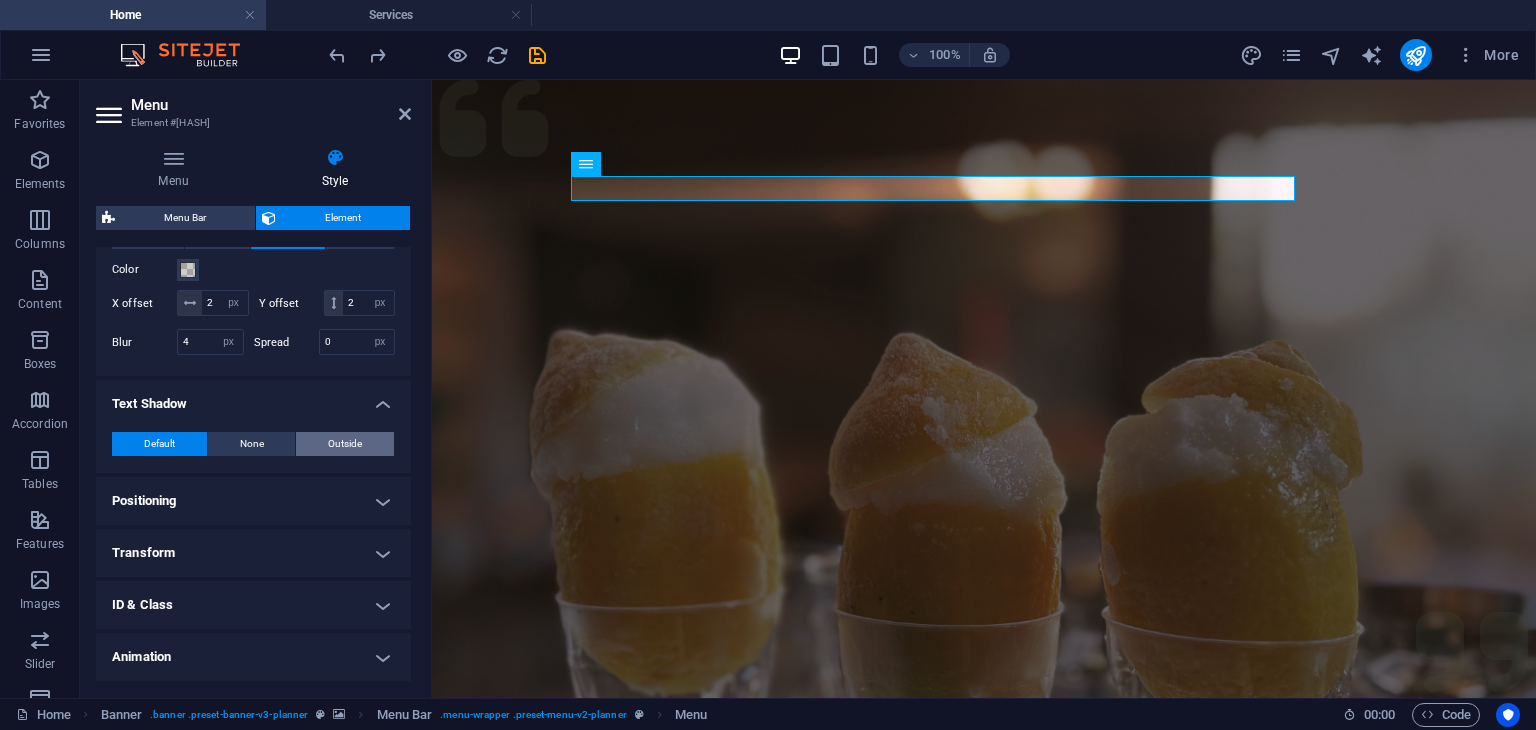 click on "Outside" at bounding box center [345, 444] 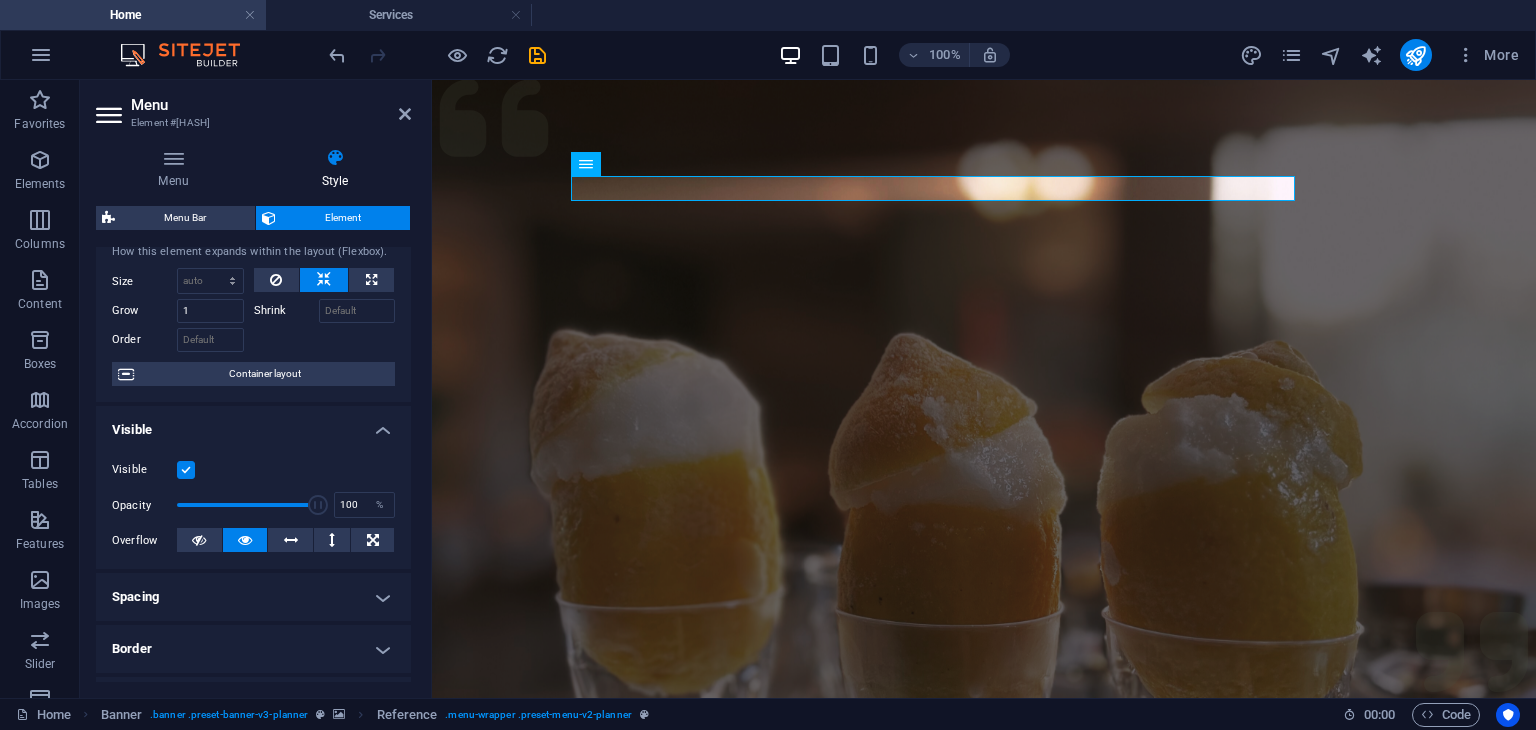 scroll, scrollTop: 0, scrollLeft: 0, axis: both 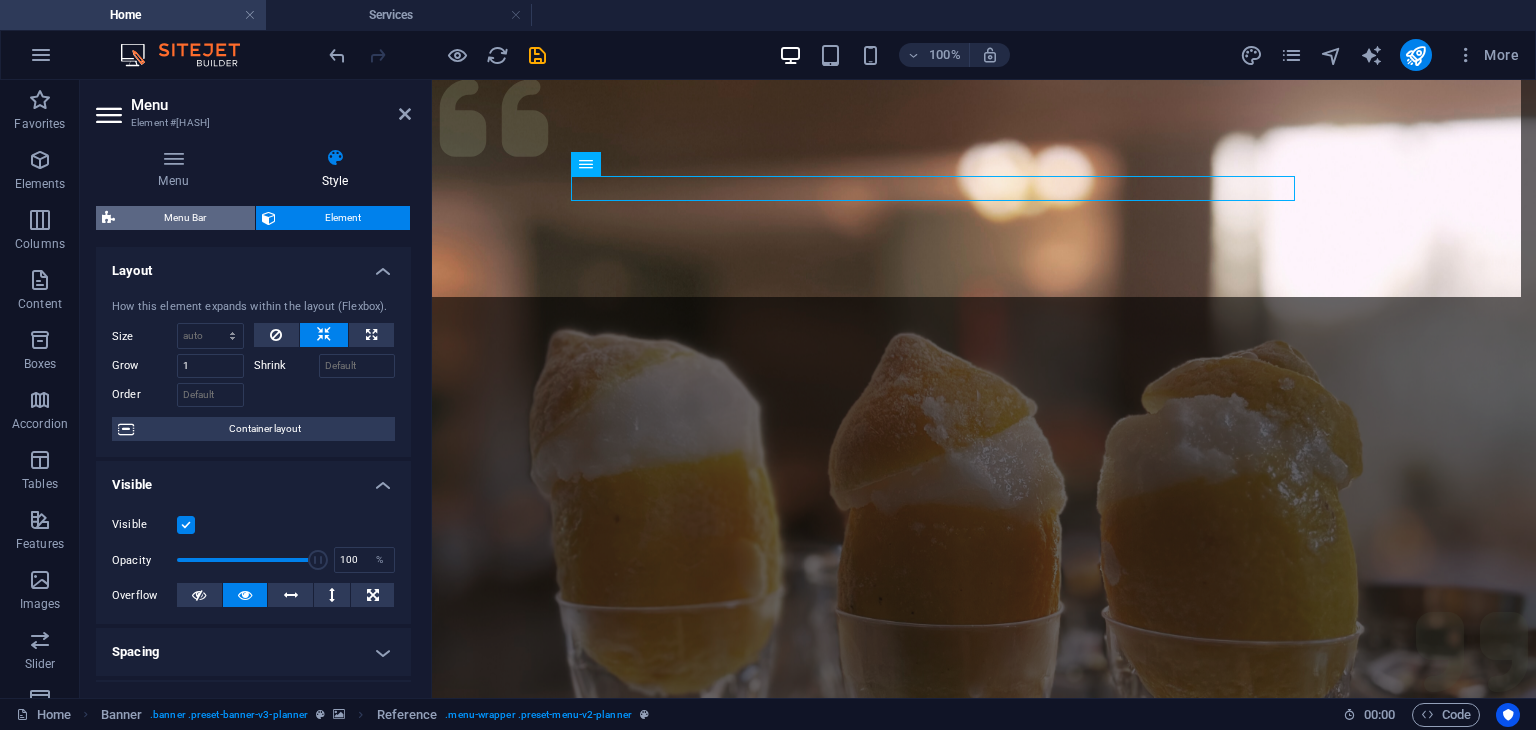 click on "Menu Bar" at bounding box center (185, 218) 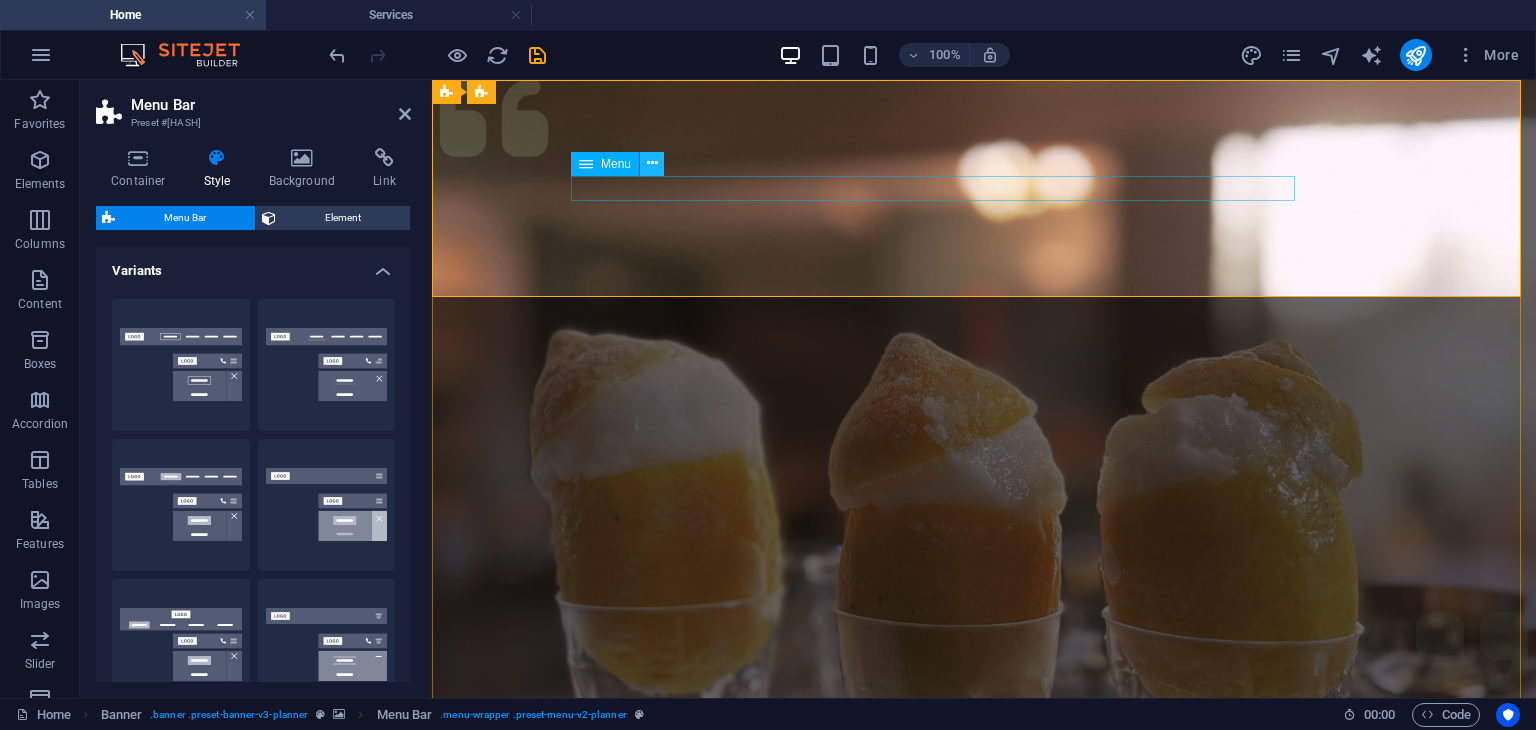 click at bounding box center [652, 163] 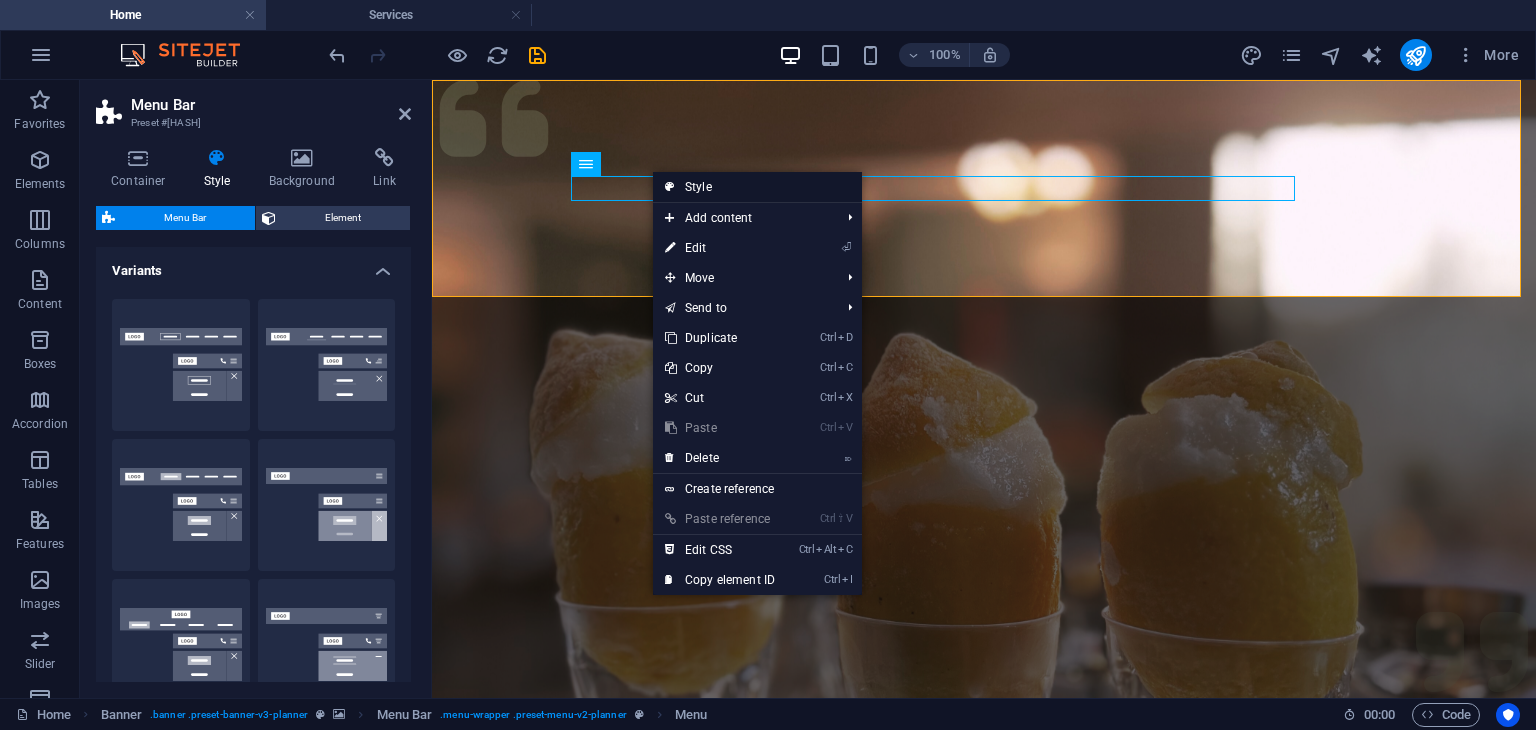 click on "Style" at bounding box center (757, 187) 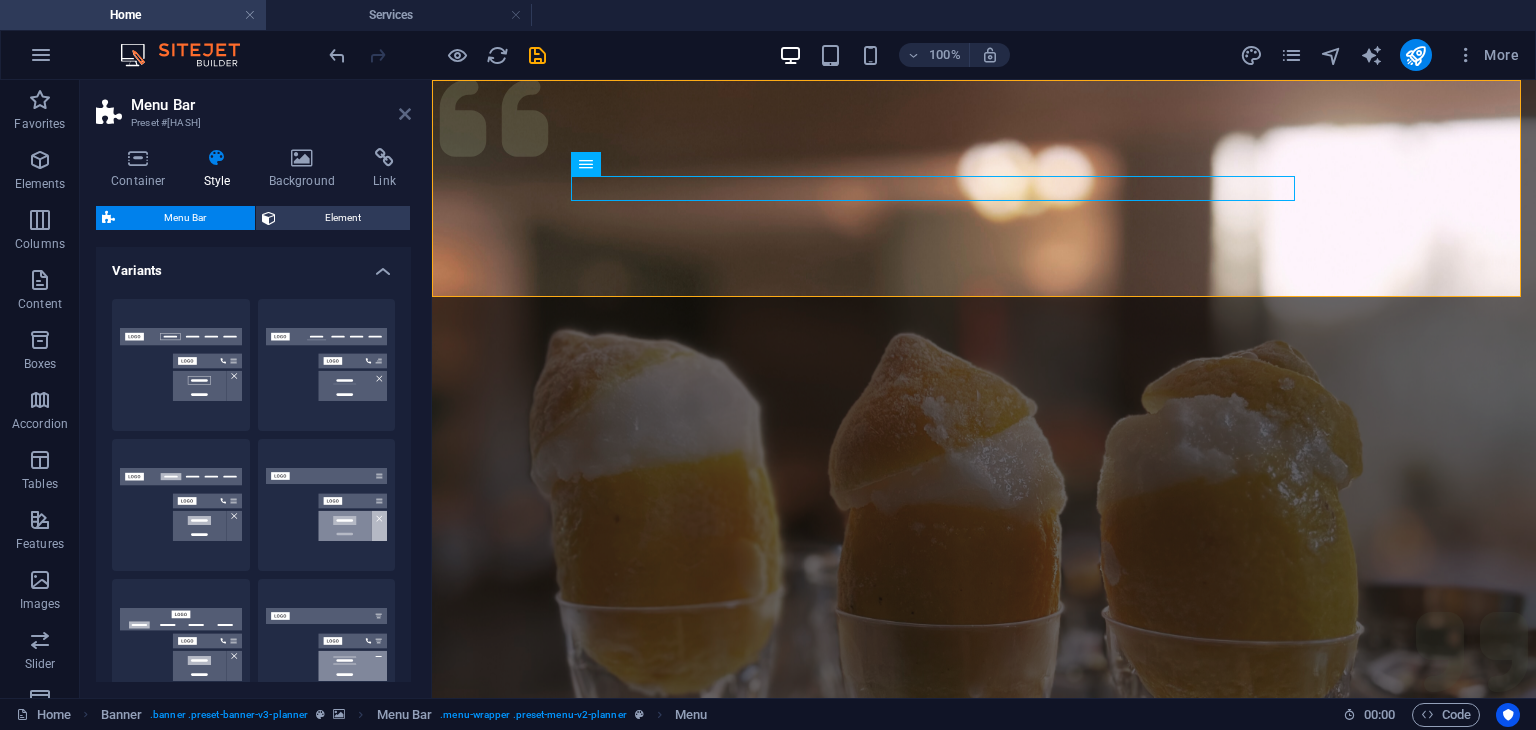 click at bounding box center [405, 114] 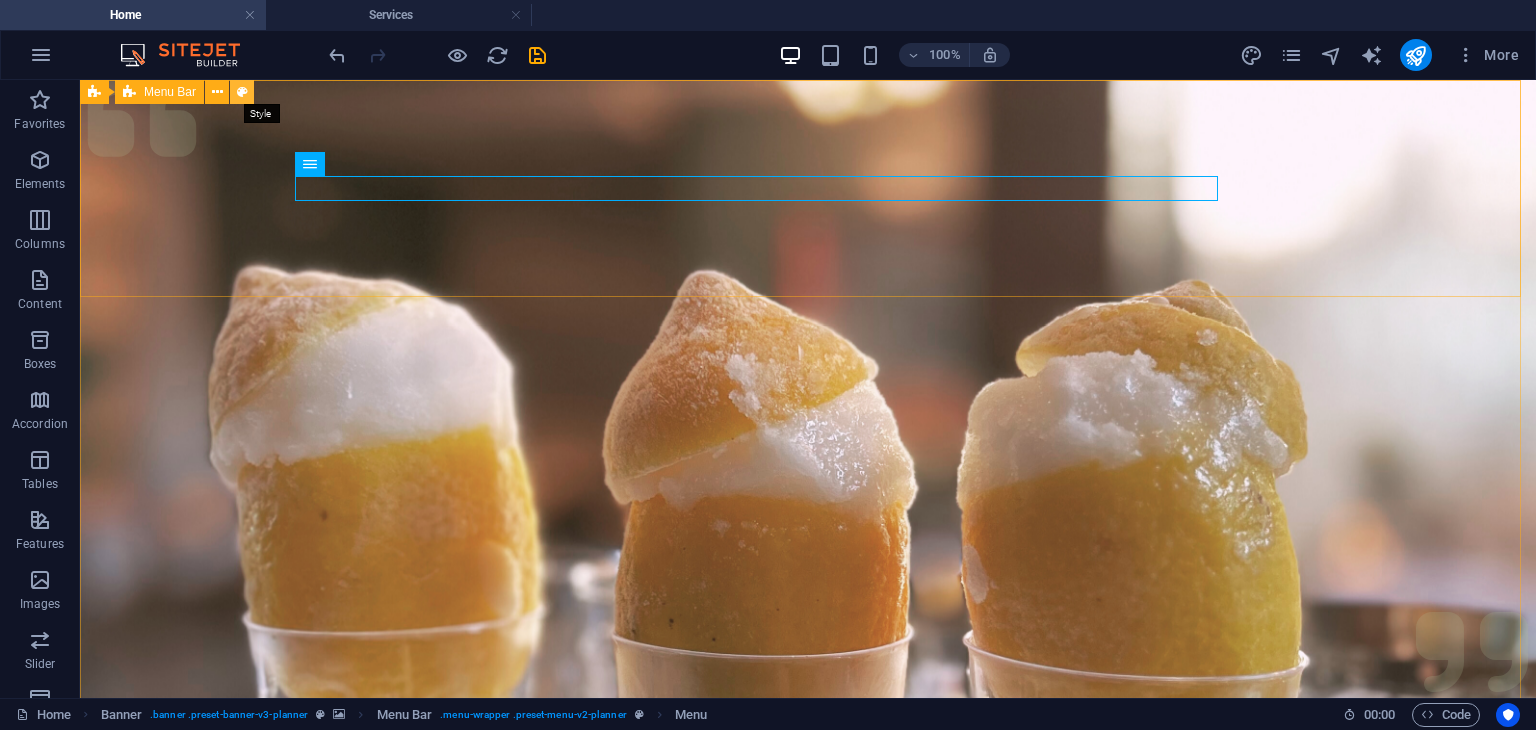 click at bounding box center [242, 92] 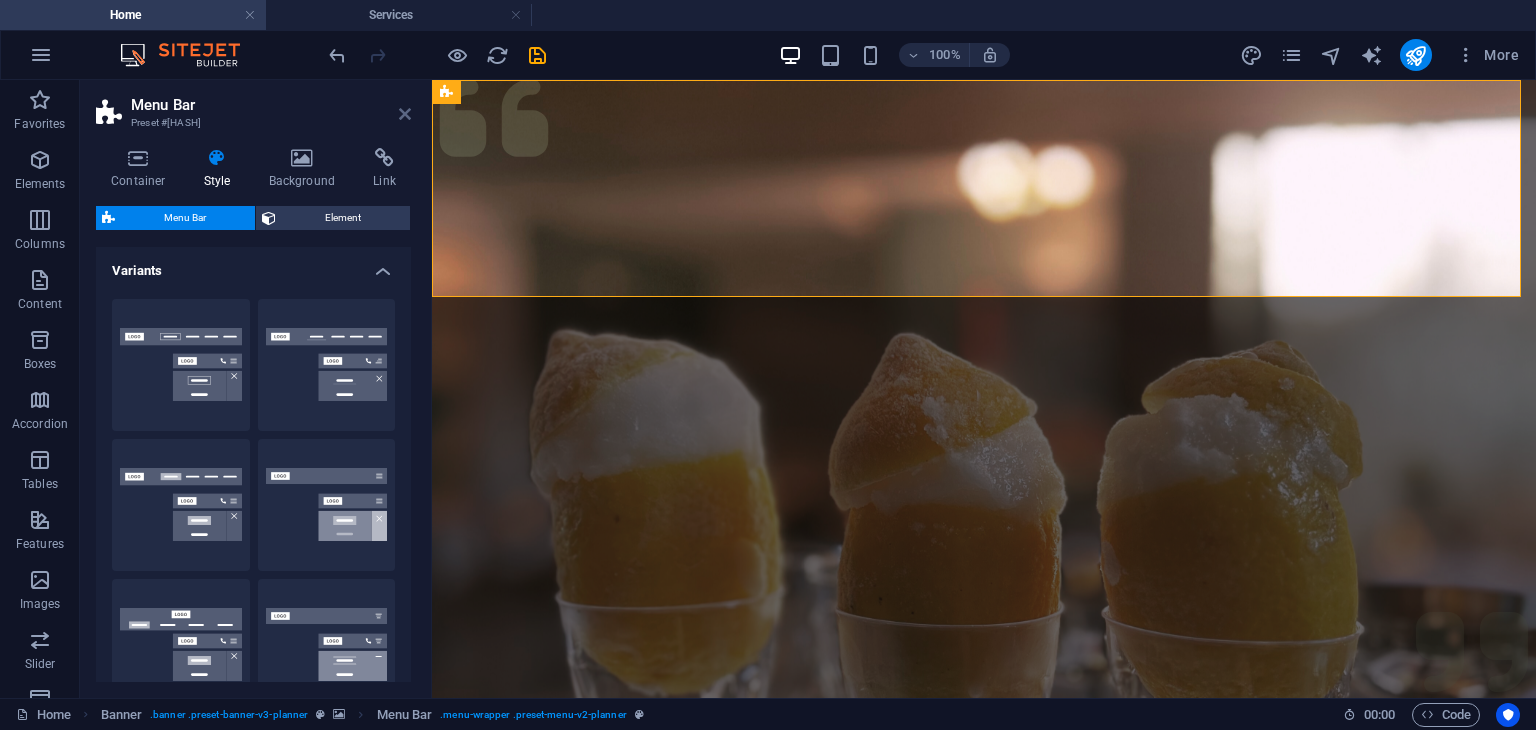 click at bounding box center [405, 114] 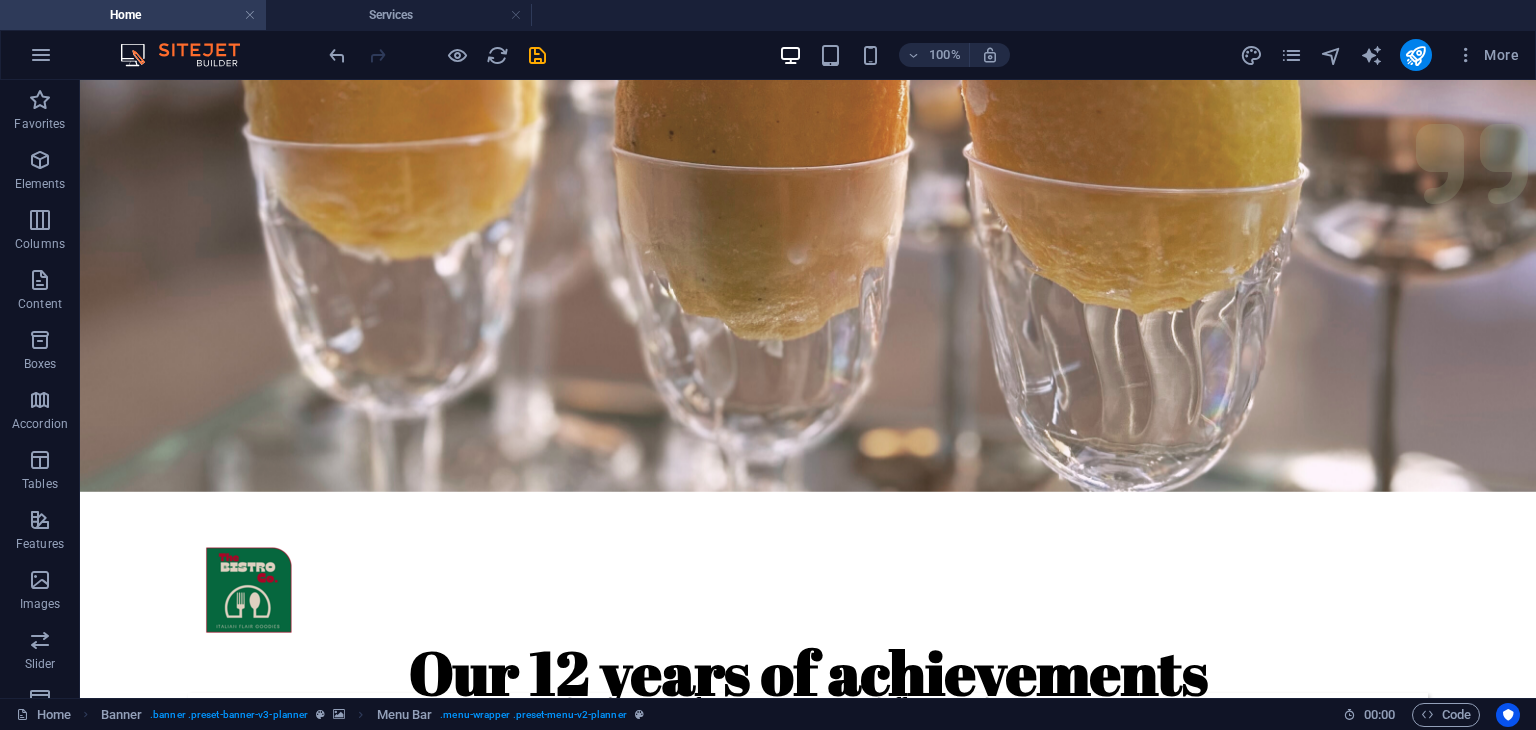 scroll, scrollTop: 0, scrollLeft: 0, axis: both 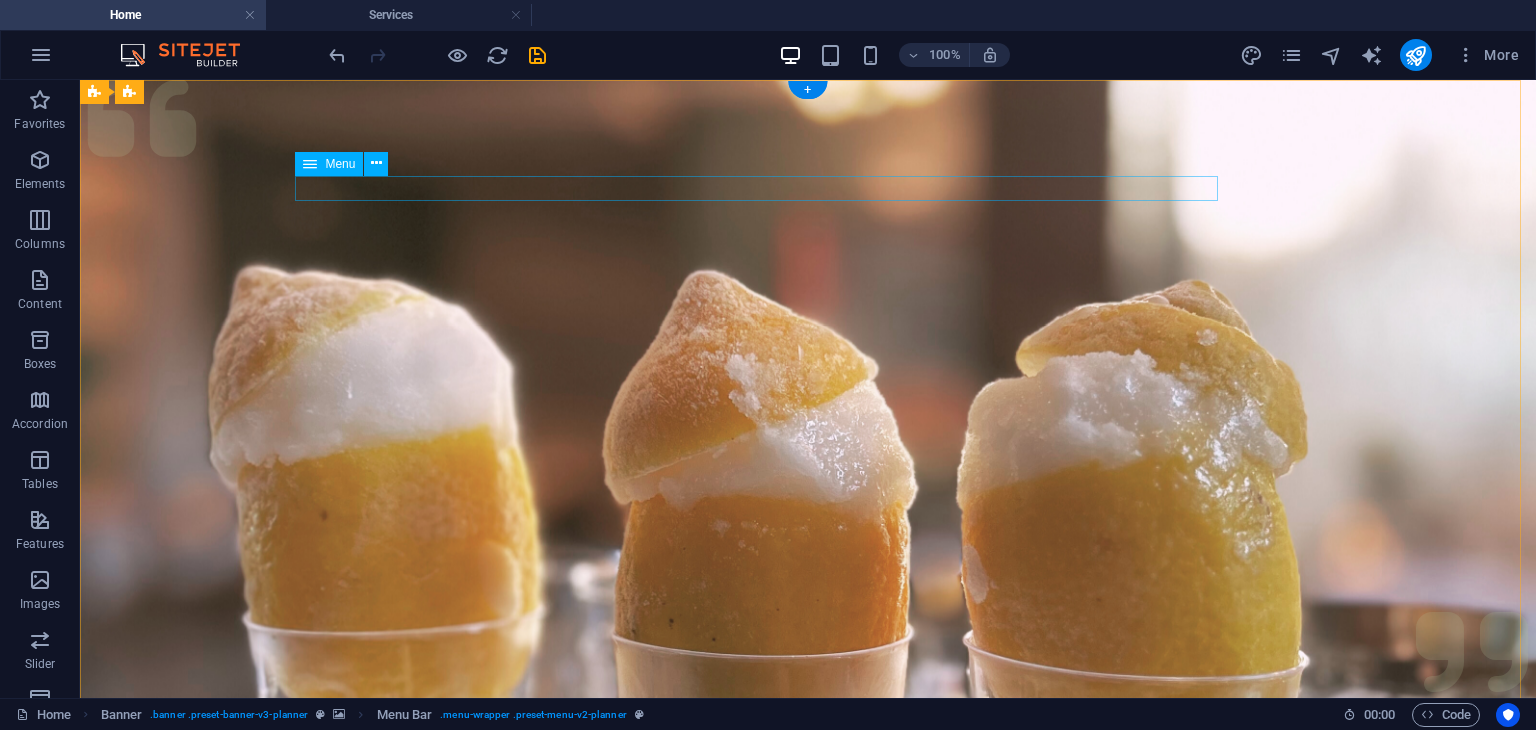 click on "Services About Team Gallery Contact" at bounding box center [808, 1193] 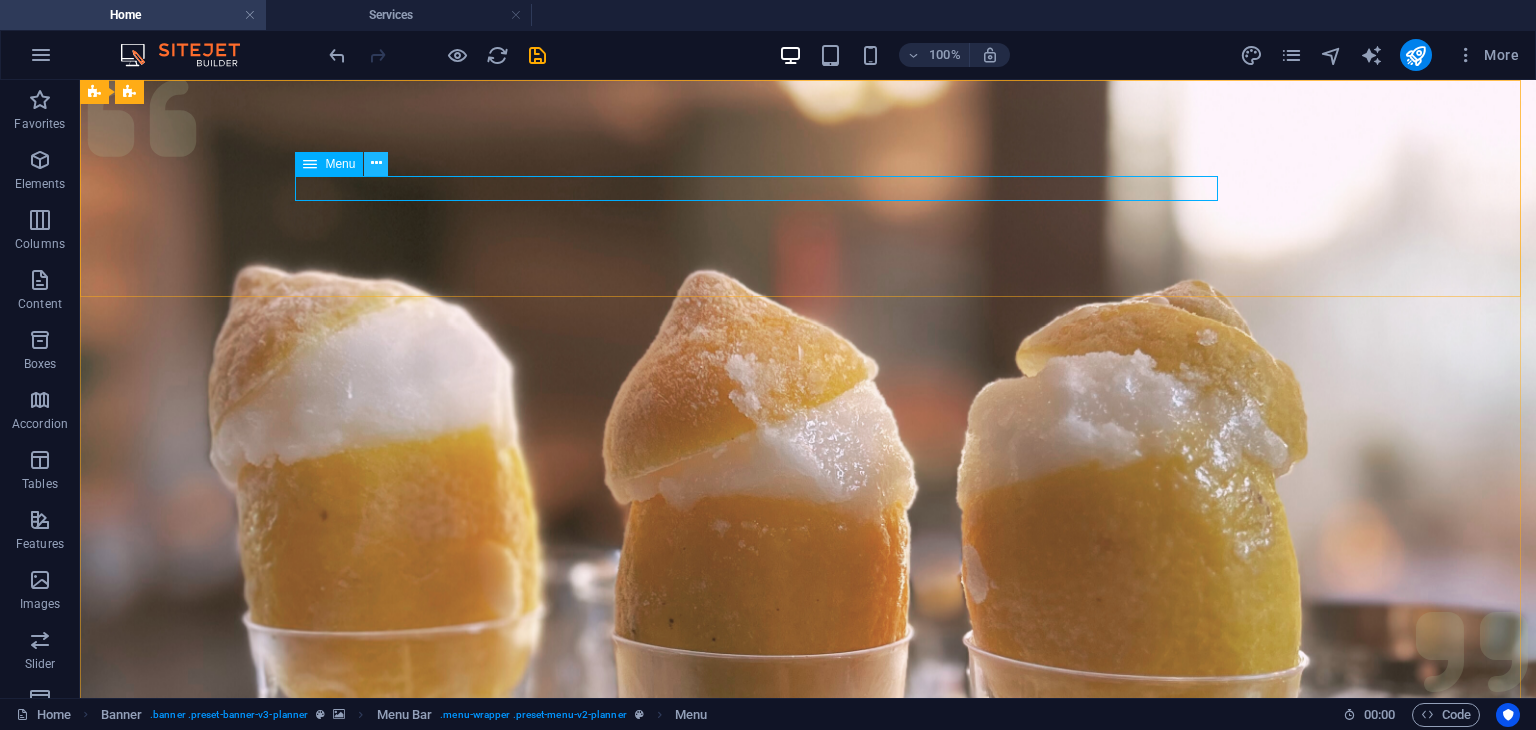 click at bounding box center [376, 163] 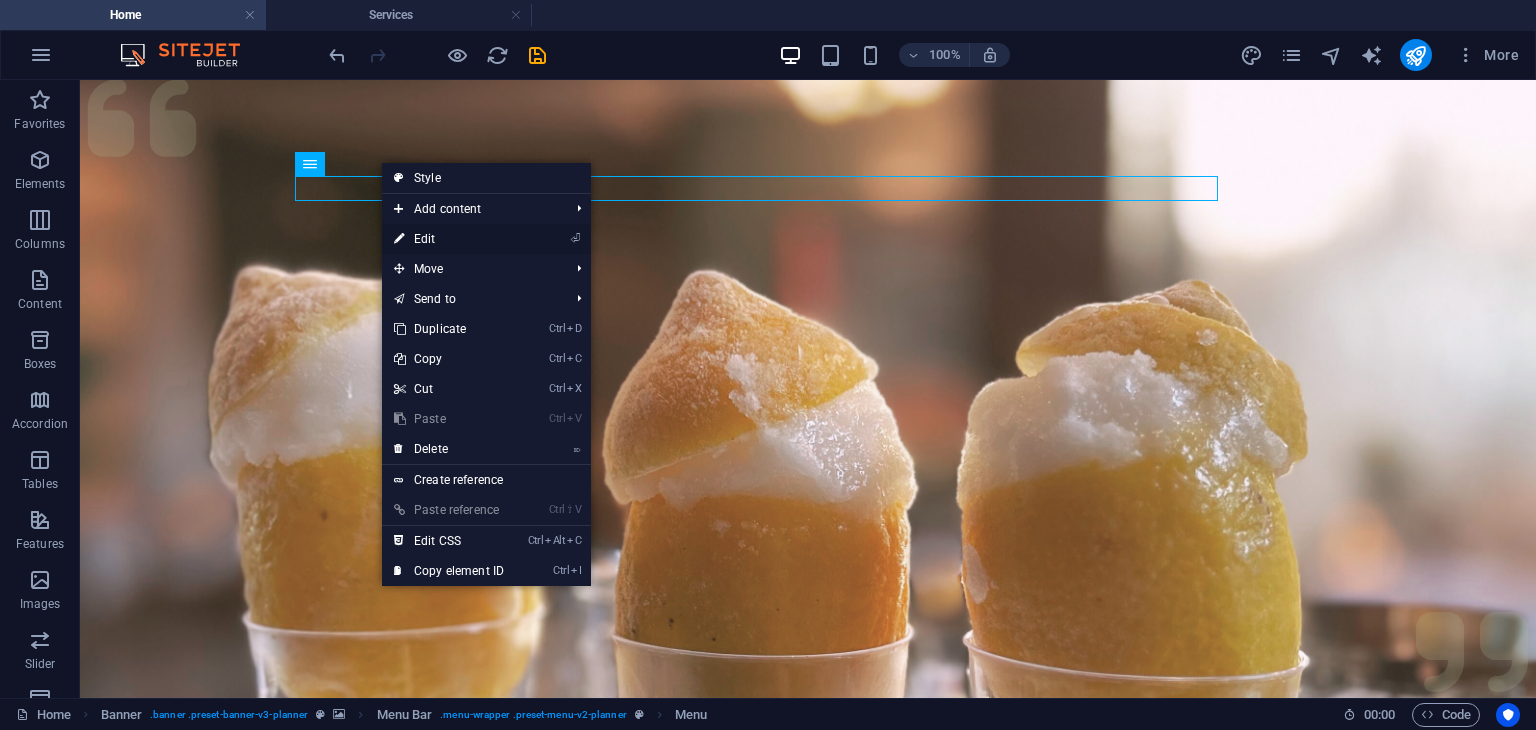 click at bounding box center [399, 239] 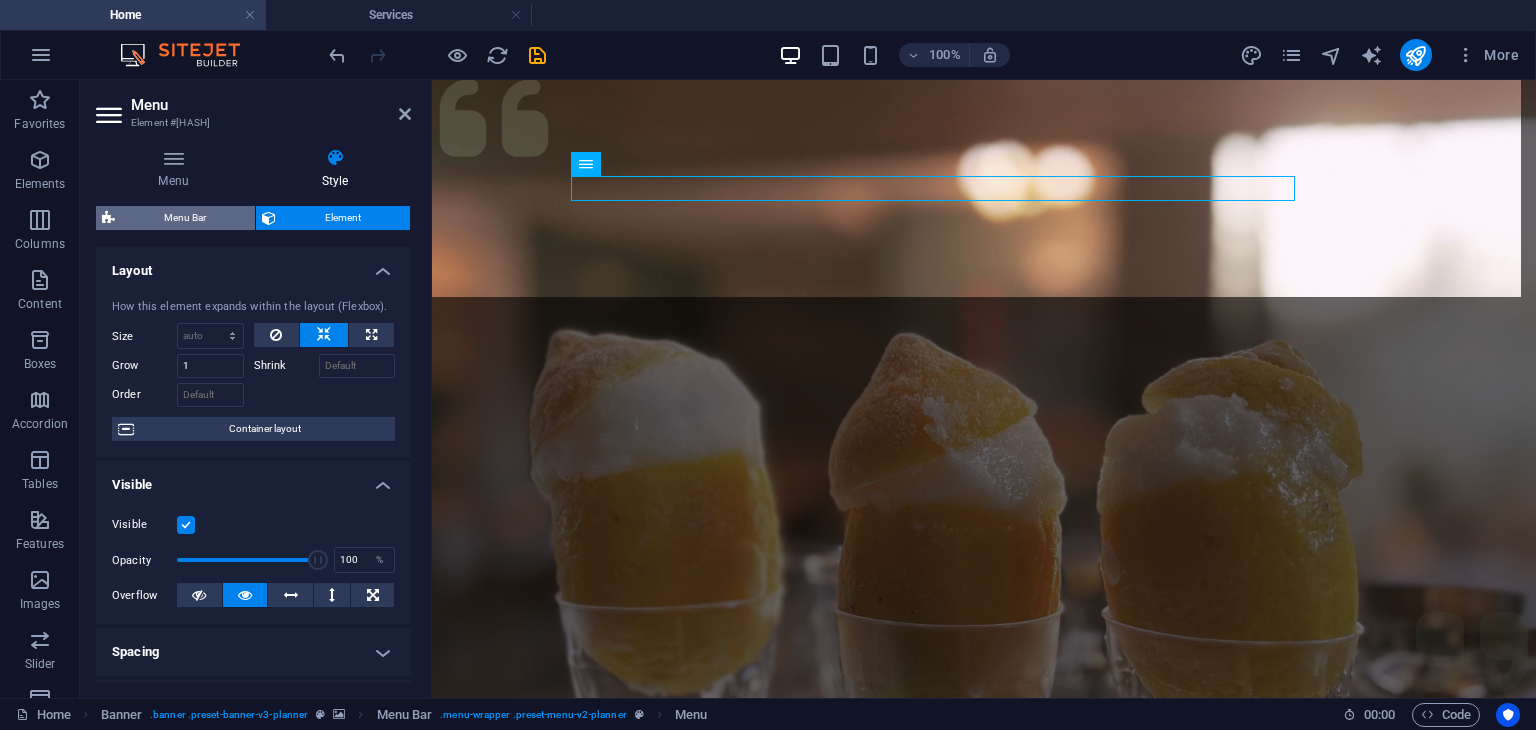 click on "Menu Bar" at bounding box center (185, 218) 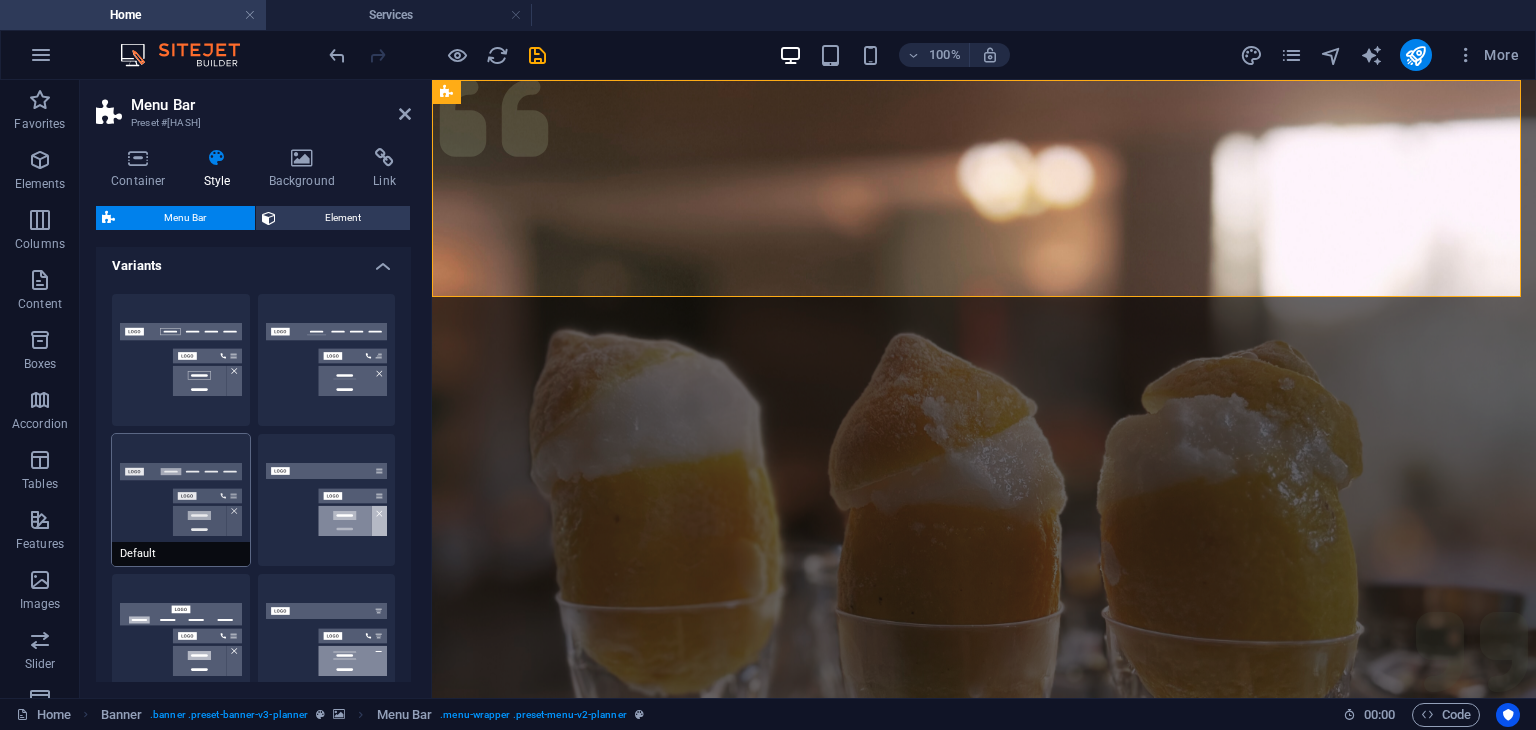scroll, scrollTop: 0, scrollLeft: 0, axis: both 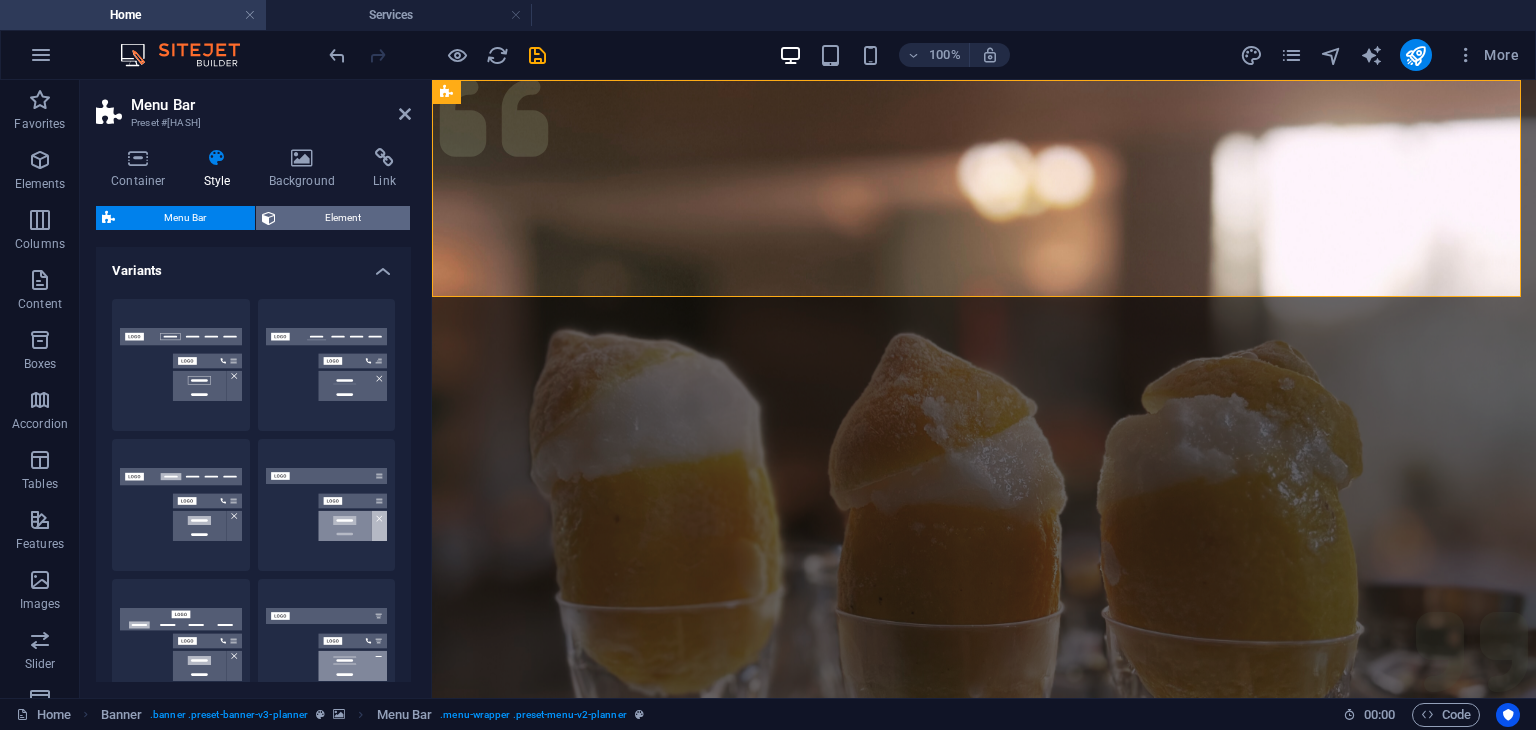 click on "Element" at bounding box center (343, 218) 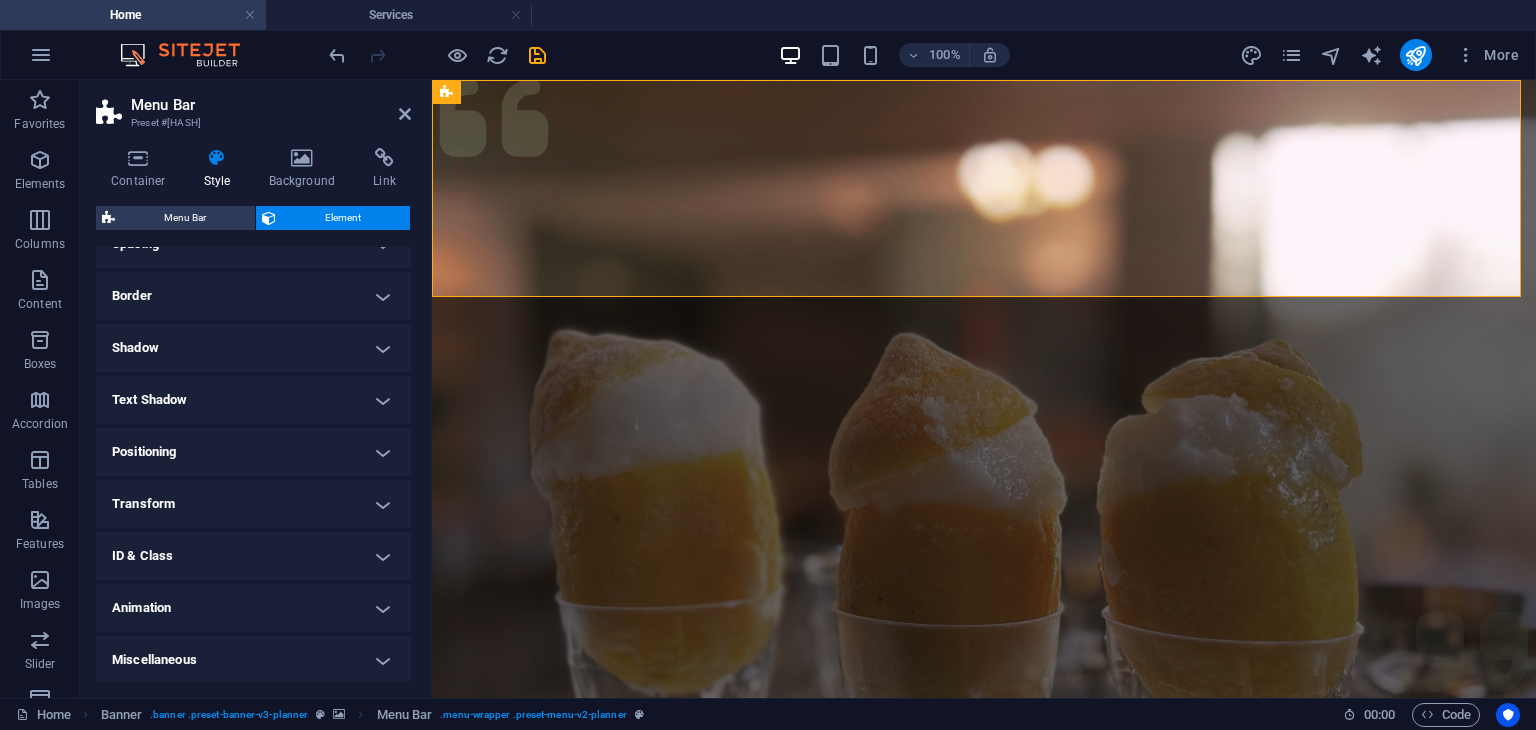 scroll, scrollTop: 409, scrollLeft: 0, axis: vertical 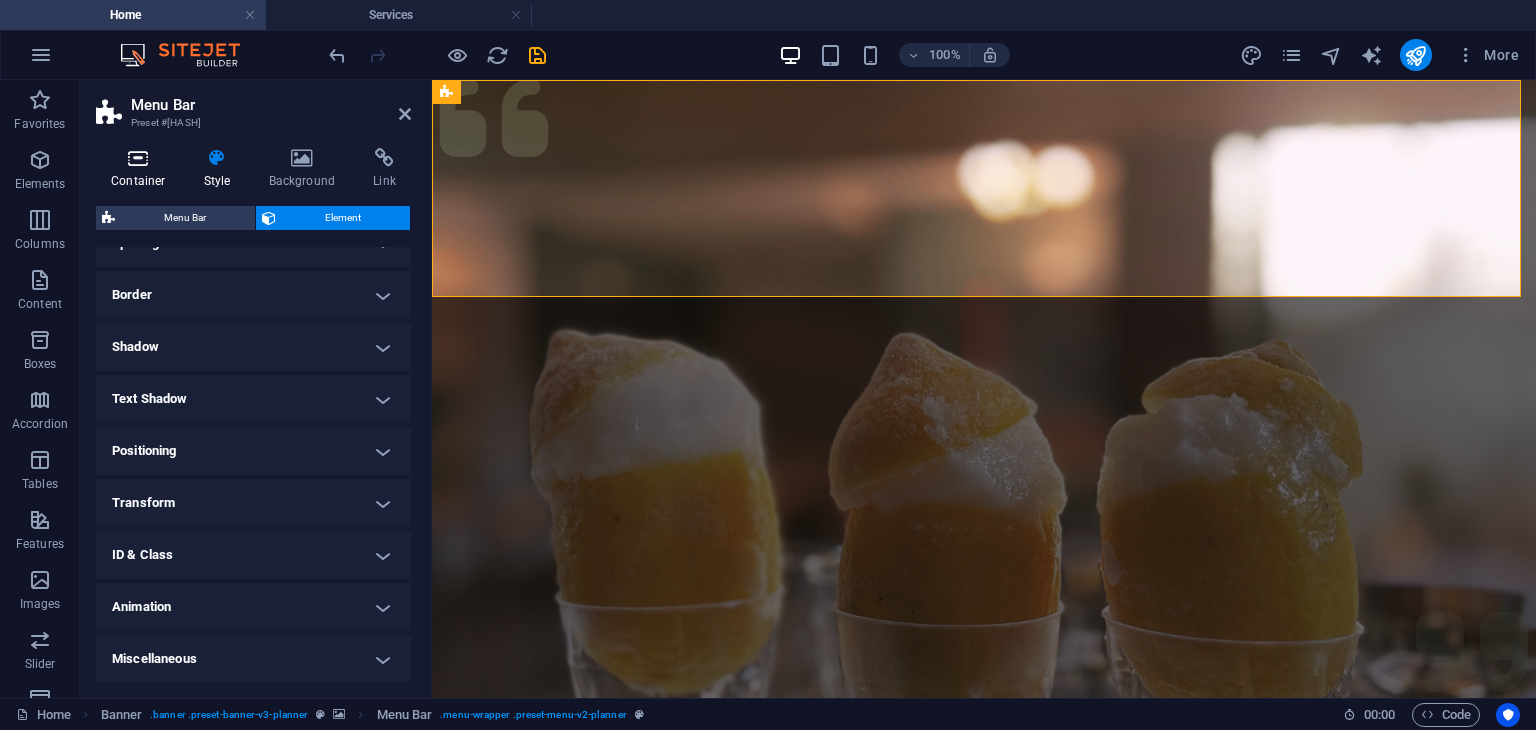 click at bounding box center (138, 158) 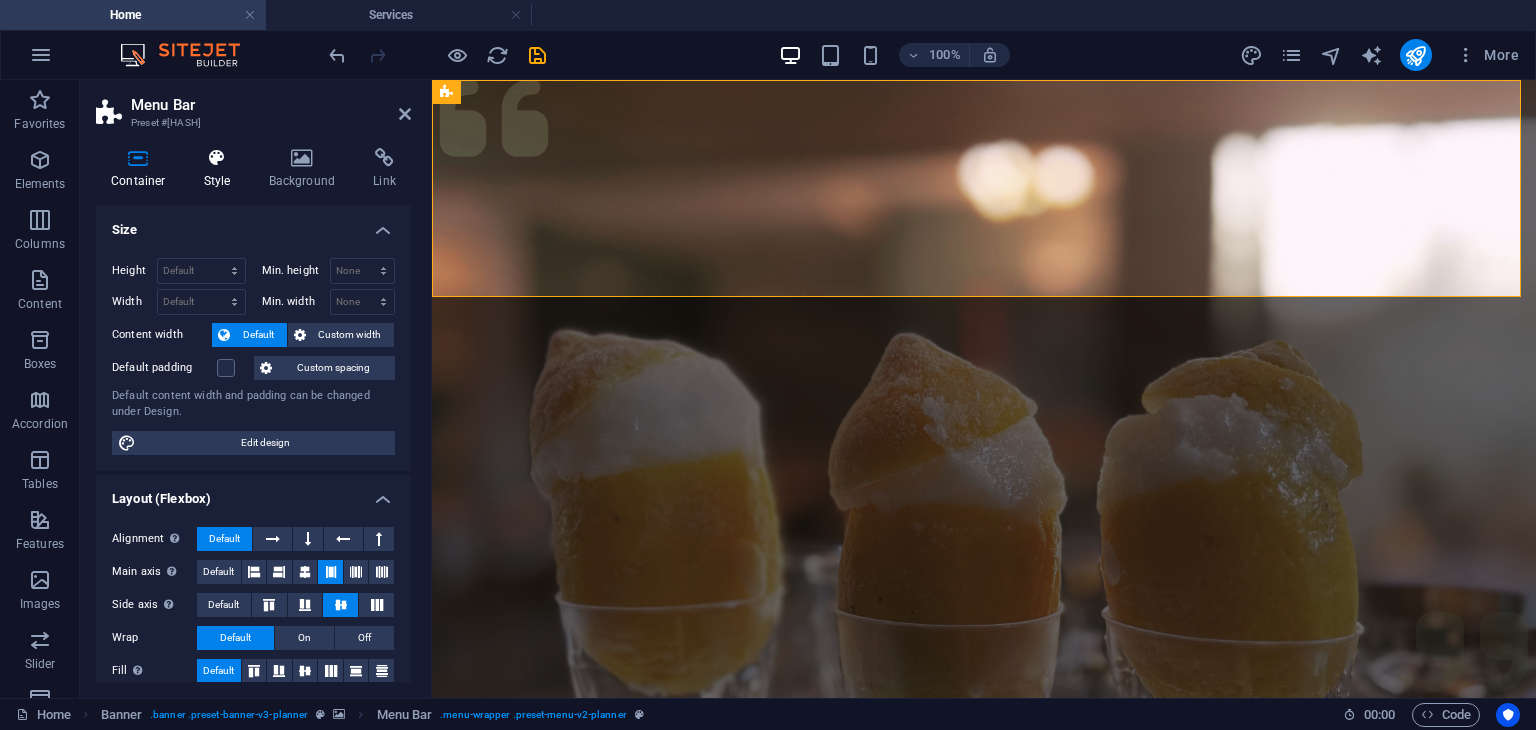 click at bounding box center (217, 158) 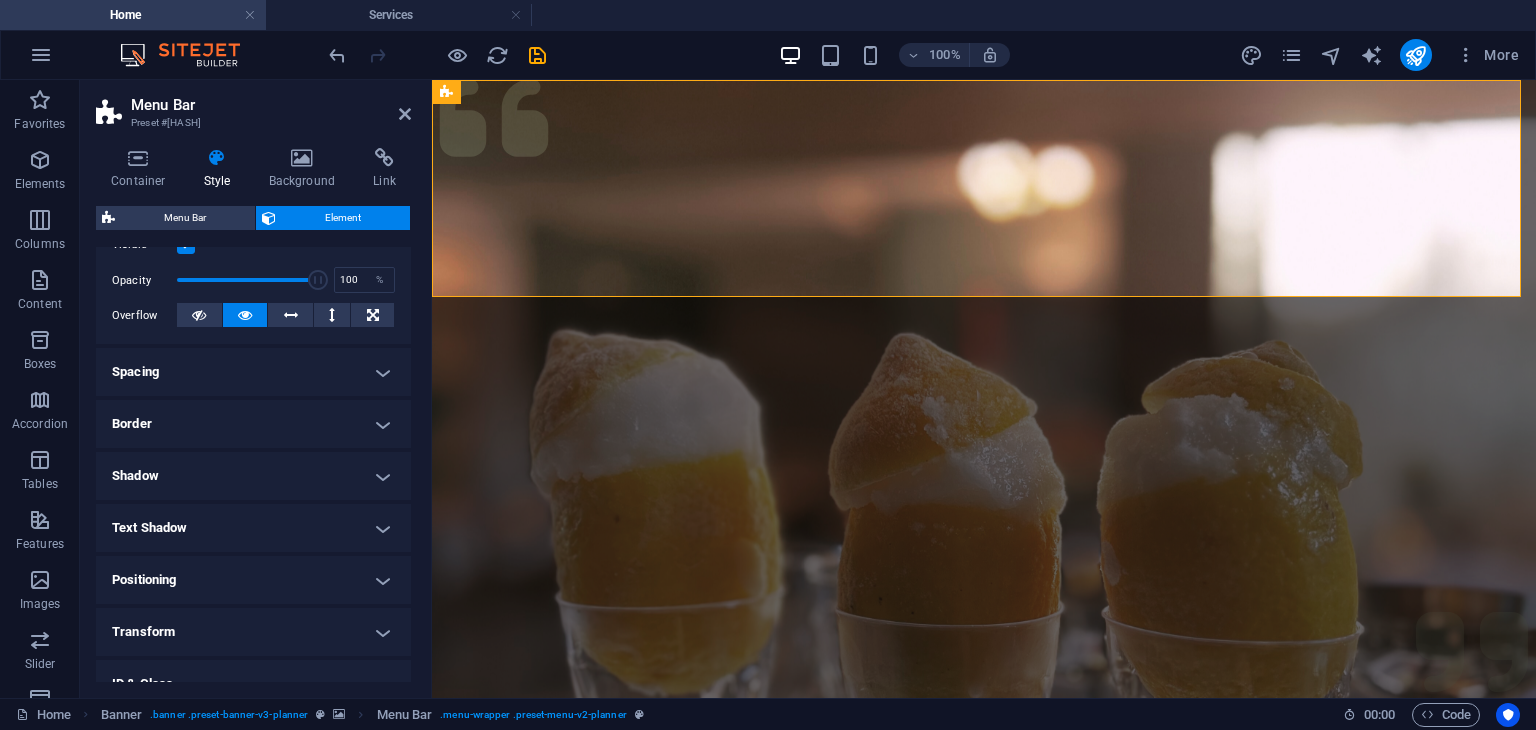 scroll, scrollTop: 226, scrollLeft: 0, axis: vertical 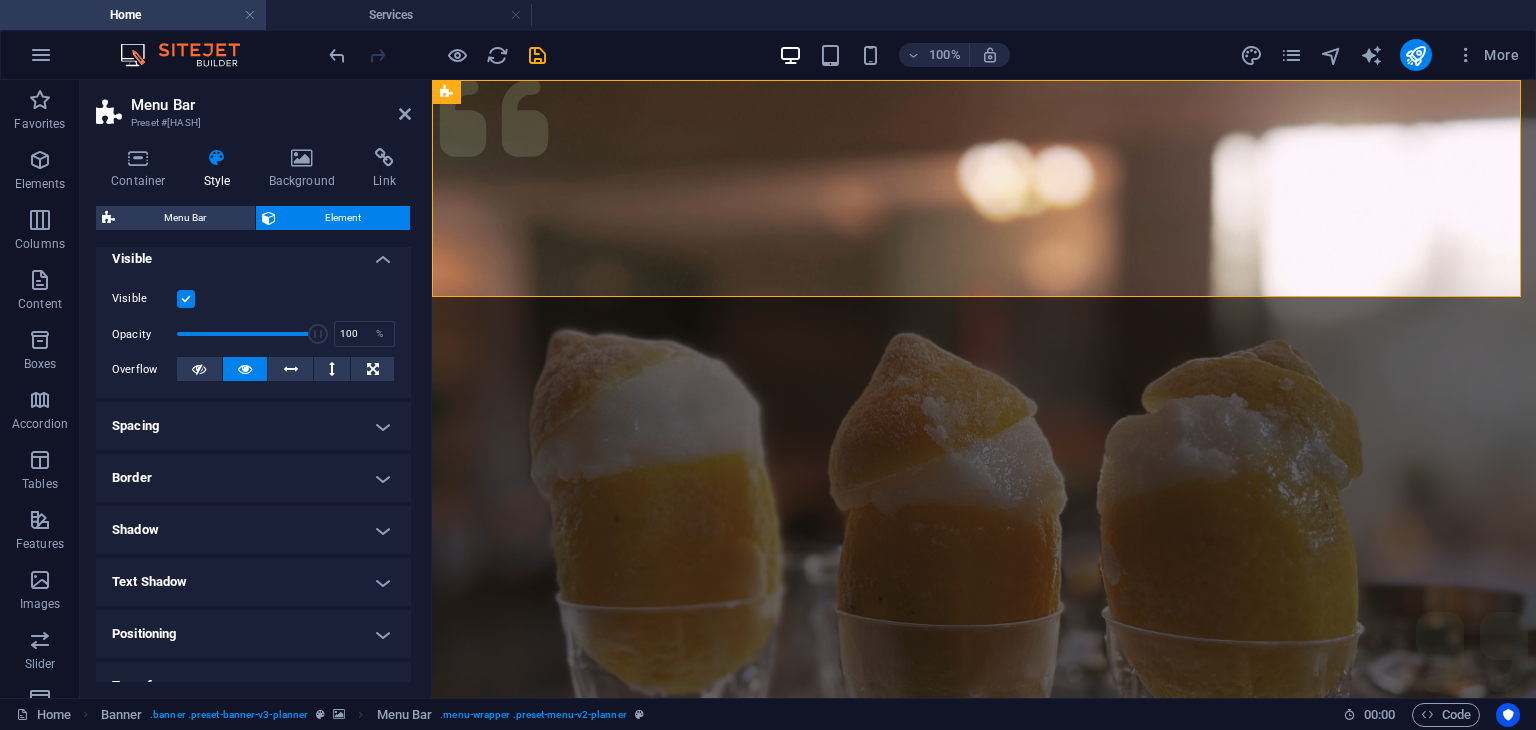 click on "Border" at bounding box center (253, 478) 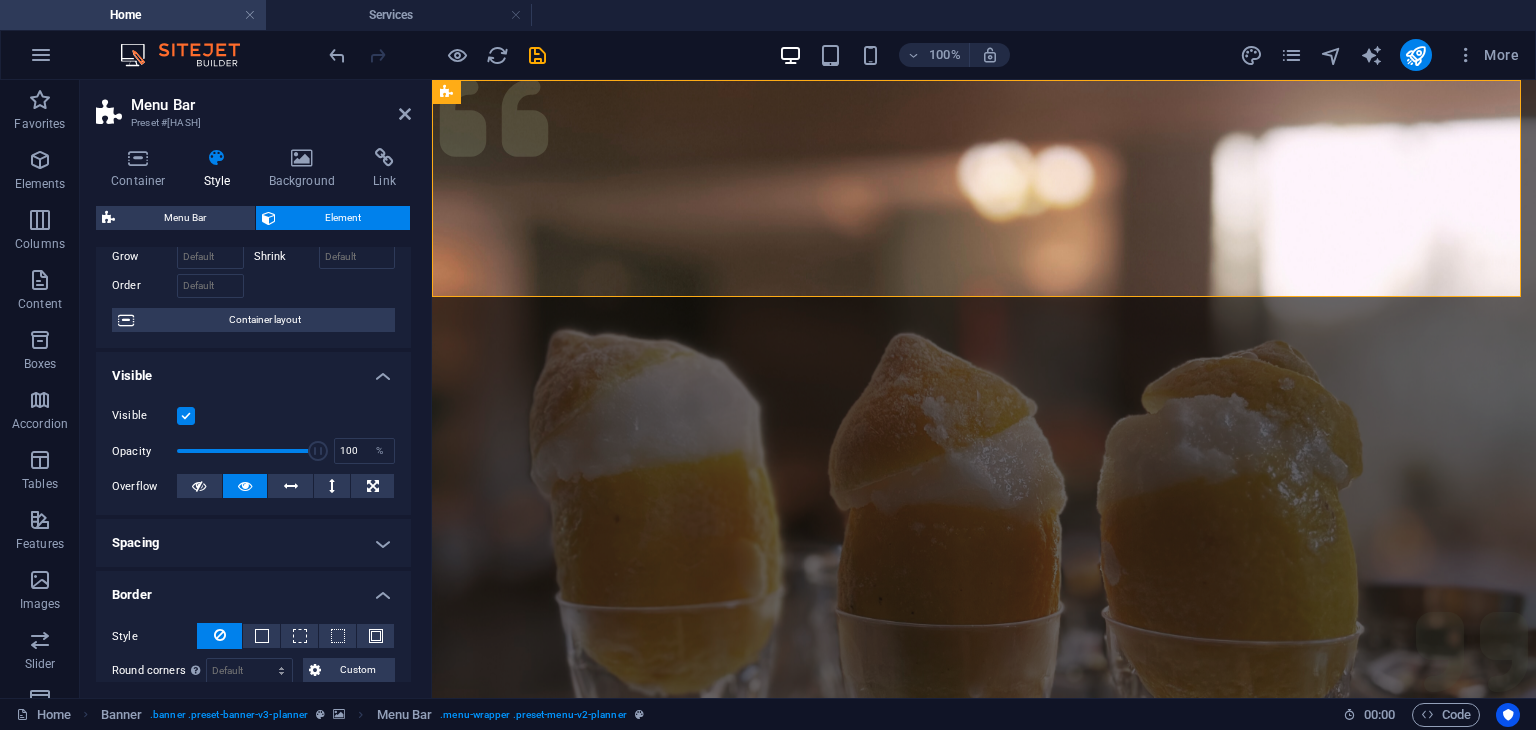 scroll, scrollTop: 105, scrollLeft: 0, axis: vertical 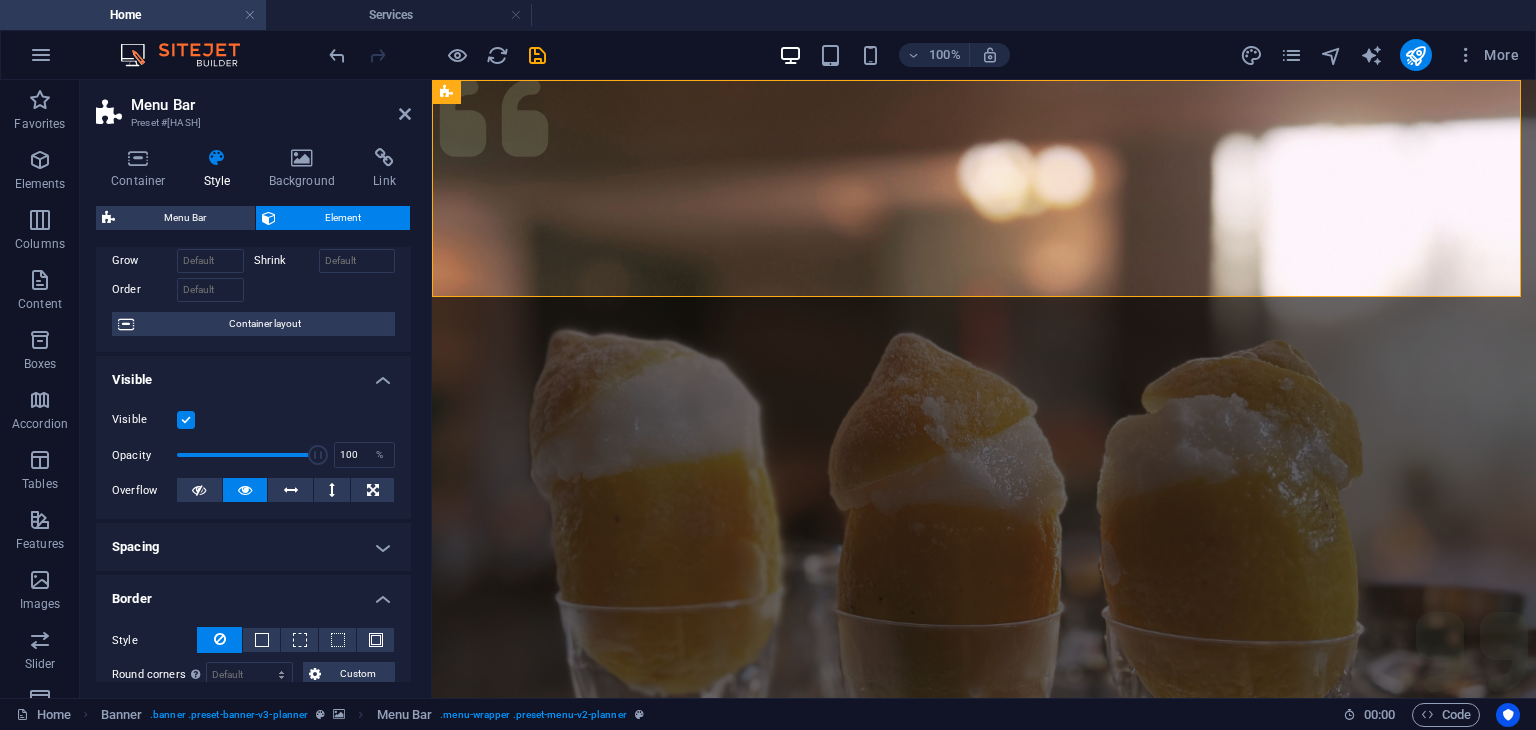 click on "Spacing" at bounding box center [253, 547] 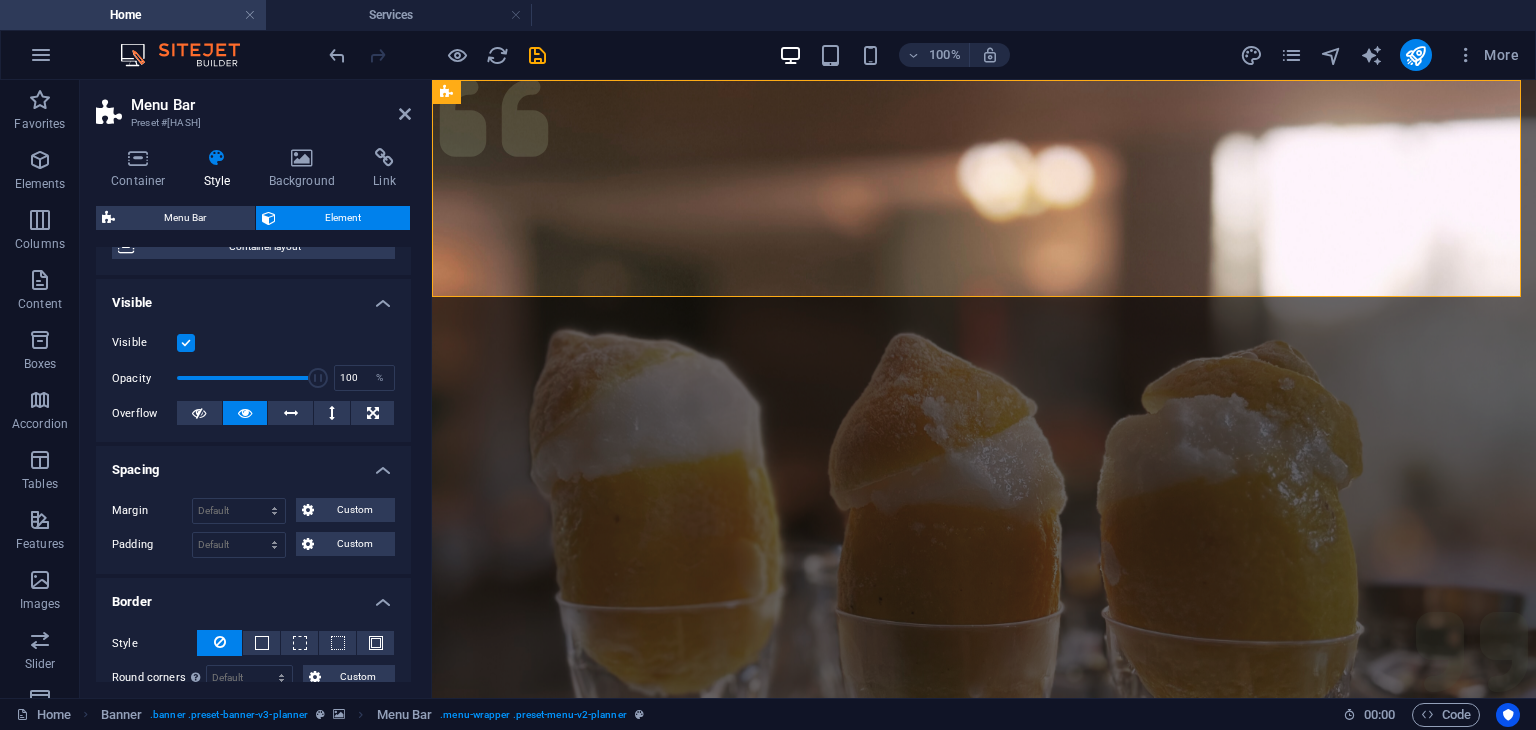 scroll, scrollTop: 0, scrollLeft: 0, axis: both 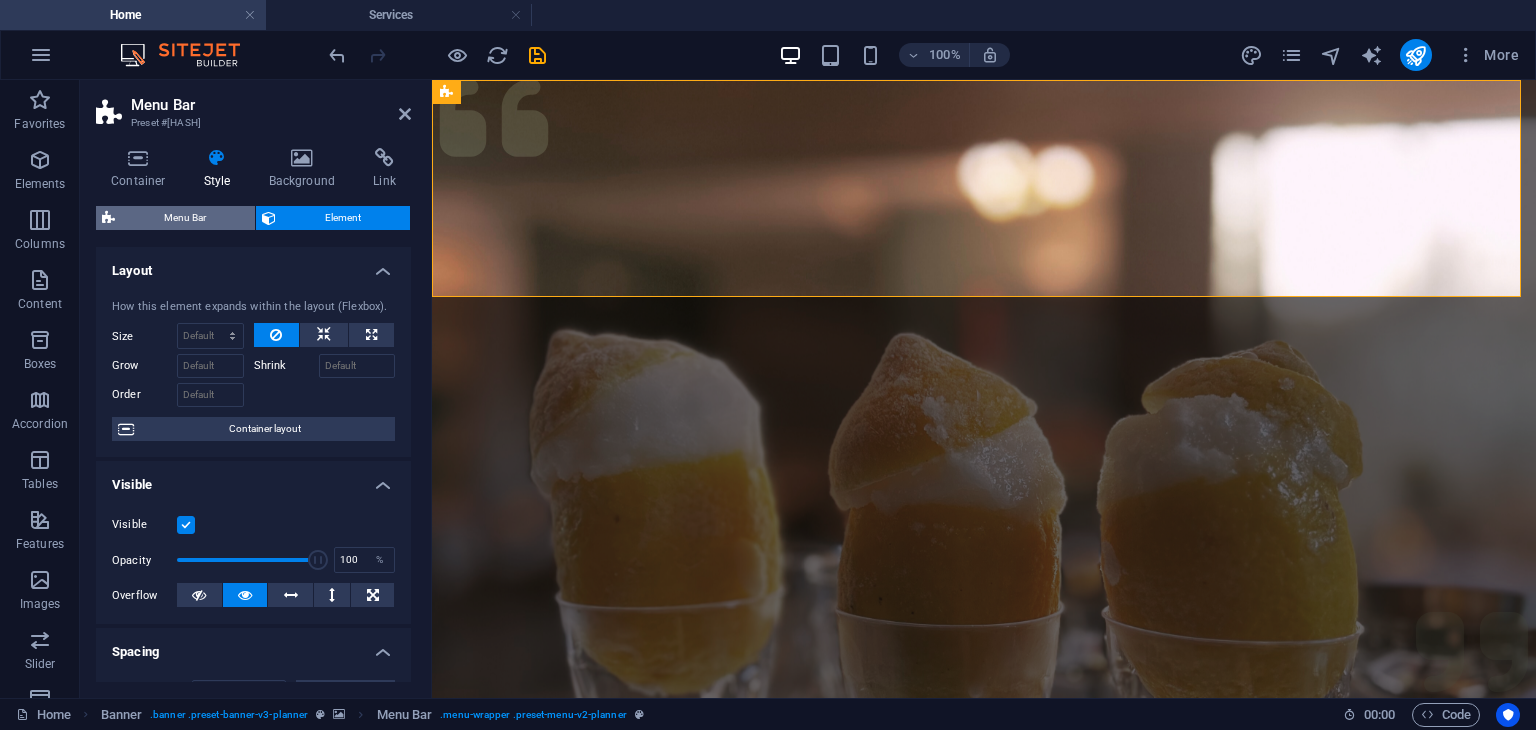 click on "Menu Bar" at bounding box center [185, 218] 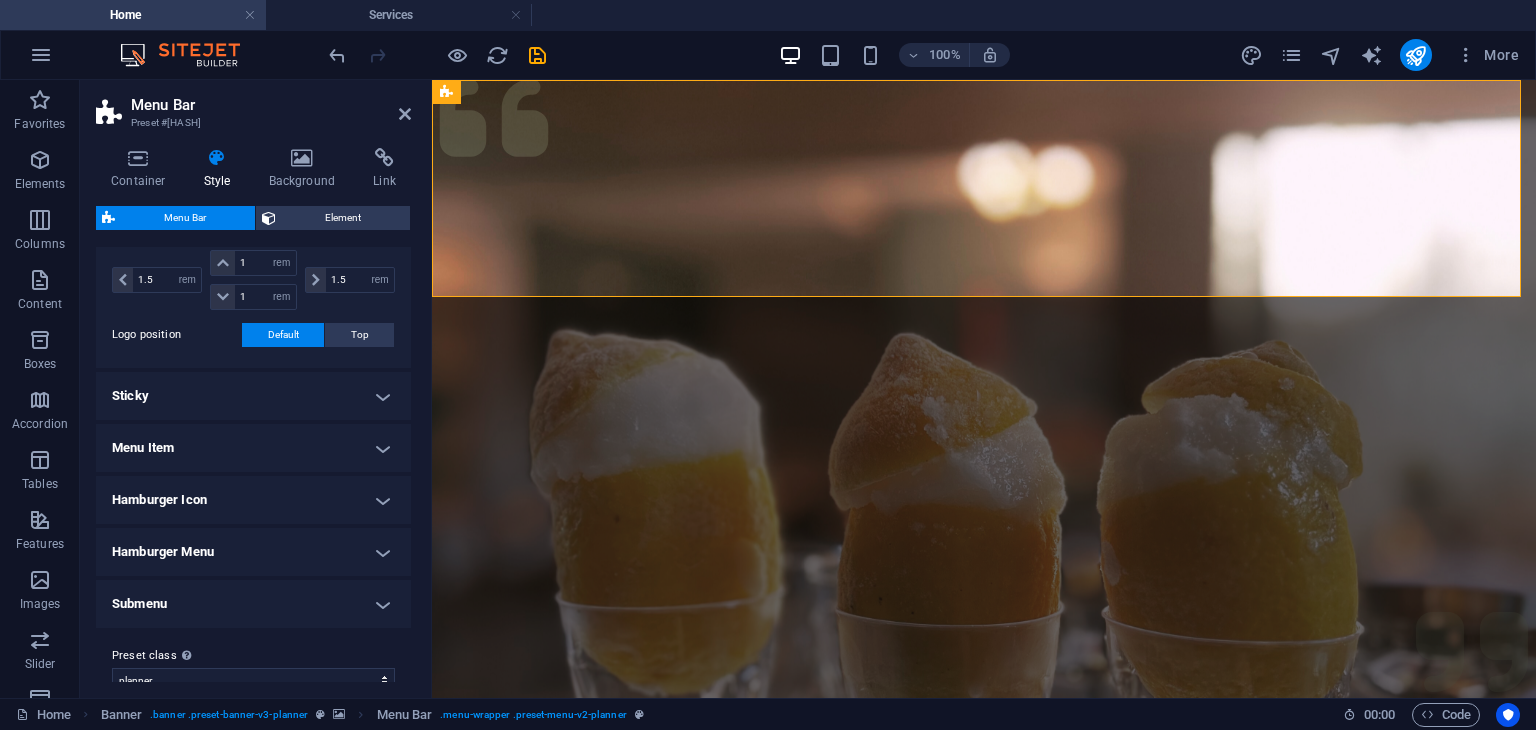 scroll, scrollTop: 802, scrollLeft: 0, axis: vertical 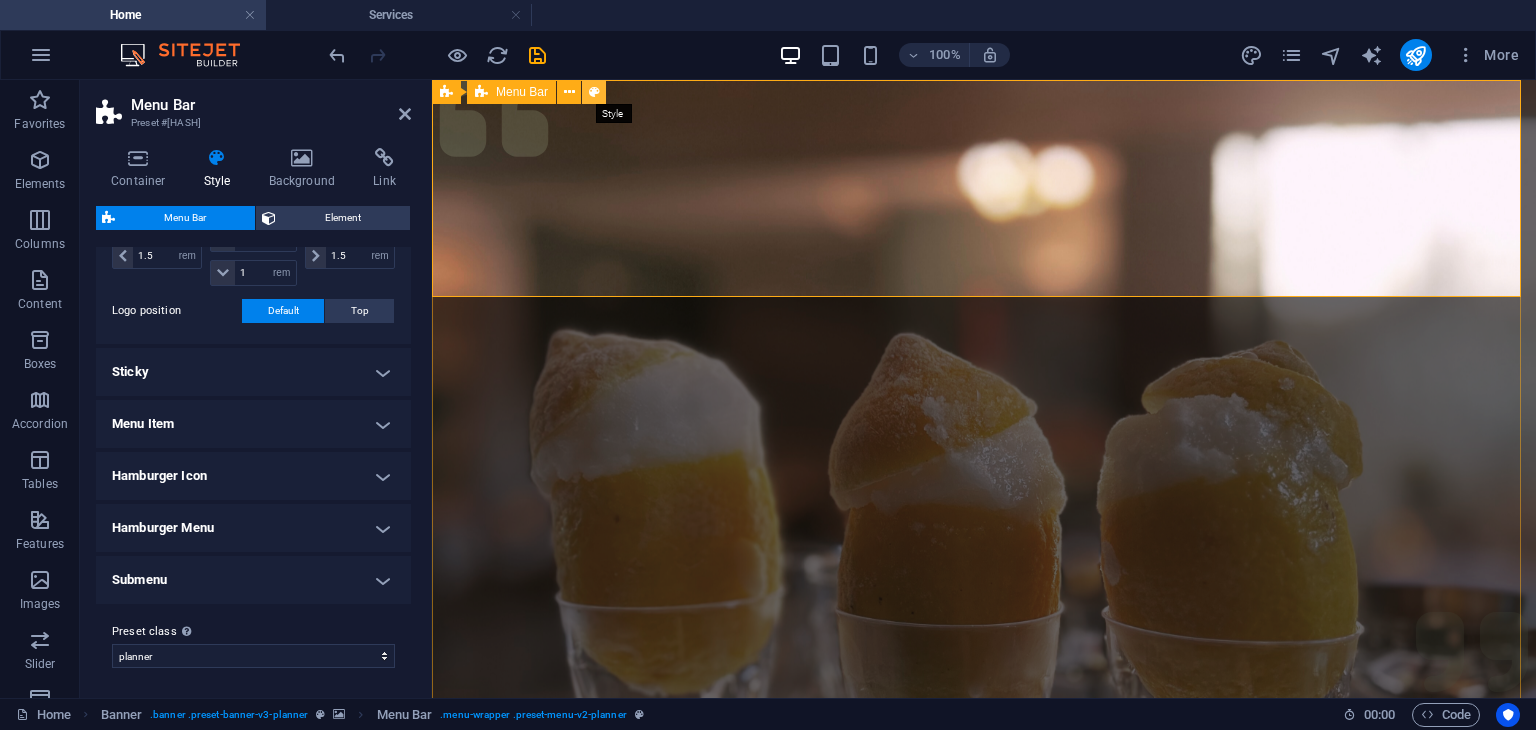 click at bounding box center [594, 92] 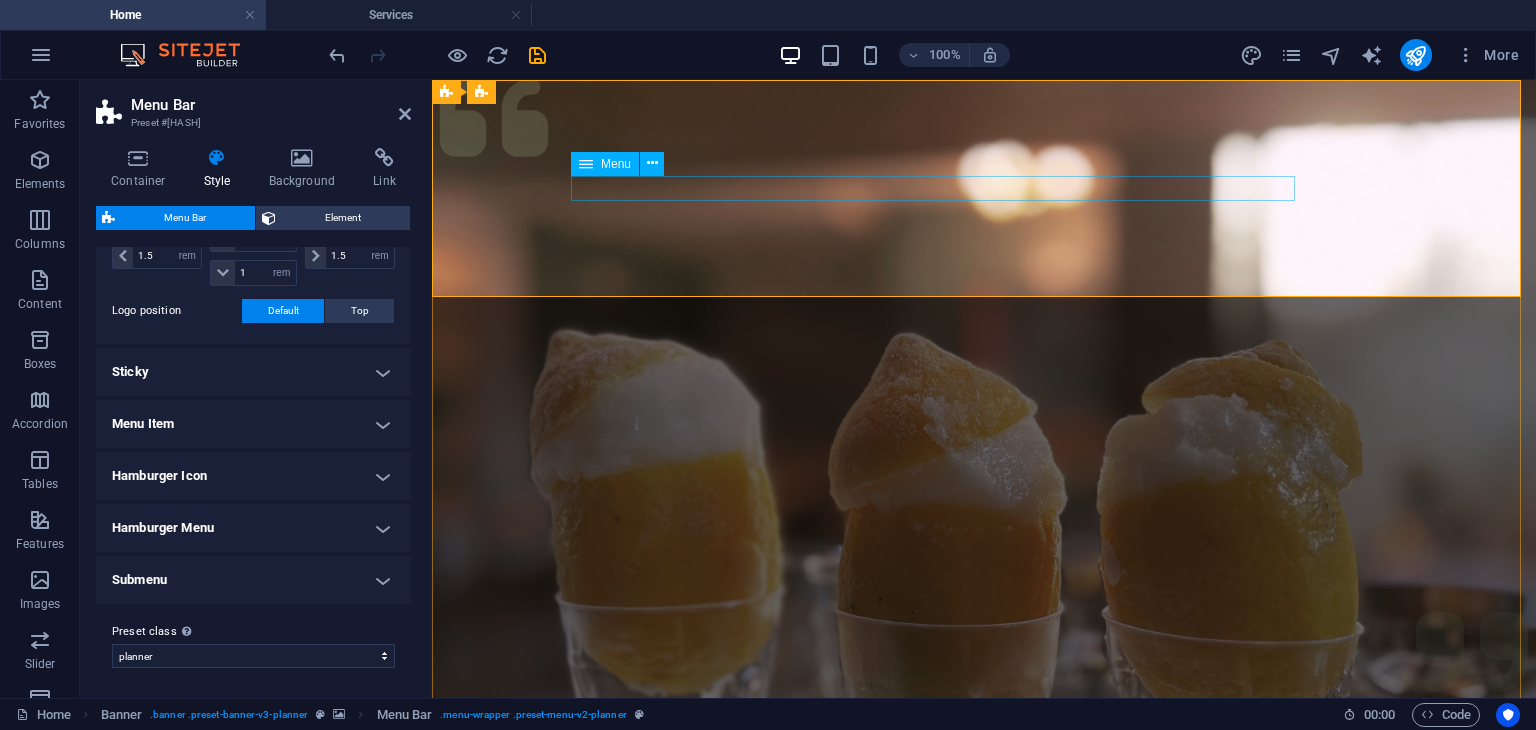 click on "Services About Team Gallery Contact" at bounding box center (984, 1193) 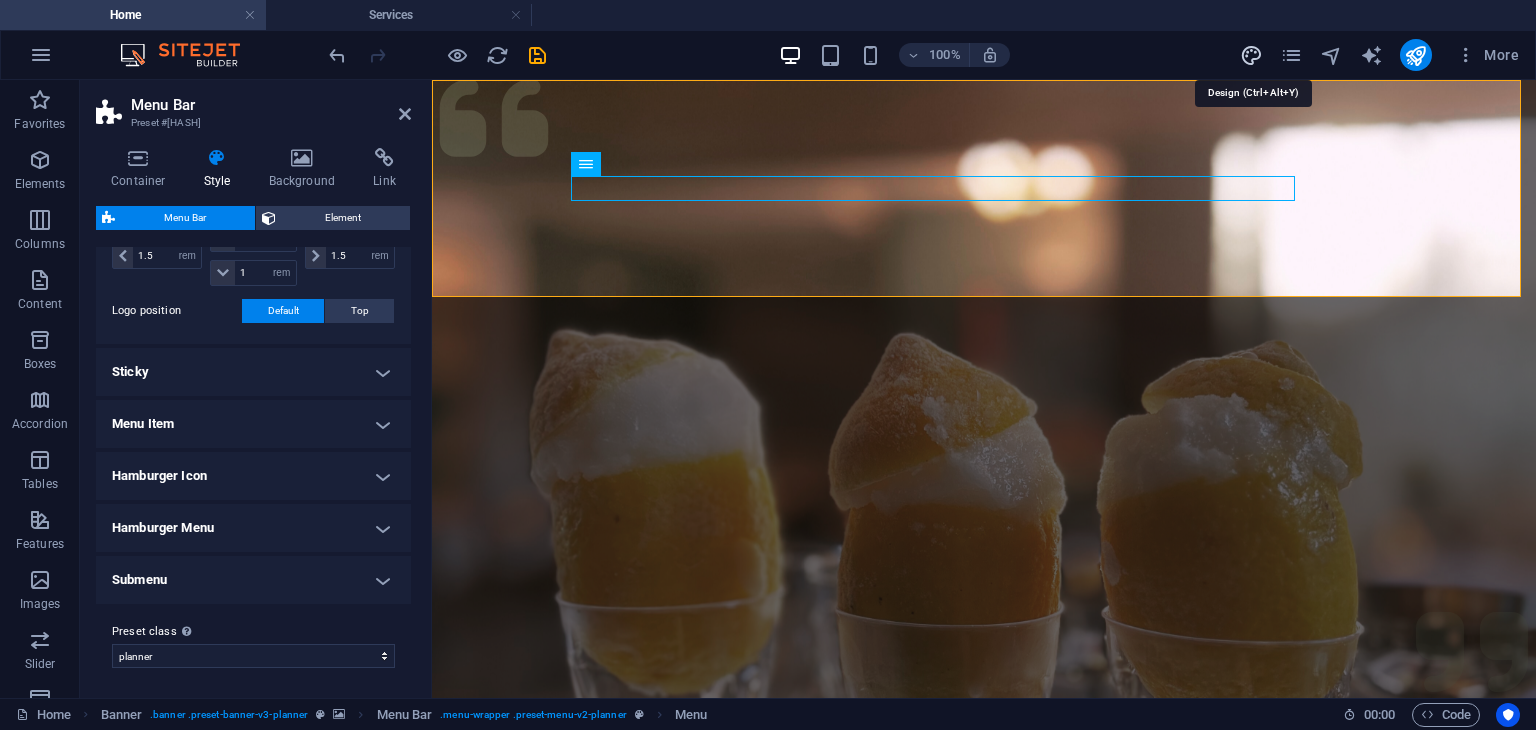 click at bounding box center [1251, 55] 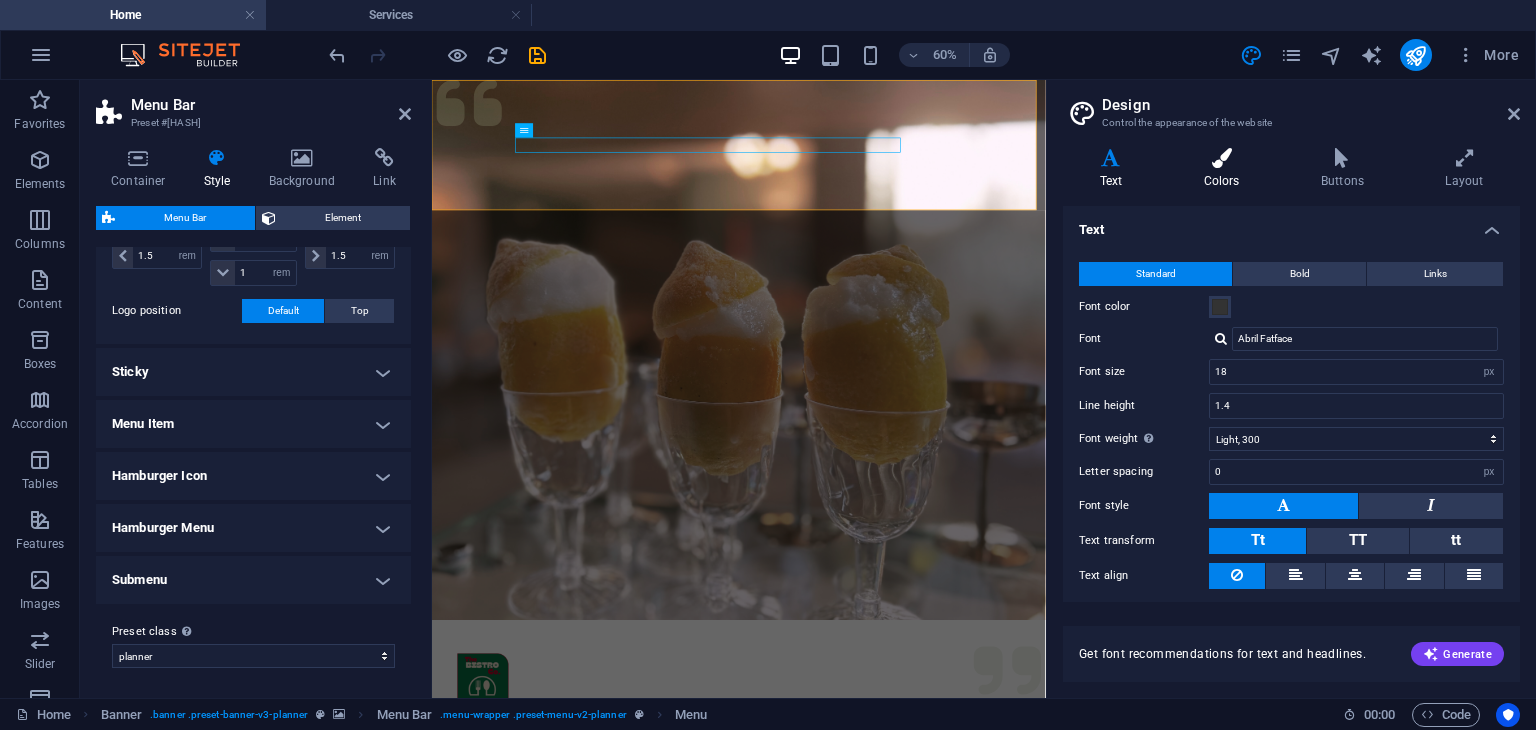 click on "Colors" at bounding box center (1225, 169) 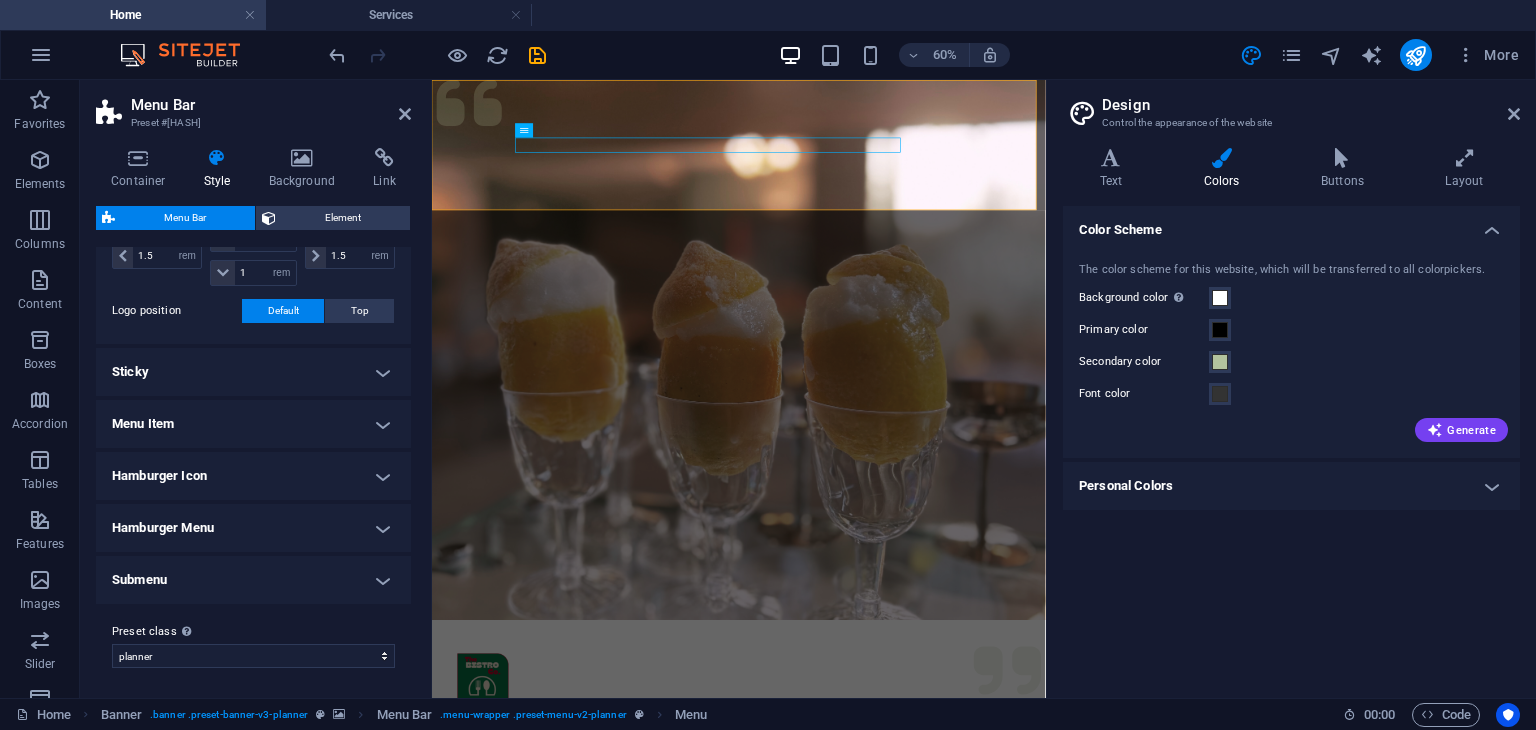 click on "Personal Colors" at bounding box center [1291, 486] 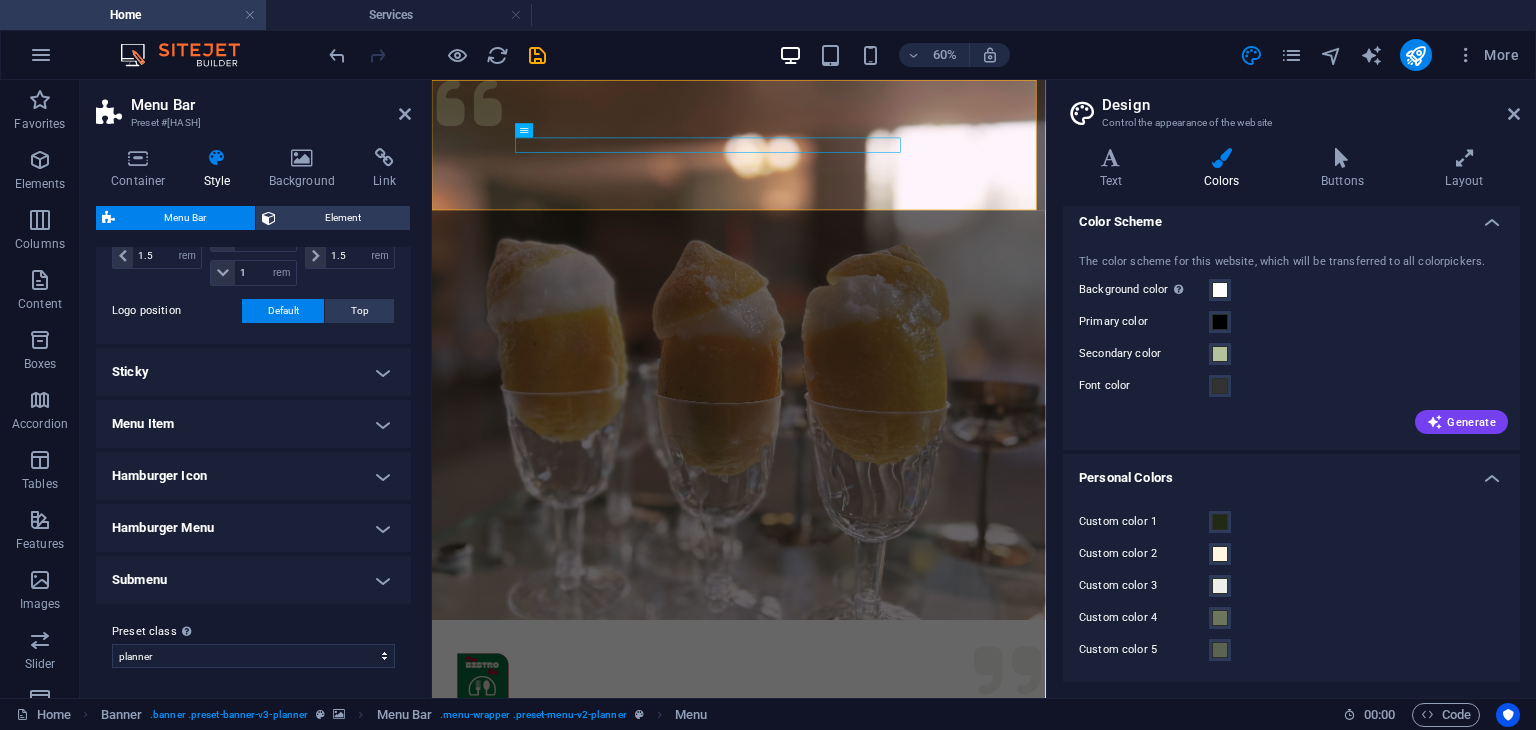 scroll, scrollTop: 0, scrollLeft: 0, axis: both 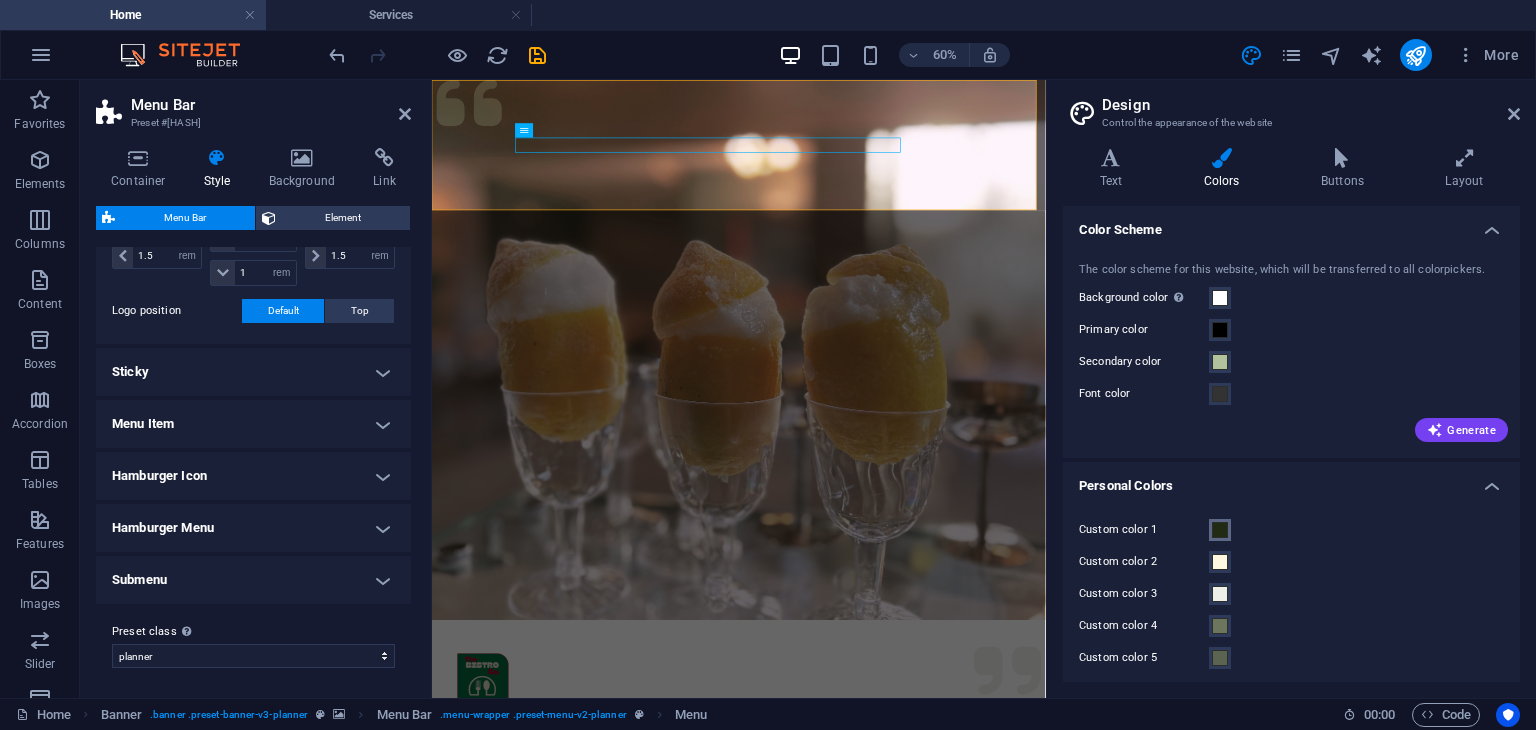 click at bounding box center [1220, 530] 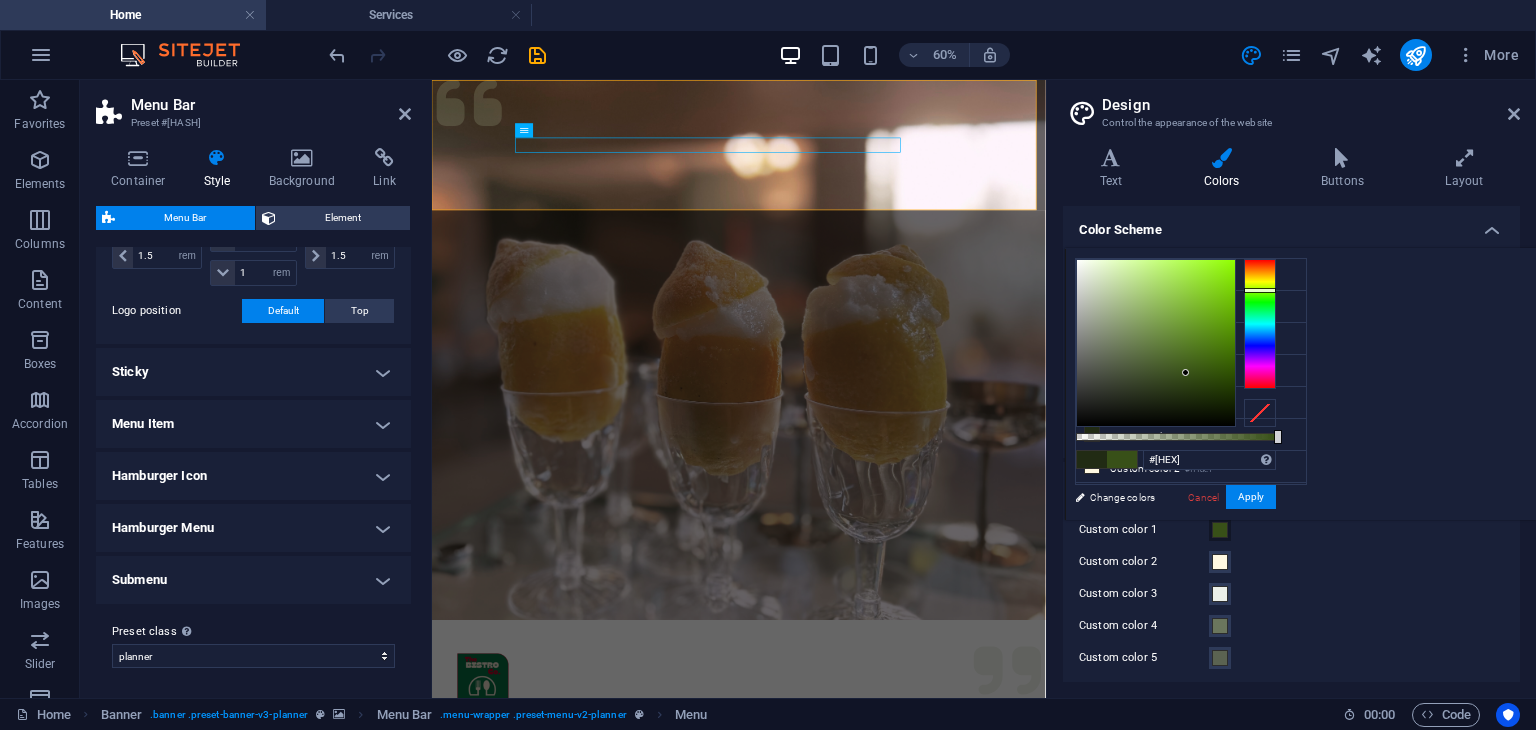 click at bounding box center (1156, 343) 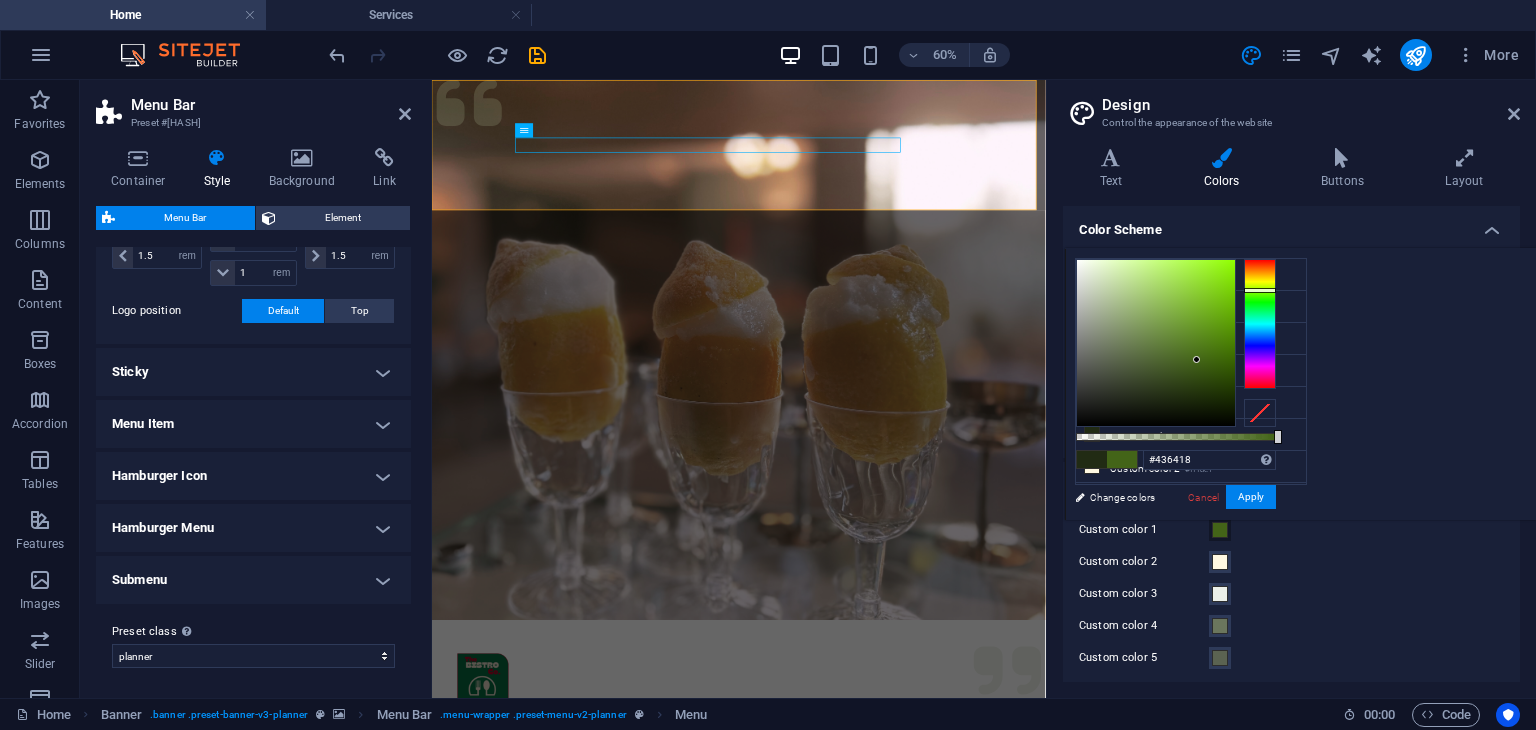 click at bounding box center (1156, 343) 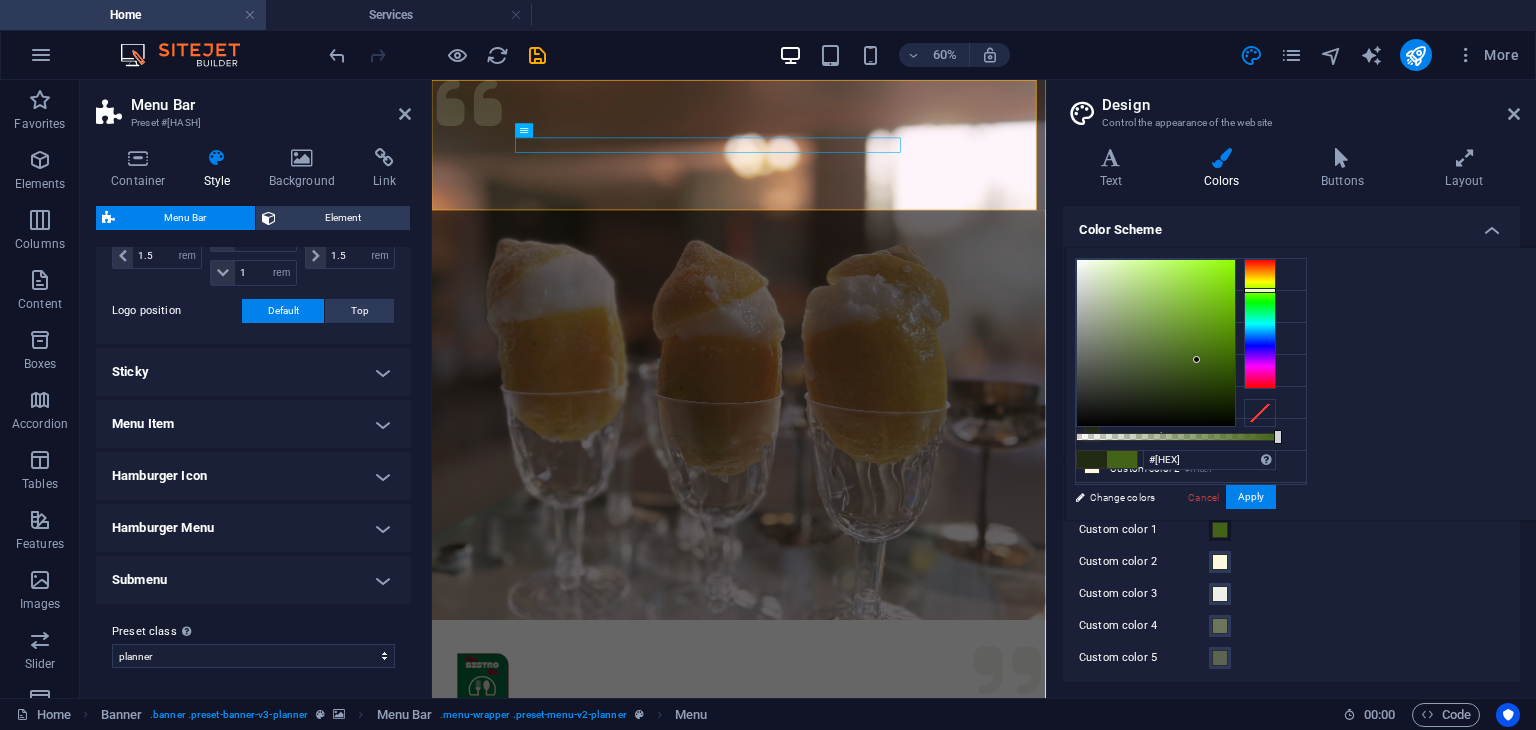 click at bounding box center [1156, 343] 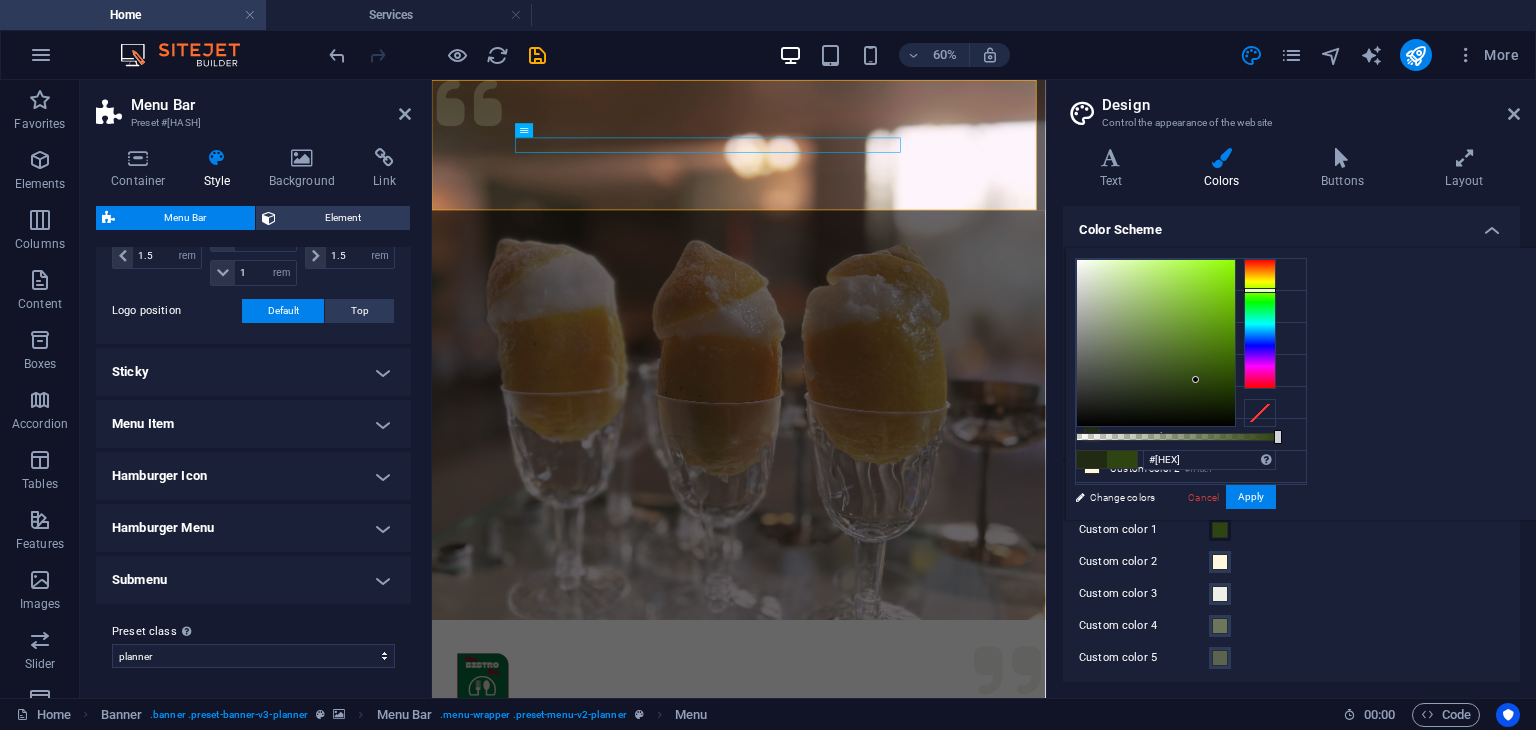 click at bounding box center [1156, 343] 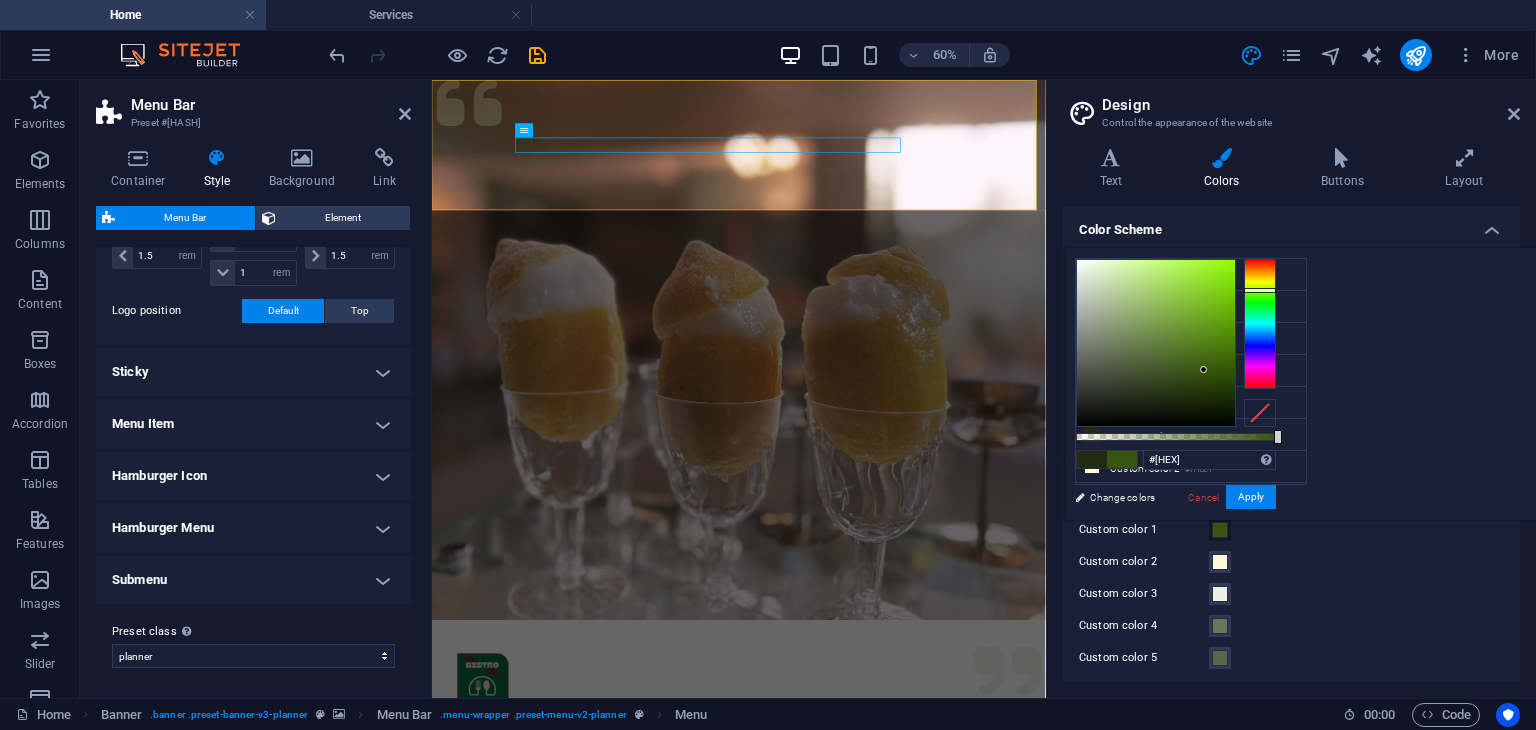 click at bounding box center (1156, 343) 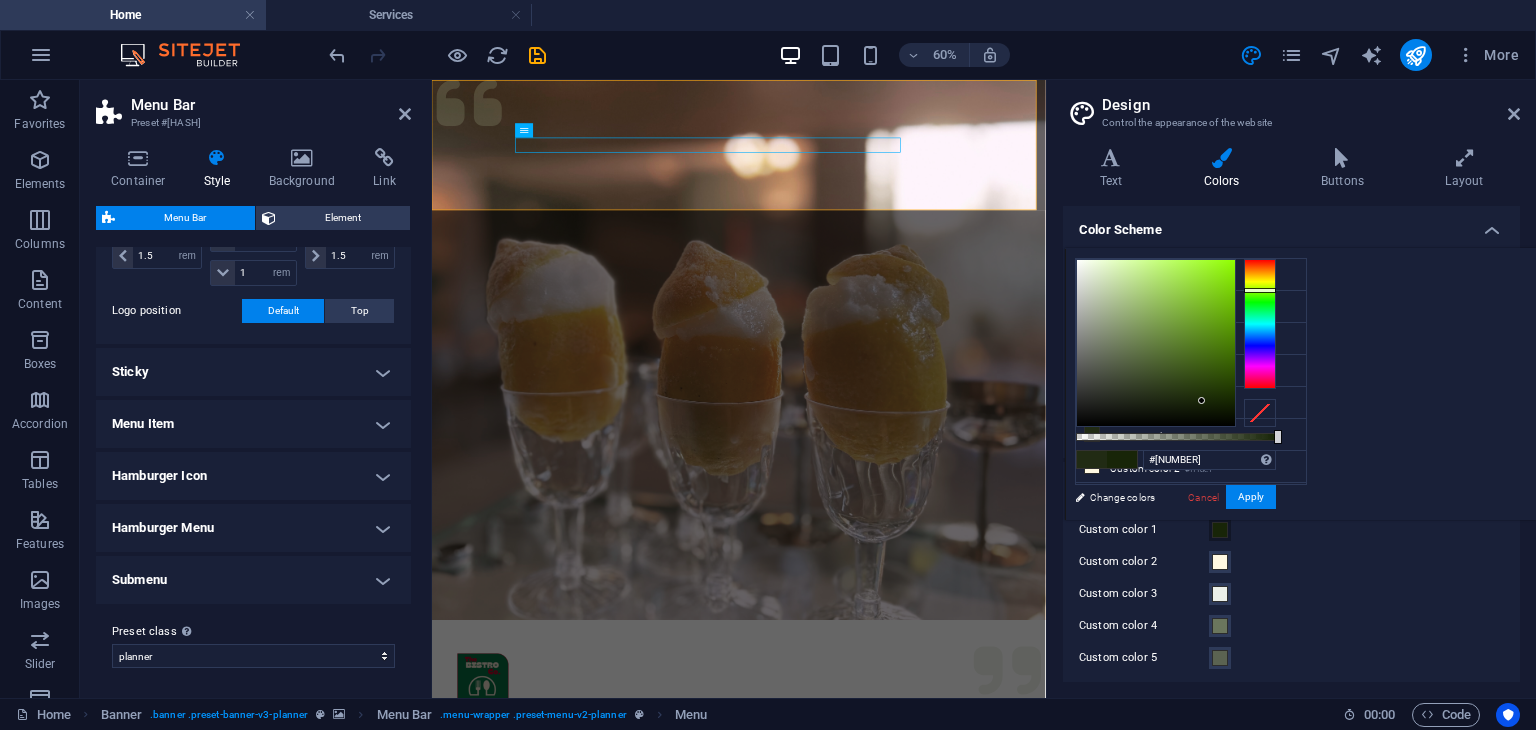 click at bounding box center (1156, 343) 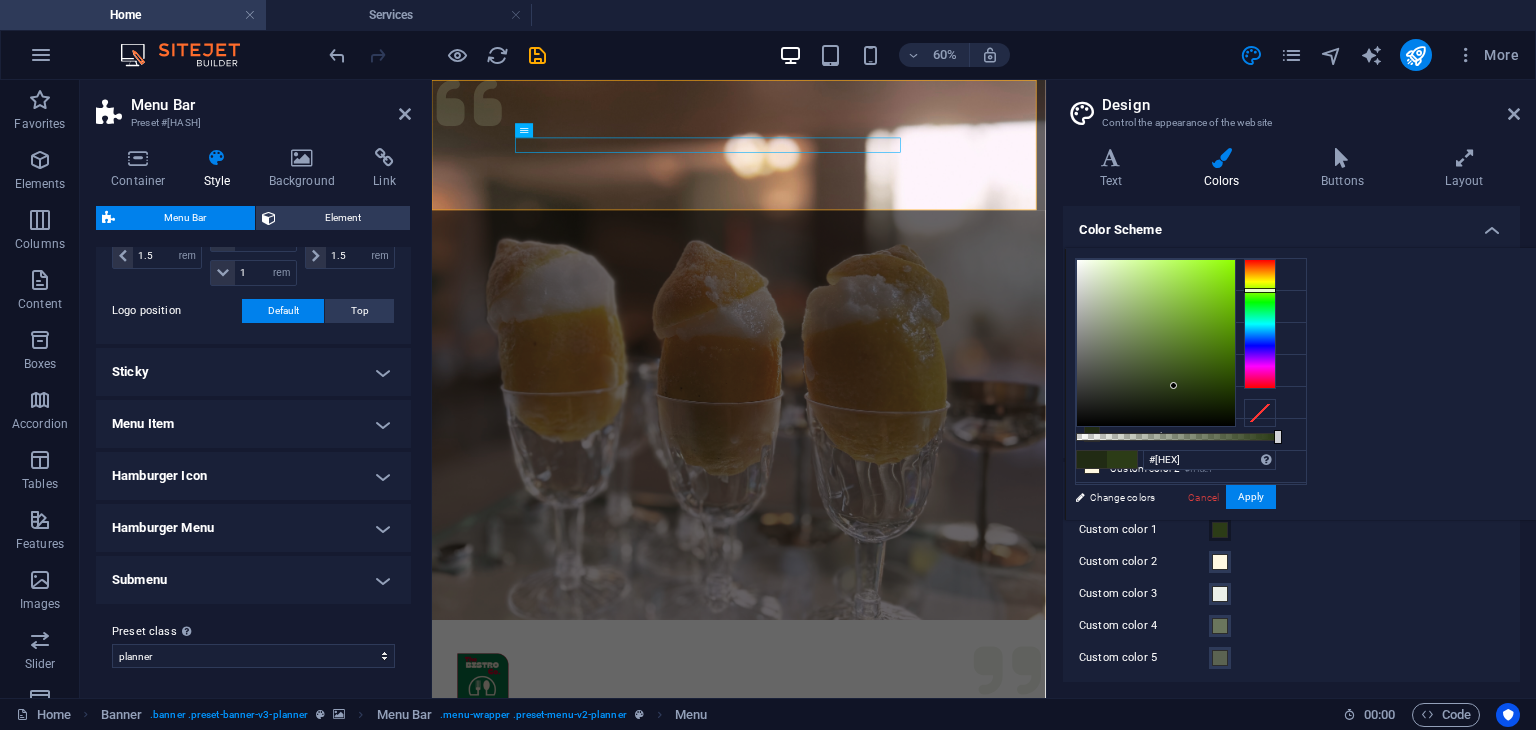 click at bounding box center [1156, 343] 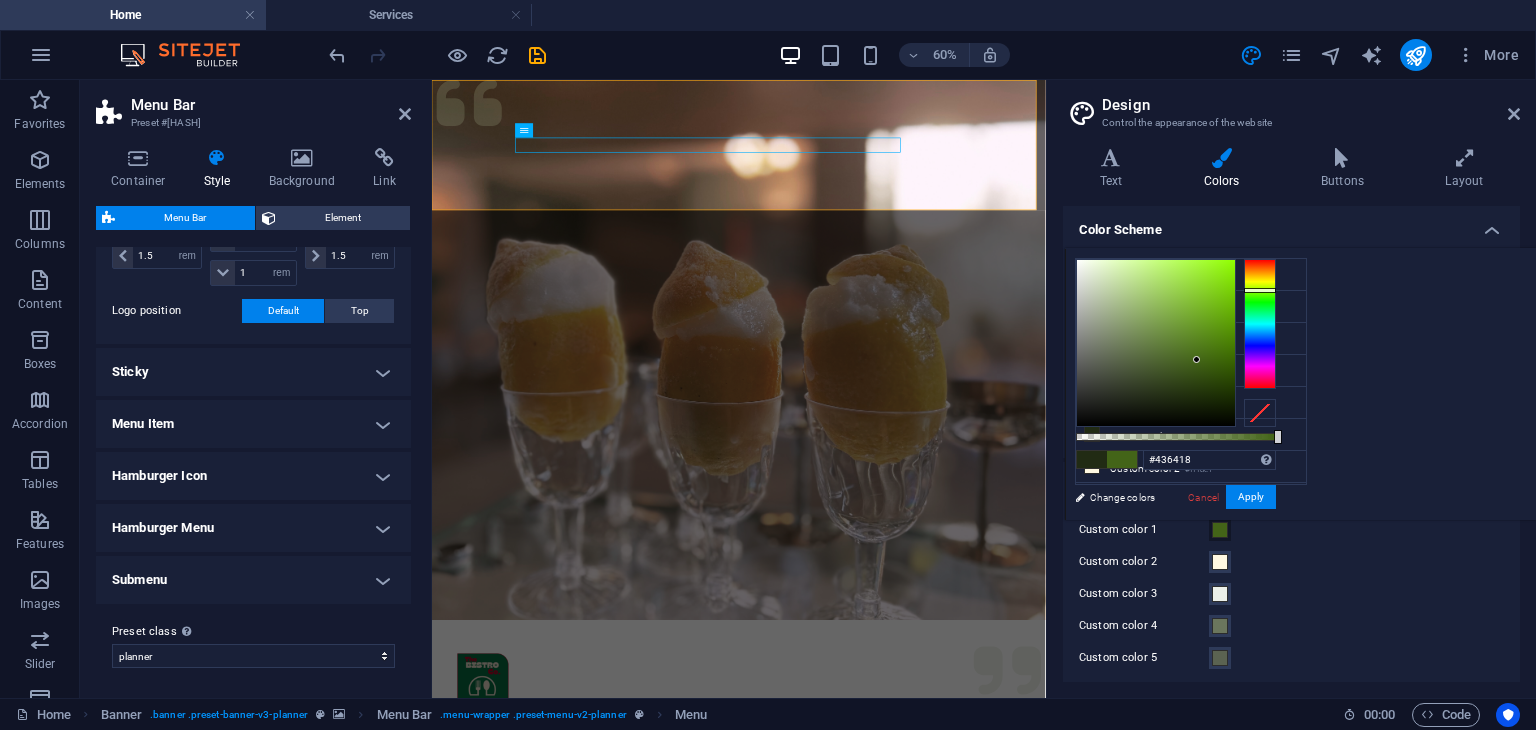 click at bounding box center [1156, 343] 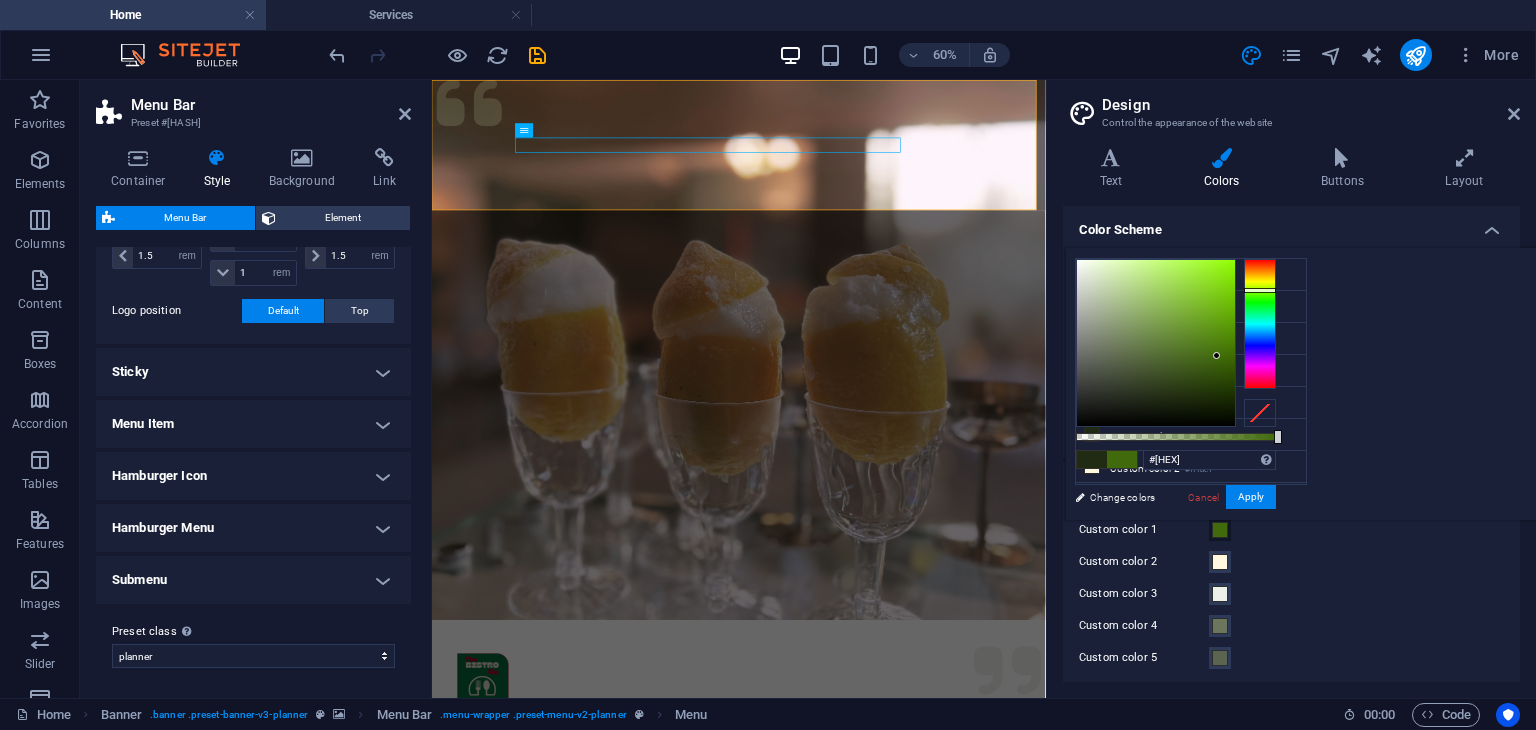 click at bounding box center (1156, 343) 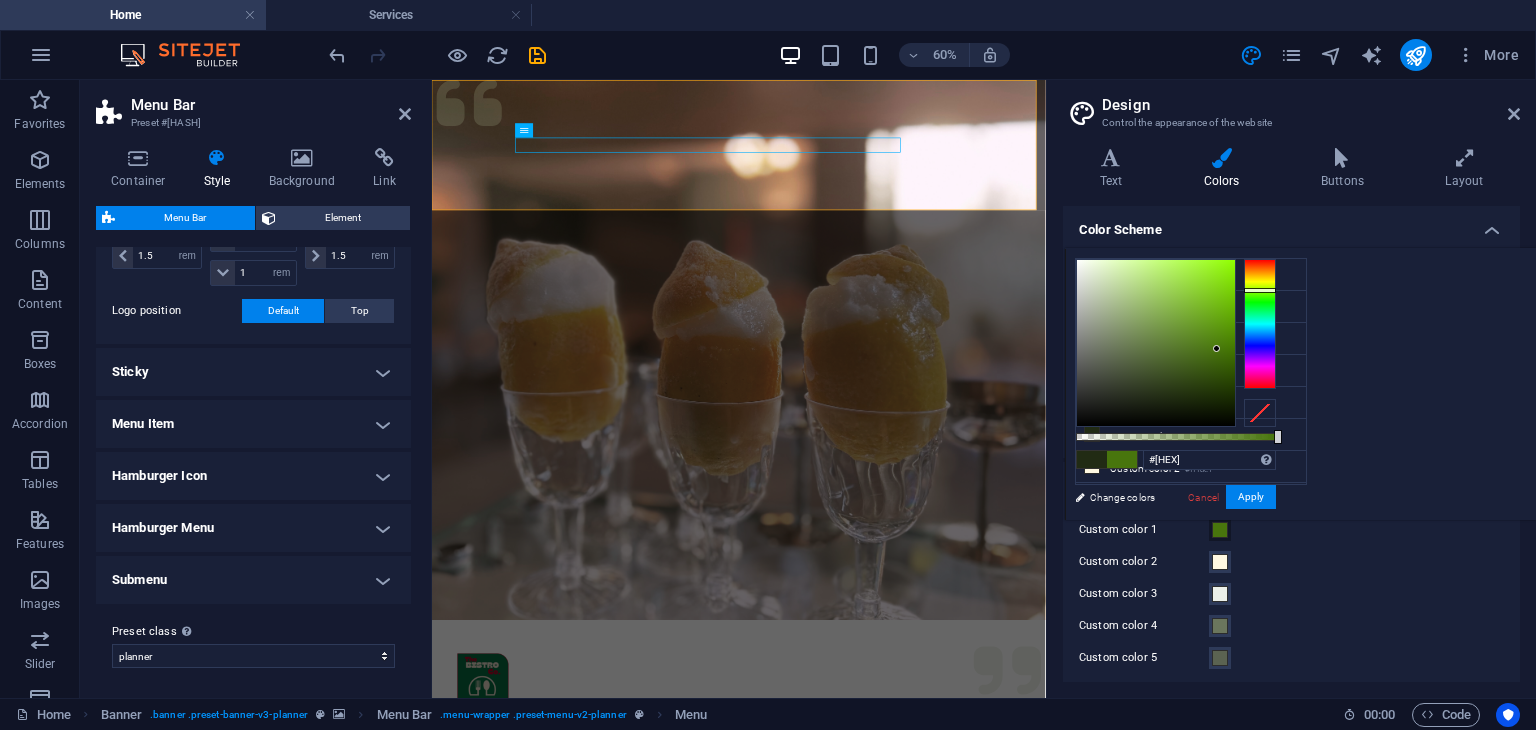 click at bounding box center [1156, 343] 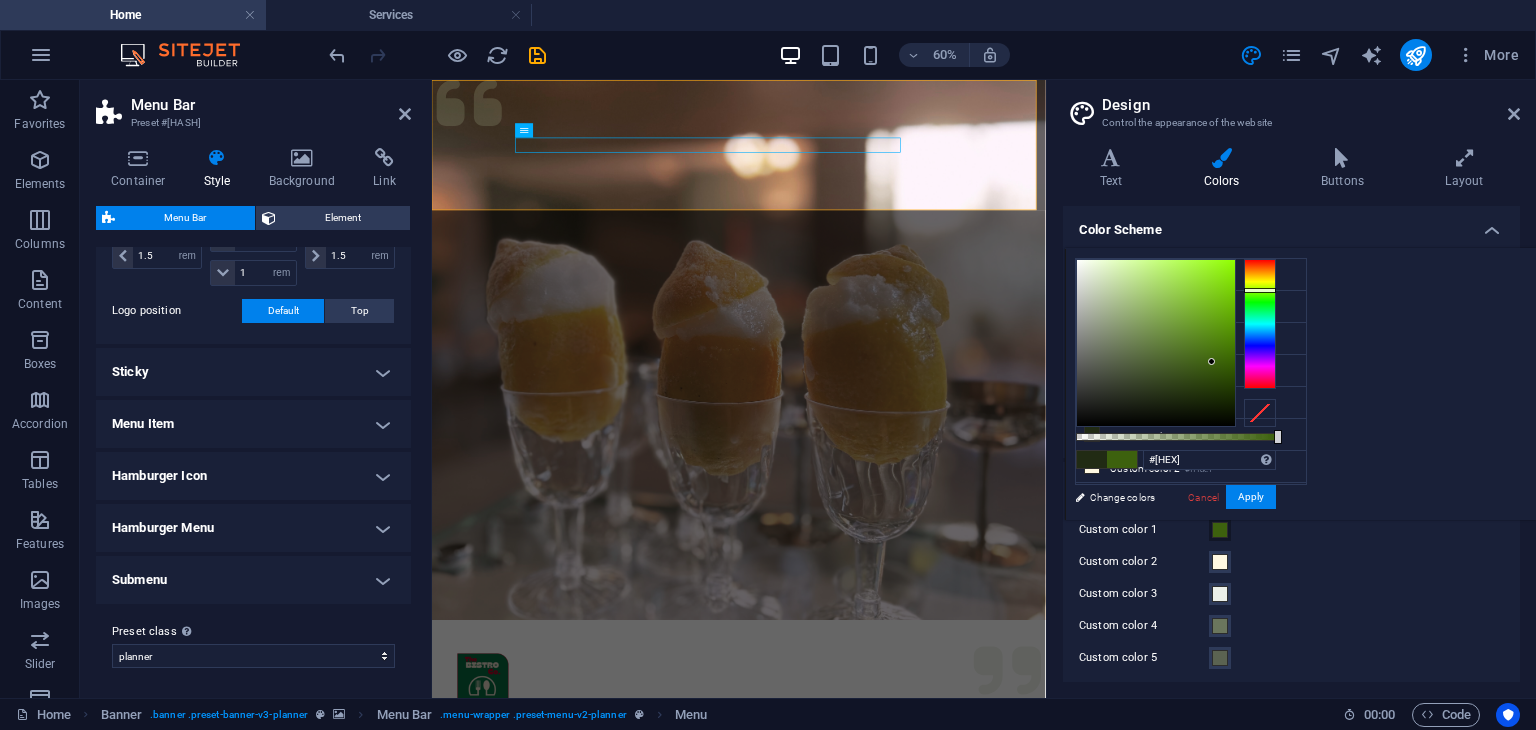 click at bounding box center [1156, 343] 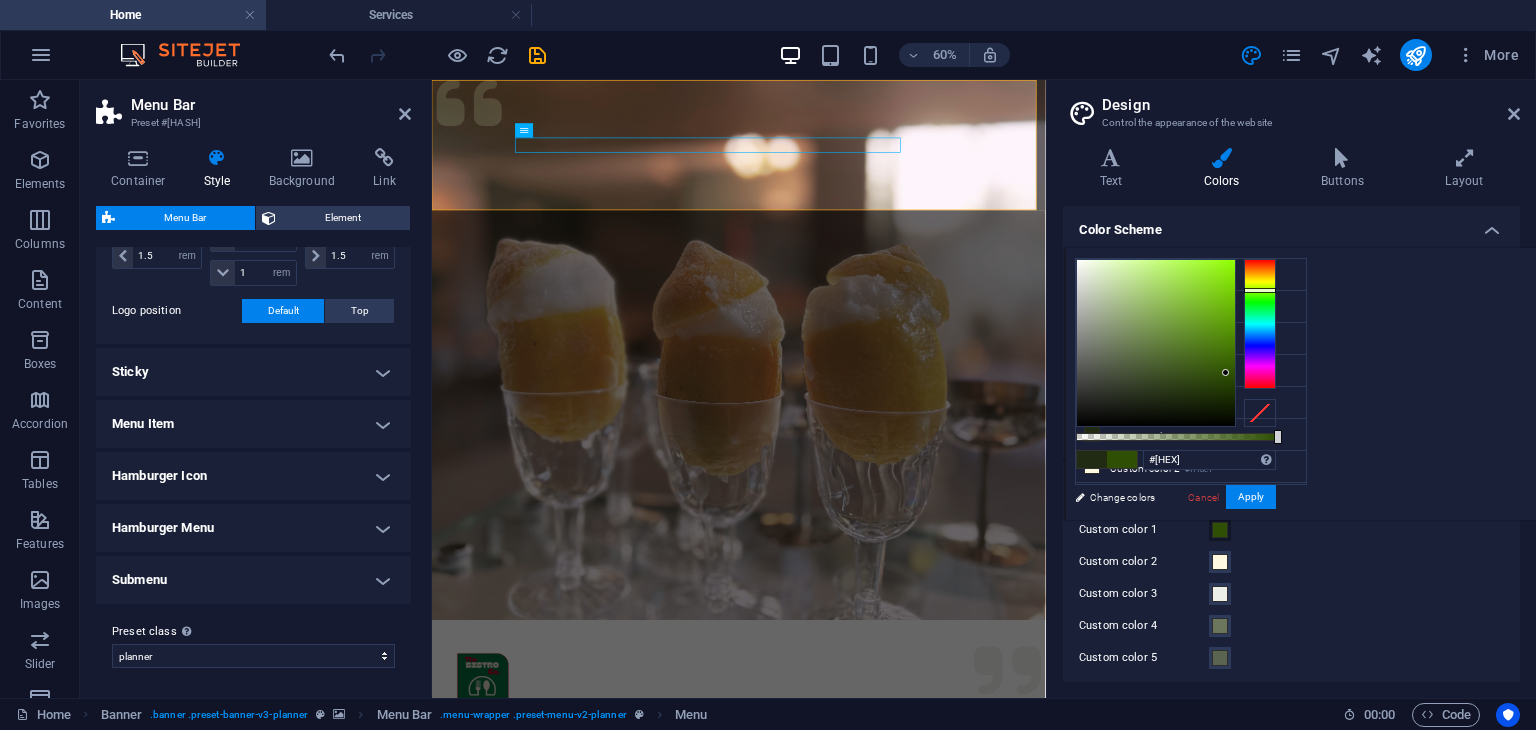 click at bounding box center [1156, 343] 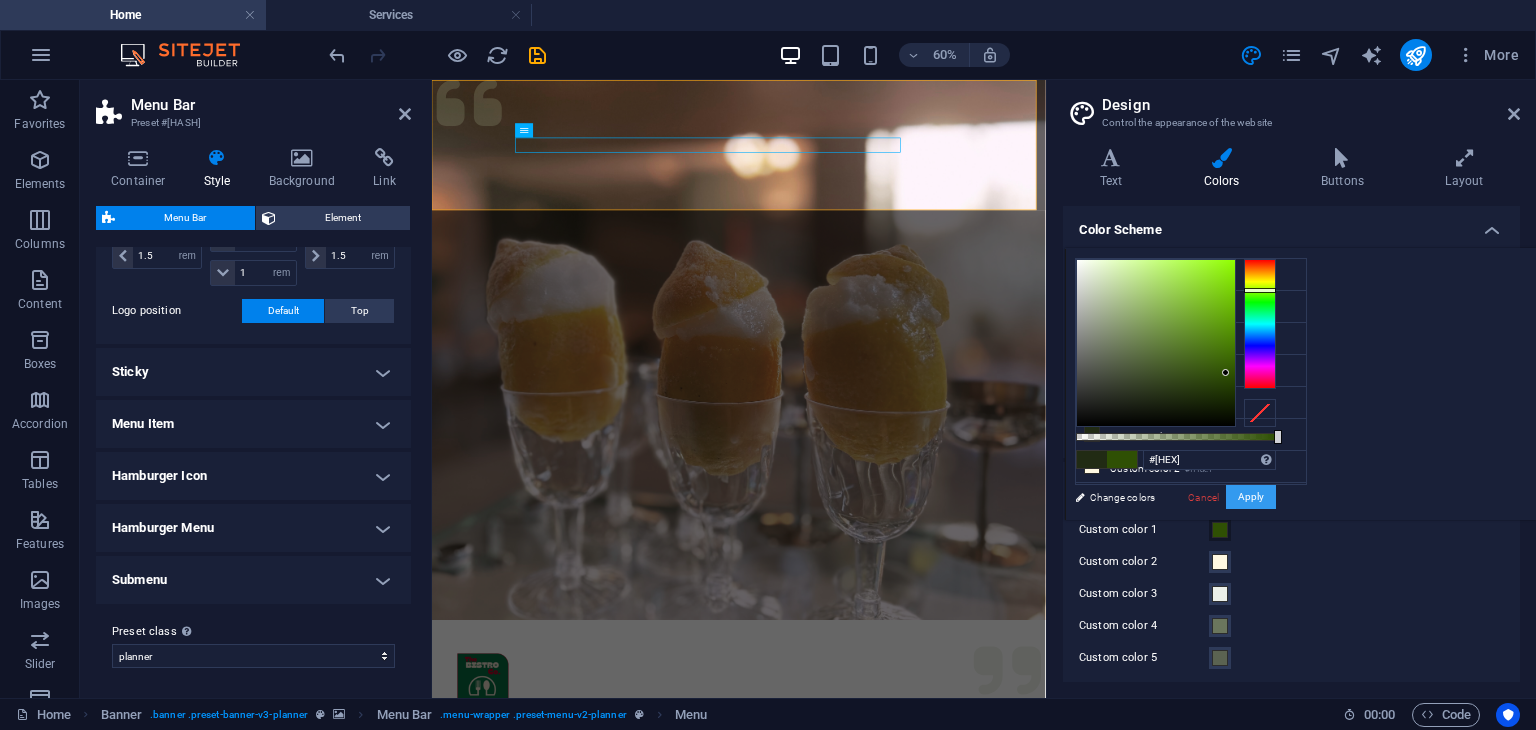 click on "Apply" at bounding box center [1251, 497] 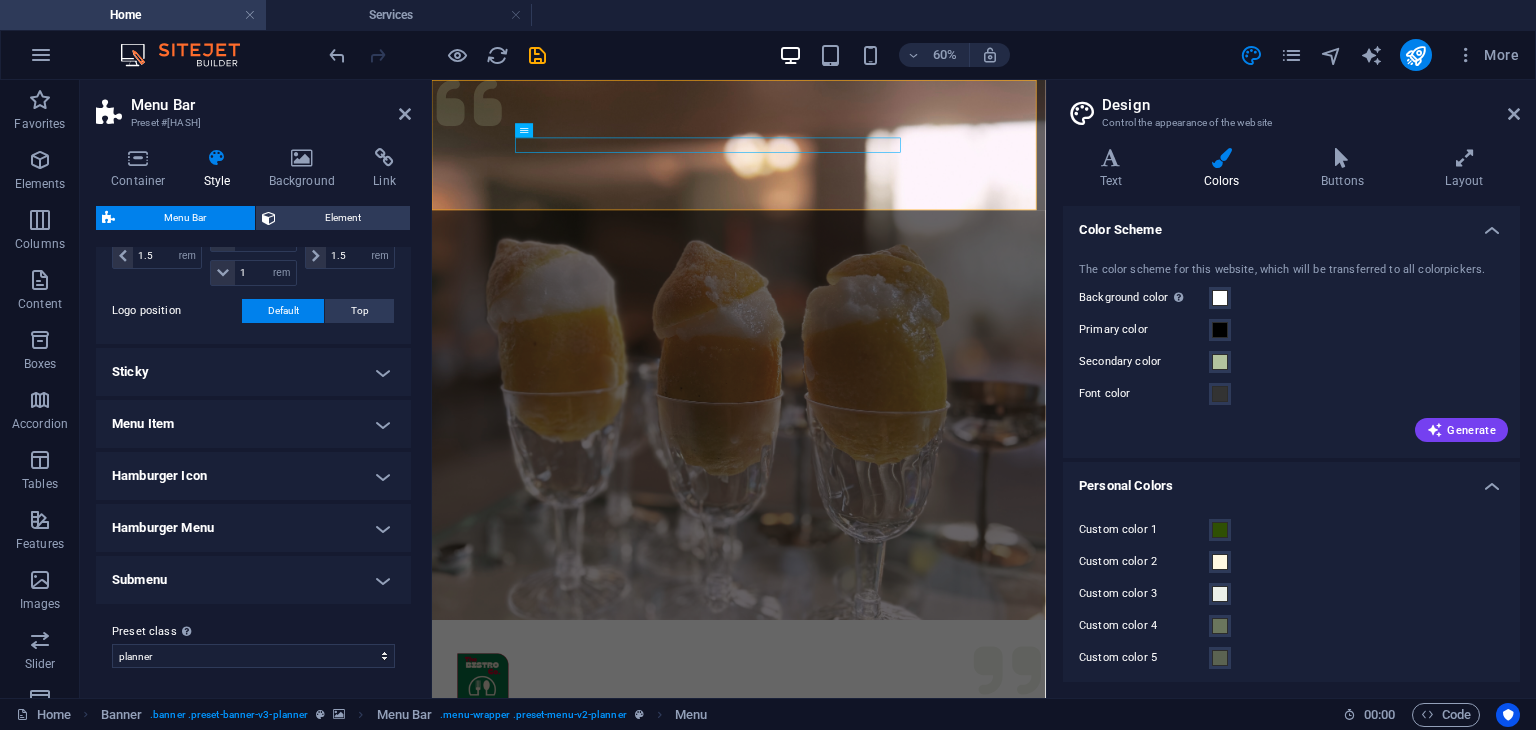 scroll, scrollTop: 8, scrollLeft: 0, axis: vertical 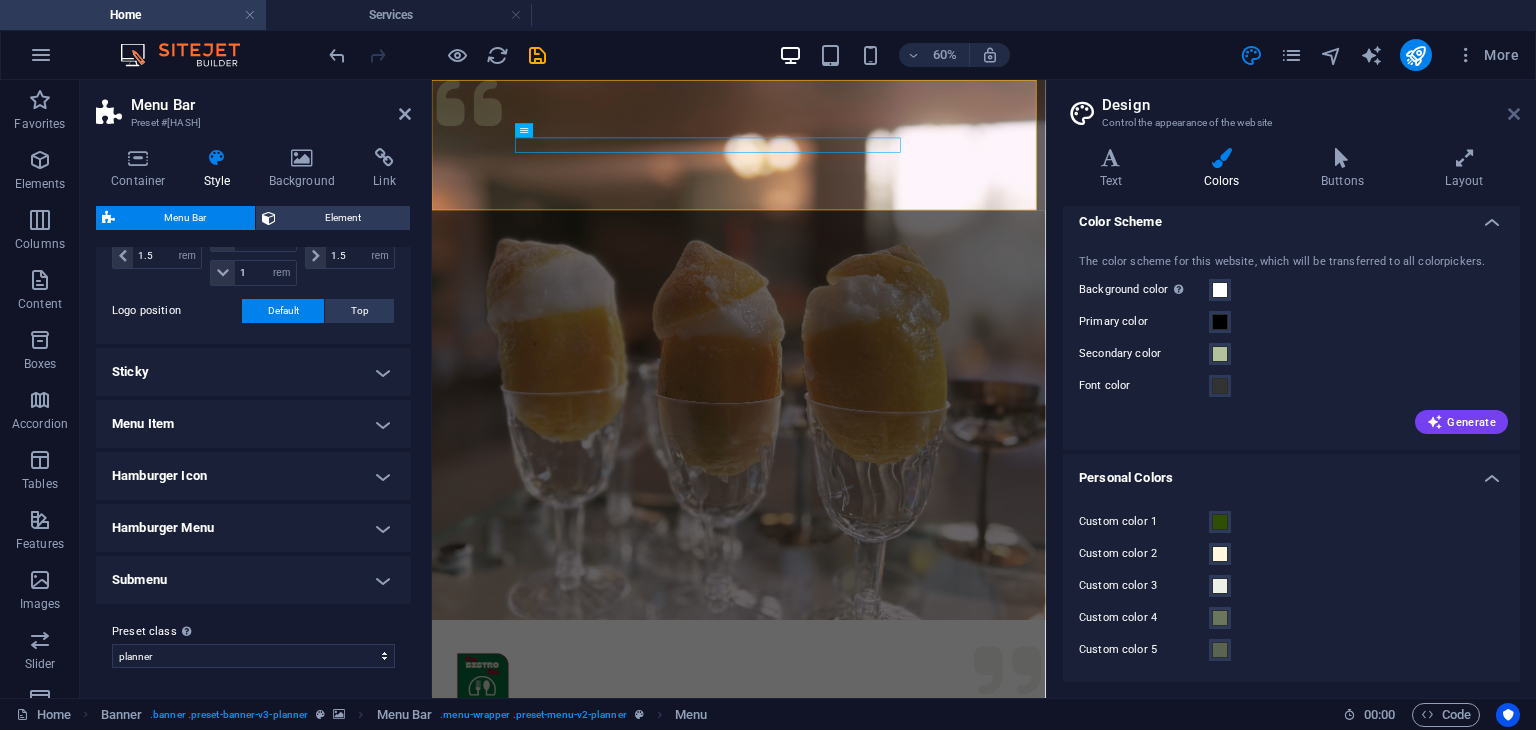 click at bounding box center (1514, 114) 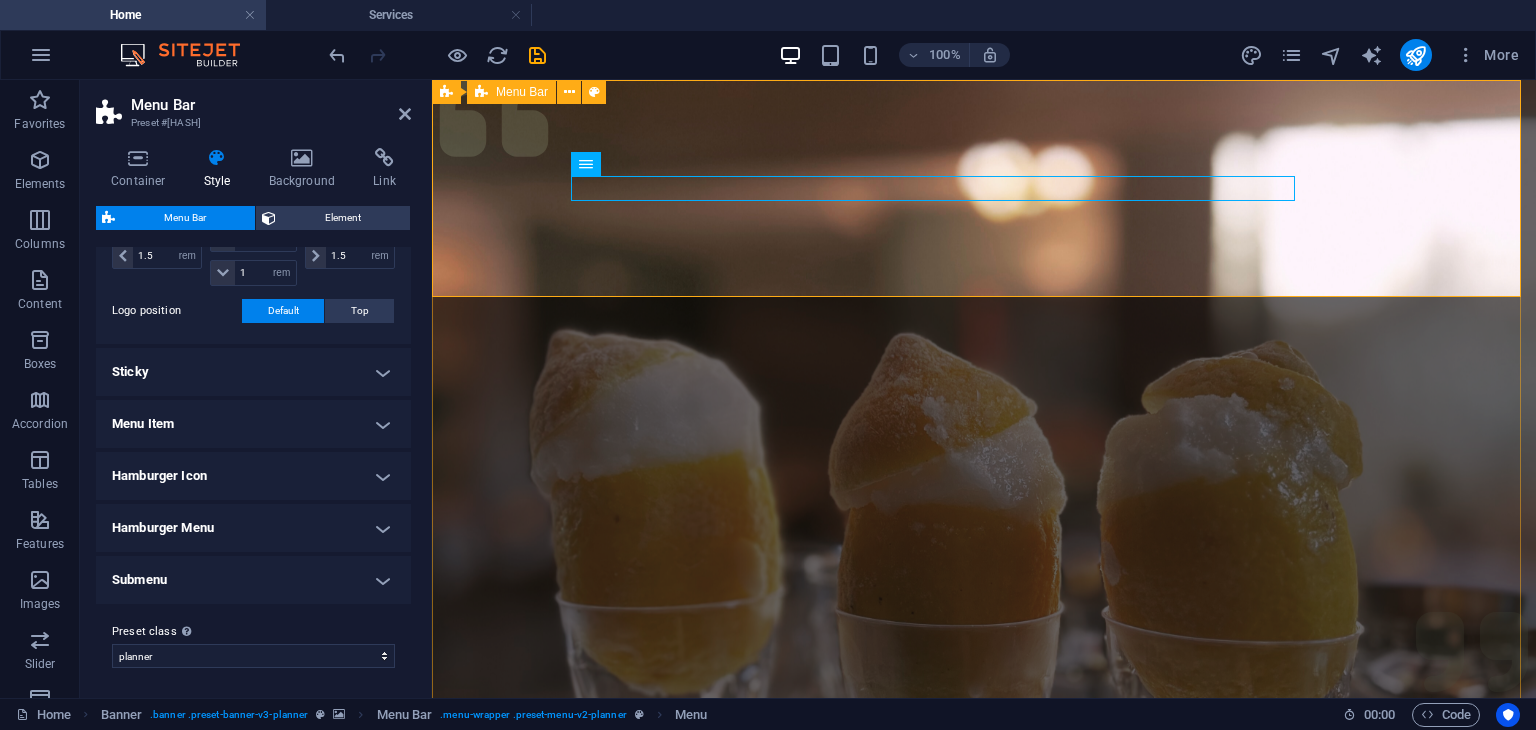 click on "Menu Services About Team Gallery Contact Get in touch" at bounding box center [984, 1132] 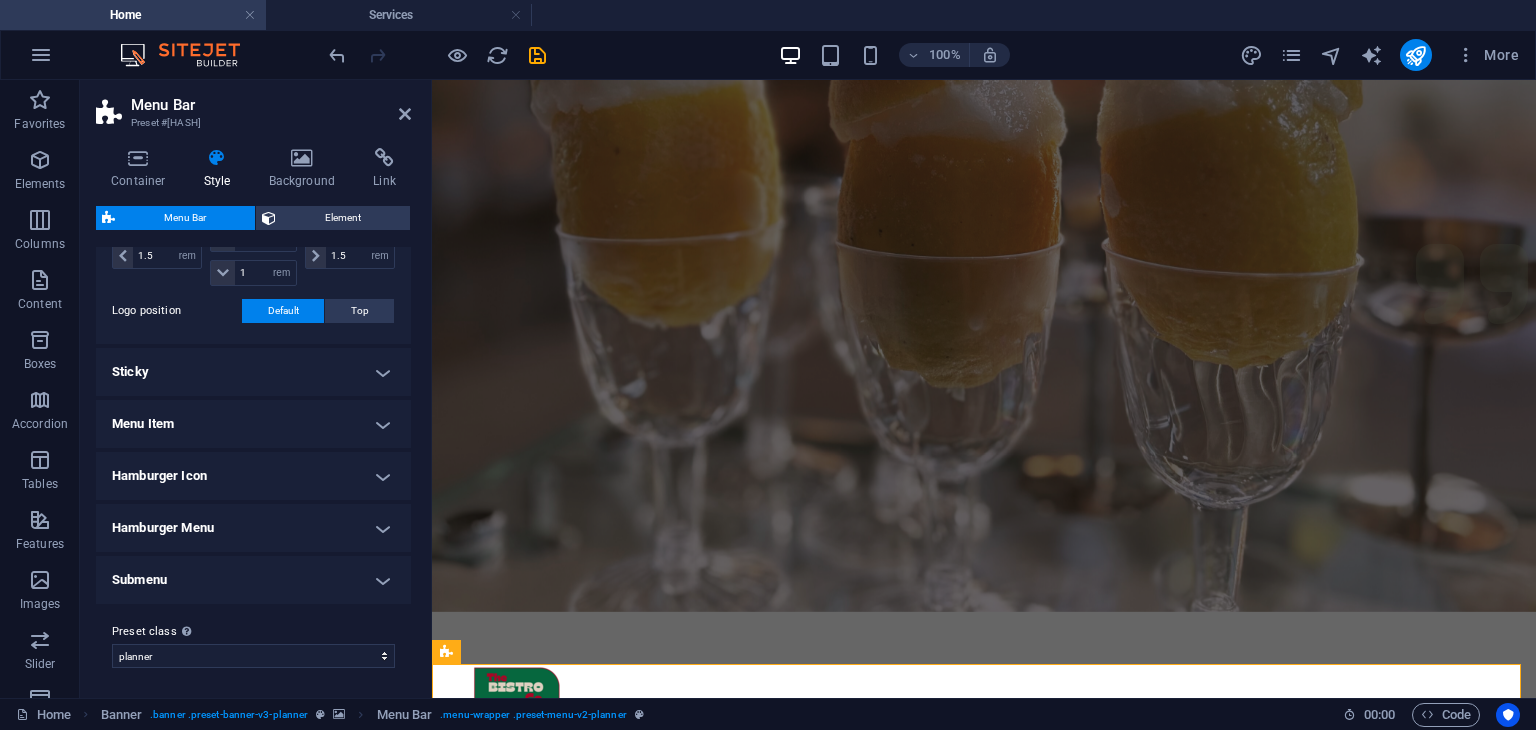 scroll, scrollTop: 0, scrollLeft: 0, axis: both 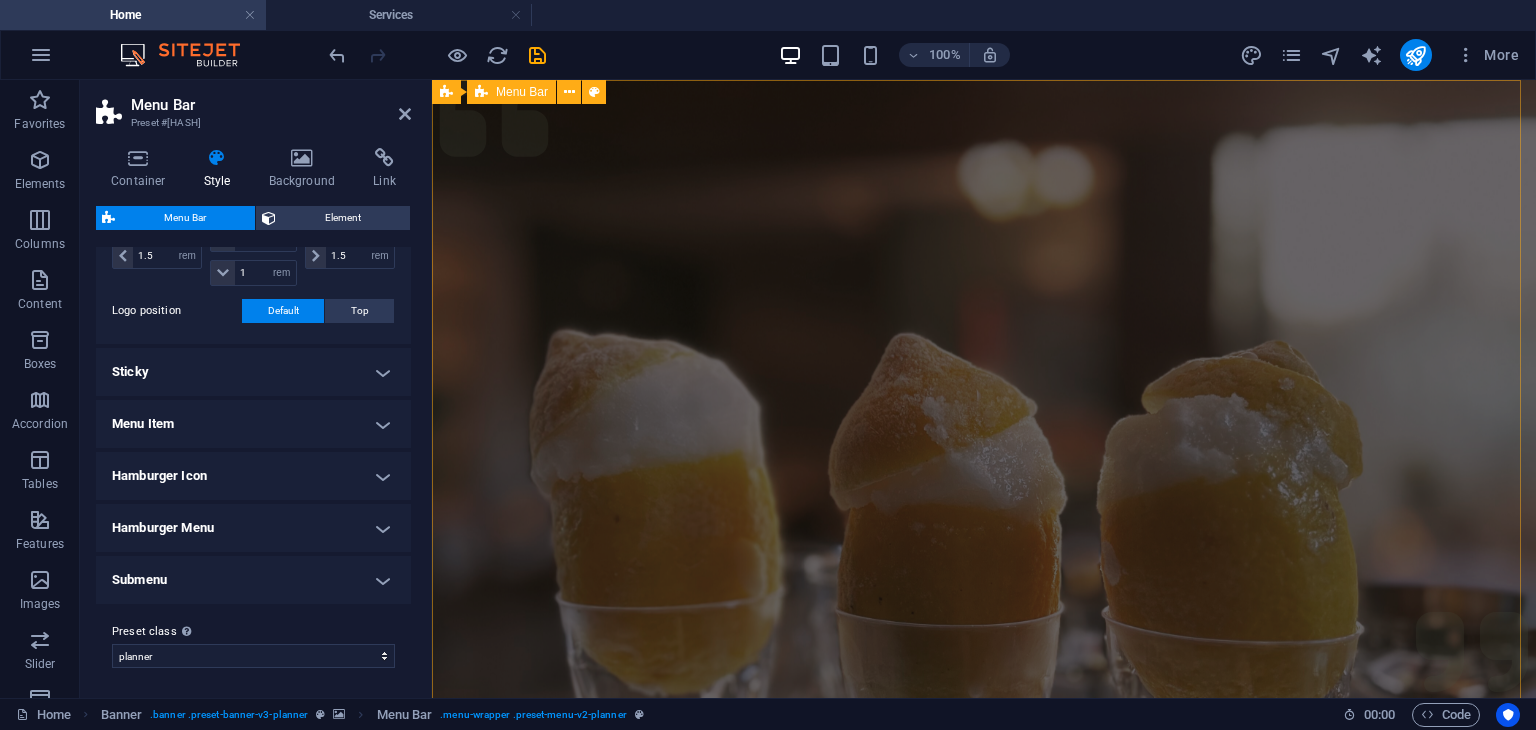 click on "Menu Services About Team Gallery Contact Get in touch" at bounding box center (984, 1132) 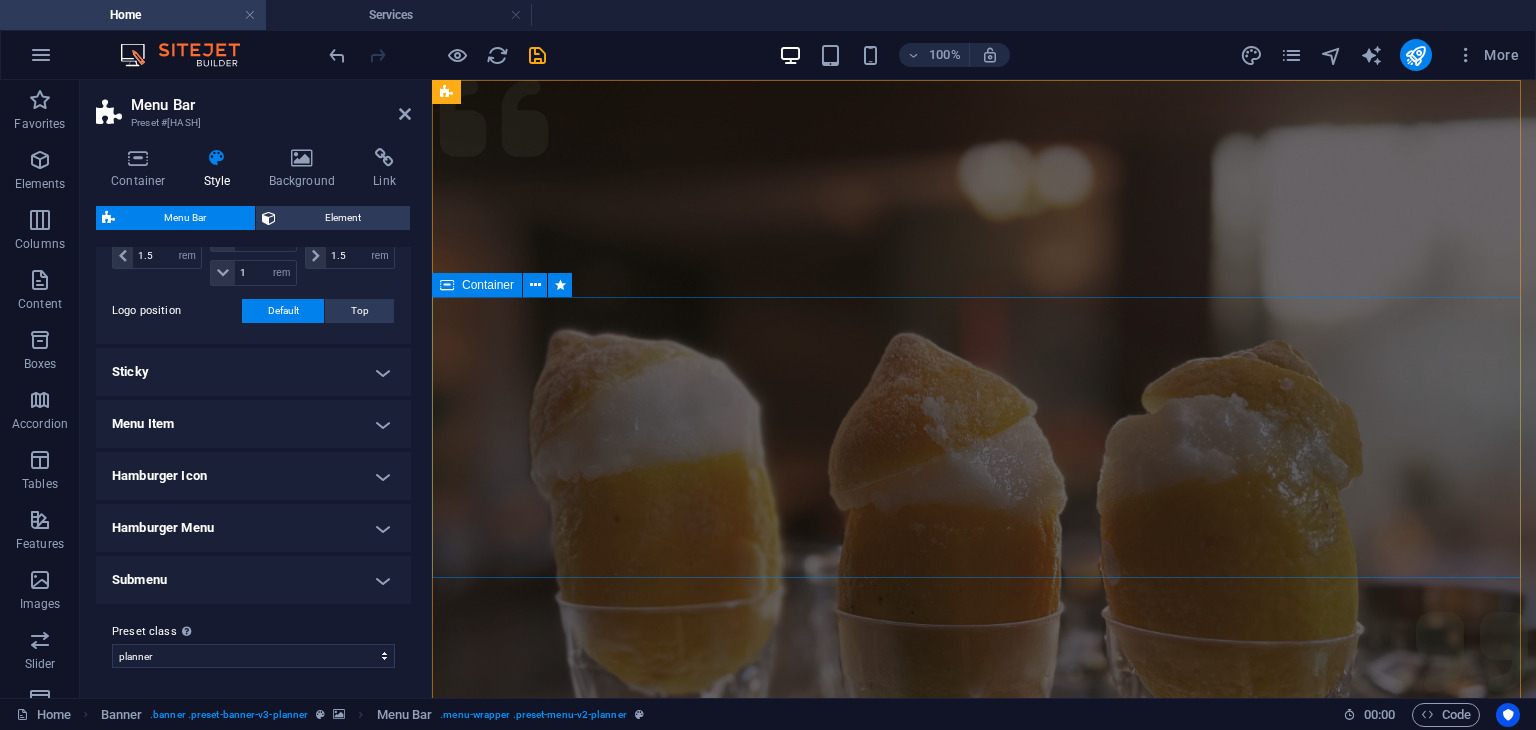 click on "[BRAND] [BRAND_NAME]" at bounding box center (984, 1424) 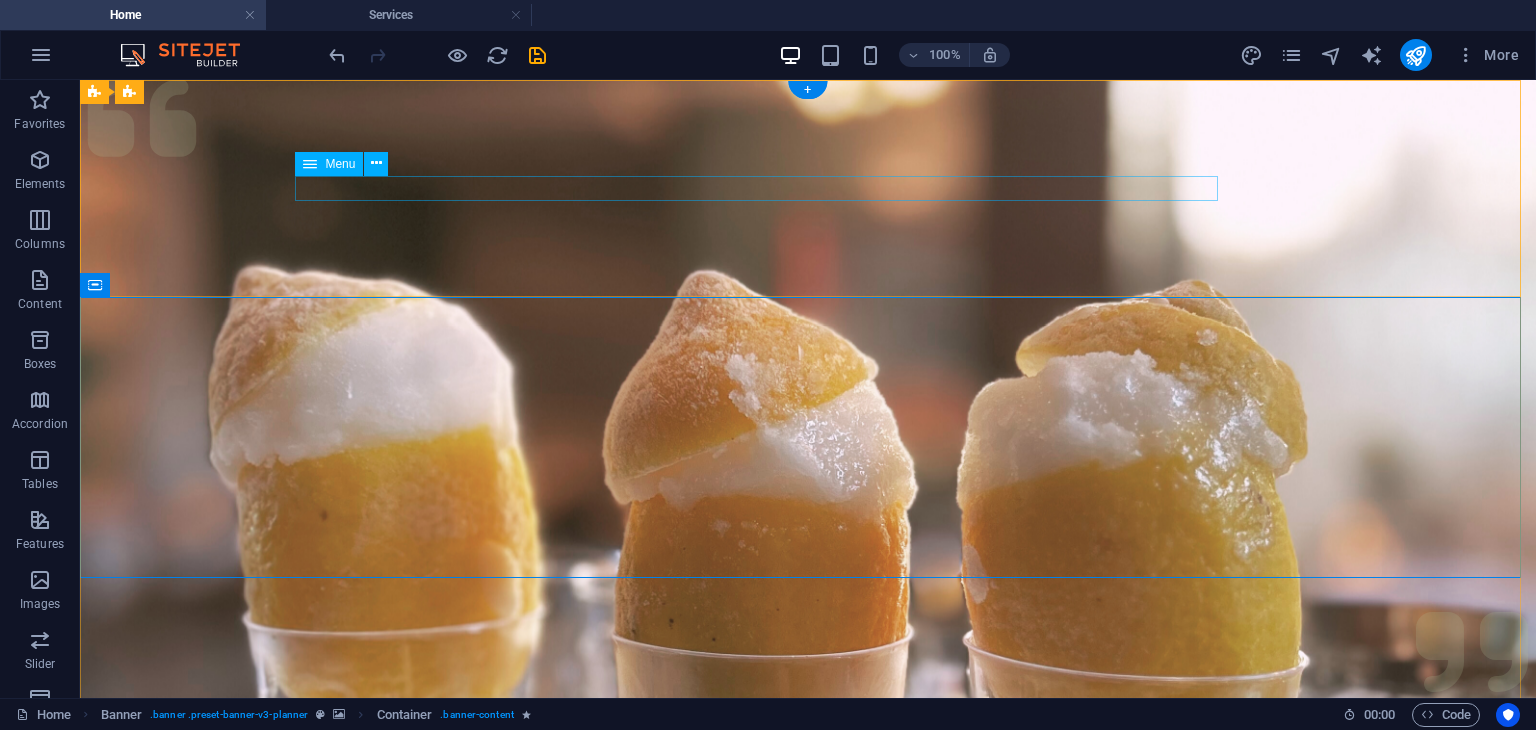 click on "Services About Team Gallery Contact" at bounding box center [808, 1193] 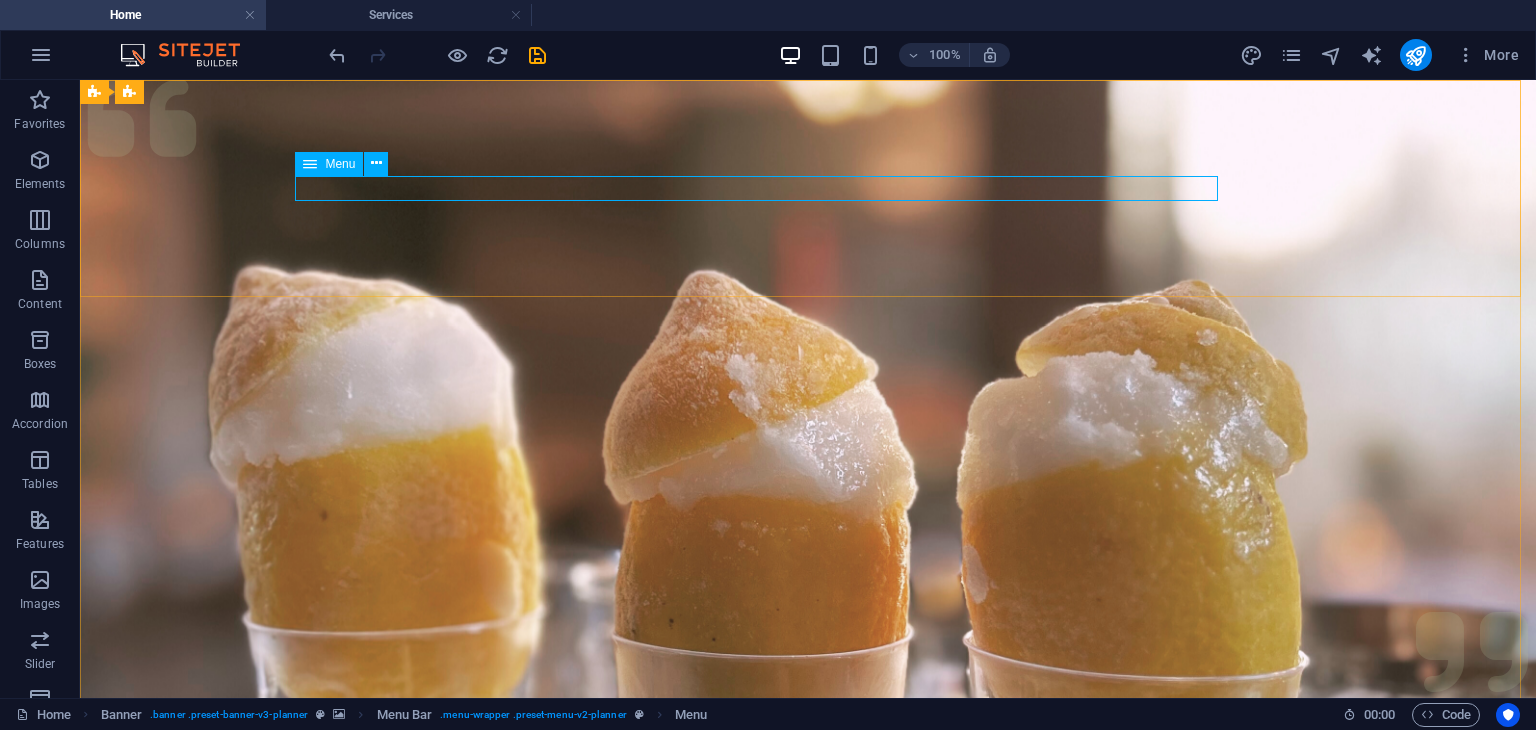 click at bounding box center [310, 164] 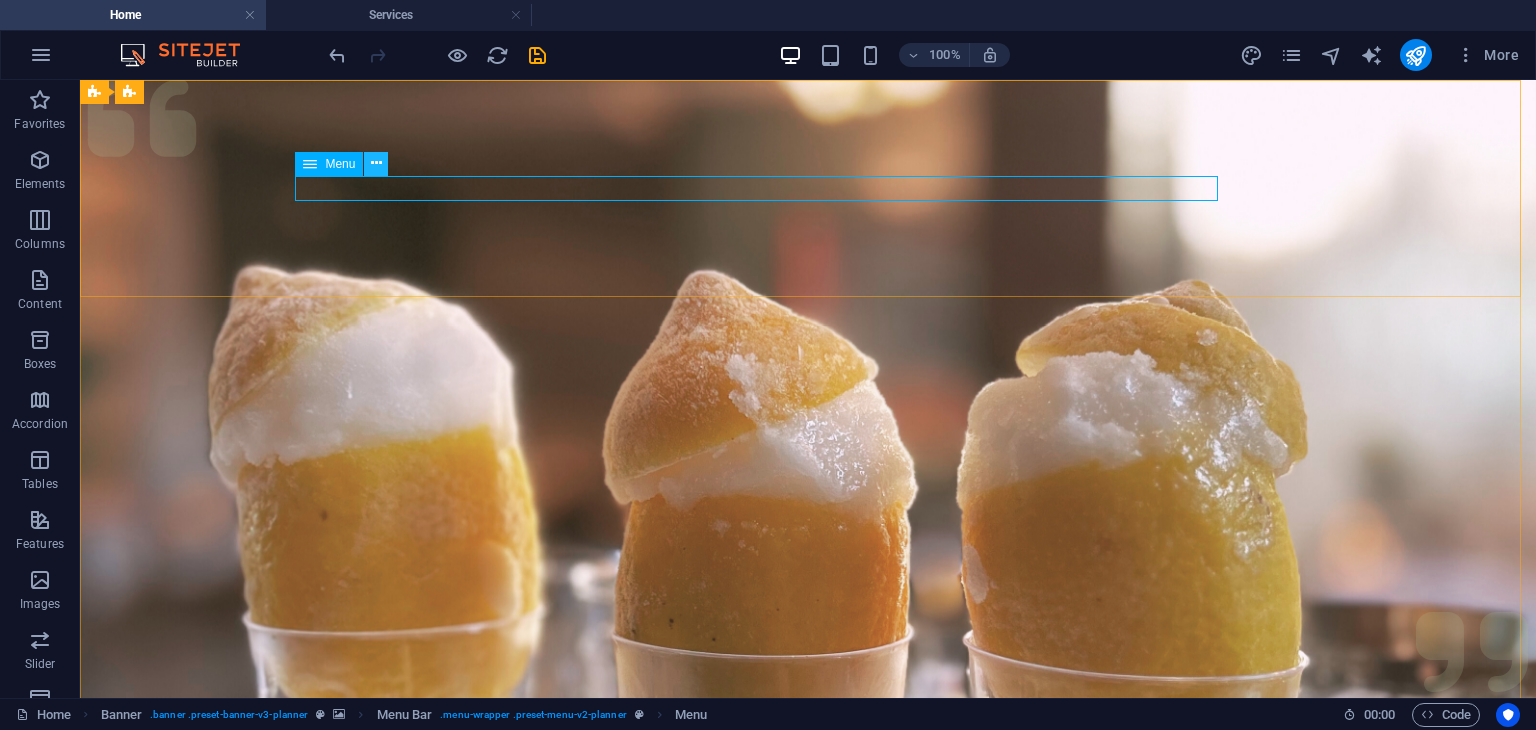 click at bounding box center (376, 163) 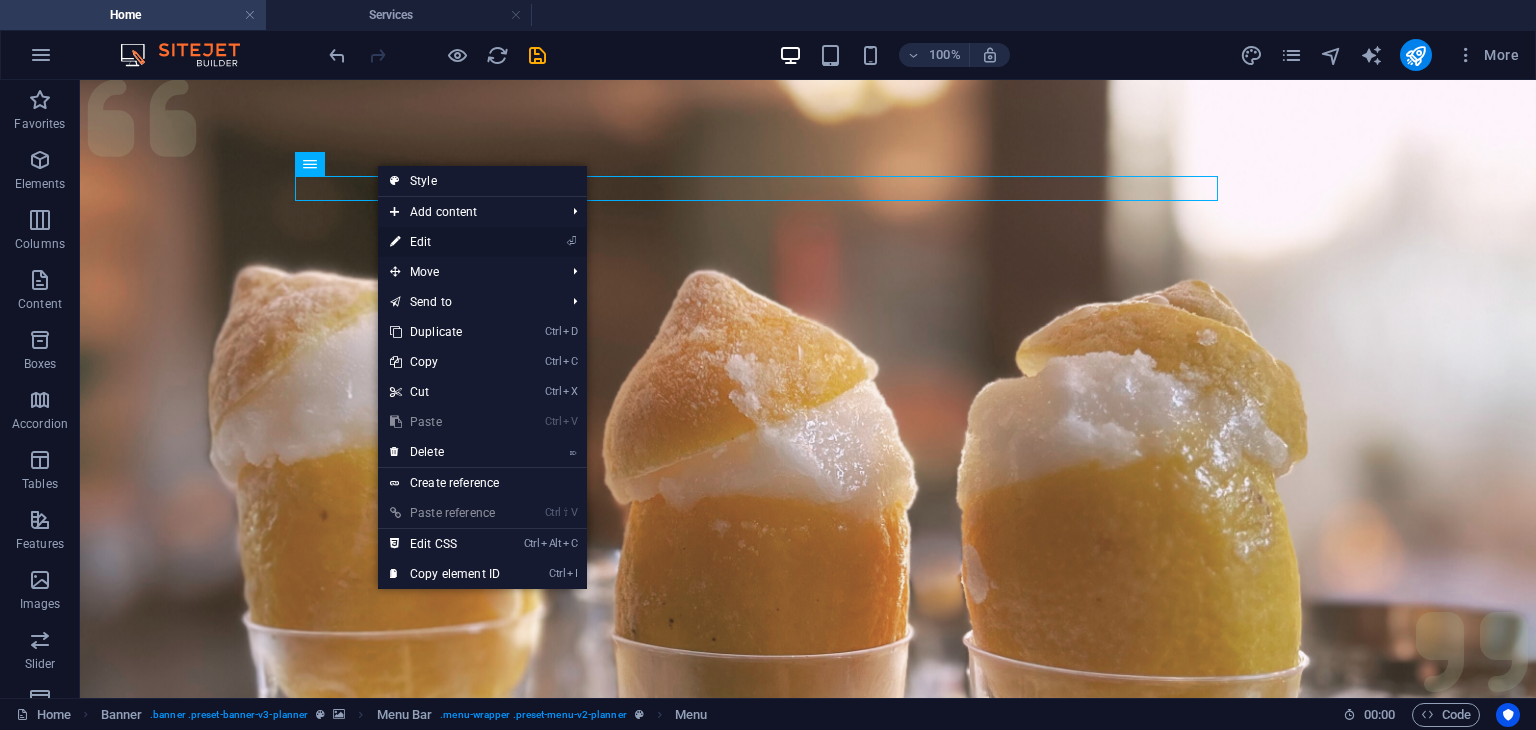 click on "⏎  Edit" at bounding box center (445, 242) 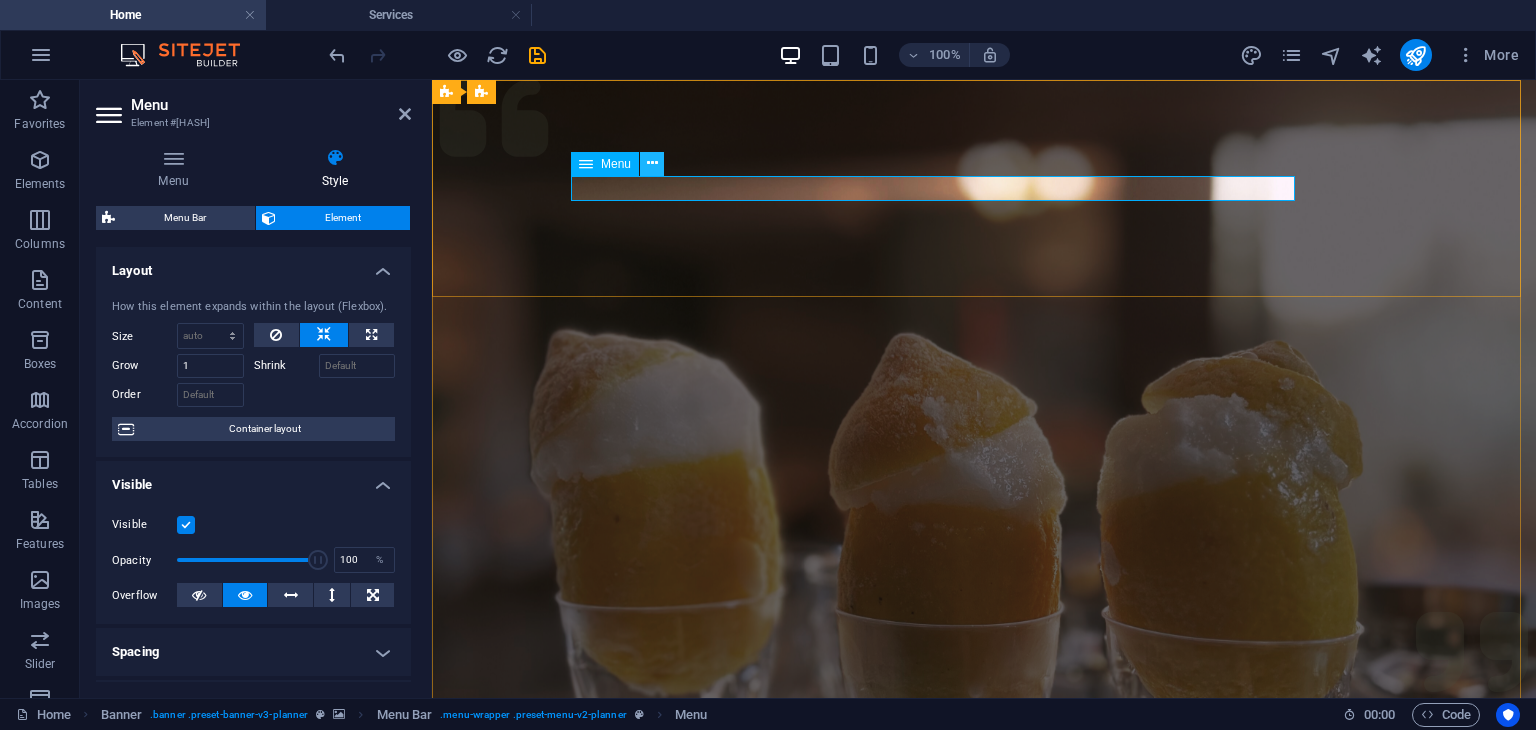 click at bounding box center [652, 163] 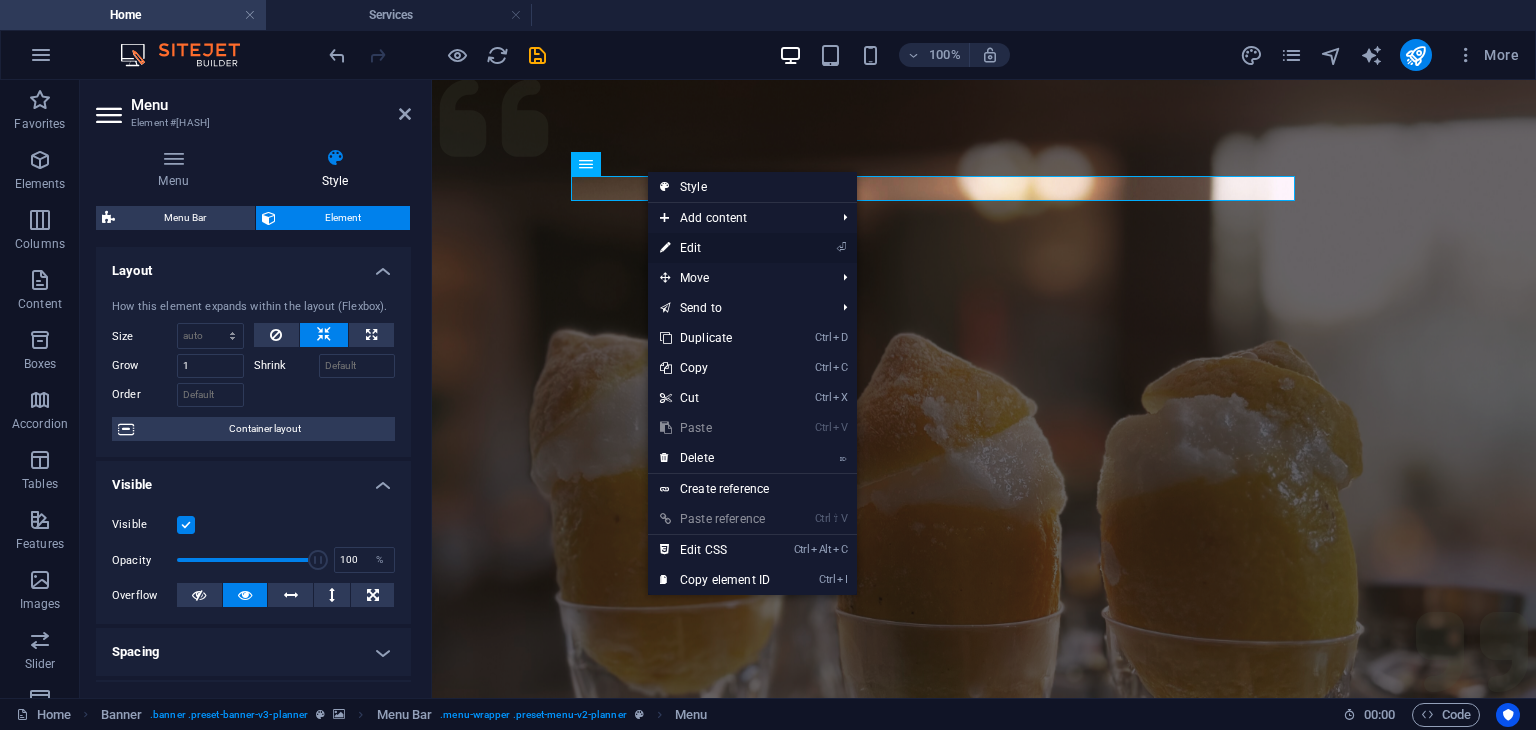 click at bounding box center (665, 248) 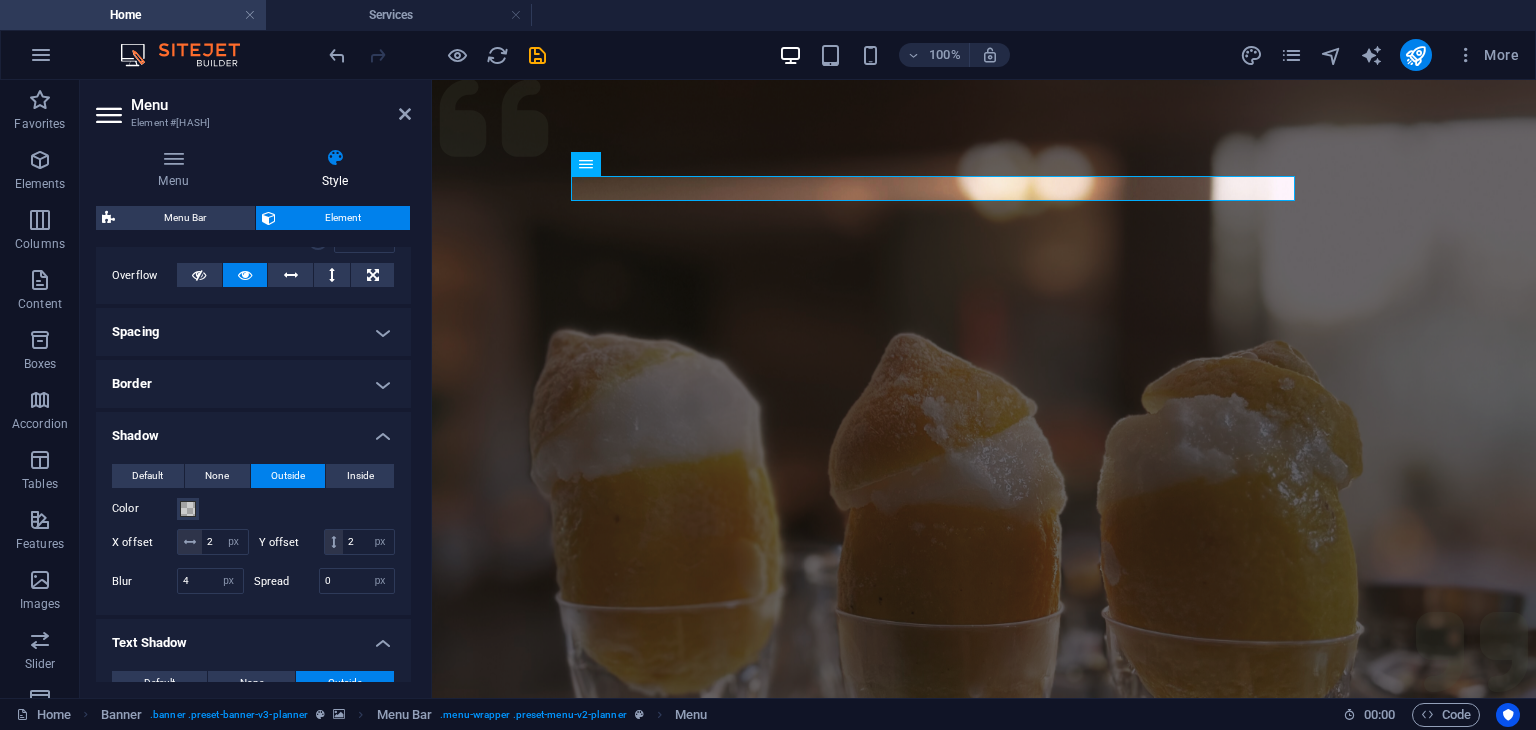 scroll, scrollTop: 323, scrollLeft: 0, axis: vertical 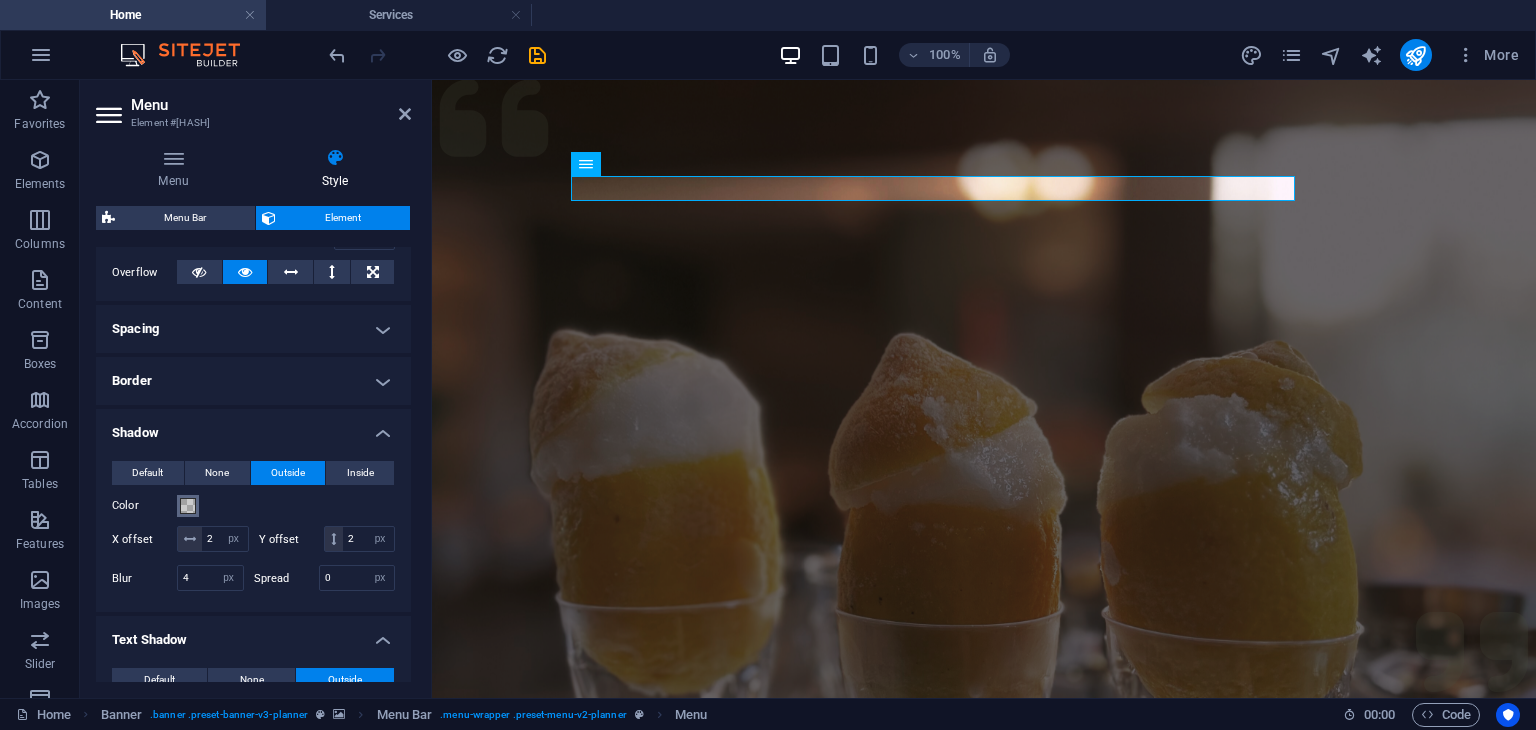 click at bounding box center [188, 506] 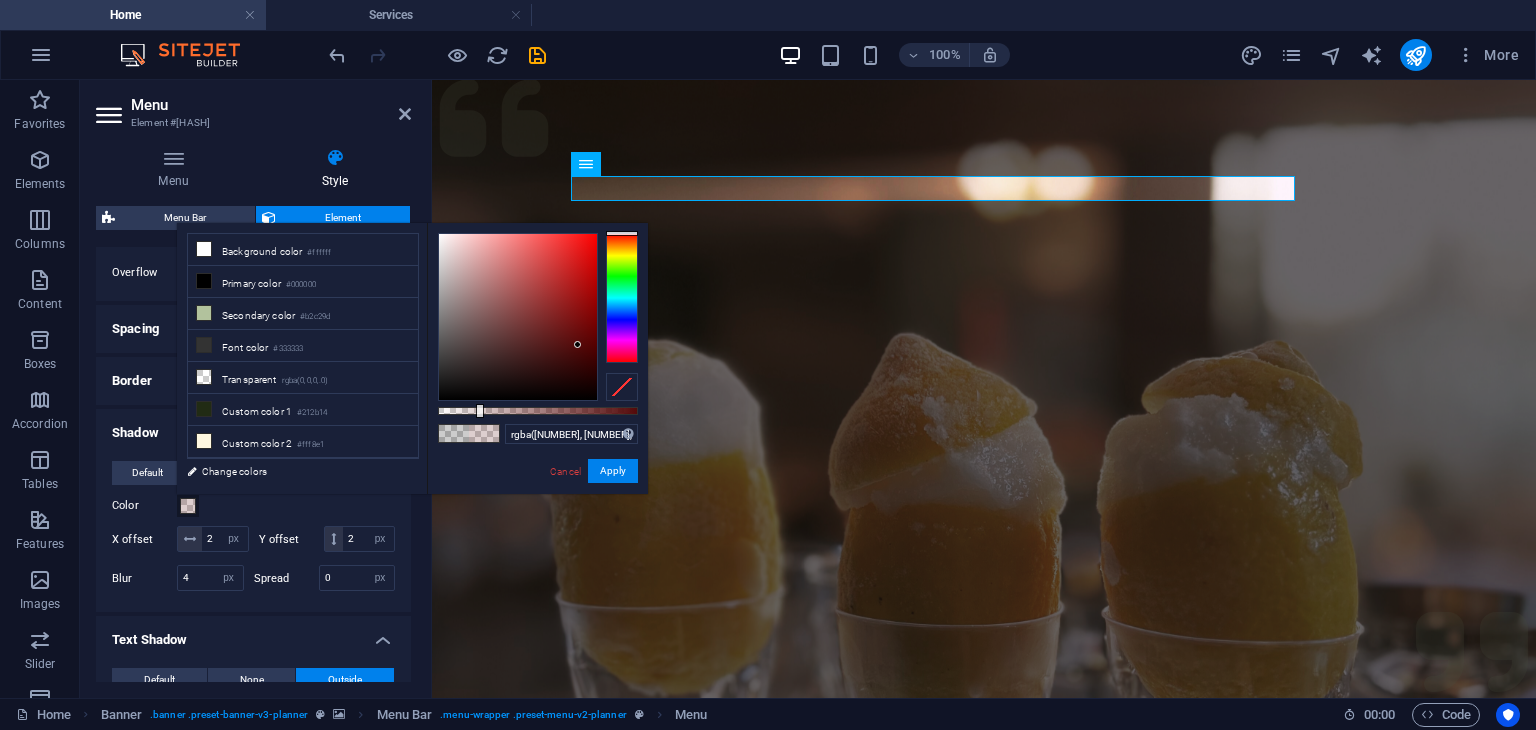 click at bounding box center [518, 317] 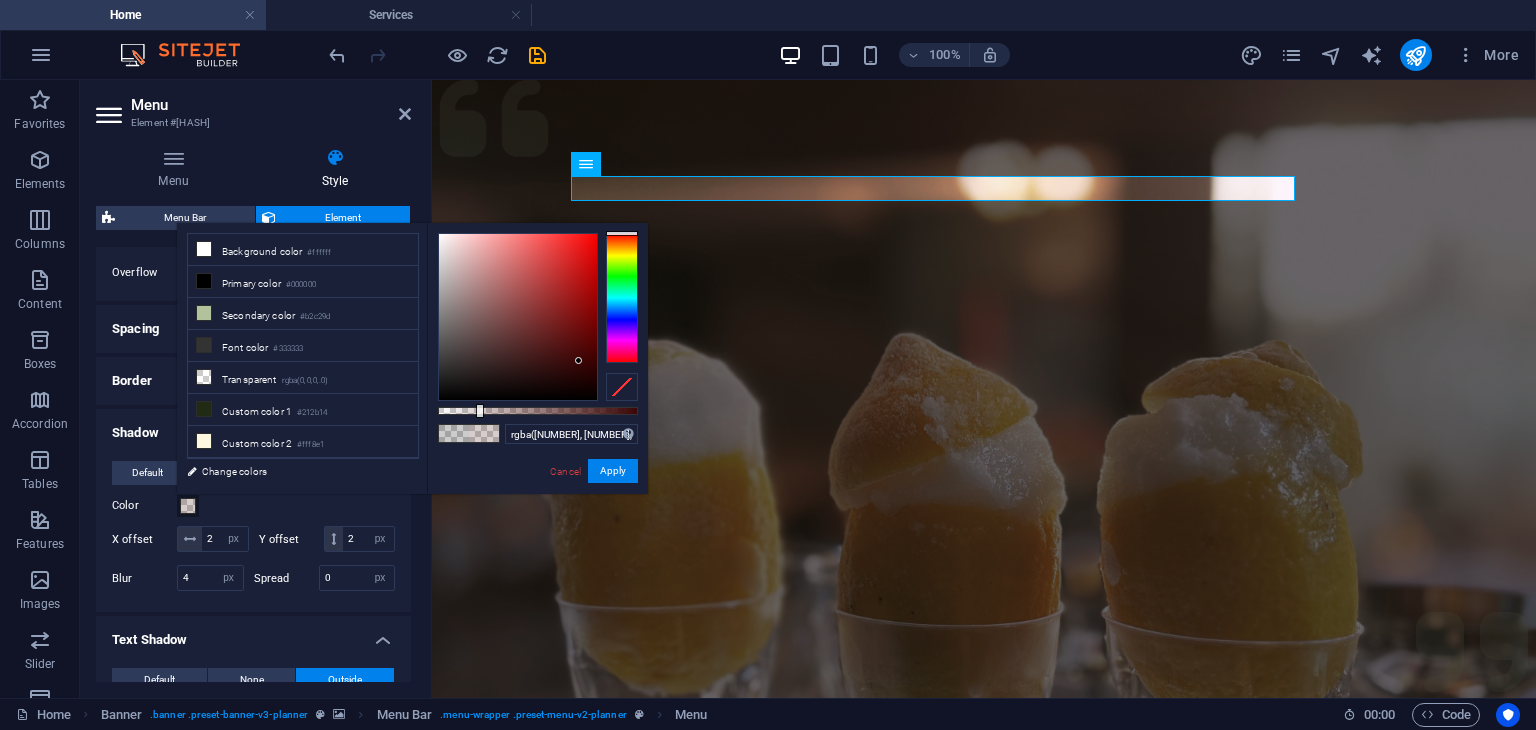 click at bounding box center [518, 317] 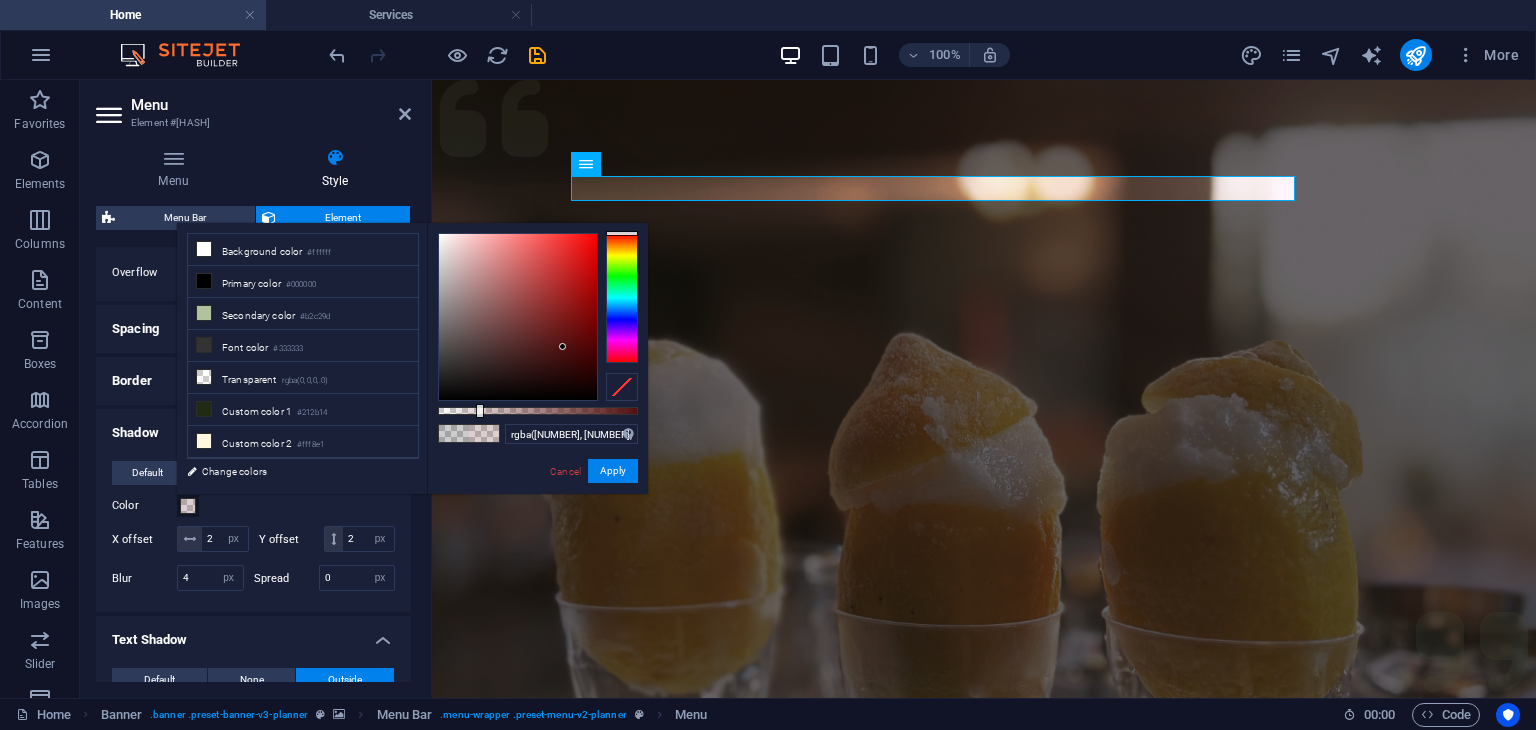 click at bounding box center (518, 317) 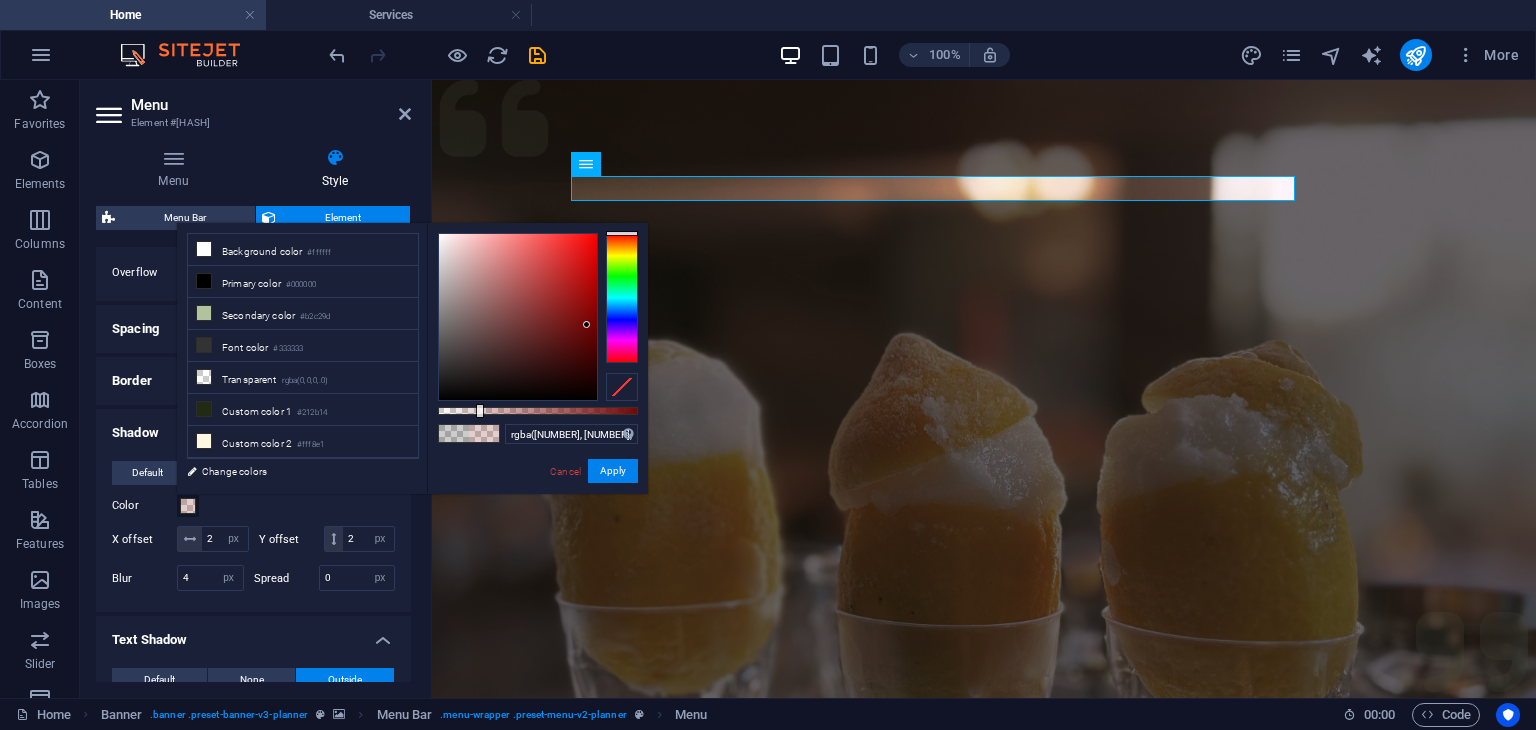 click at bounding box center [518, 317] 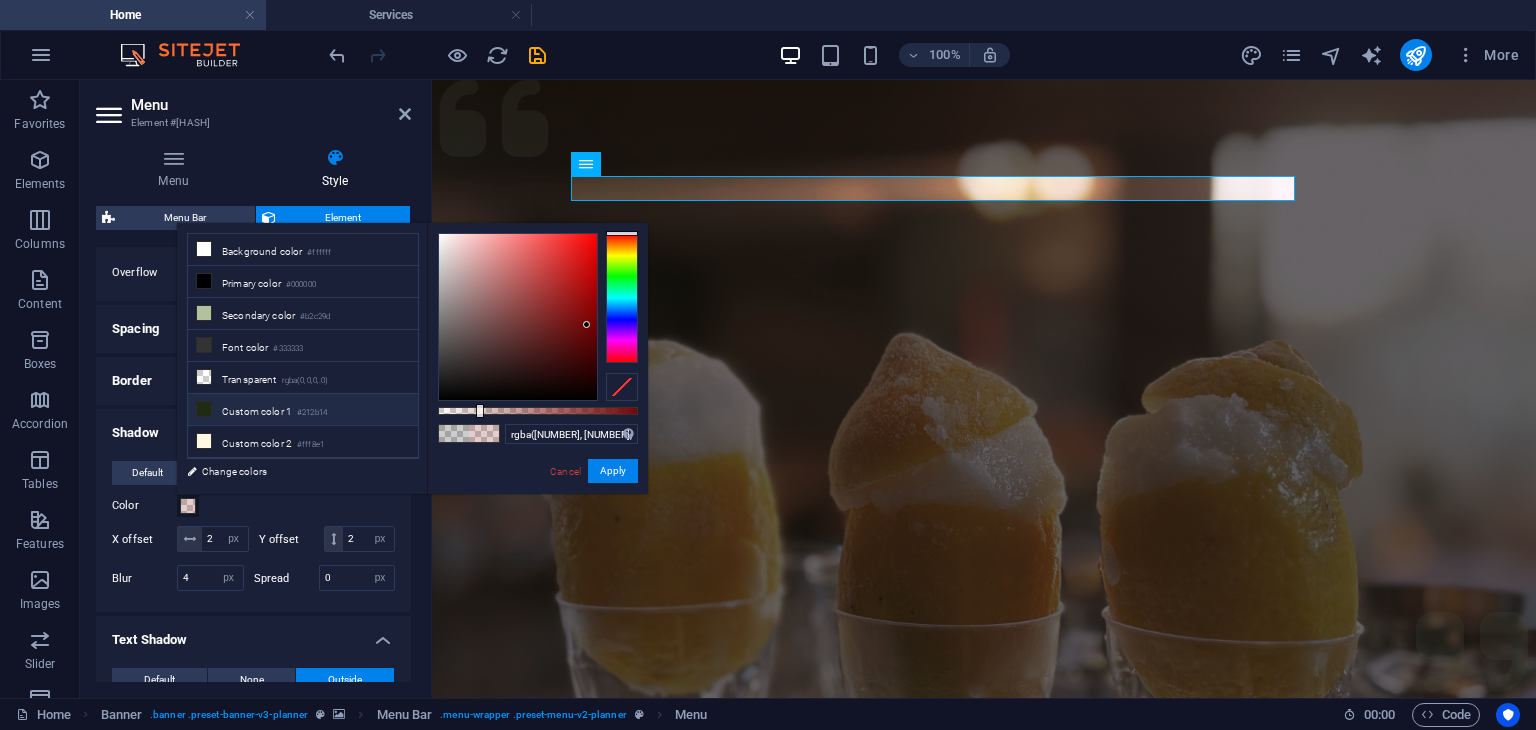 scroll, scrollTop: 83, scrollLeft: 0, axis: vertical 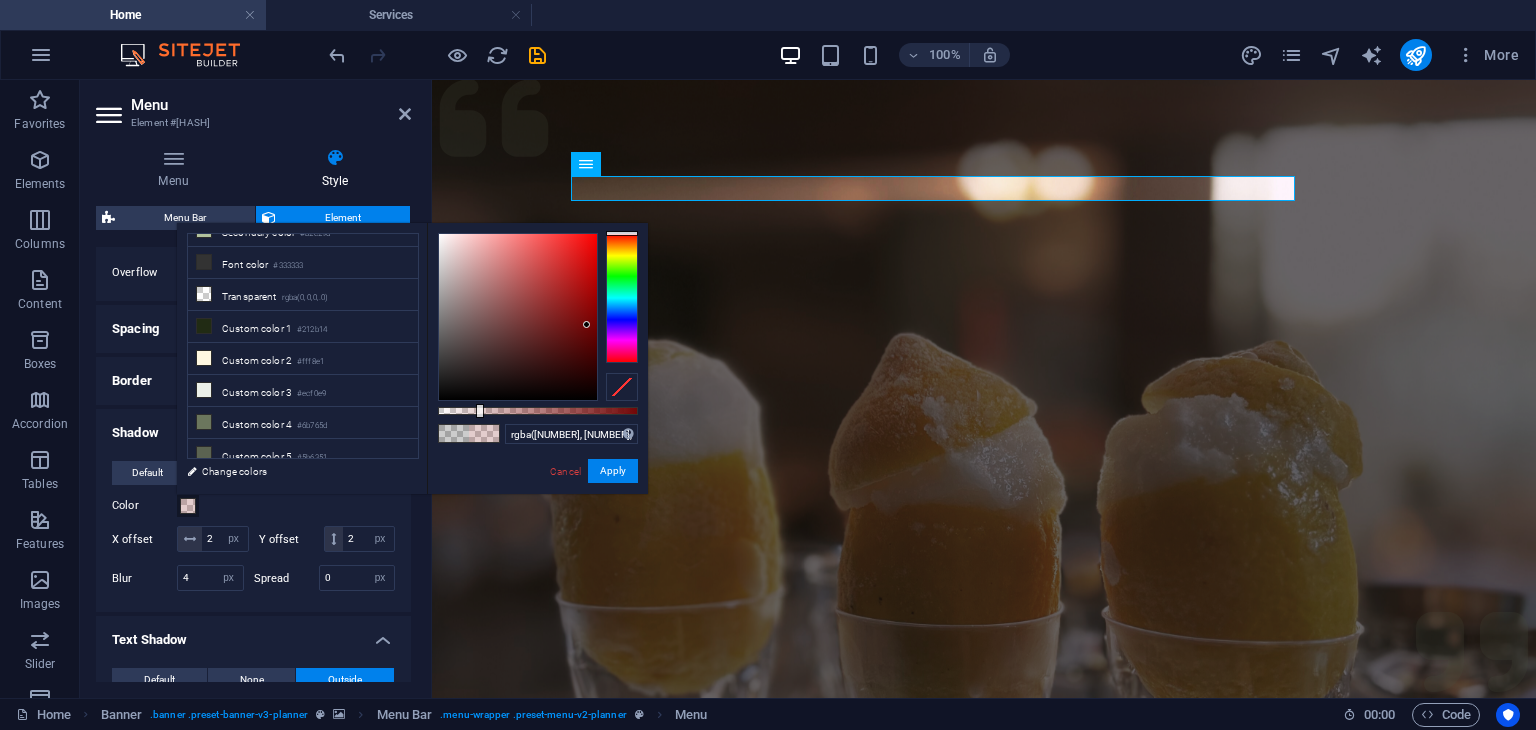 type on "rgba([NUMBER], [NUMBER], [NUMBER], [NUMBER])" 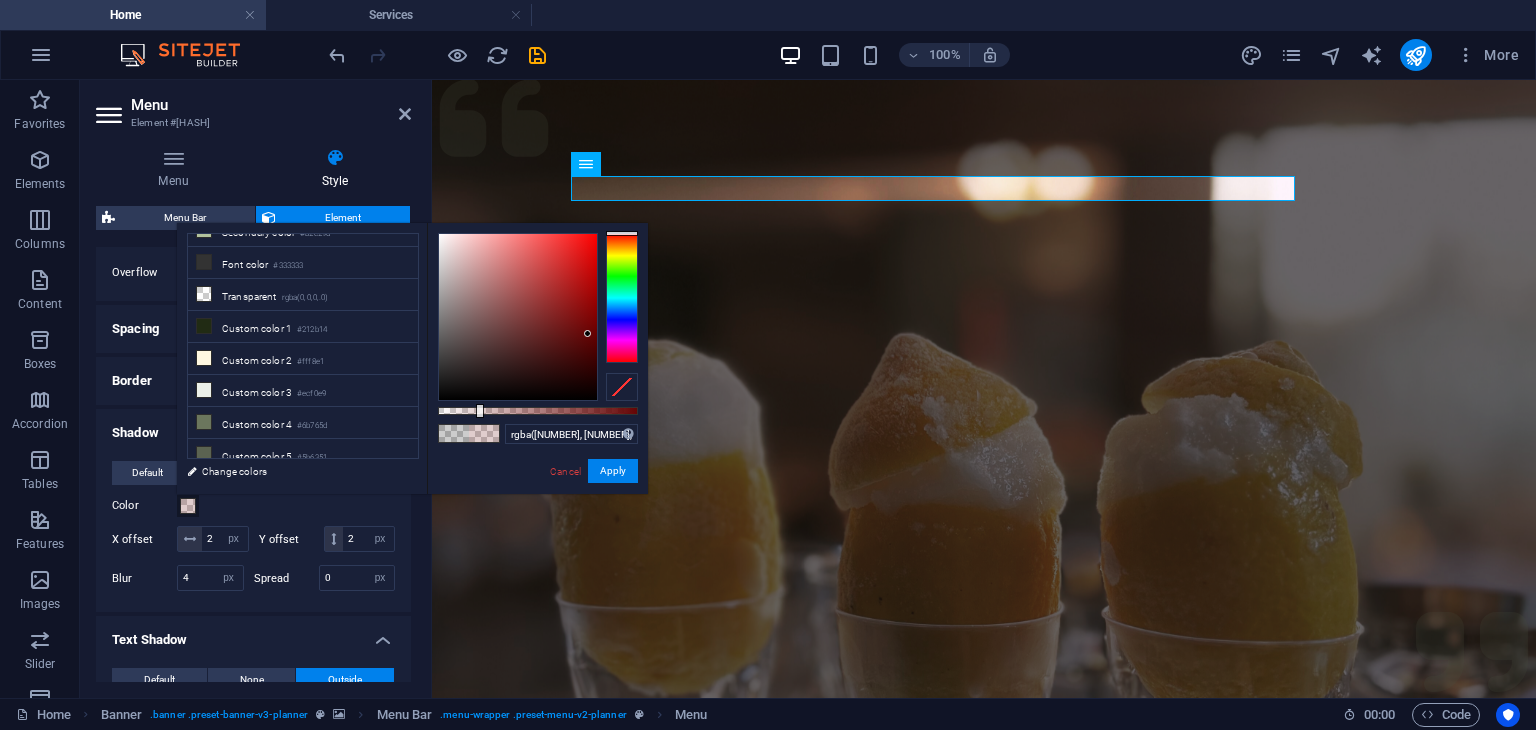 click at bounding box center (518, 317) 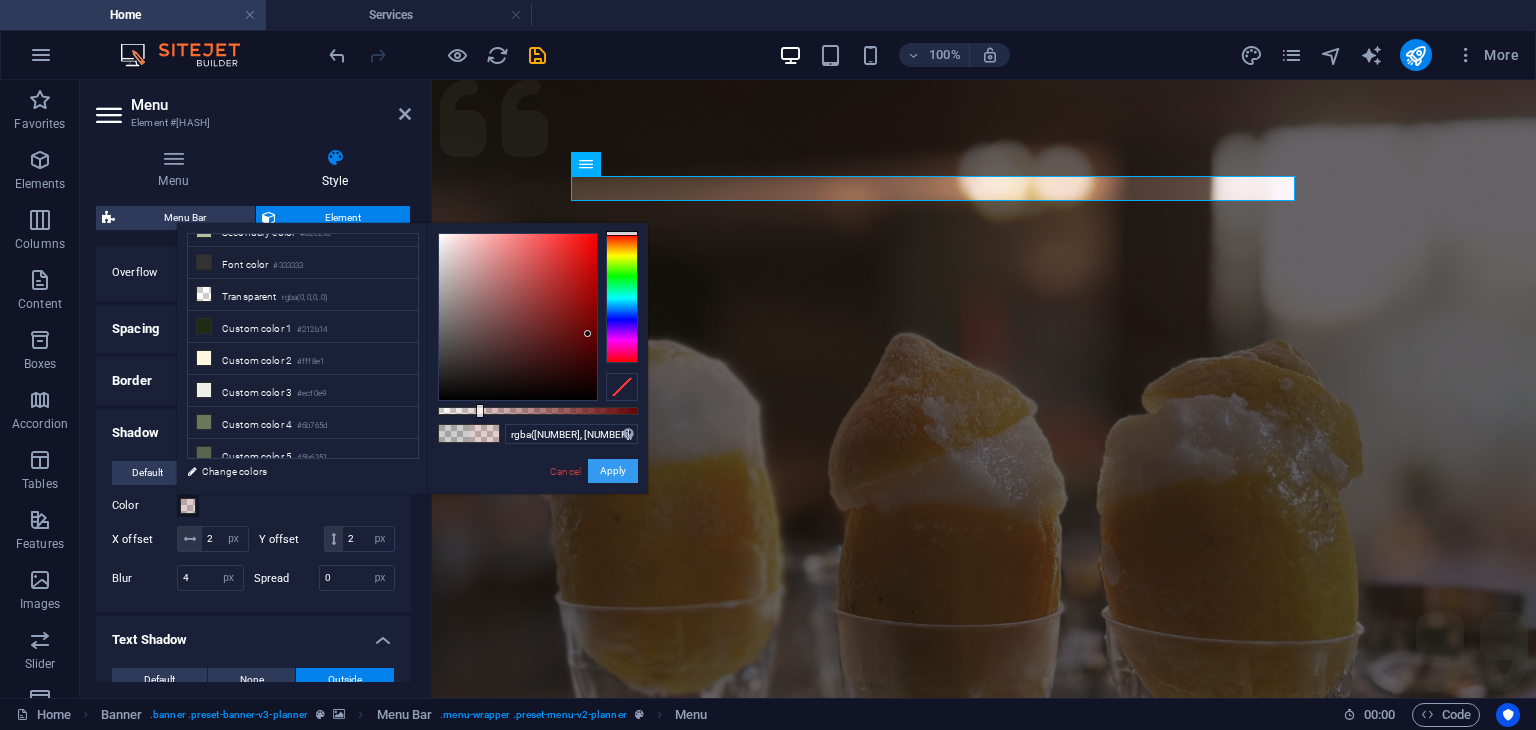 click on "Apply" at bounding box center [613, 471] 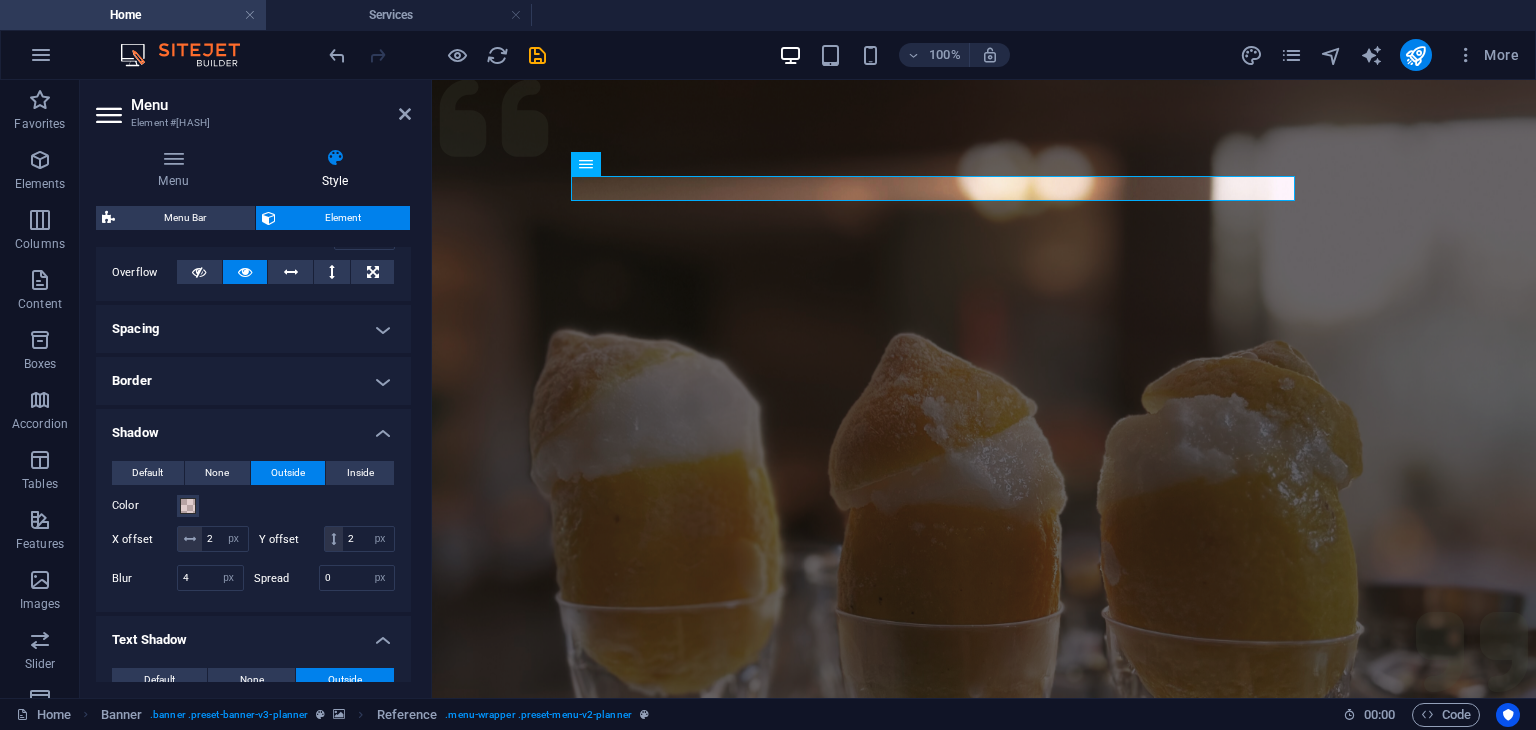 click at bounding box center [984, 530] 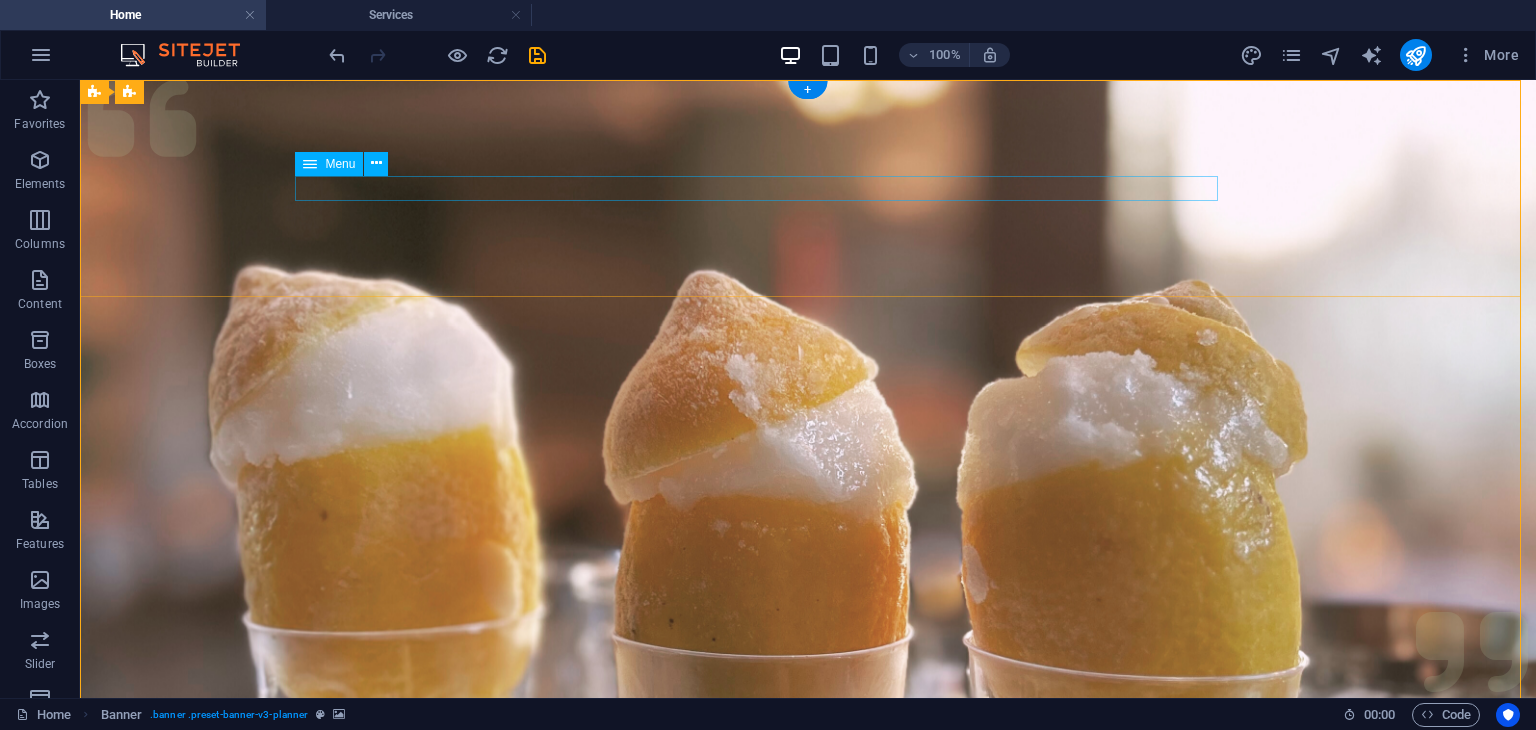 click on "Services About Team Gallery Contact" at bounding box center [808, 1193] 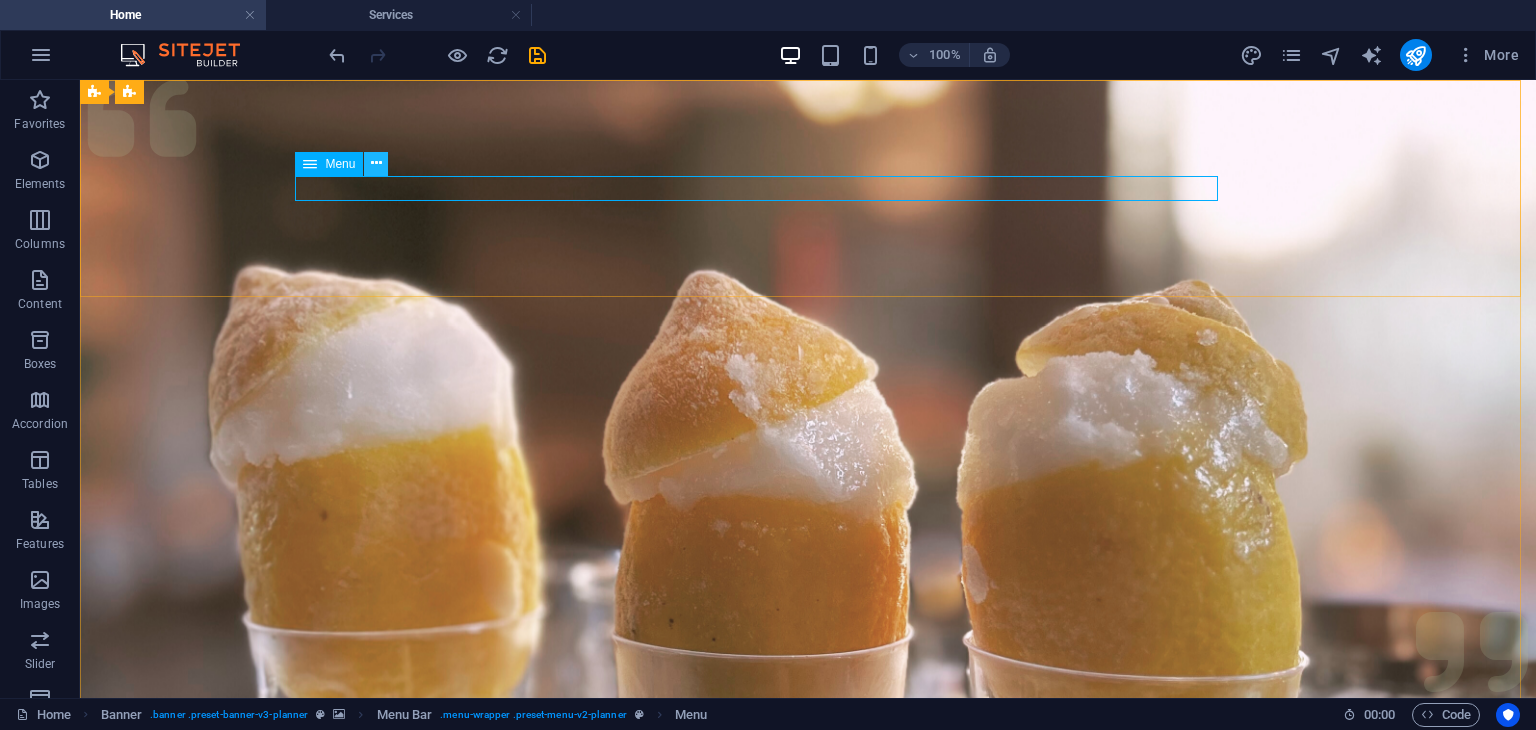 click at bounding box center (376, 163) 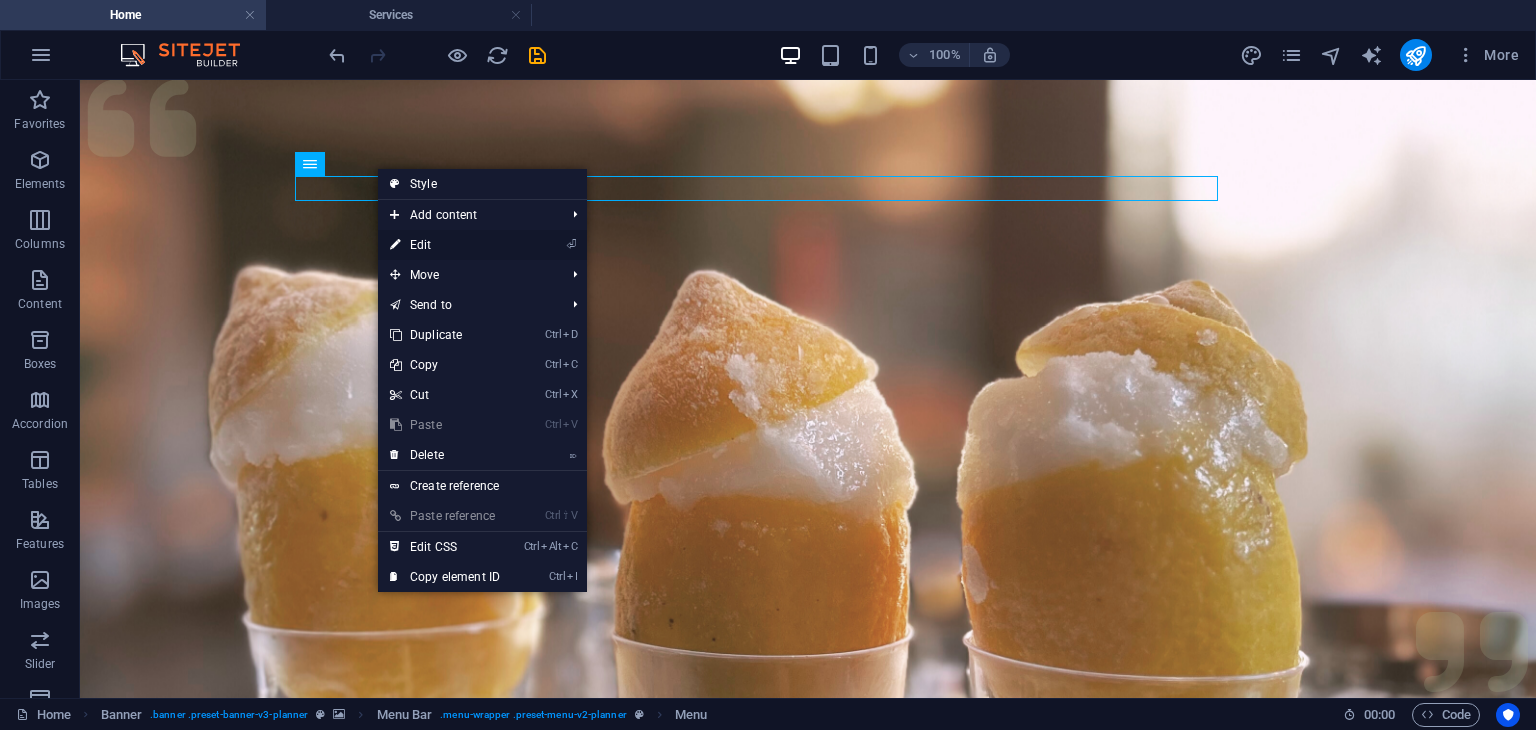 click on "⏎  Edit" at bounding box center [445, 245] 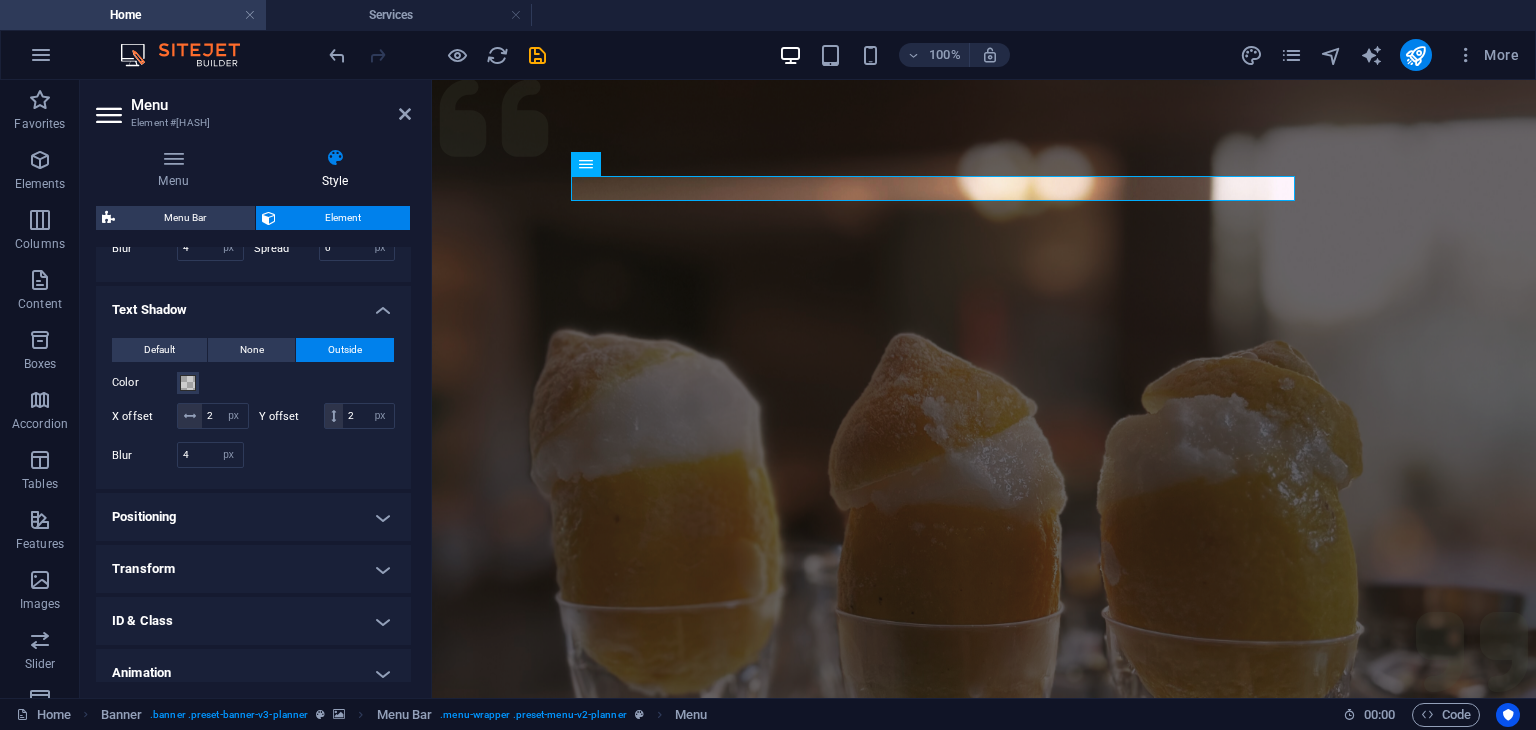 scroll, scrollTop: 652, scrollLeft: 0, axis: vertical 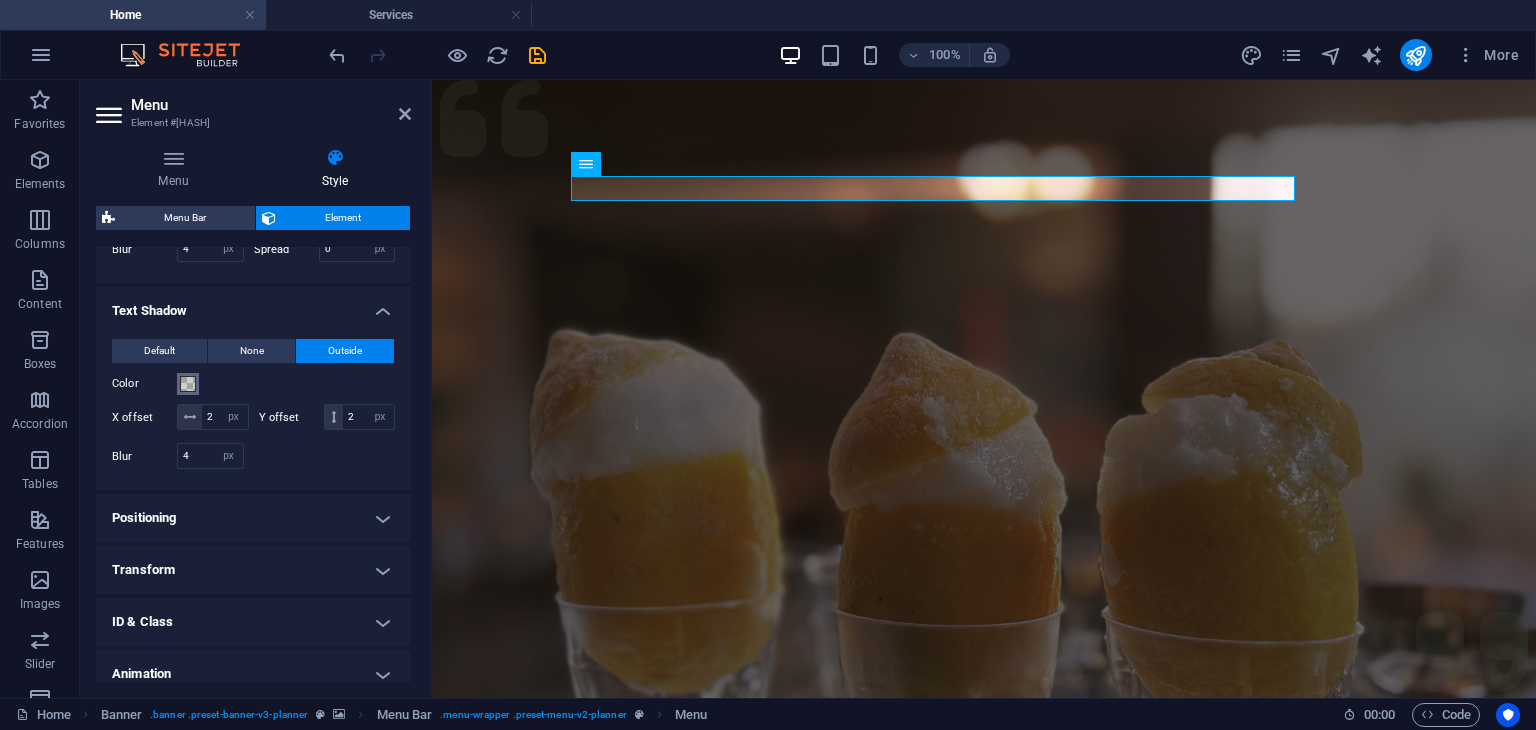 click at bounding box center (188, 384) 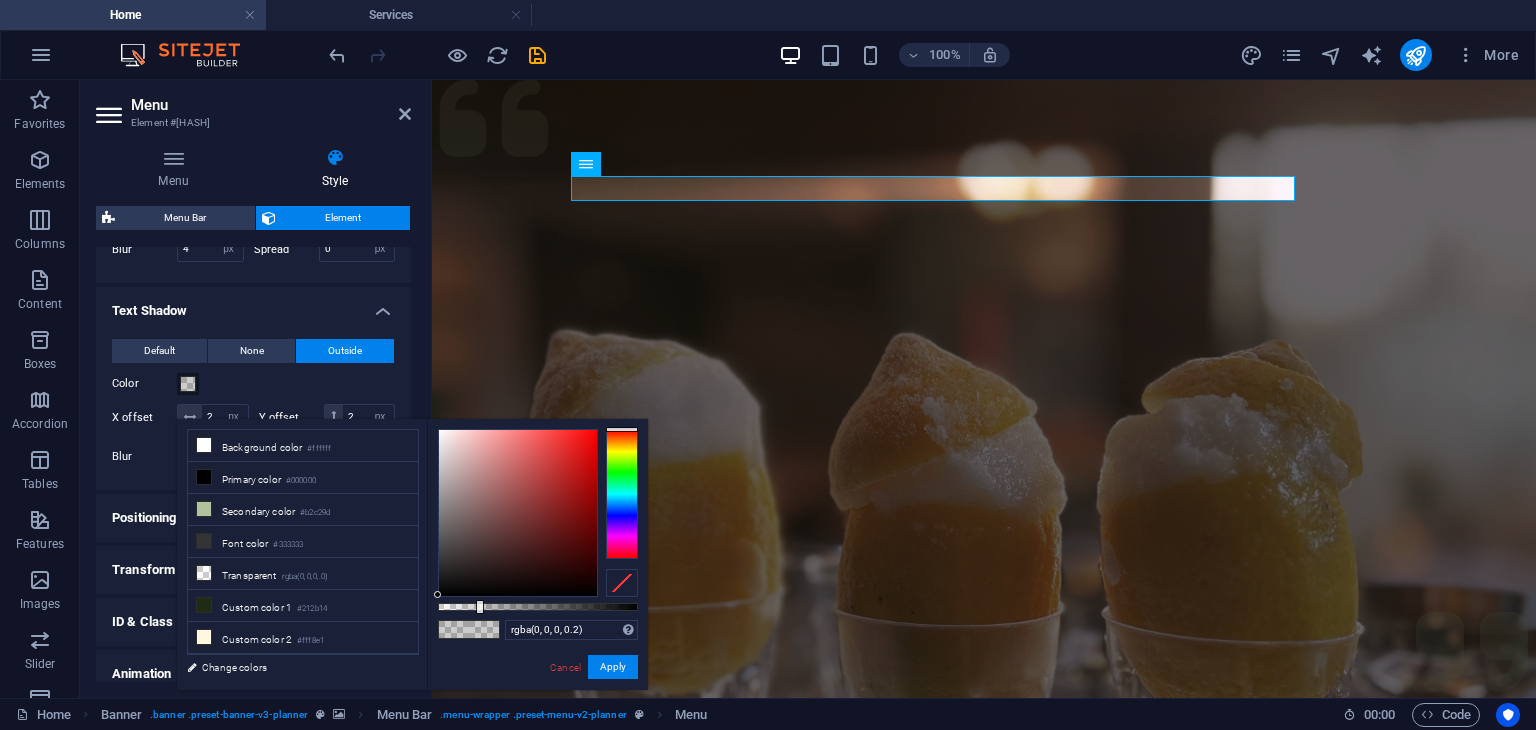 type on "rgba([NUMBER], [NUMBER], [NUMBER], [NUMBER])" 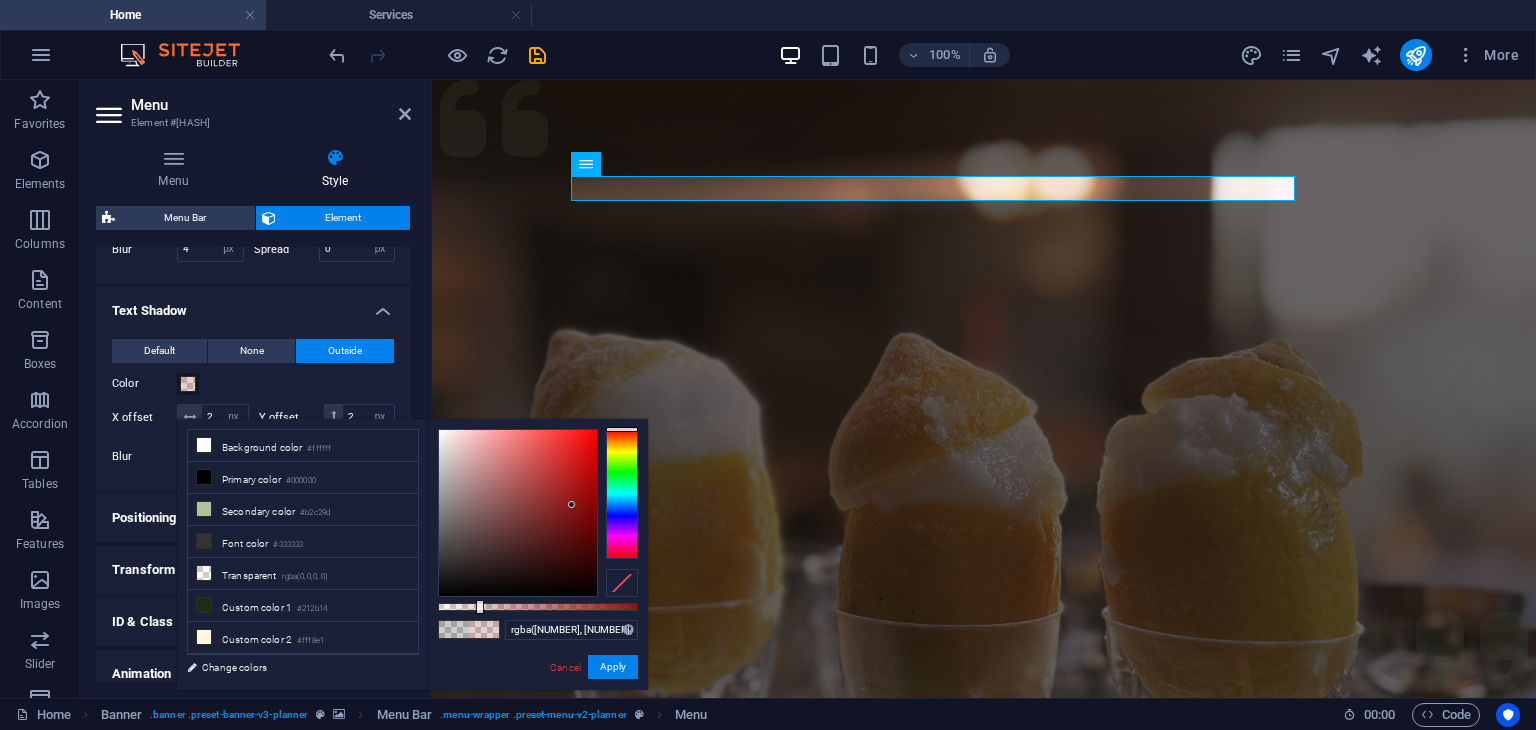 click at bounding box center [518, 513] 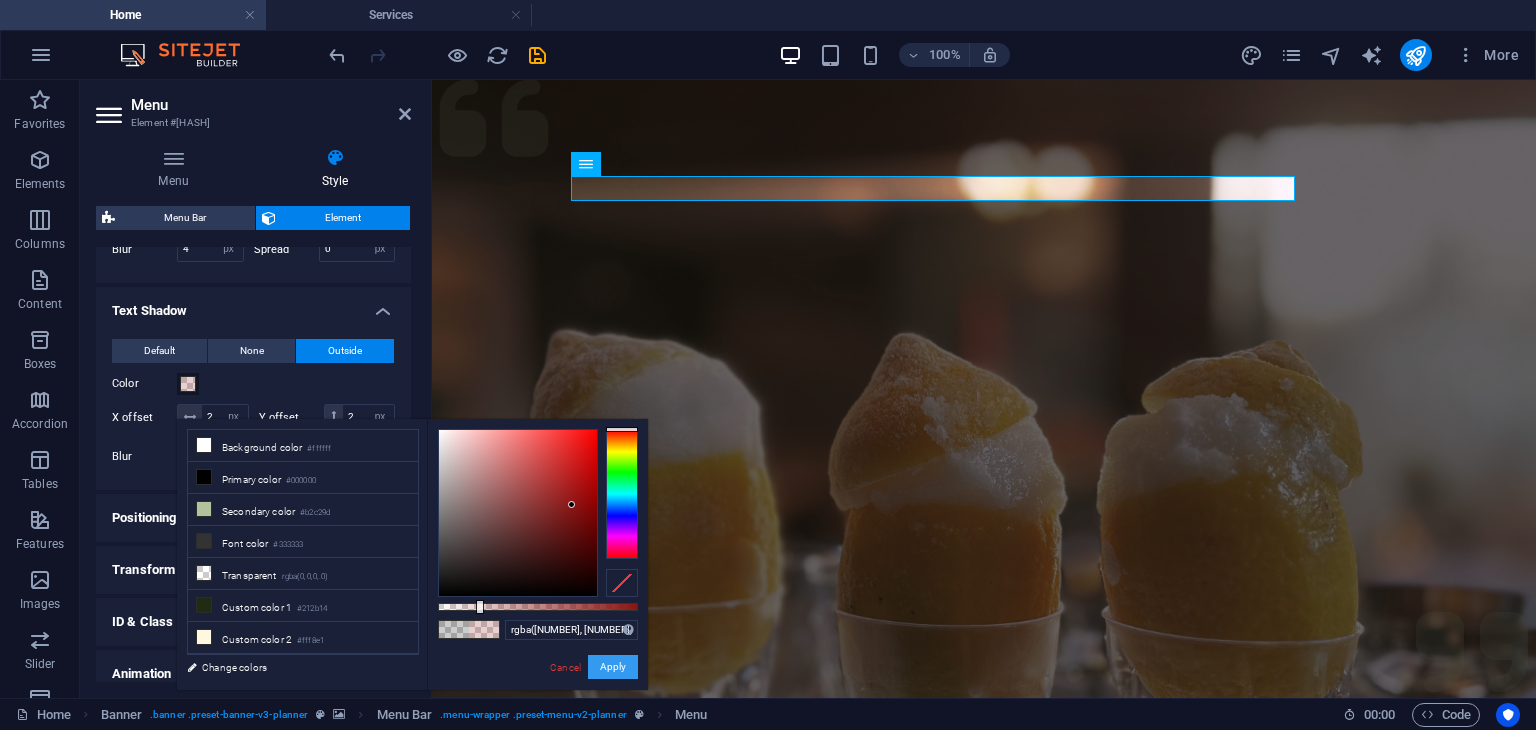 click on "Apply" at bounding box center (613, 667) 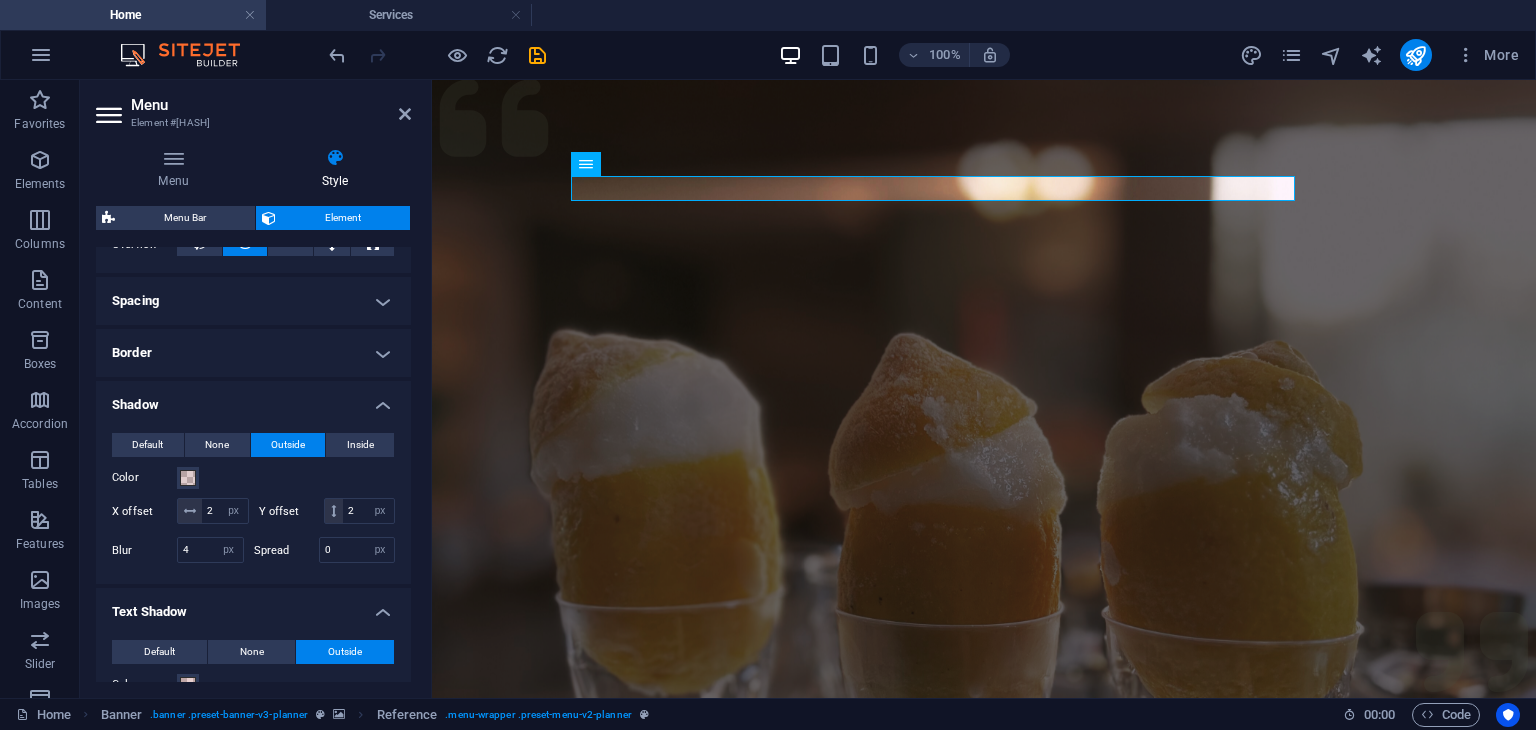 scroll, scrollTop: 321, scrollLeft: 0, axis: vertical 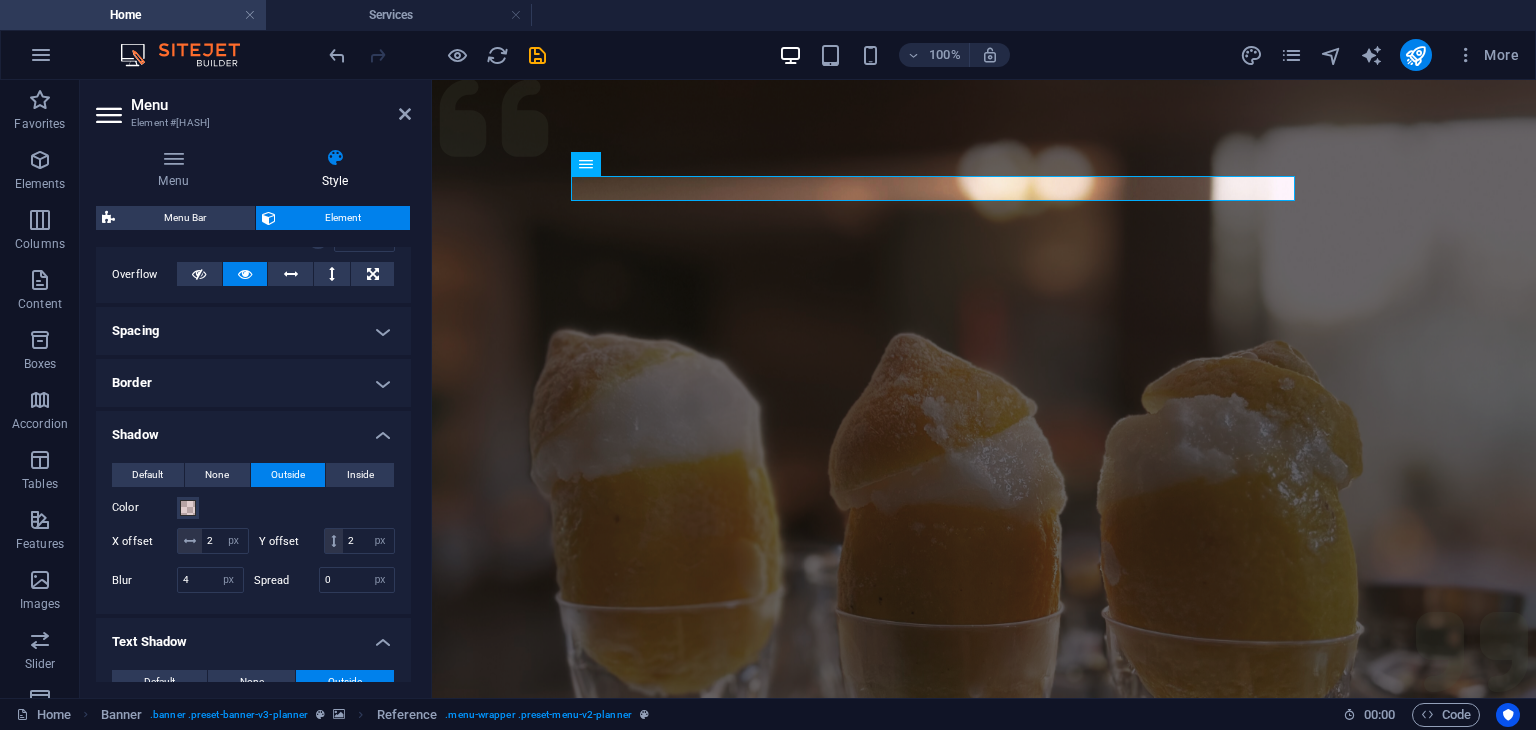 click on "Border" at bounding box center [253, 383] 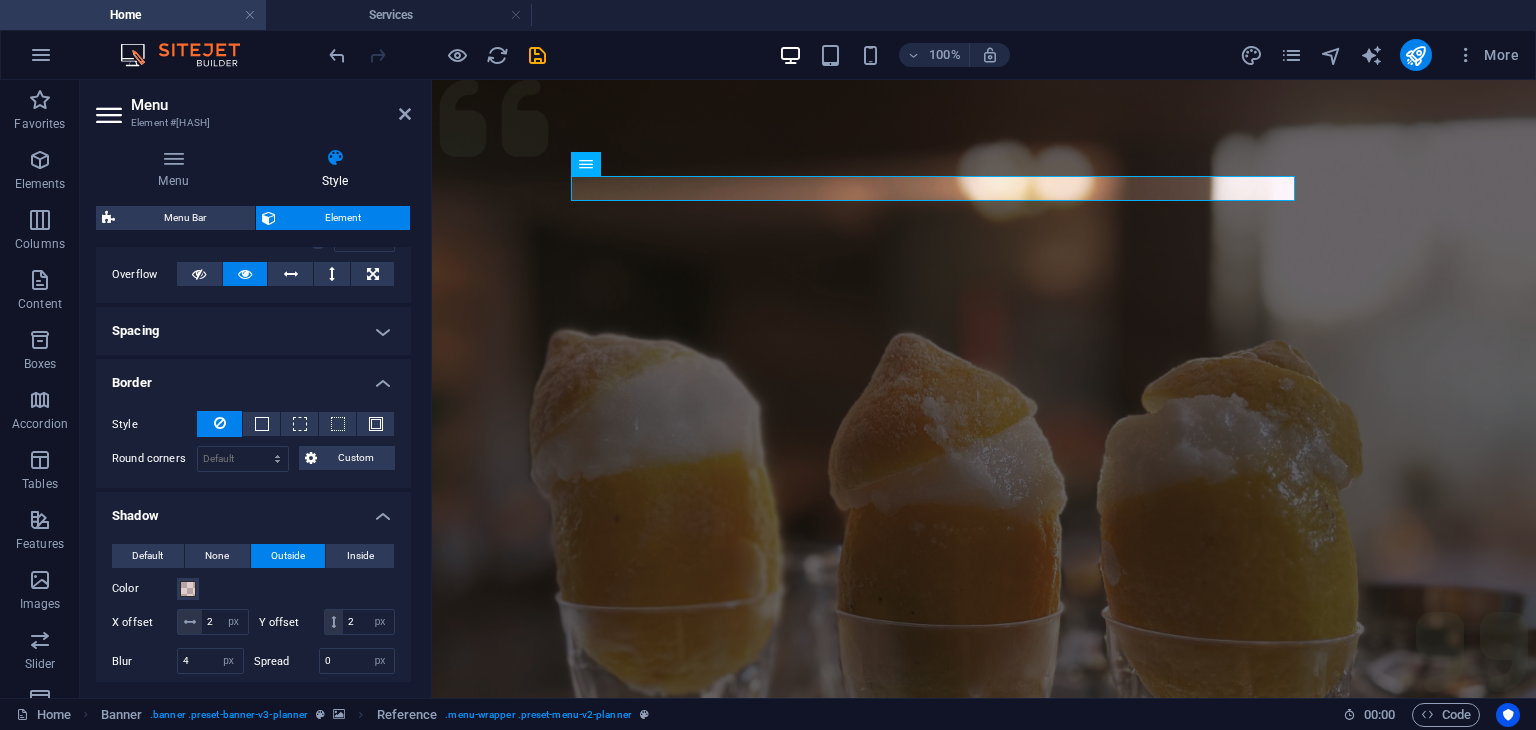 click on "Spacing" at bounding box center (253, 331) 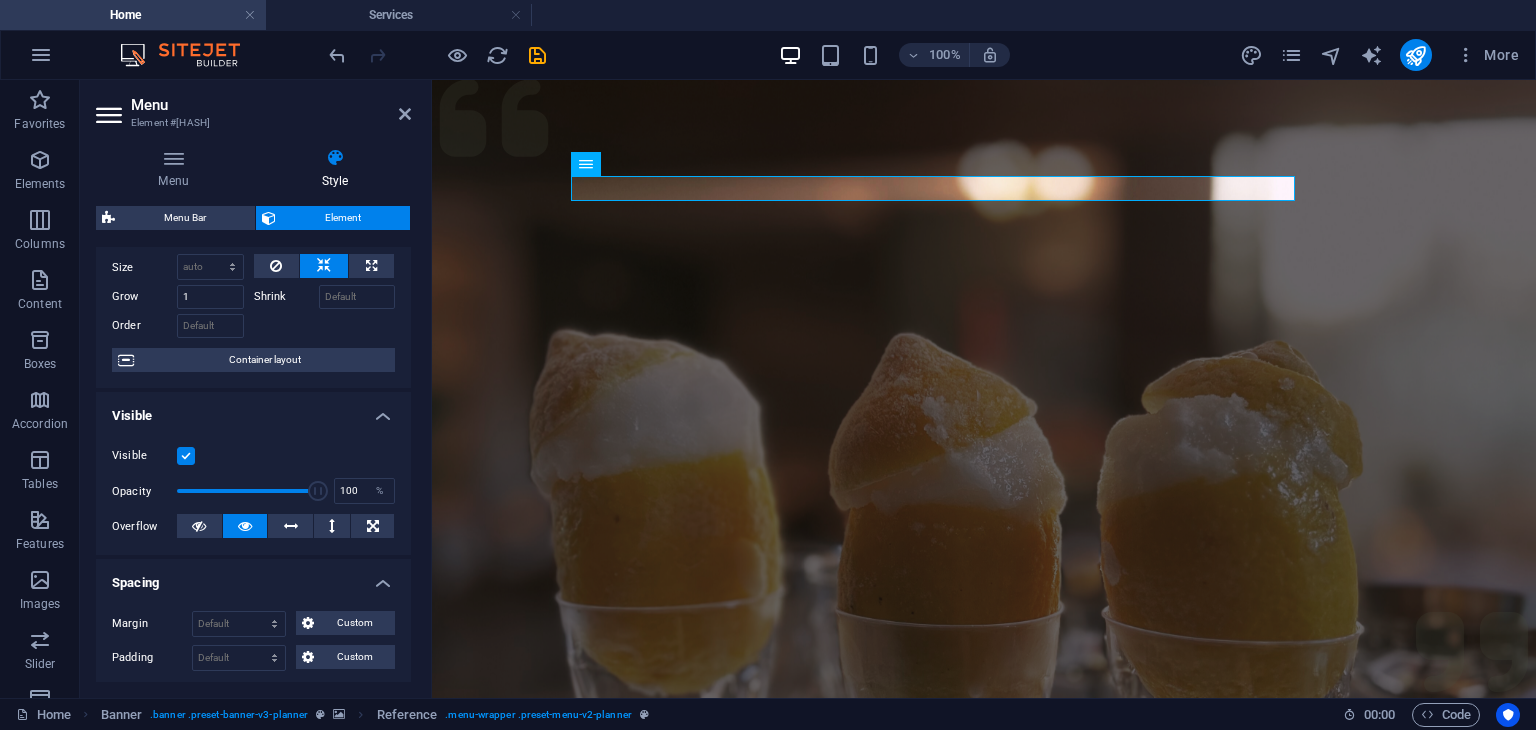 scroll, scrollTop: 0, scrollLeft: 0, axis: both 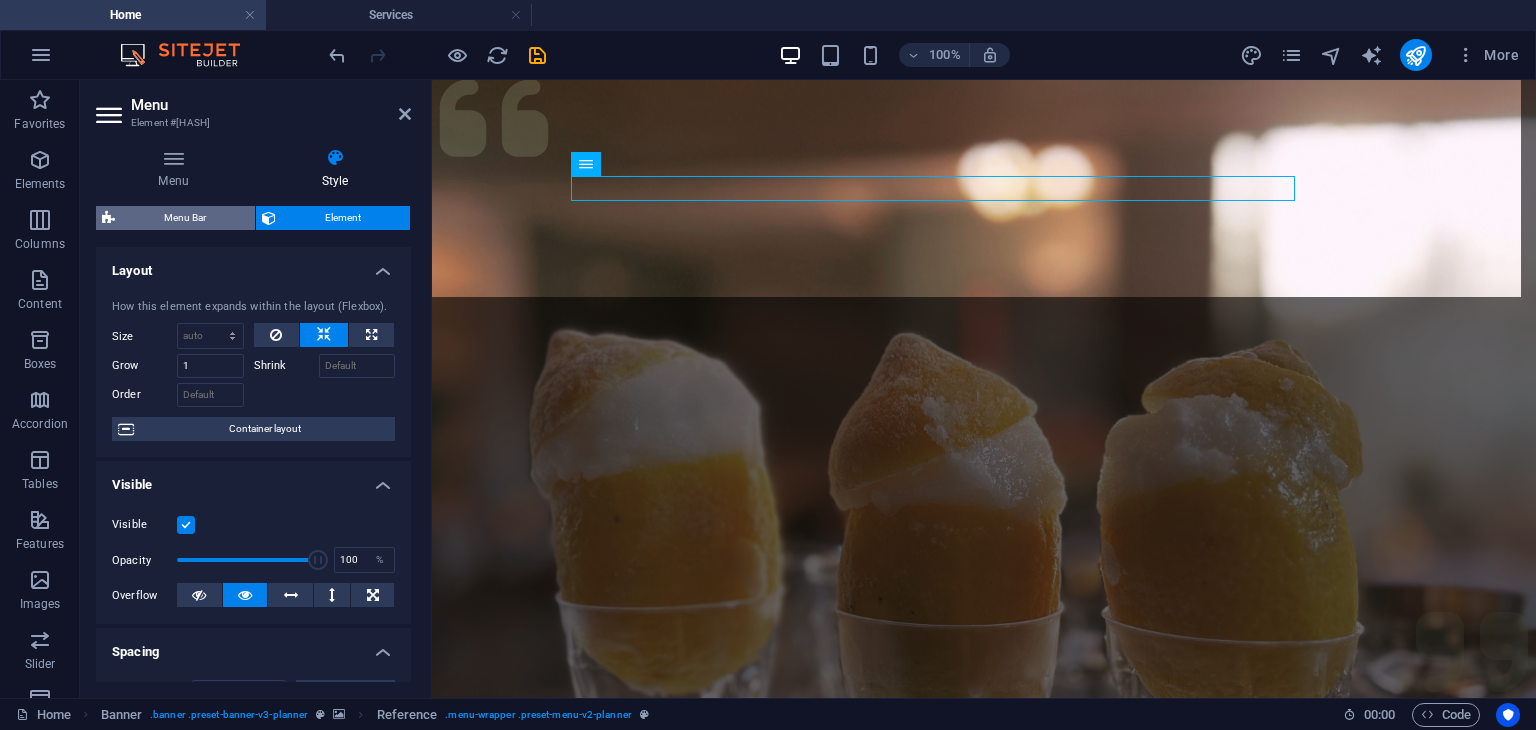 click on "Menu Bar" at bounding box center [185, 218] 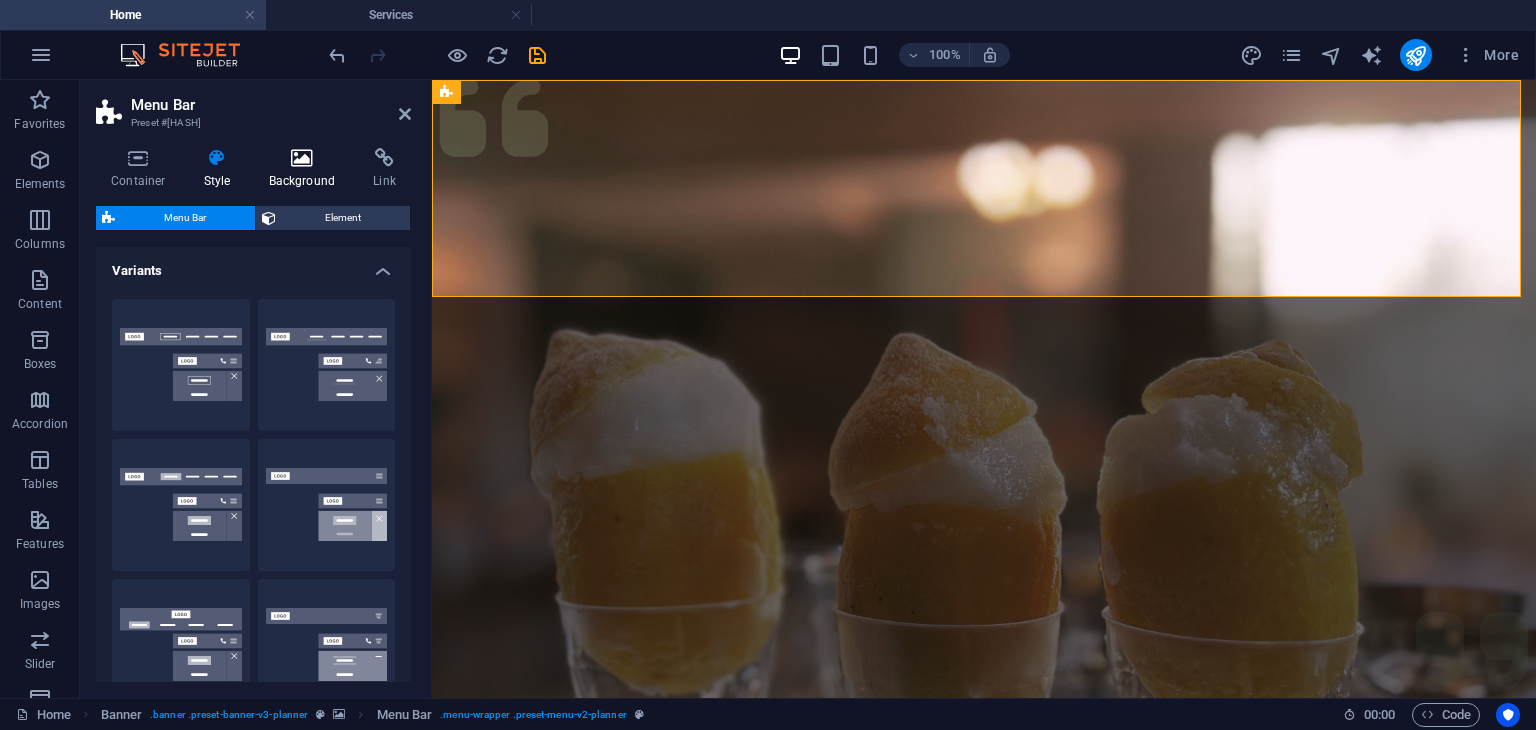 click on "Background" at bounding box center [306, 169] 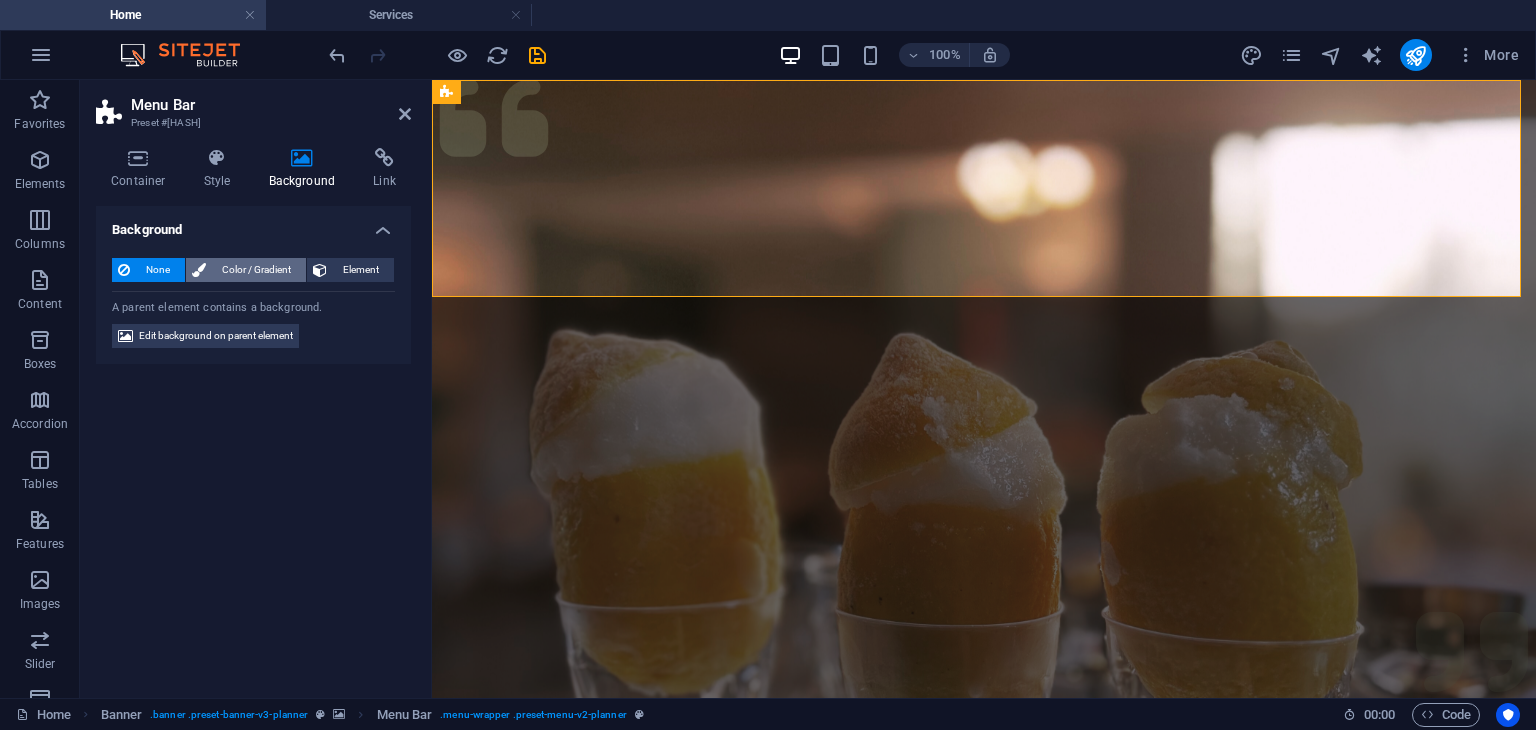 click on "Color / Gradient" at bounding box center (256, 270) 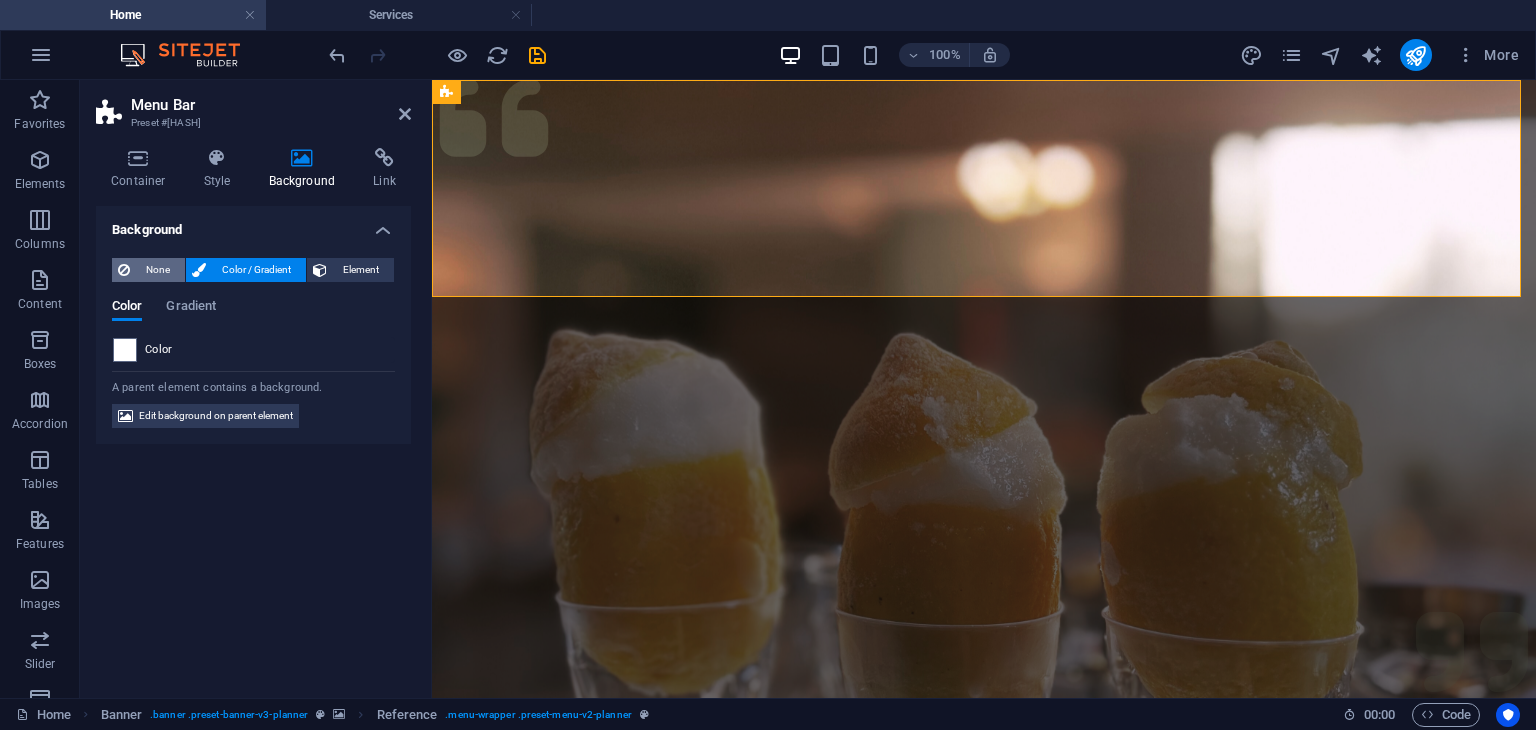 drag, startPoint x: 251, startPoint y: 267, endPoint x: 143, endPoint y: 269, distance: 108.01852 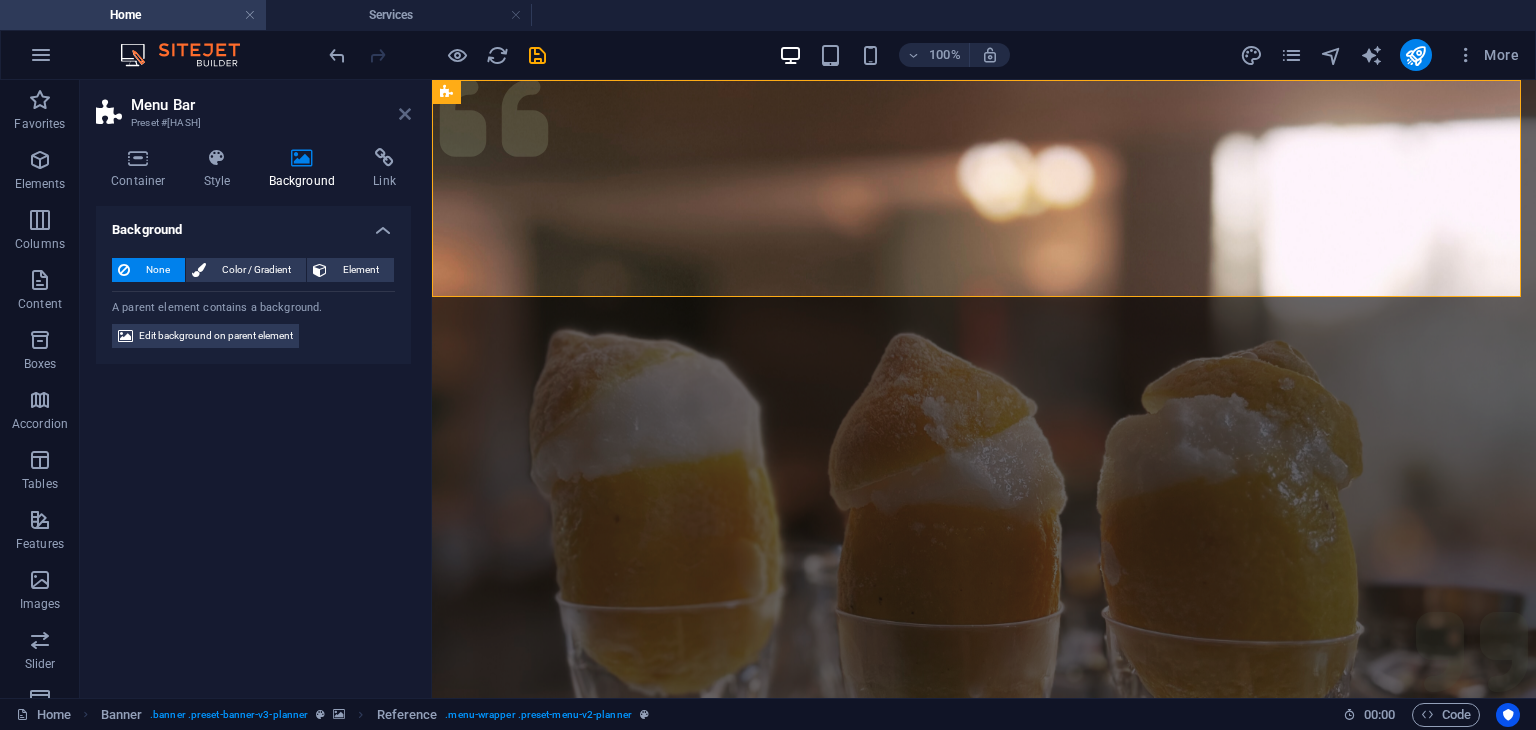 click at bounding box center [405, 114] 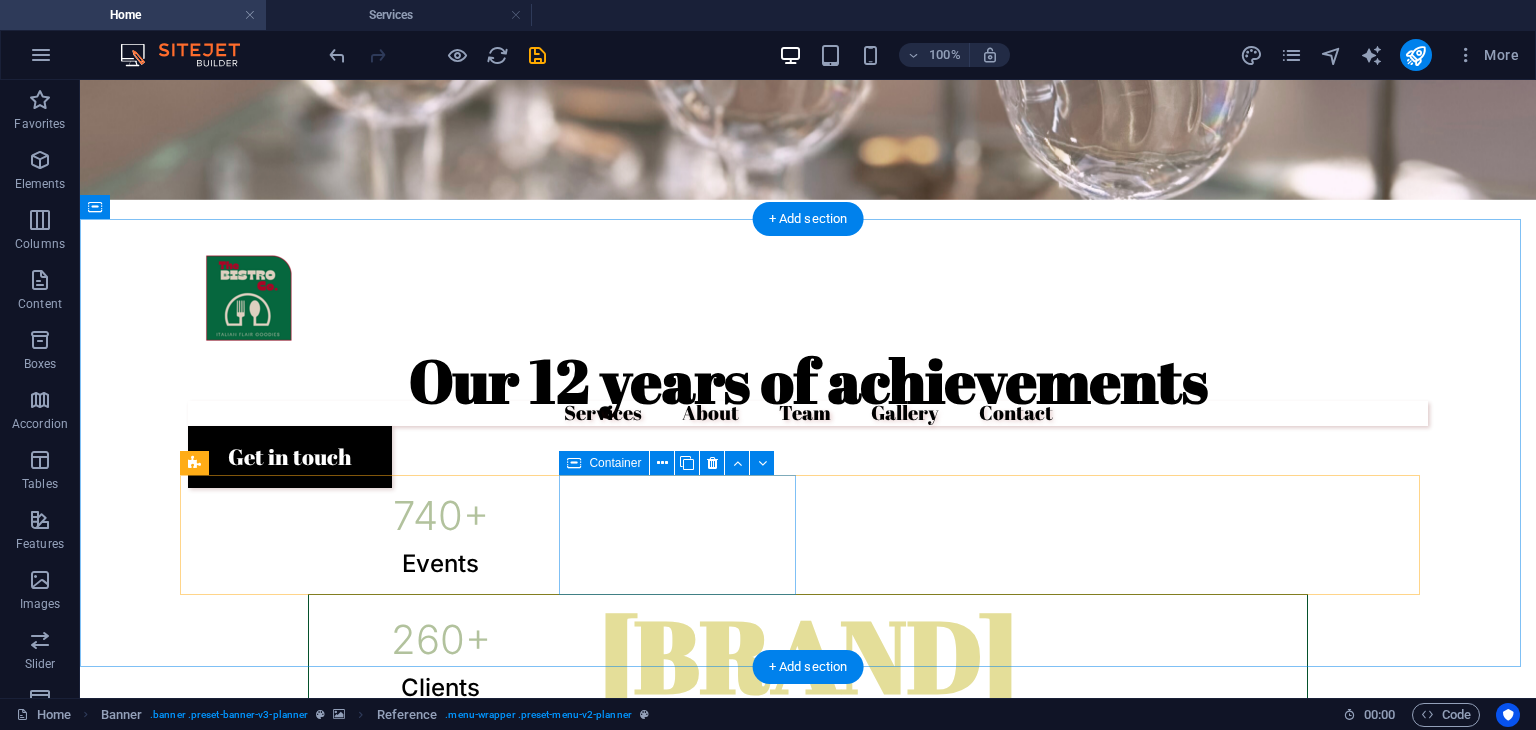scroll, scrollTop: 788, scrollLeft: 0, axis: vertical 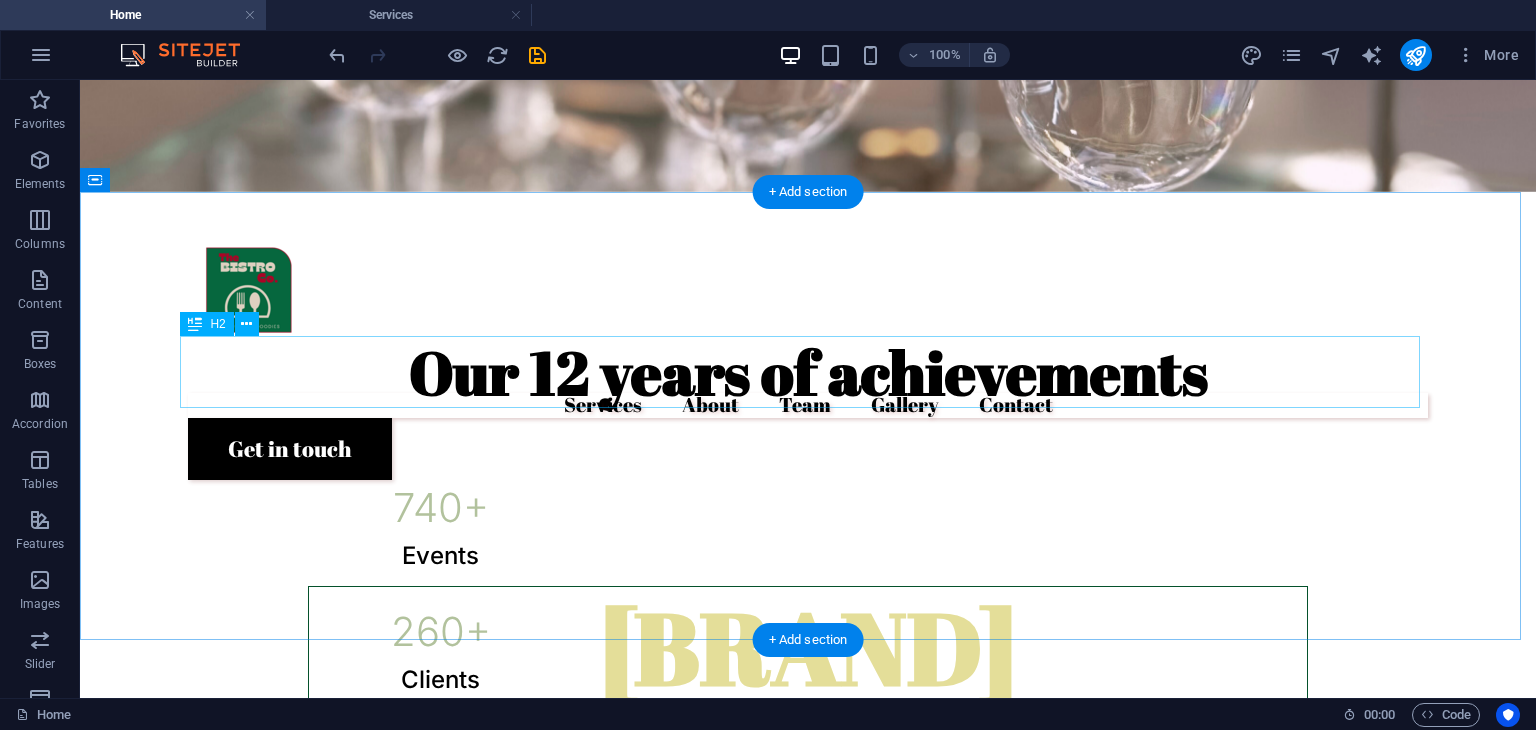 click on "Our 12 years of achievements" at bounding box center (808, 372) 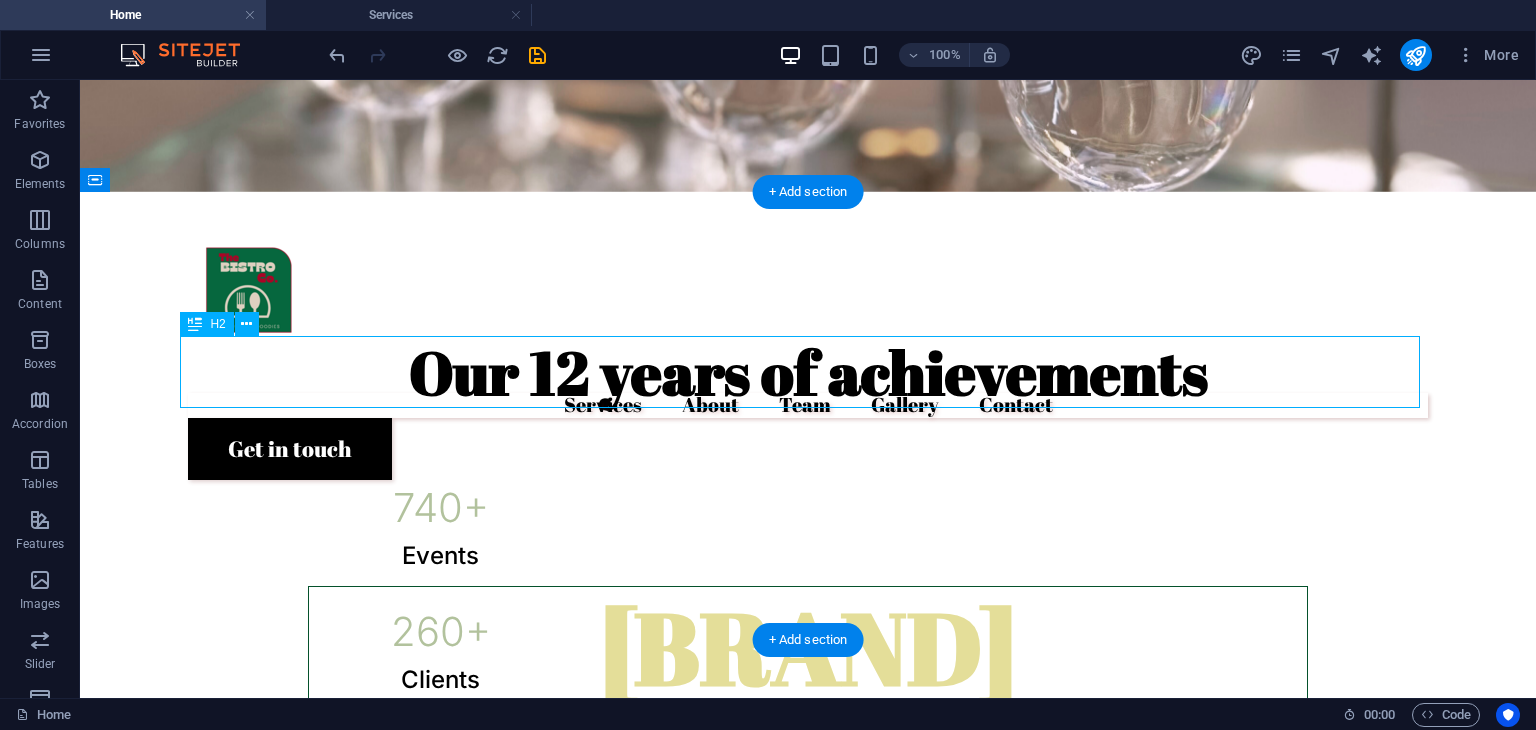 click on "Our 12 years of achievements" at bounding box center [808, 372] 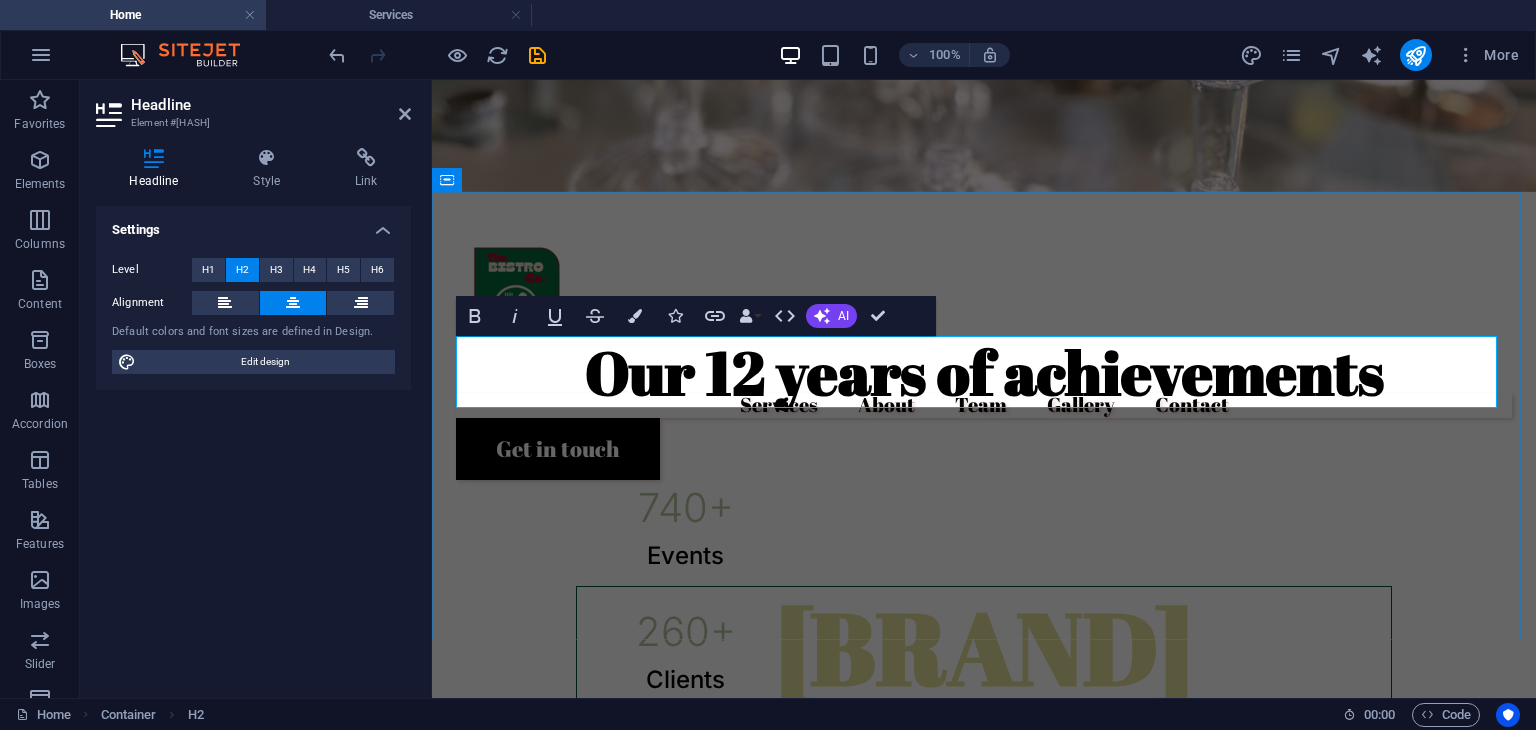 type 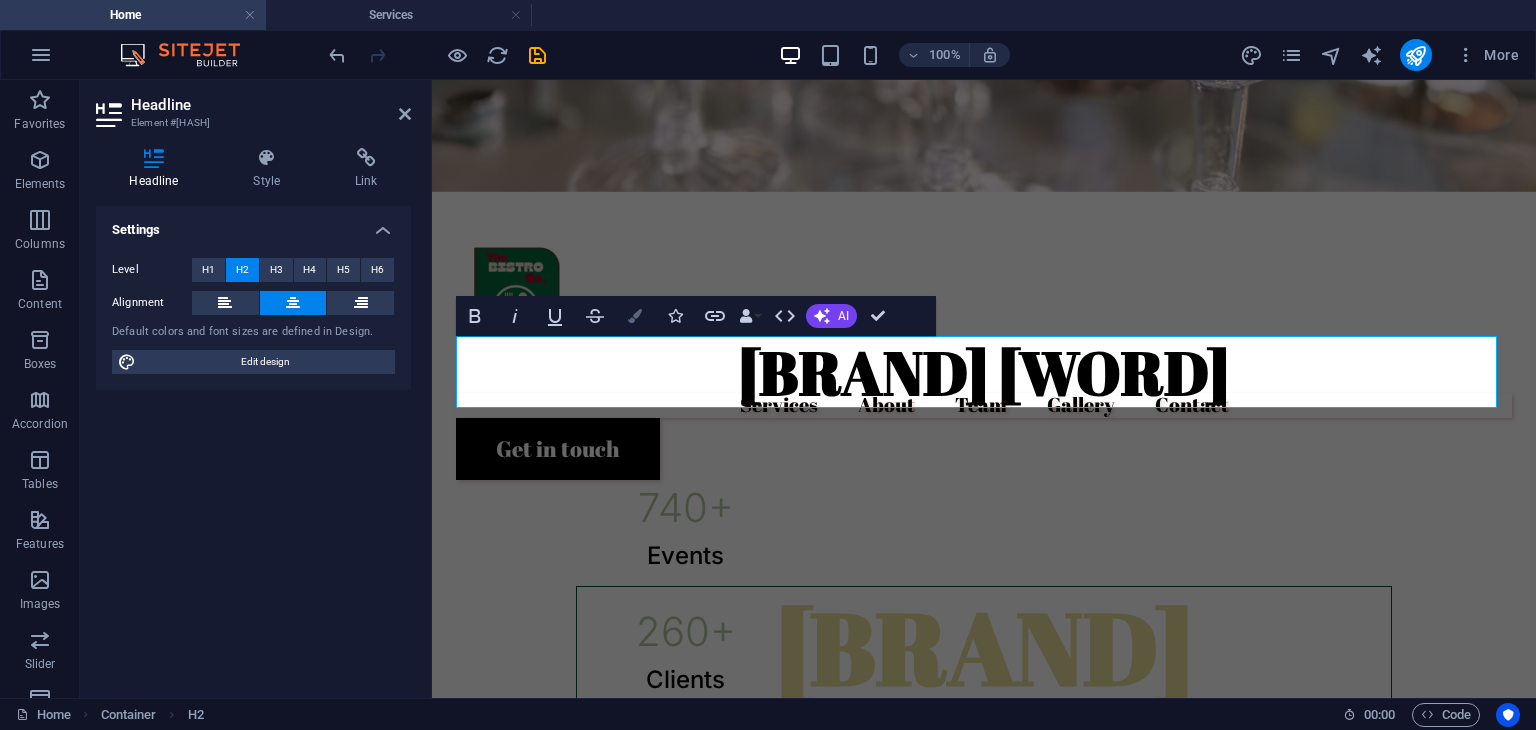 click at bounding box center [635, 316] 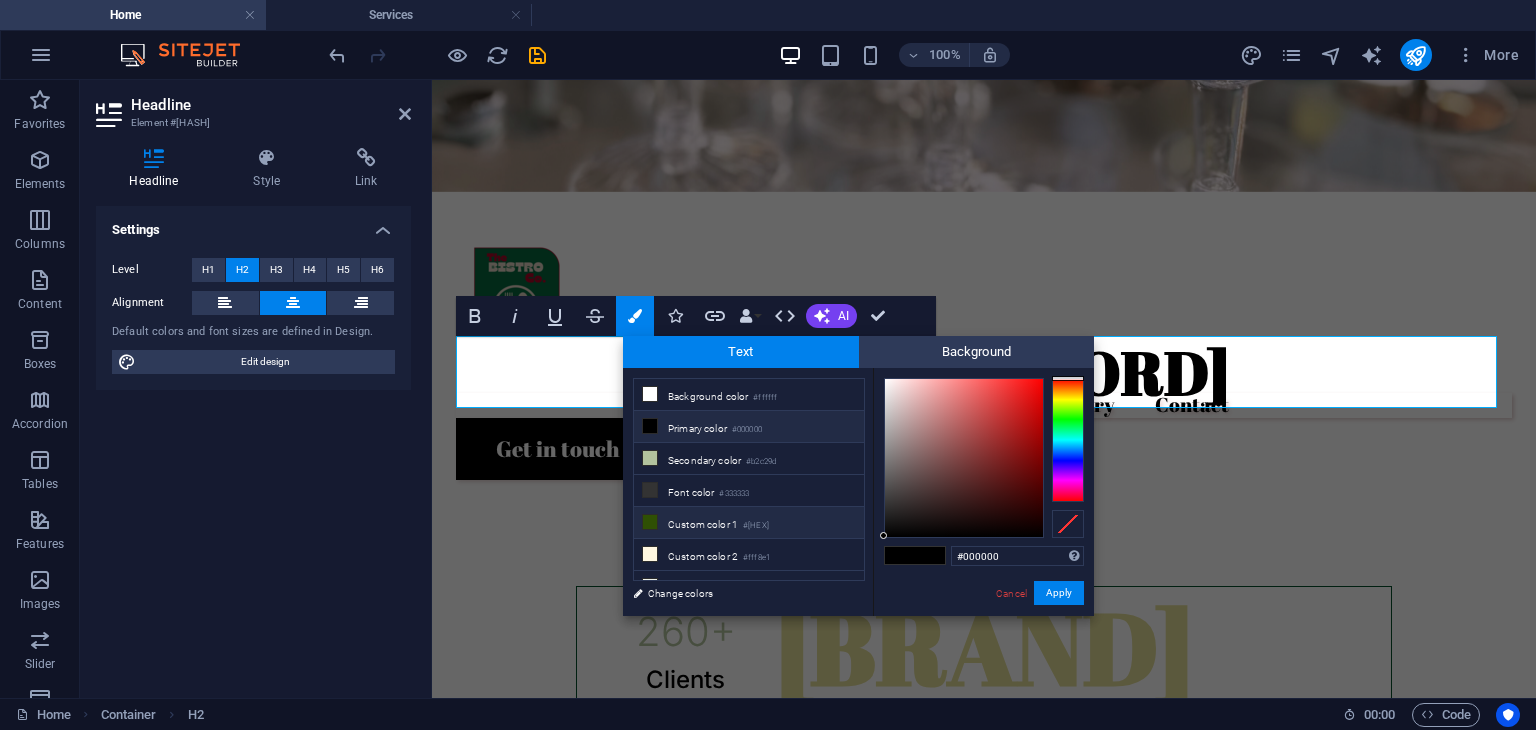click at bounding box center [650, 522] 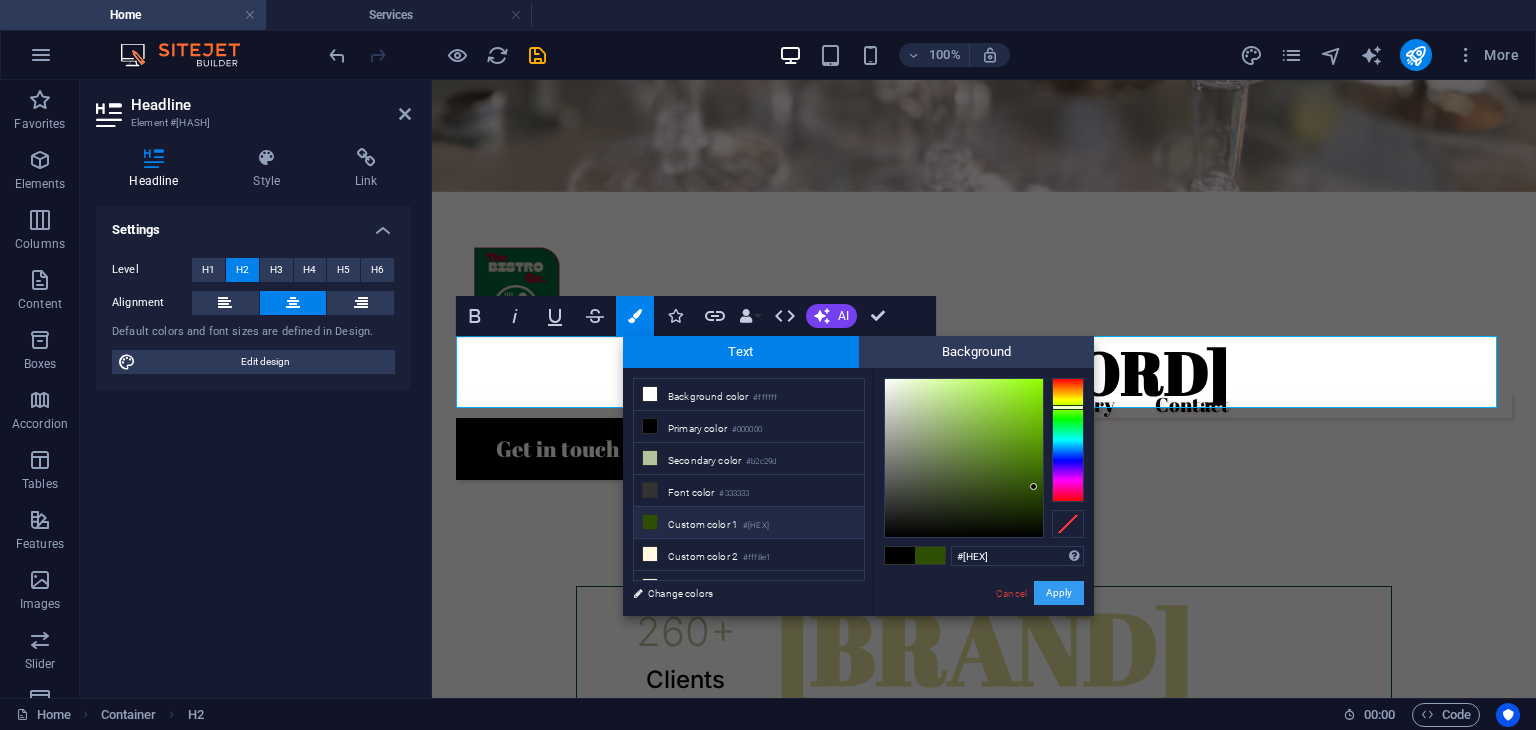 click on "Apply" at bounding box center [1059, 593] 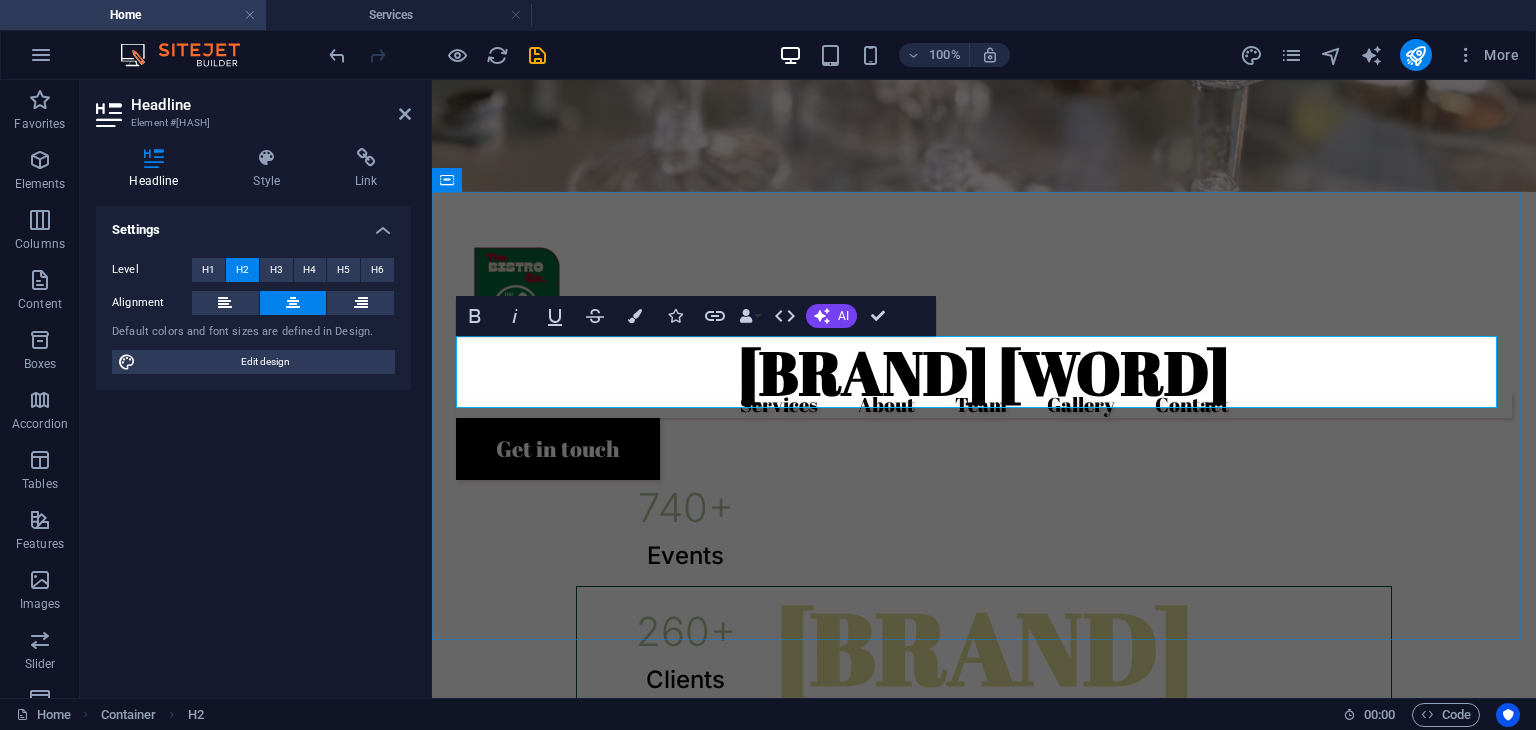 drag, startPoint x: 697, startPoint y: 373, endPoint x: 1397, endPoint y: 373, distance: 700 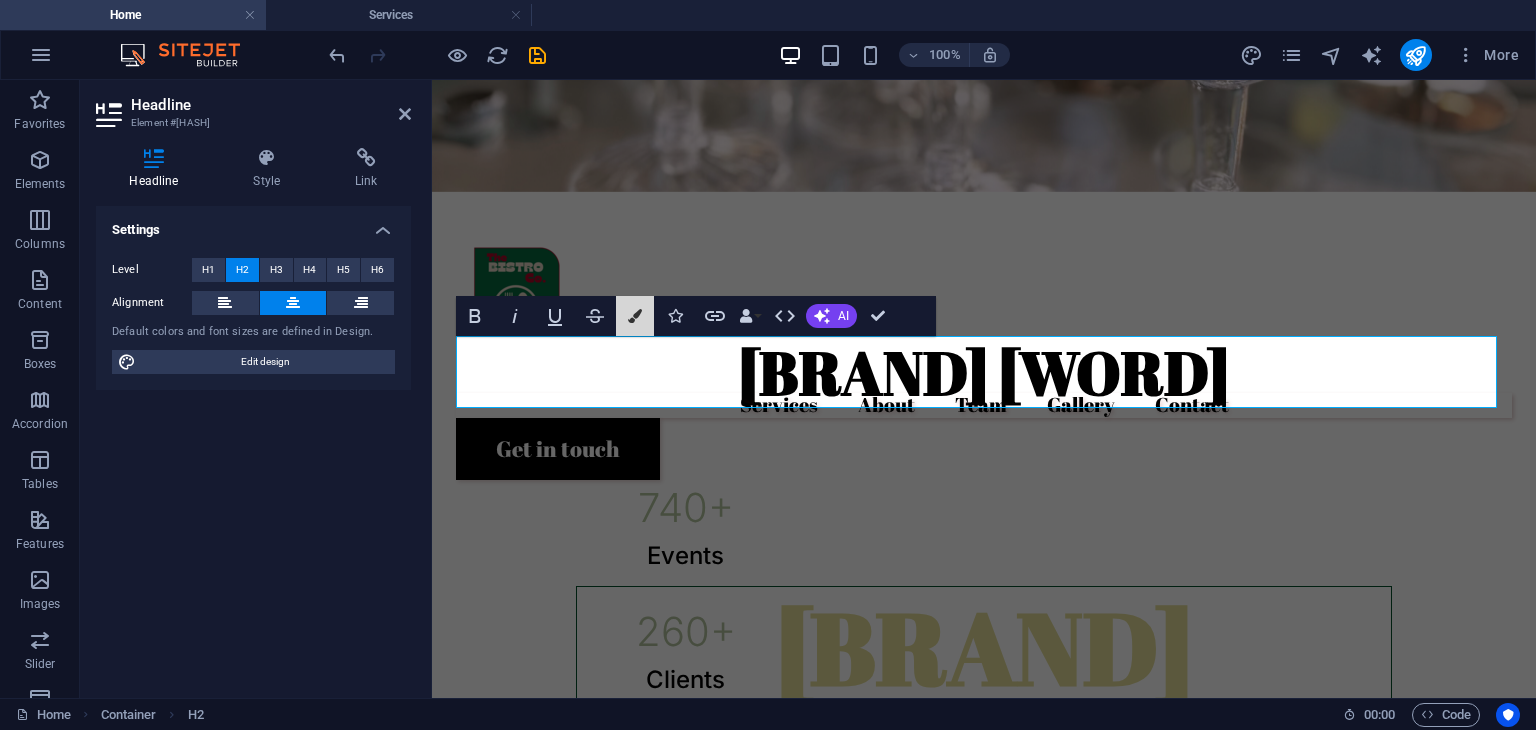 click at bounding box center [635, 316] 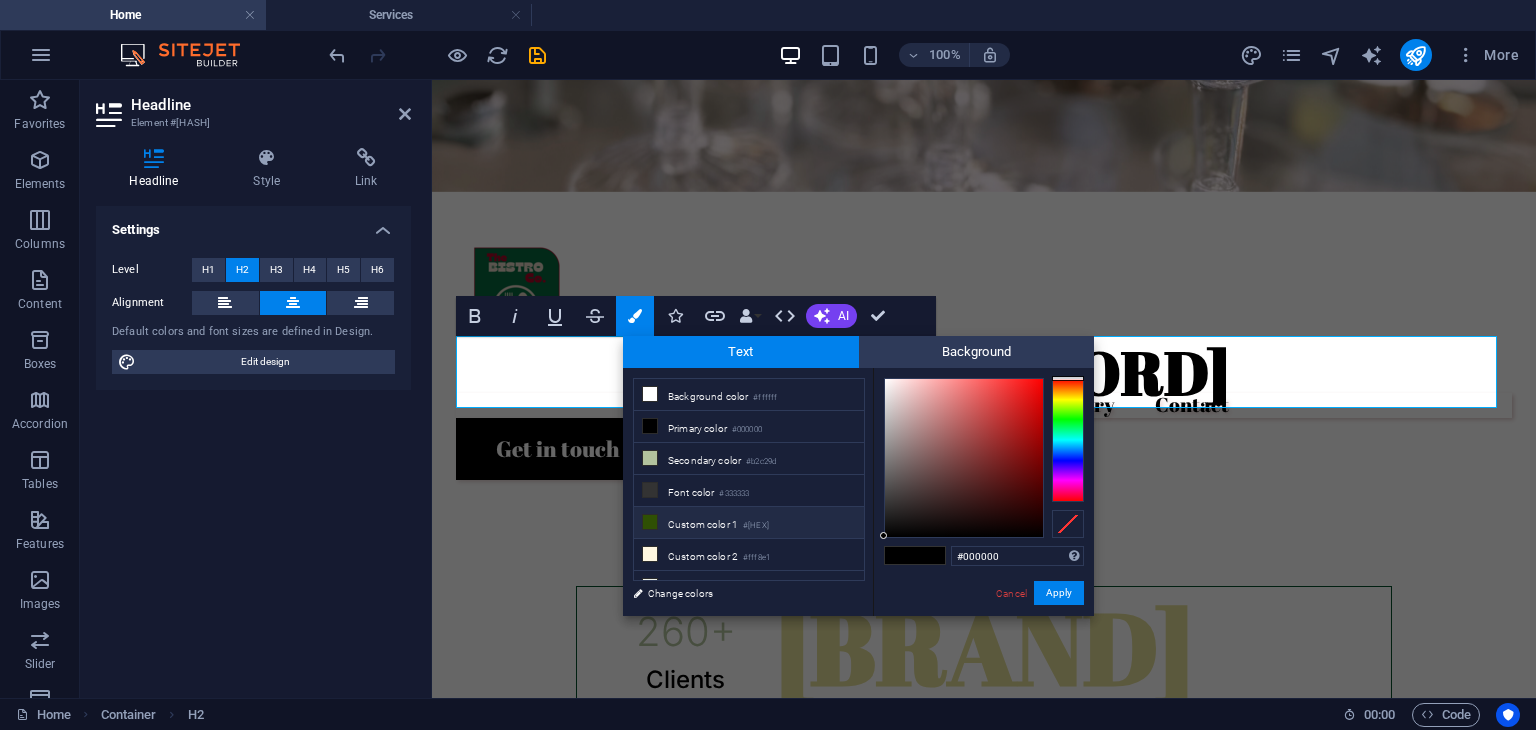 click on "Custom color [NUMBER]
#[HEX]" at bounding box center (749, 523) 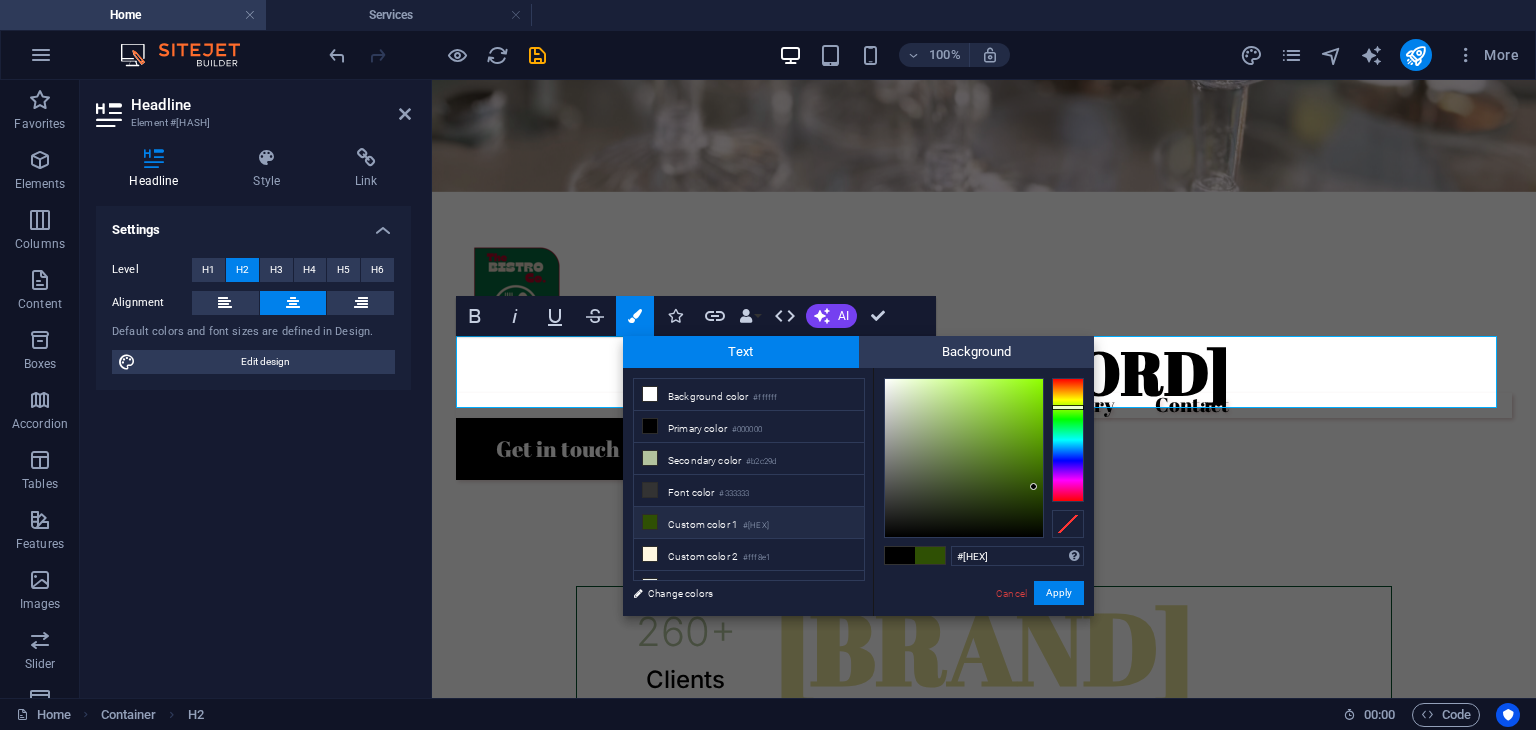 click on "Custom color [NUMBER]
#[HEX] Supported formats #[HEX] rgb([NUMBER], [NUMBER], [NUMBER]) rgba([NUMBER], [NUMBER], [NUMBER], [NUMBER]%) hsv([NUMBER], [NUMBER]%, [NUMBER]%) hsl([NUMBER], [NUMBER]%, [NUMBER]%) Cancel Apply" at bounding box center [983, 637] 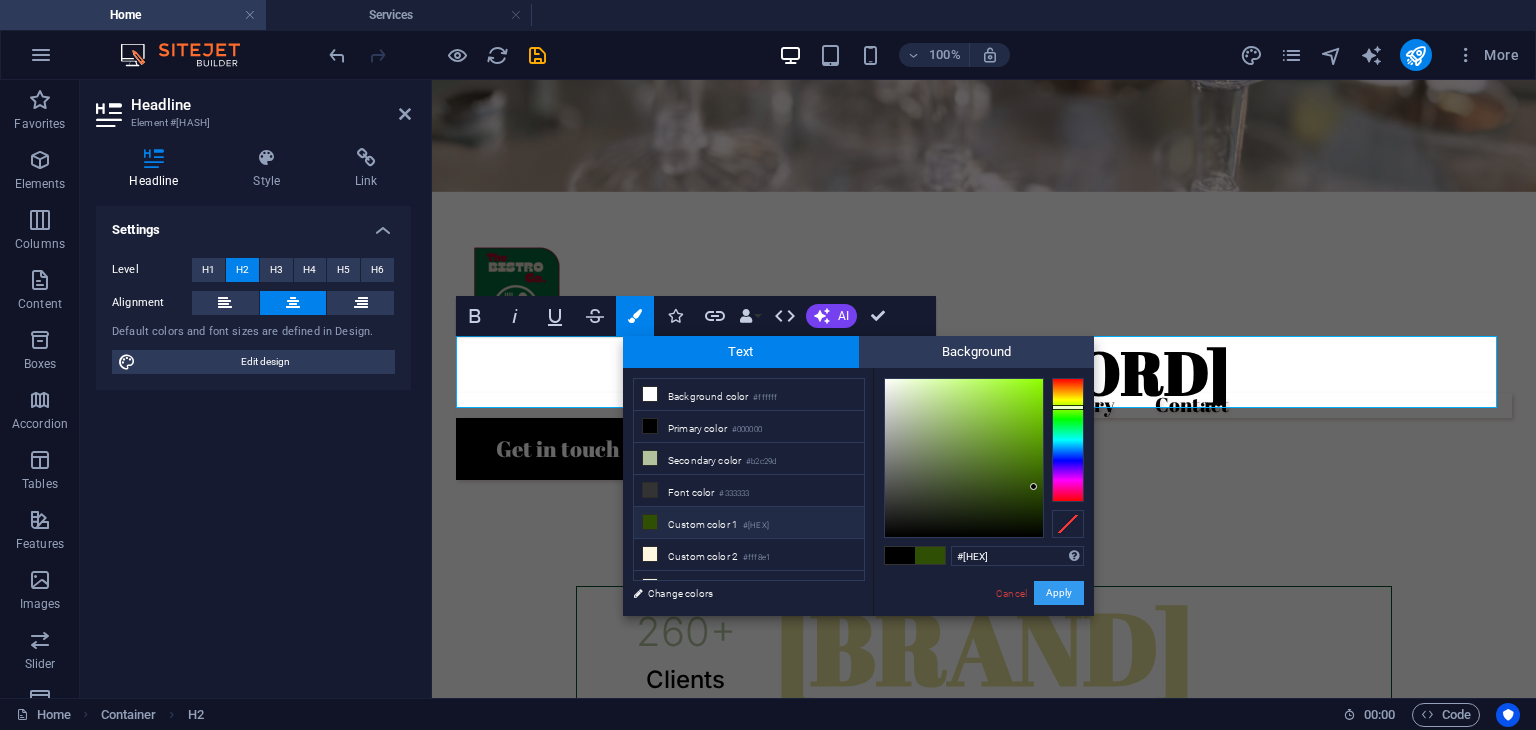 click on "Apply" at bounding box center [1059, 593] 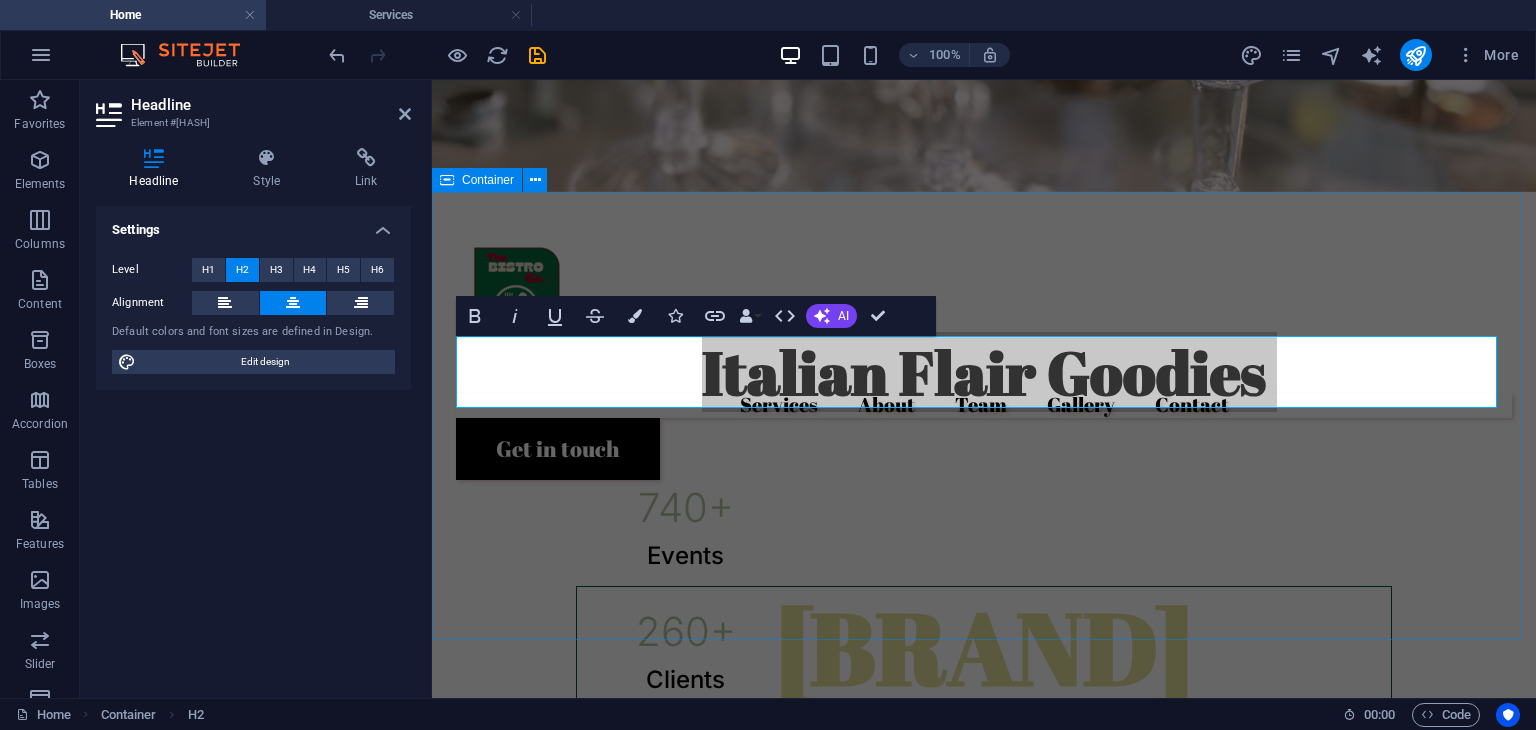 click on "[BRAND] [WORD] [NUMBER] + Events [NUMBER] + Clients [NUMBER] k+ Guests [NUMBER] [PRIZES]" at bounding box center [984, 602] 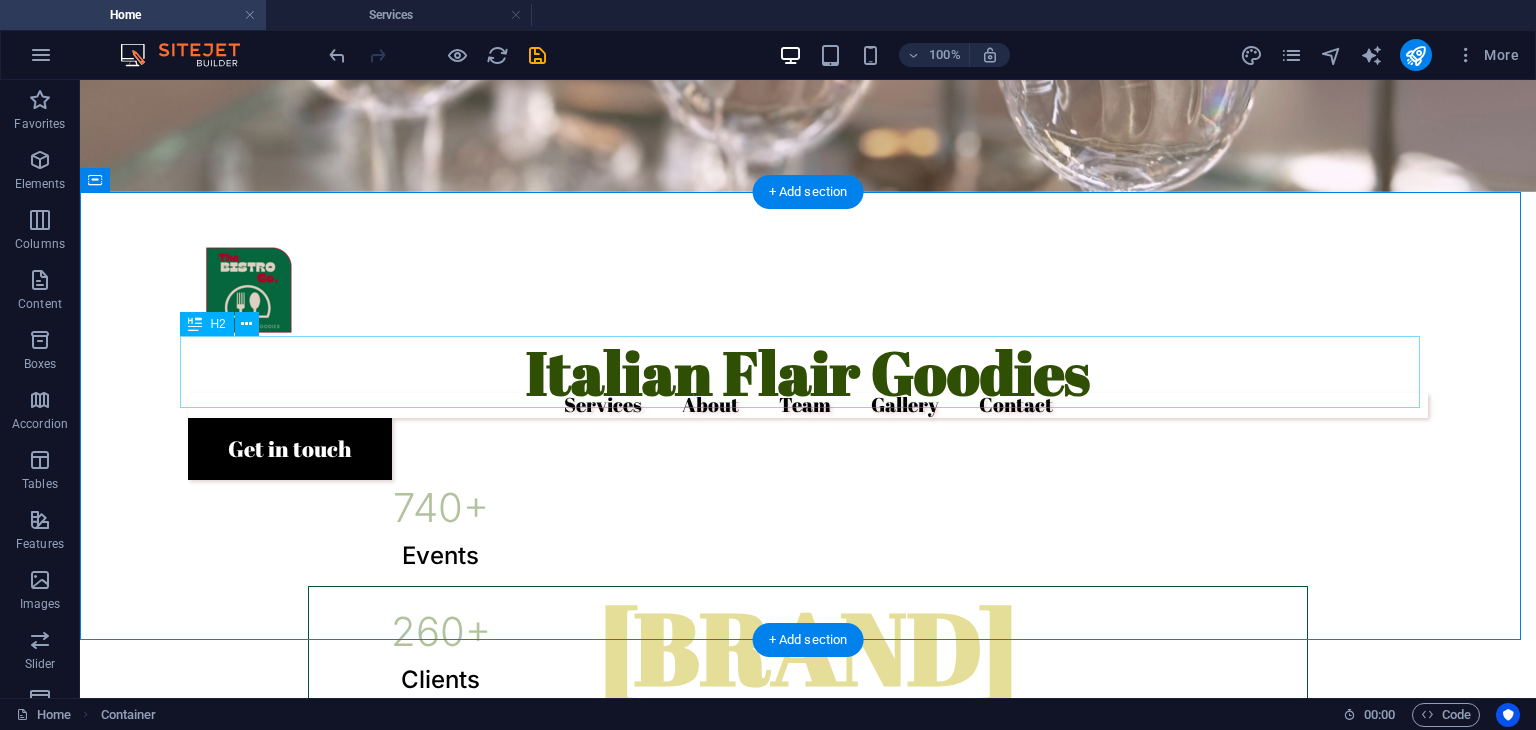 click on "Italian Flair Goodies" at bounding box center [808, 372] 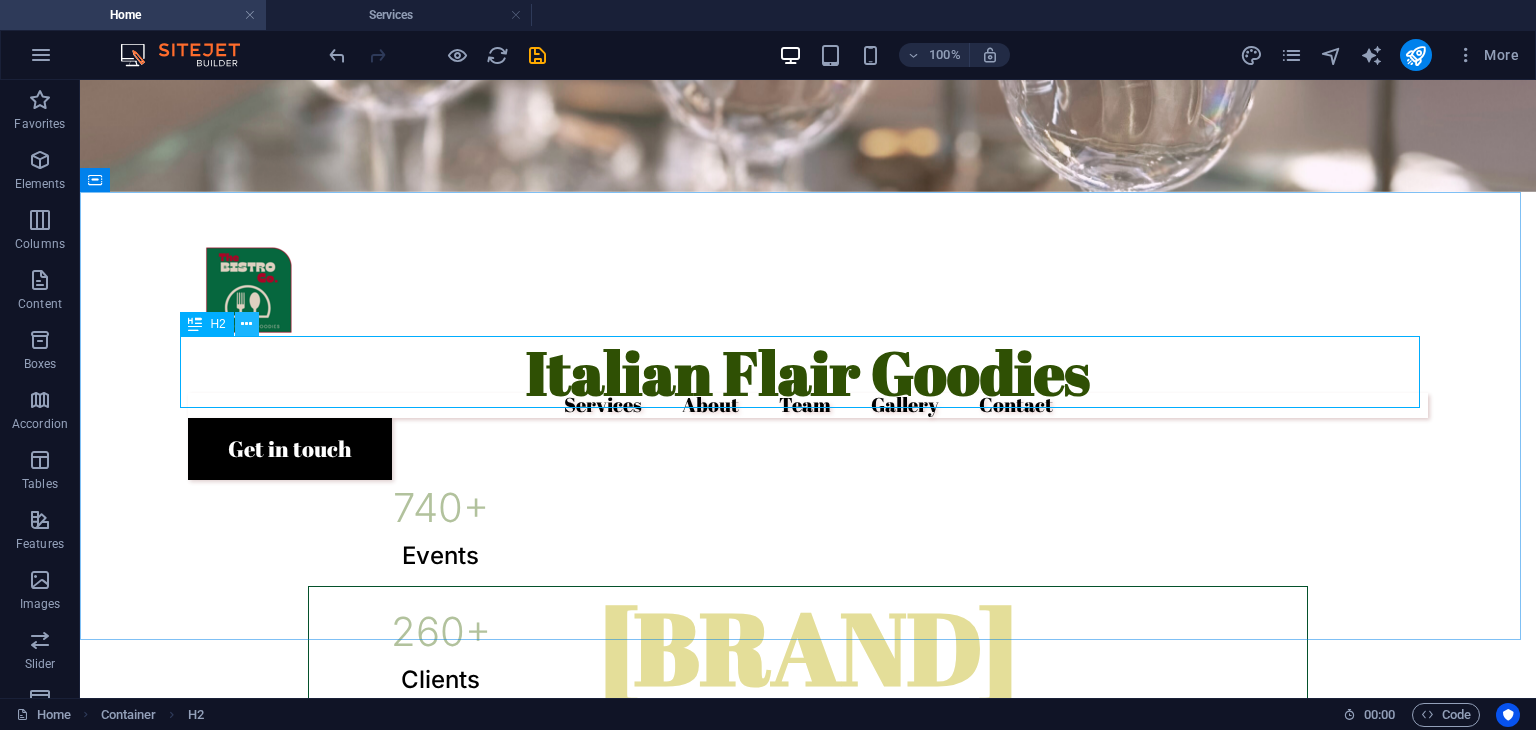 click at bounding box center (246, 324) 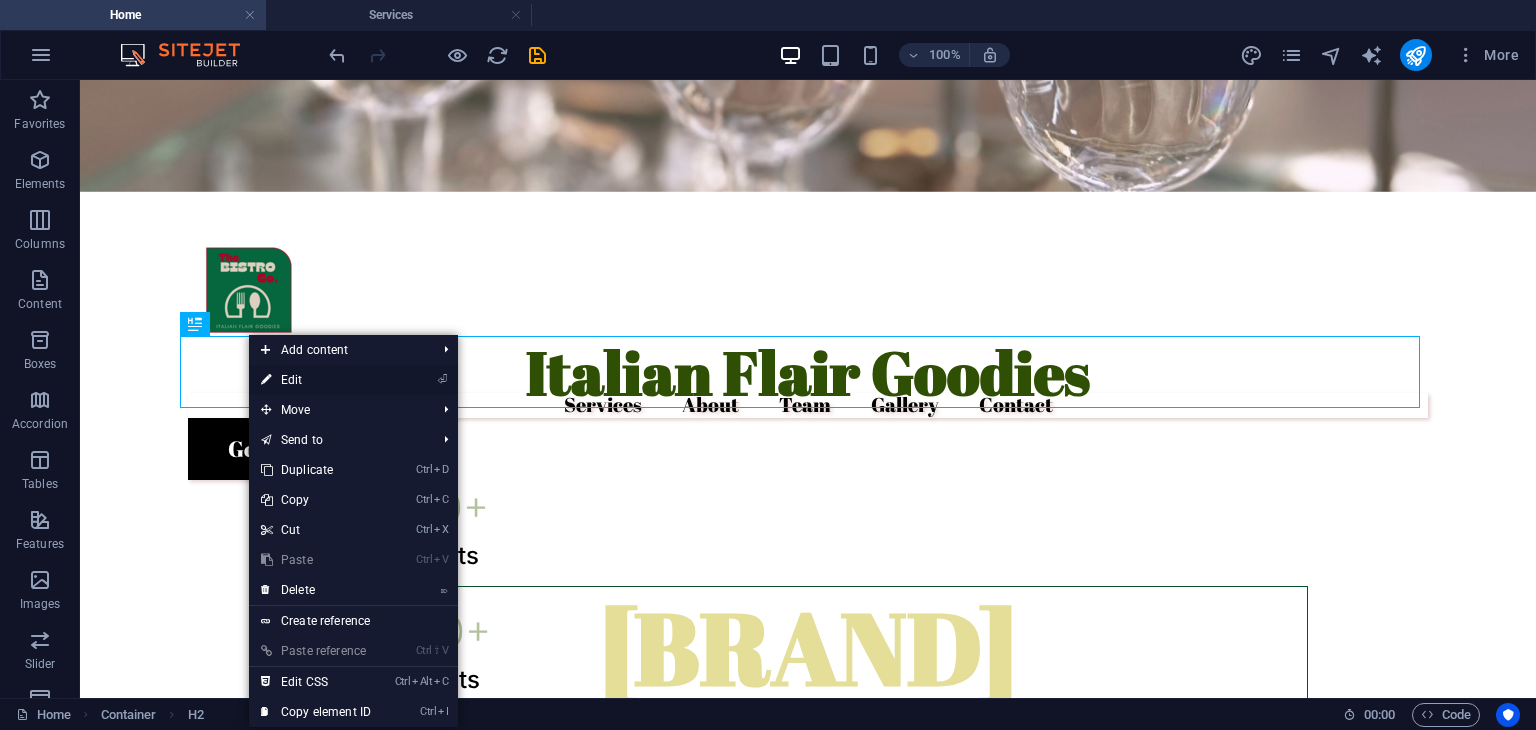 click on "⏎  Edit" at bounding box center [316, 380] 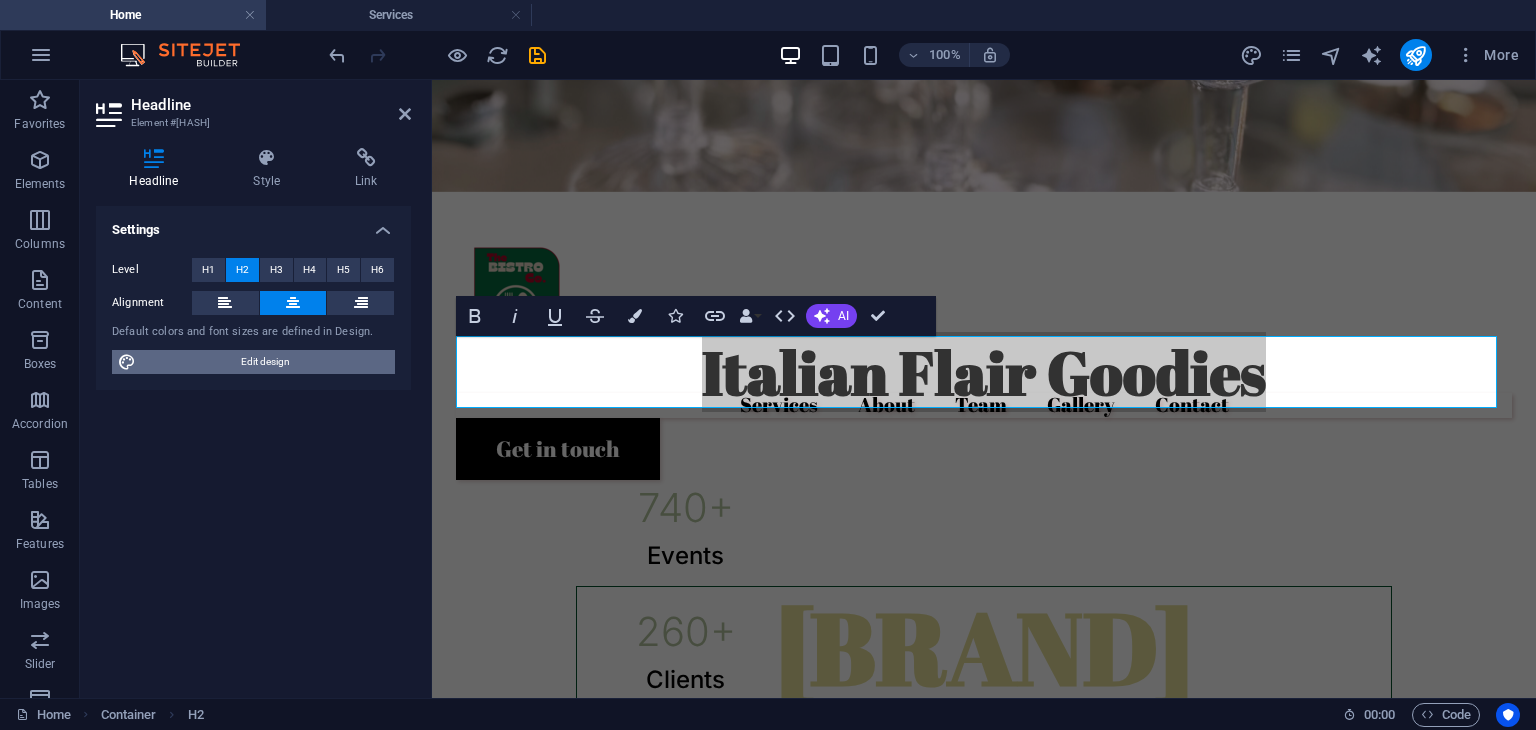click on "Edit design" at bounding box center (265, 362) 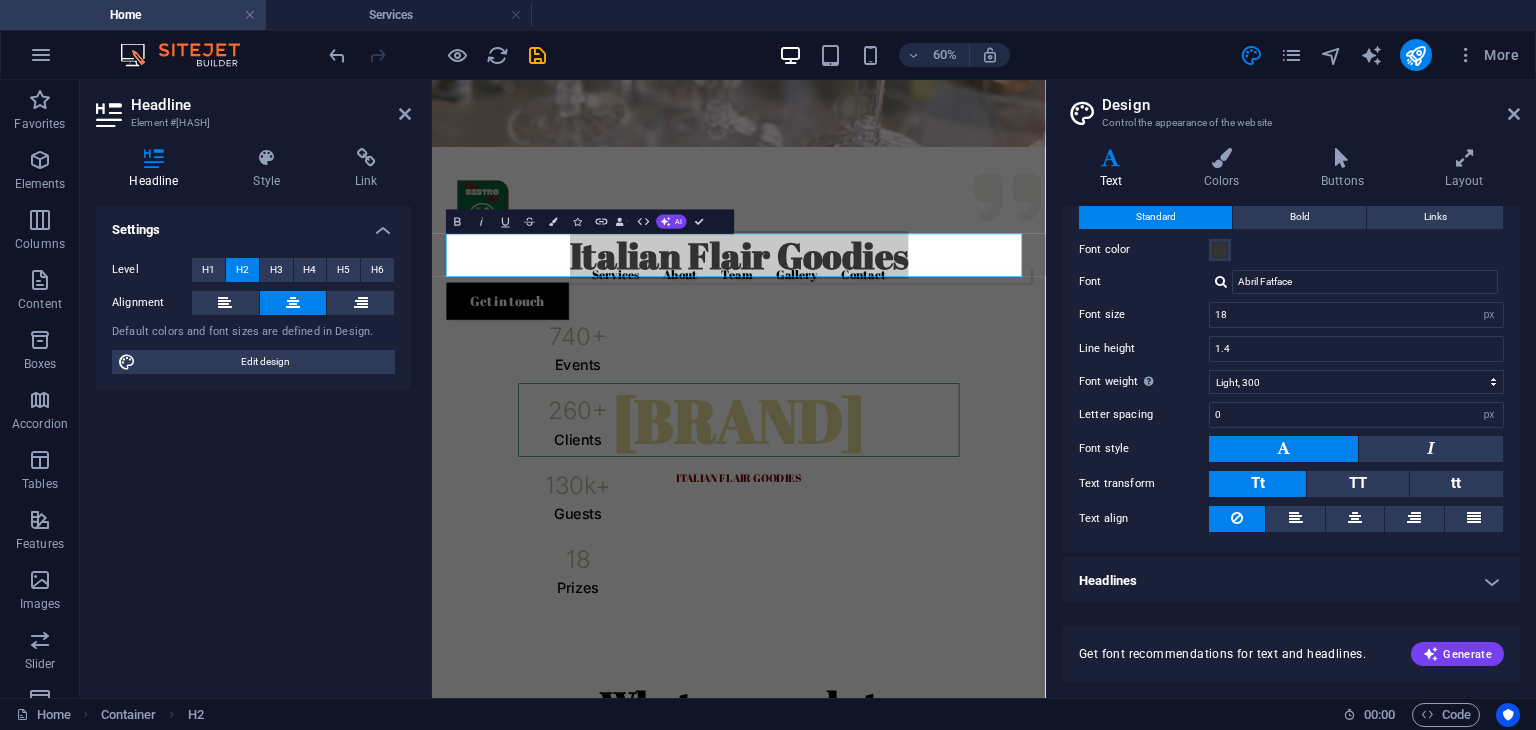 scroll, scrollTop: 0, scrollLeft: 0, axis: both 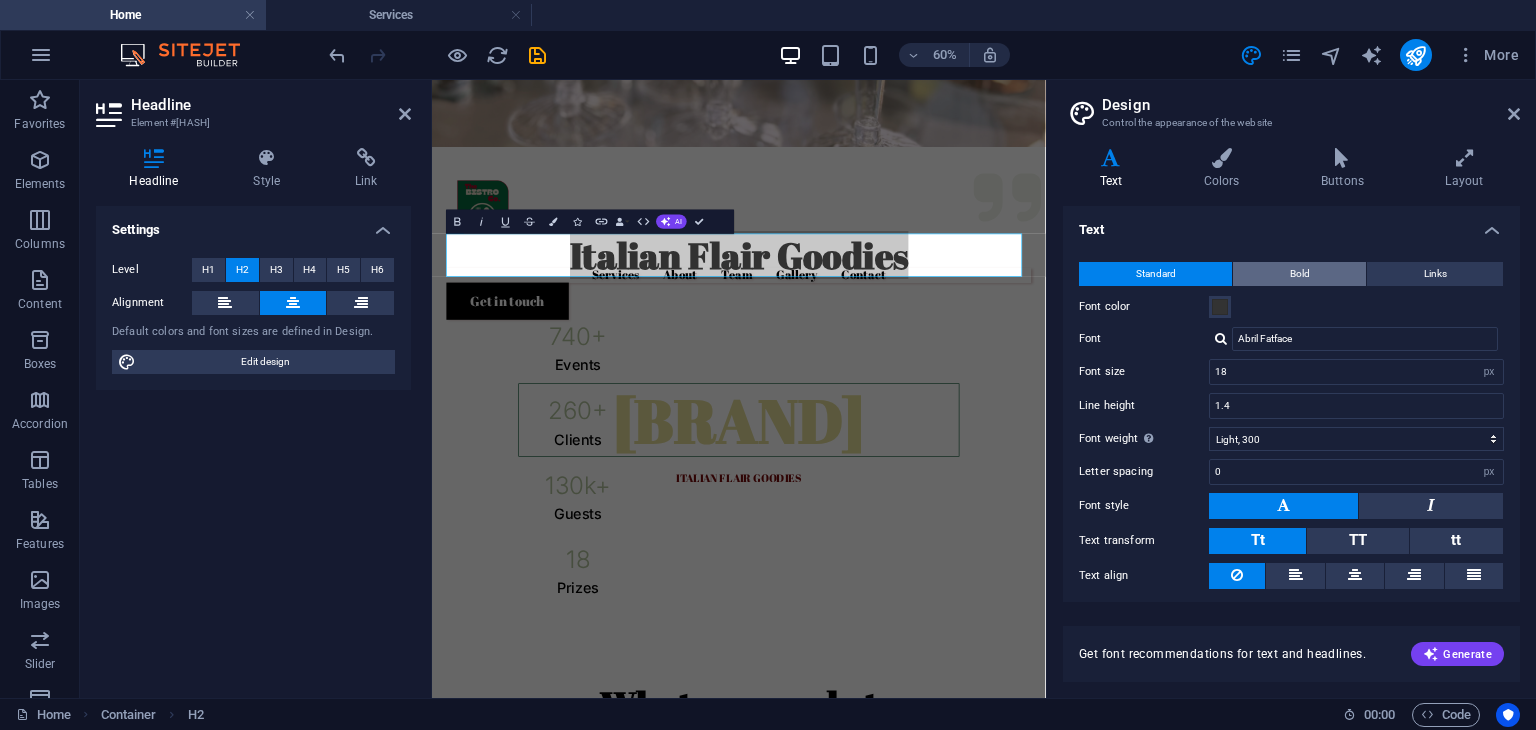 click on "Bold" at bounding box center (1300, 274) 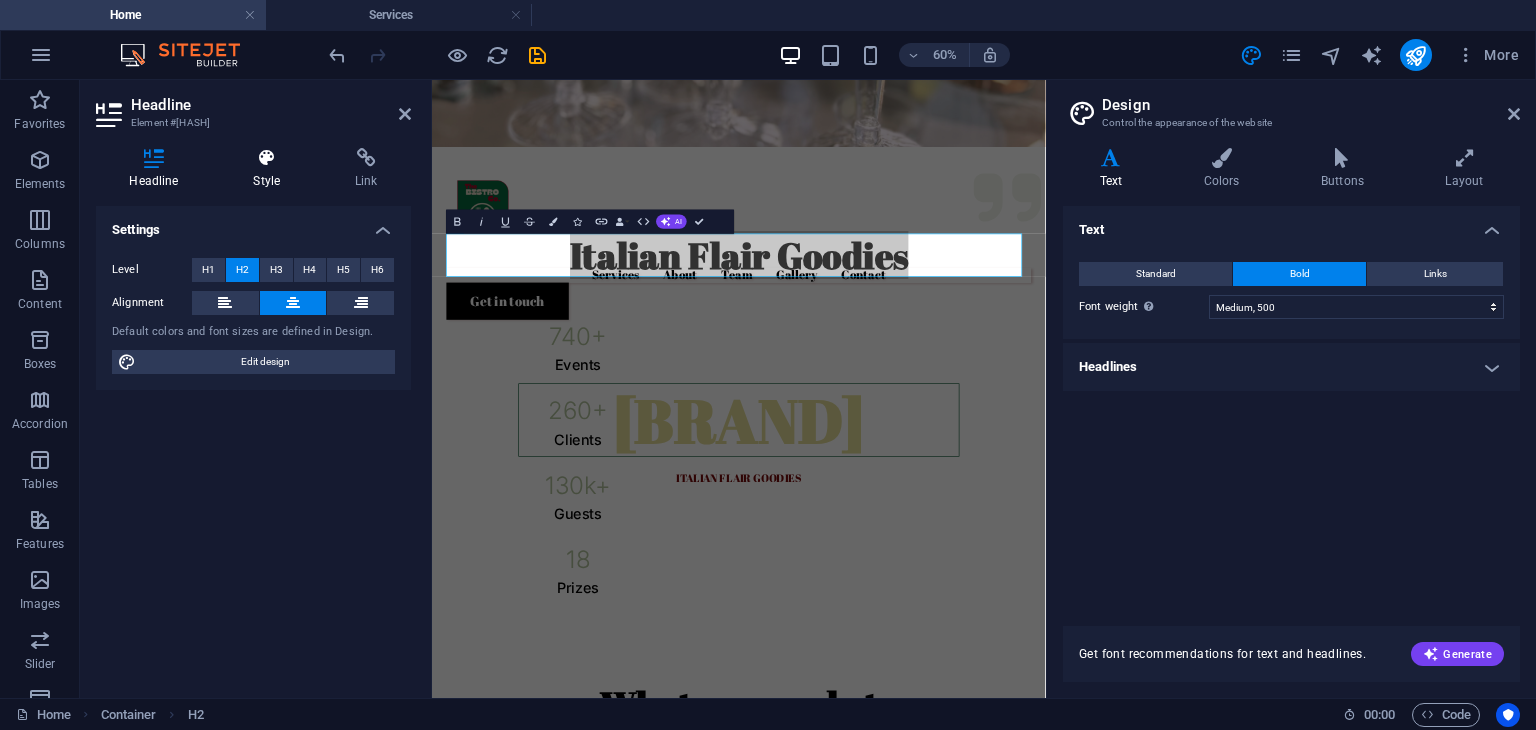 click on "Style" at bounding box center (271, 169) 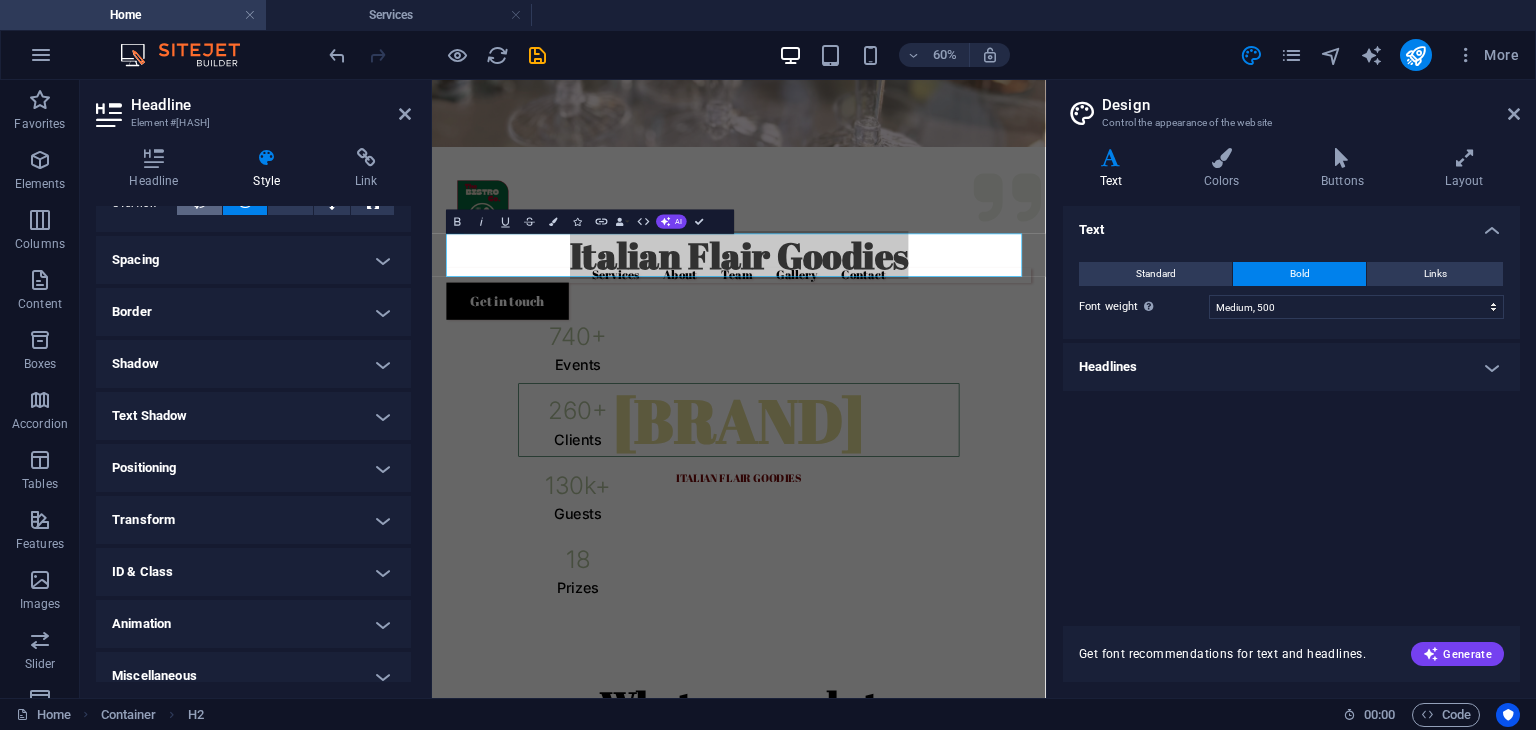 scroll, scrollTop: 368, scrollLeft: 0, axis: vertical 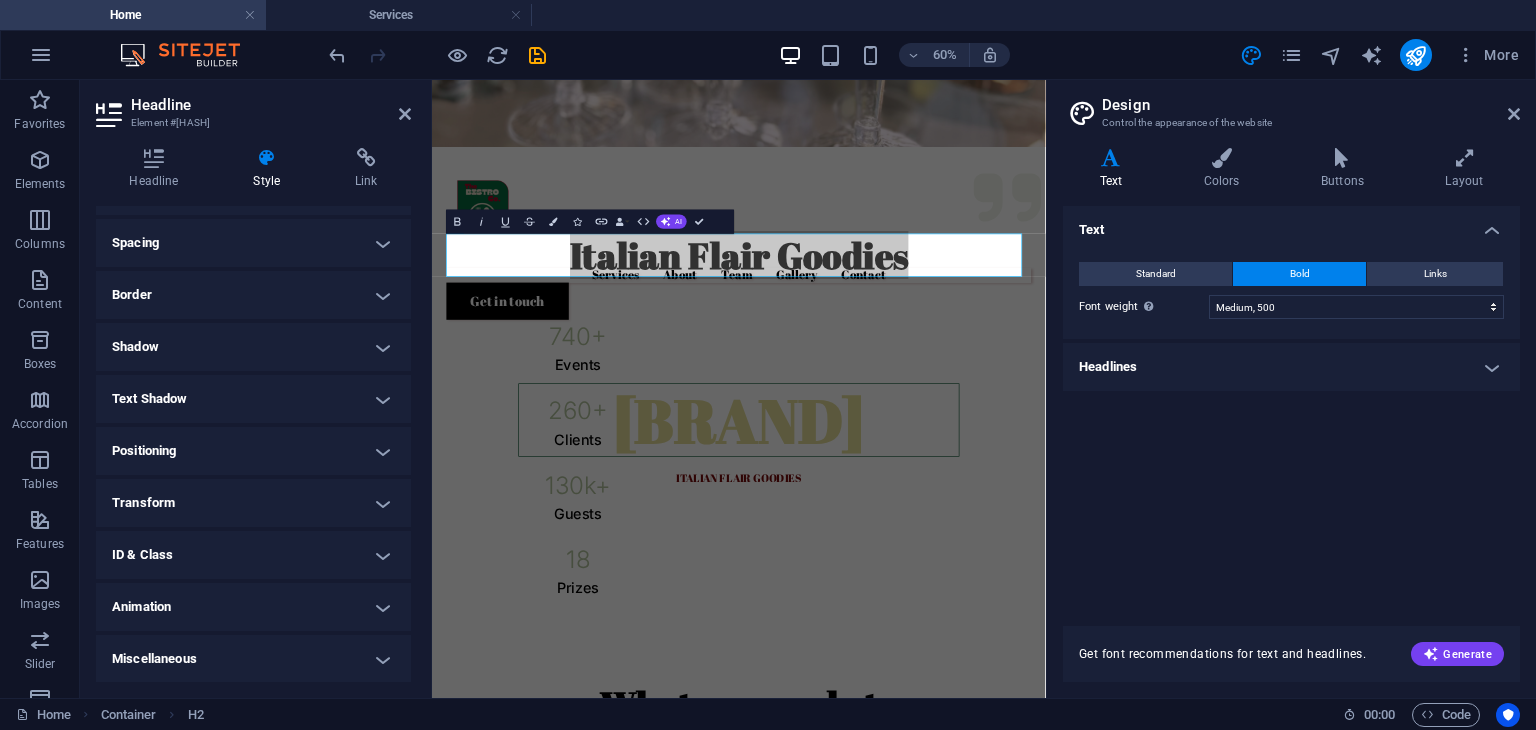 click on "Text Shadow" at bounding box center (253, 399) 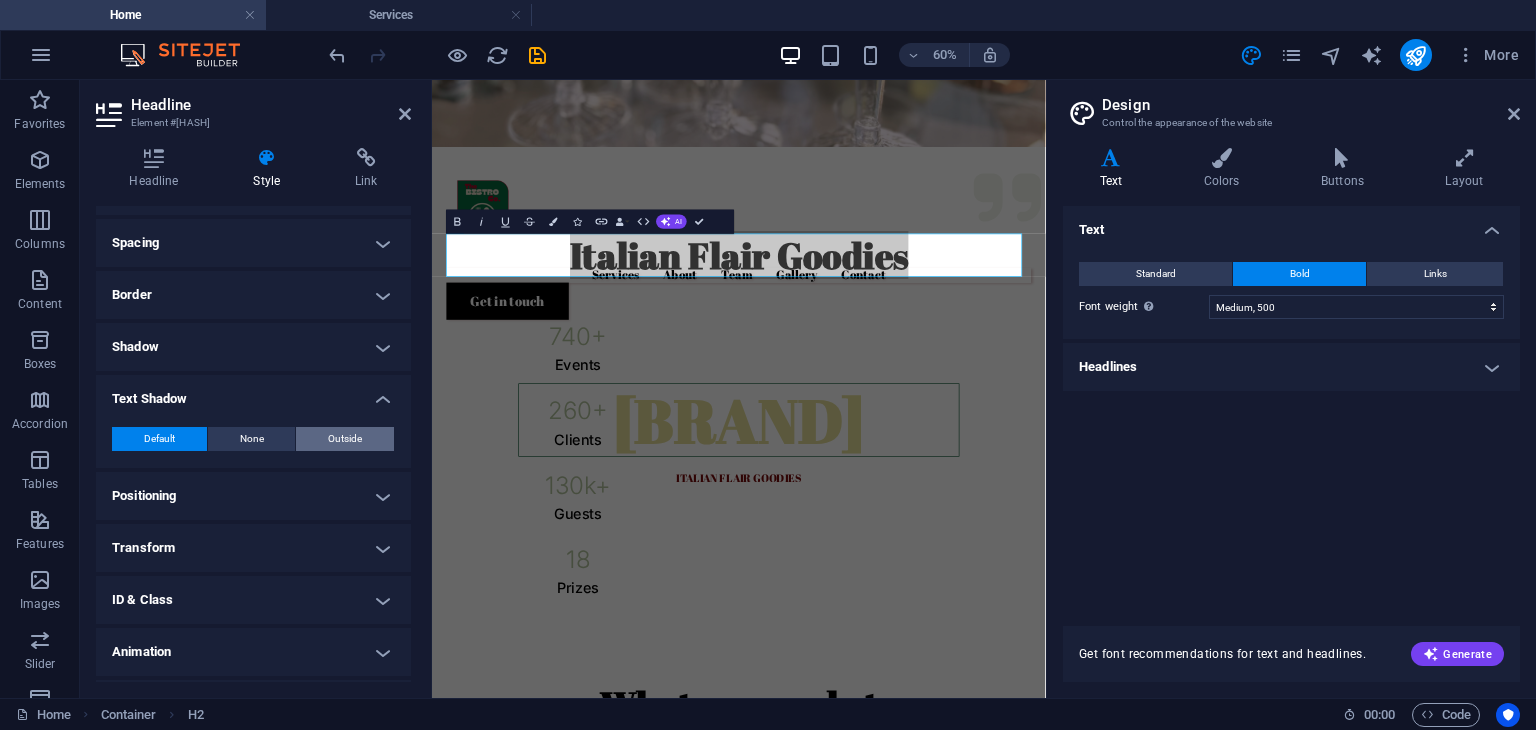 click on "Outside" at bounding box center [345, 439] 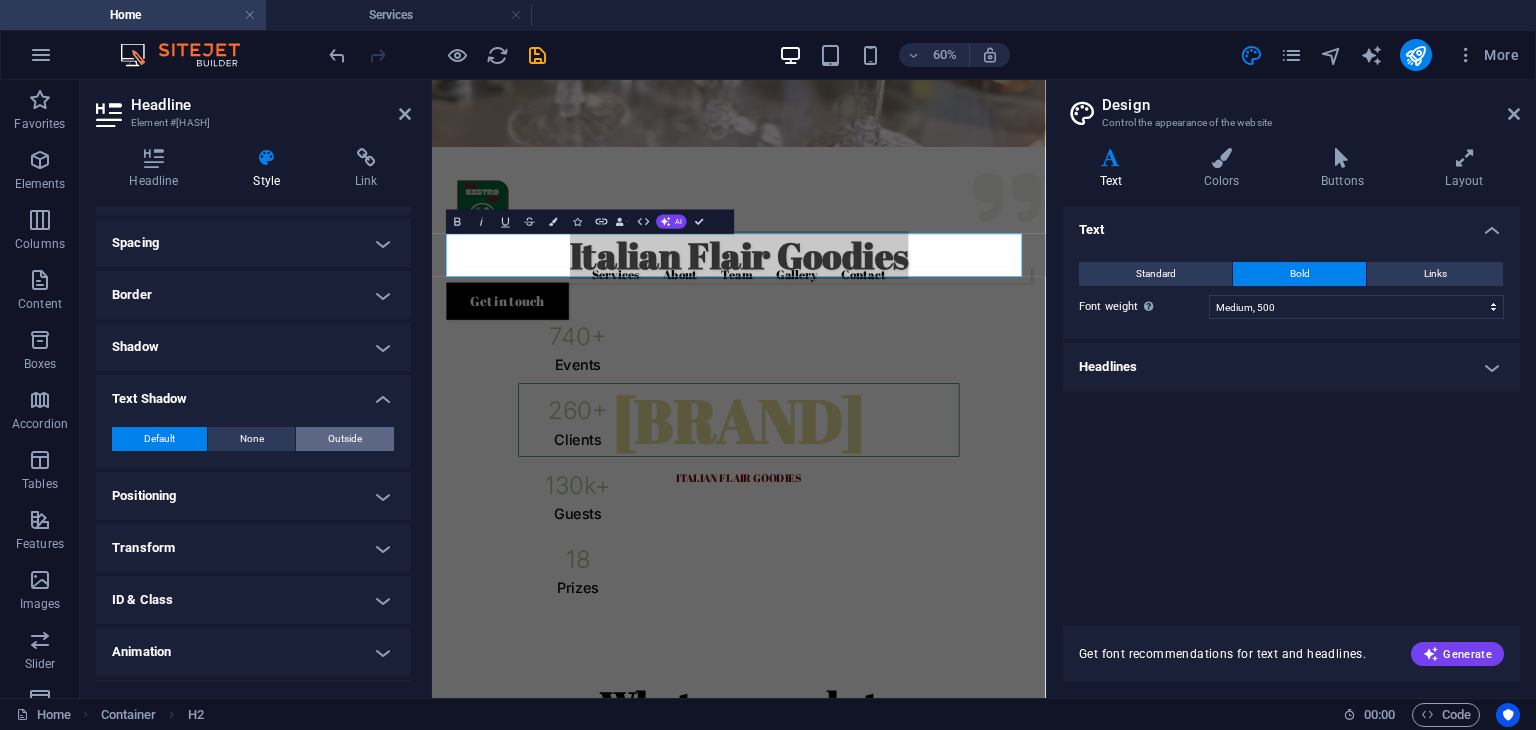 type on "rgba(0, 0, 0, 0.2)" 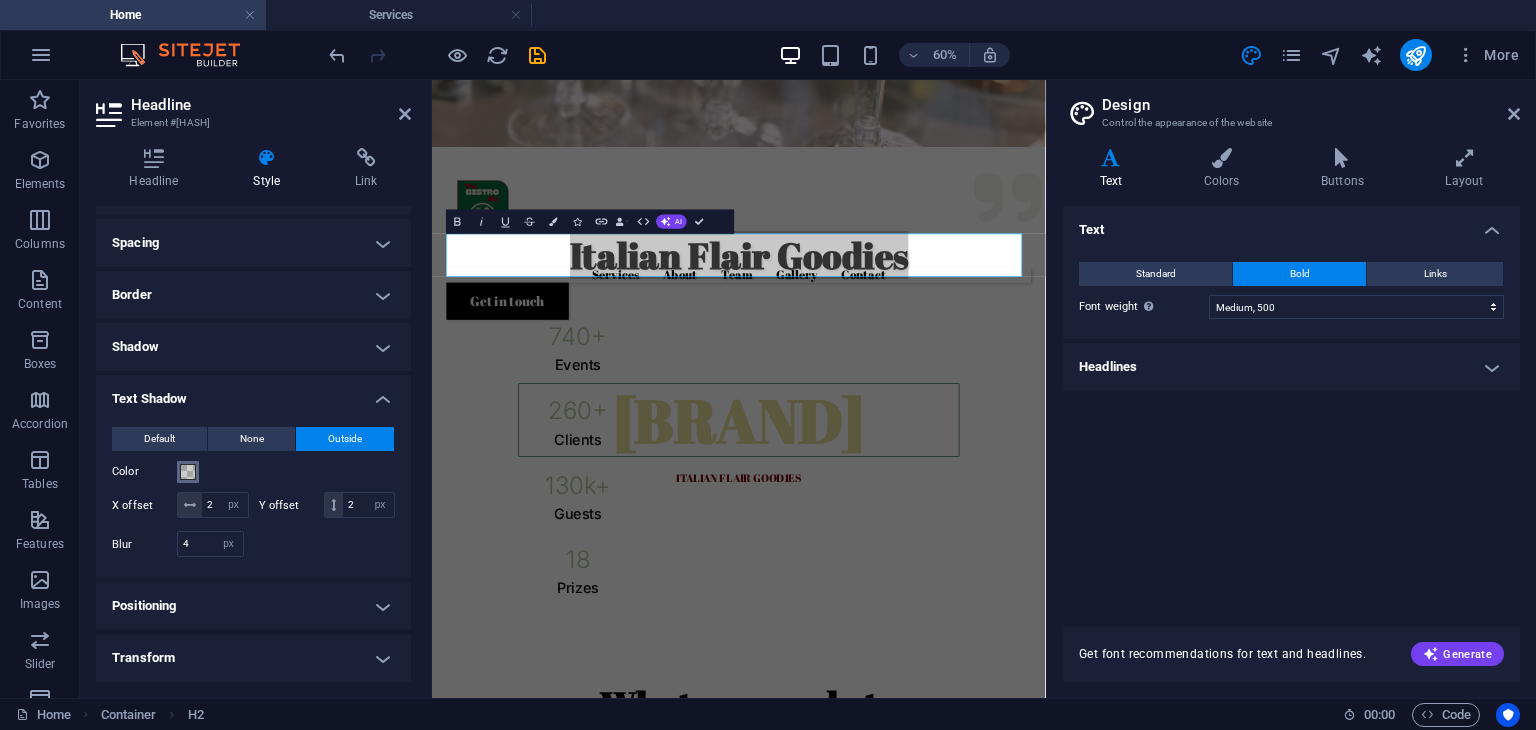 click at bounding box center (188, 472) 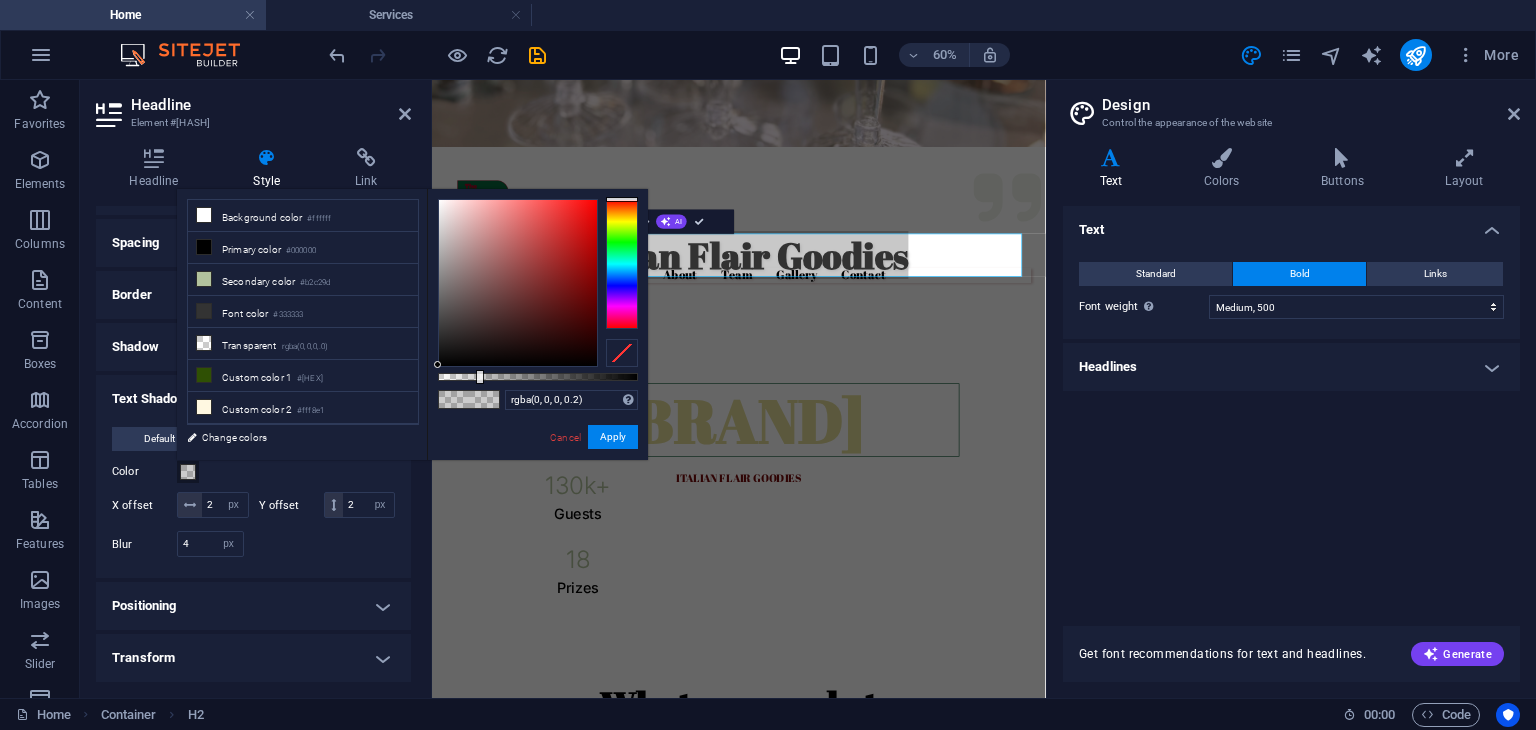 type on "rgba([NUMBER], [NUMBER], [NUMBER], [NUMBER])" 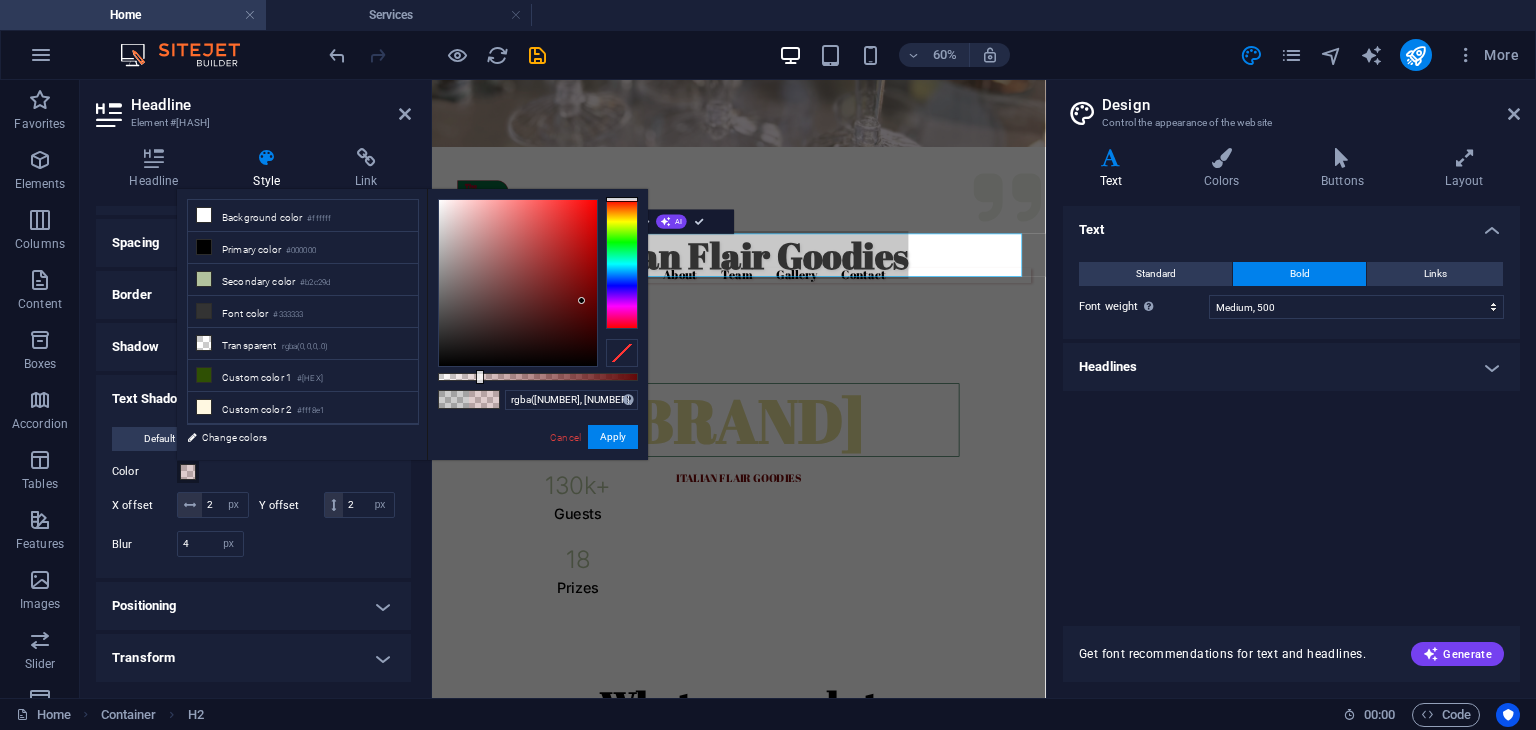 click at bounding box center (518, 283) 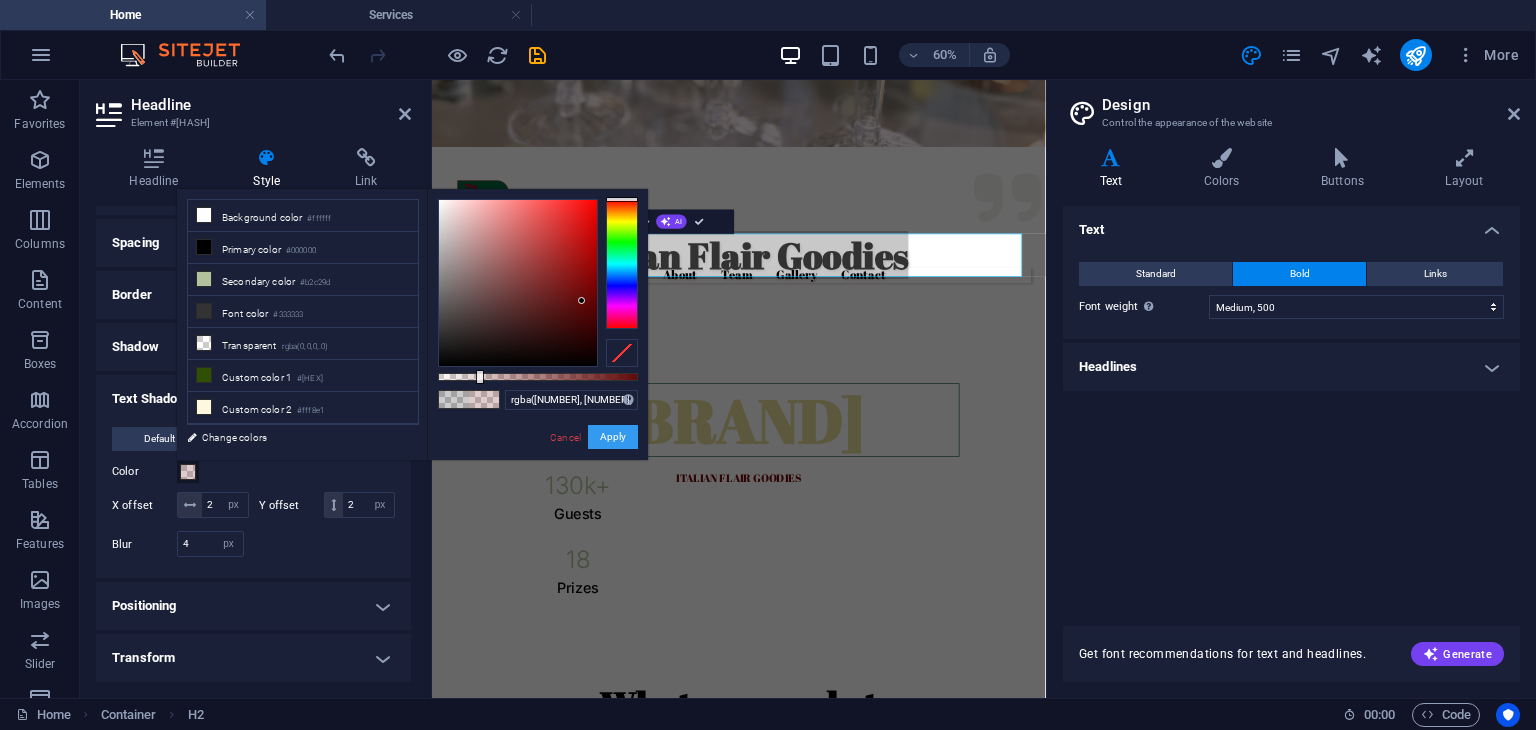 click on "Apply" at bounding box center [613, 437] 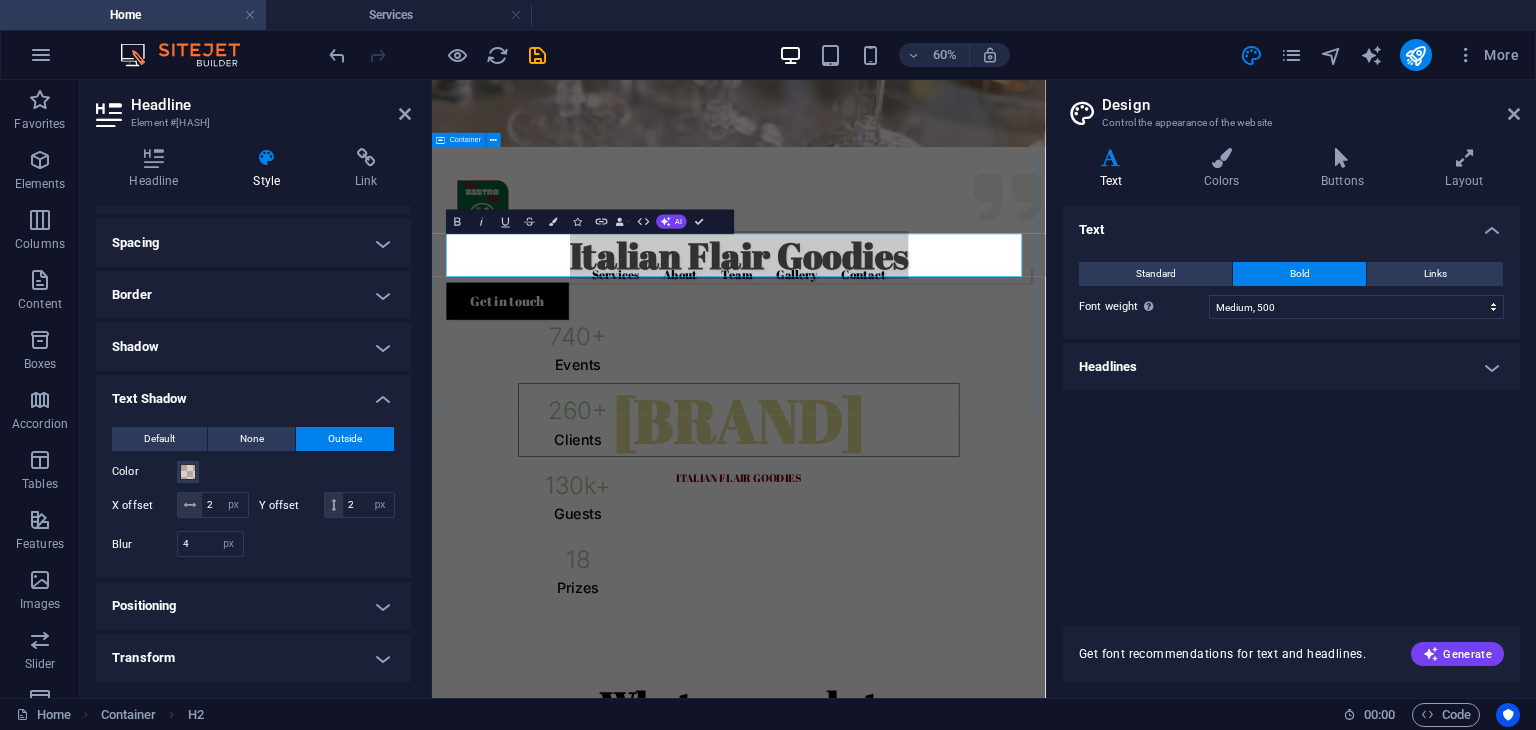 click on "[BRAND] [WORD] [NUMBER] + Events [NUMBER] + Clients [NUMBER] k+ Guests [NUMBER] [PRIZES]" at bounding box center (943, 602) 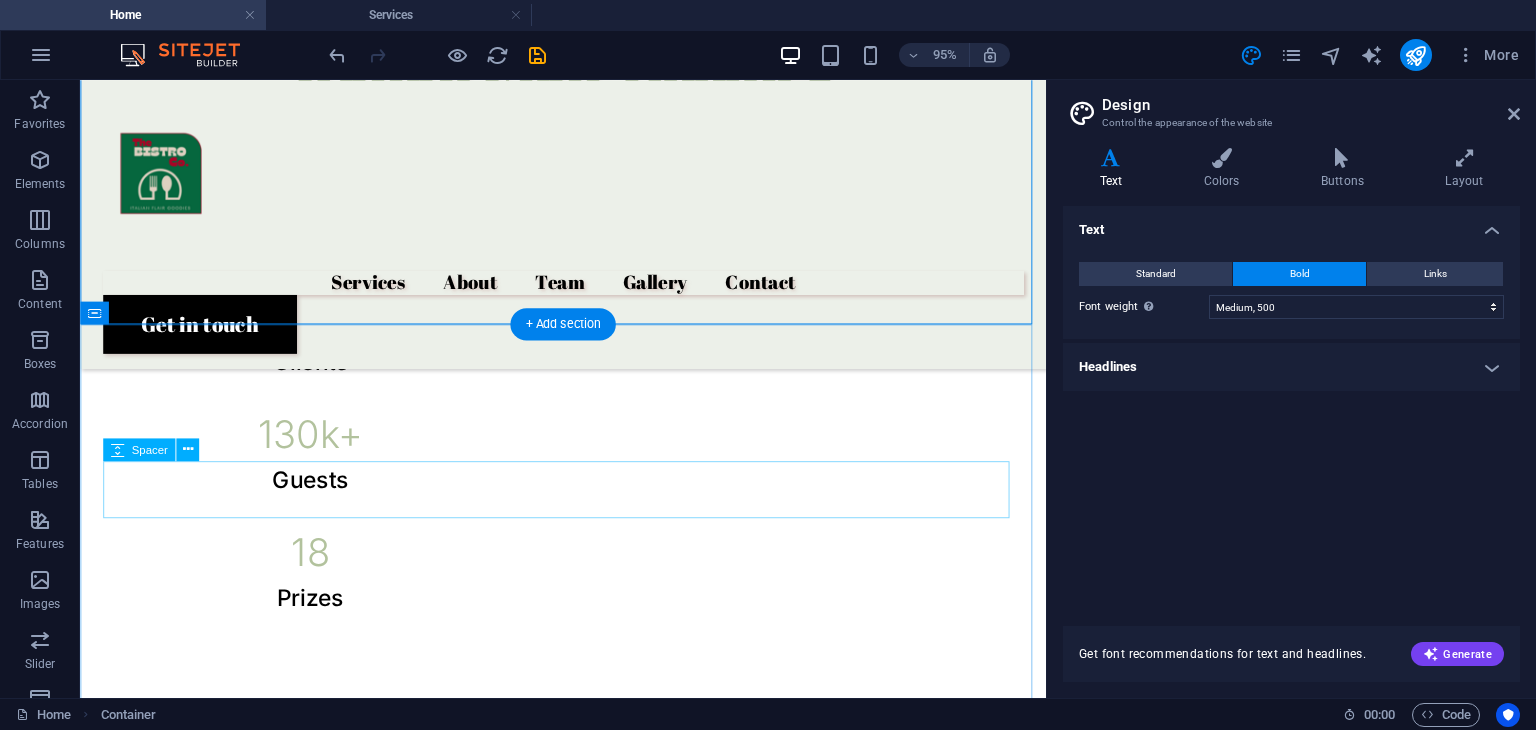 scroll, scrollTop: 1184, scrollLeft: 0, axis: vertical 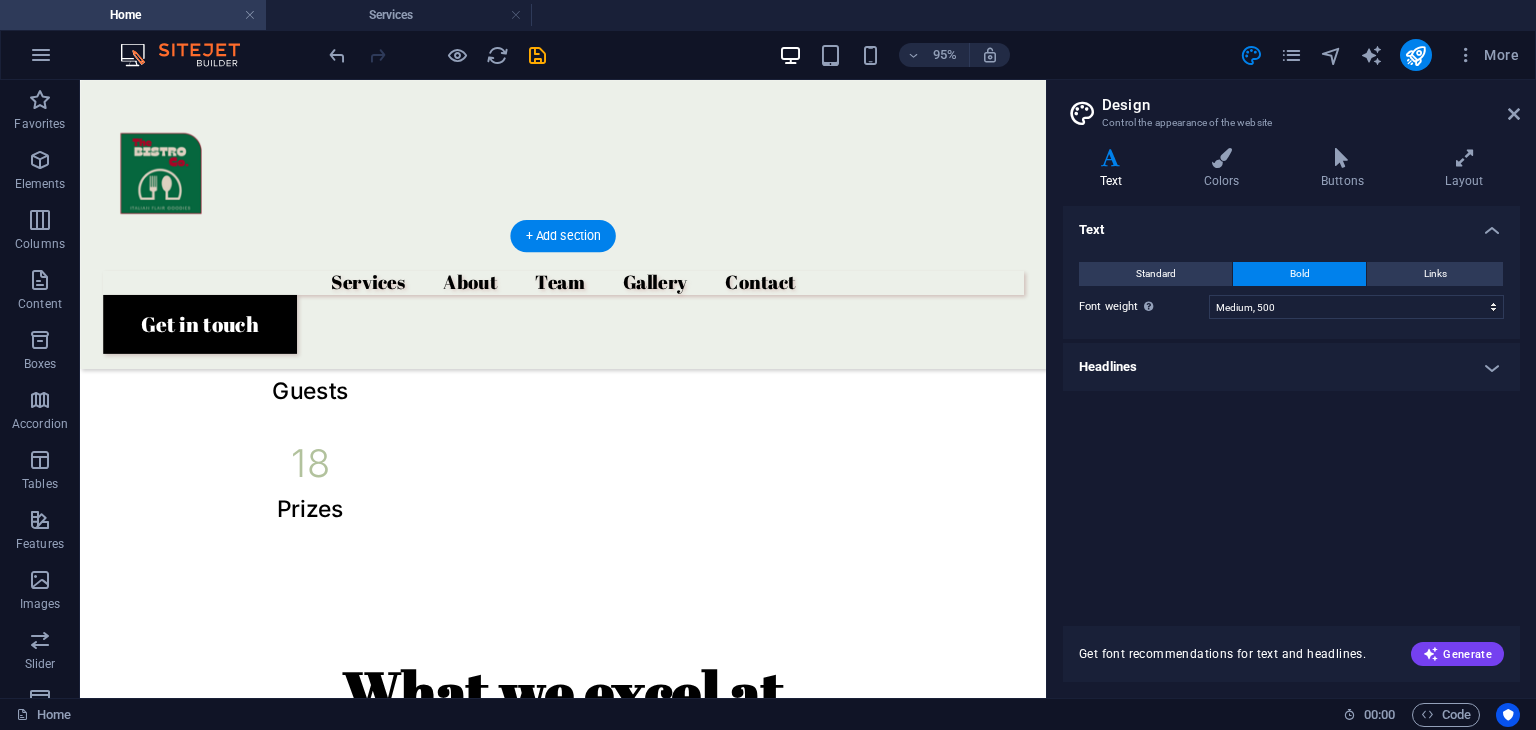 click at bounding box center (239, 1030) 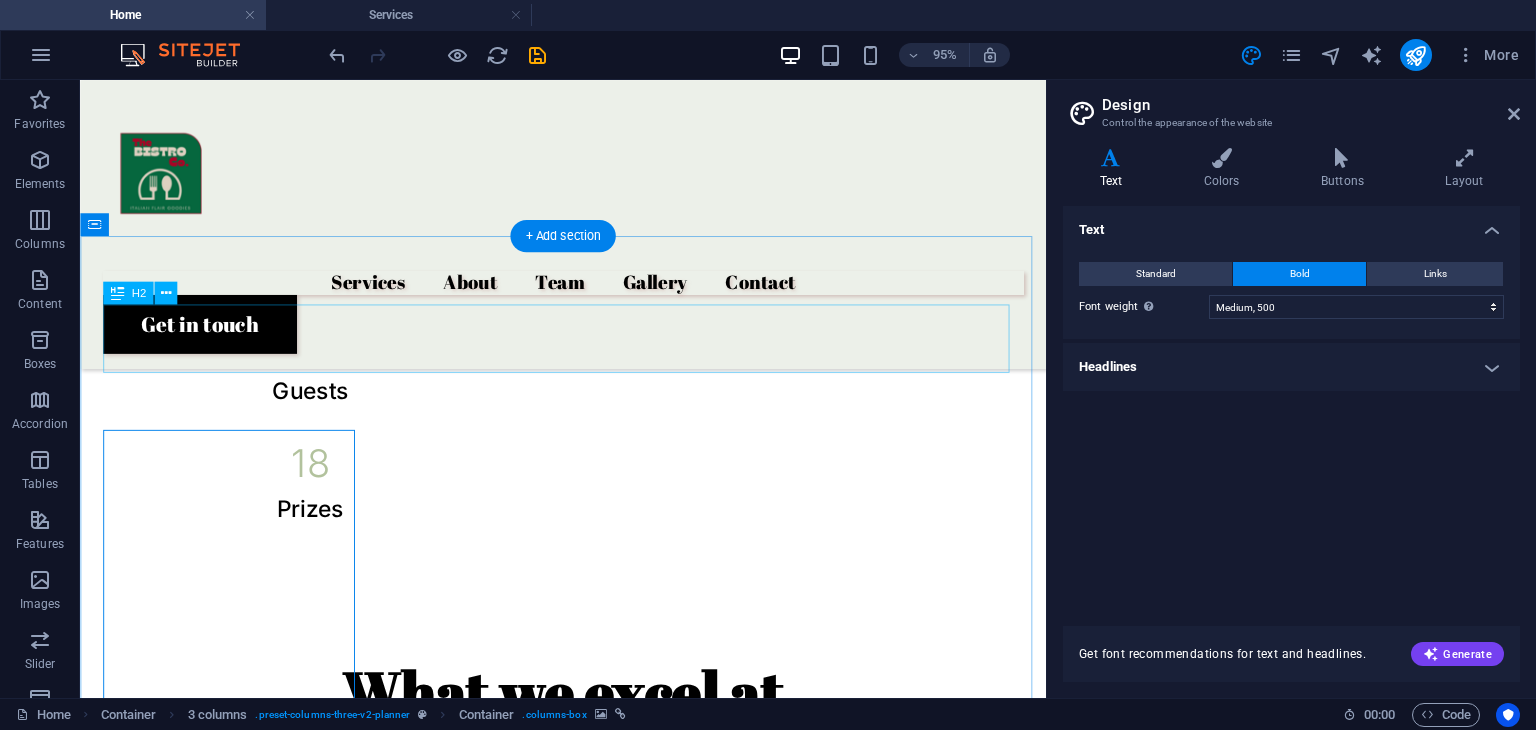 click on "What we excel at" at bounding box center [588, 724] 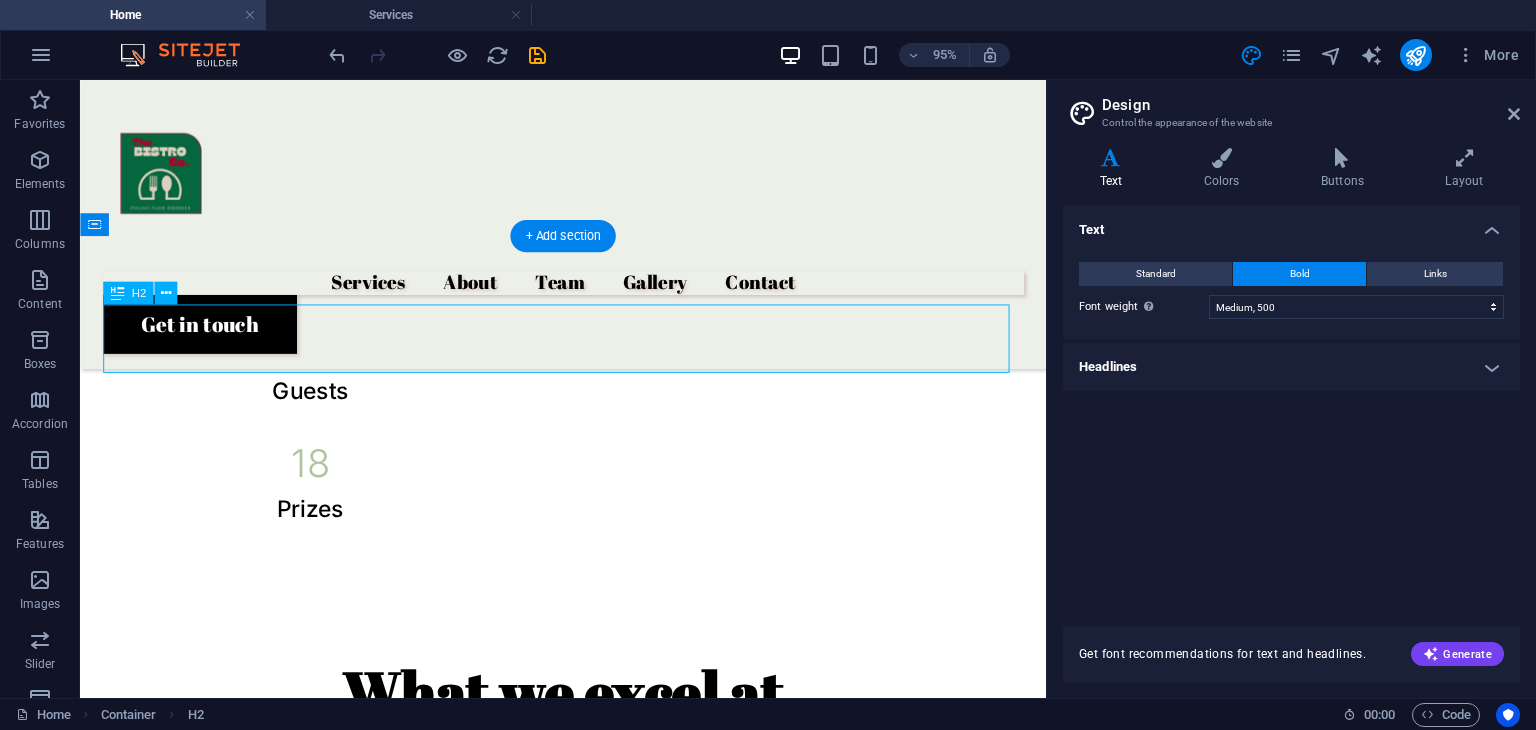 click on "What we excel at" at bounding box center (588, 724) 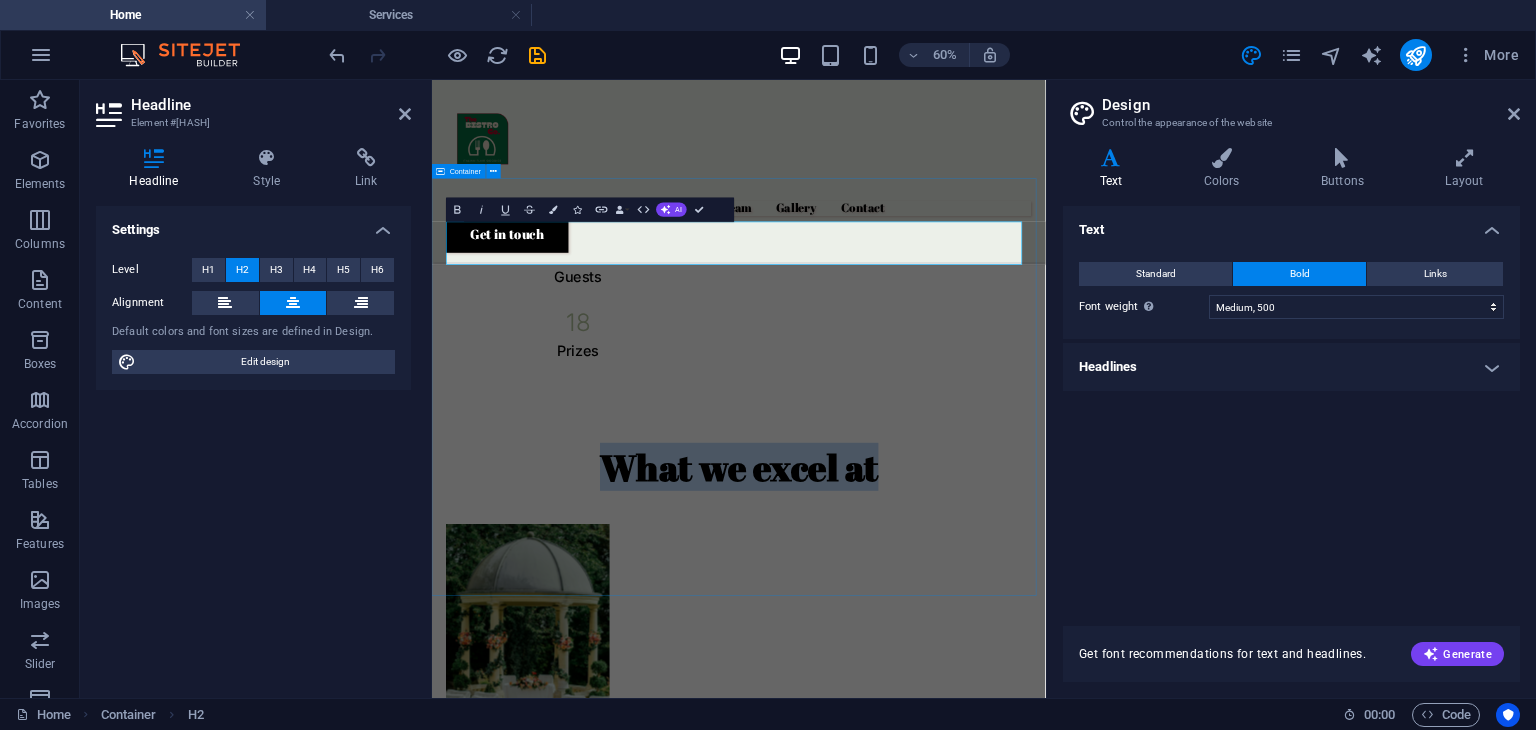 type 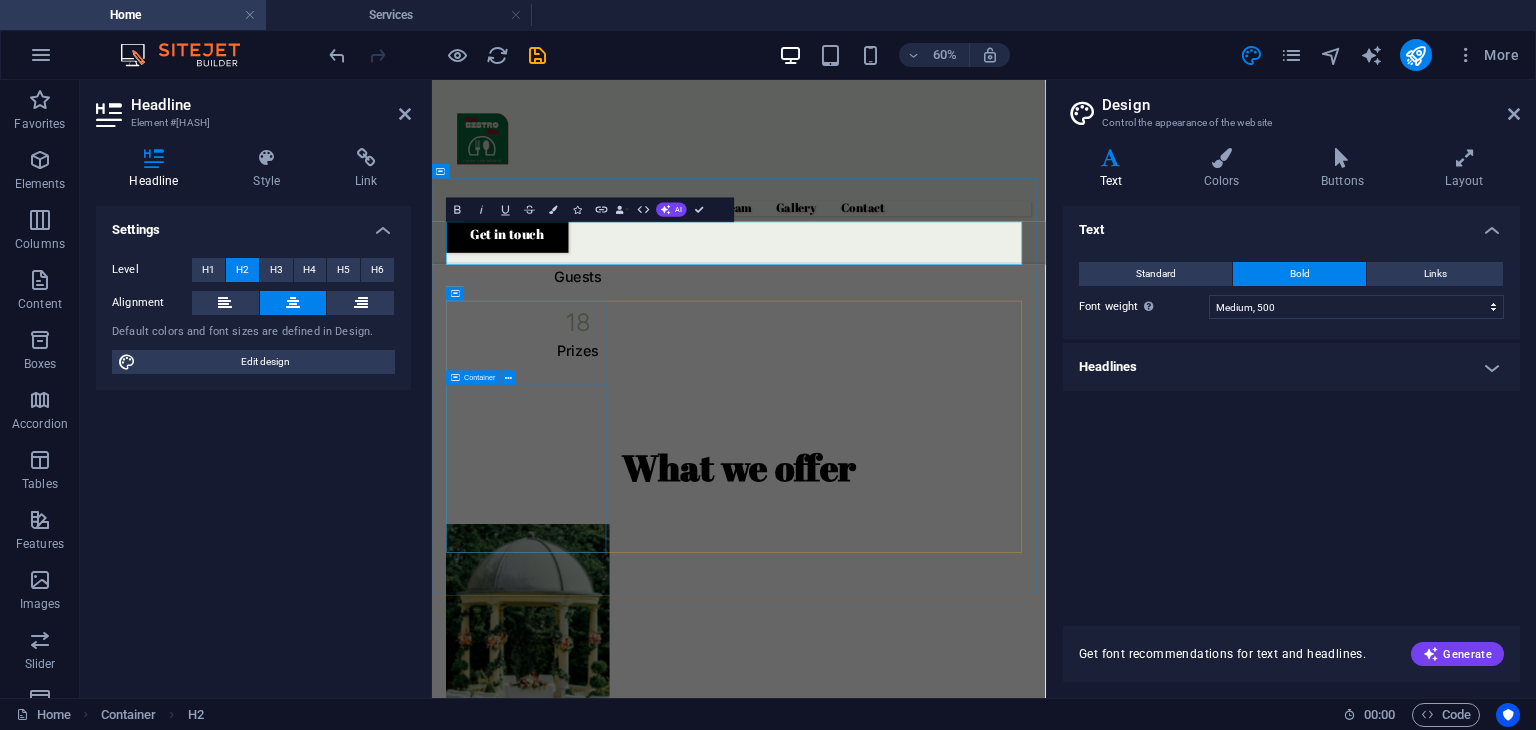 click on "Weddings" at bounding box center (592, 1380) 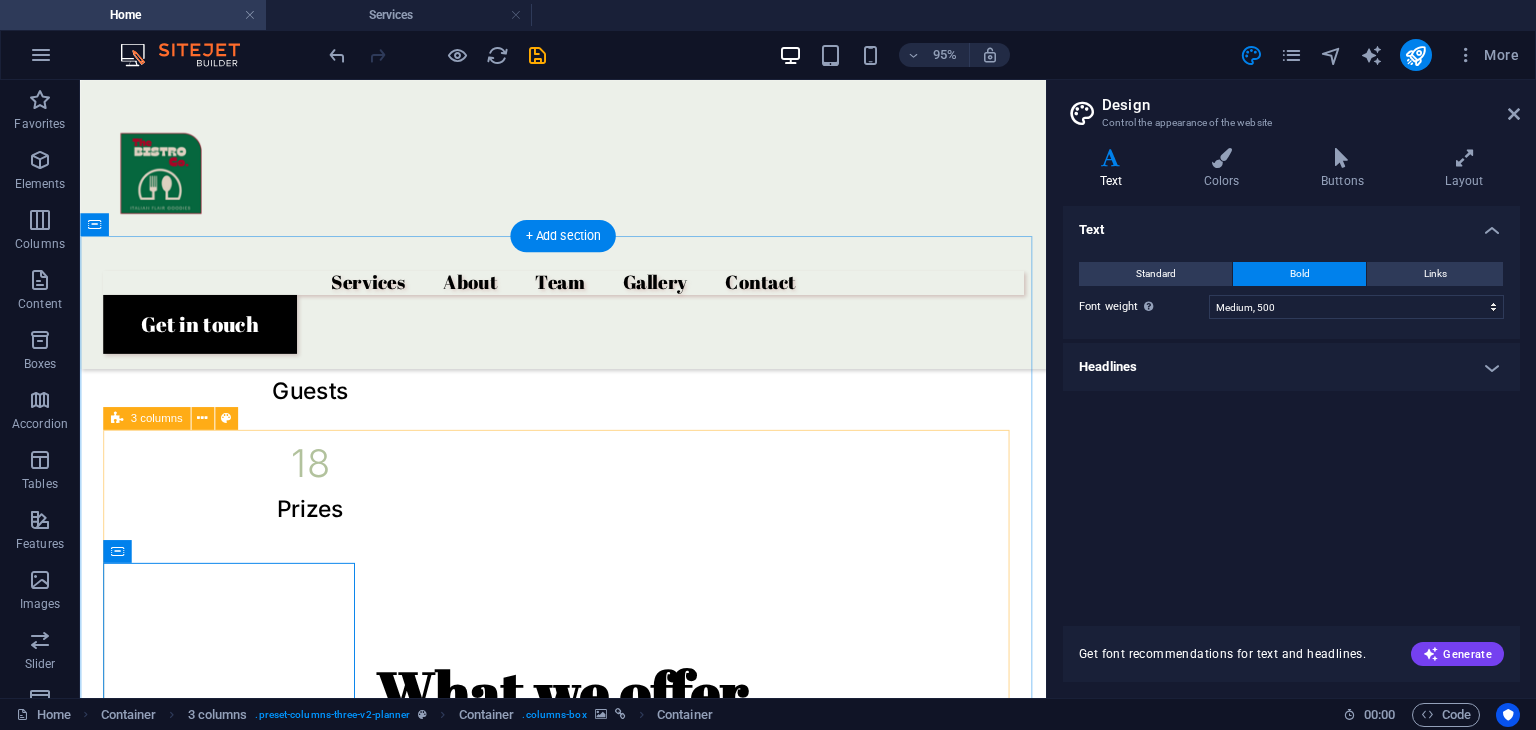 click at bounding box center (239, 1030) 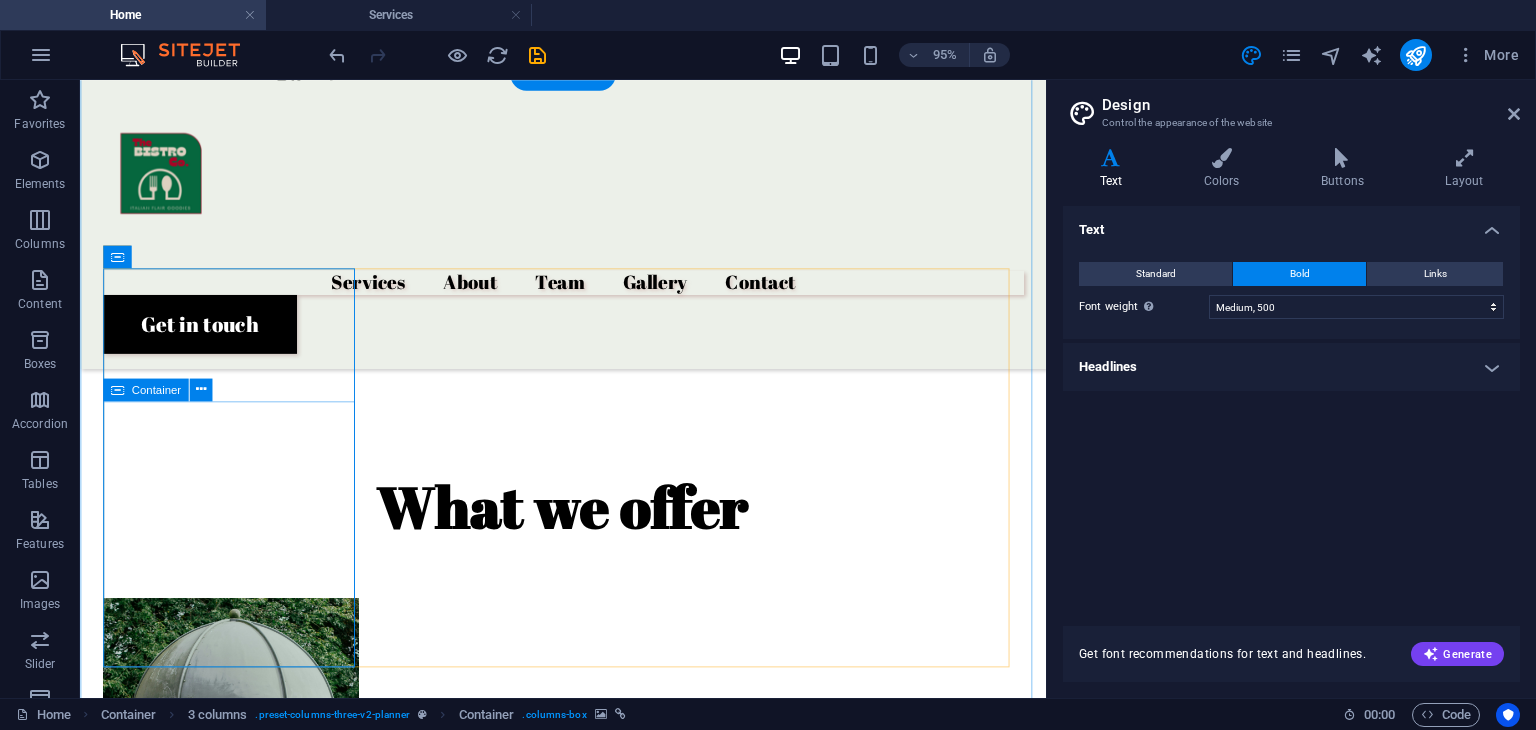 scroll, scrollTop: 1432, scrollLeft: 0, axis: vertical 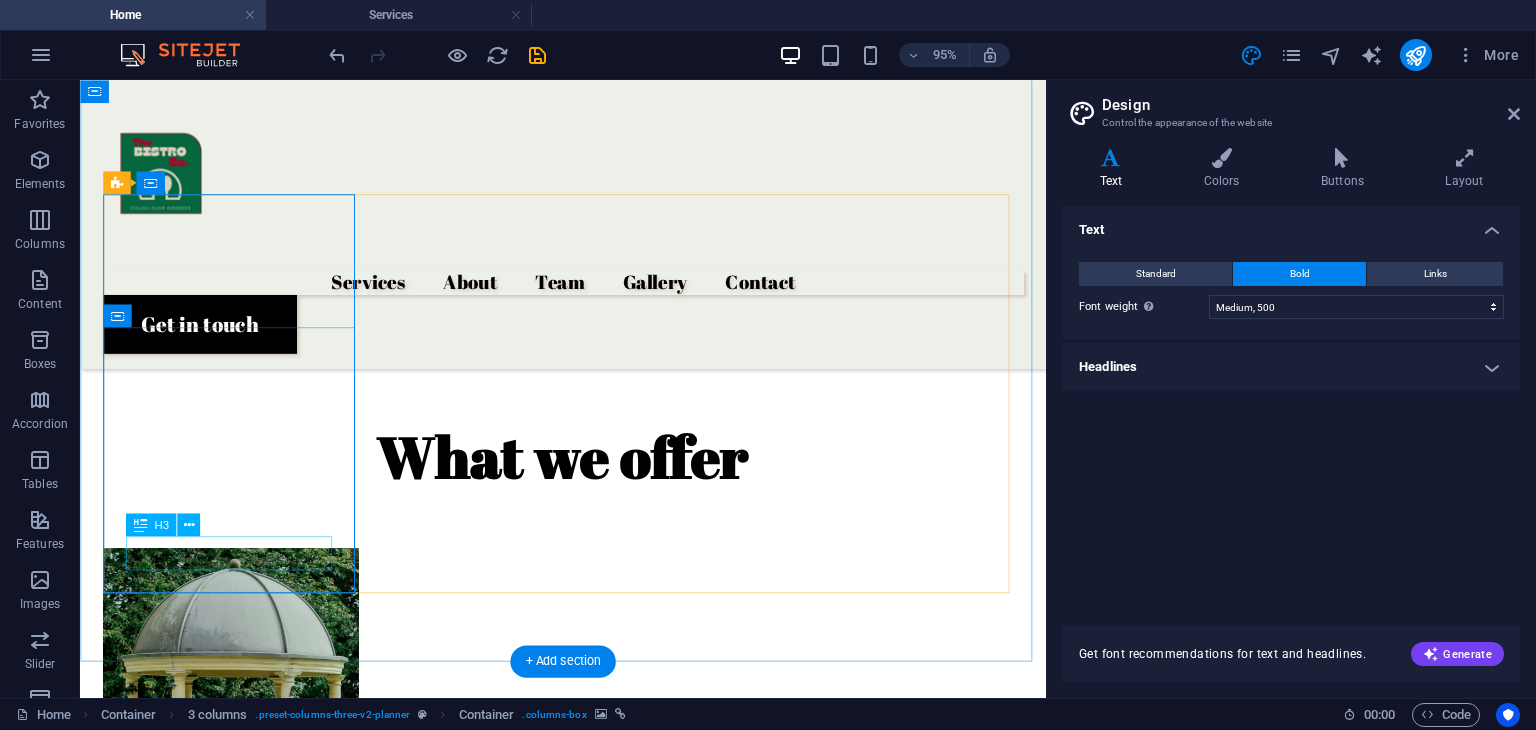 click on "Weddings" at bounding box center [239, 1010] 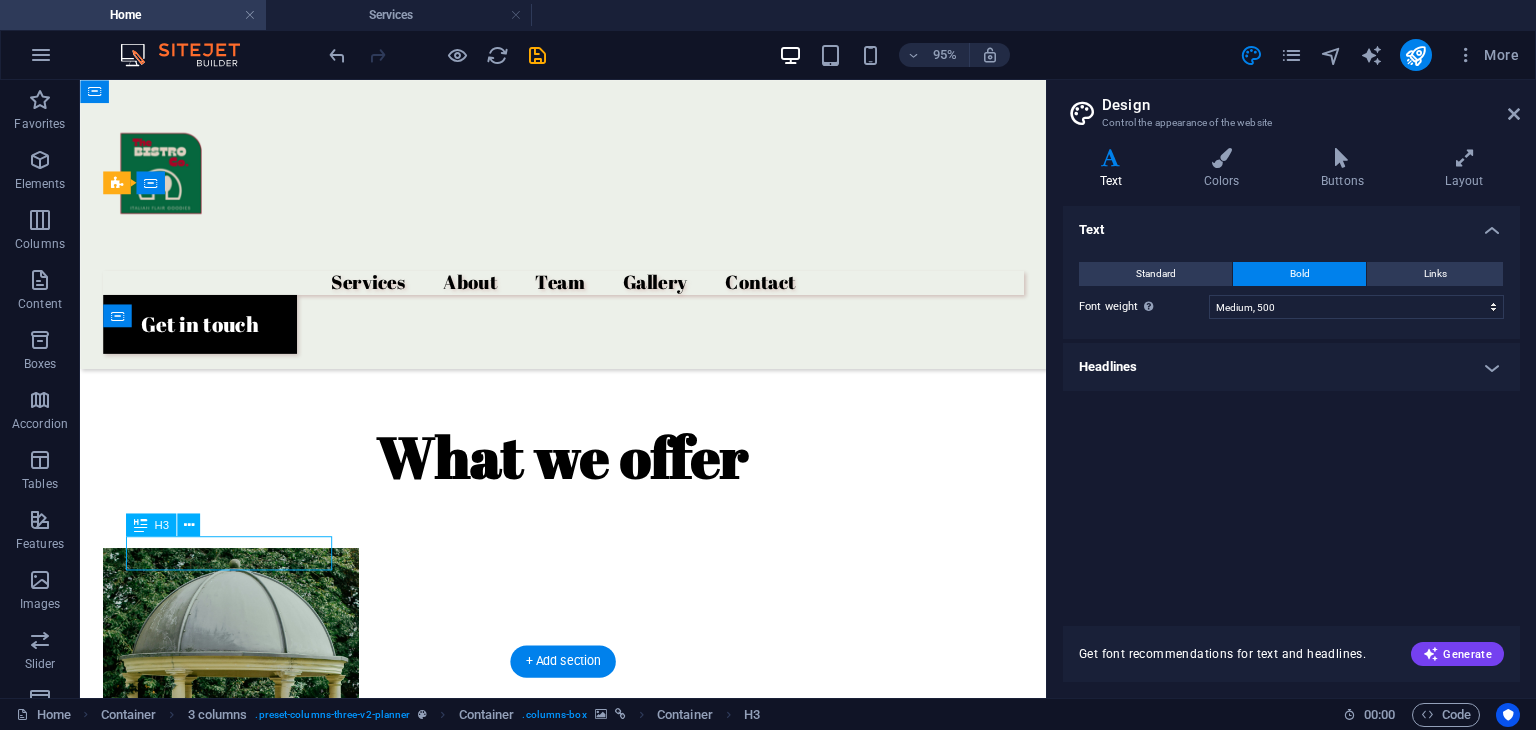 click on "Weddings" at bounding box center [239, 1010] 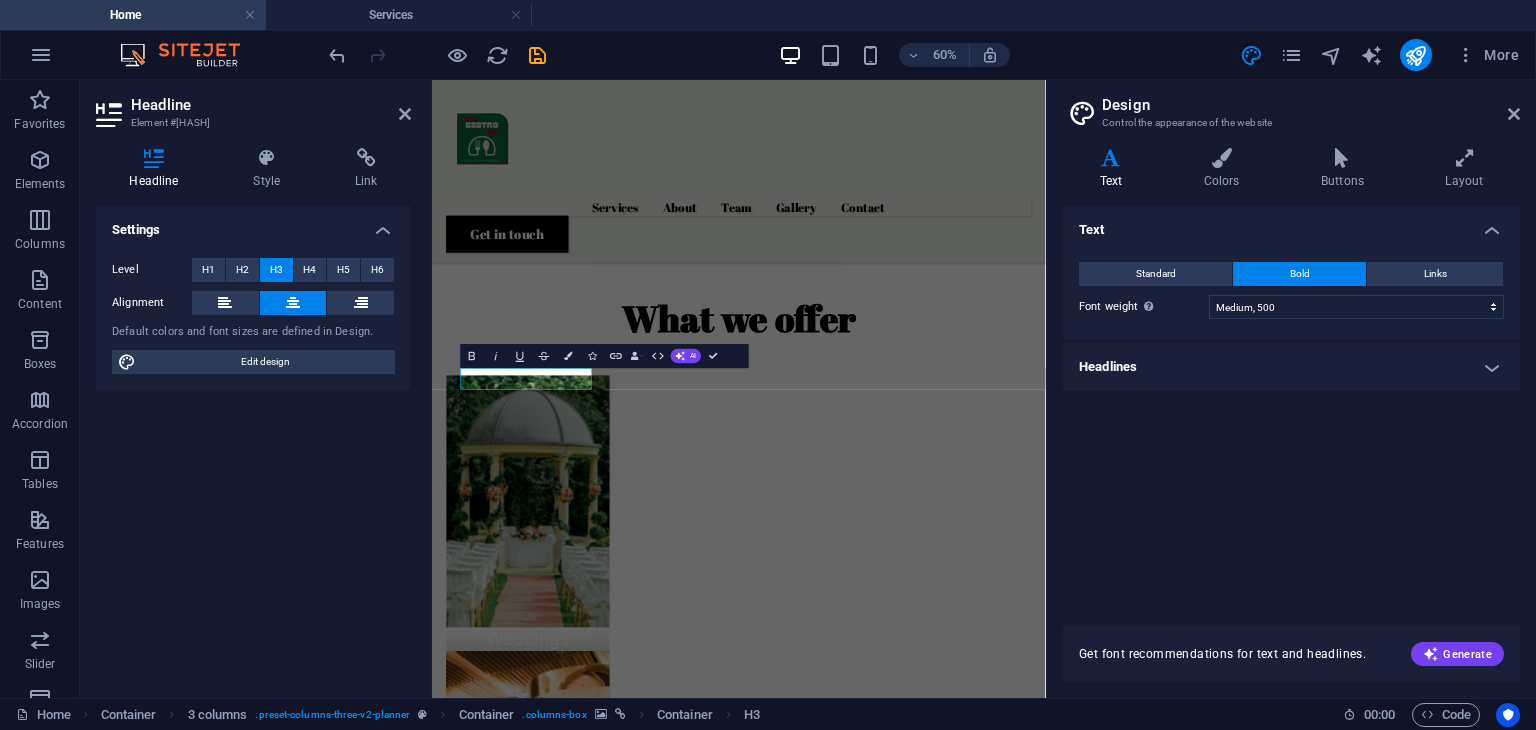 type 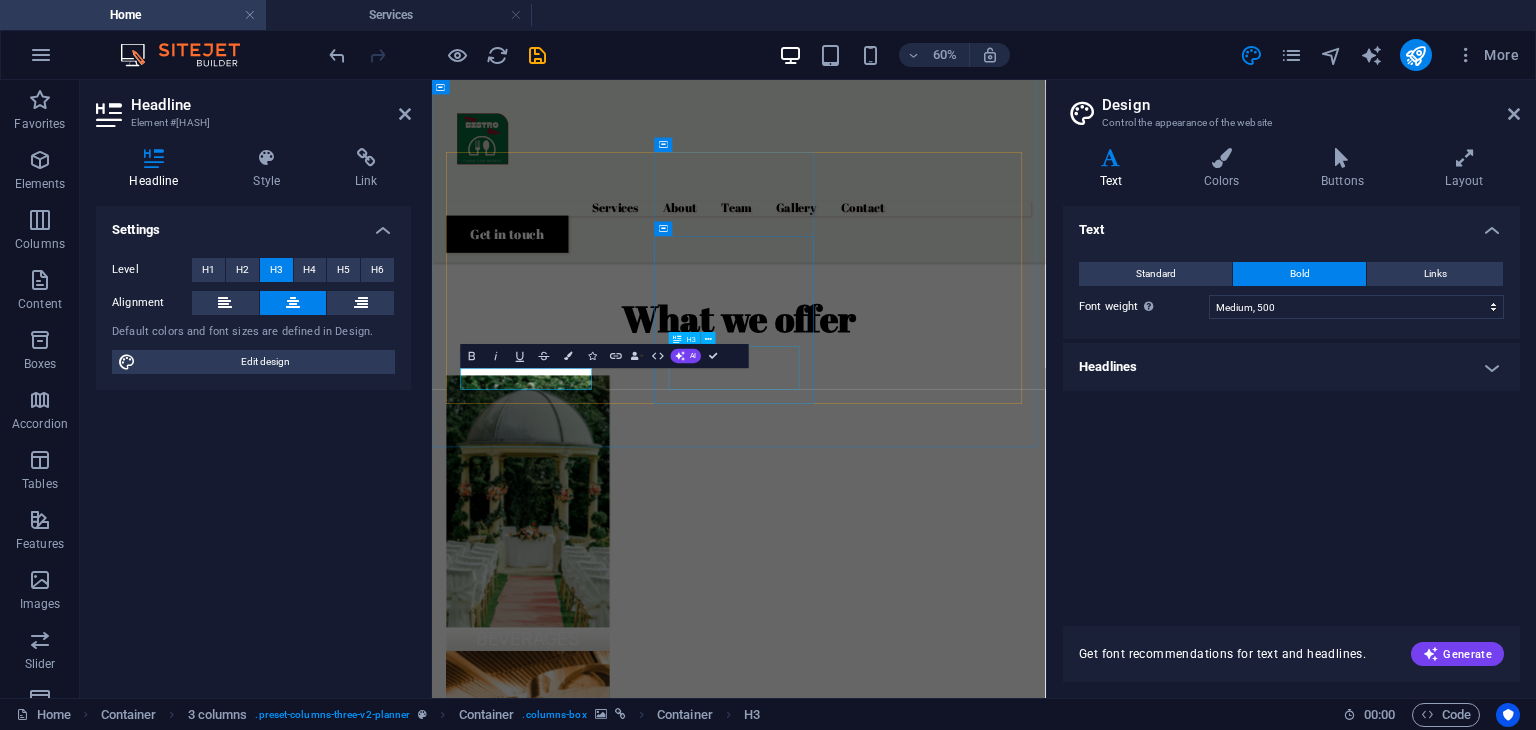 click on "Private celebrations" at bounding box center [592, 1488] 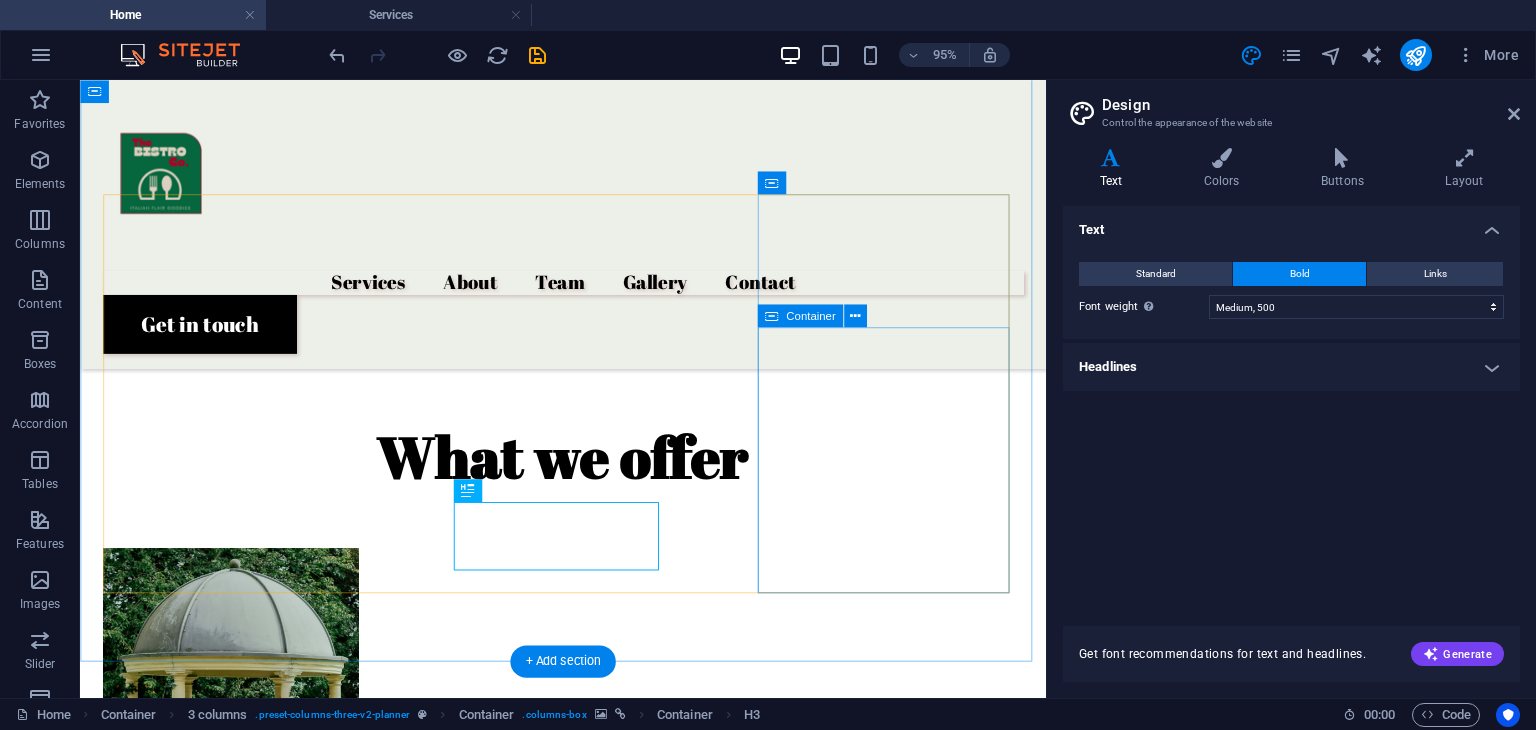 click on "Gala dinners" at bounding box center [239, 2052] 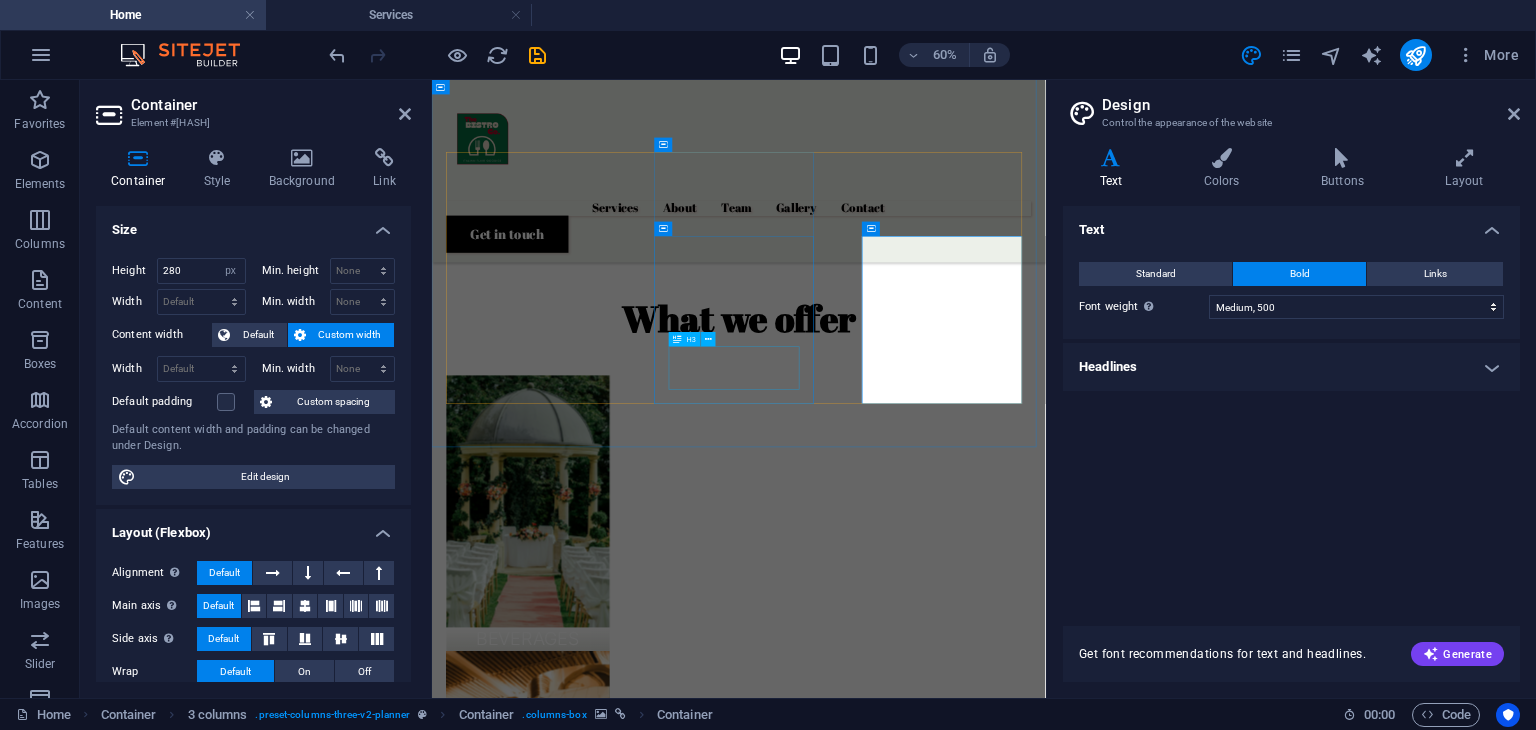 click on "Private celebrations" at bounding box center (592, 1488) 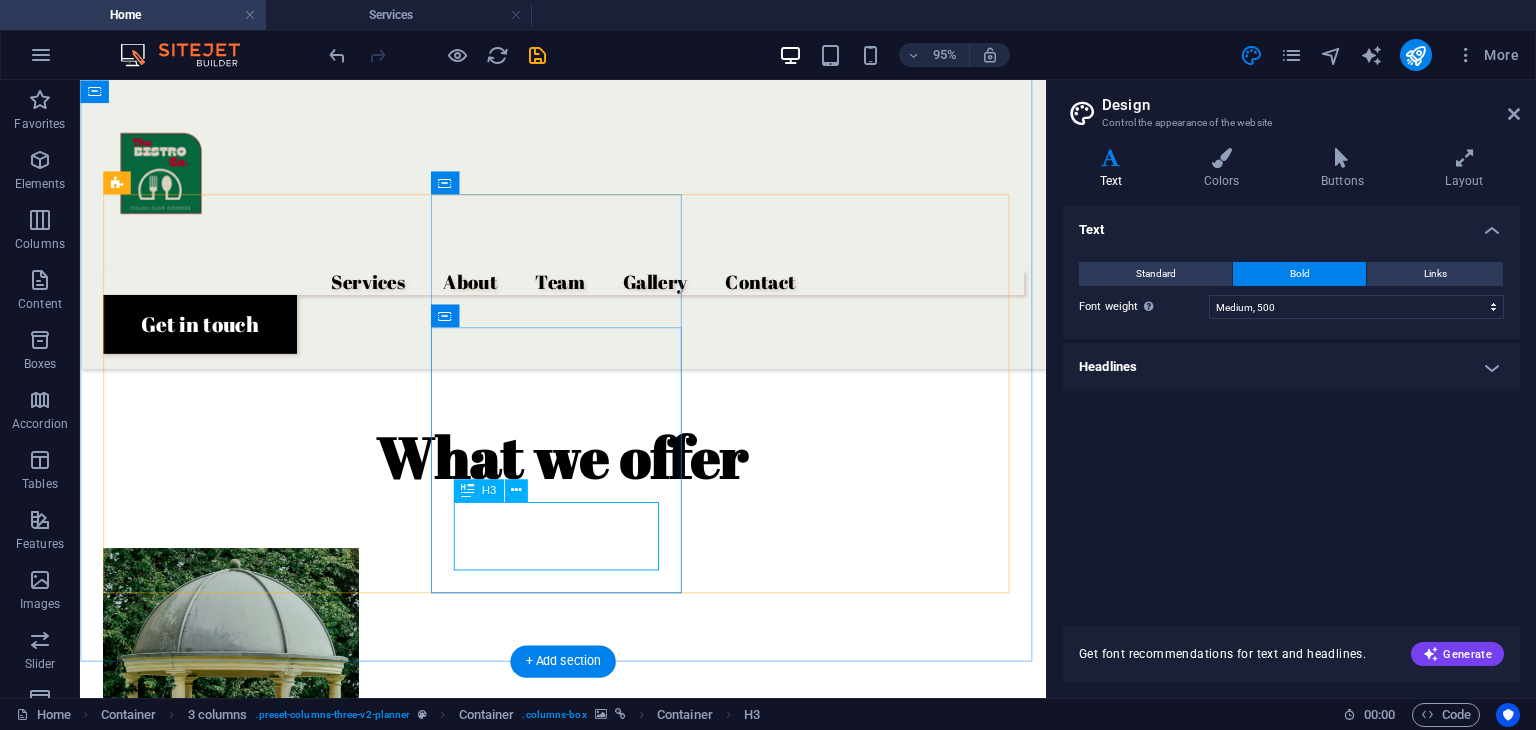 click on "Private celebrations" at bounding box center [239, 1488] 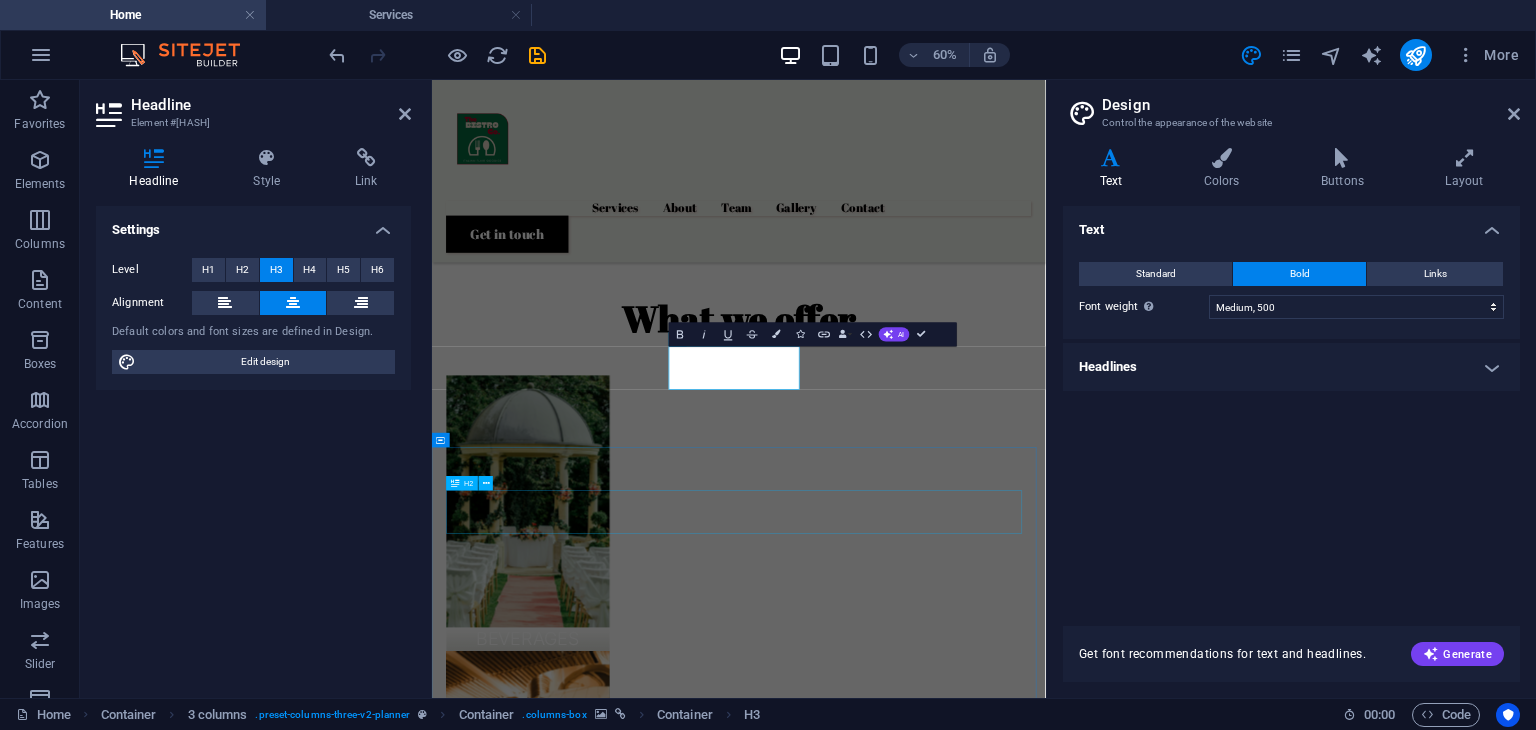 type 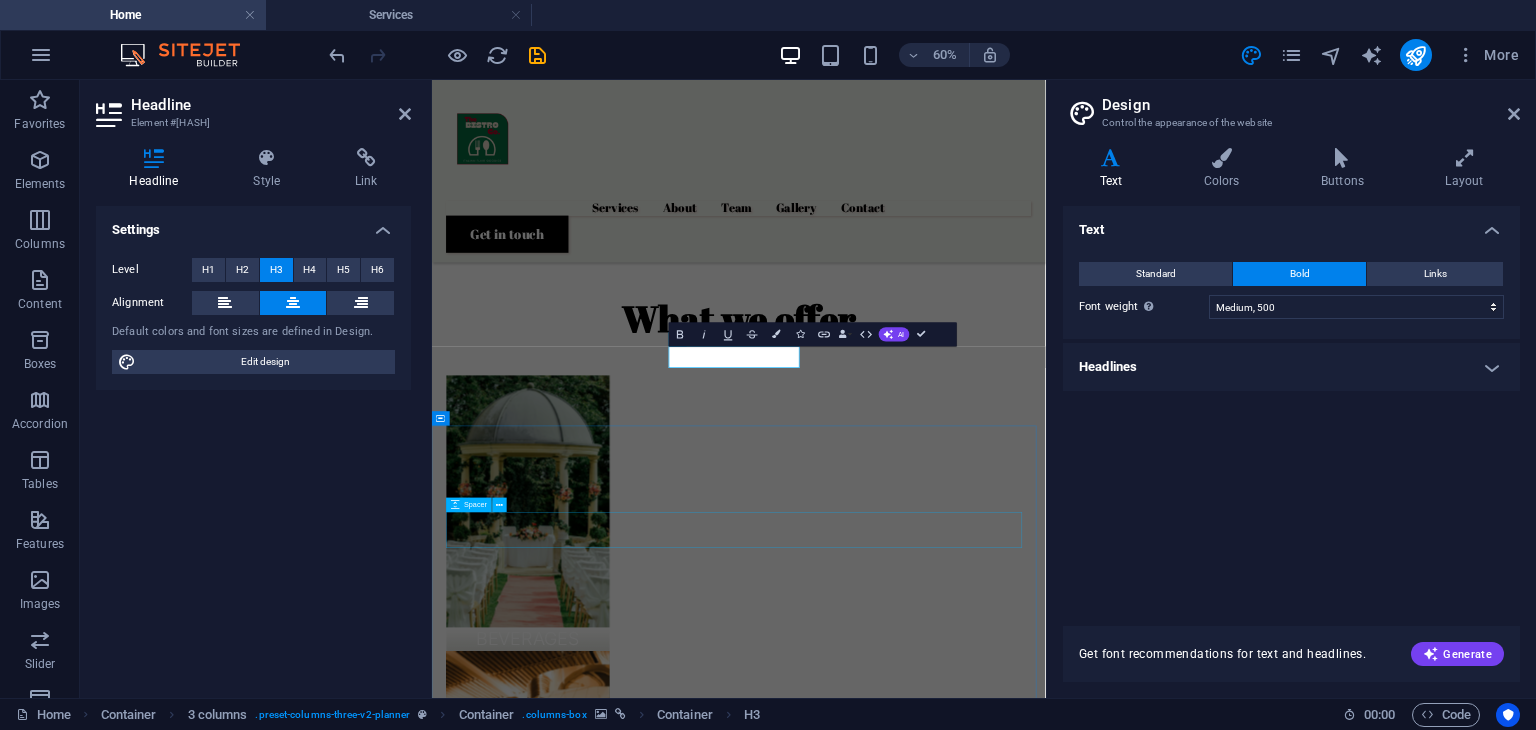 scroll, scrollTop: 1468, scrollLeft: 0, axis: vertical 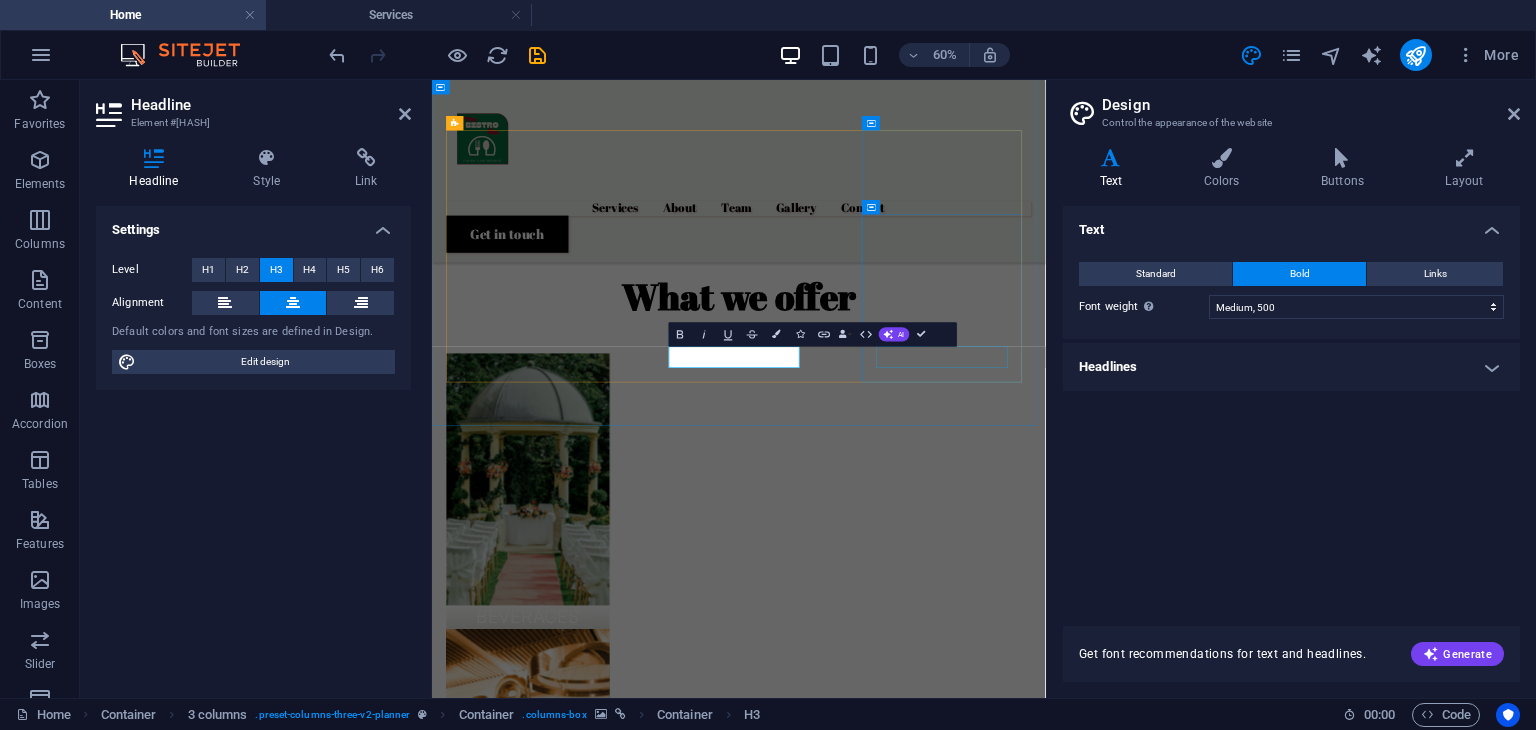 click on "Gala dinners" at bounding box center [592, 1894] 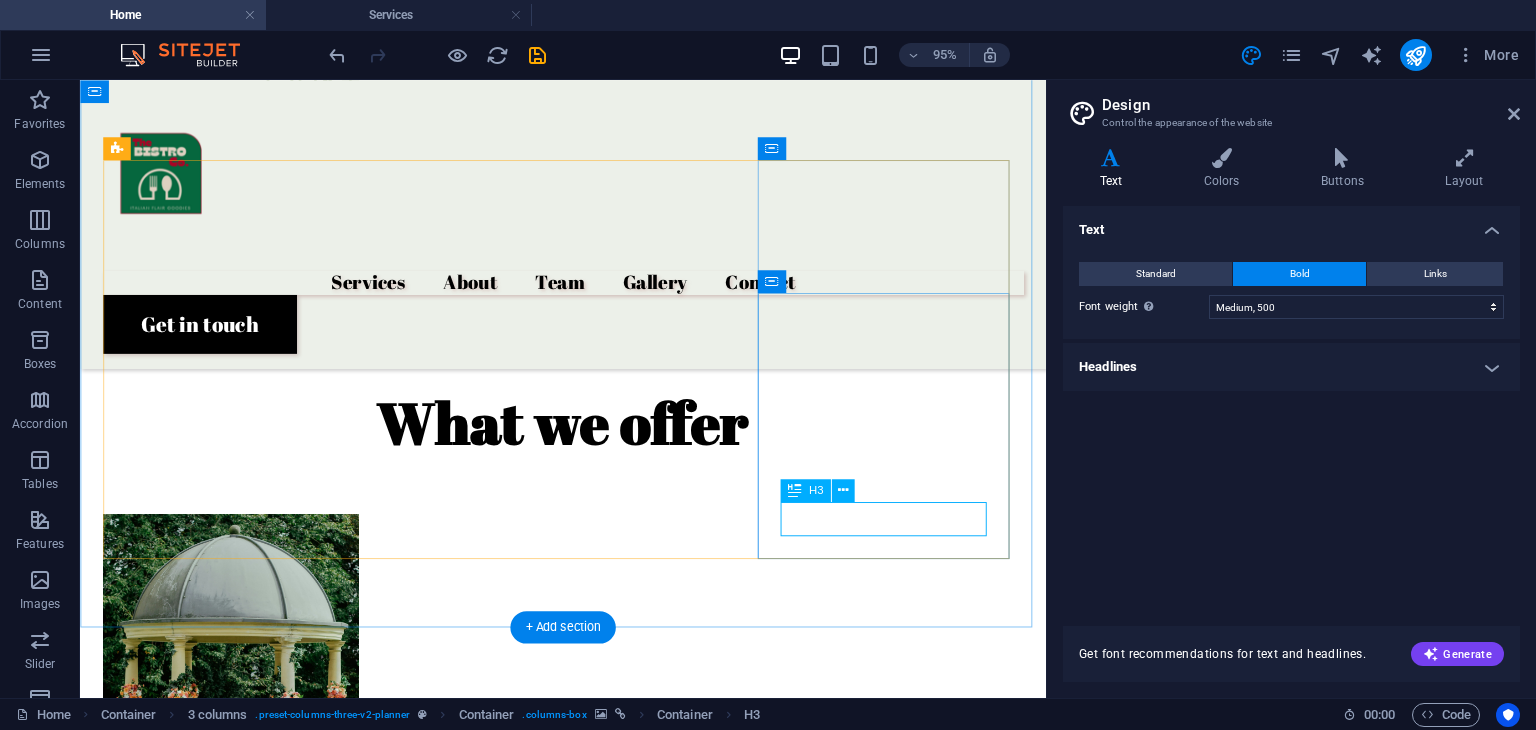 click on "Gala dinners" at bounding box center [239, 1894] 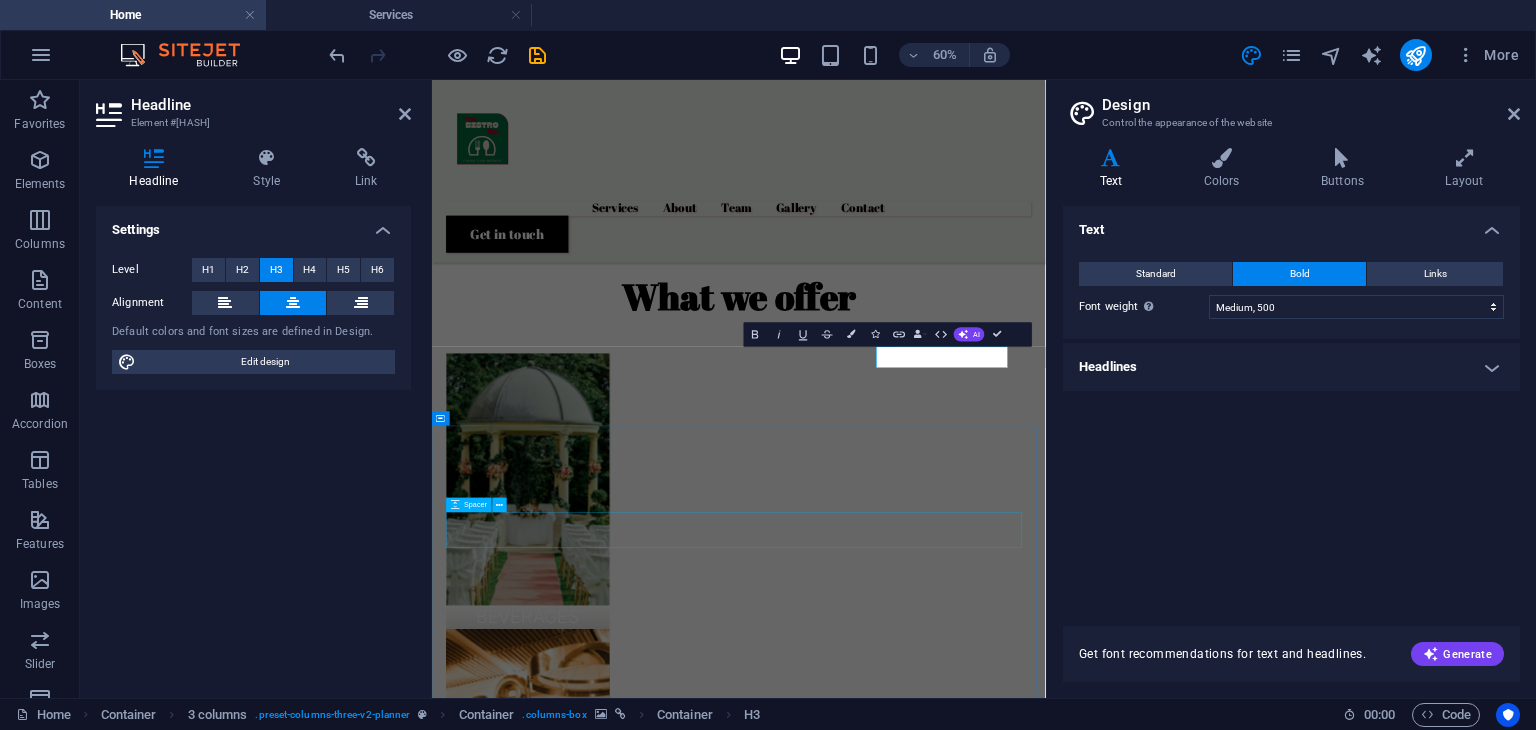 type 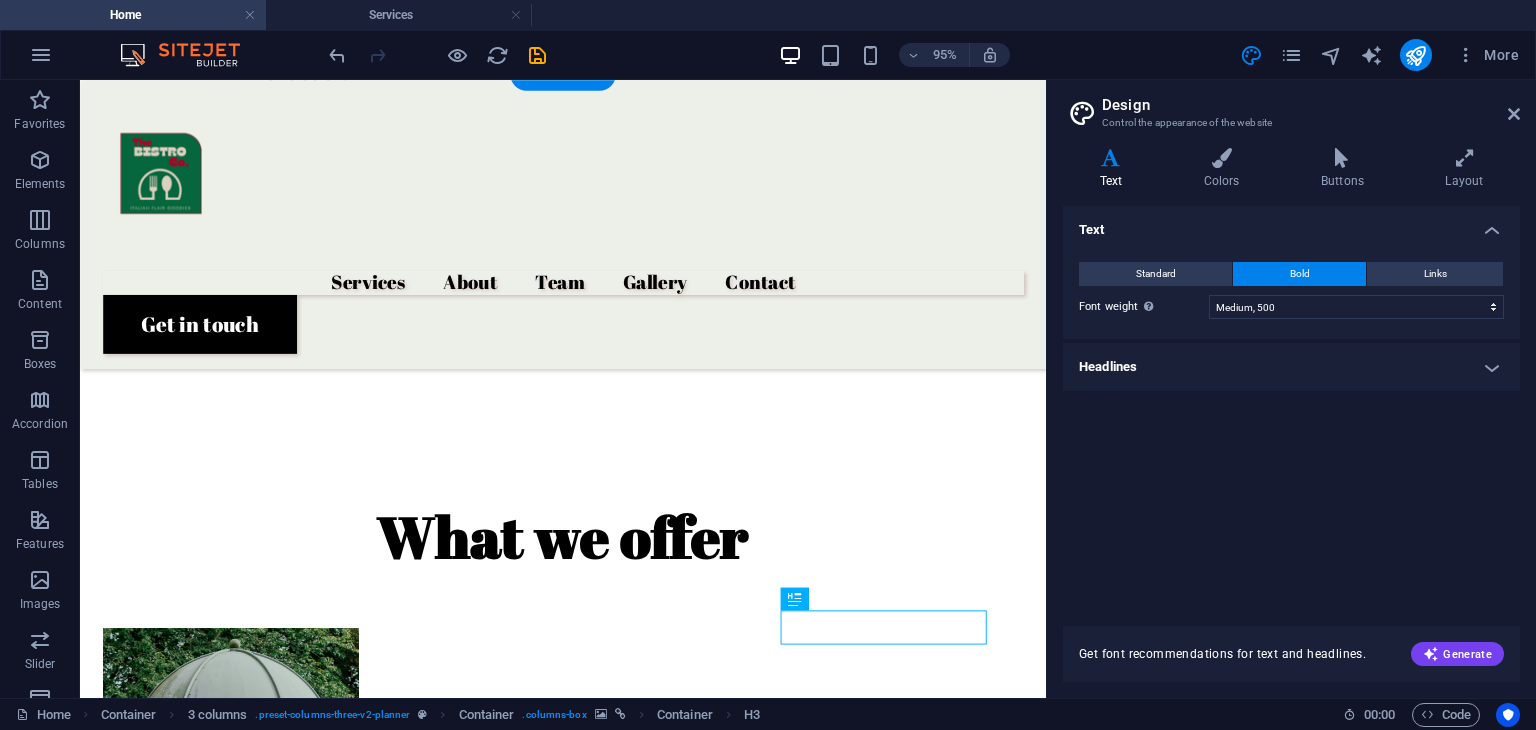 scroll, scrollTop: 1343, scrollLeft: 0, axis: vertical 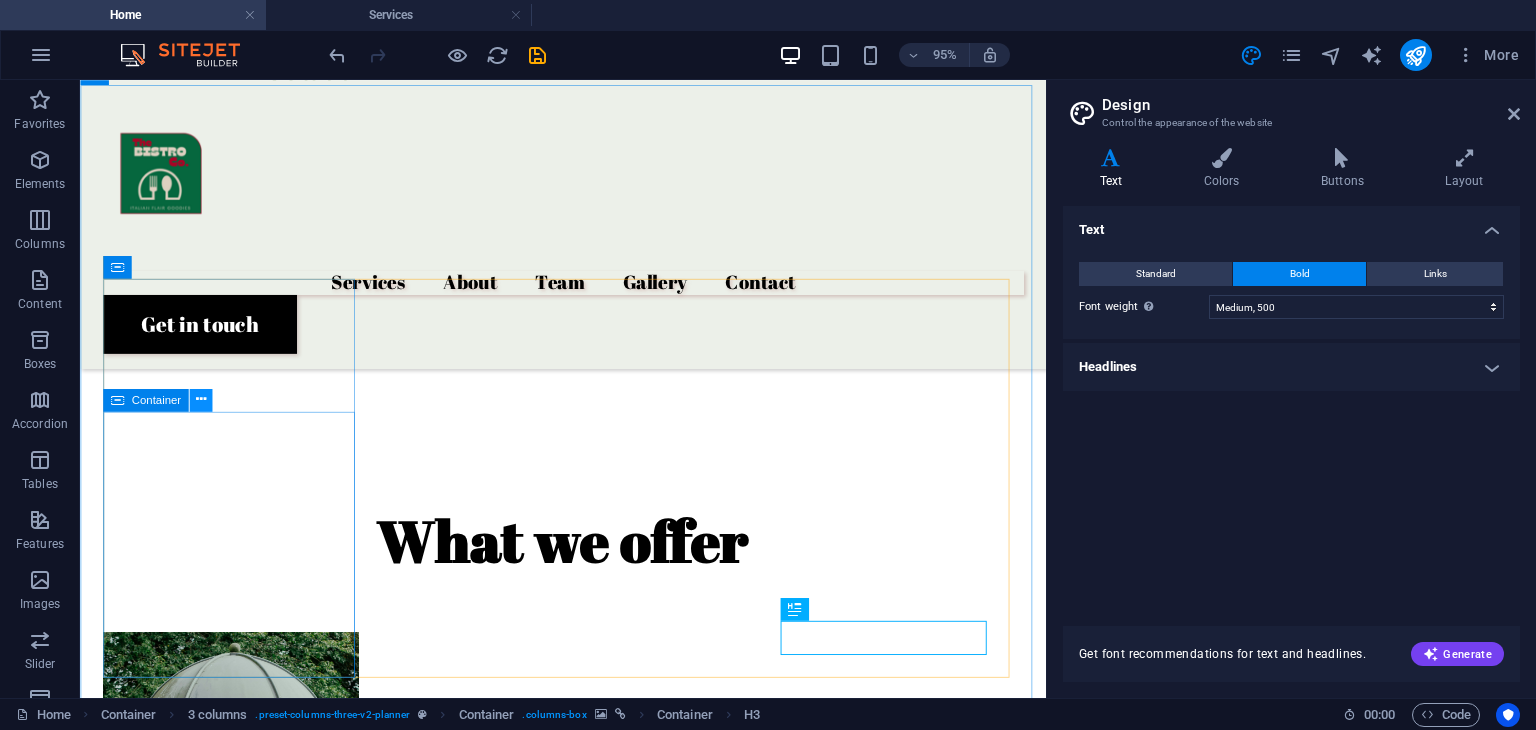 click at bounding box center (200, 400) 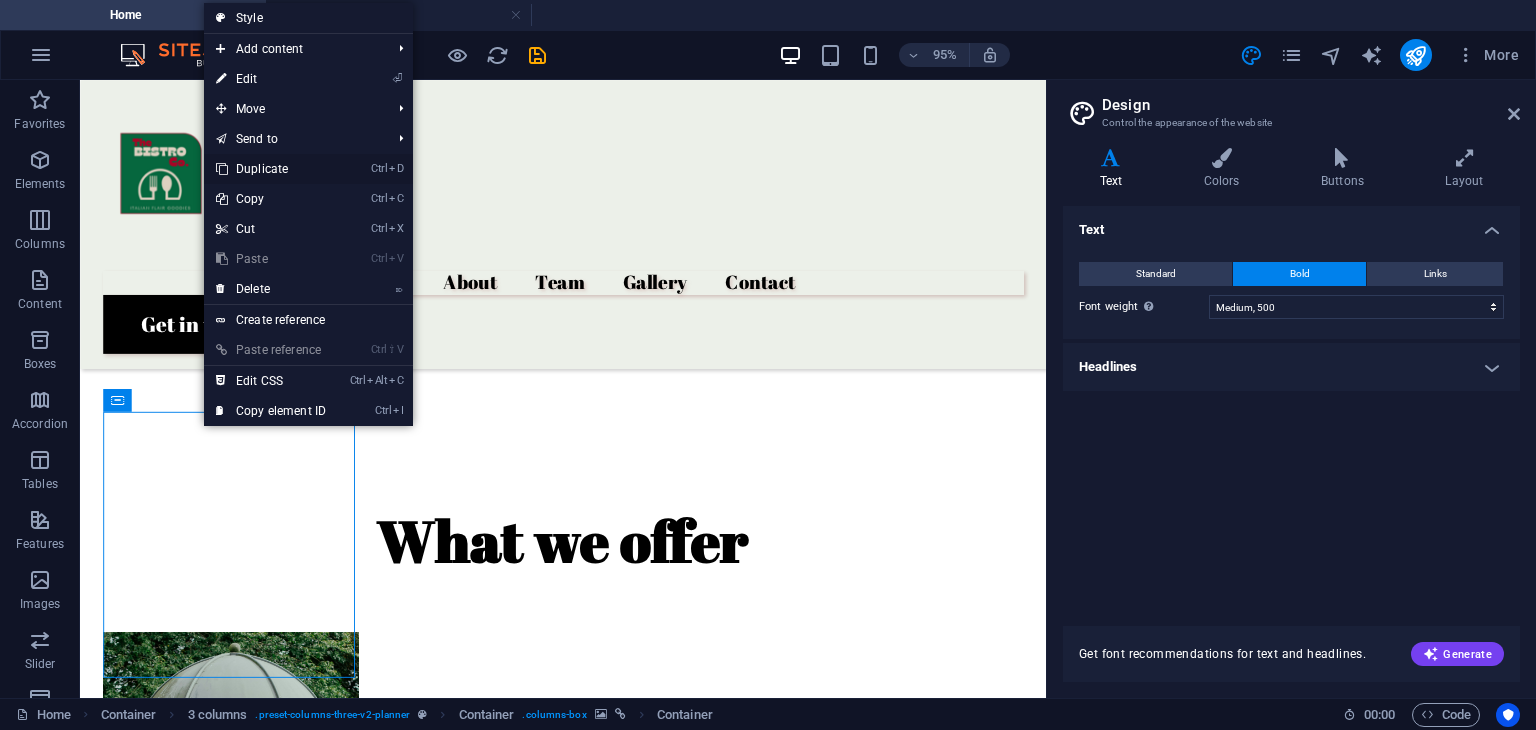 click on "Ctrl D  Duplicate" at bounding box center (271, 169) 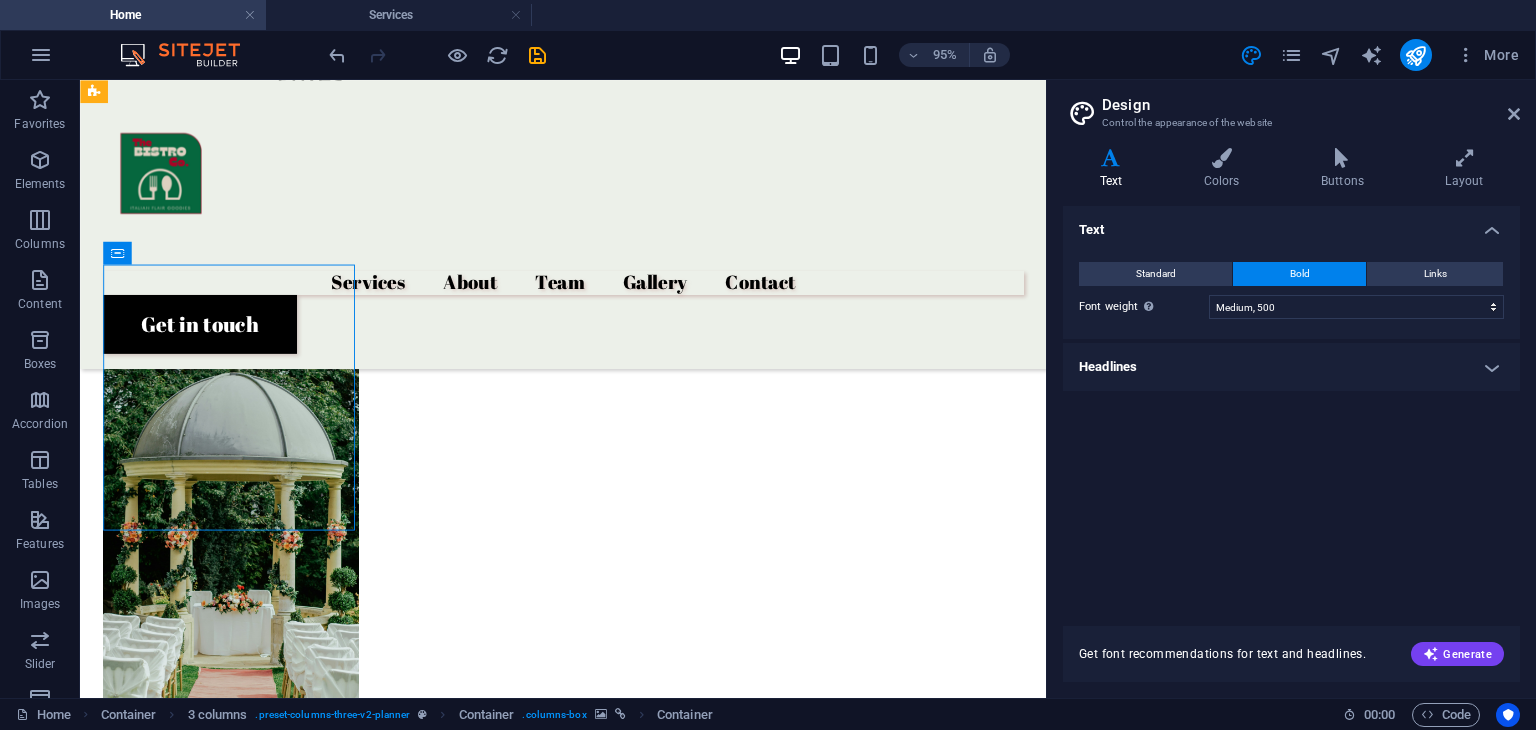 scroll, scrollTop: 1639, scrollLeft: 0, axis: vertical 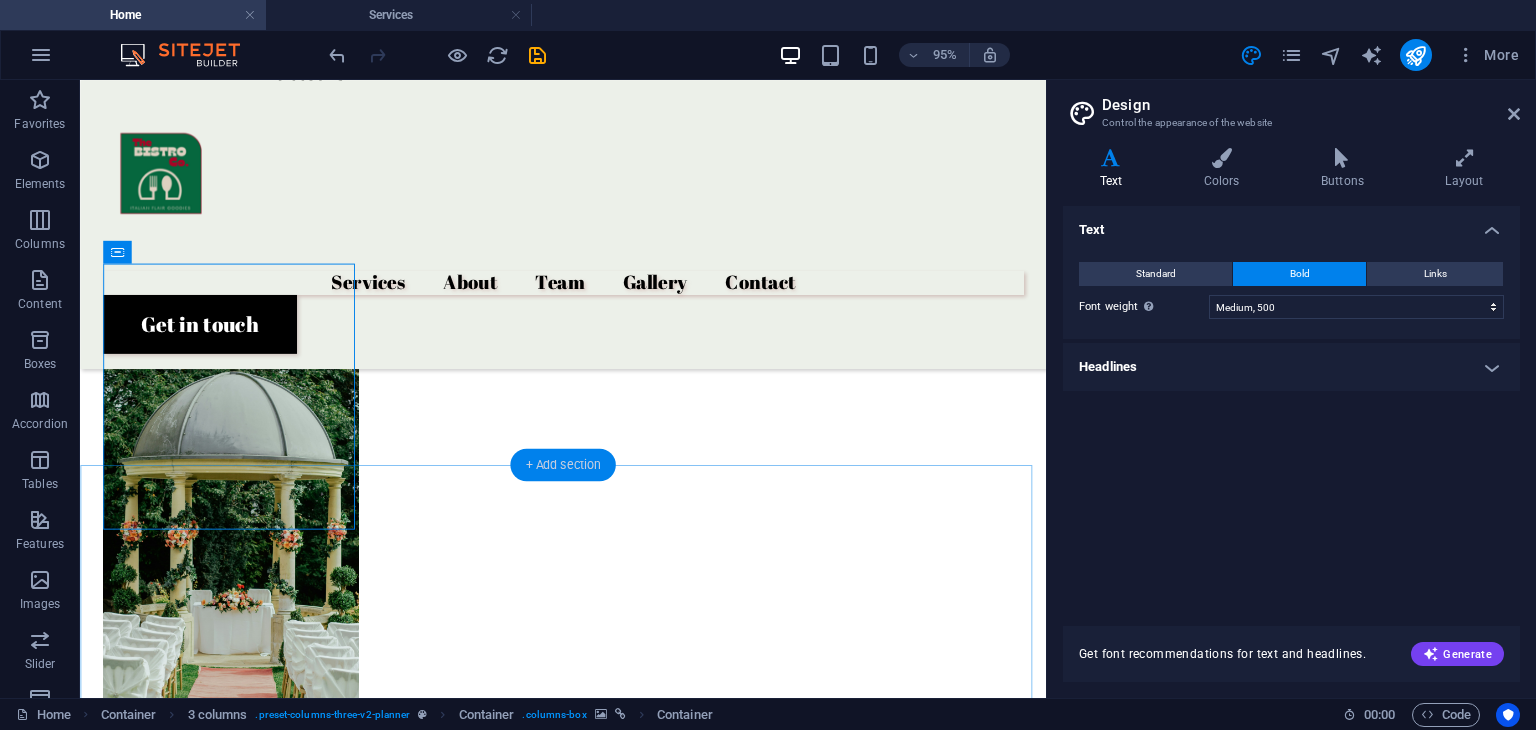 click on "+ Add section" at bounding box center [562, 464] 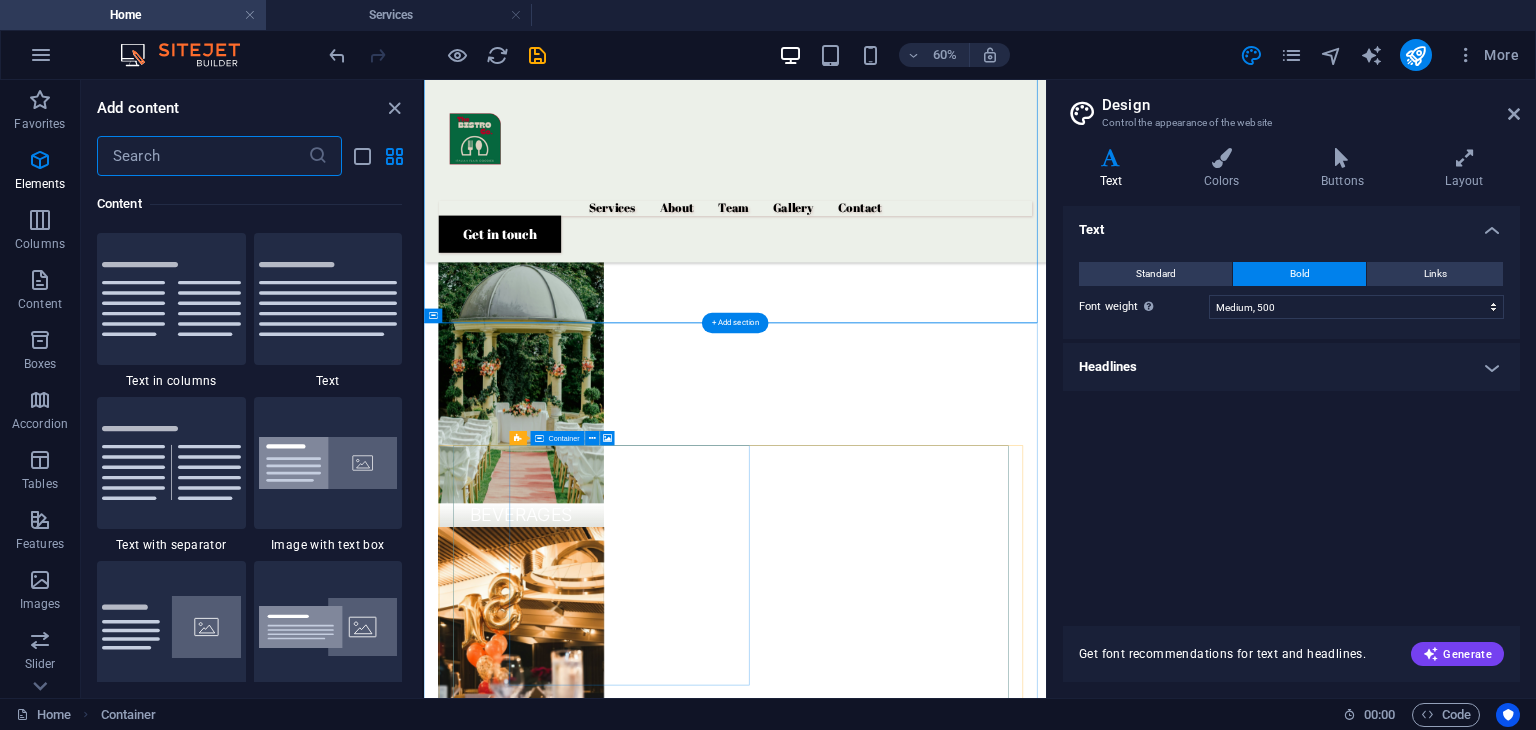 scroll, scrollTop: 3499, scrollLeft: 0, axis: vertical 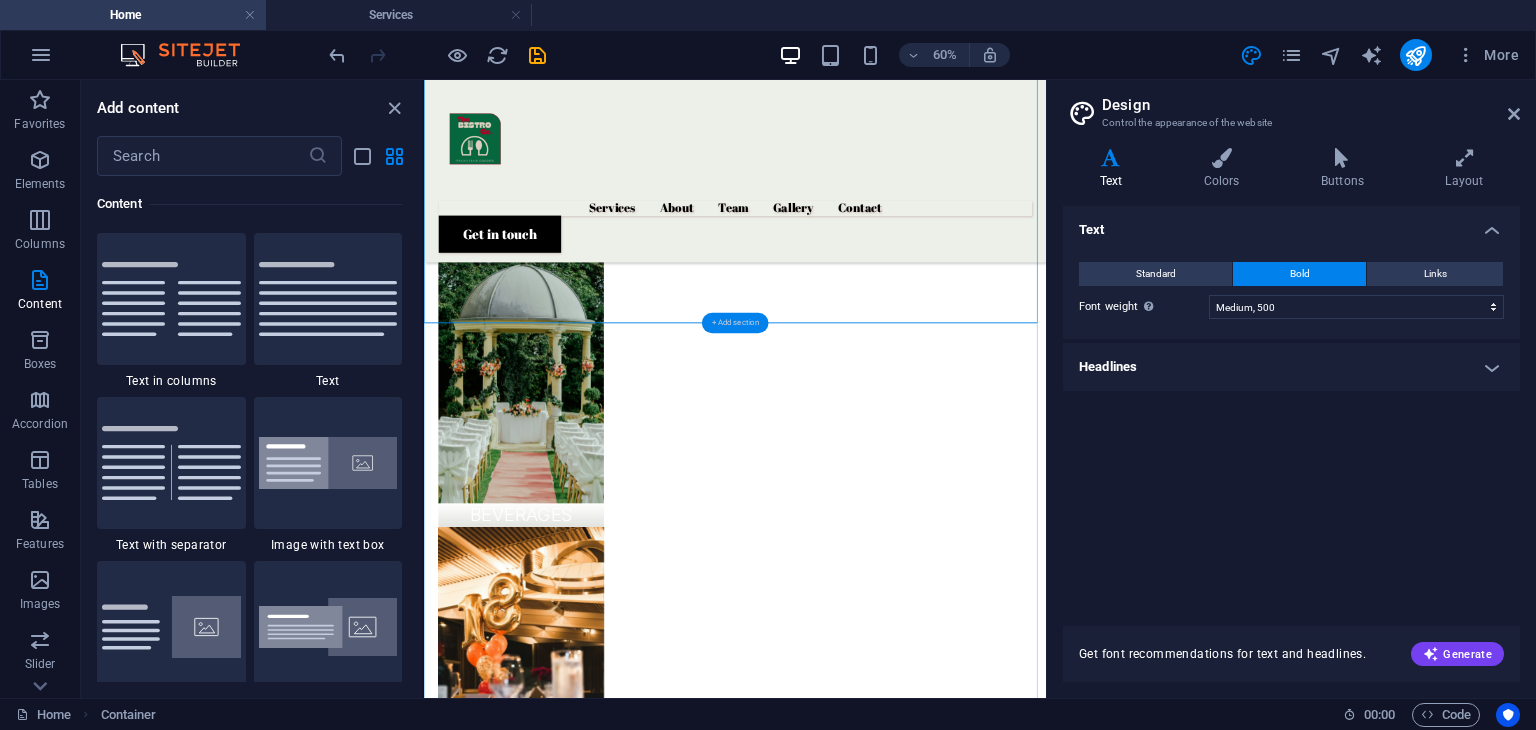 click on "+ Add section" at bounding box center (735, 323) 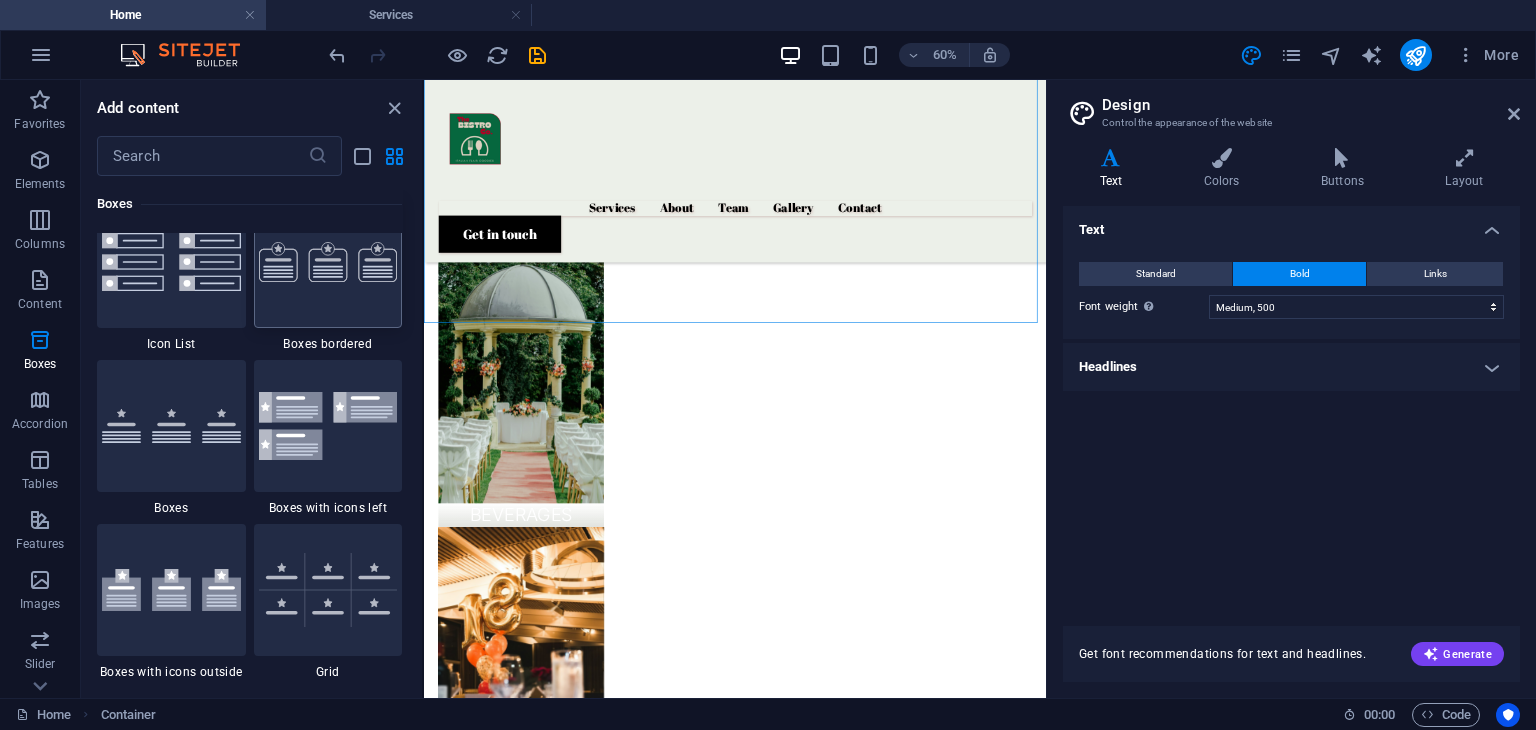 scroll, scrollTop: 5556, scrollLeft: 0, axis: vertical 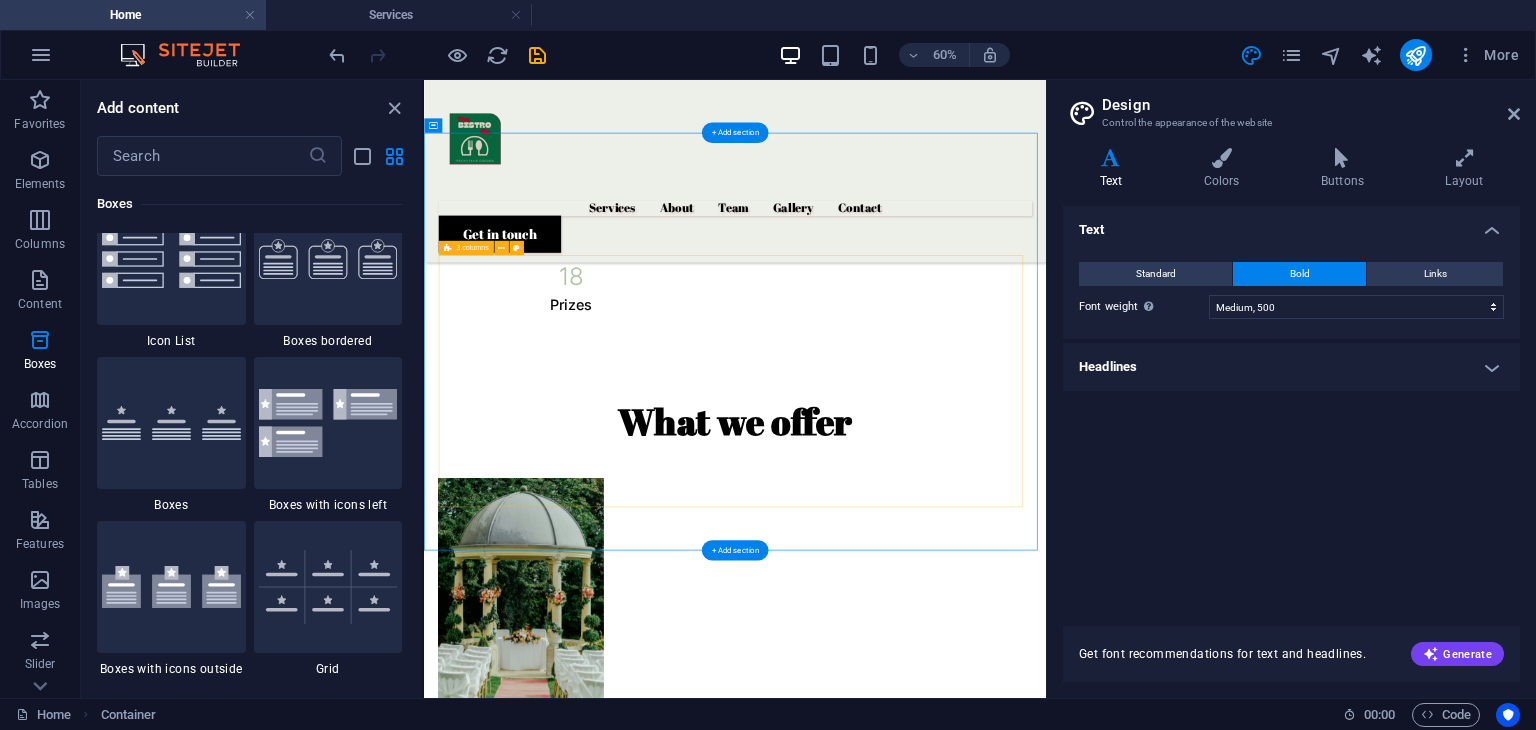 click on "BEVERAGES BEVERAGES CANNOLI TIRAMISU" at bounding box center [942, 1414] 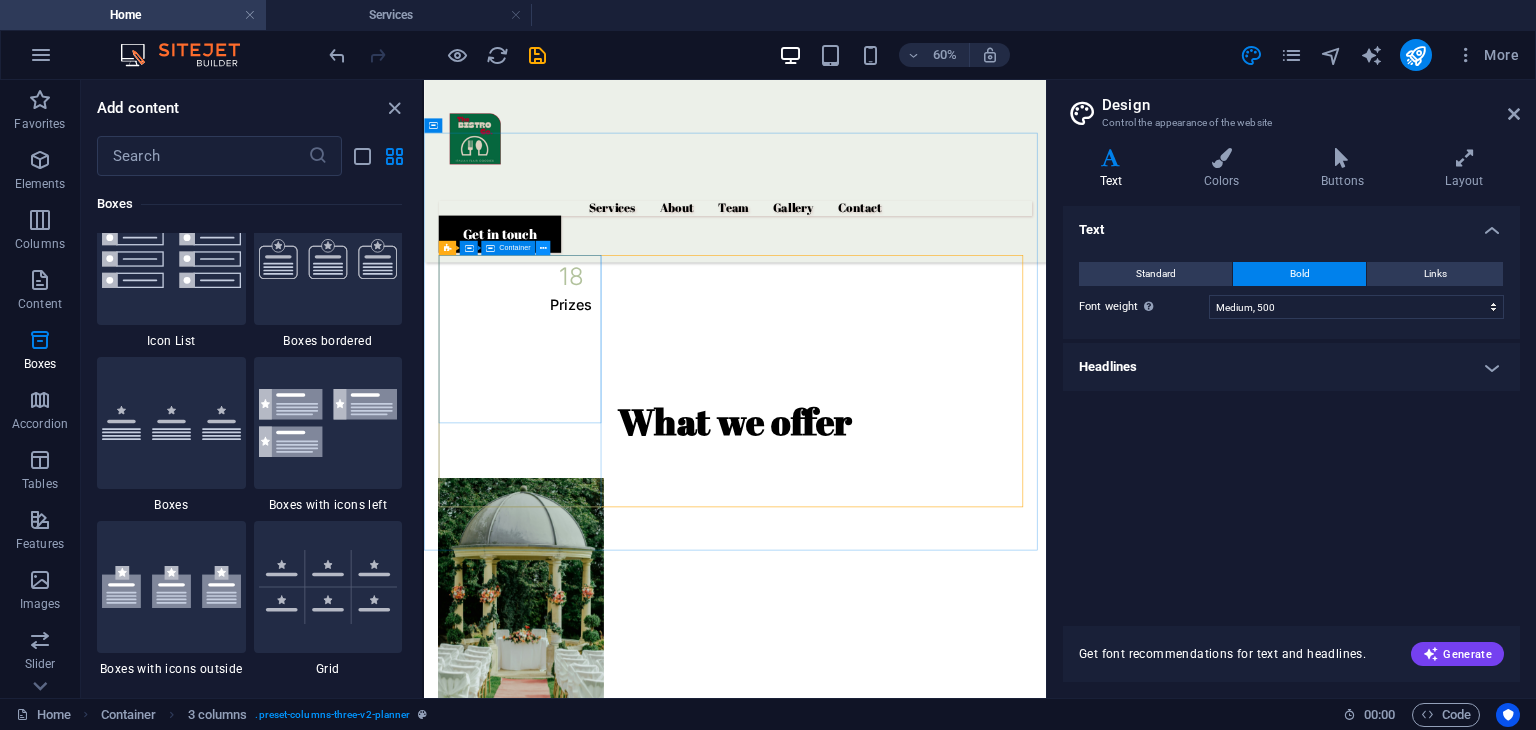 click at bounding box center [543, 248] 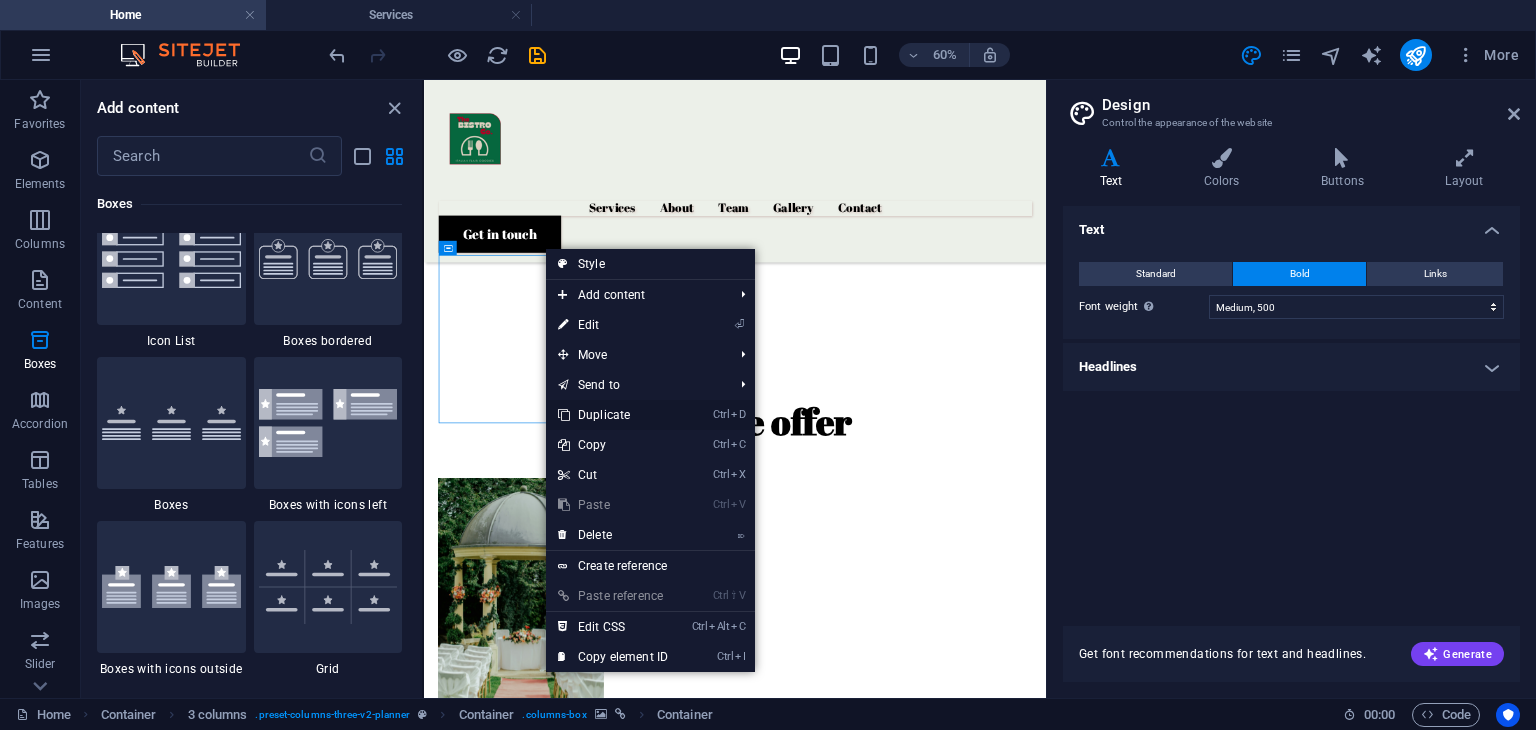 click on "Ctrl D  Duplicate" at bounding box center (613, 415) 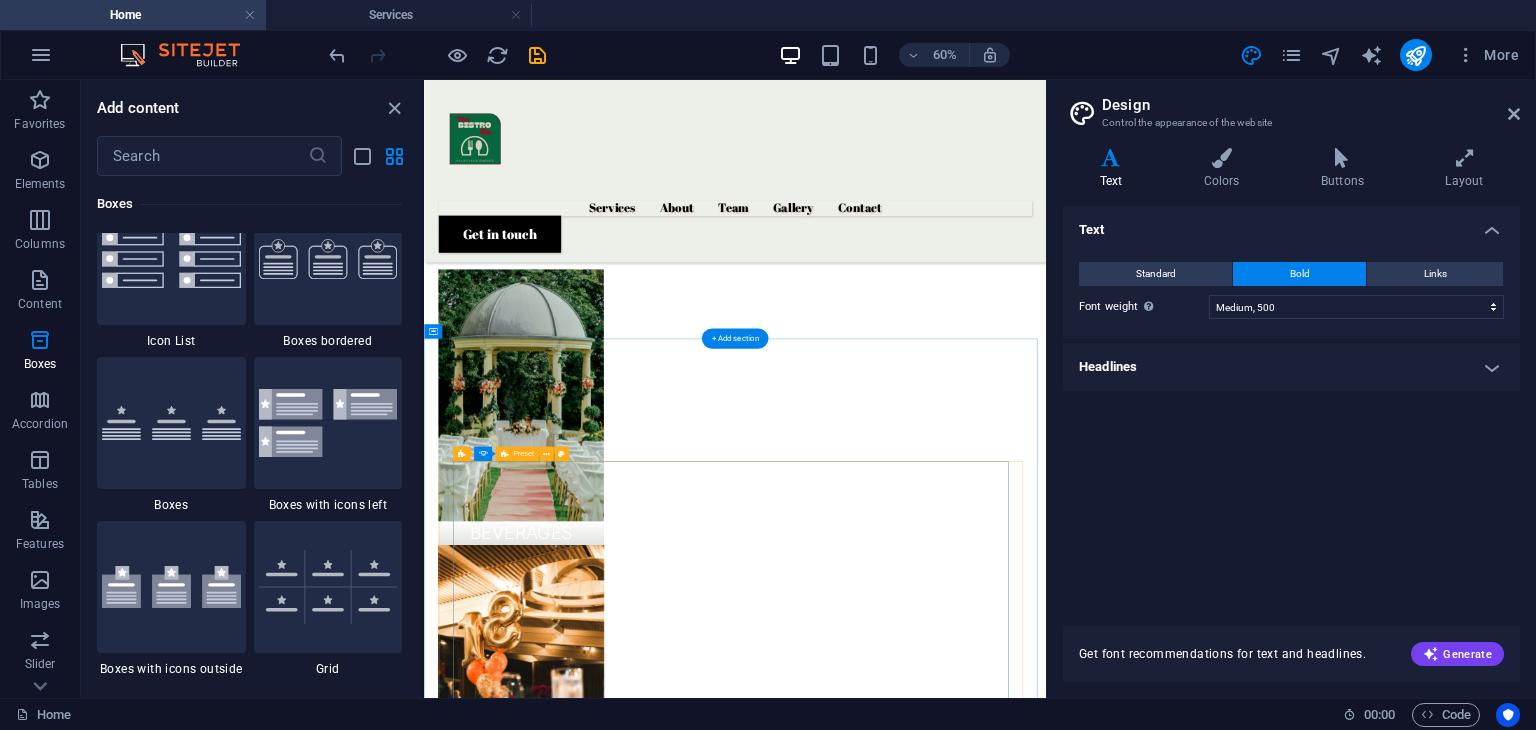 scroll, scrollTop: 1604, scrollLeft: 0, axis: vertical 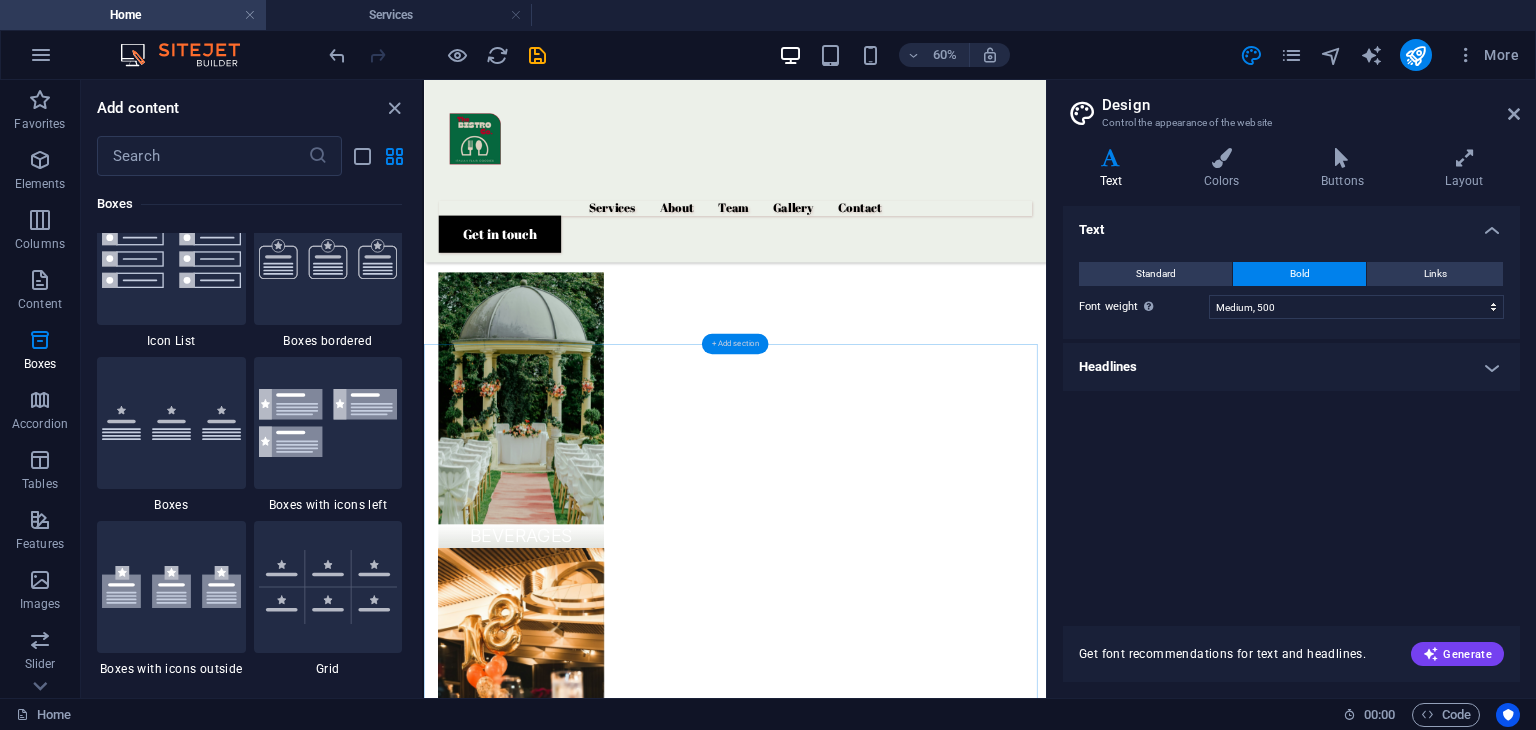 click on "+ Add section" at bounding box center [735, 344] 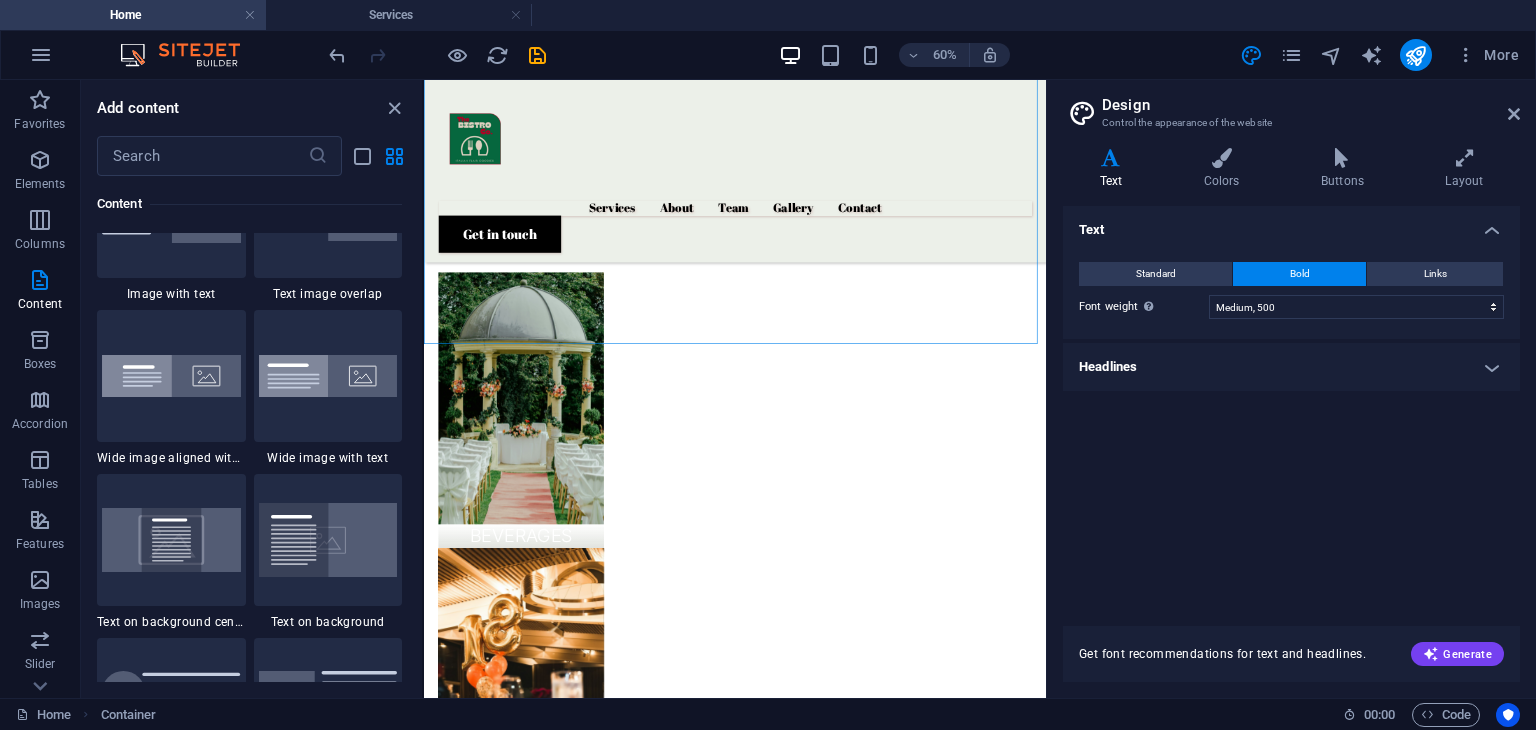 scroll, scrollTop: 3928, scrollLeft: 0, axis: vertical 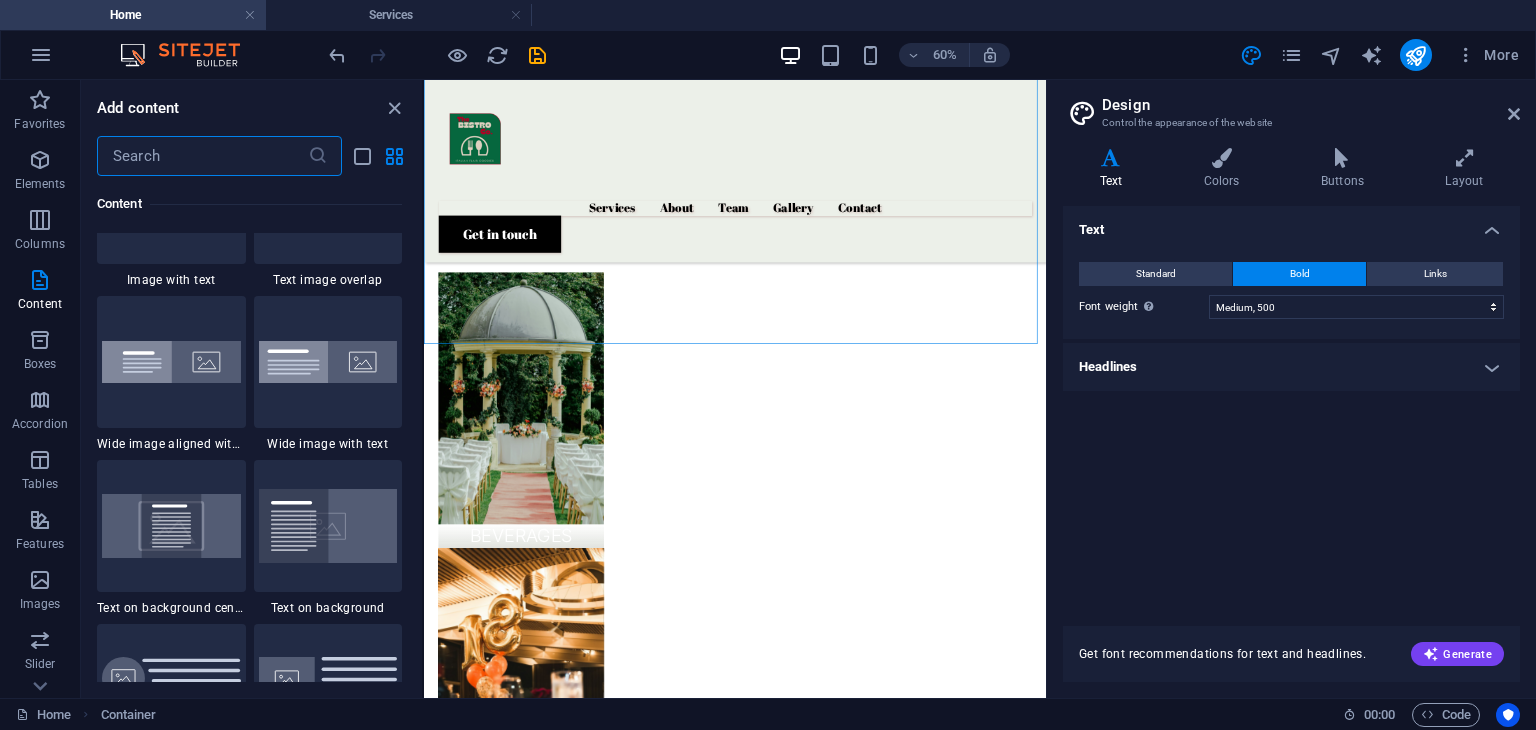 click at bounding box center (202, 156) 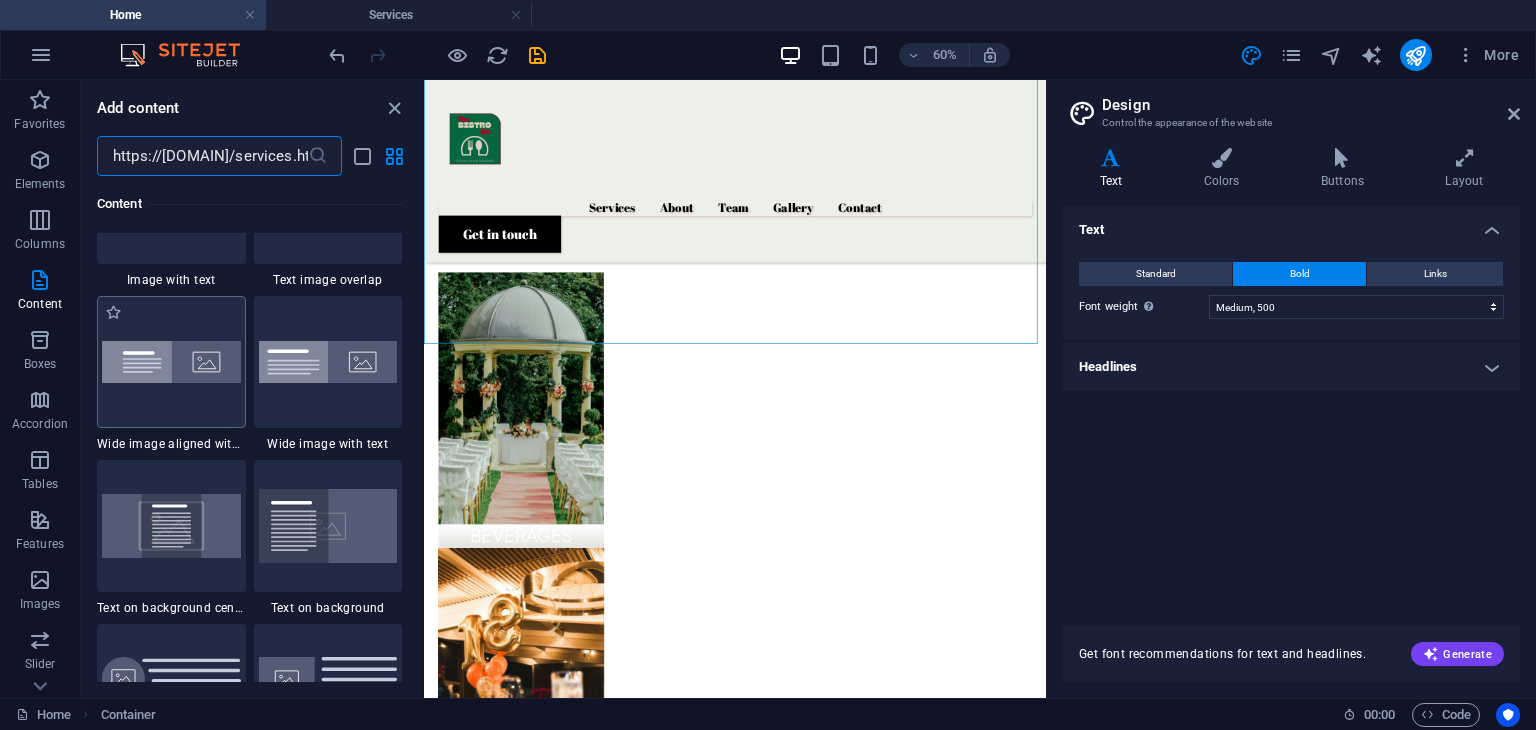 scroll, scrollTop: 0, scrollLeft: 84, axis: horizontal 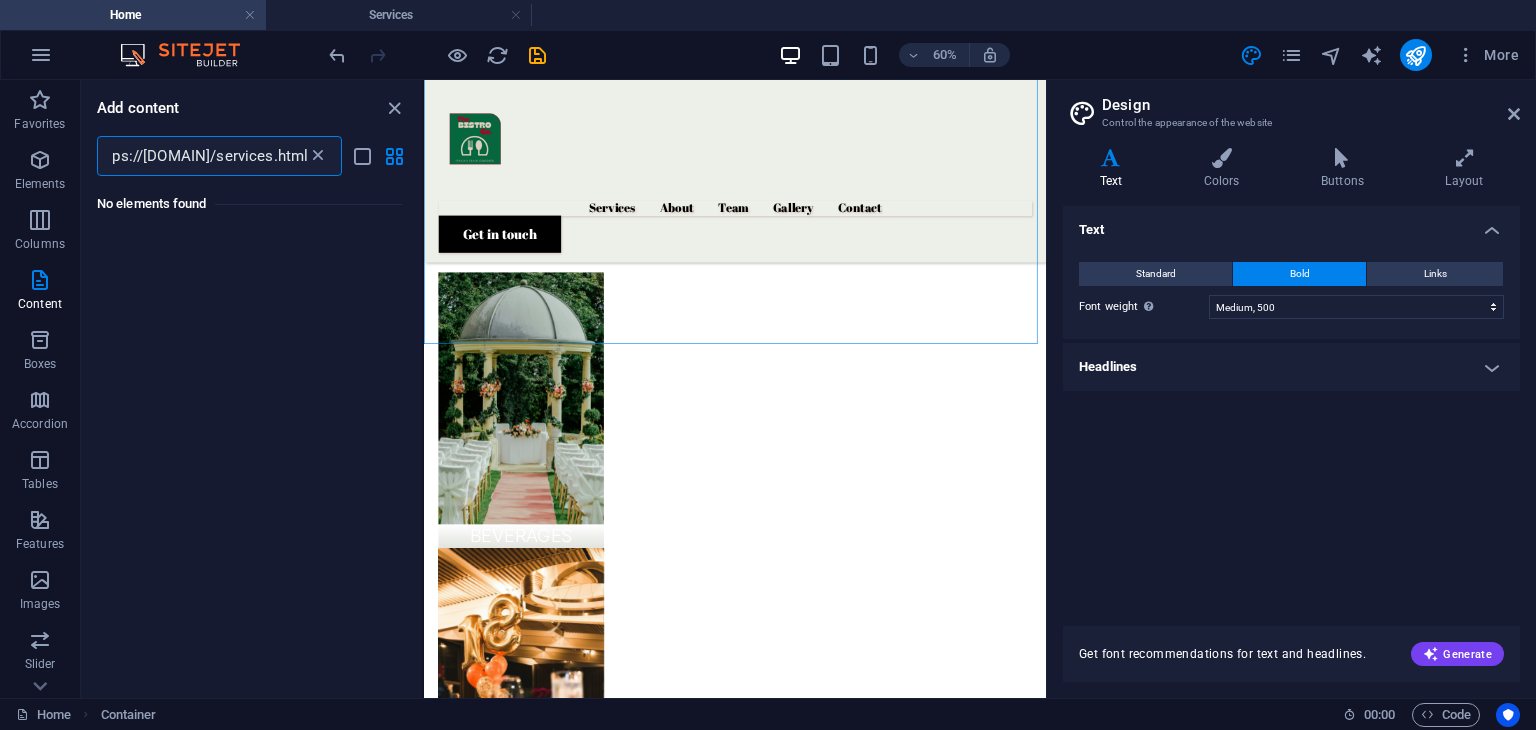 type on "https://[DOMAIN]/services.html" 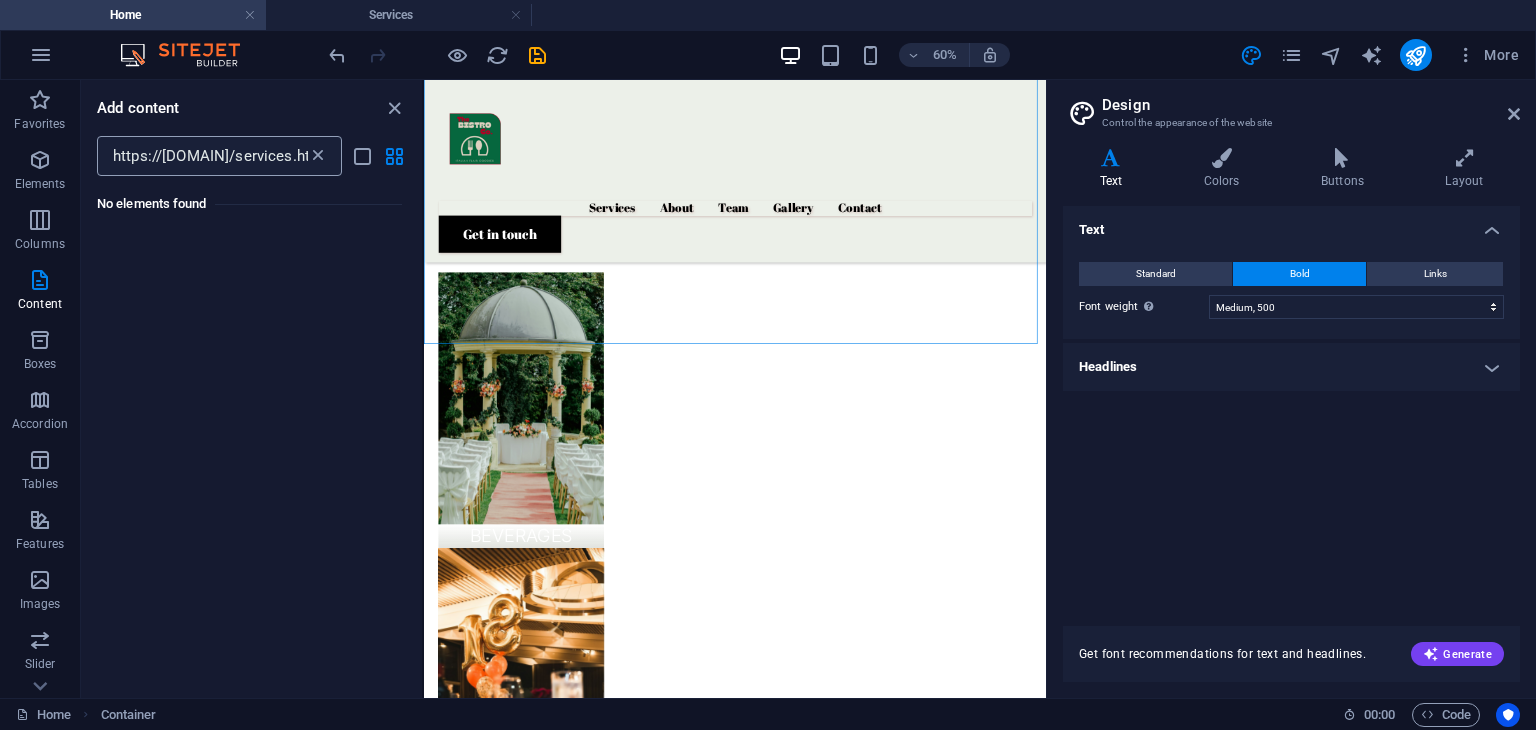 click at bounding box center [318, 156] 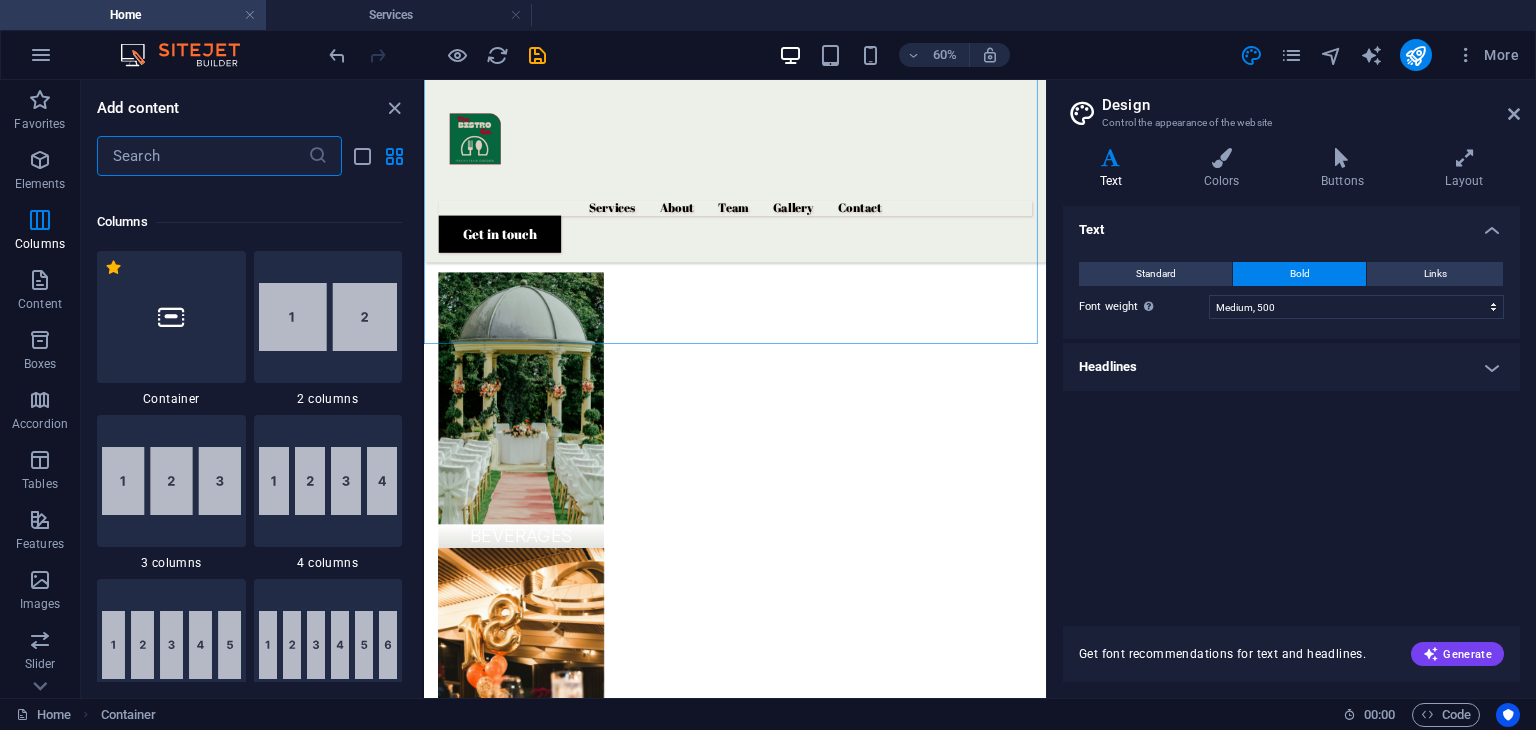 scroll, scrollTop: 975, scrollLeft: 0, axis: vertical 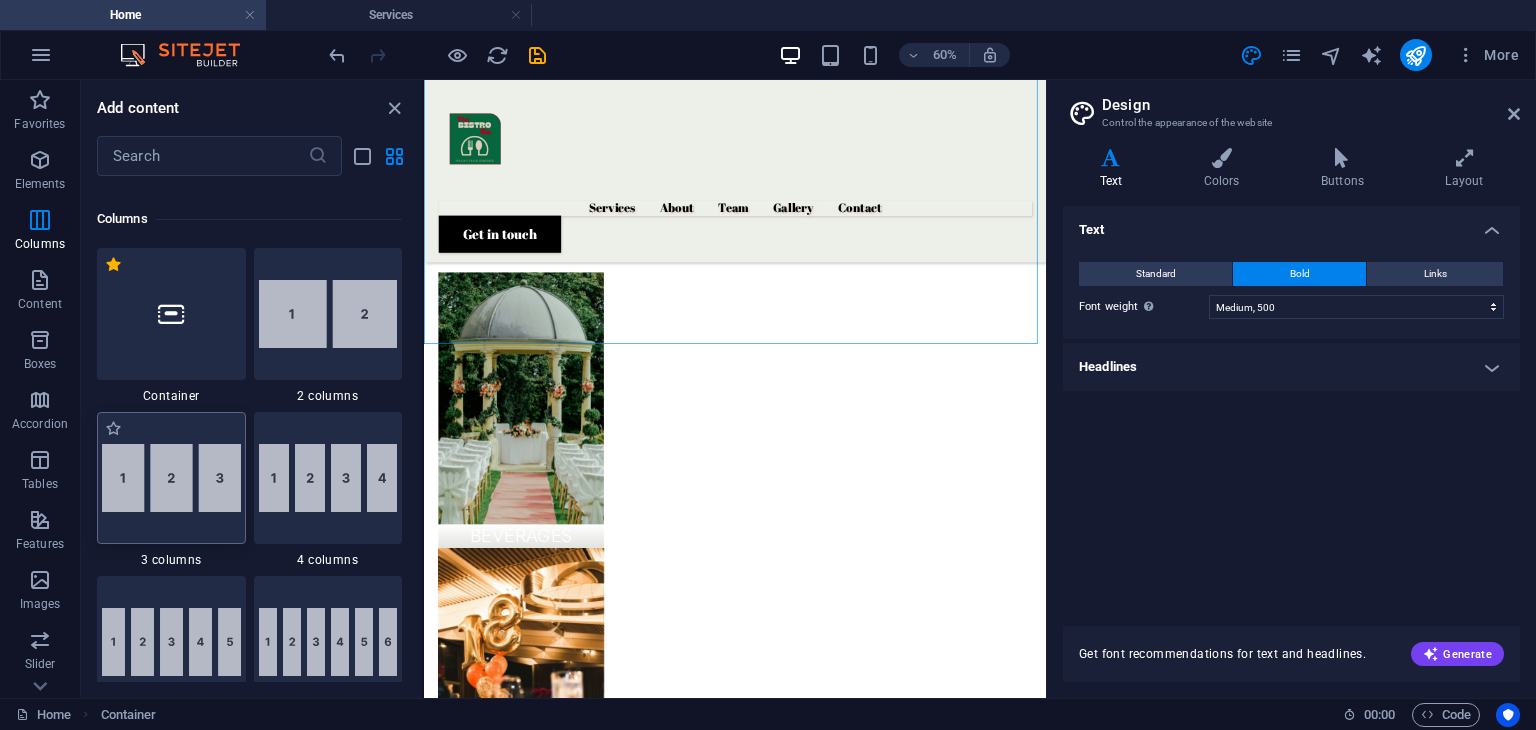 click at bounding box center (171, 478) 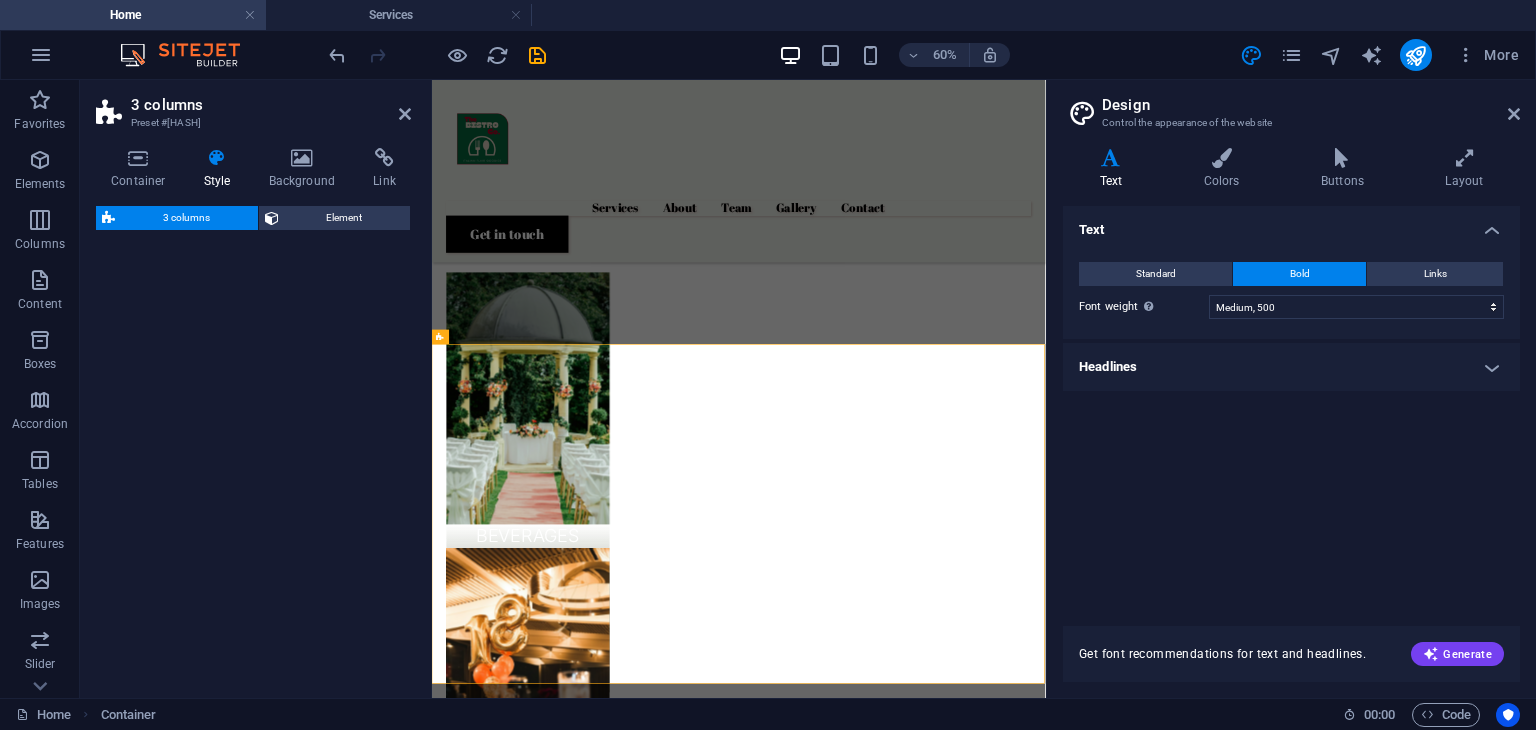 select on "rem" 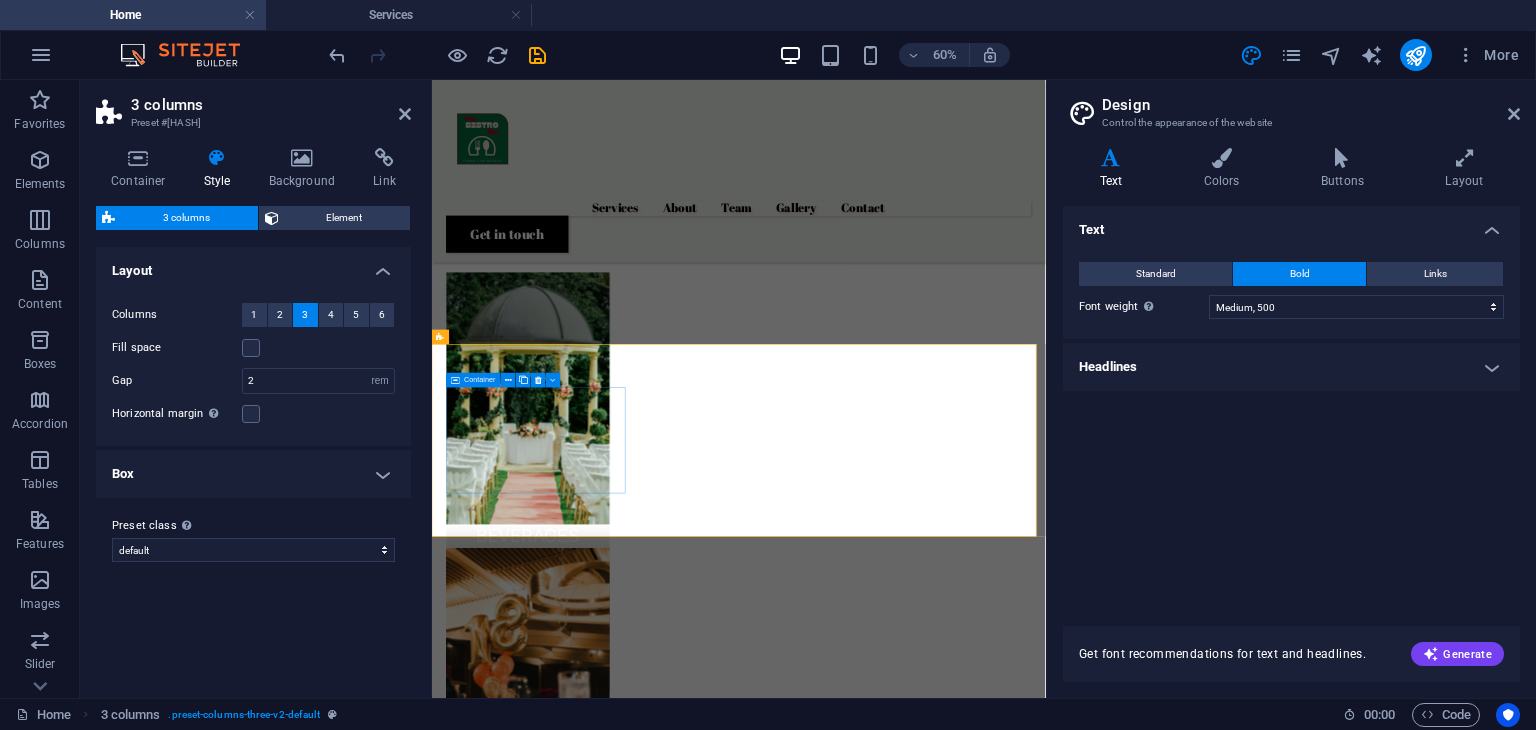 click on "Drop content here or  Add elements  Paste clipboard" at bounding box center [608, 1955] 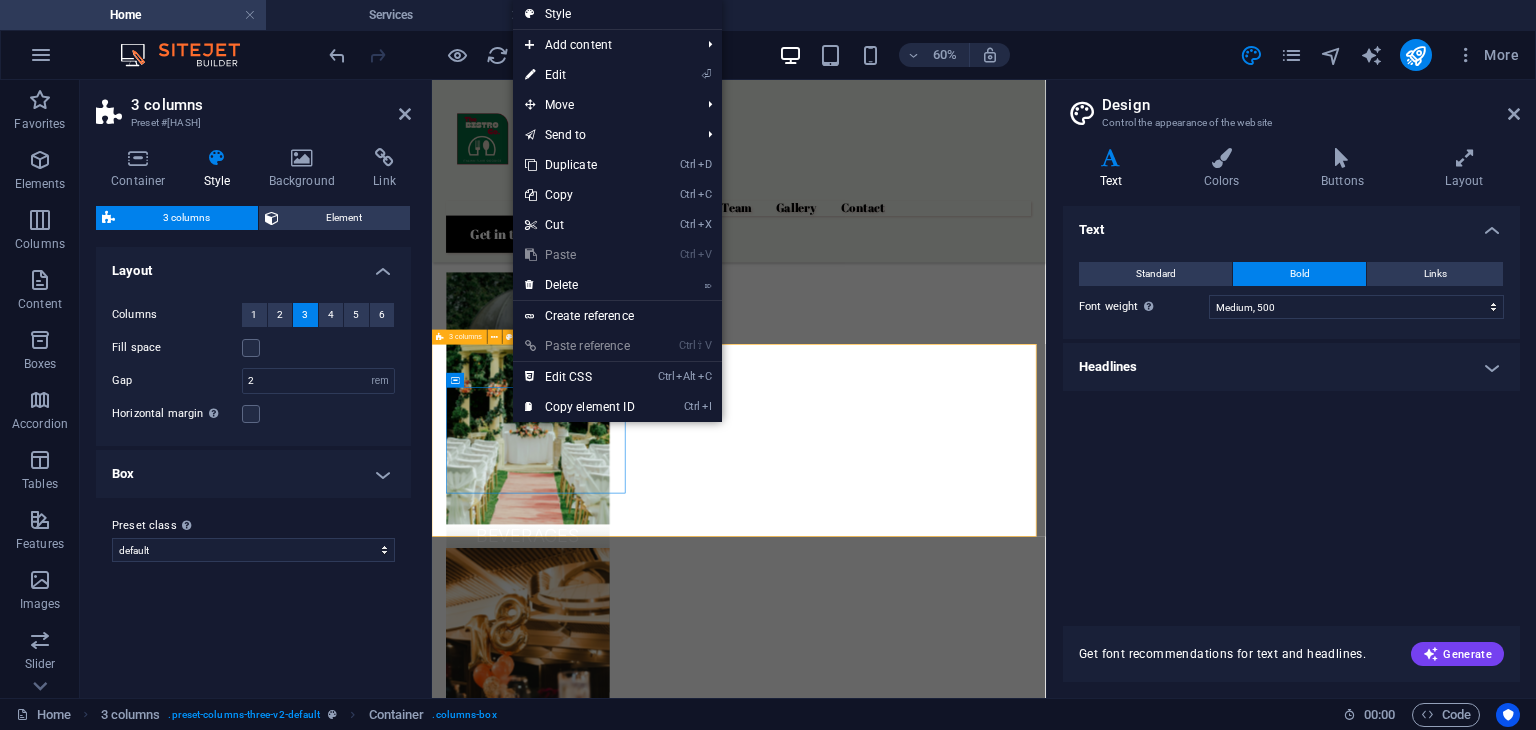 click on "Drop content here or  Add elements  Paste clipboard Drop content here or  Add elements  Paste clipboard Drop content here or  Add elements  Paste clipboard" at bounding box center (943, 2113) 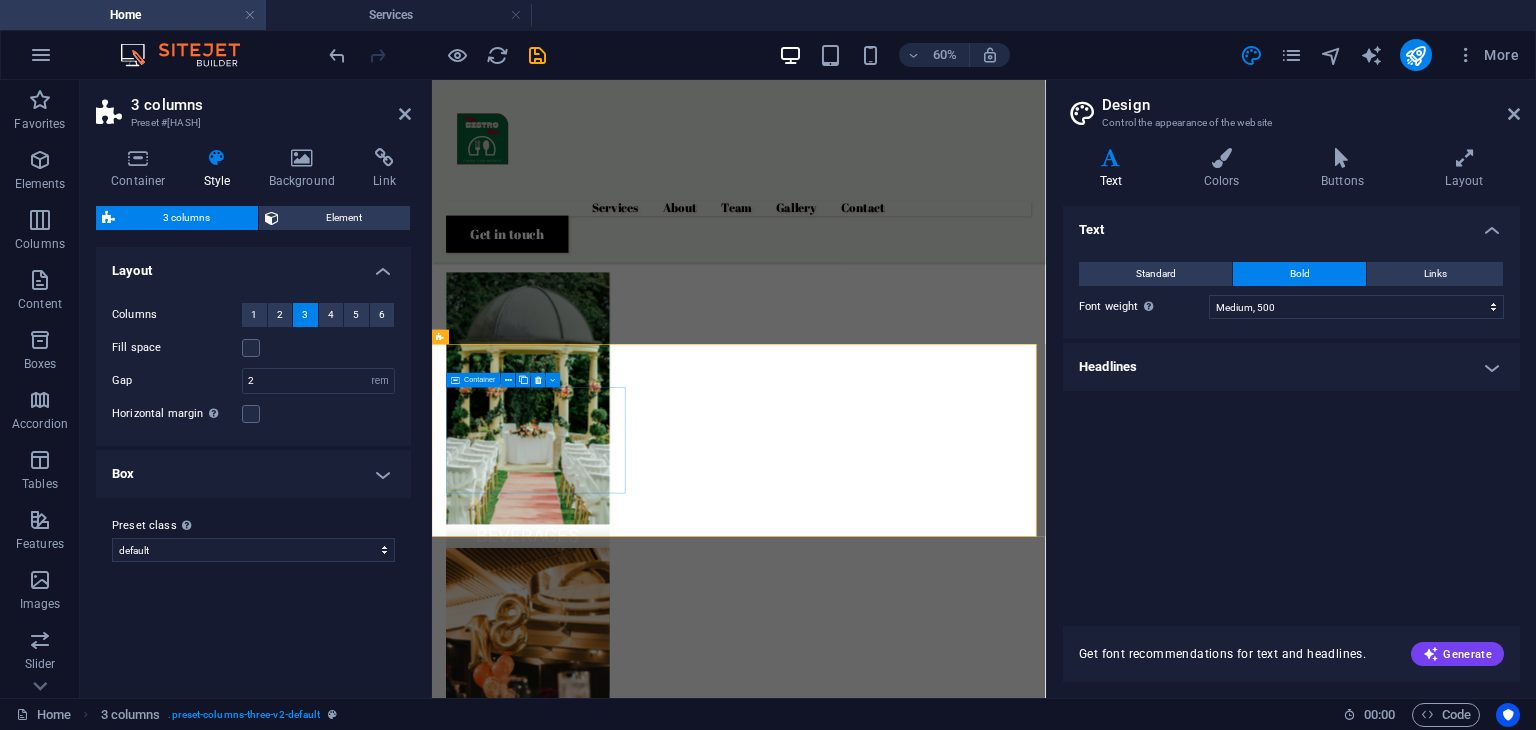 click on "Add elements" at bounding box center [548, 1985] 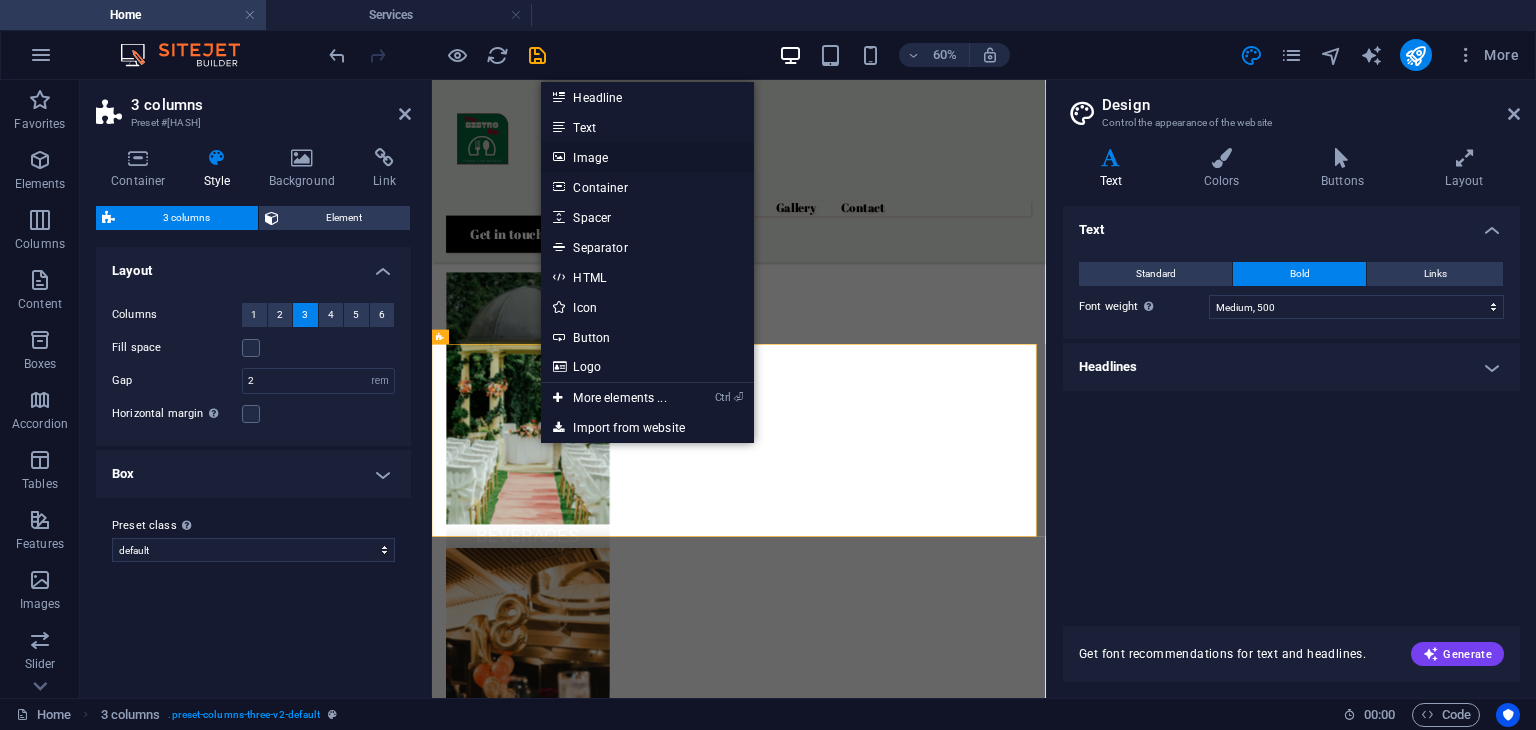 click on "Image" at bounding box center [647, 157] 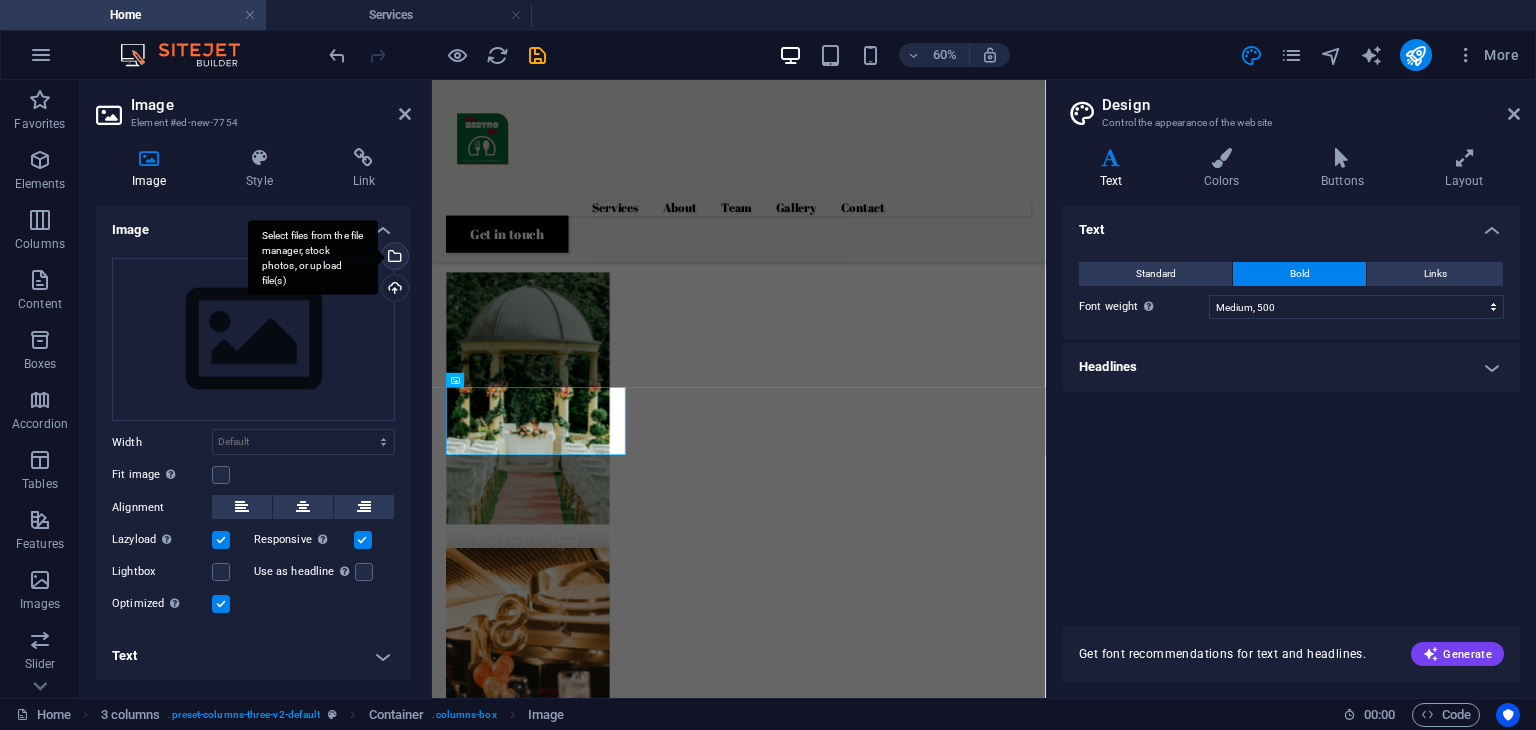 click on "Select files from the file manager, stock photos, or upload file(s)" at bounding box center (393, 258) 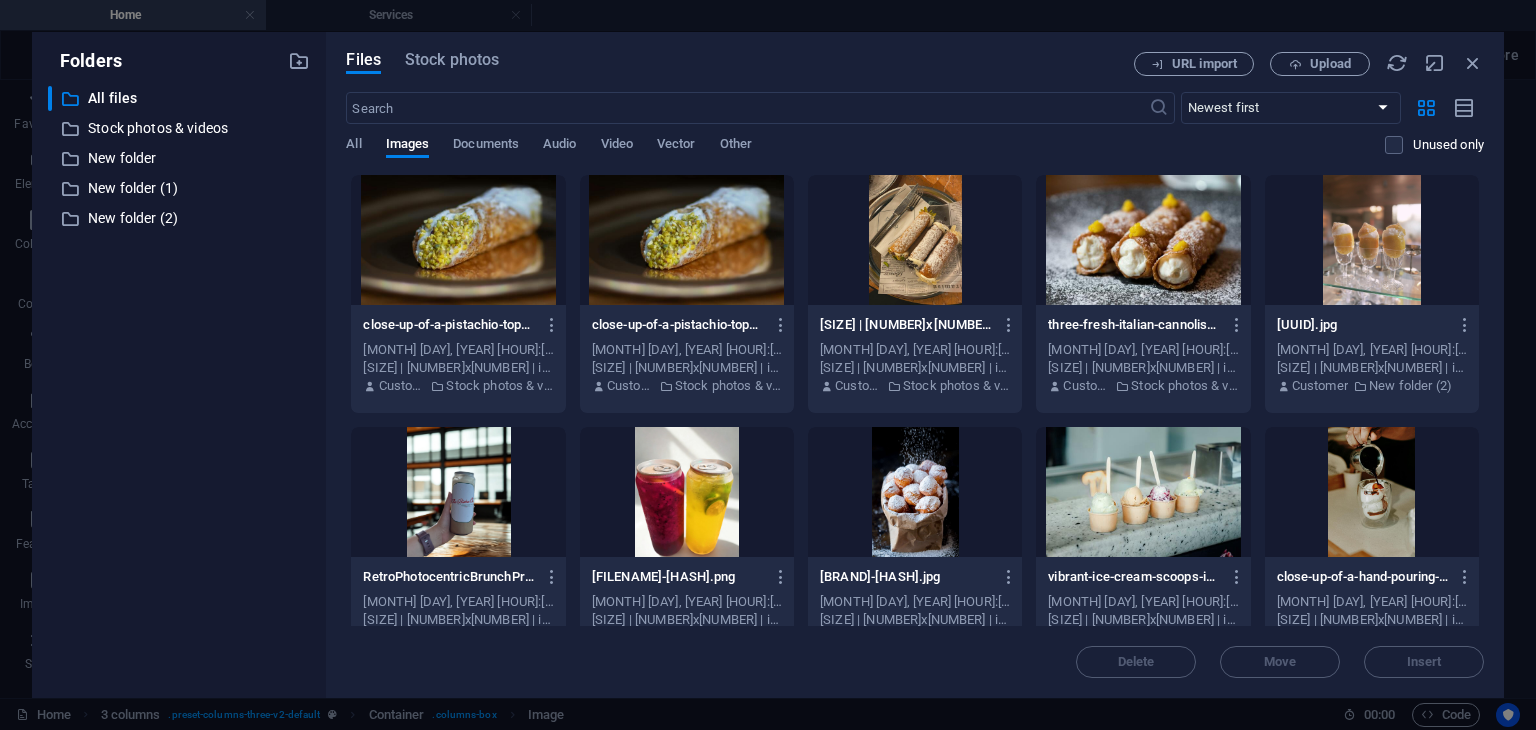click at bounding box center [1143, 492] 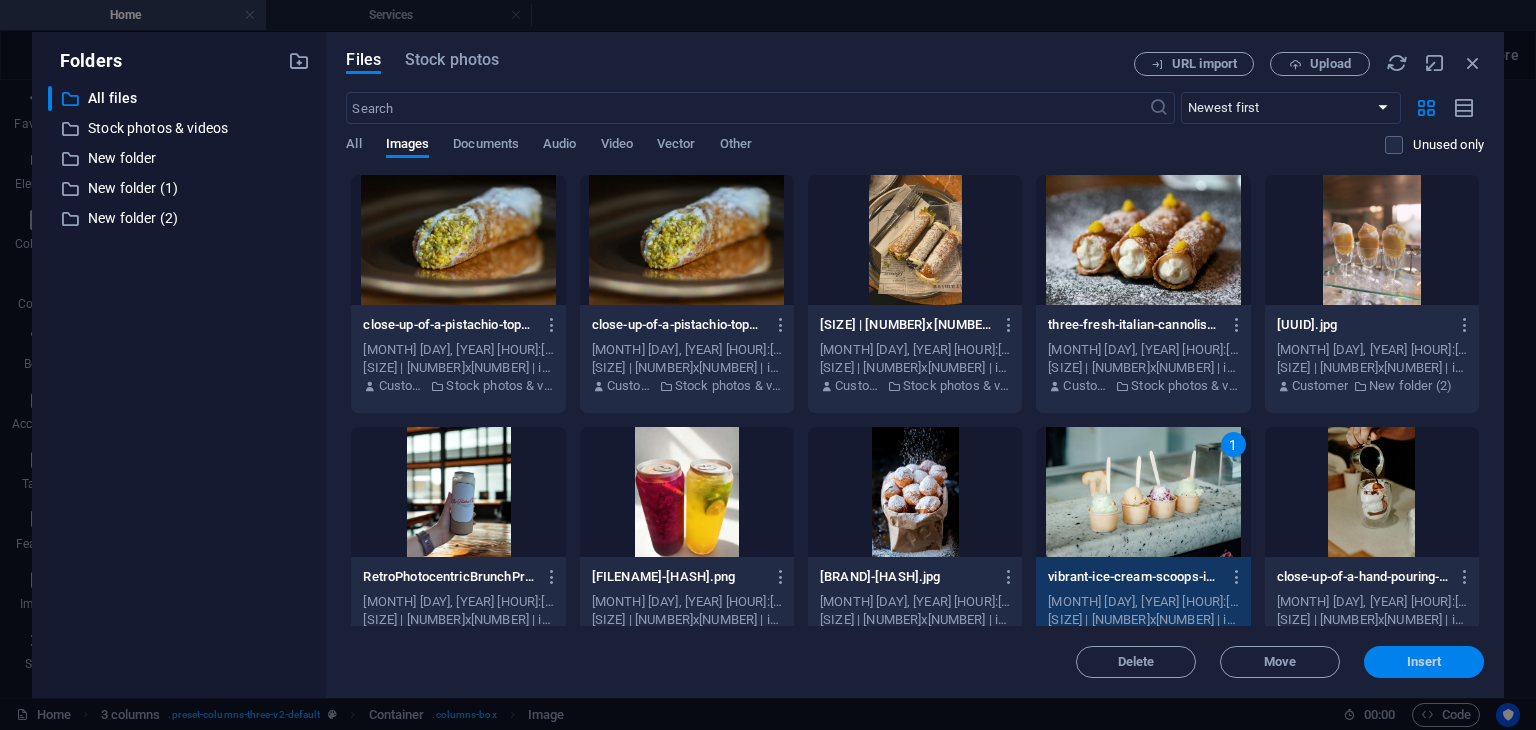 click on "Insert" at bounding box center [1424, 662] 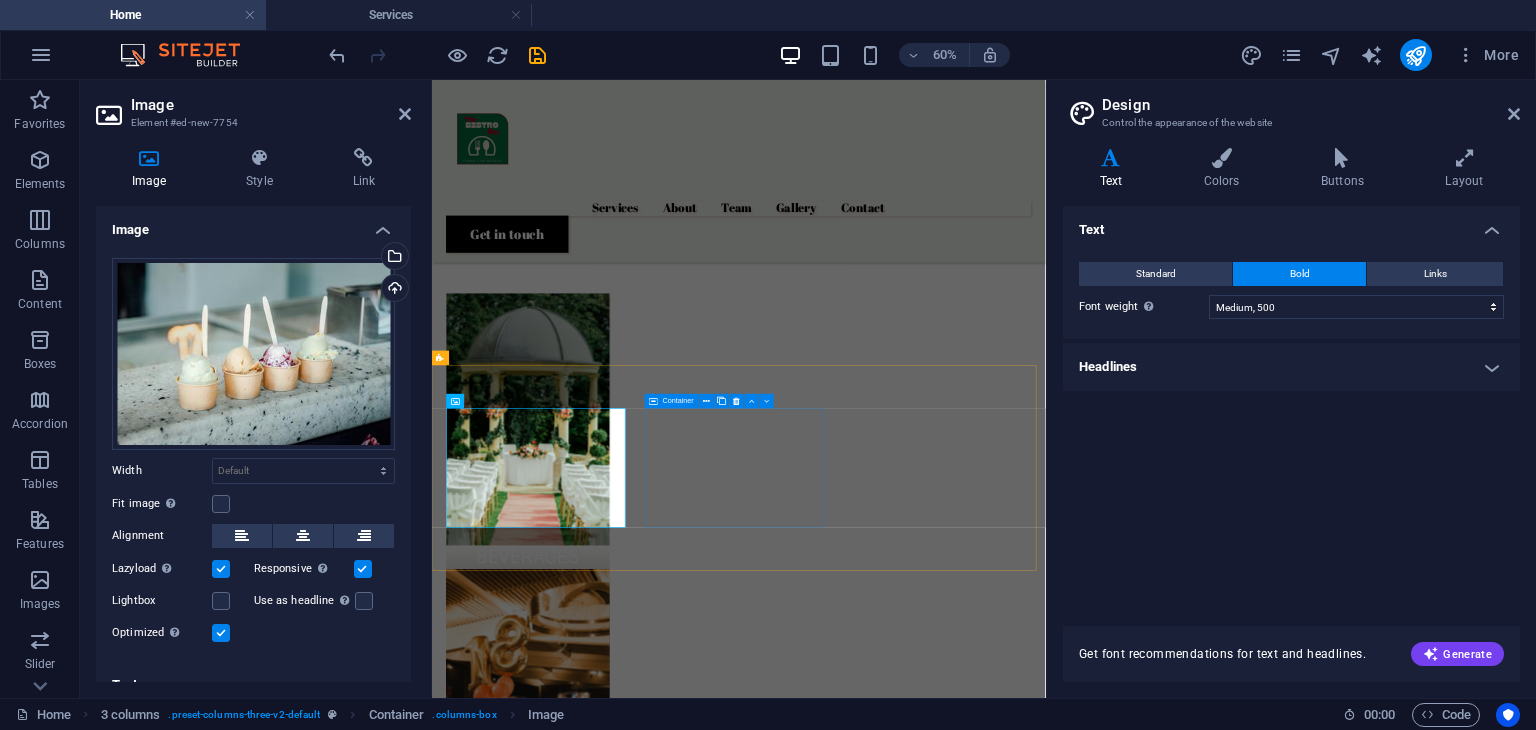 scroll, scrollTop: 1569, scrollLeft: 0, axis: vertical 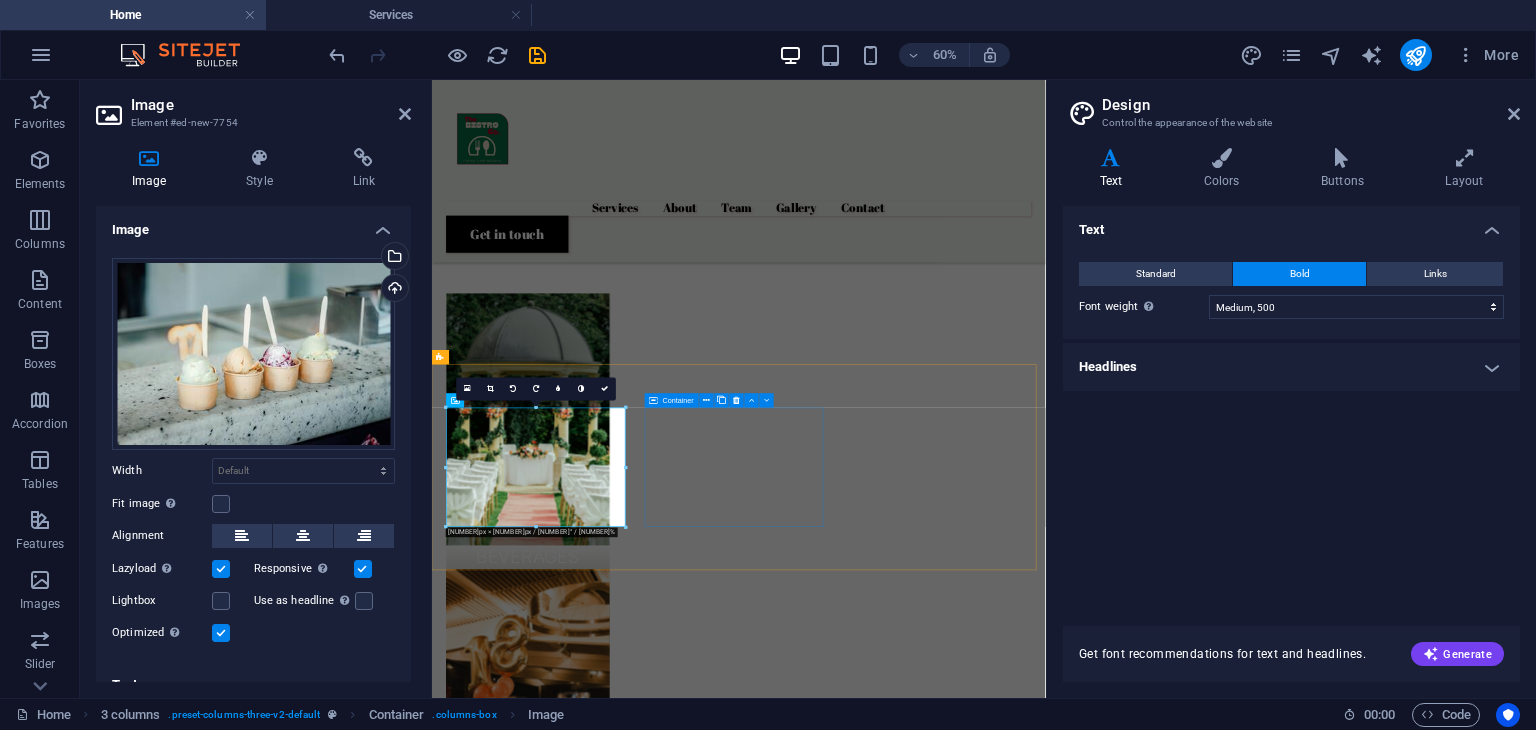click on "Drop content here or  Add elements  Paste clipboard" at bounding box center (608, 2688) 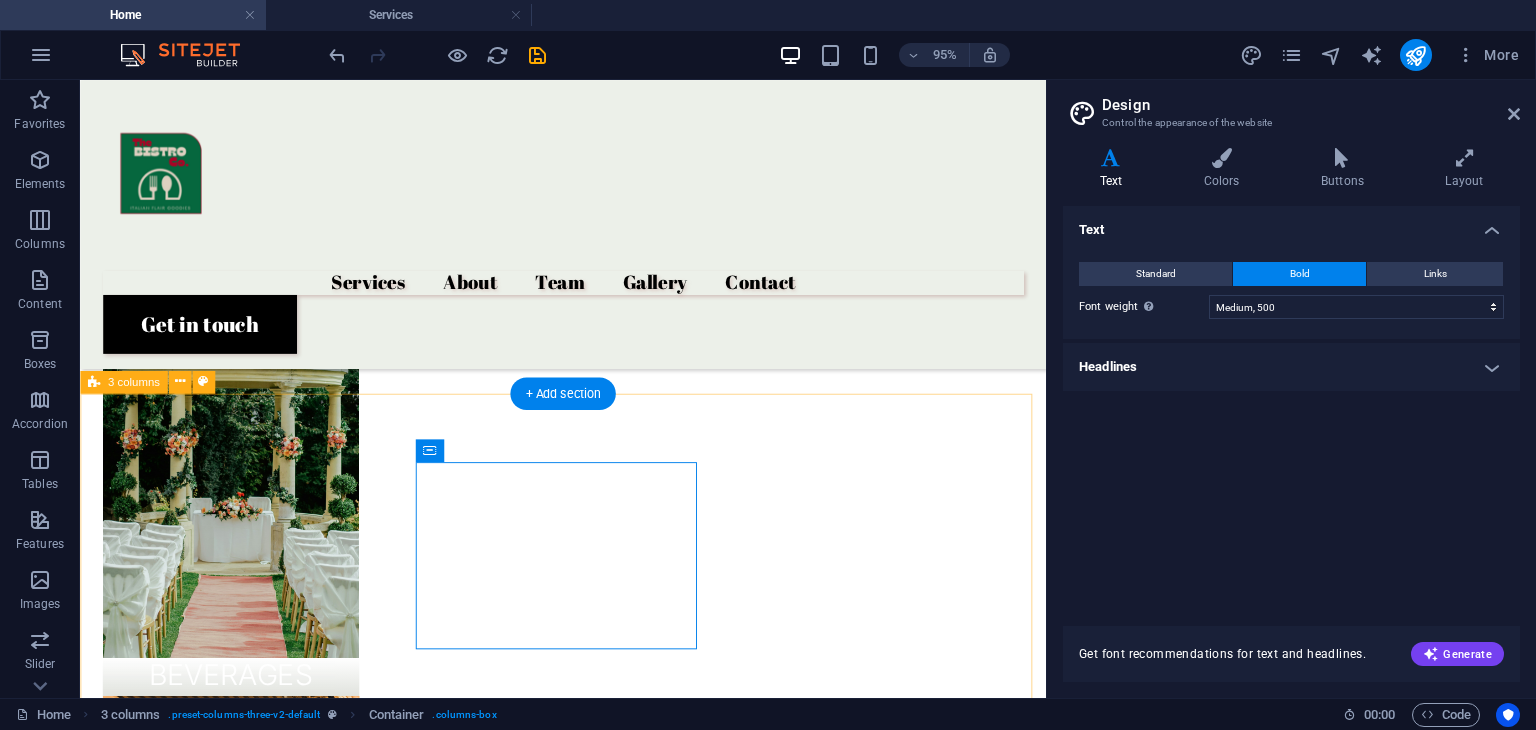 scroll, scrollTop: 1737, scrollLeft: 0, axis: vertical 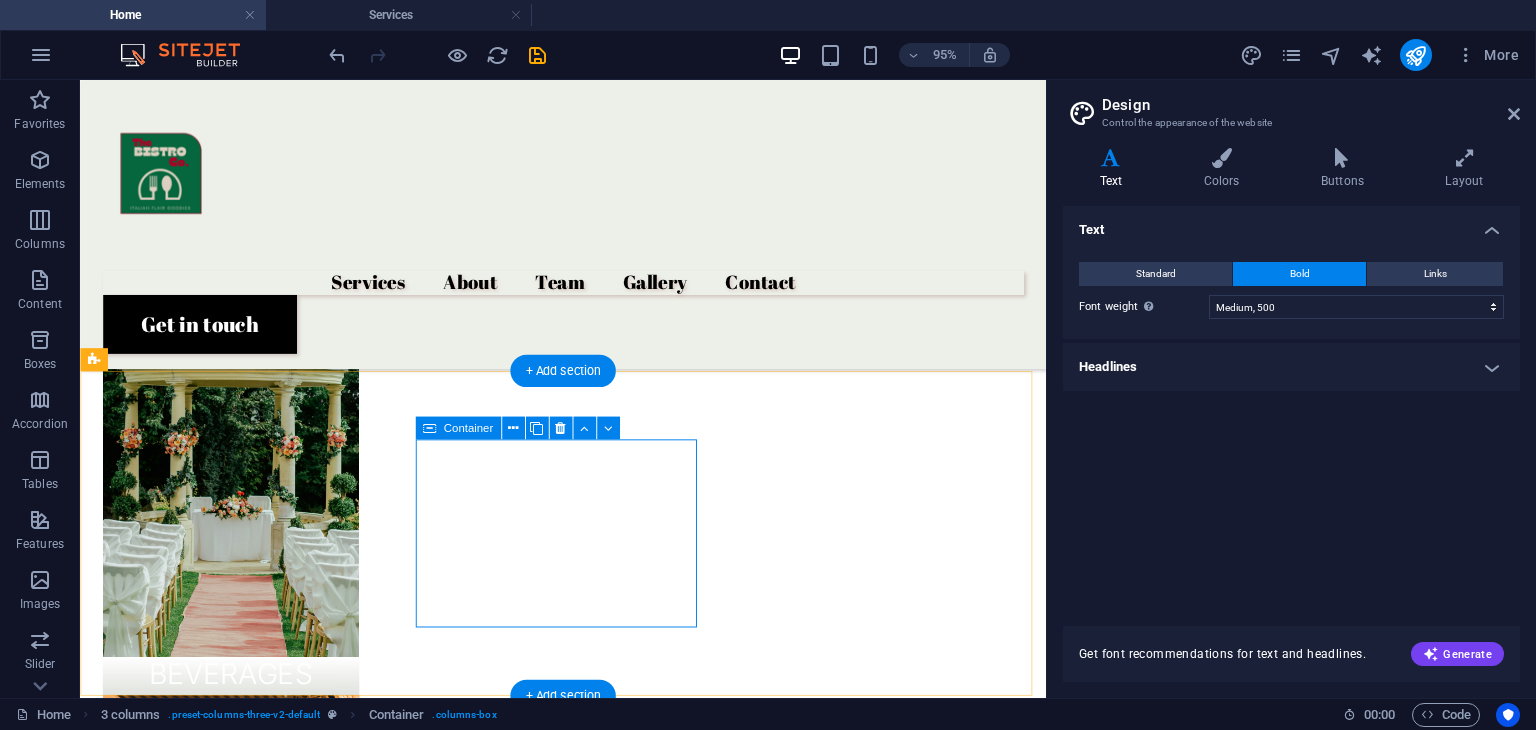 click on "Add elements" at bounding box center (195, 2546) 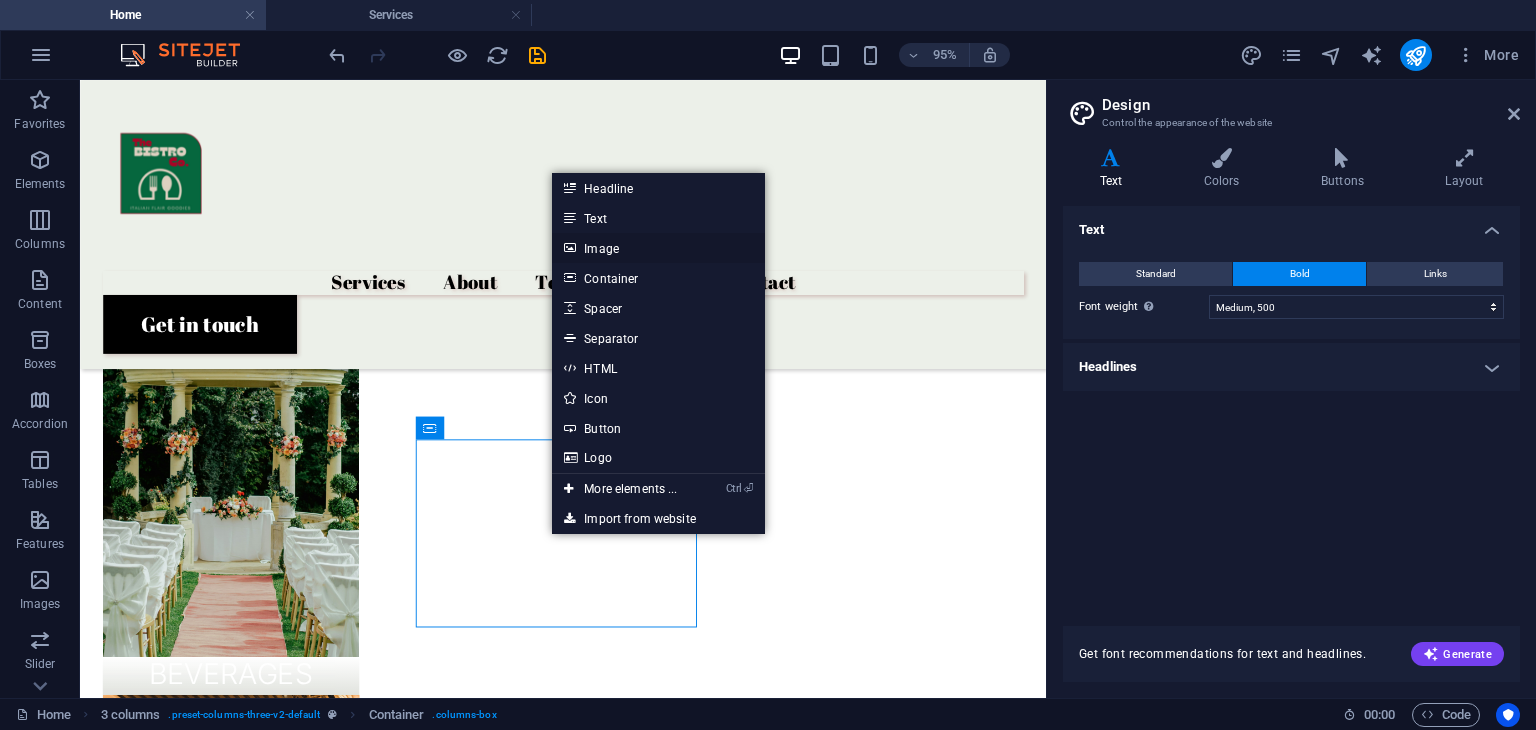 click on "Image" at bounding box center [658, 248] 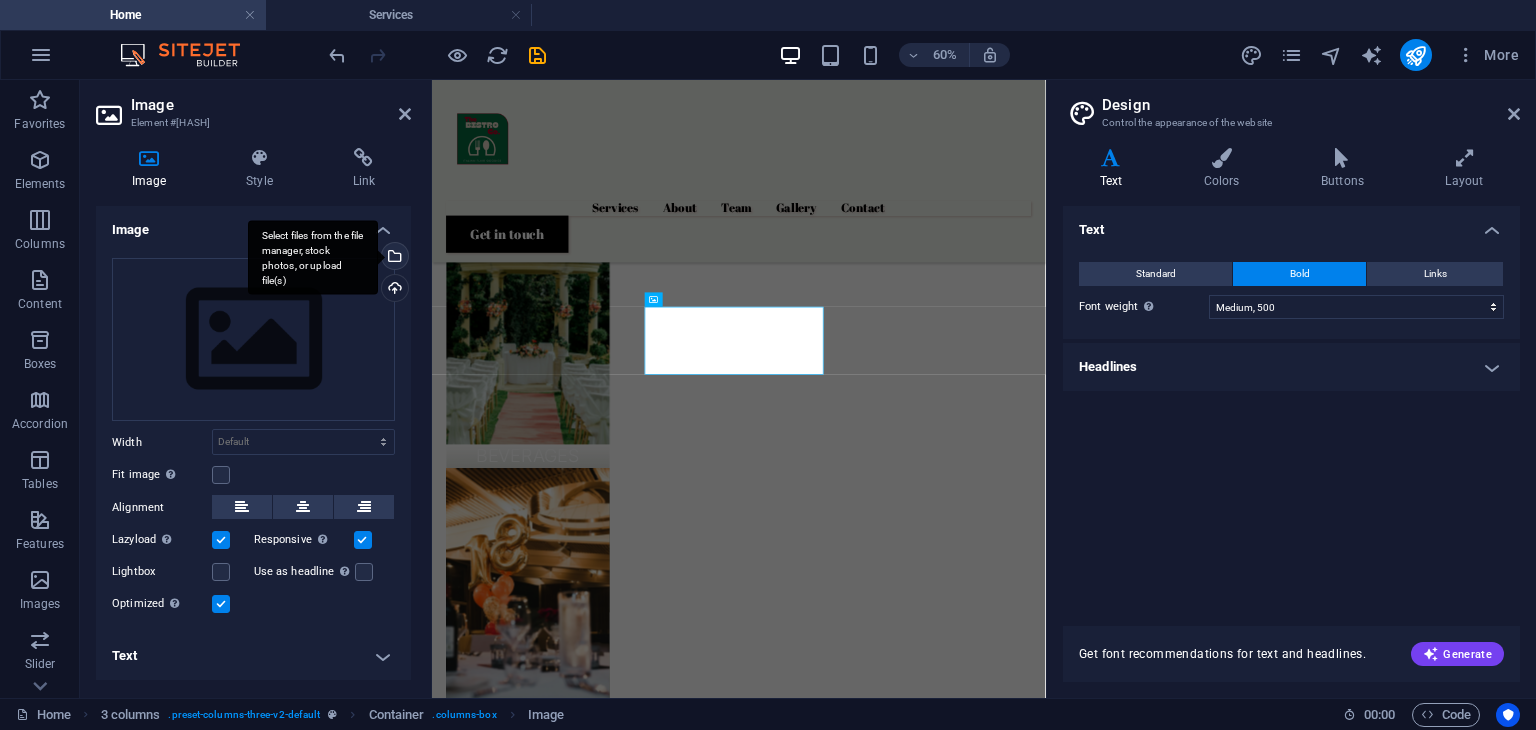 click on "Select files from the file manager, stock photos, or upload file(s)" at bounding box center [313, 257] 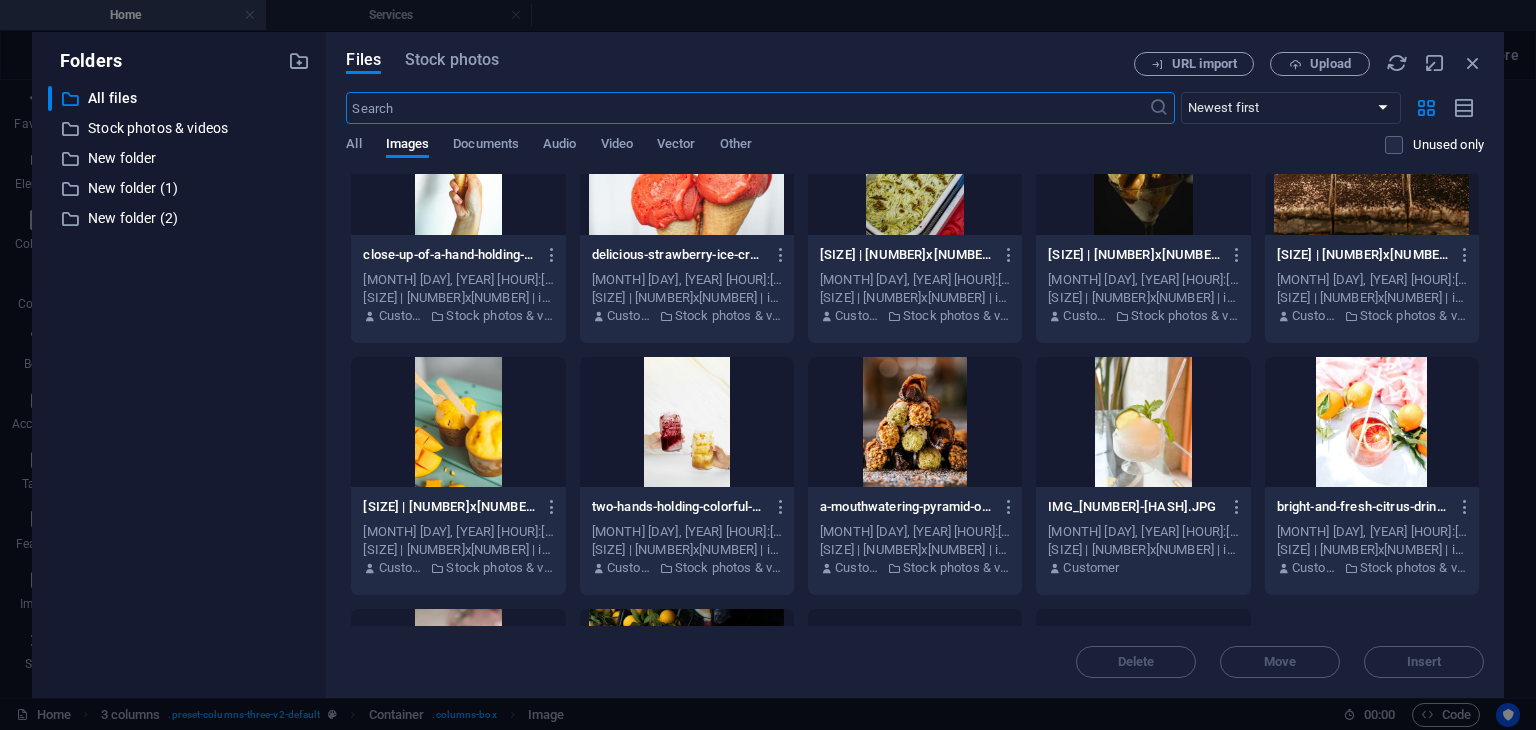 scroll, scrollTop: 575, scrollLeft: 0, axis: vertical 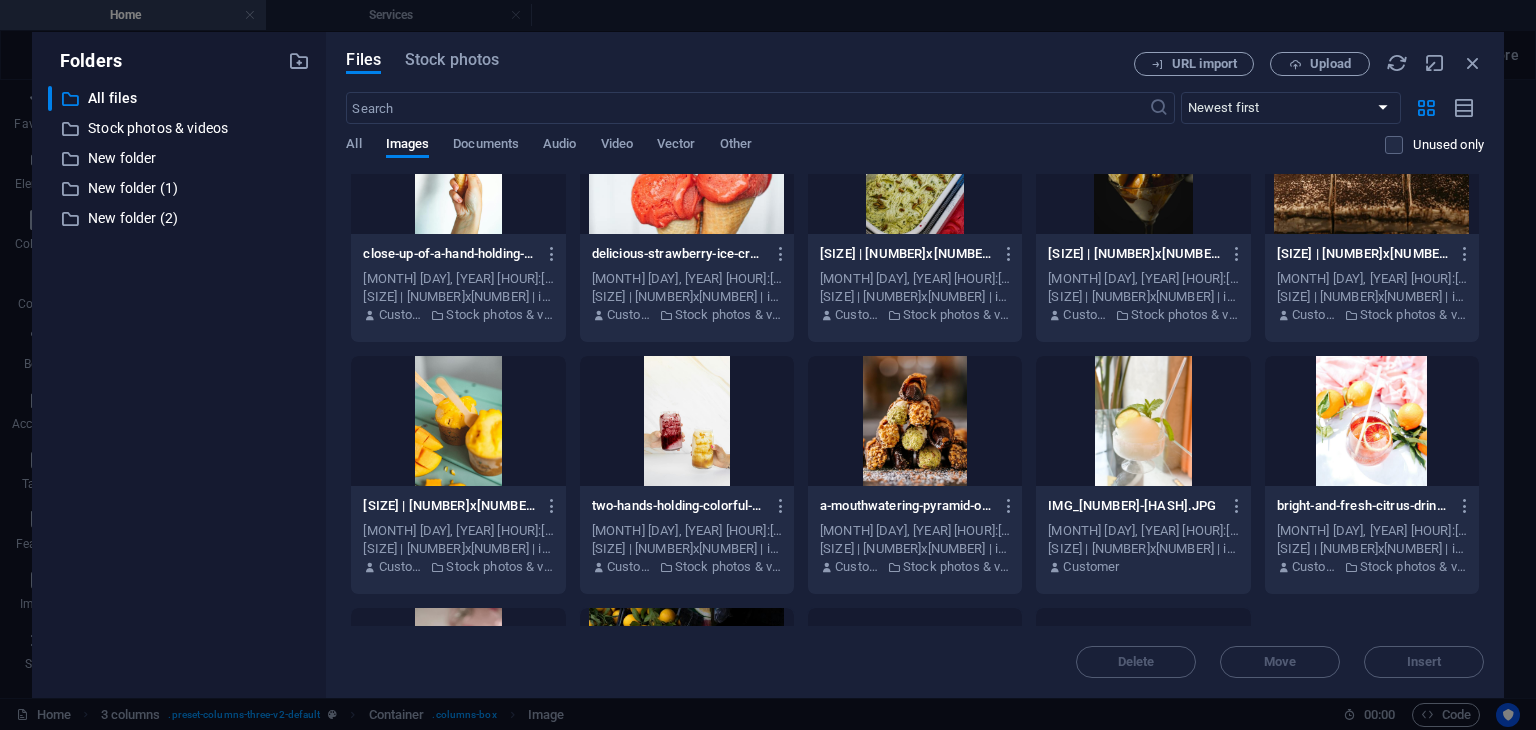 click at bounding box center (458, 421) 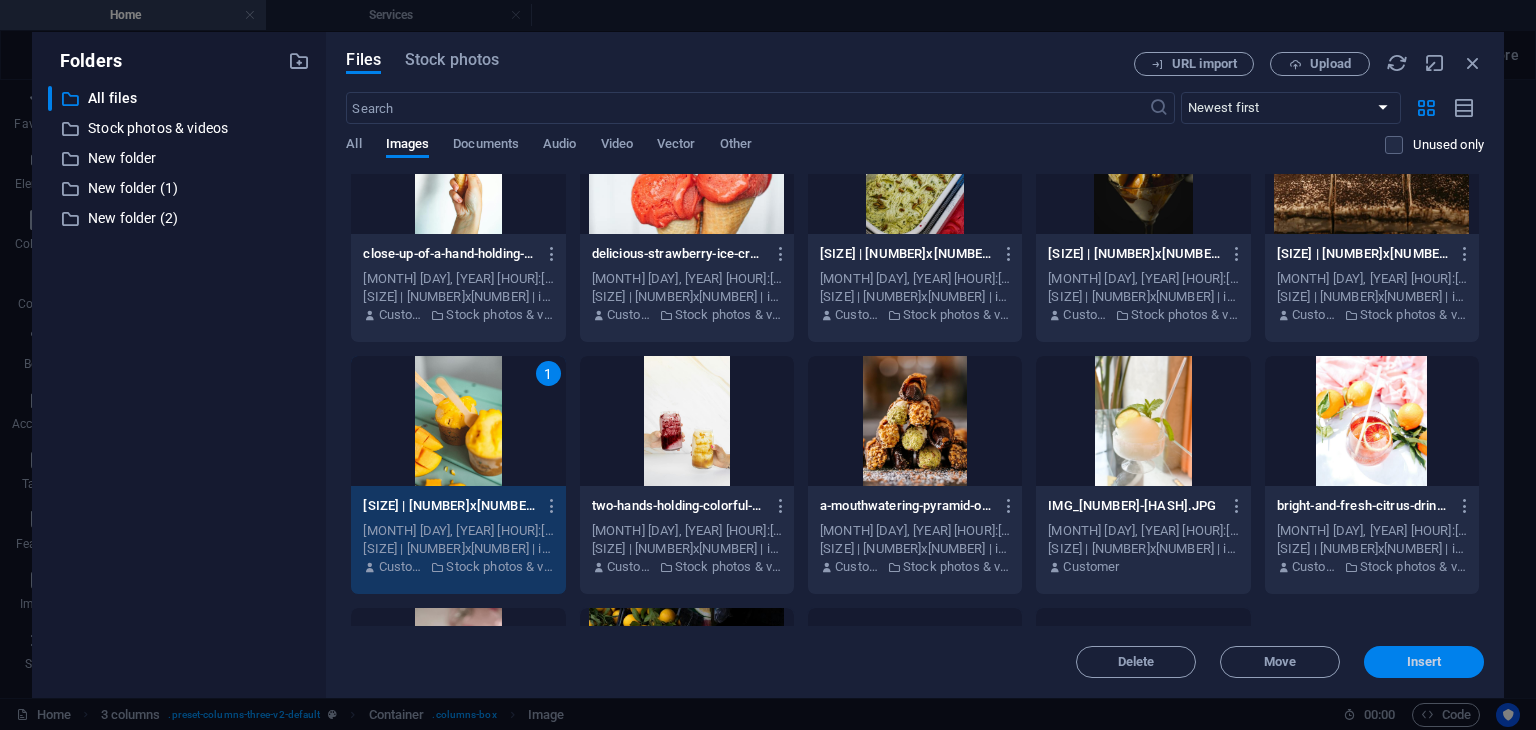 click on "Insert" at bounding box center (1424, 662) 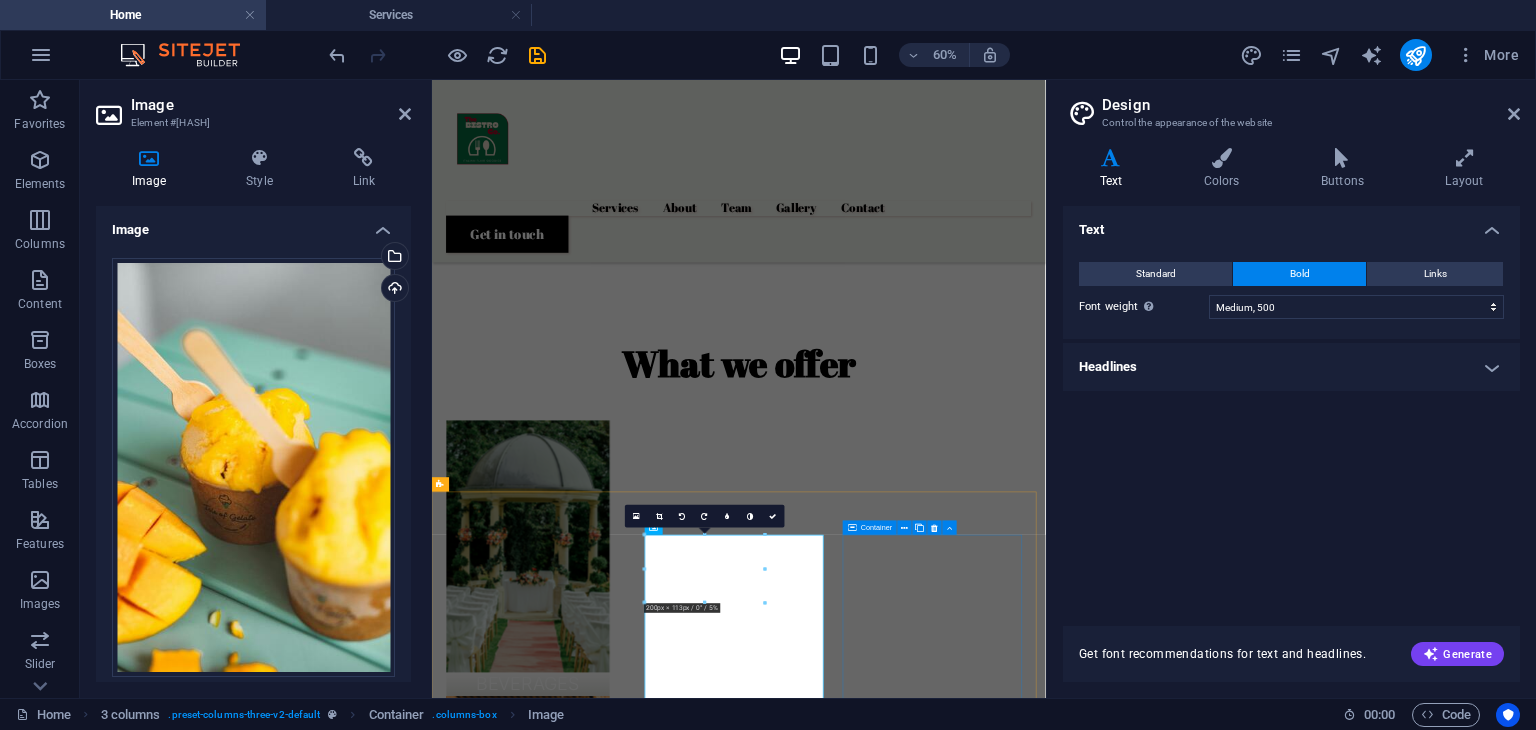 scroll, scrollTop: 1357, scrollLeft: 0, axis: vertical 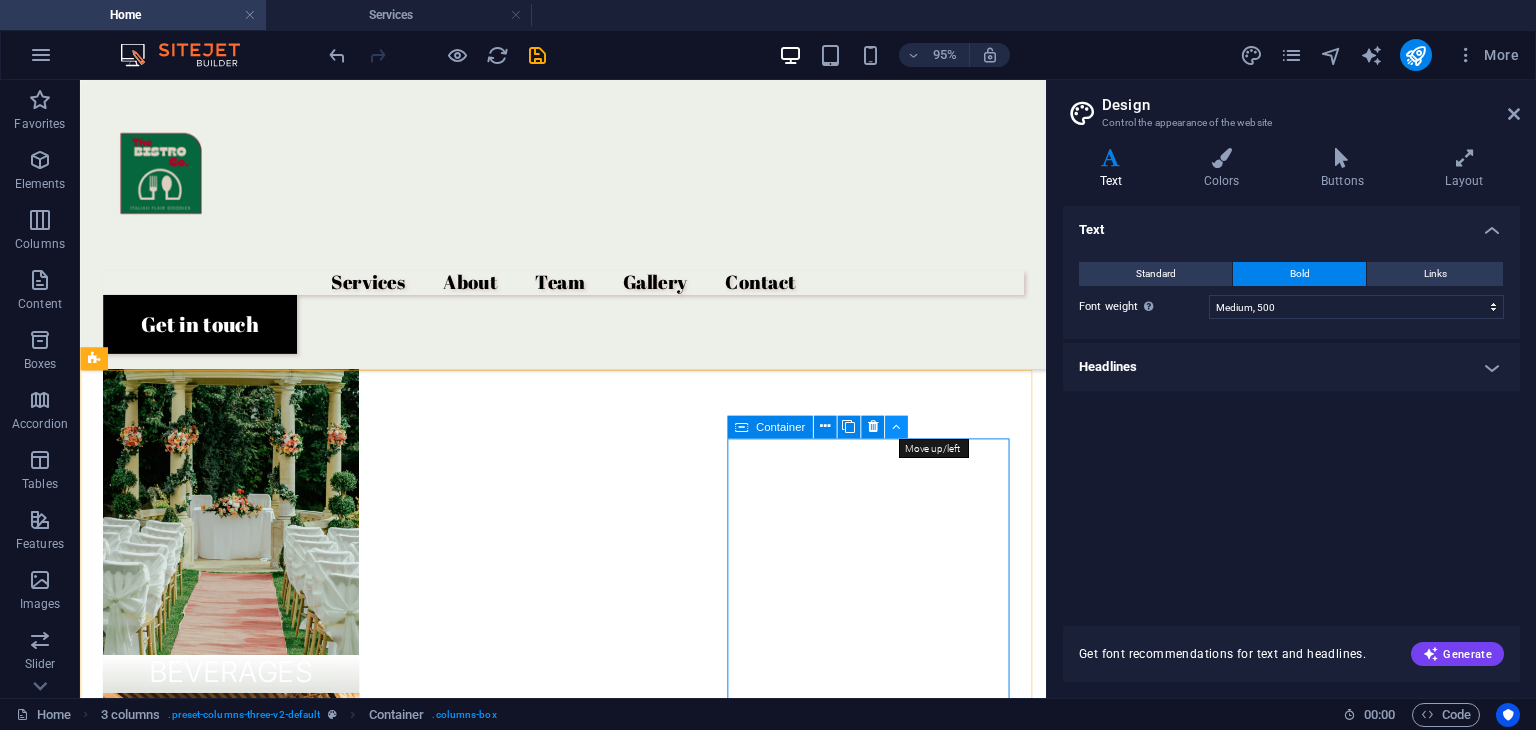 click at bounding box center (896, 427) 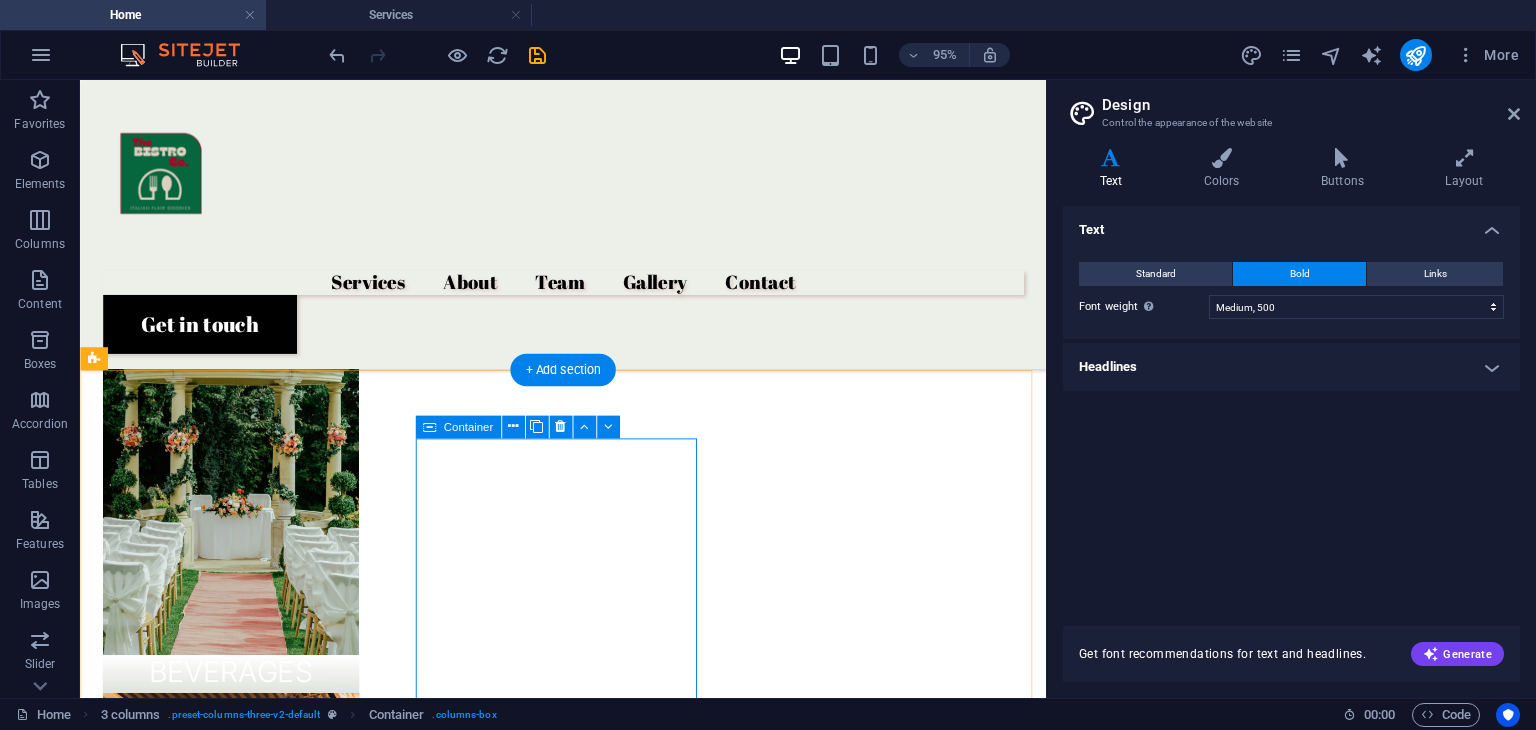click on "Add elements" at bounding box center [195, 2544] 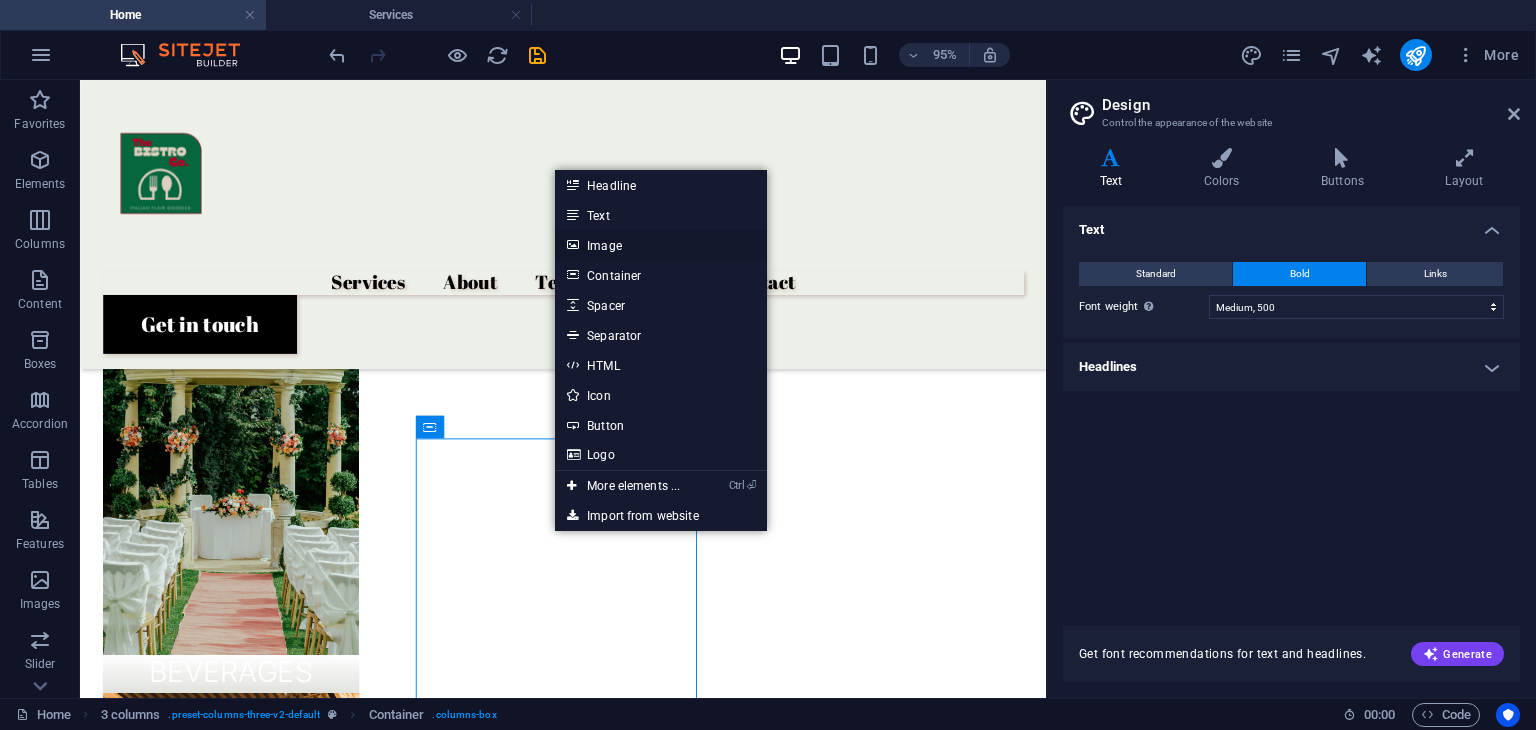 click on "Image" at bounding box center (661, 245) 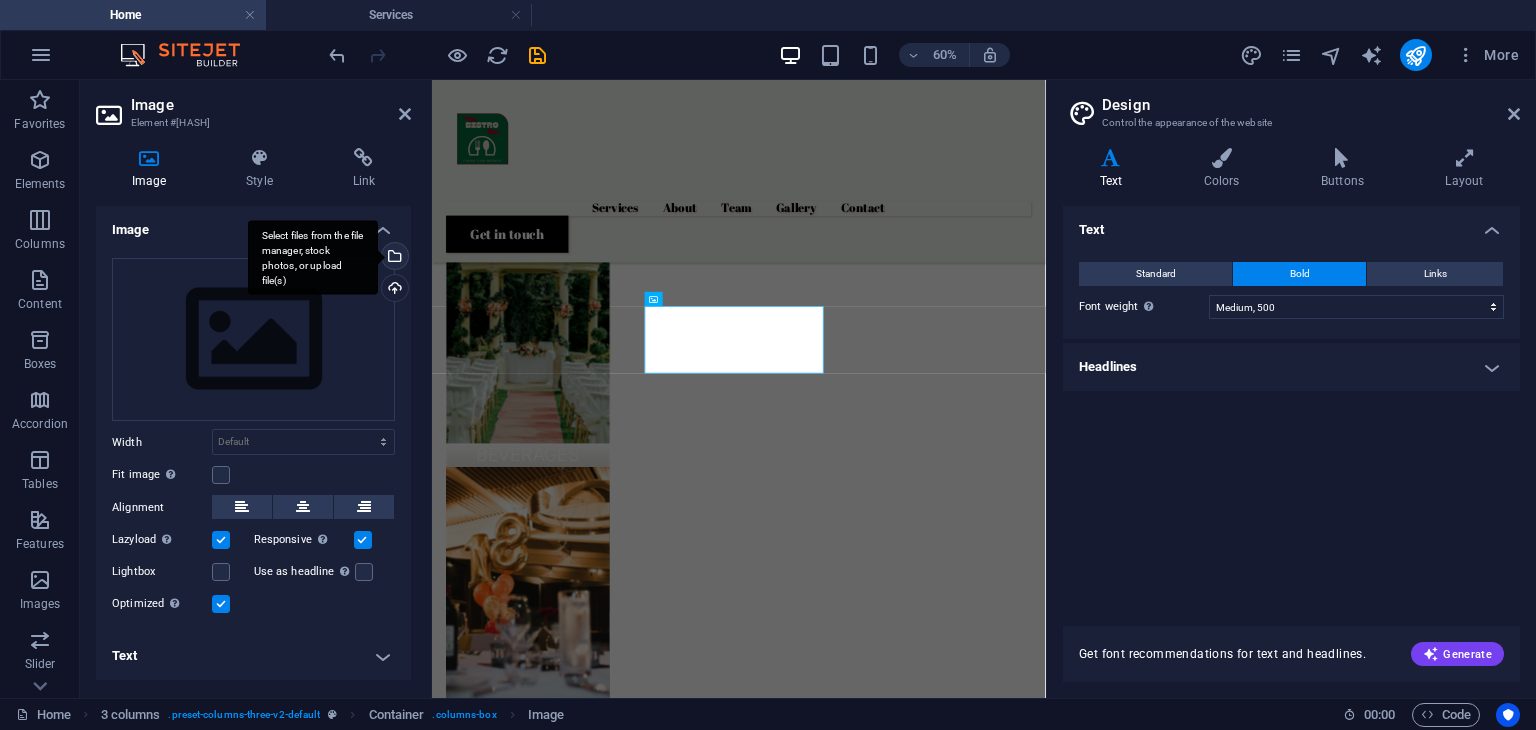 click on "Select files from the file manager, stock photos, or upload file(s)" at bounding box center [313, 257] 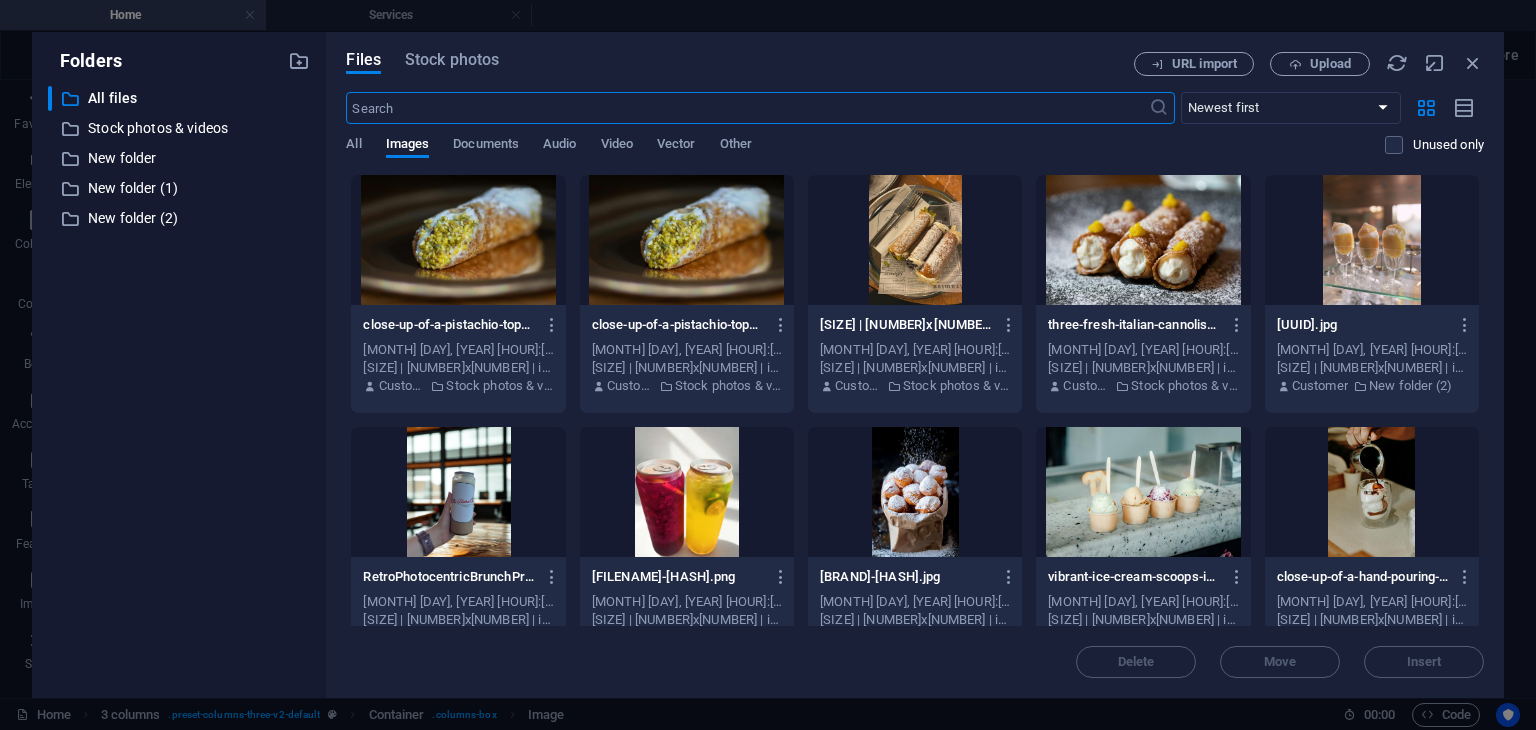 scroll, scrollTop: 1356, scrollLeft: 0, axis: vertical 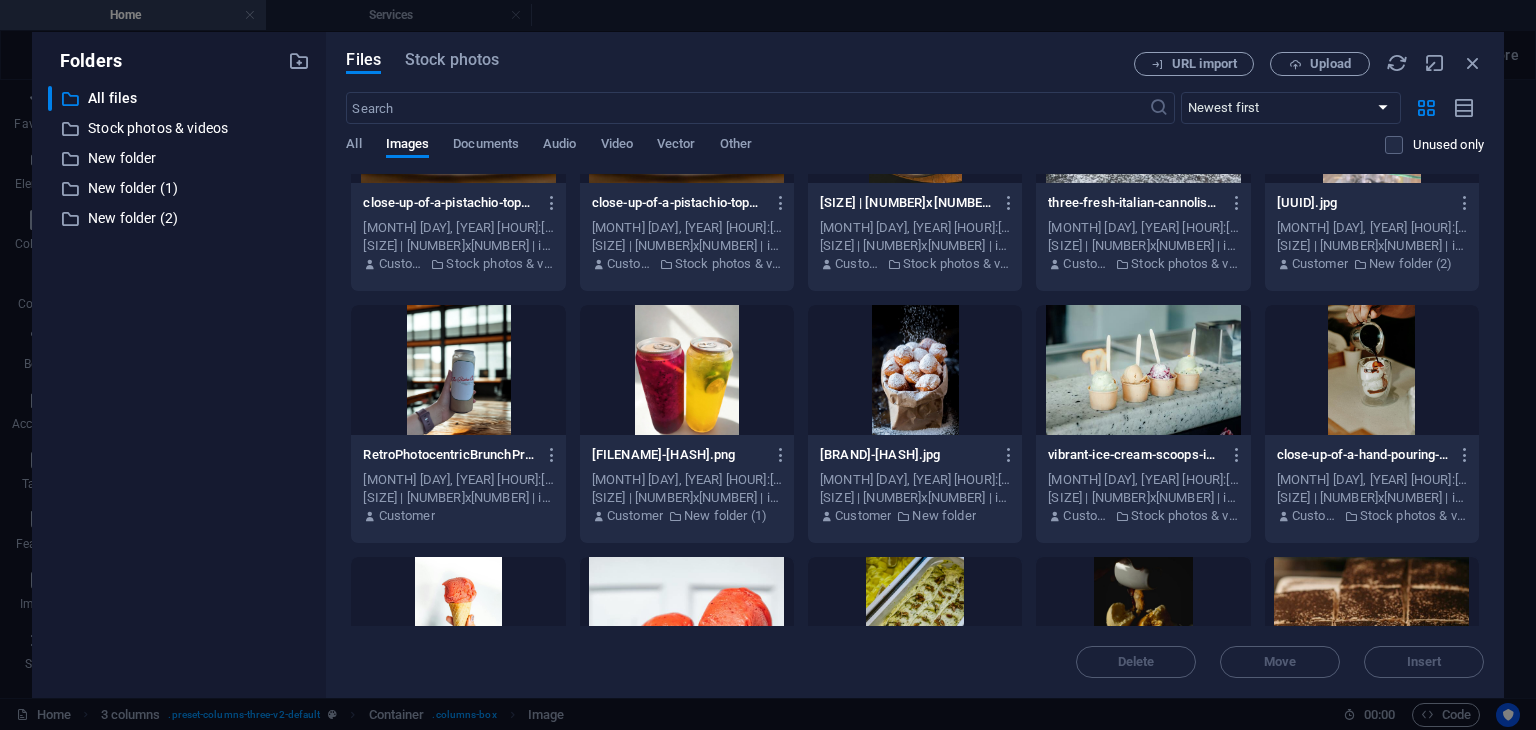 click at bounding box center [458, 370] 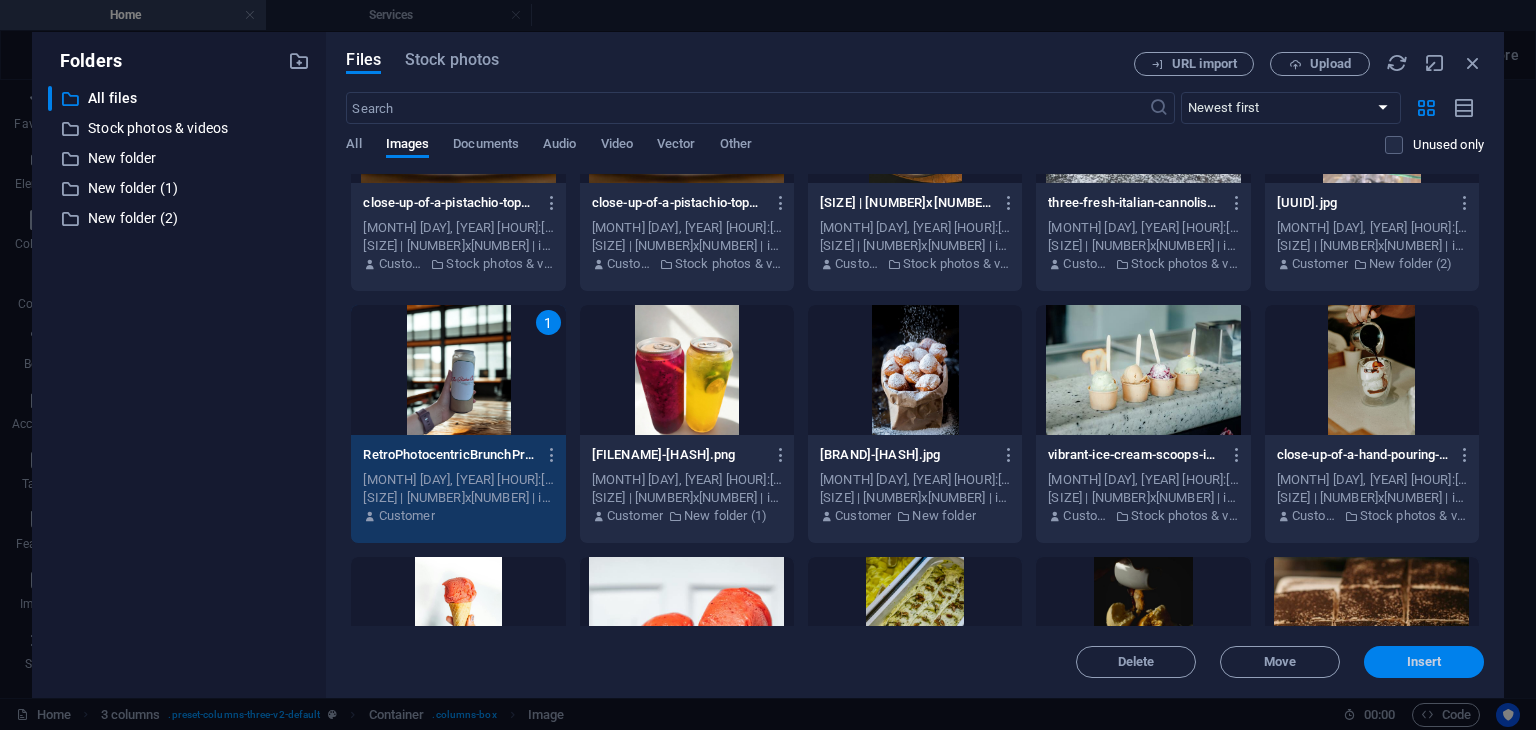 click on "Insert" at bounding box center (1424, 662) 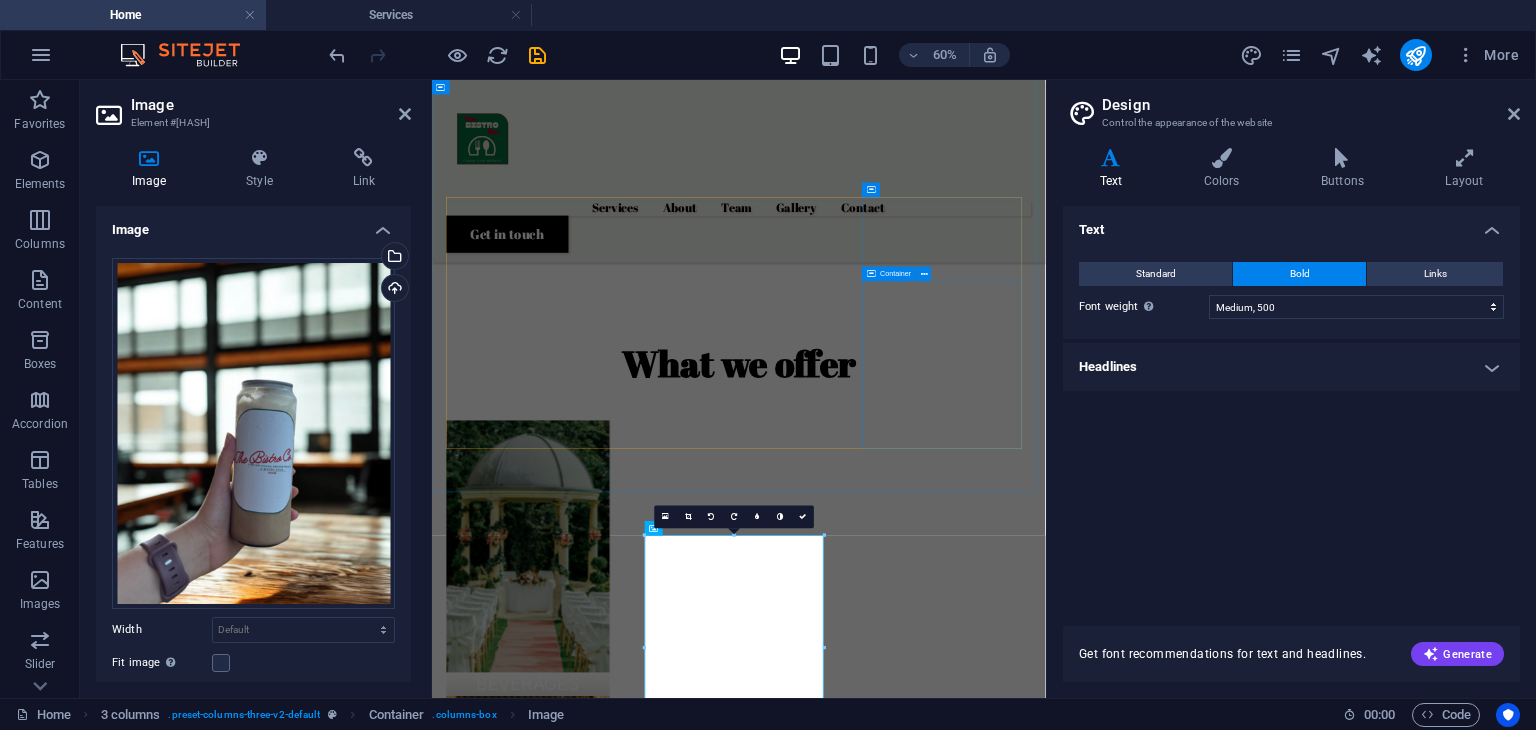 click on "TIRAMISU" at bounding box center [592, 2128] 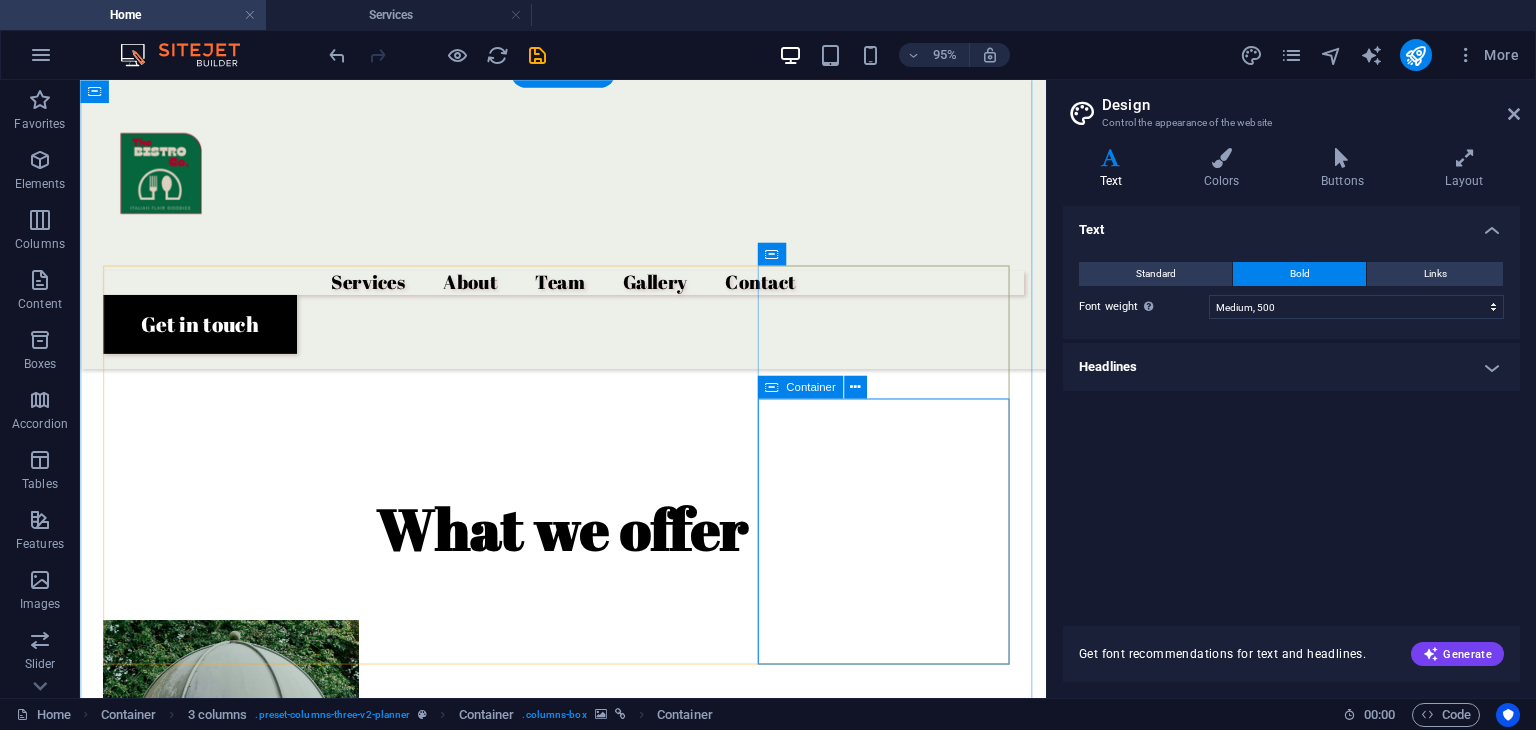 click on "TIRAMISU" at bounding box center (239, 2128) 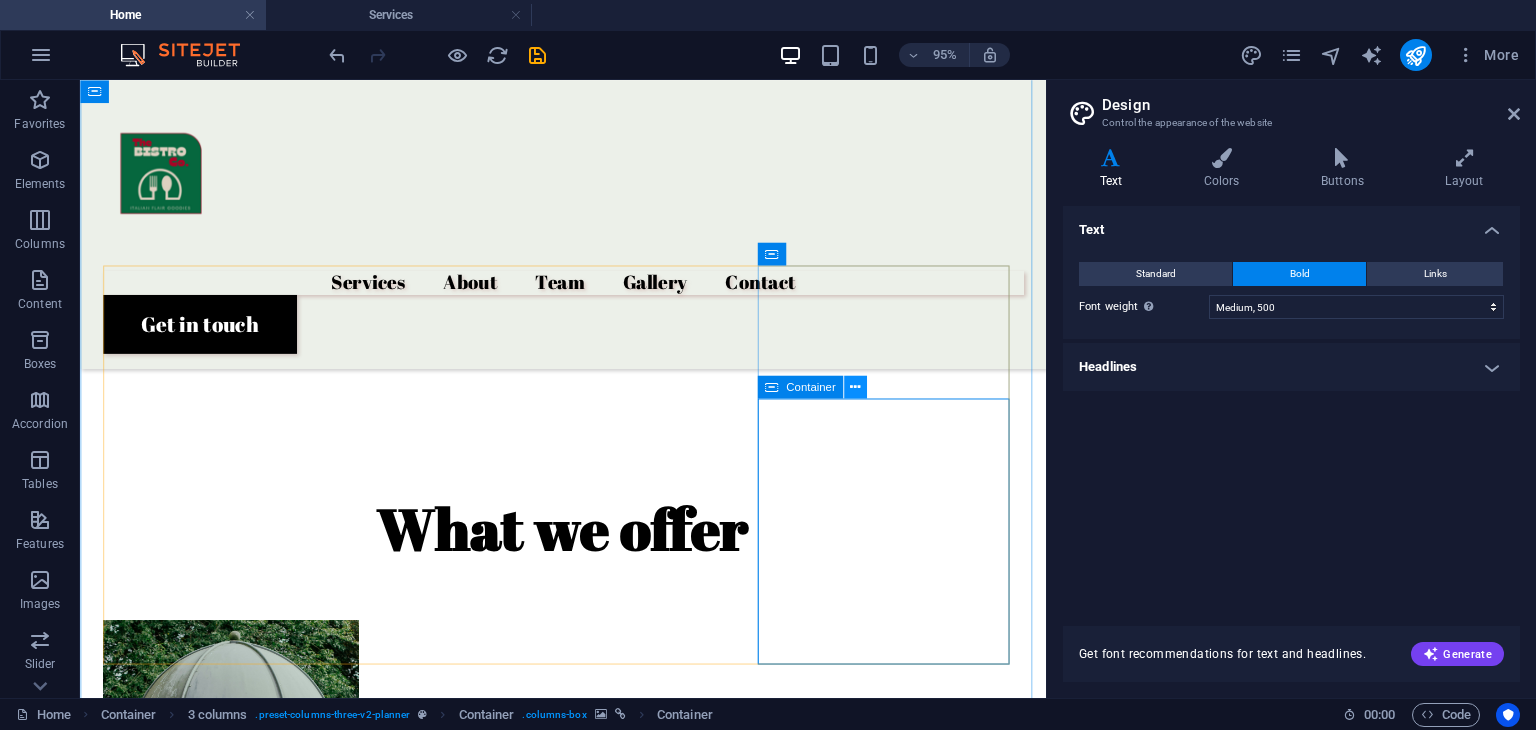 click at bounding box center (855, 387) 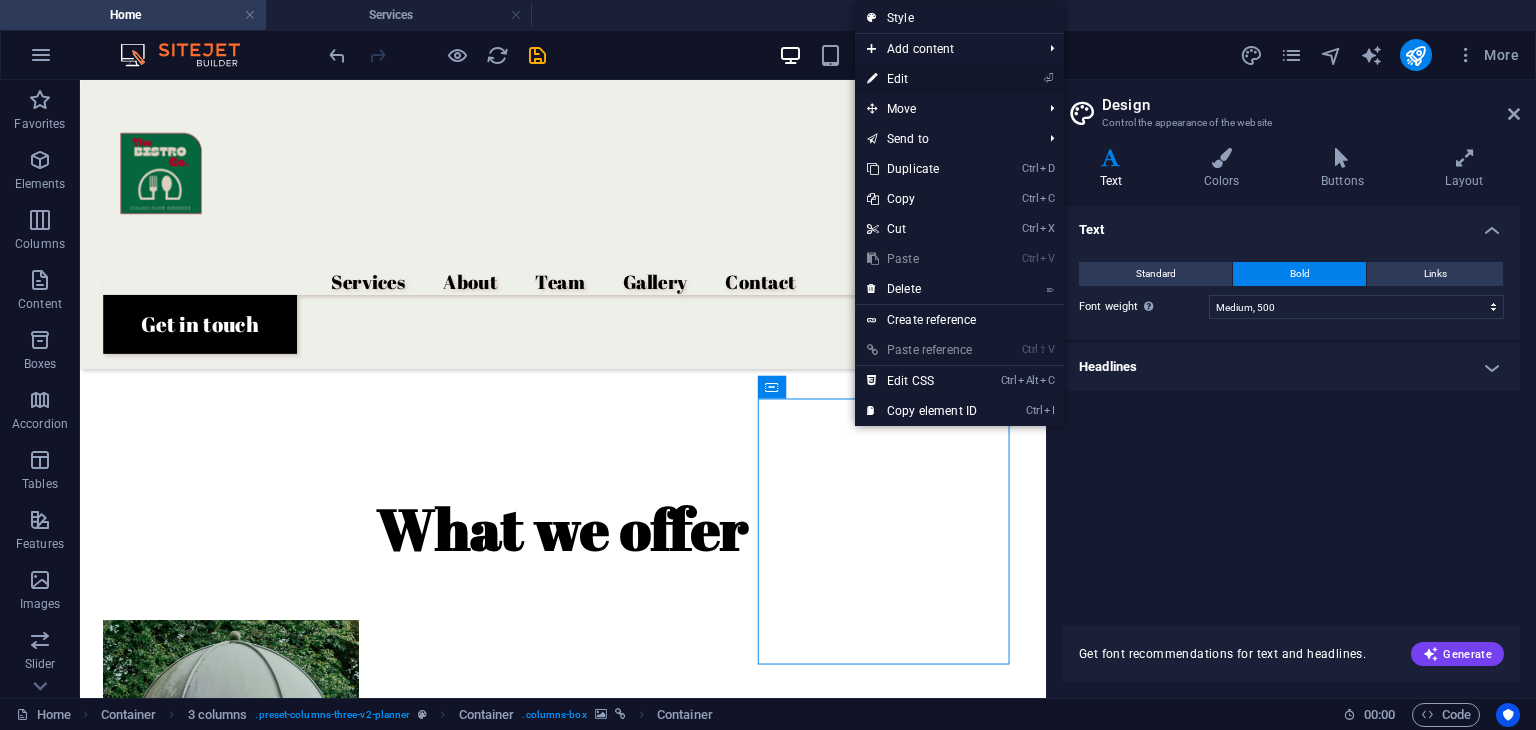 click on "⏎  Edit" at bounding box center (922, 79) 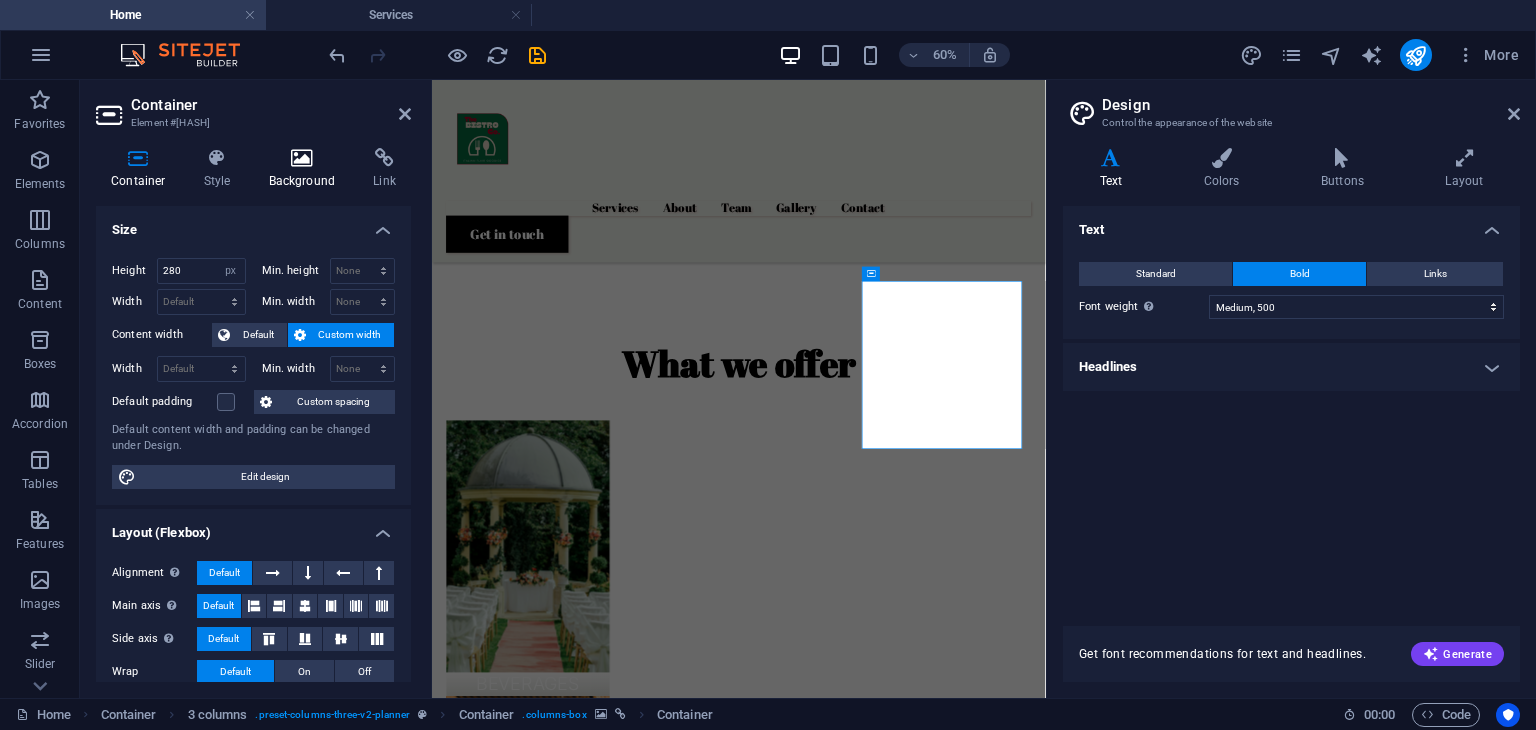 click on "Background" at bounding box center (306, 169) 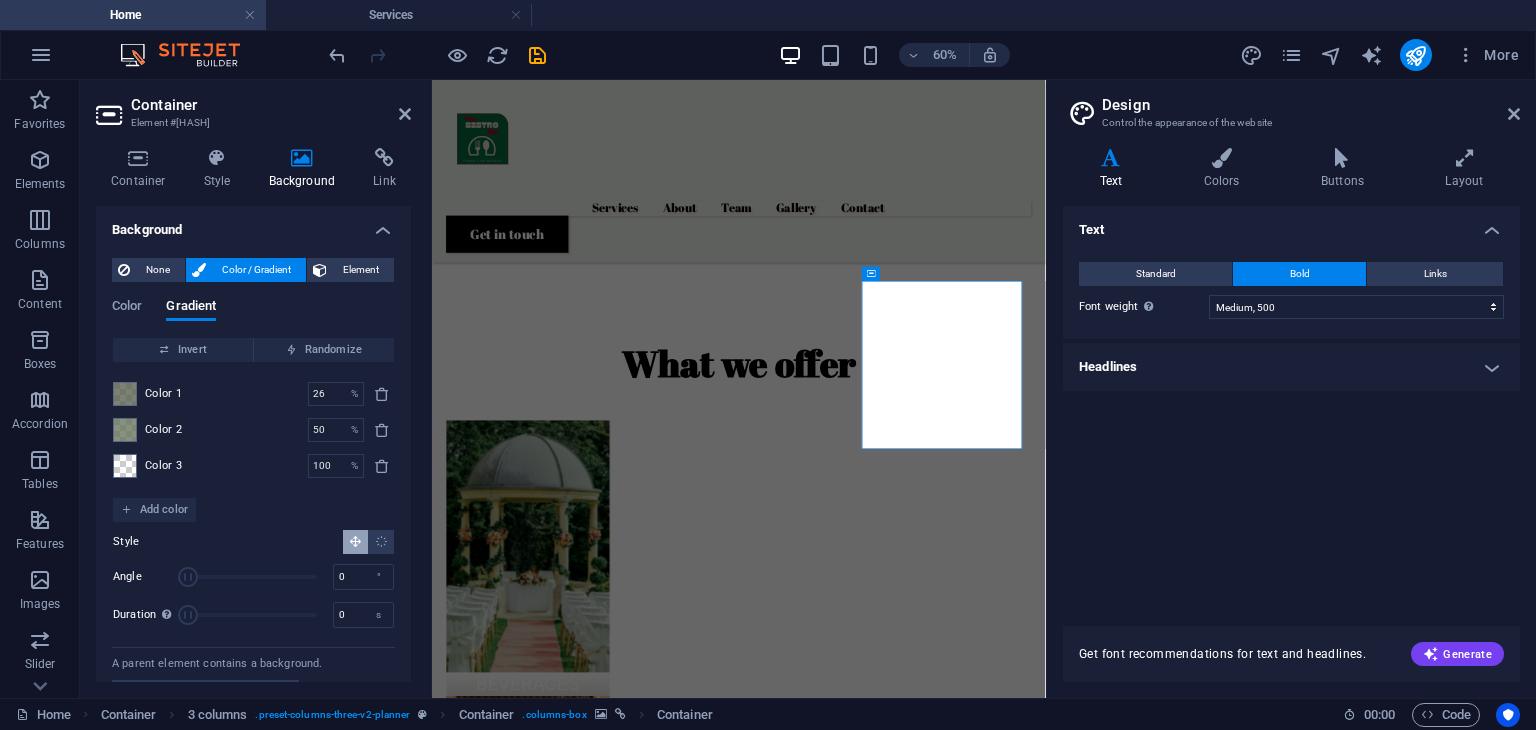 click on "Background" at bounding box center [253, 224] 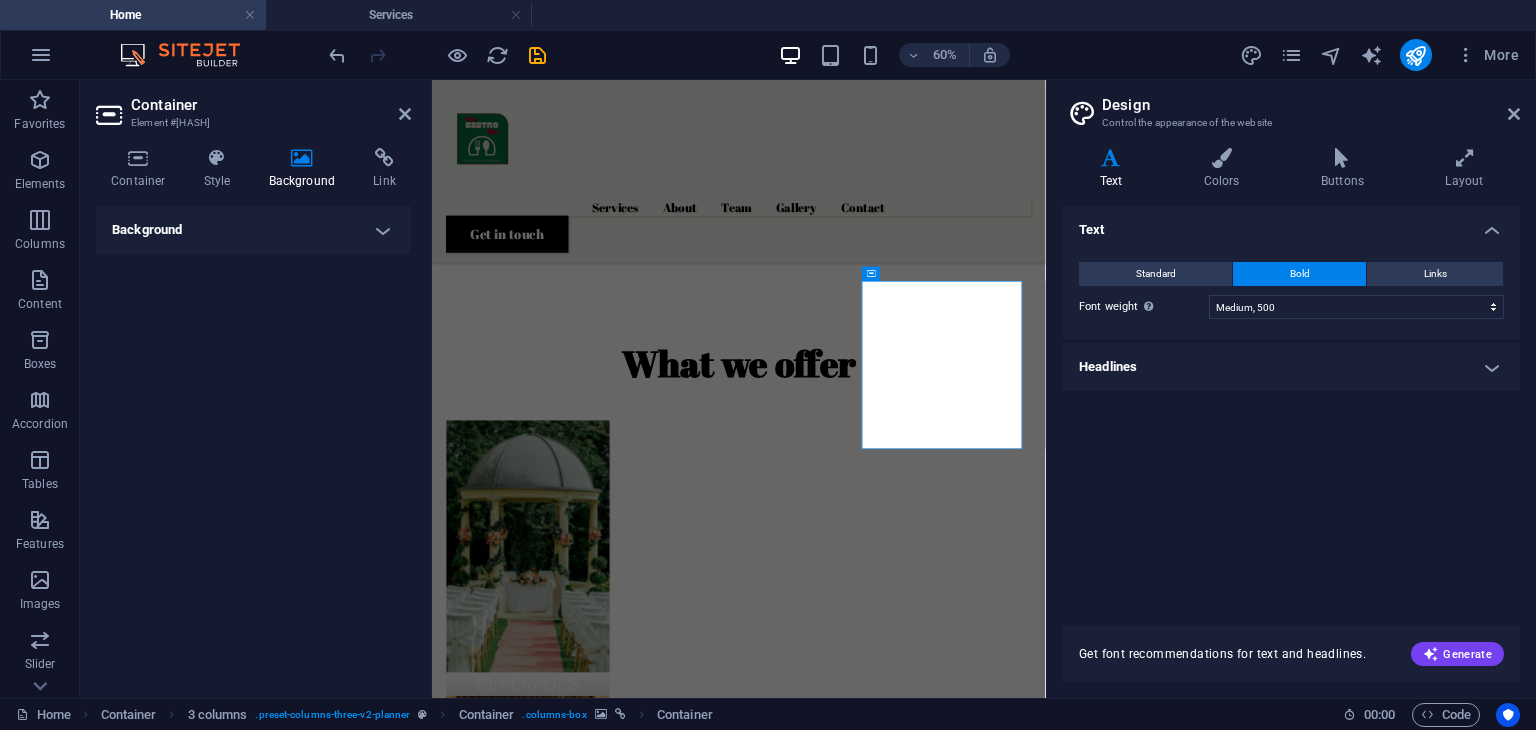 click at bounding box center [592, 1778] 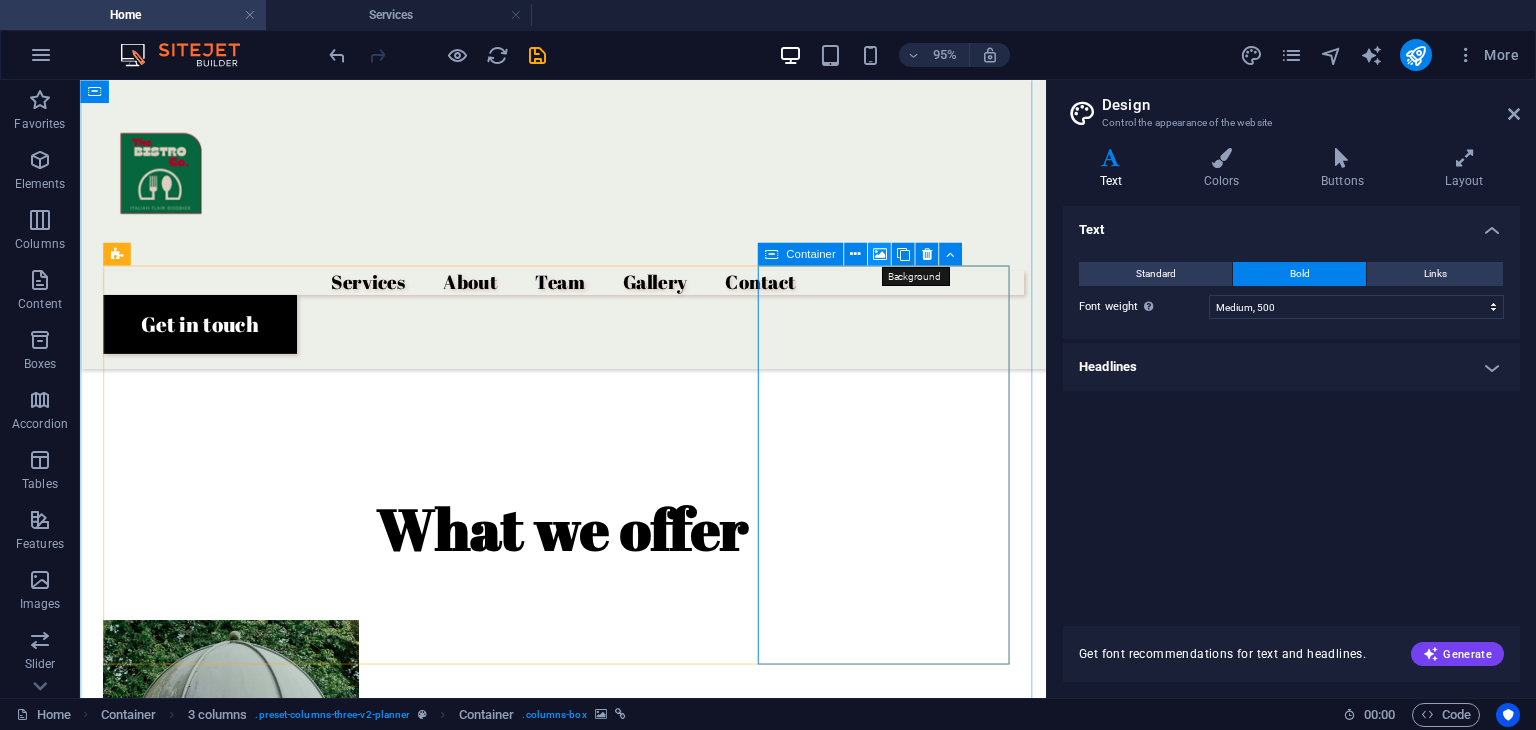 click at bounding box center [879, 254] 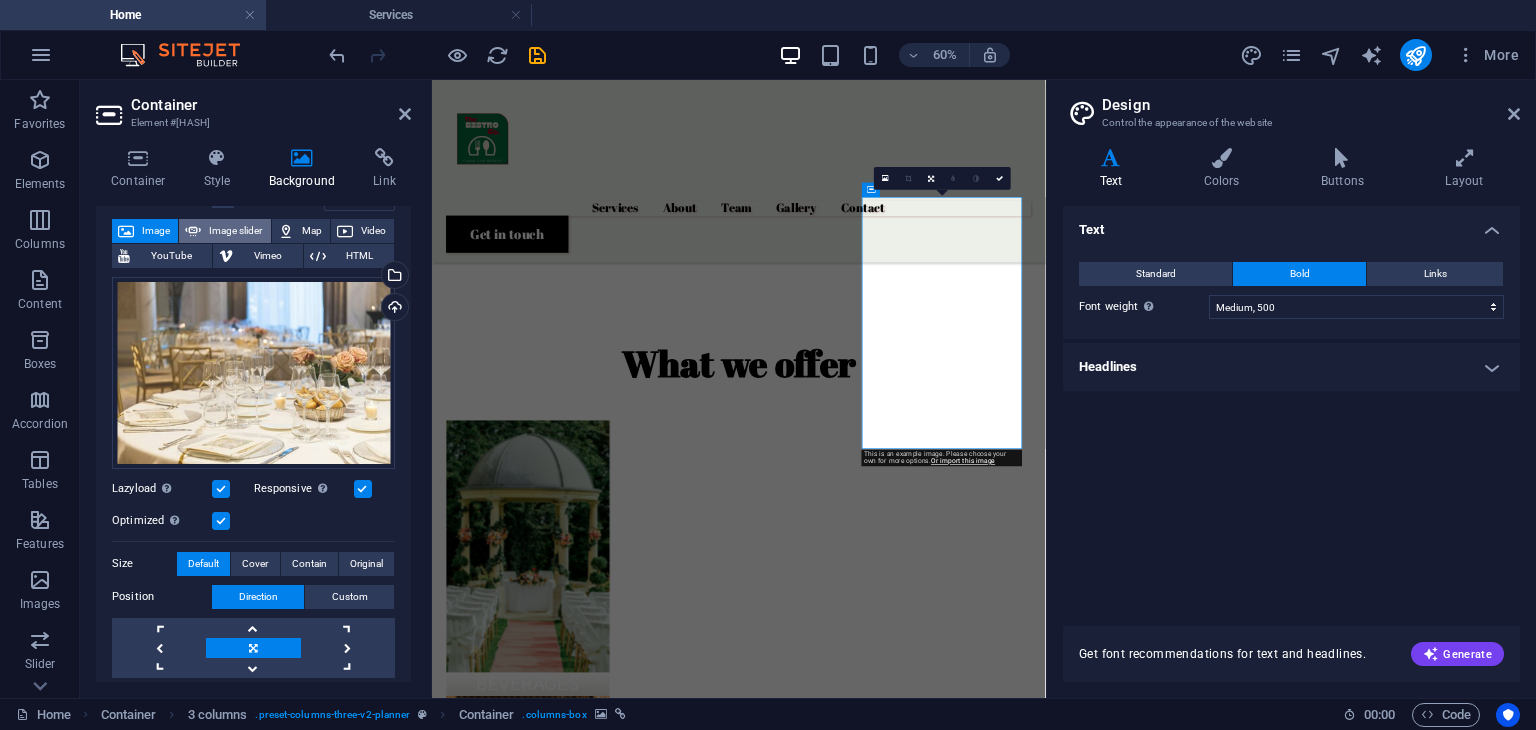 scroll, scrollTop: 108, scrollLeft: 0, axis: vertical 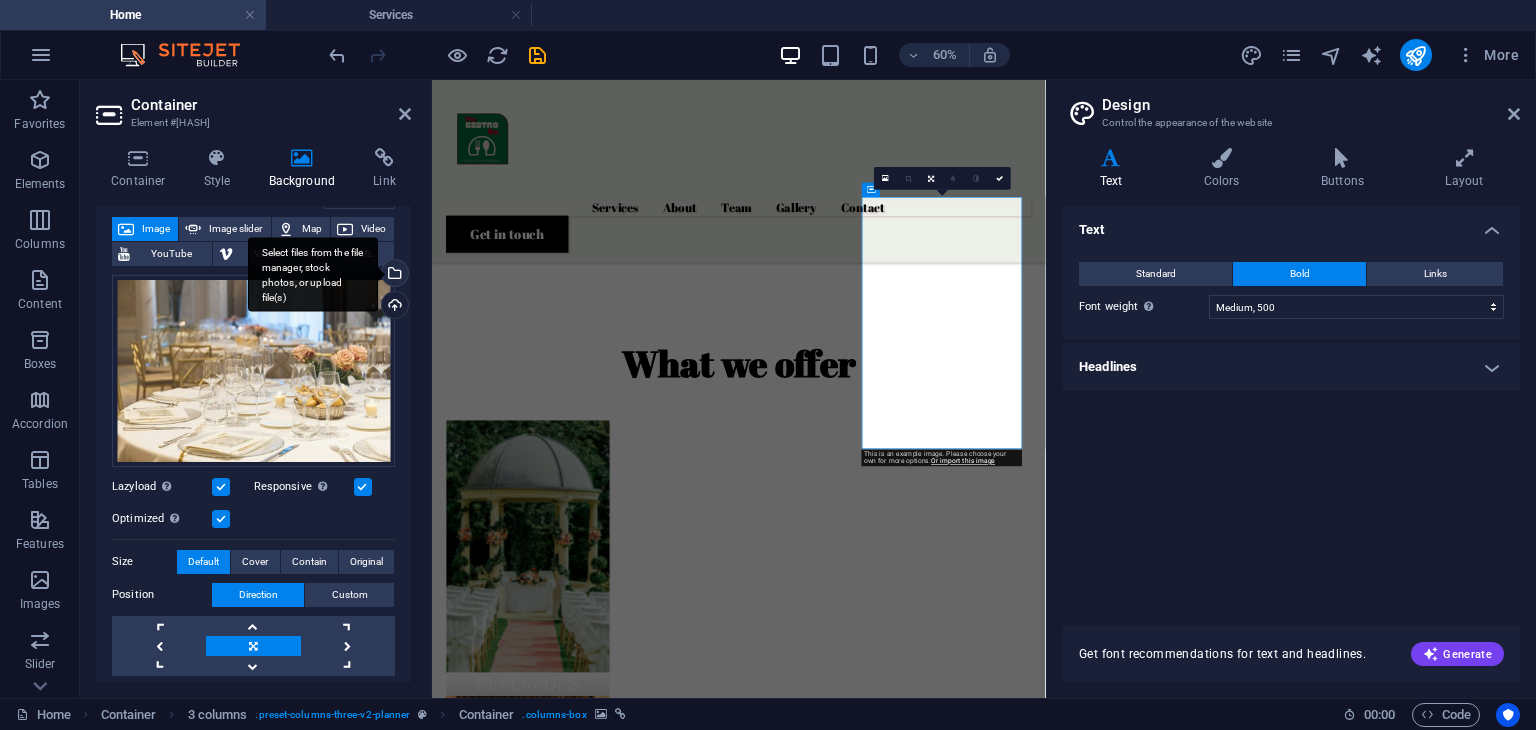 click on "Select files from the file manager, stock photos, or upload file(s)" at bounding box center (313, 274) 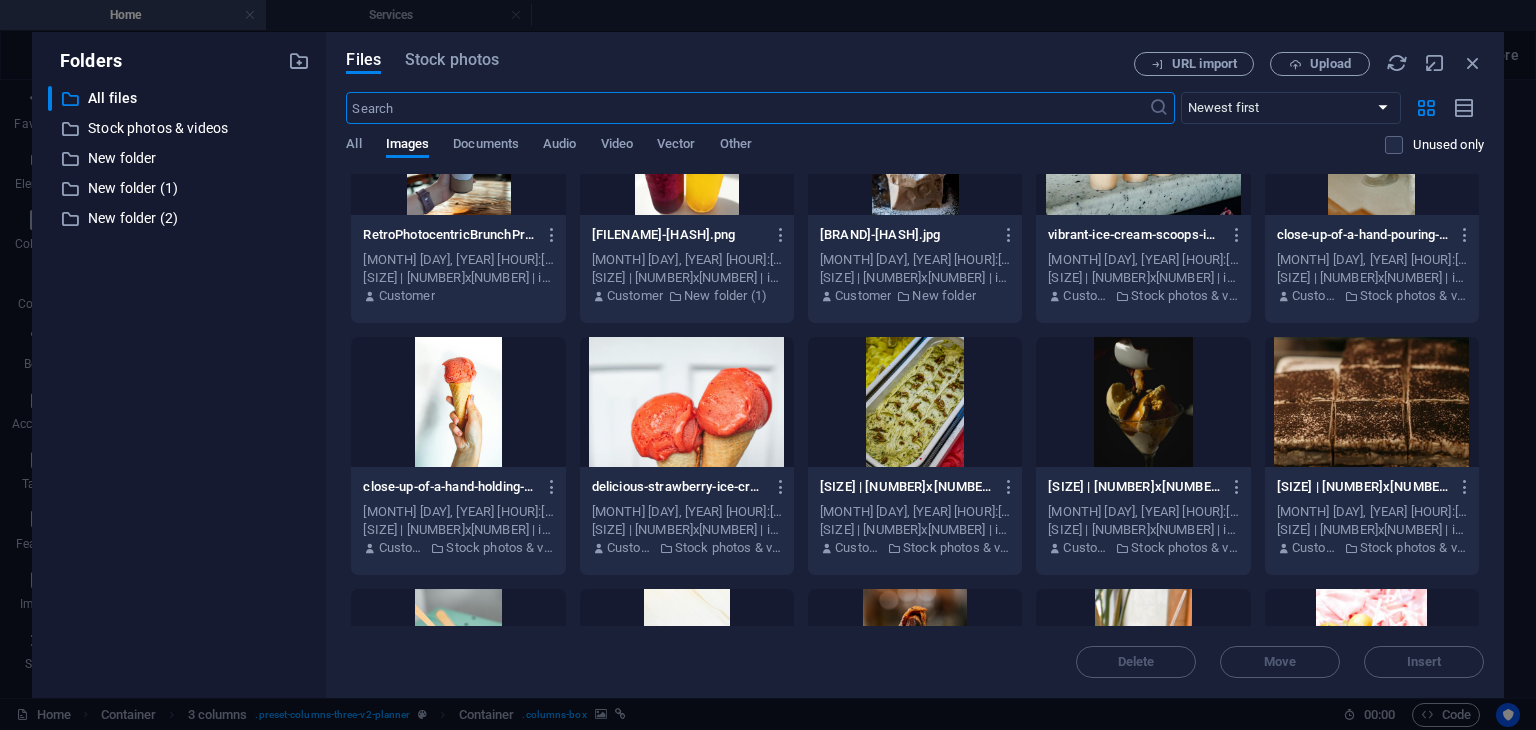scroll, scrollTop: 344, scrollLeft: 0, axis: vertical 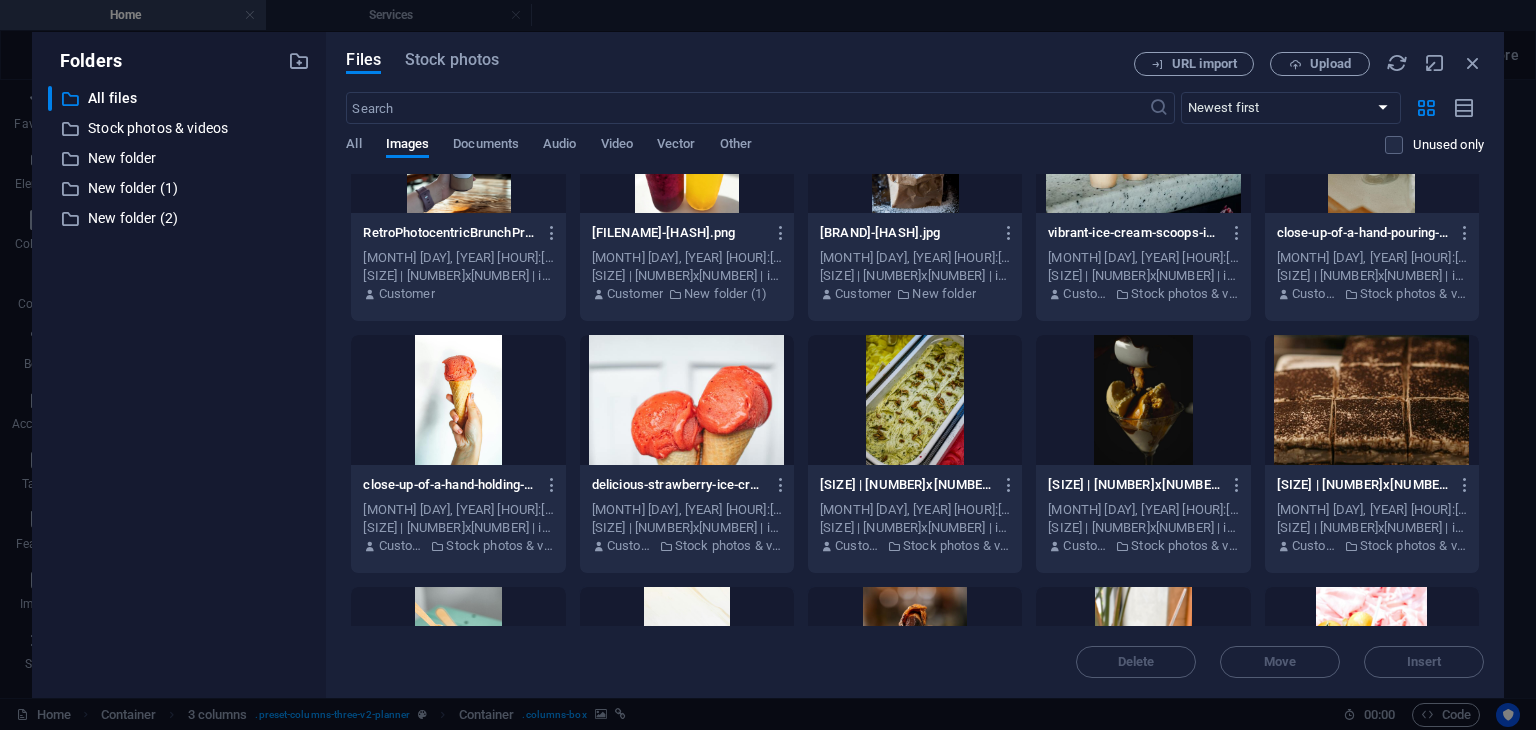 click at bounding box center [1372, 400] 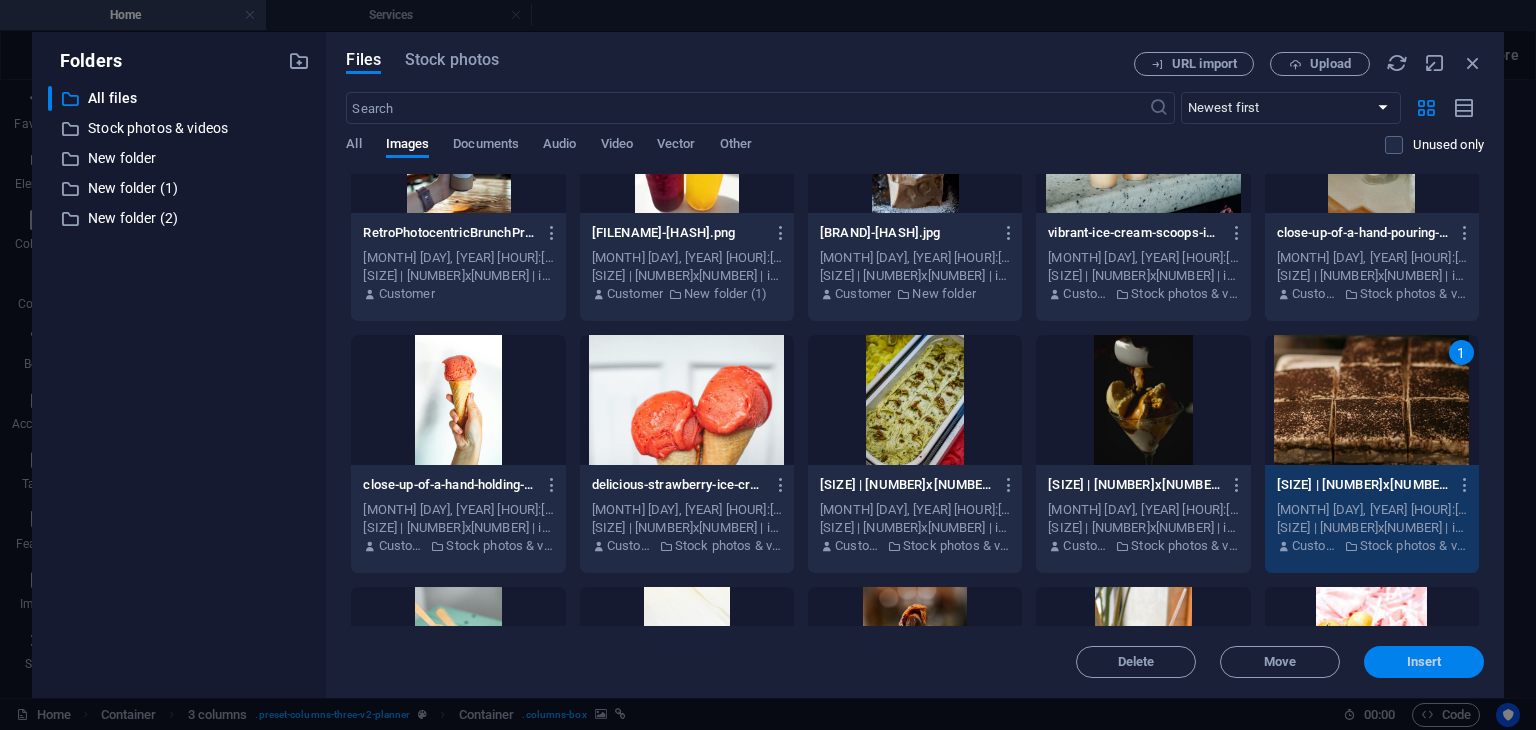 click on "Insert" at bounding box center [1424, 662] 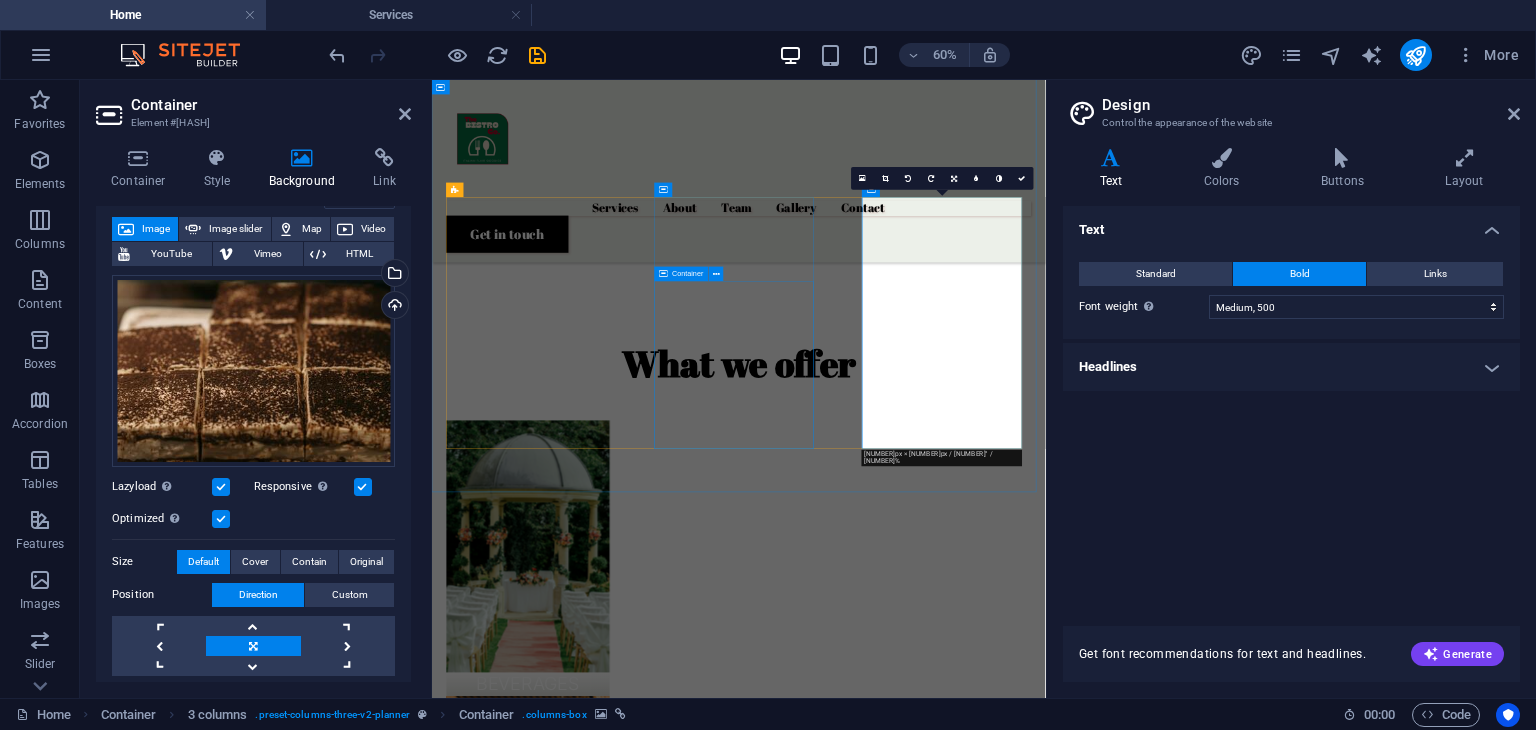 click on "CANNOLI" at bounding box center [592, 1668] 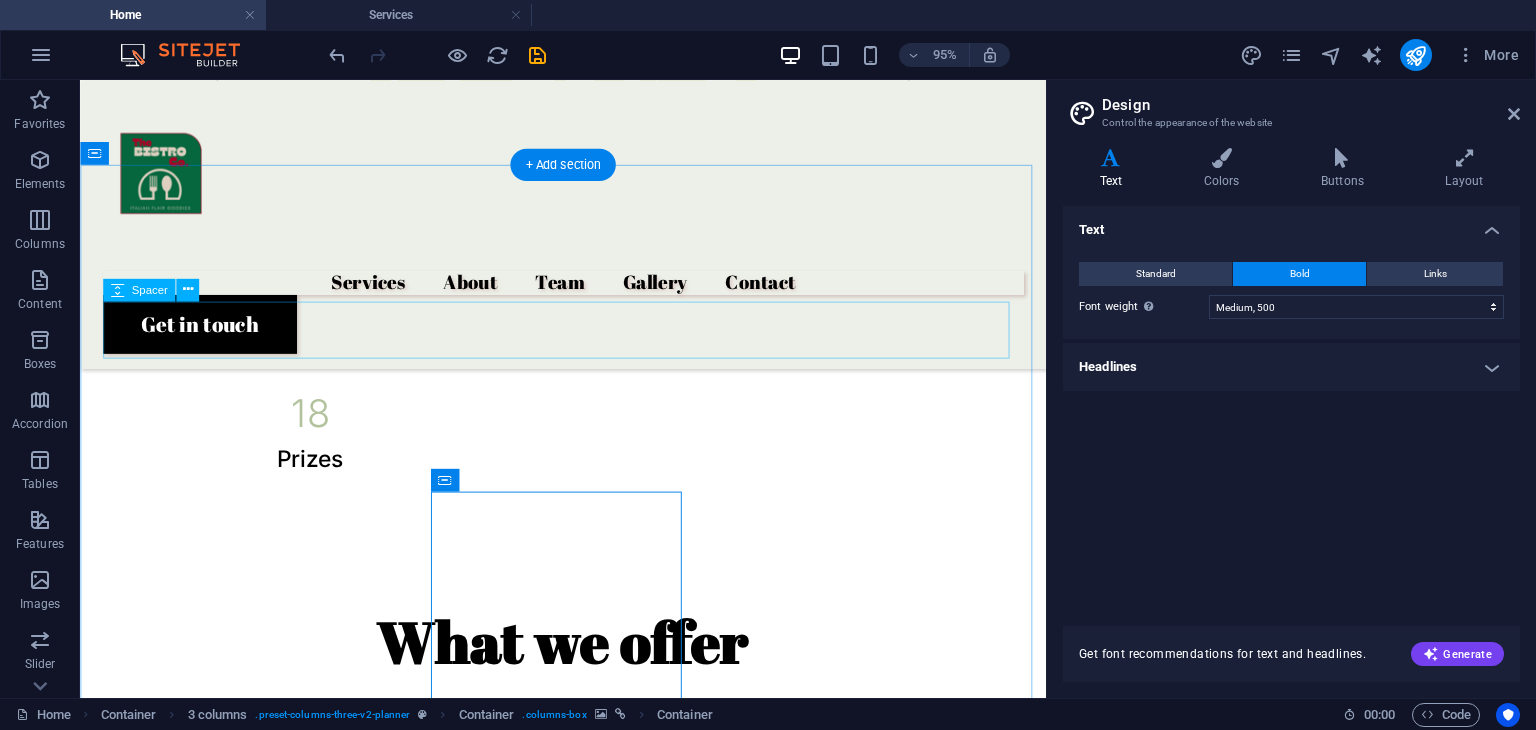 scroll, scrollTop: 1231, scrollLeft: 0, axis: vertical 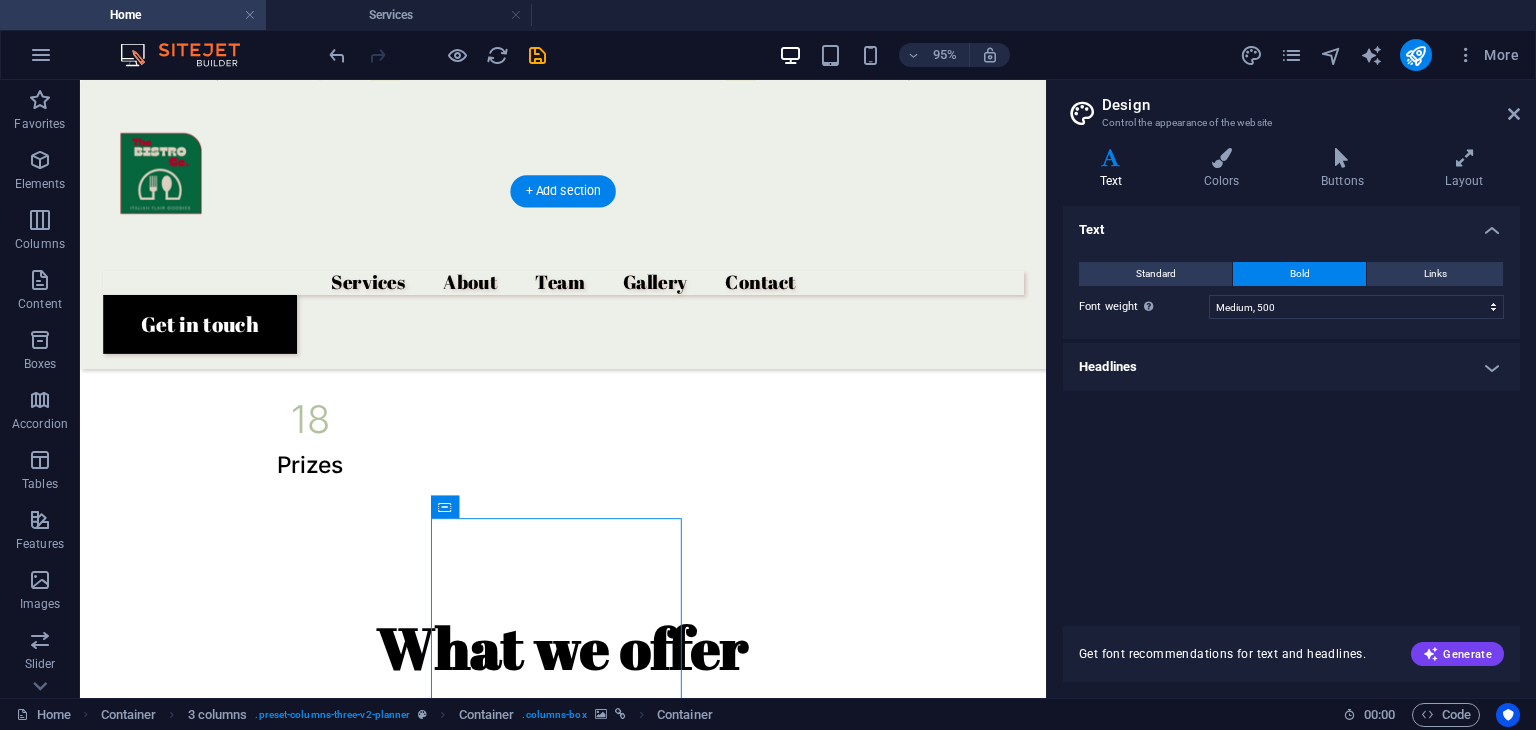 click at bounding box center [239, 1443] 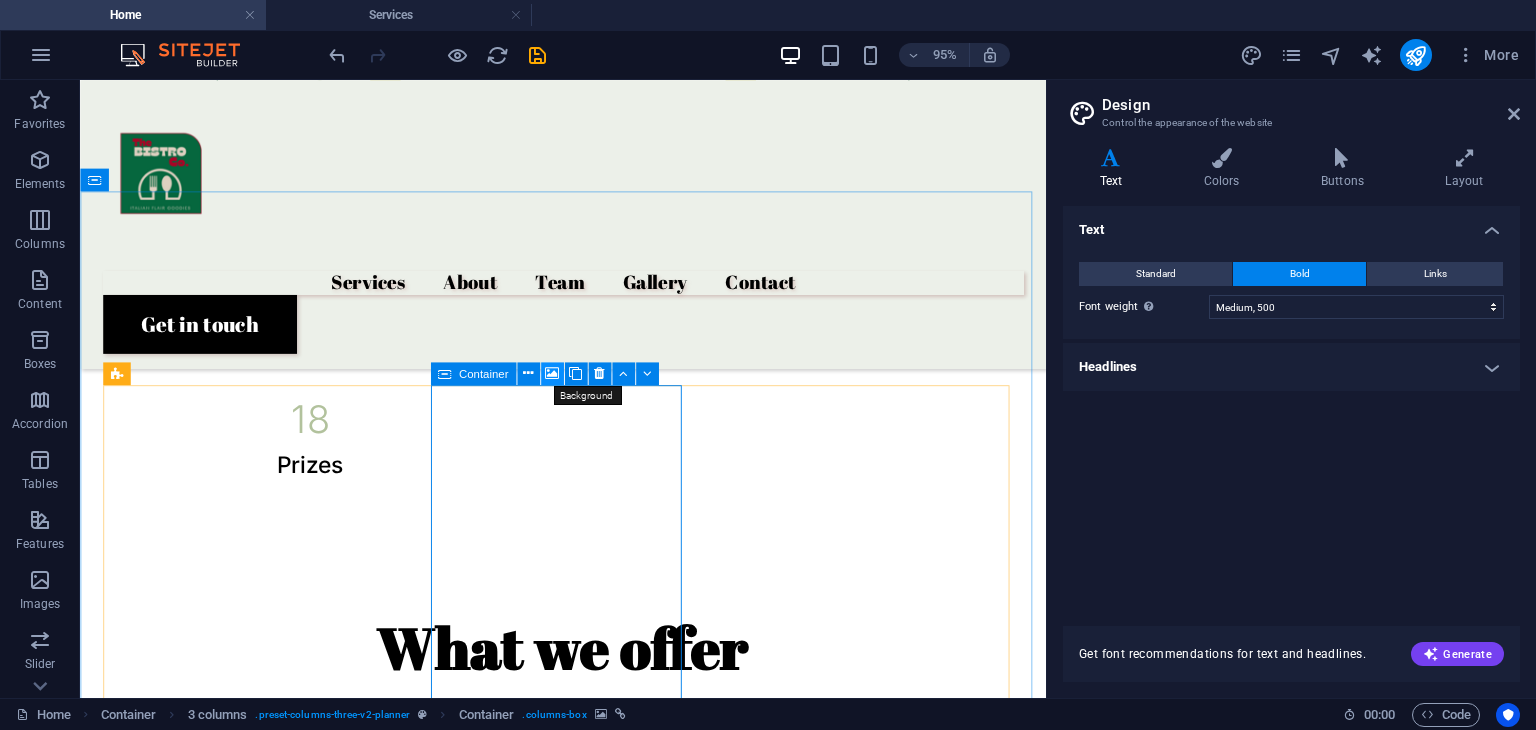 click at bounding box center [552, 373] 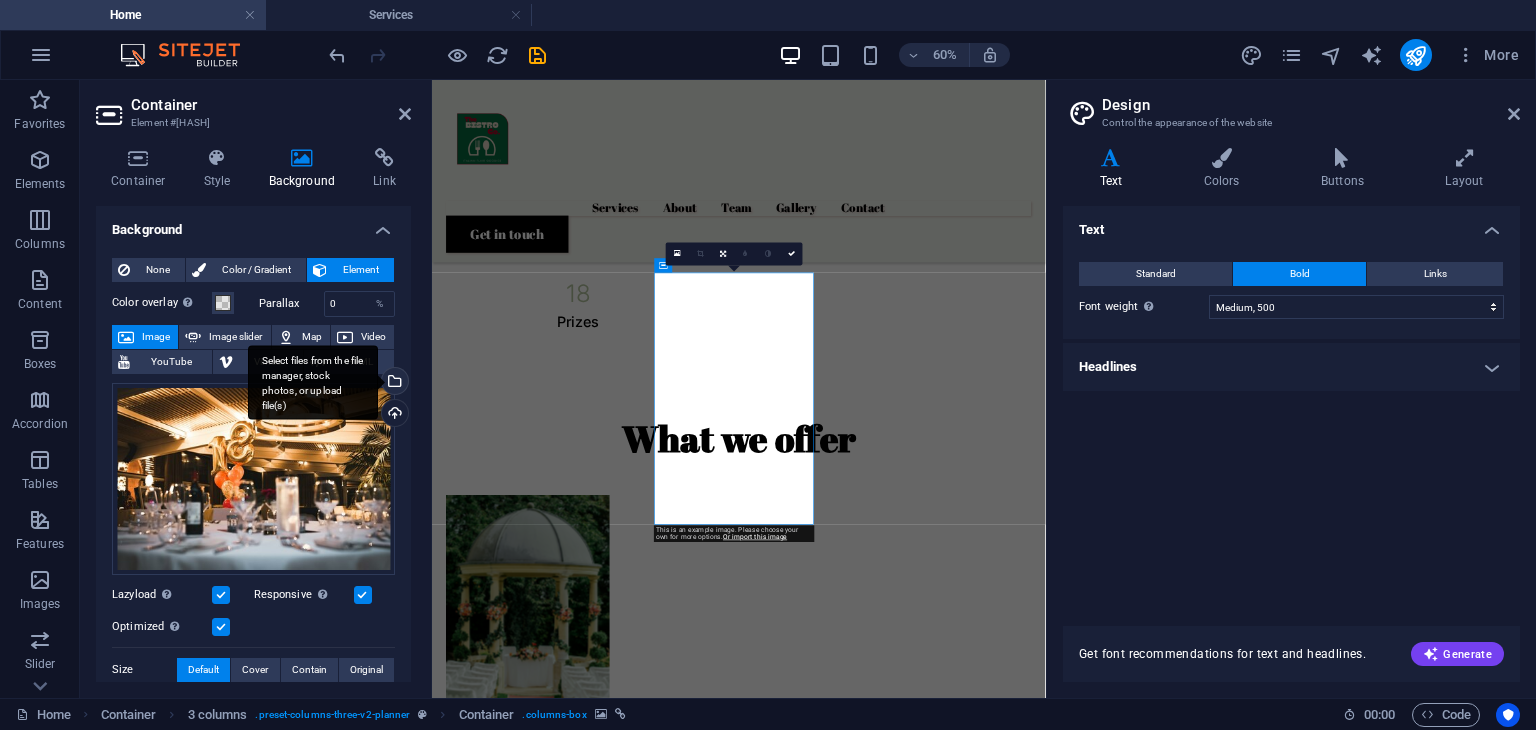 click on "Select files from the file manager, stock photos, or upload file(s)" at bounding box center (393, 383) 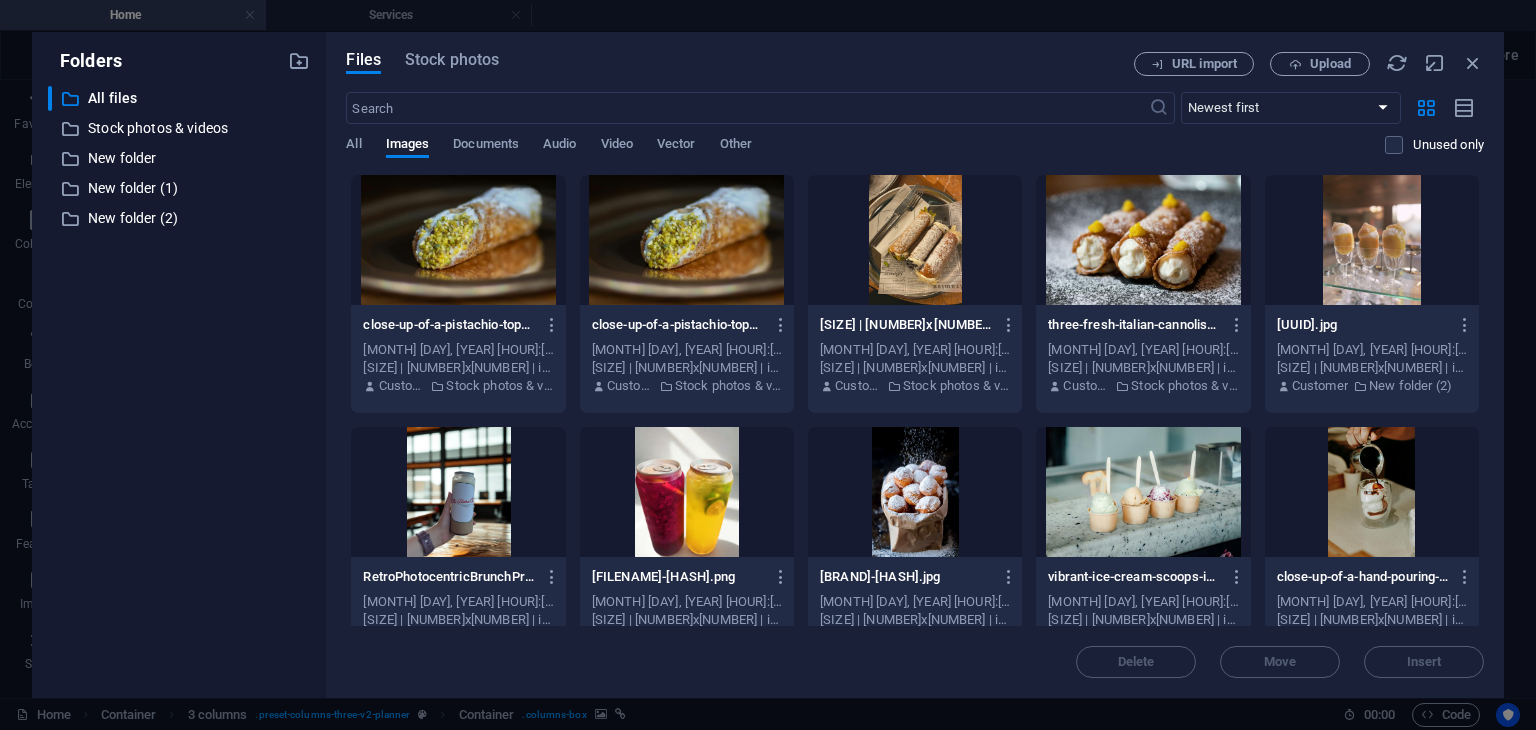 click at bounding box center [1143, 240] 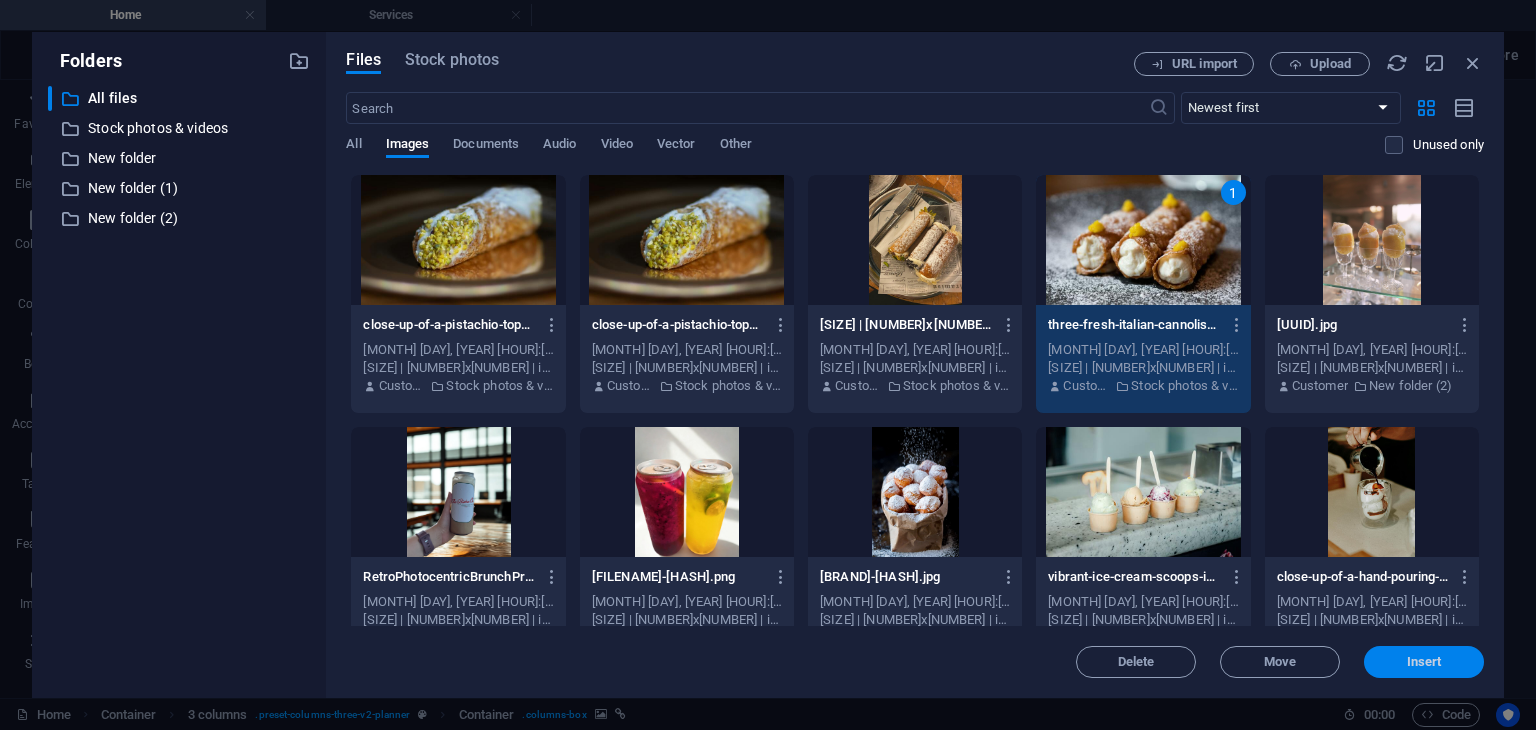 click on "Insert" at bounding box center (1424, 662) 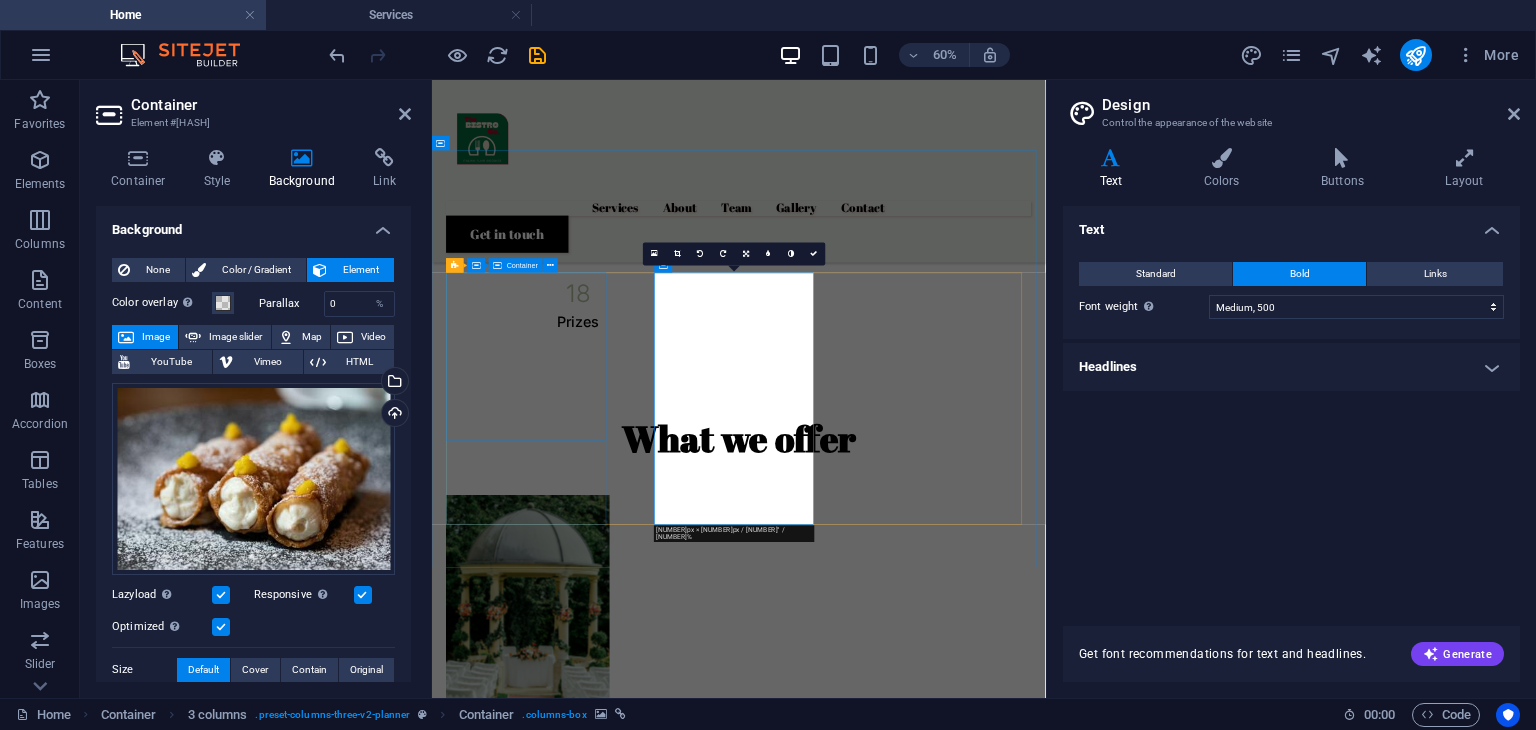 click on "BEVERAGES" at bounding box center (592, 1333) 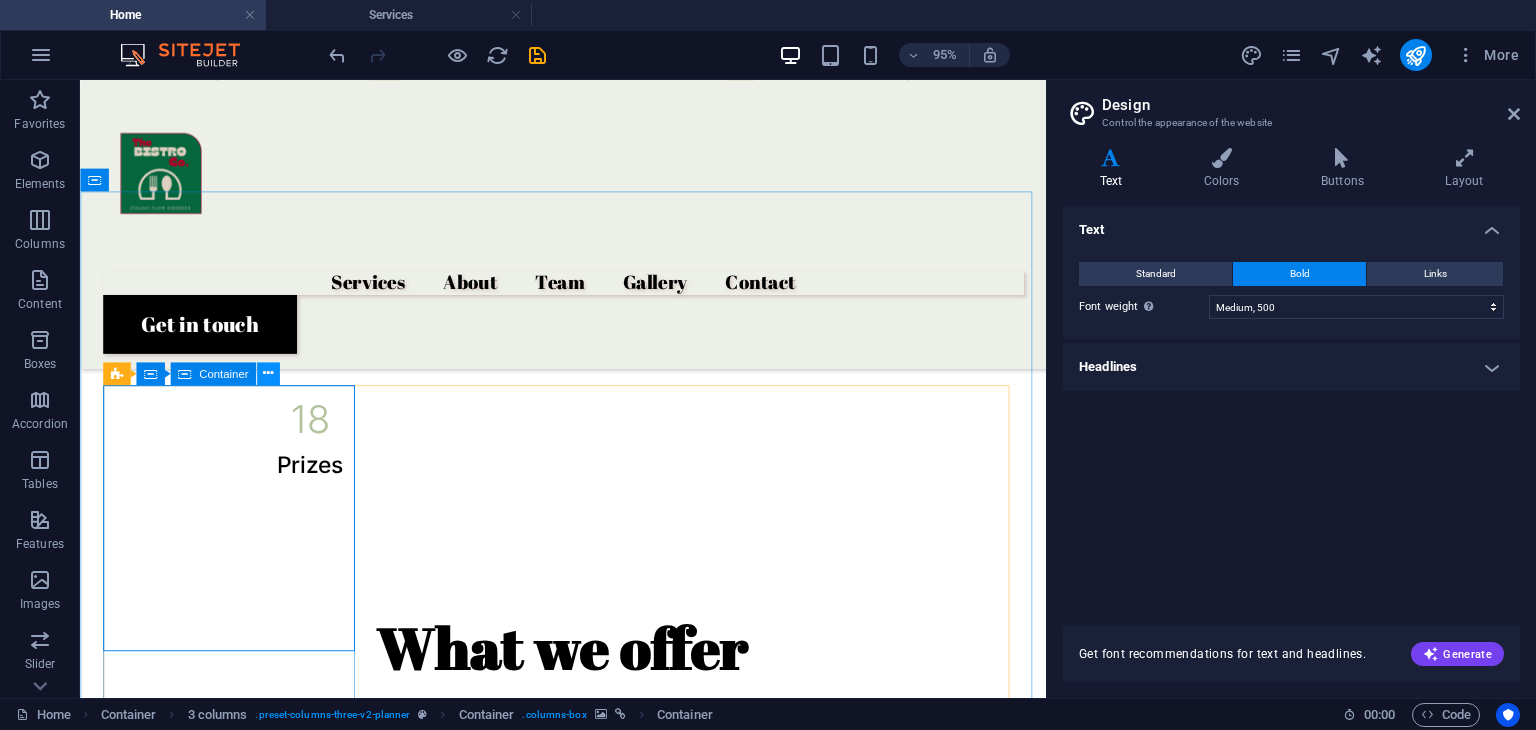 click at bounding box center (268, 373) 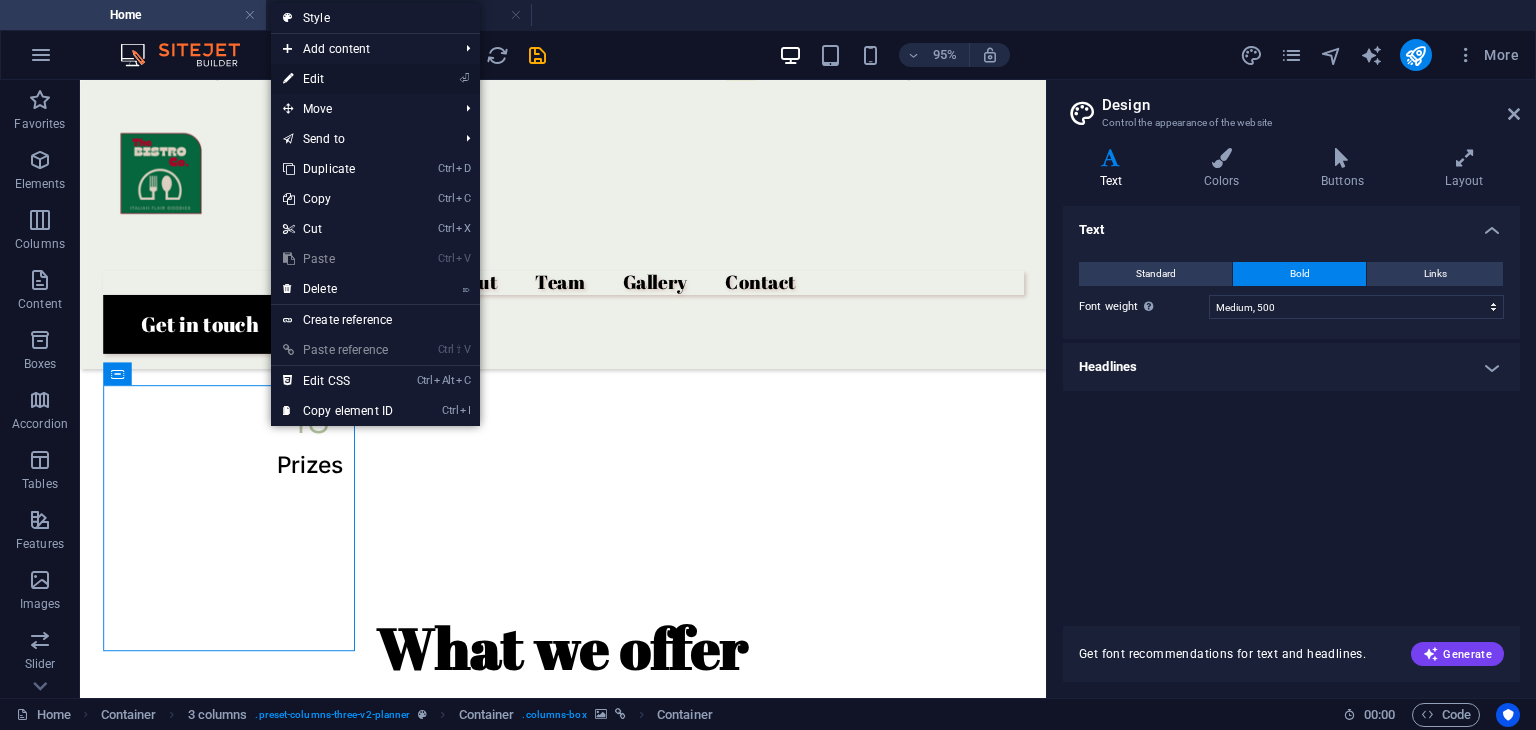 click on "⏎  Edit" at bounding box center [338, 79] 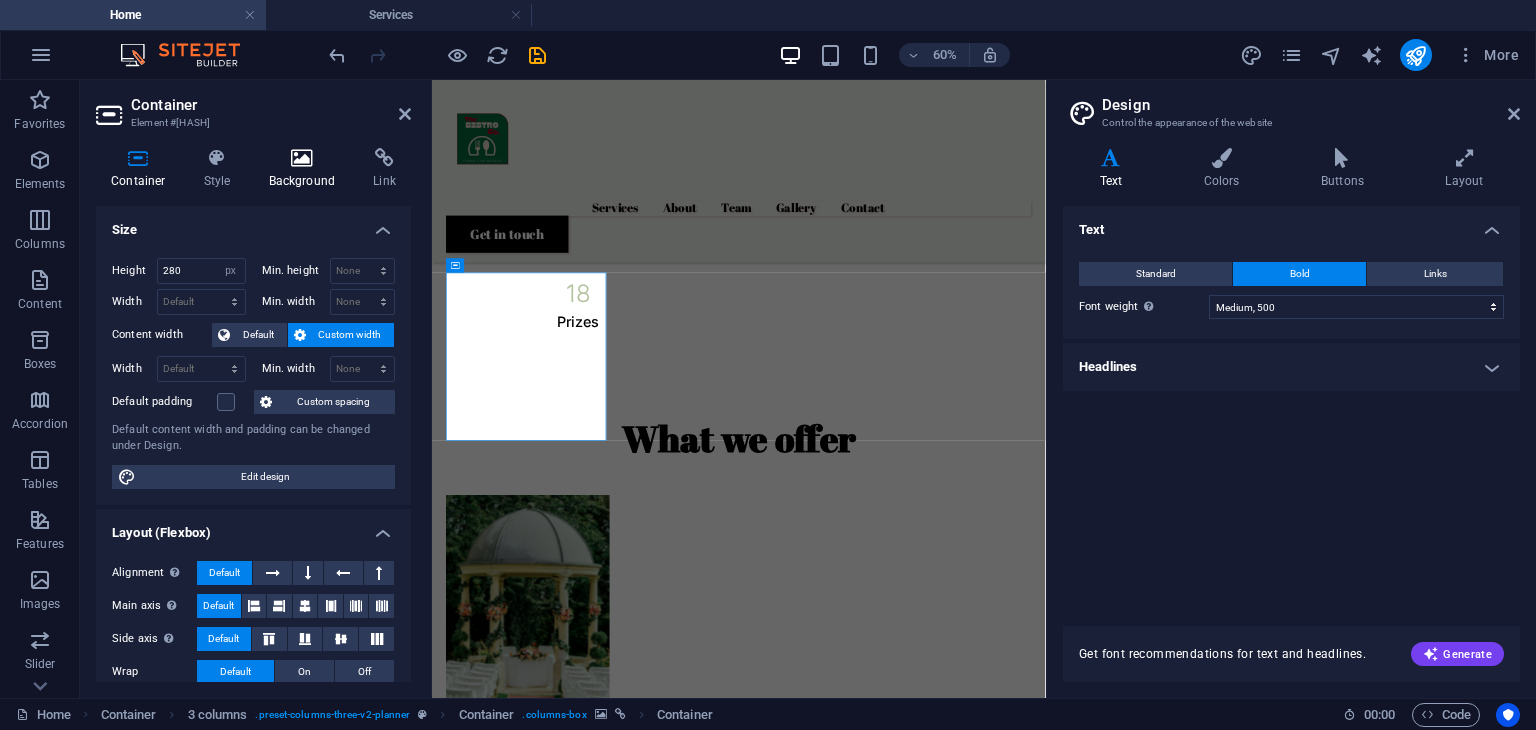 click at bounding box center [302, 158] 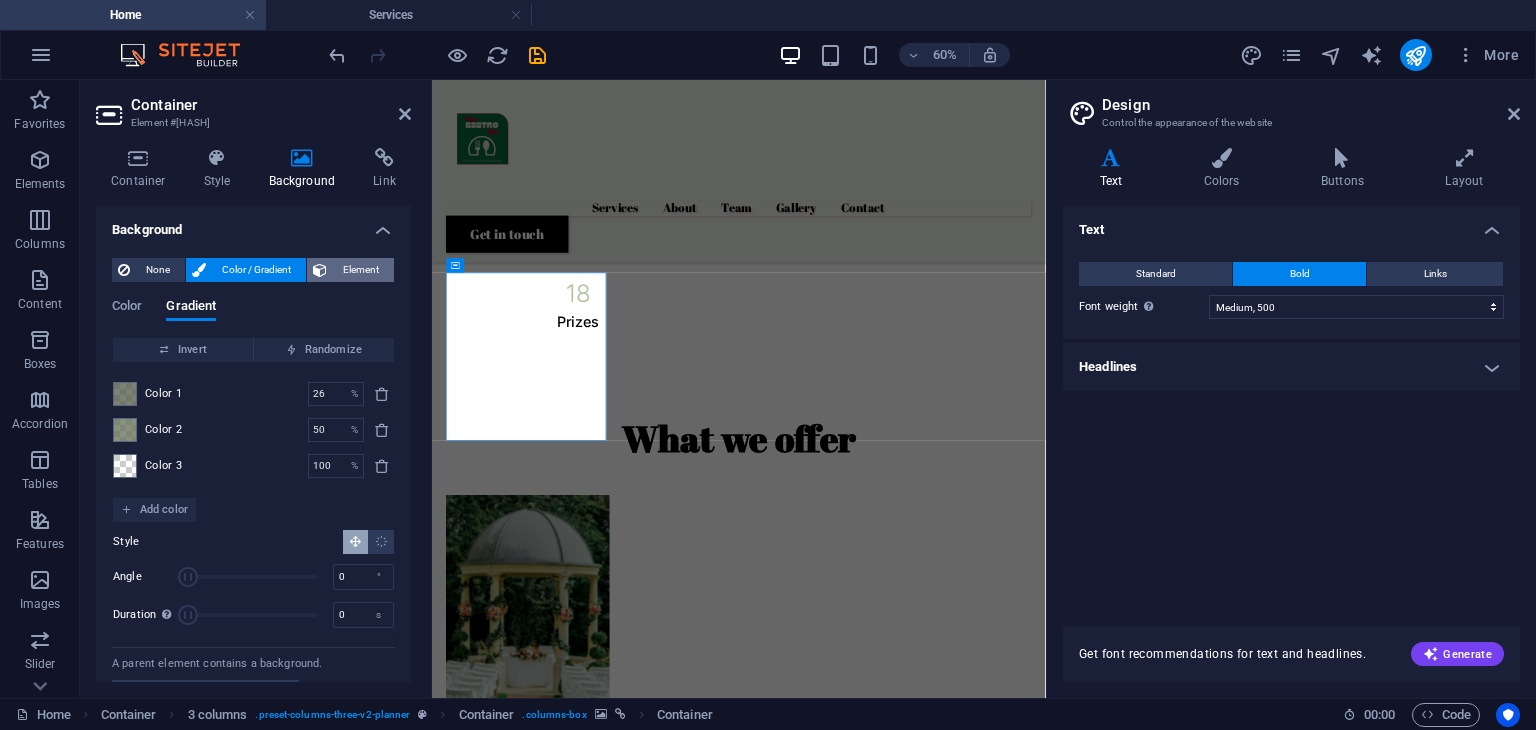 click on "Element" at bounding box center (360, 270) 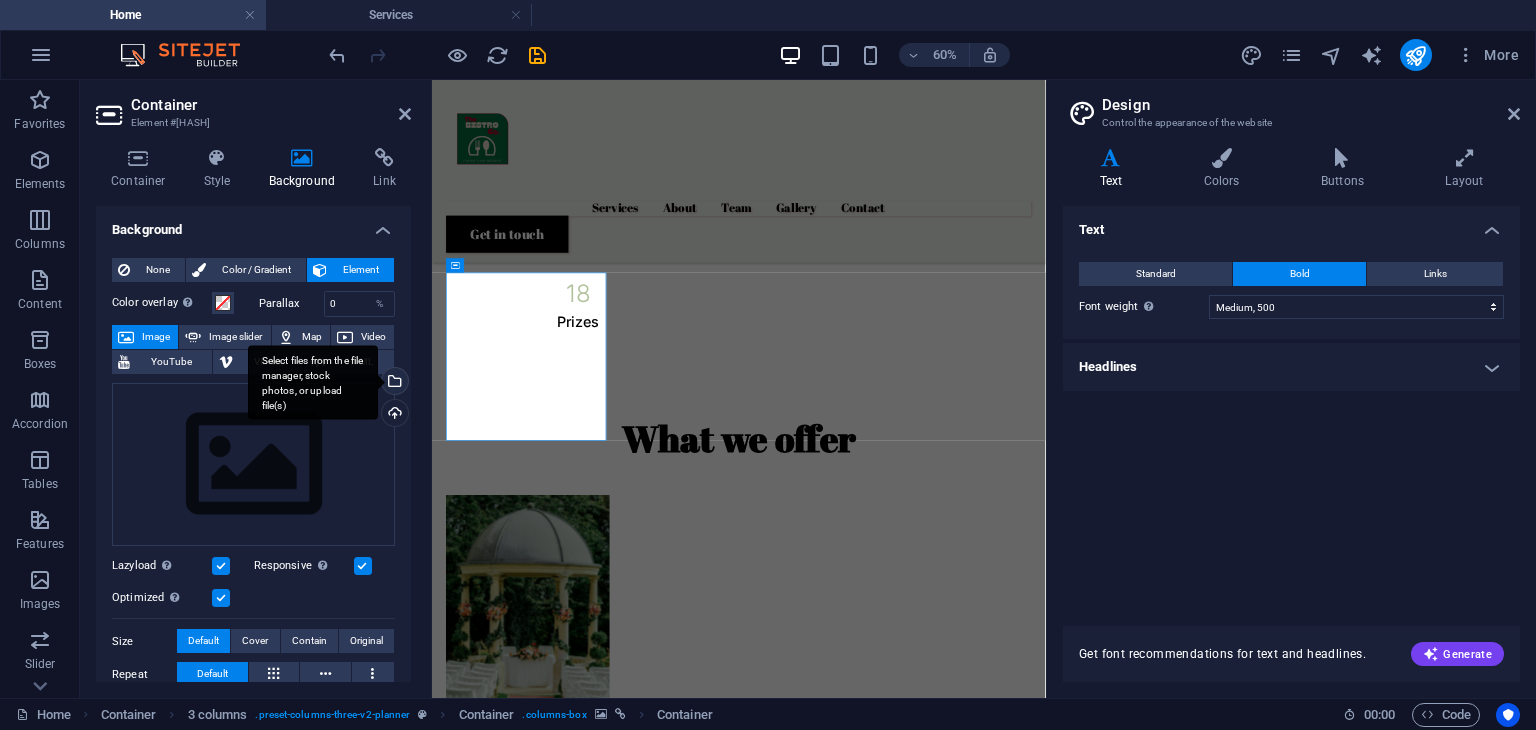 click on "Select files from the file manager, stock photos, or upload file(s)" at bounding box center (393, 383) 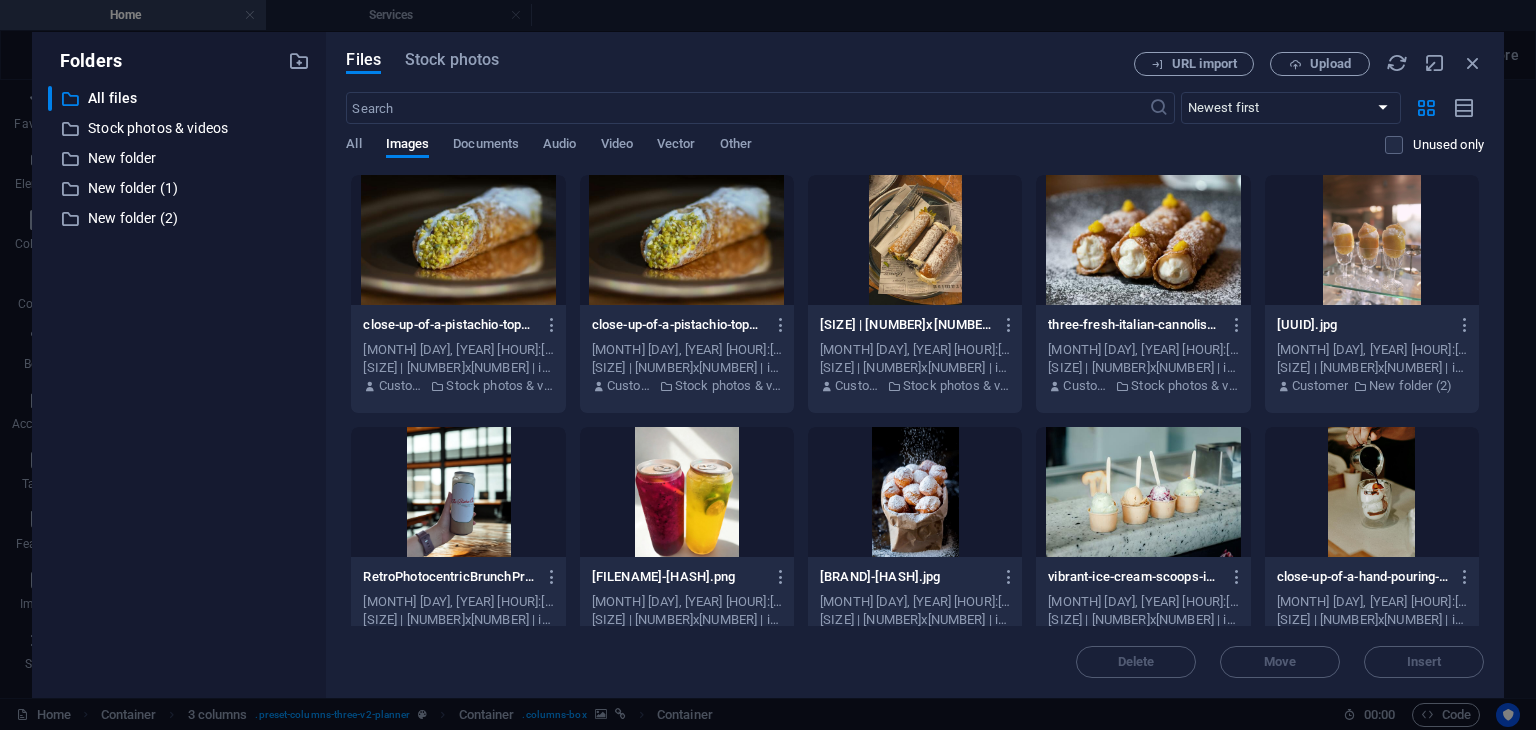 click at bounding box center (687, 492) 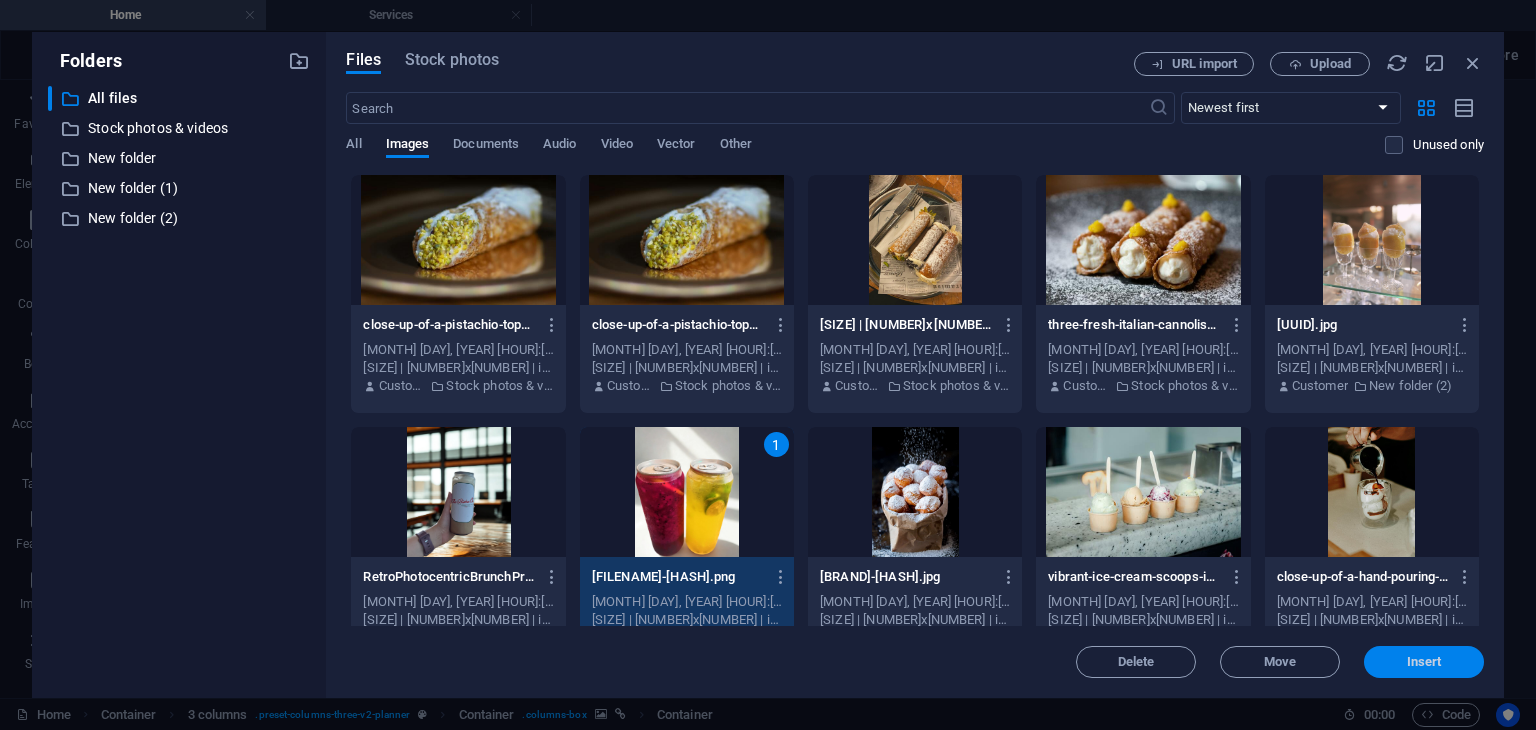 click on "Insert" at bounding box center (1424, 662) 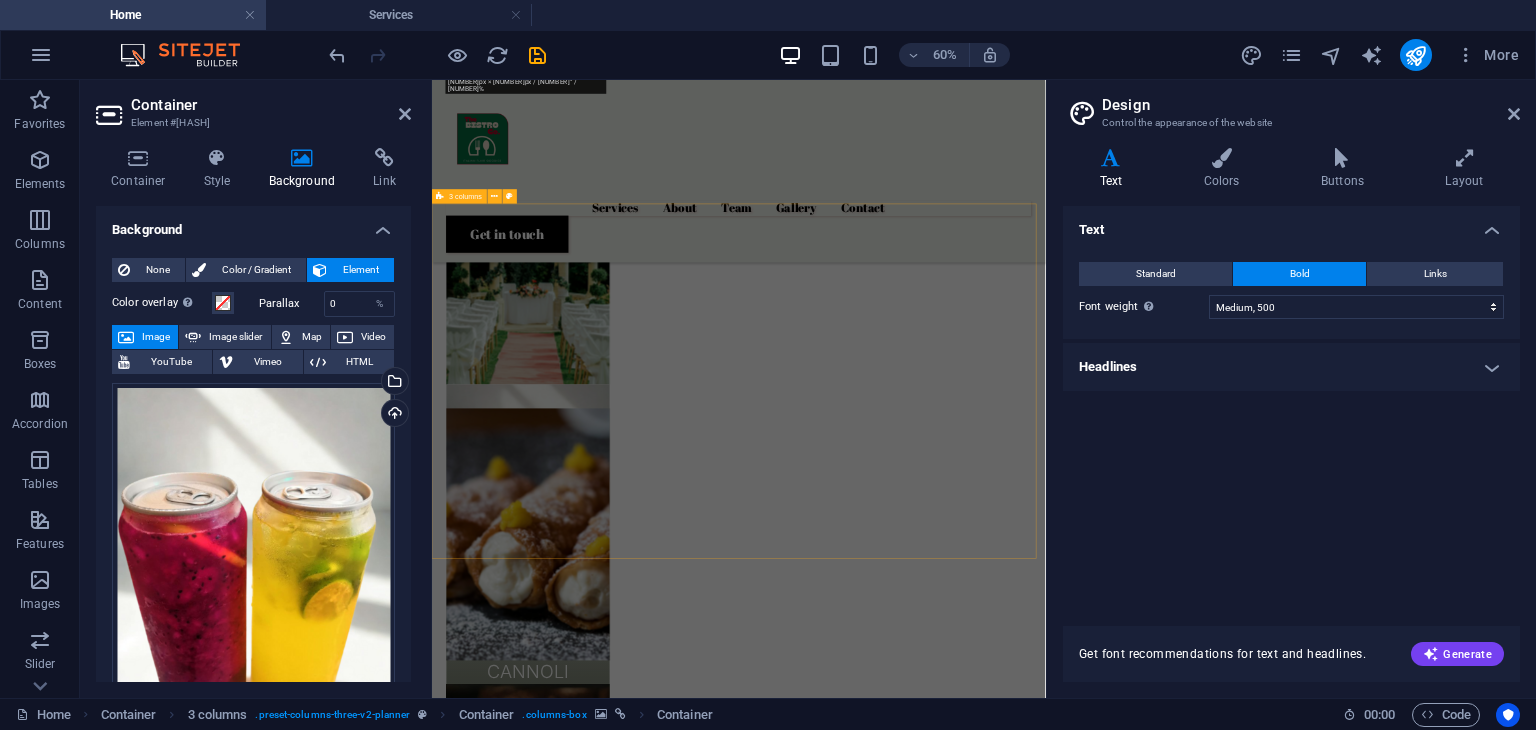 scroll, scrollTop: 1838, scrollLeft: 0, axis: vertical 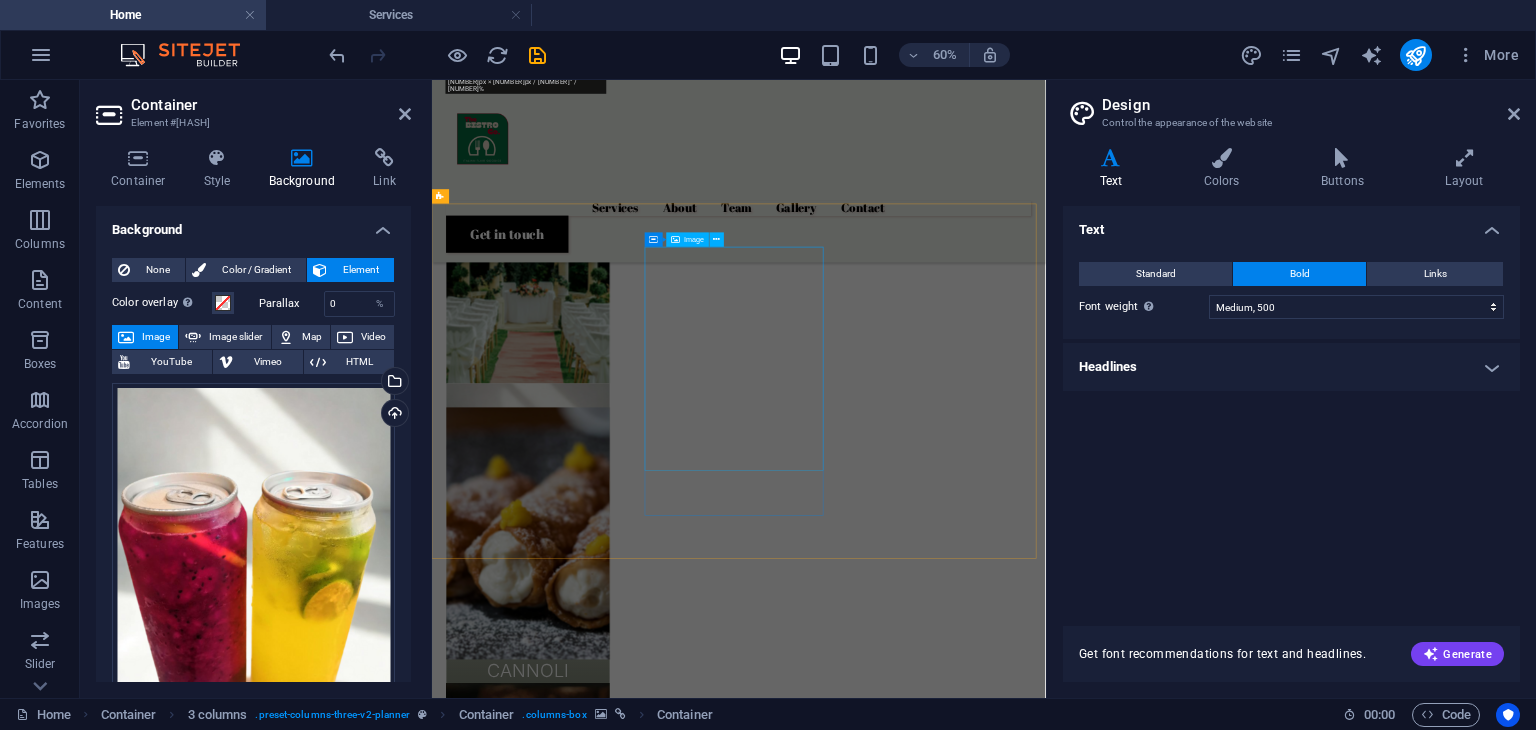 click at bounding box center (608, 2987) 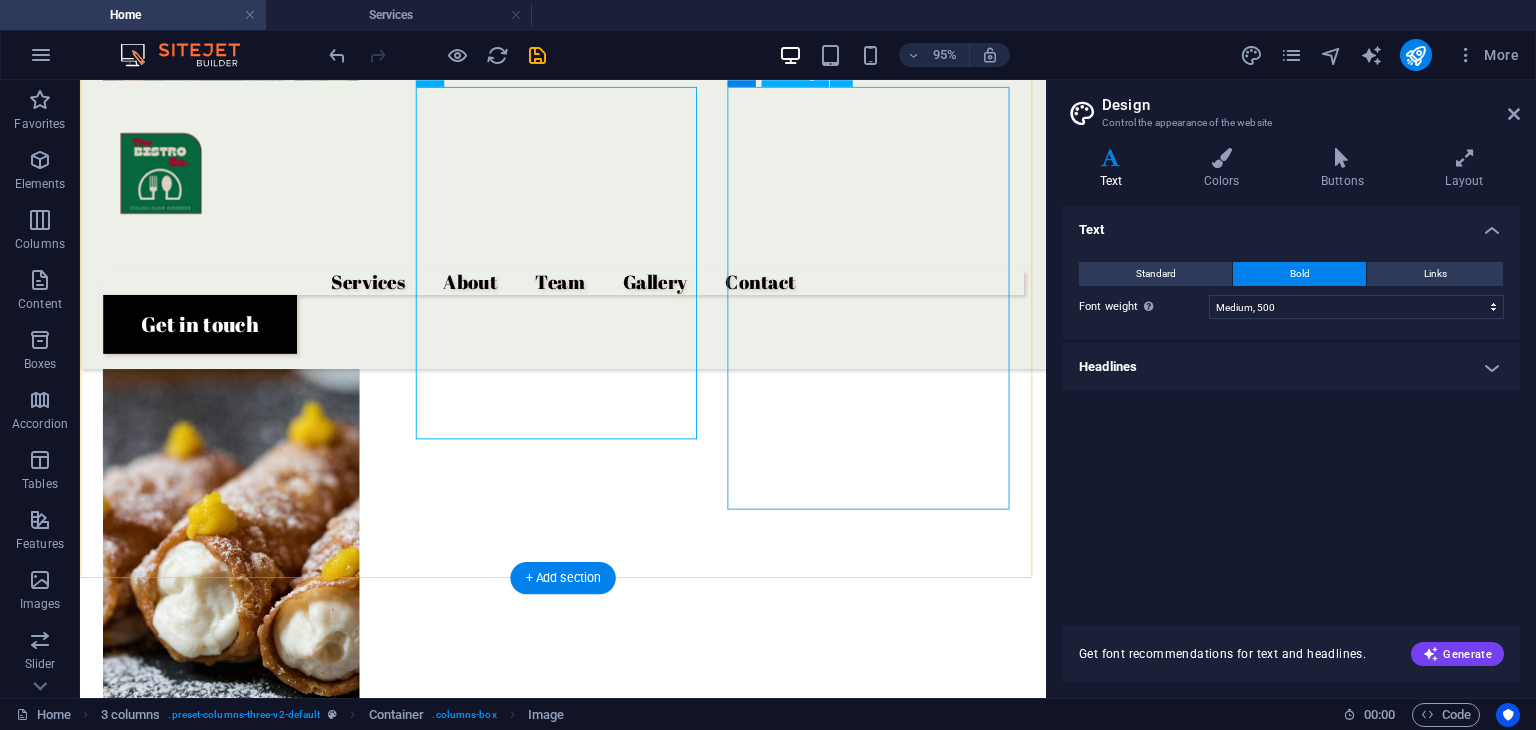 scroll, scrollTop: 2108, scrollLeft: 0, axis: vertical 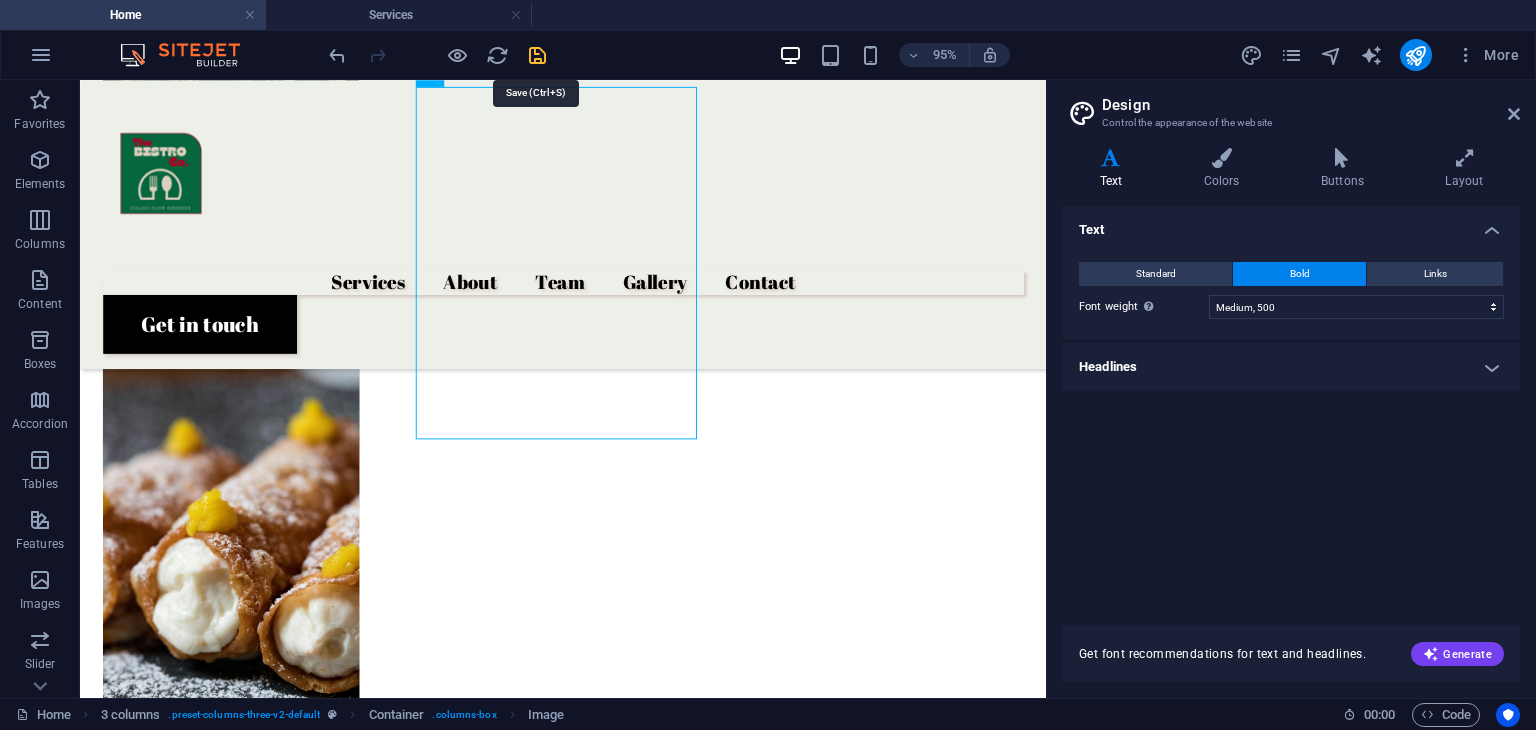 click at bounding box center [537, 55] 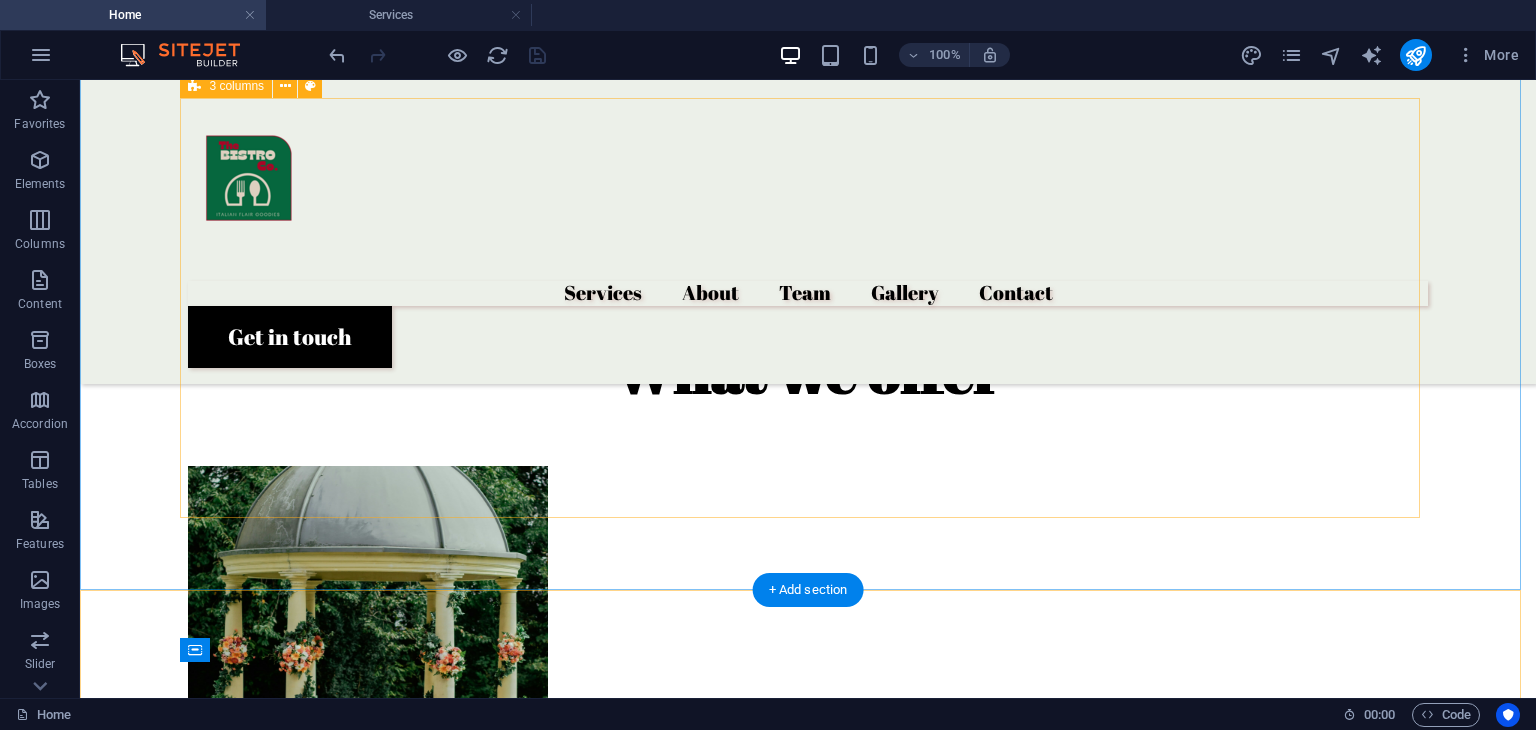 scroll, scrollTop: 1547, scrollLeft: 0, axis: vertical 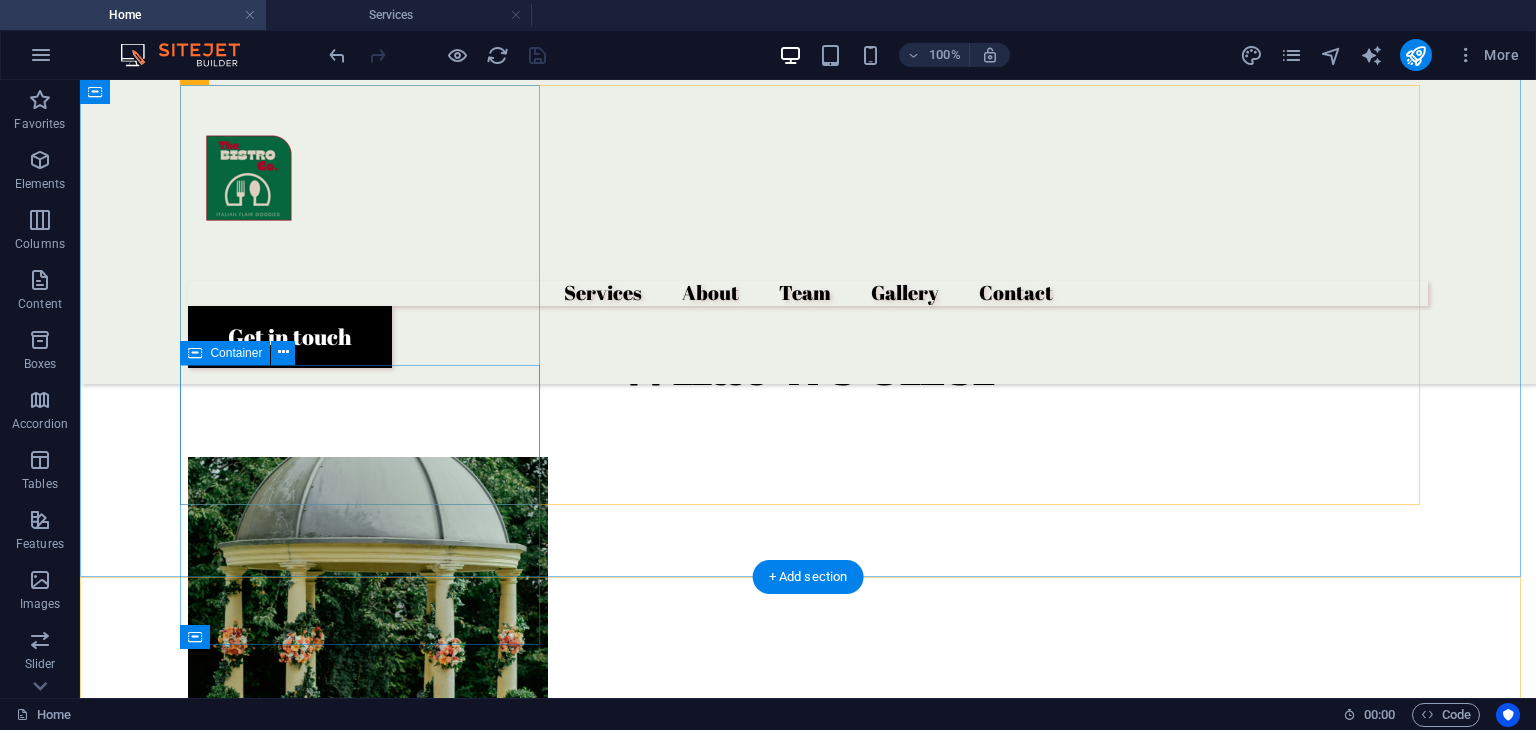 click on "BEVERAGES" at bounding box center (368, 1297) 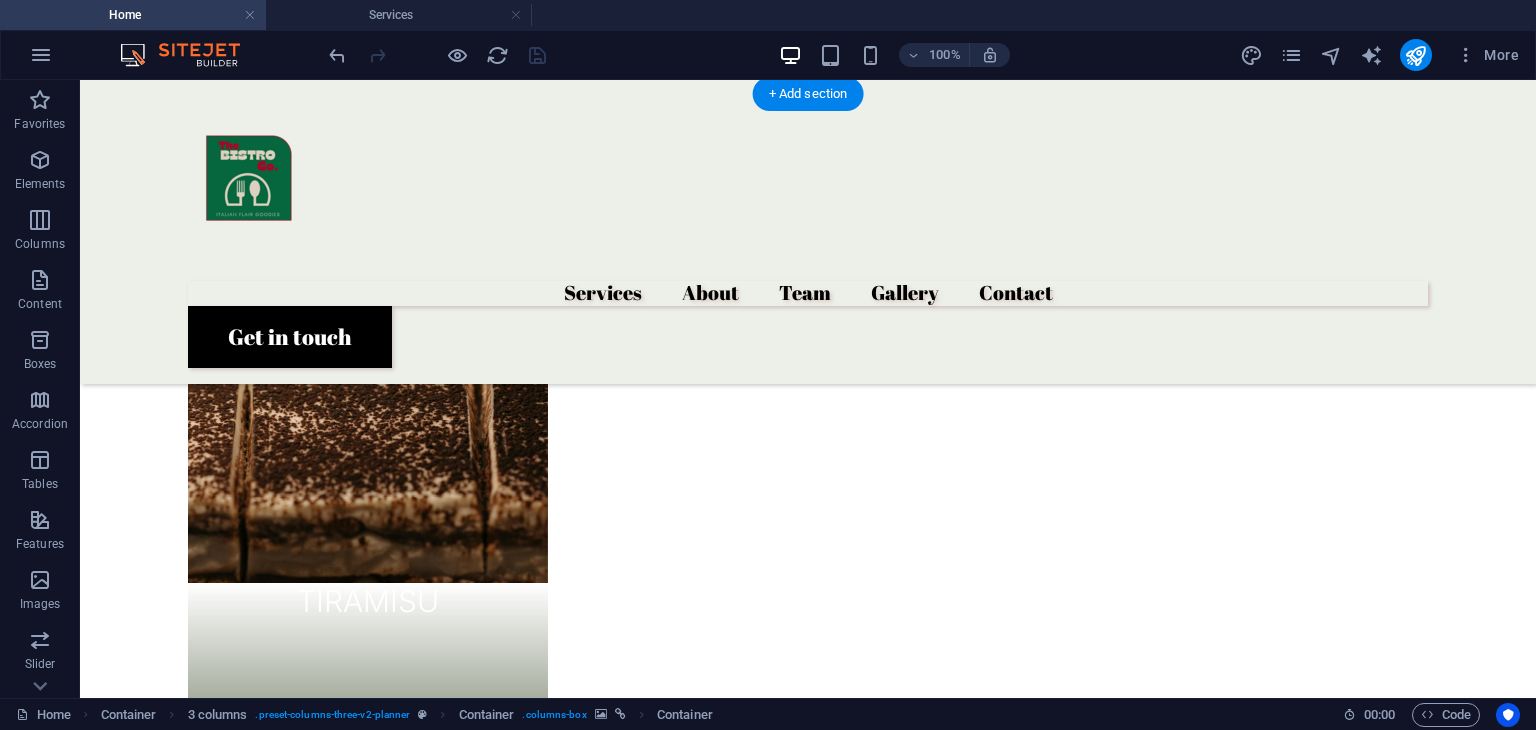 scroll, scrollTop: 2762, scrollLeft: 0, axis: vertical 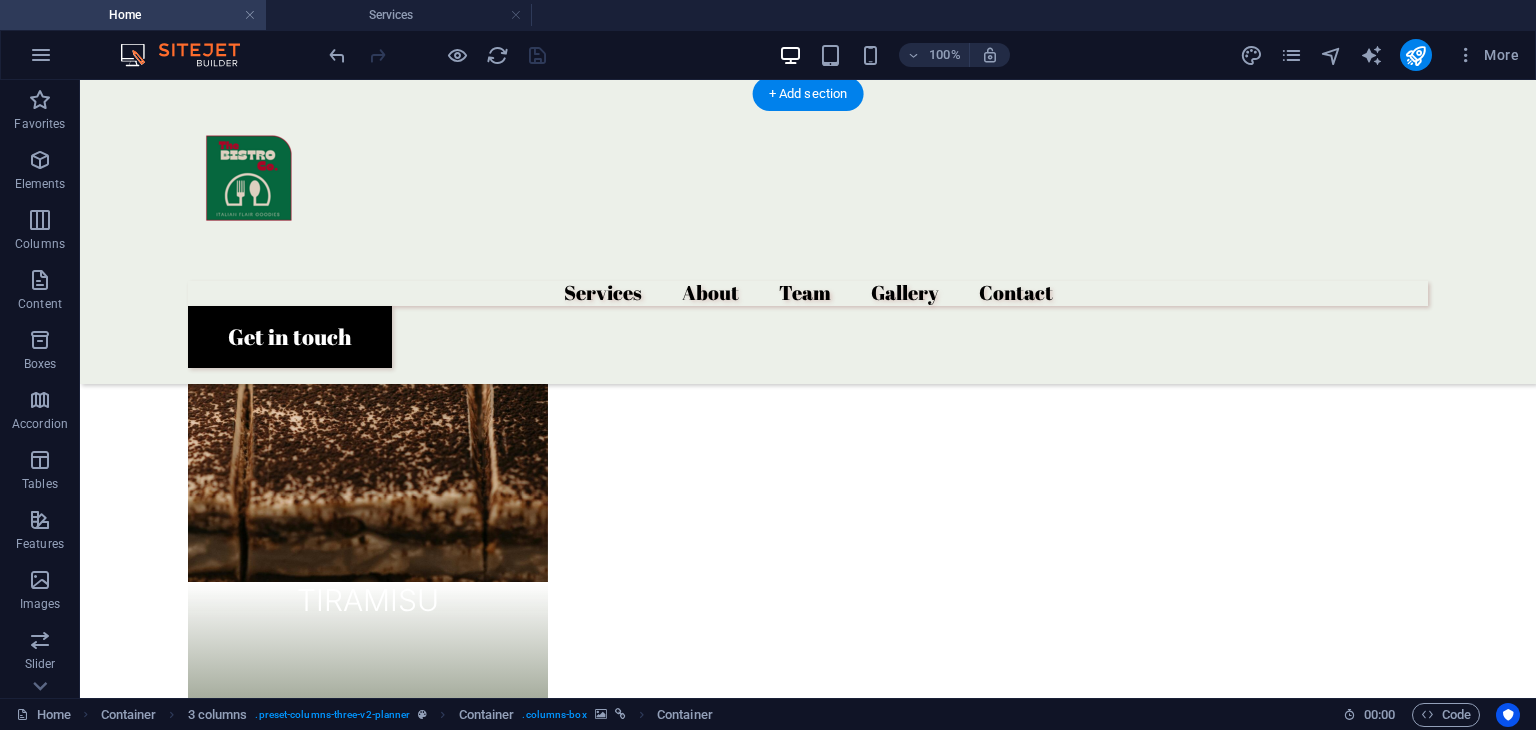 click at bounding box center [-384, 8090] 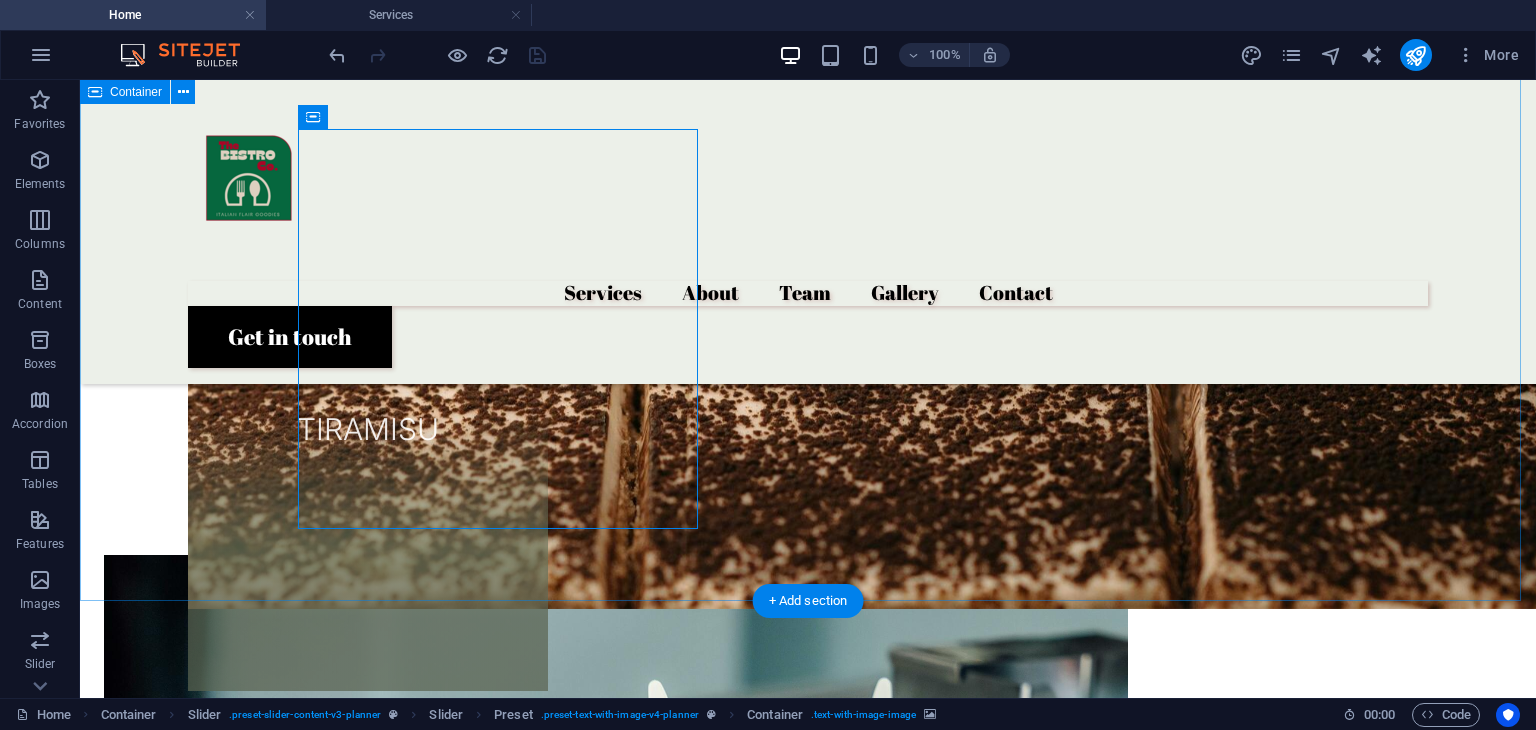 scroll, scrollTop: 2937, scrollLeft: 0, axis: vertical 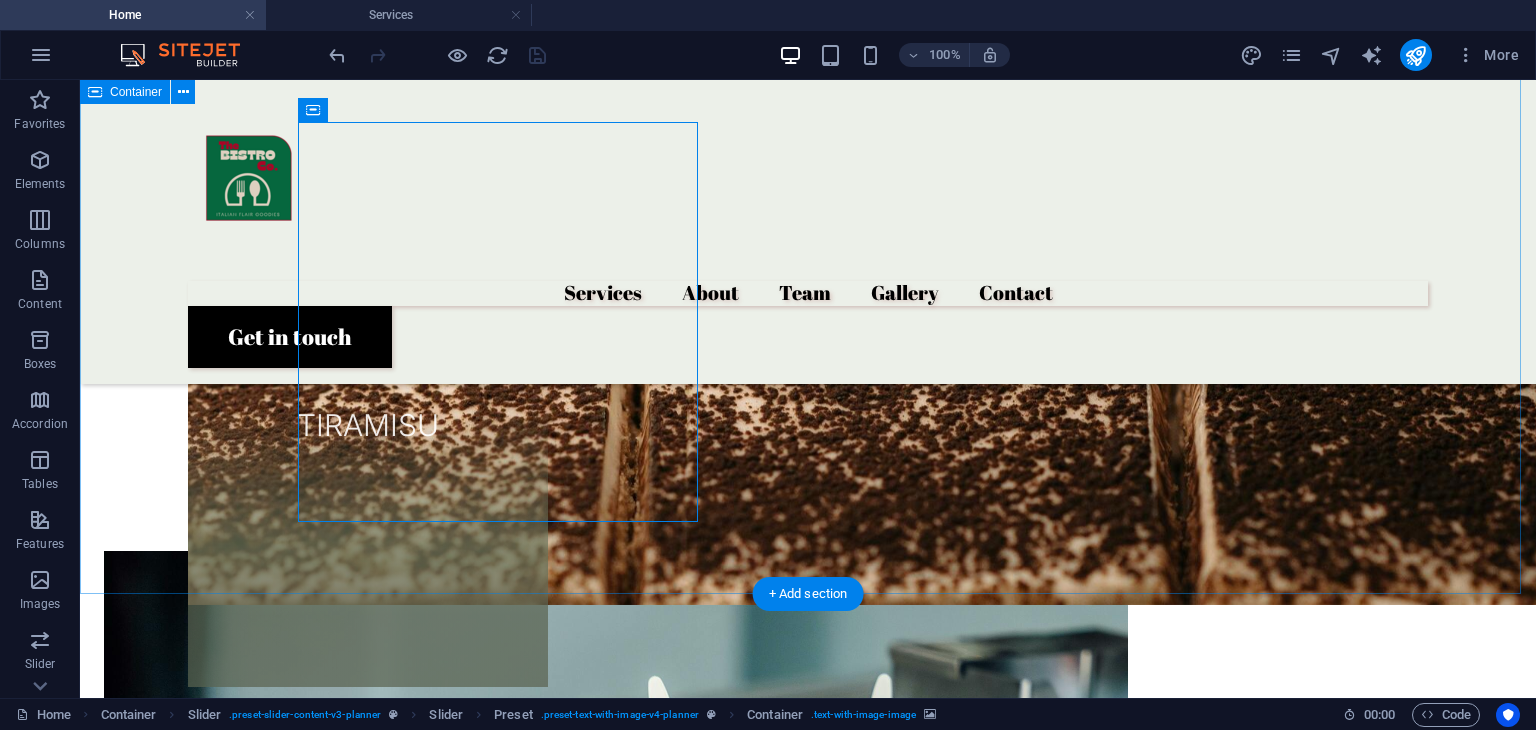 click at bounding box center [-384, 7915] 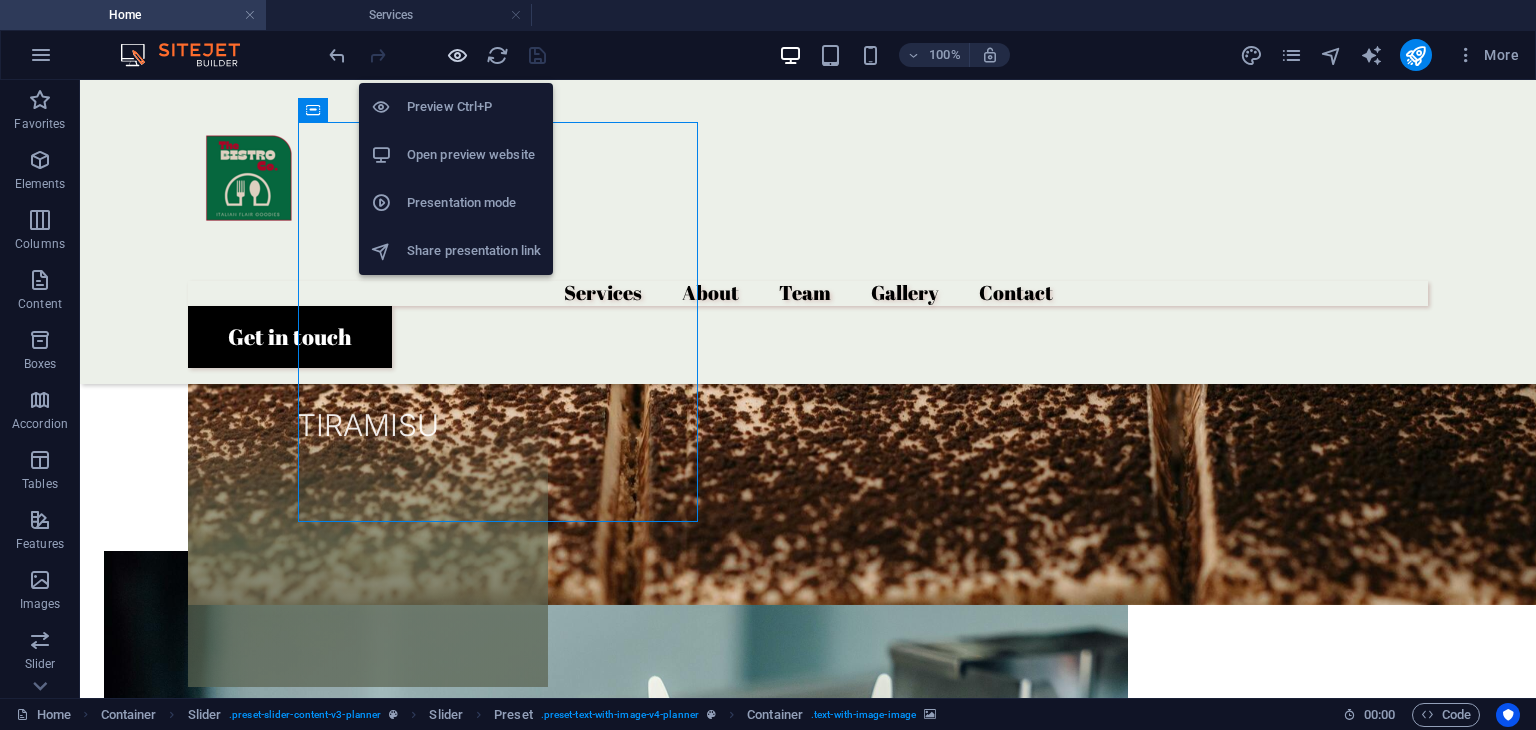 click at bounding box center [457, 55] 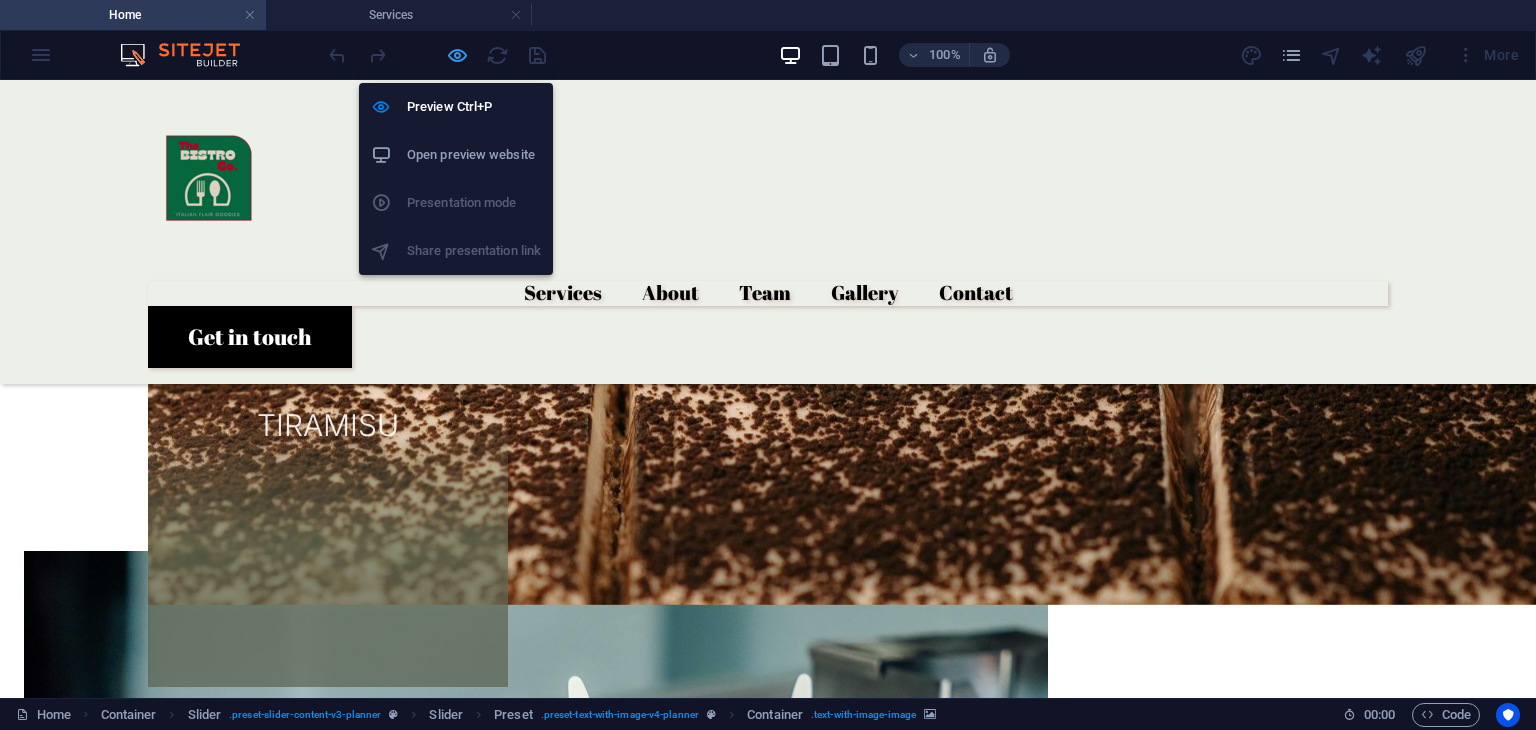 click at bounding box center (457, 55) 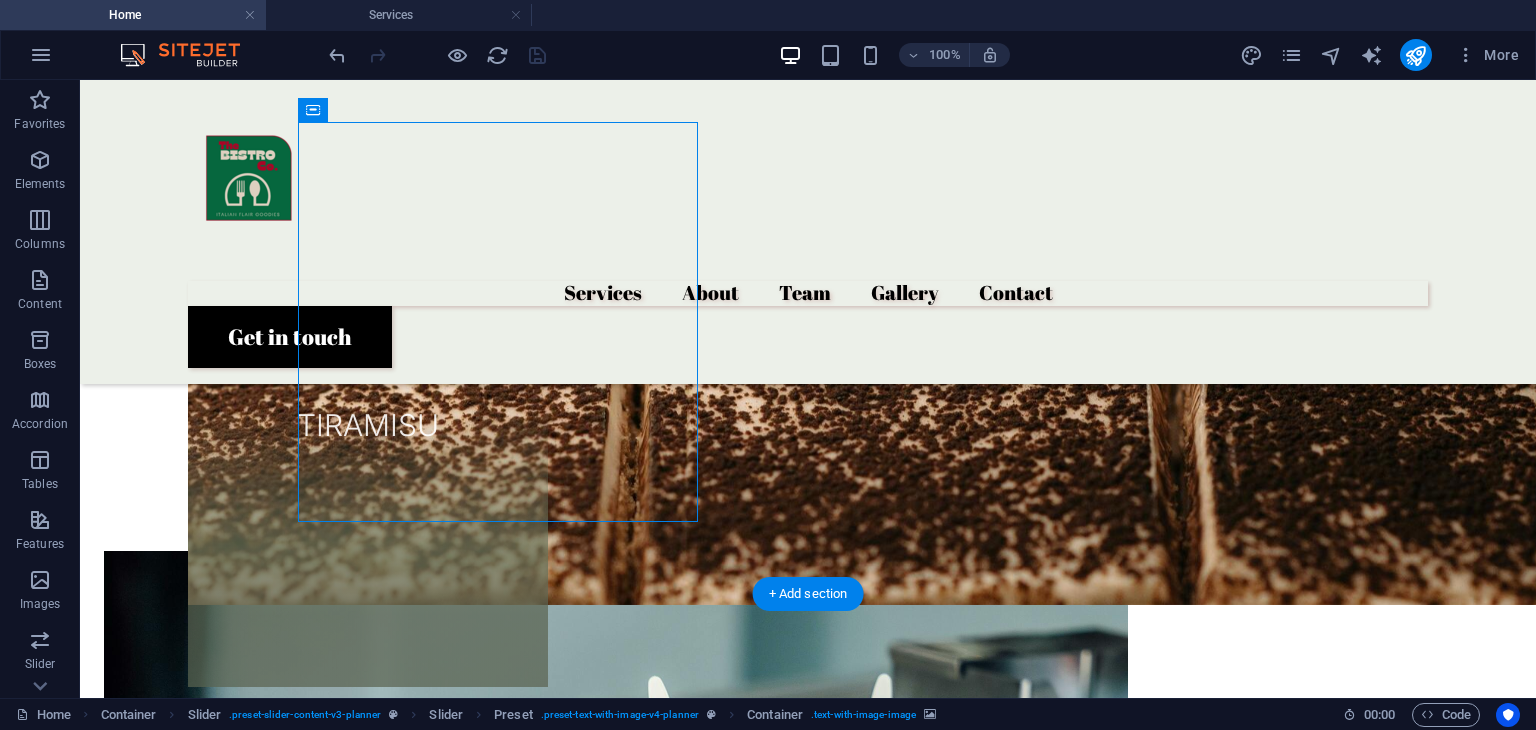 click at bounding box center (-384, 7915) 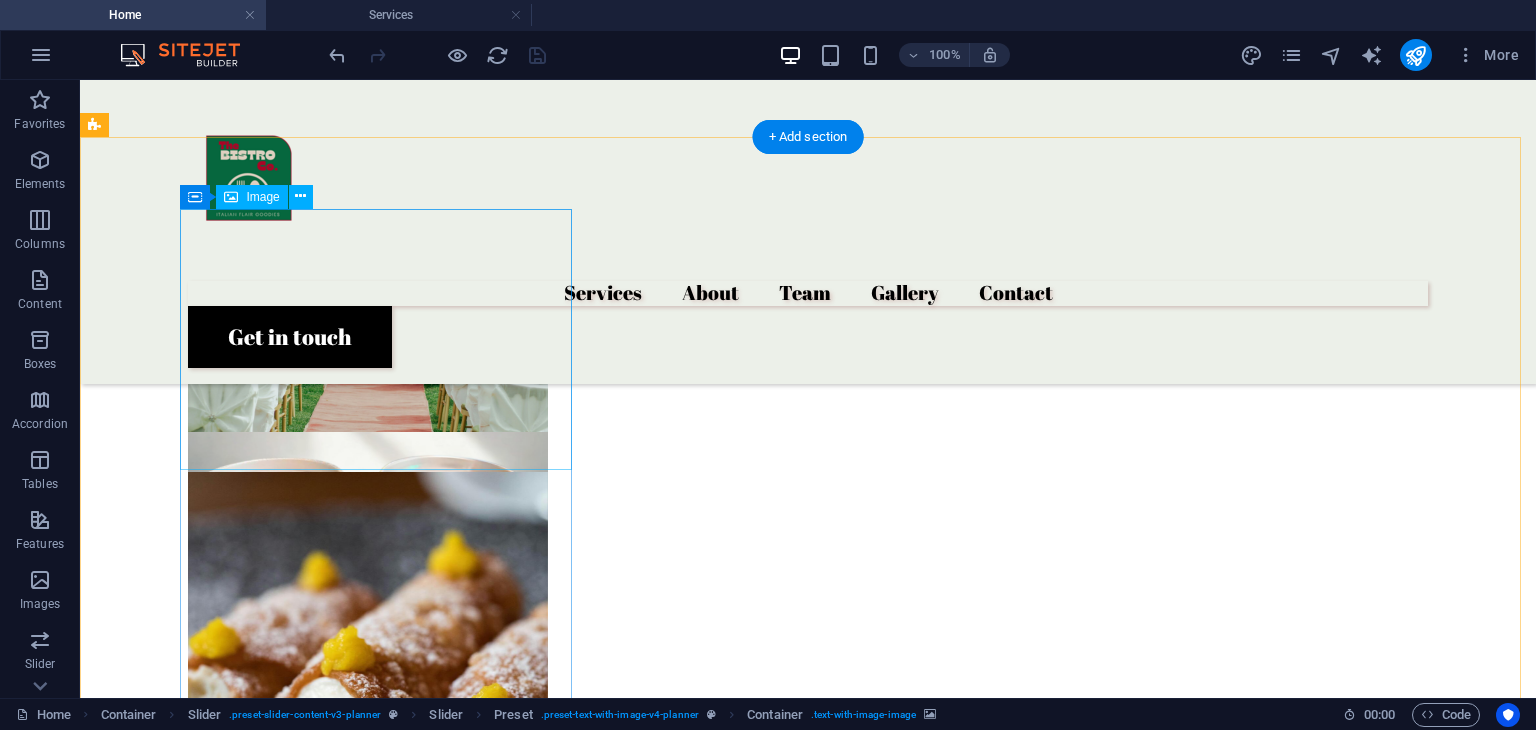 scroll, scrollTop: 1998, scrollLeft: 0, axis: vertical 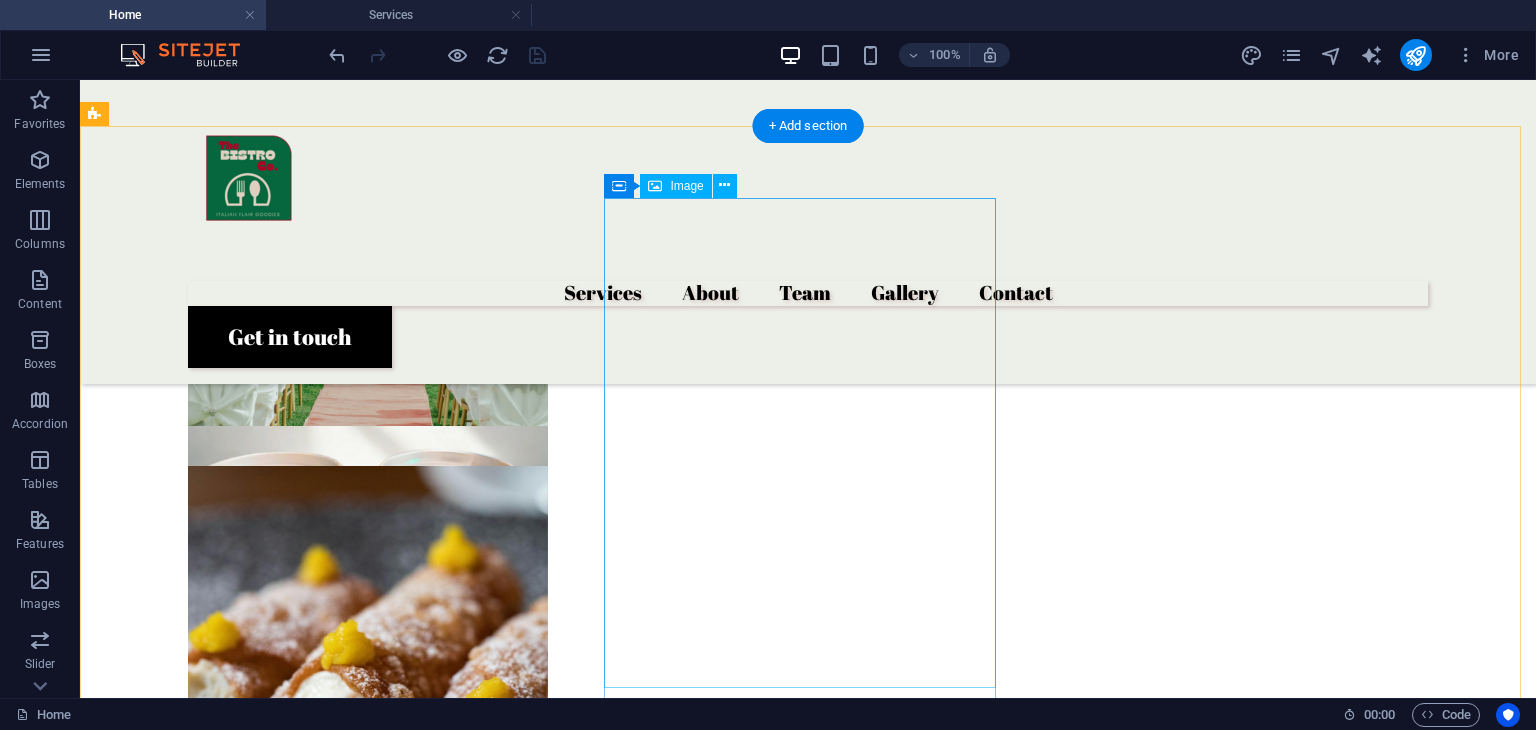 click at bounding box center [300, 3099] 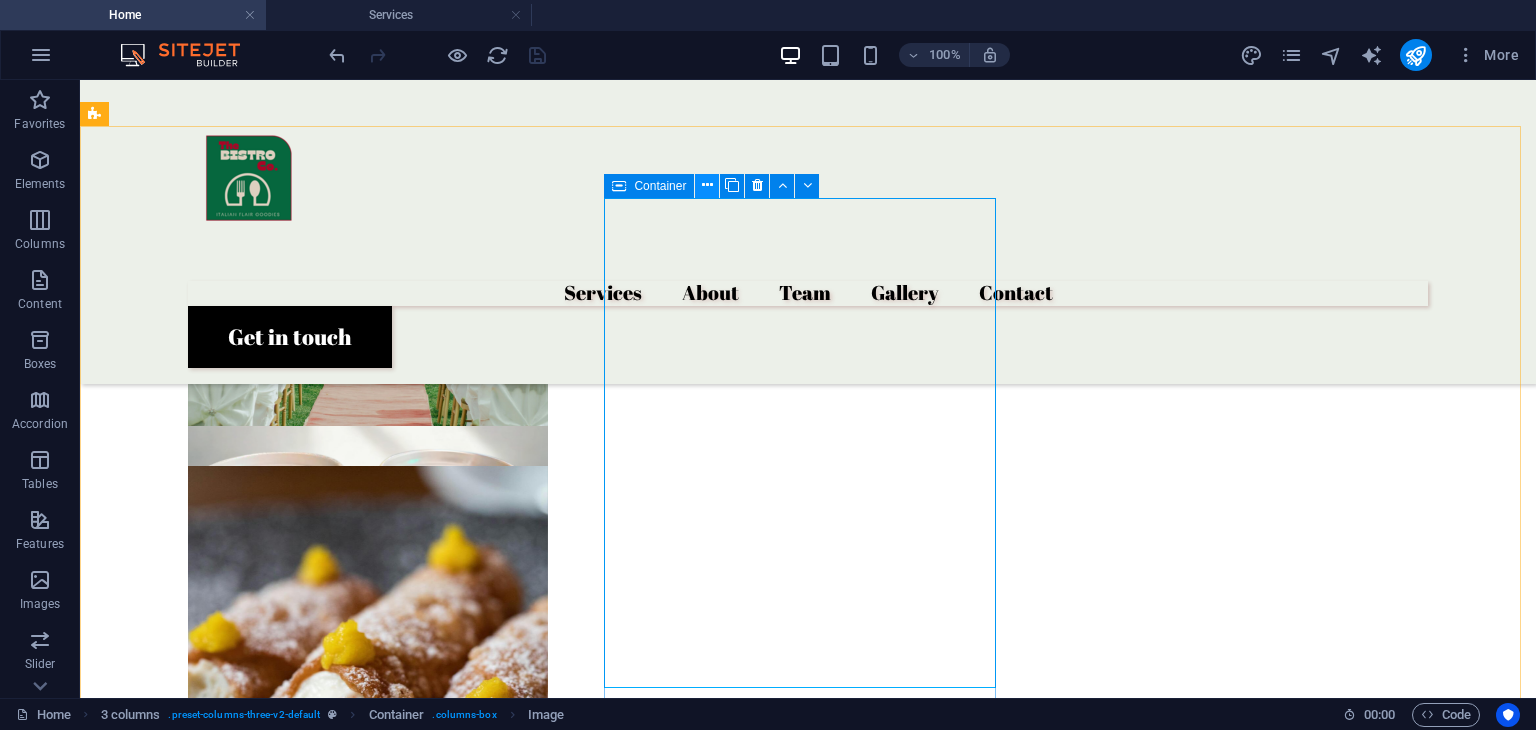 click at bounding box center [707, 185] 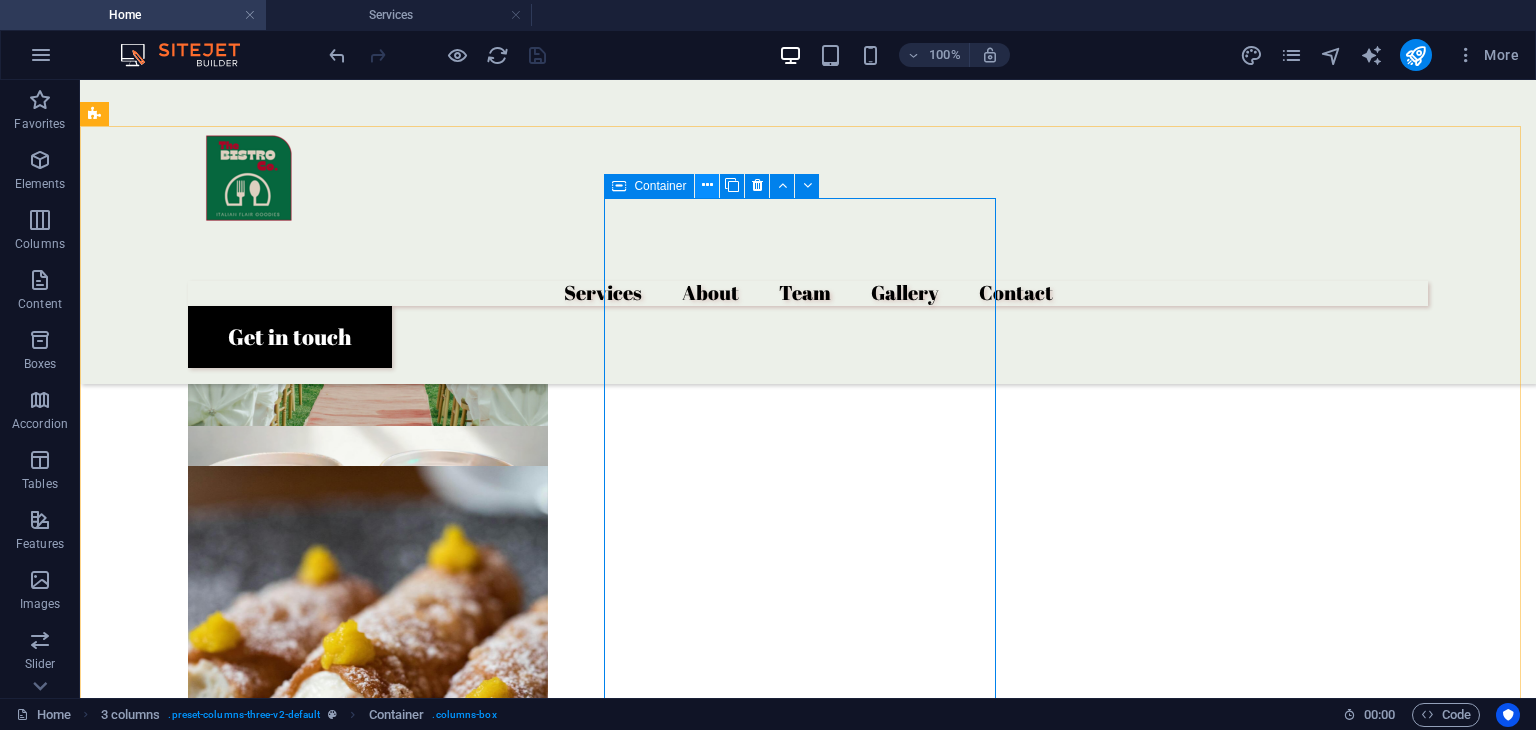click at bounding box center (707, 186) 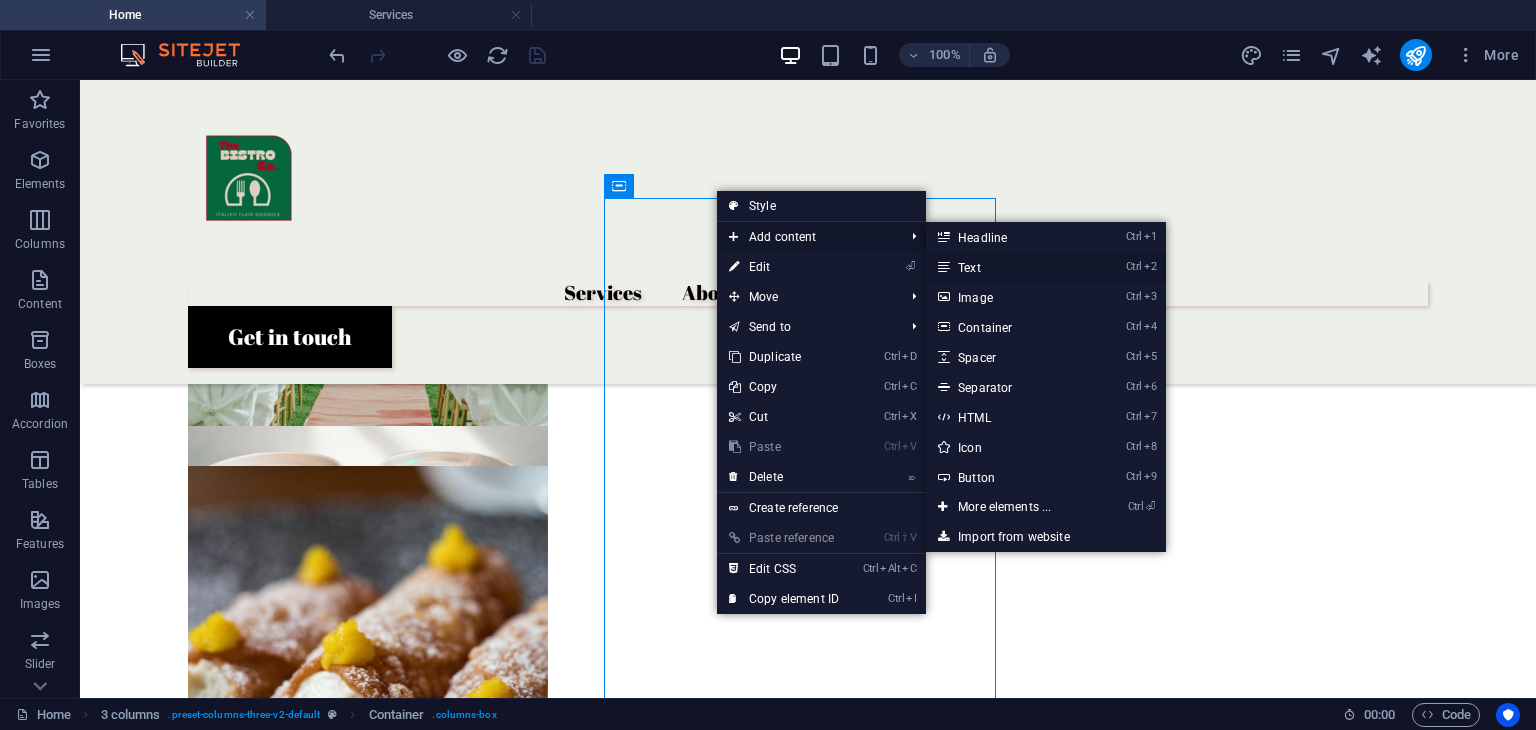 click on "Ctrl 2  Text" at bounding box center (1008, 267) 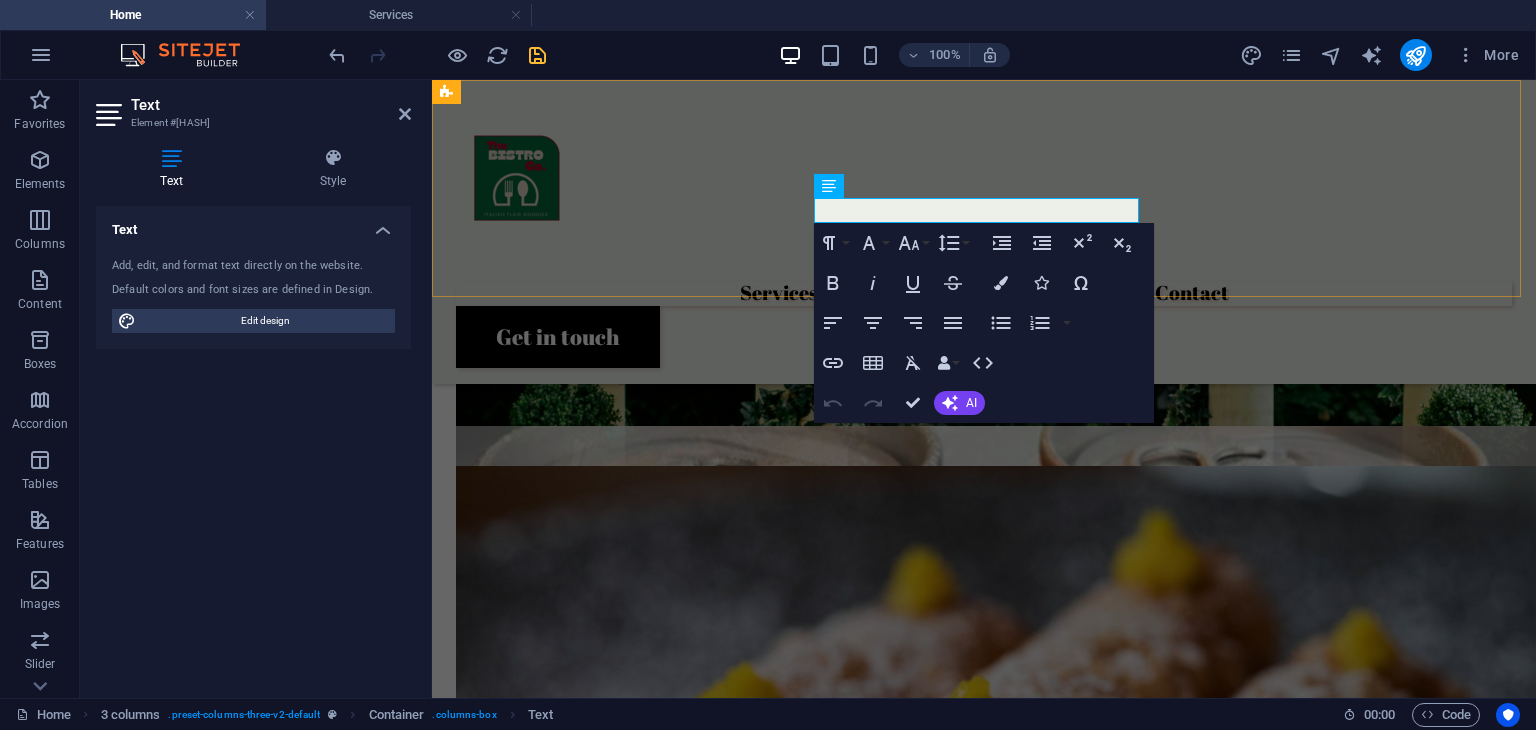 click on "Menu Services About Team Gallery Contact Get in touch" at bounding box center (984, 232) 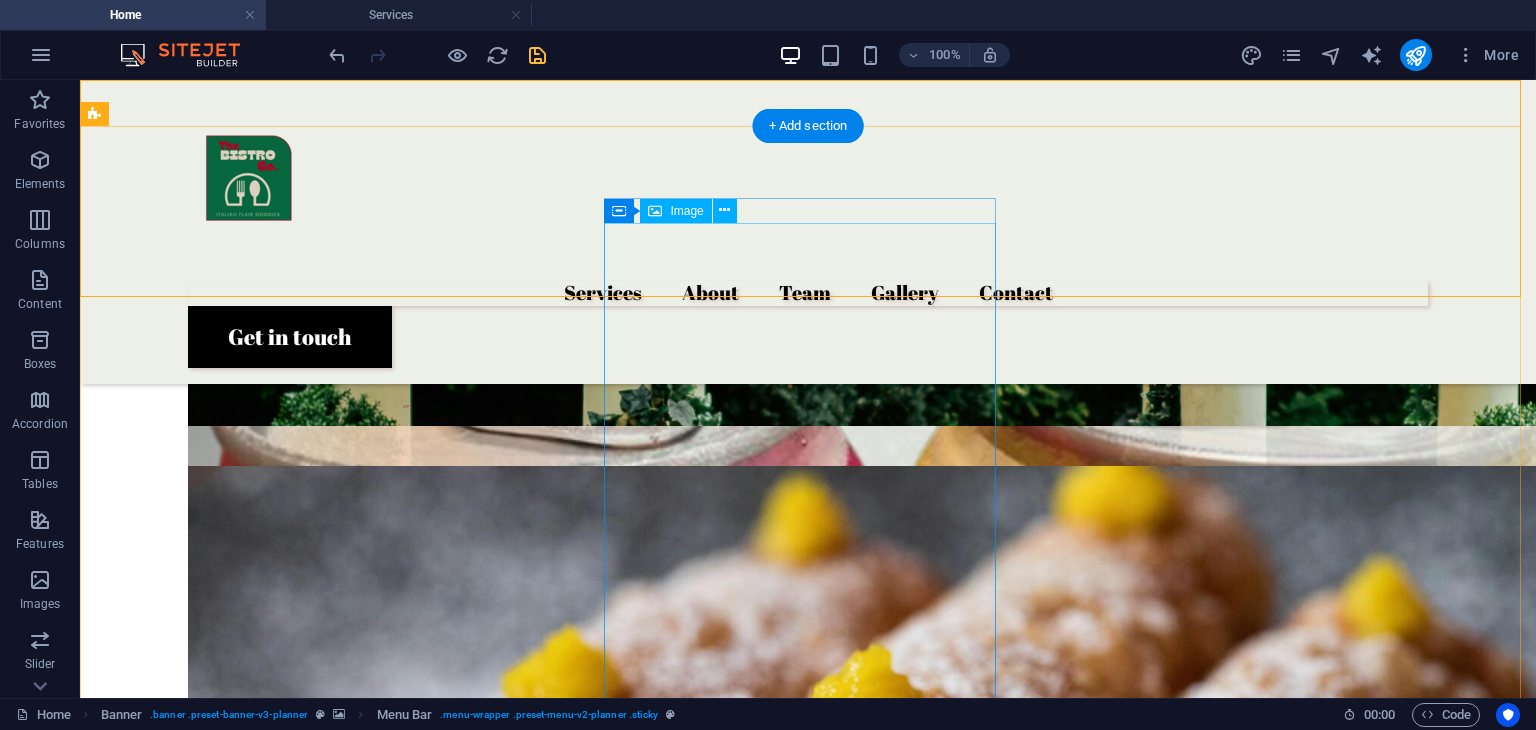 click at bounding box center (300, 3124) 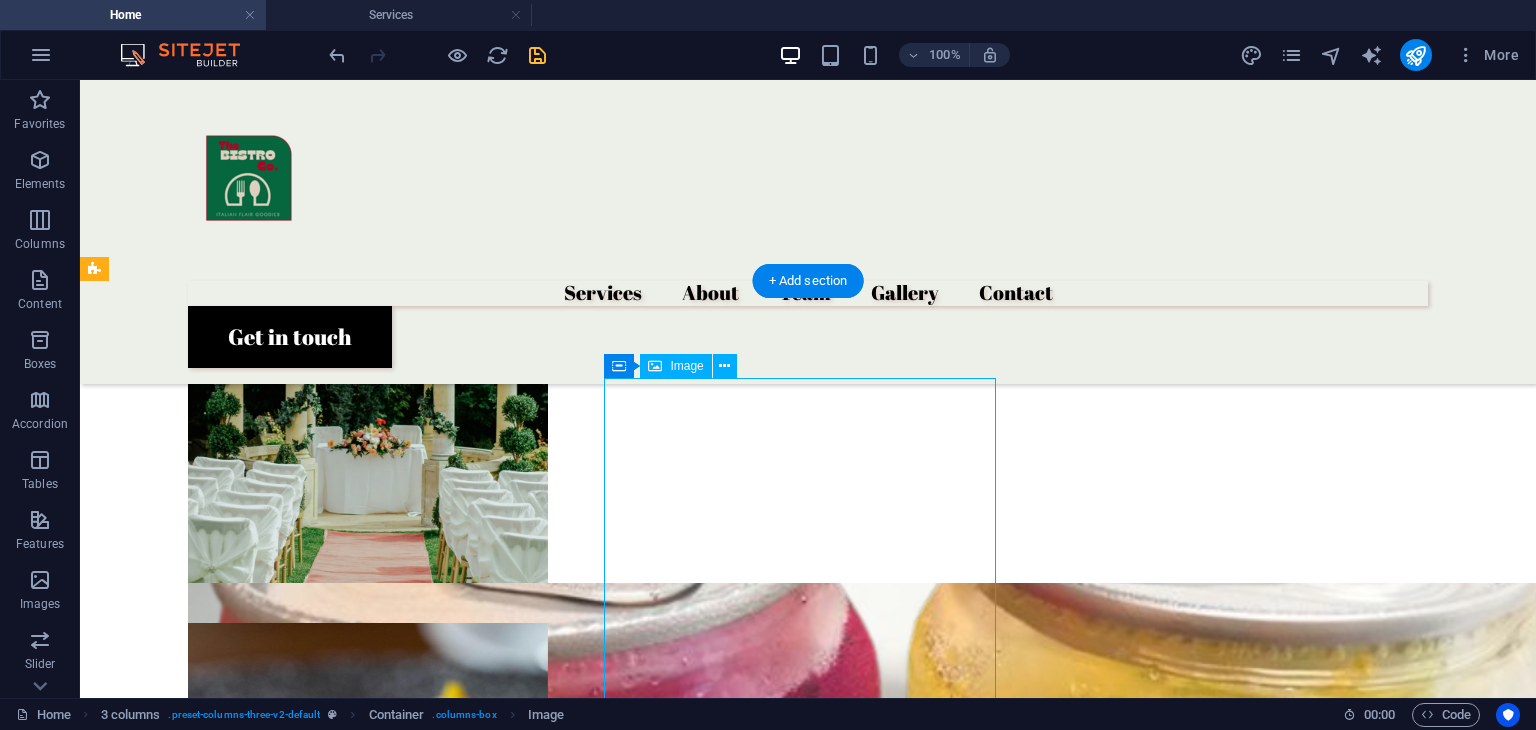 scroll, scrollTop: 1837, scrollLeft: 0, axis: vertical 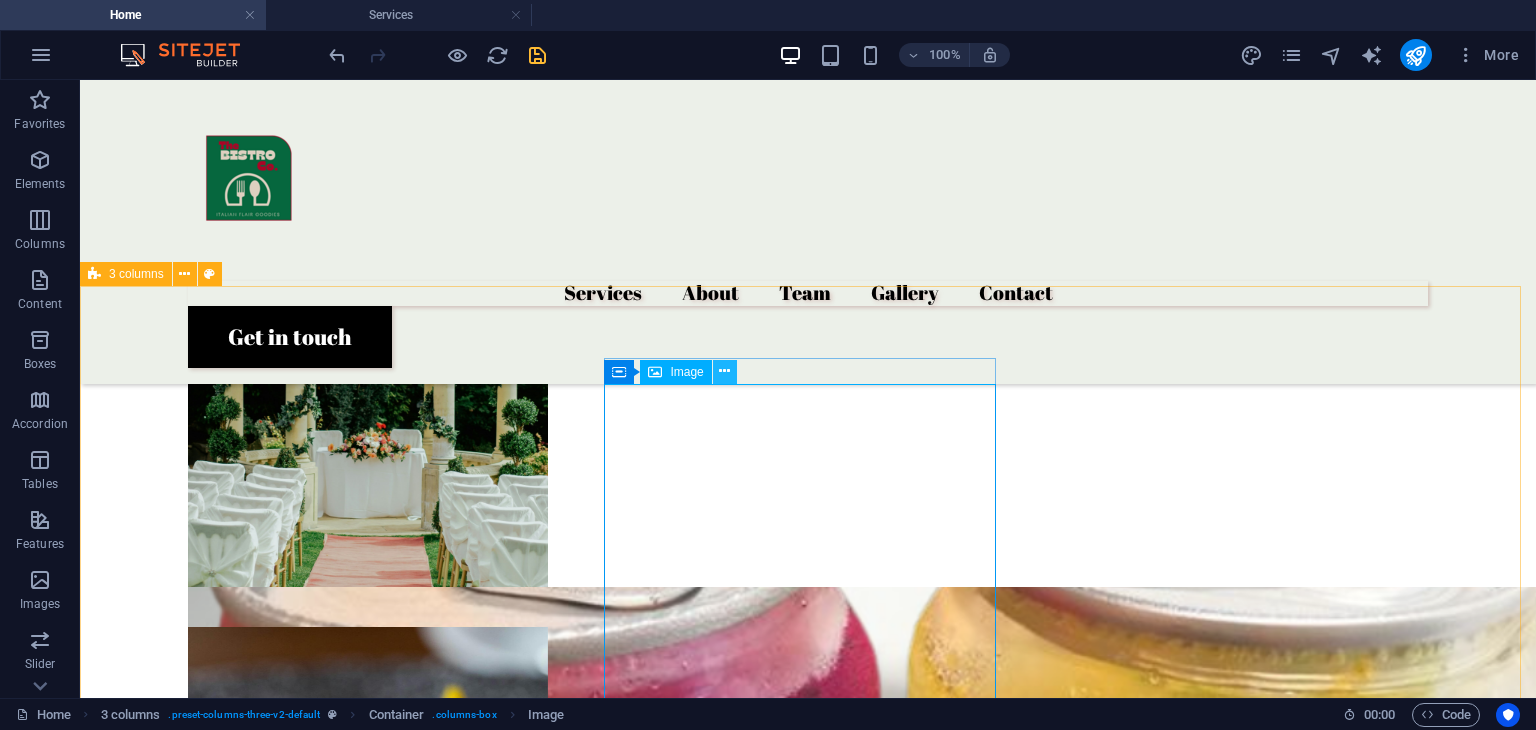 click at bounding box center [724, 371] 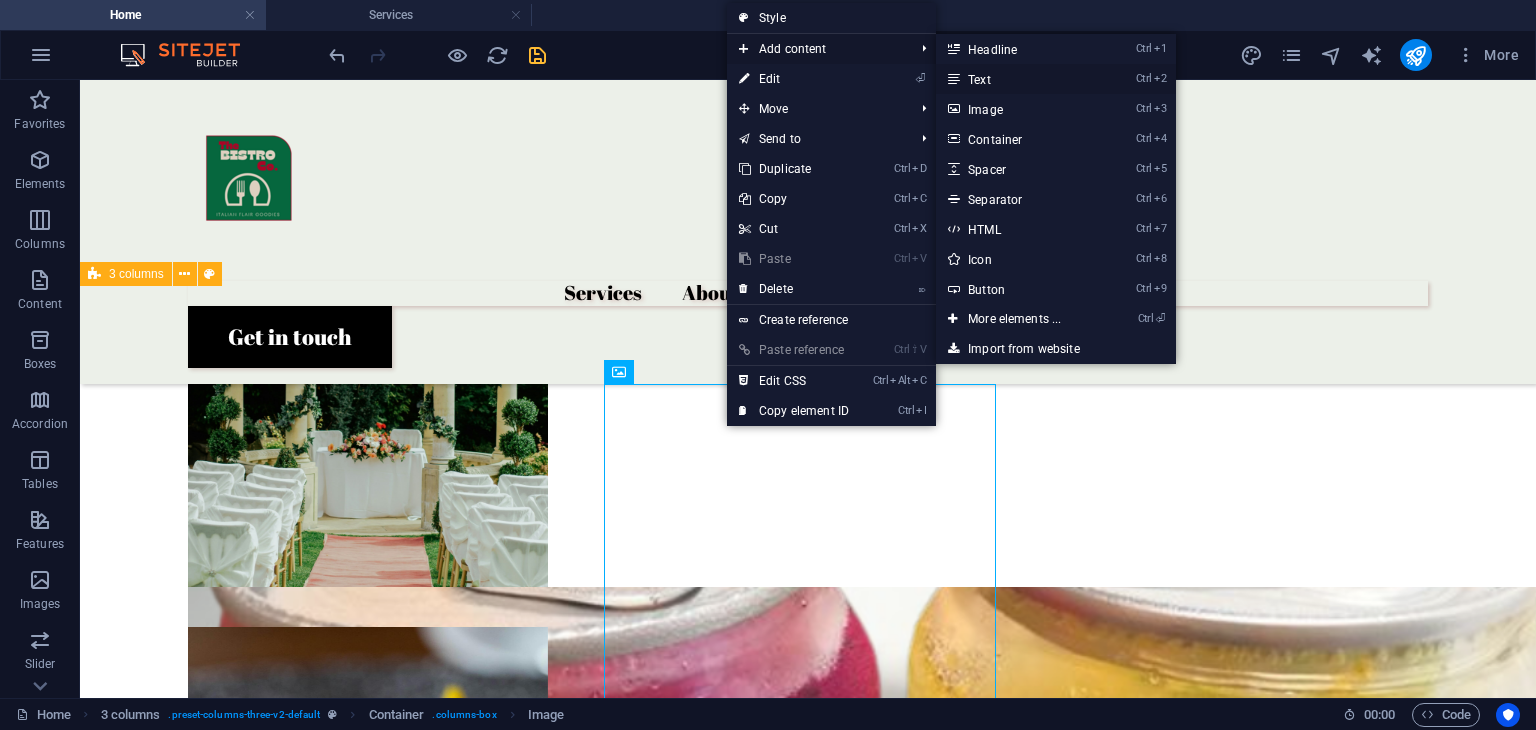 click on "Ctrl 2  Text" at bounding box center [1018, 79] 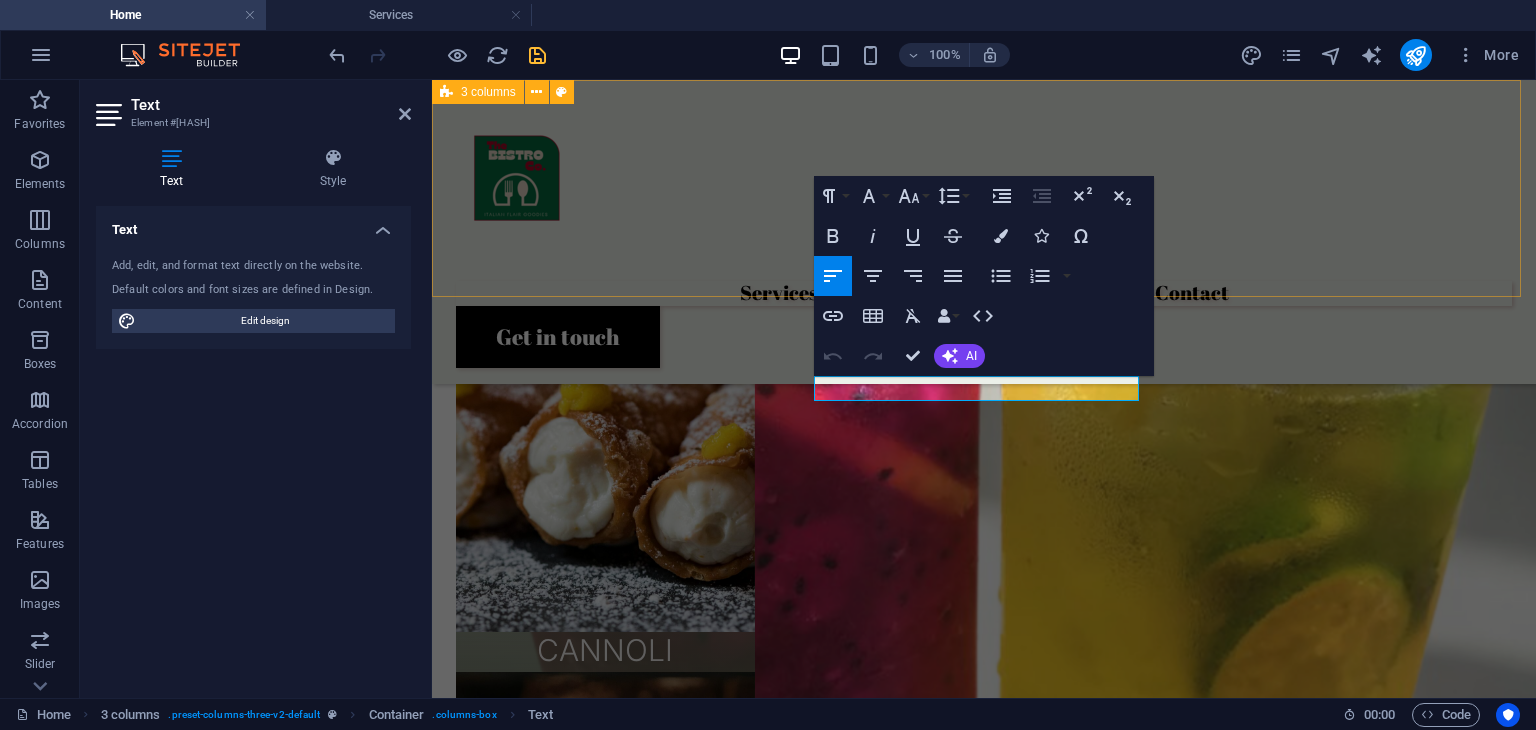 type 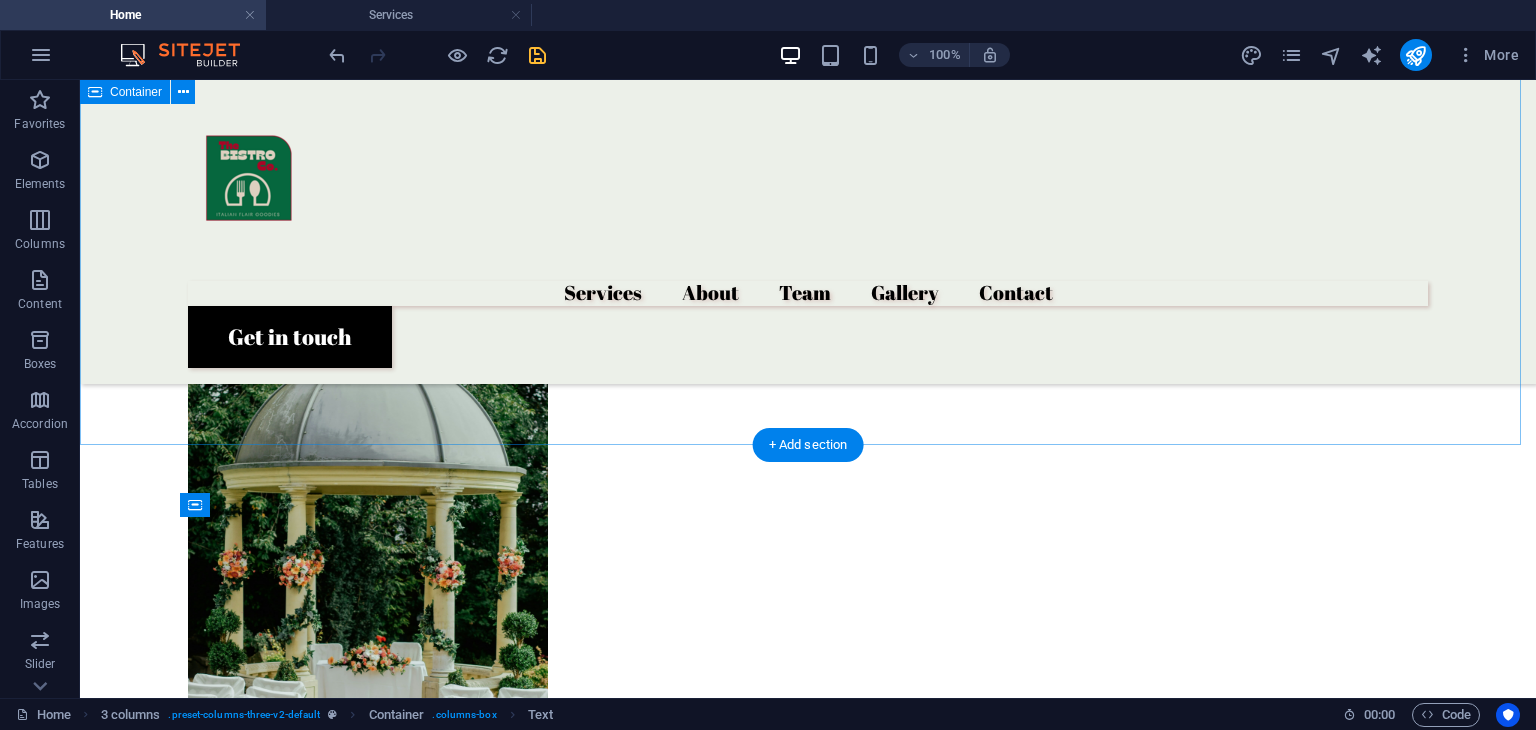 scroll, scrollTop: 1586, scrollLeft: 0, axis: vertical 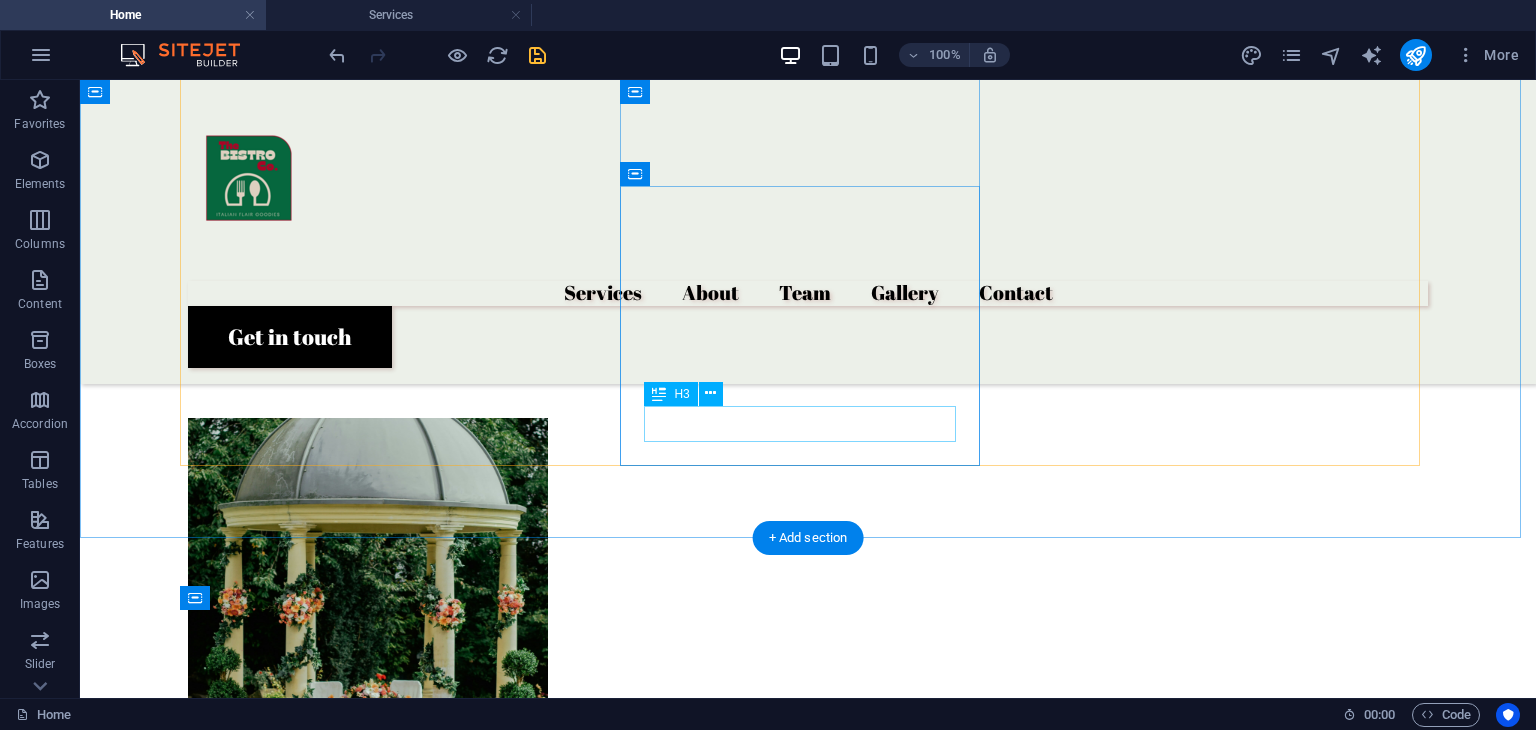 click on "CANNOLI" at bounding box center (368, 1316) 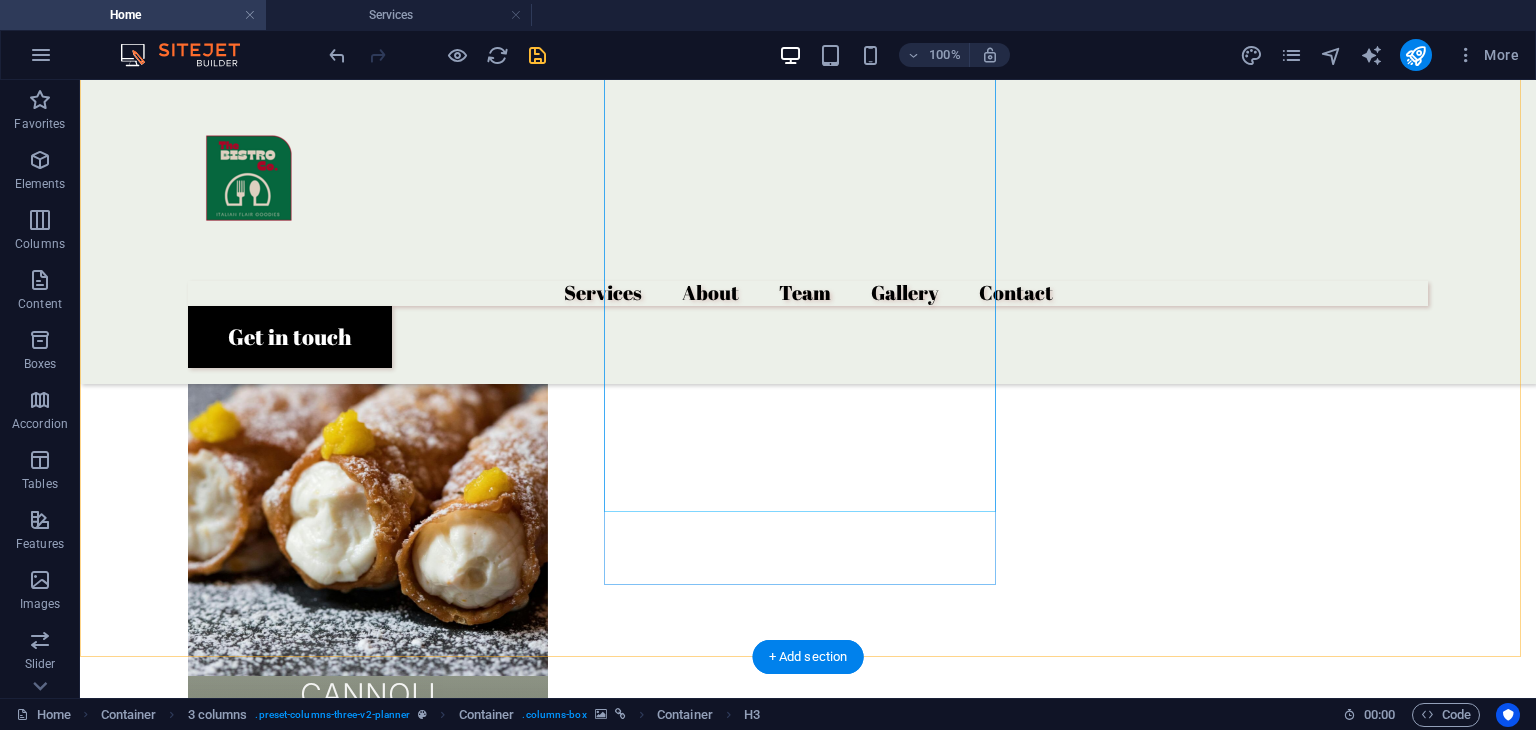 scroll, scrollTop: 2212, scrollLeft: 0, axis: vertical 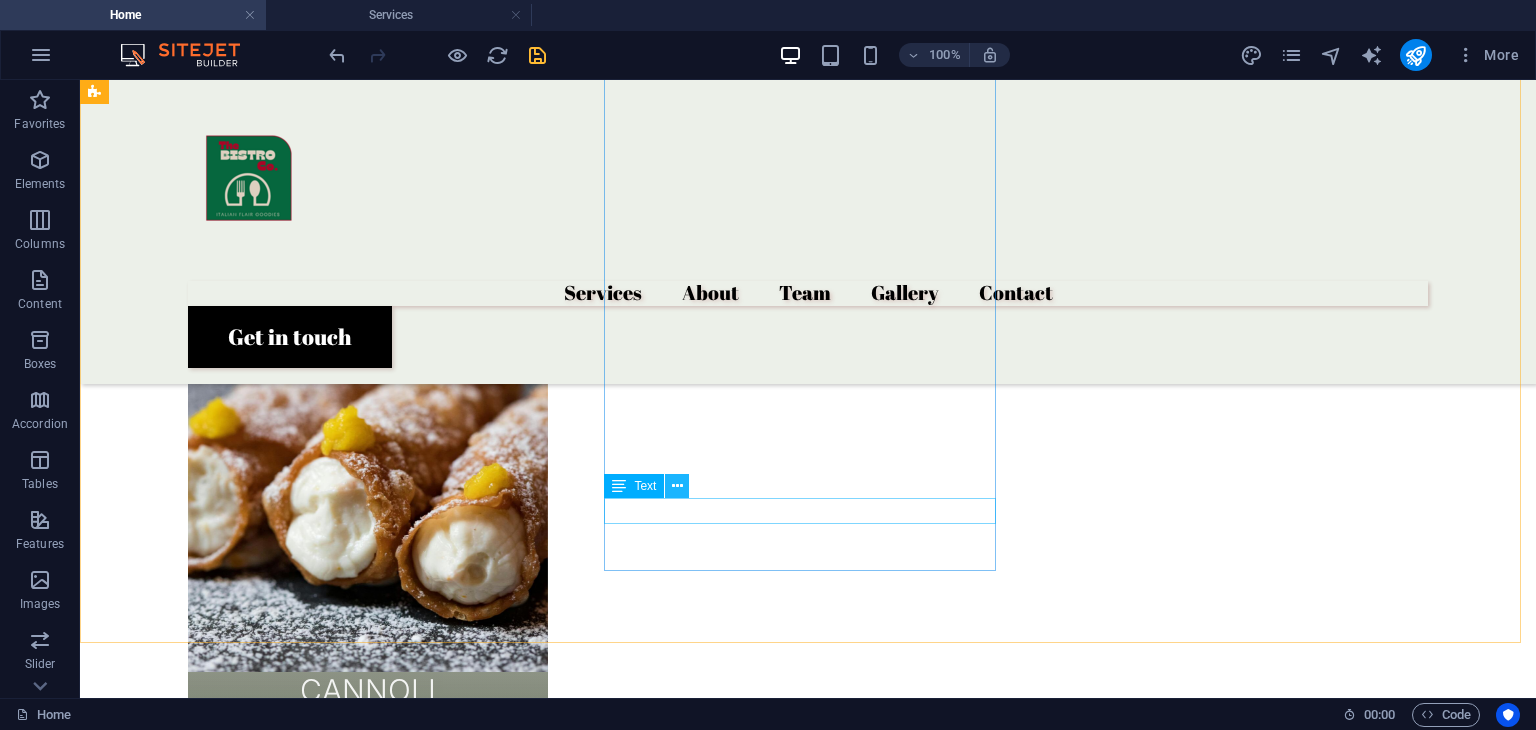 click at bounding box center [677, 486] 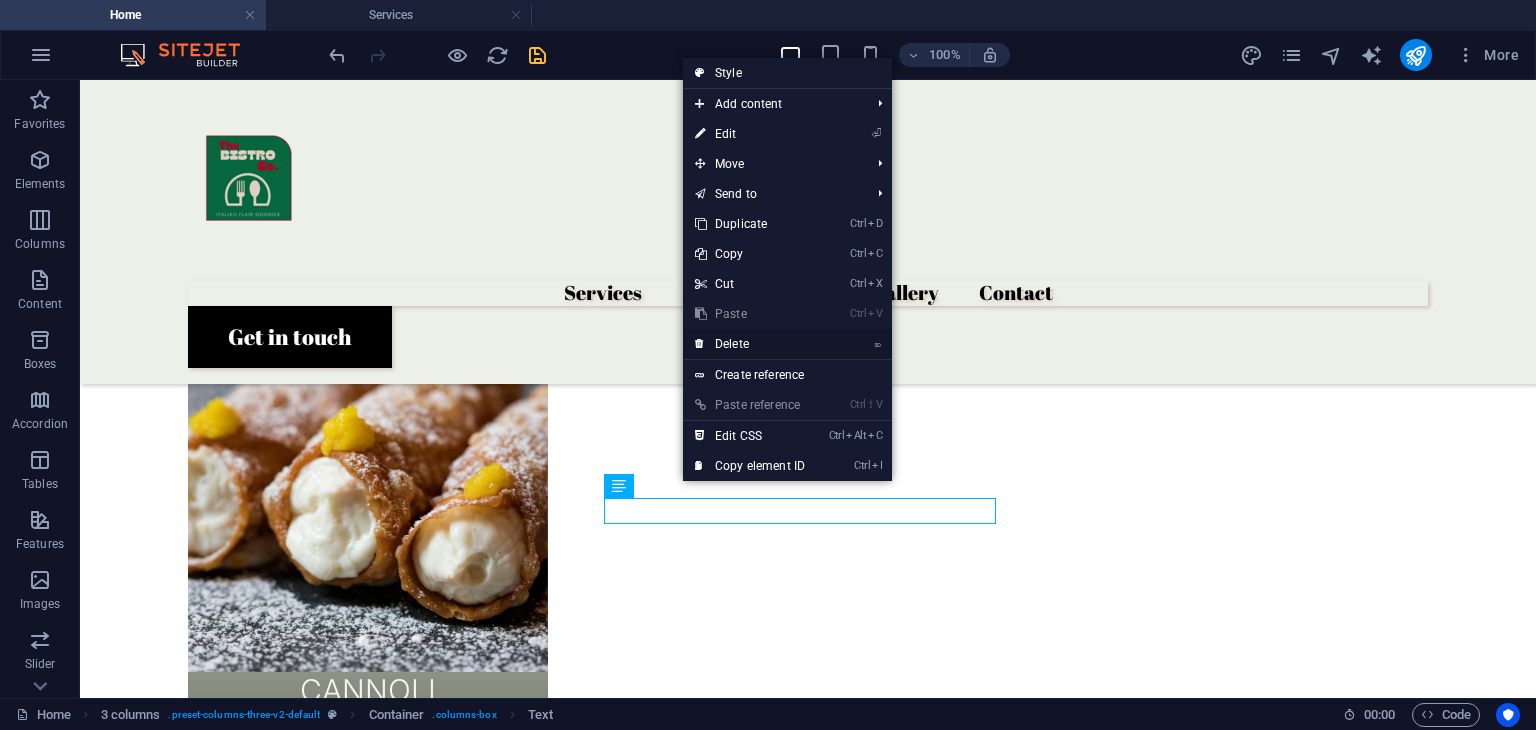 click on "⌦  Delete" at bounding box center (750, 344) 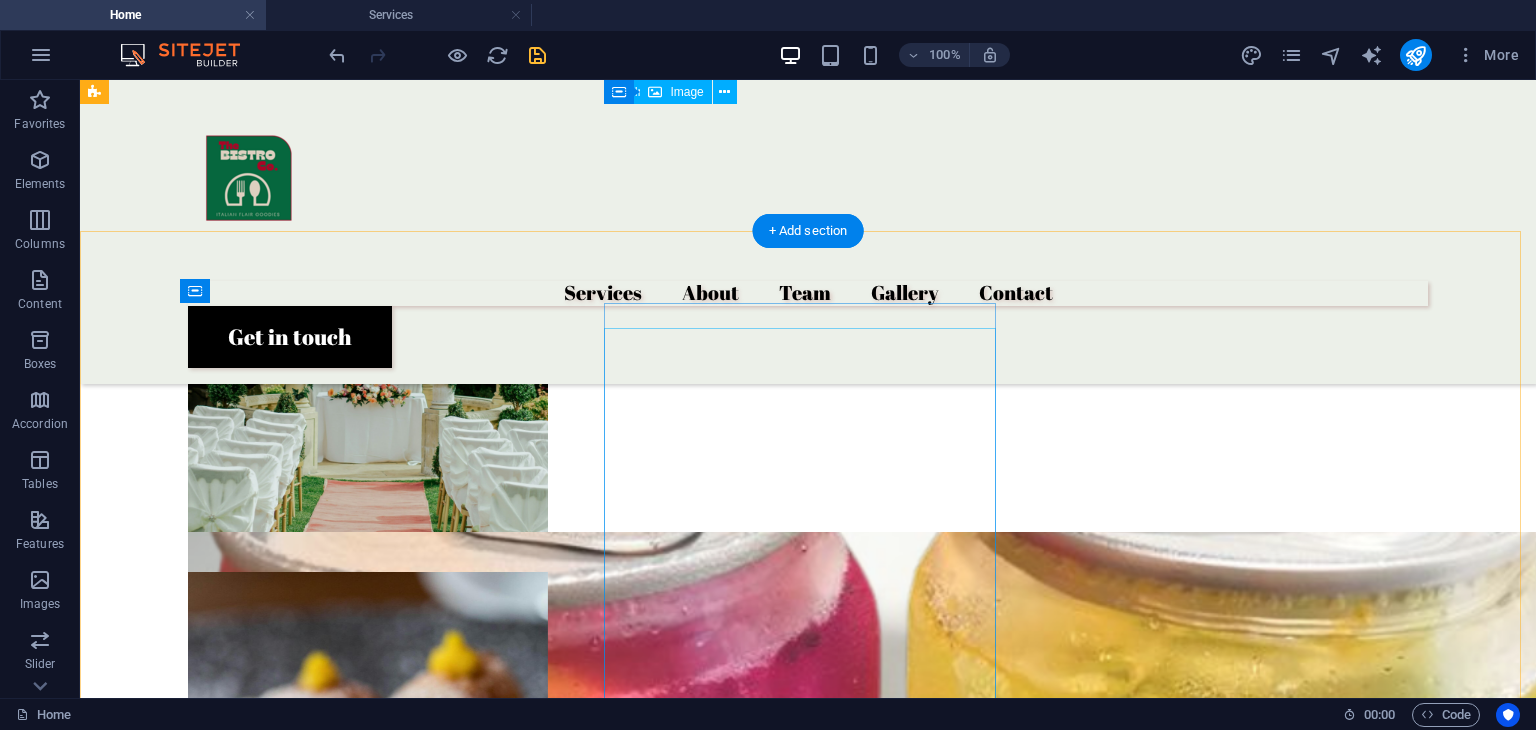 scroll, scrollTop: 1890, scrollLeft: 0, axis: vertical 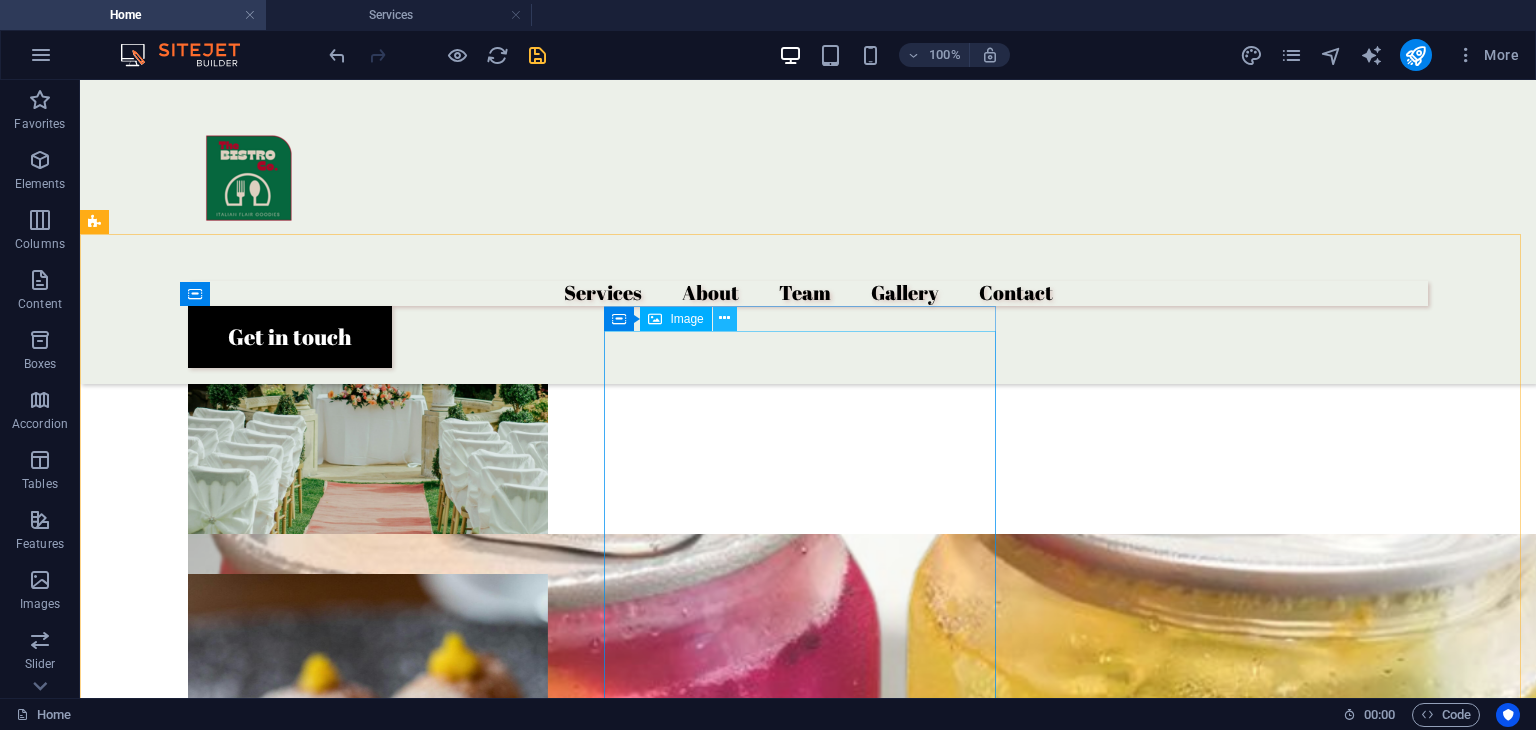click at bounding box center [725, 319] 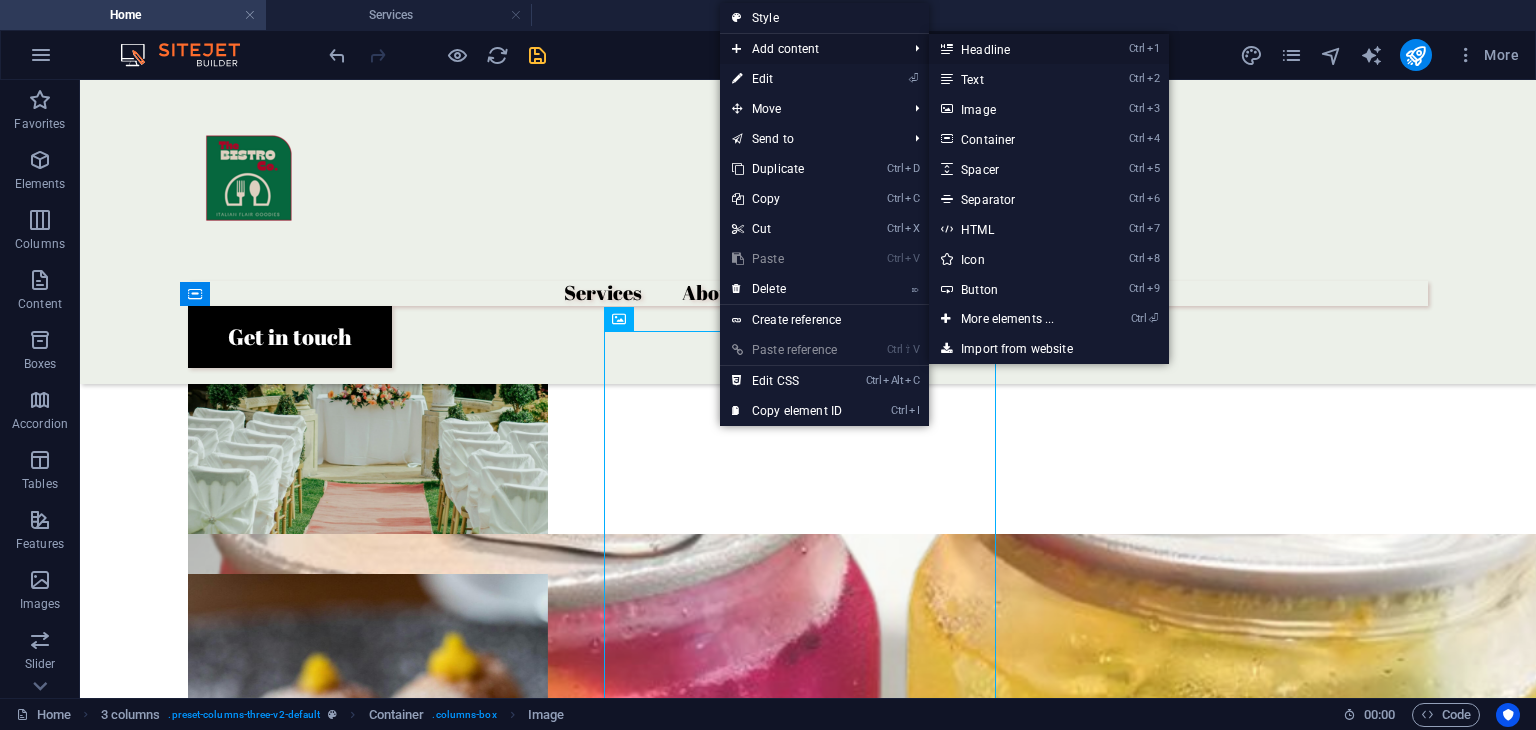 click on "Ctrl 1  Headline" at bounding box center (1011, 49) 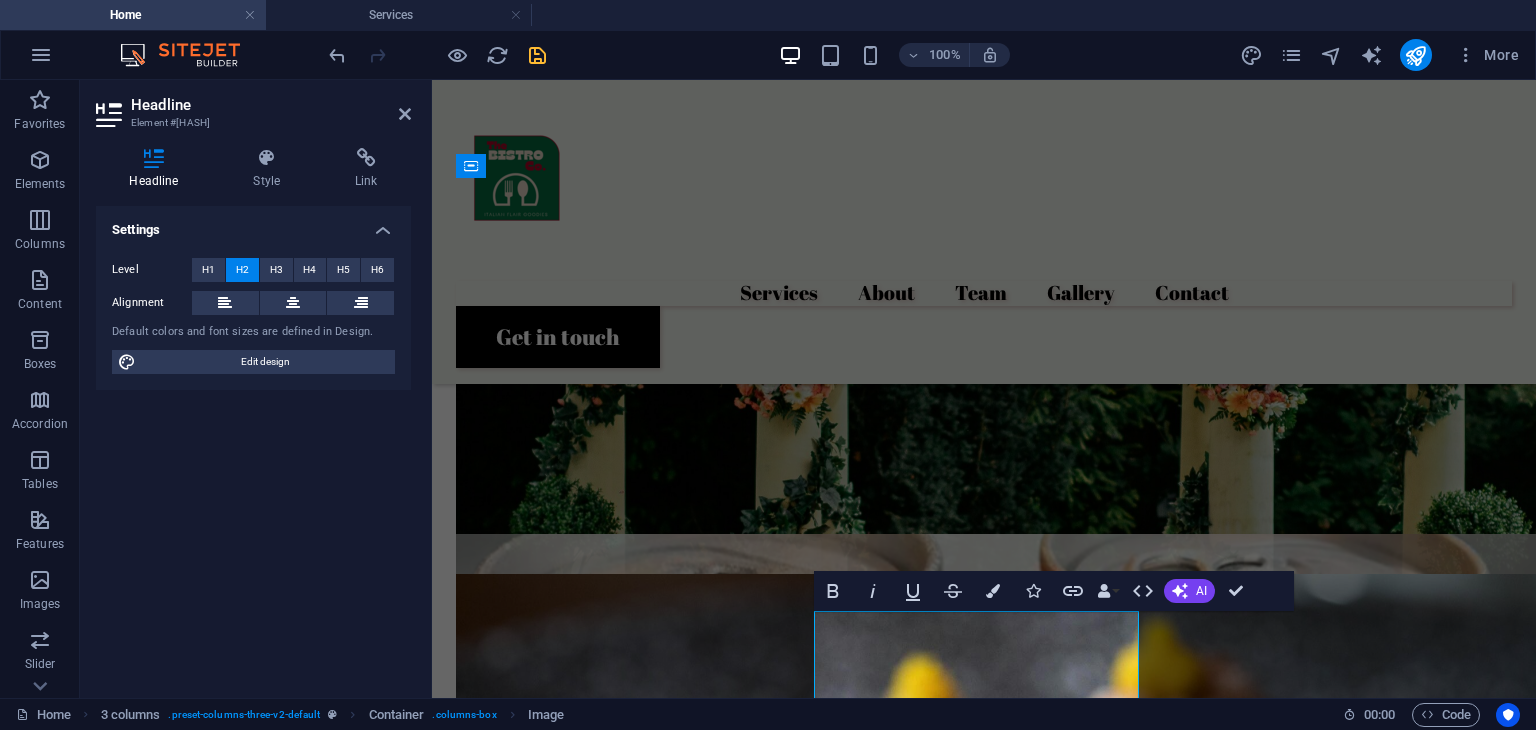 scroll, scrollTop: 2311, scrollLeft: 0, axis: vertical 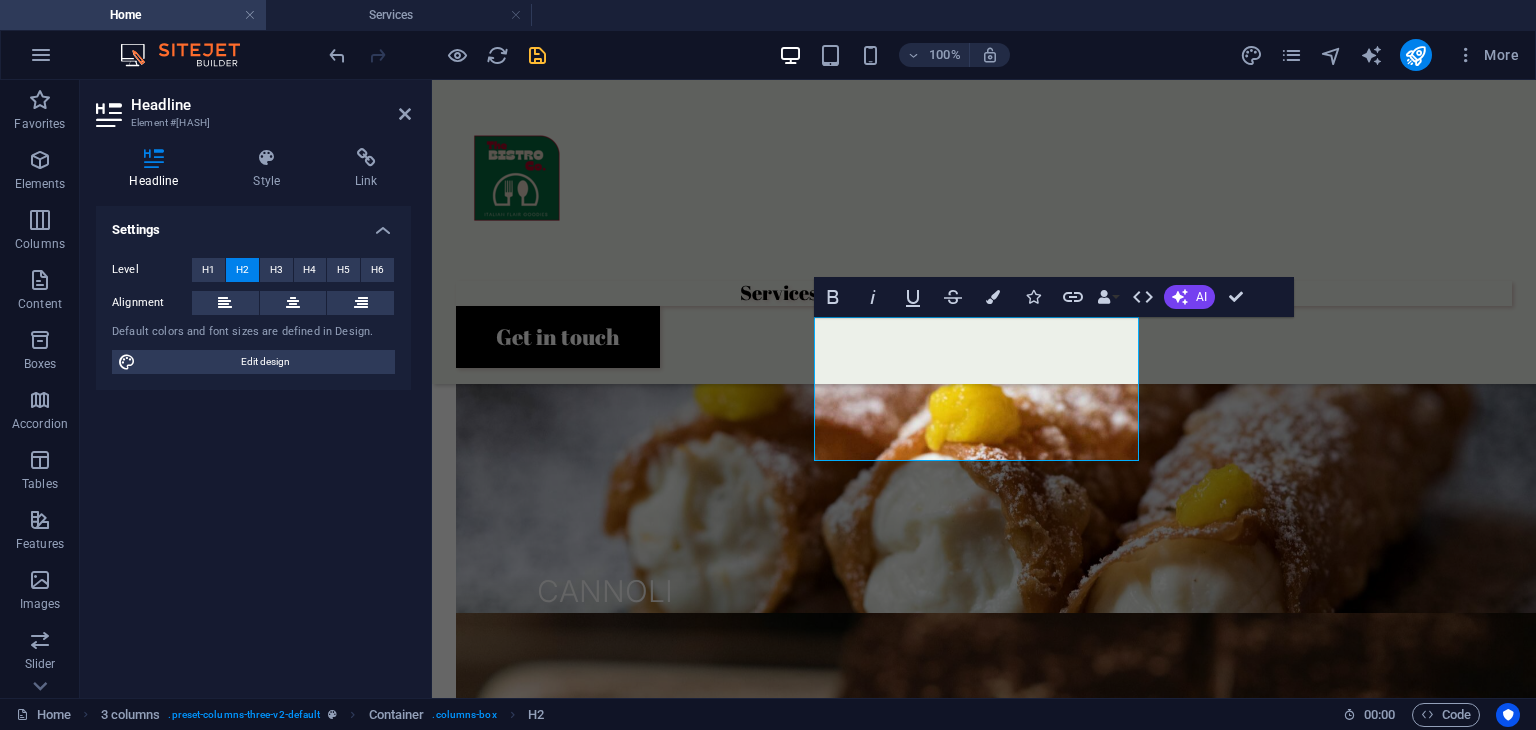 type 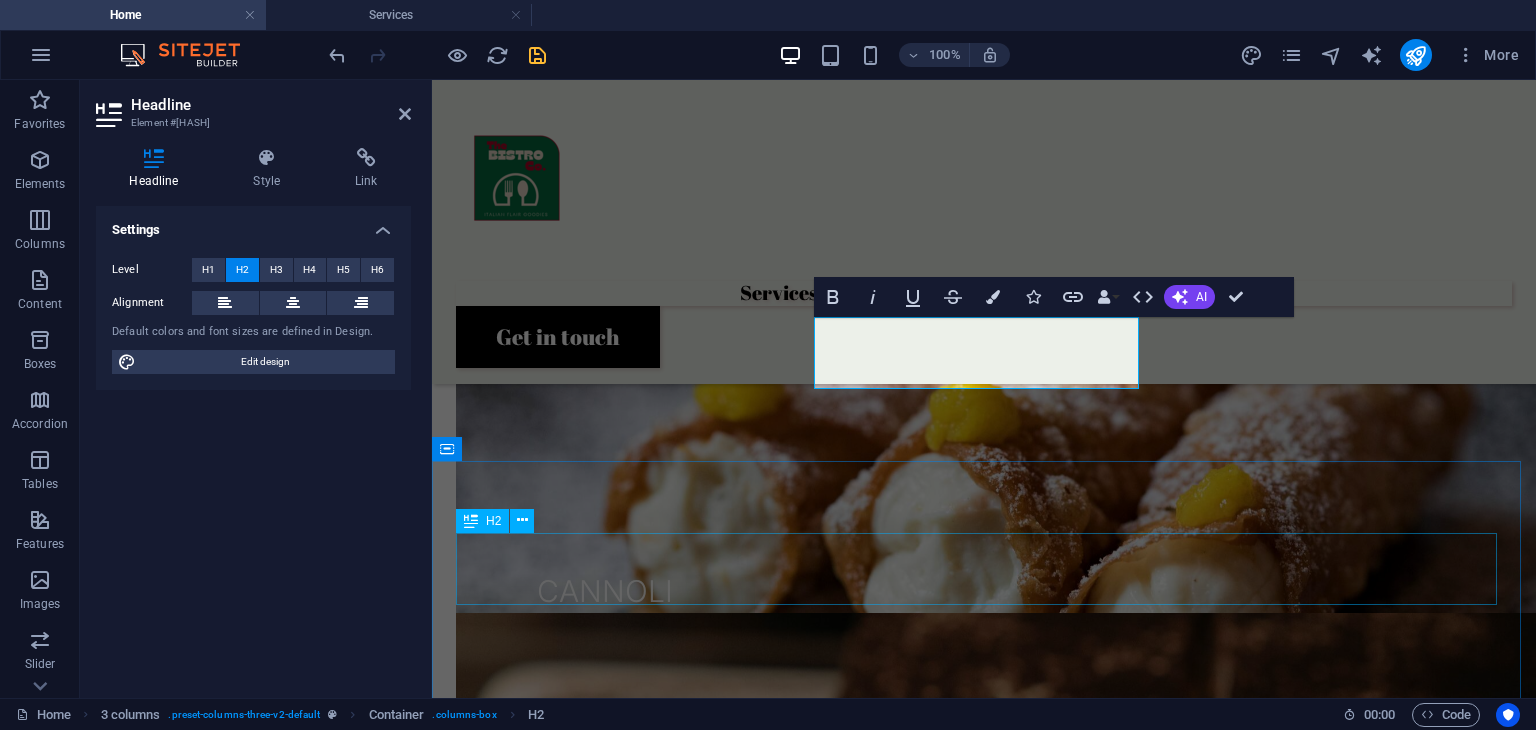 click on "People about us" at bounding box center (984, 5085) 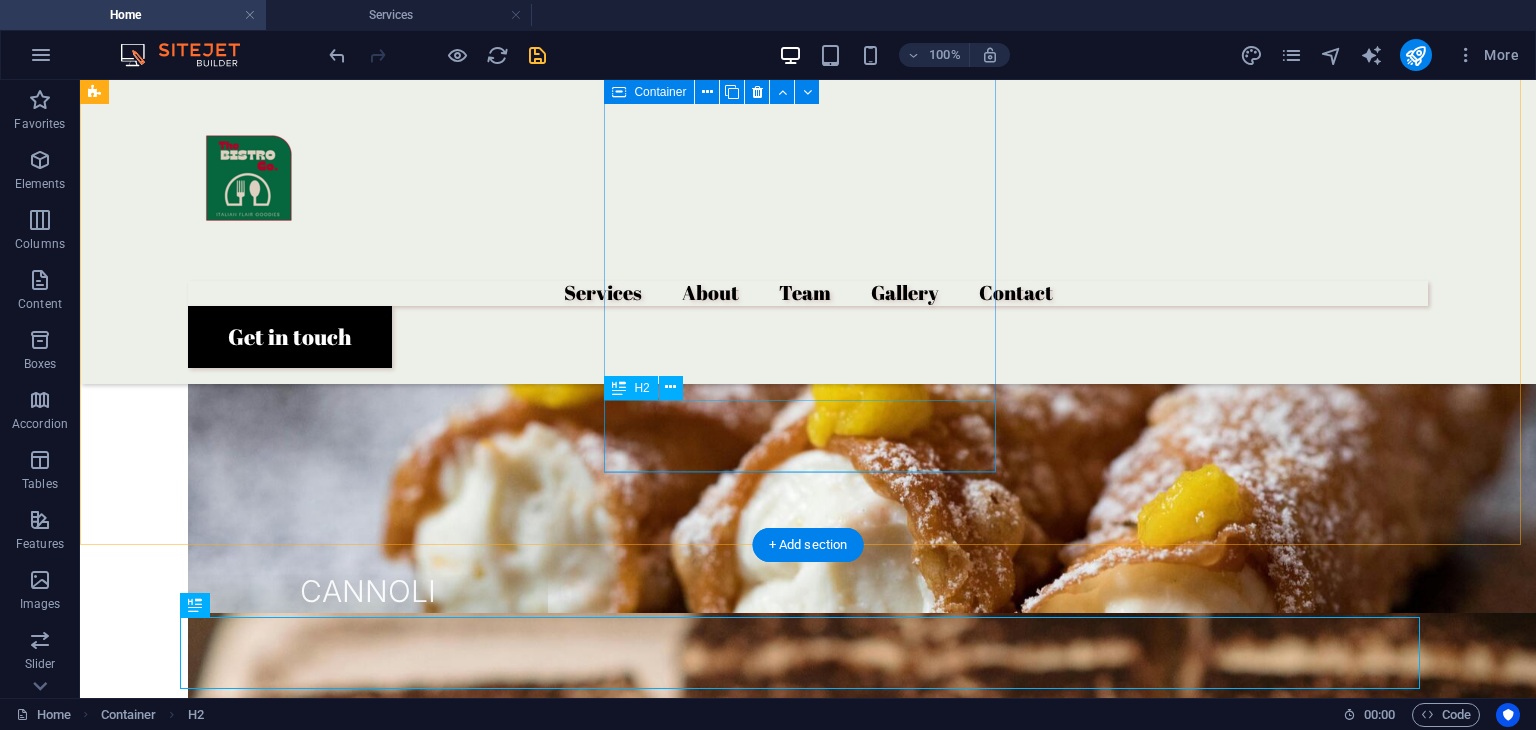 click on "FROGATO" at bounding box center [300, 3757] 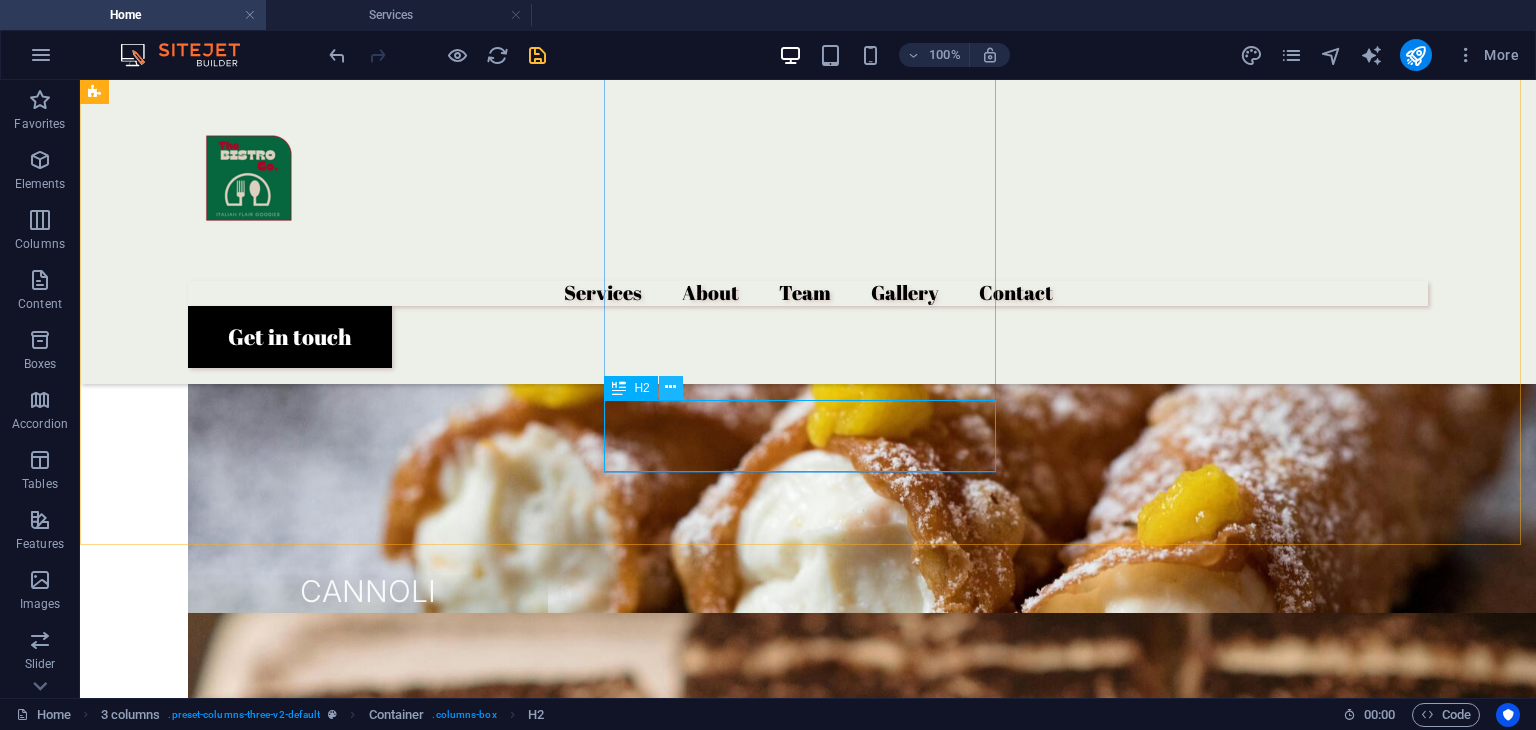 click at bounding box center (670, 387) 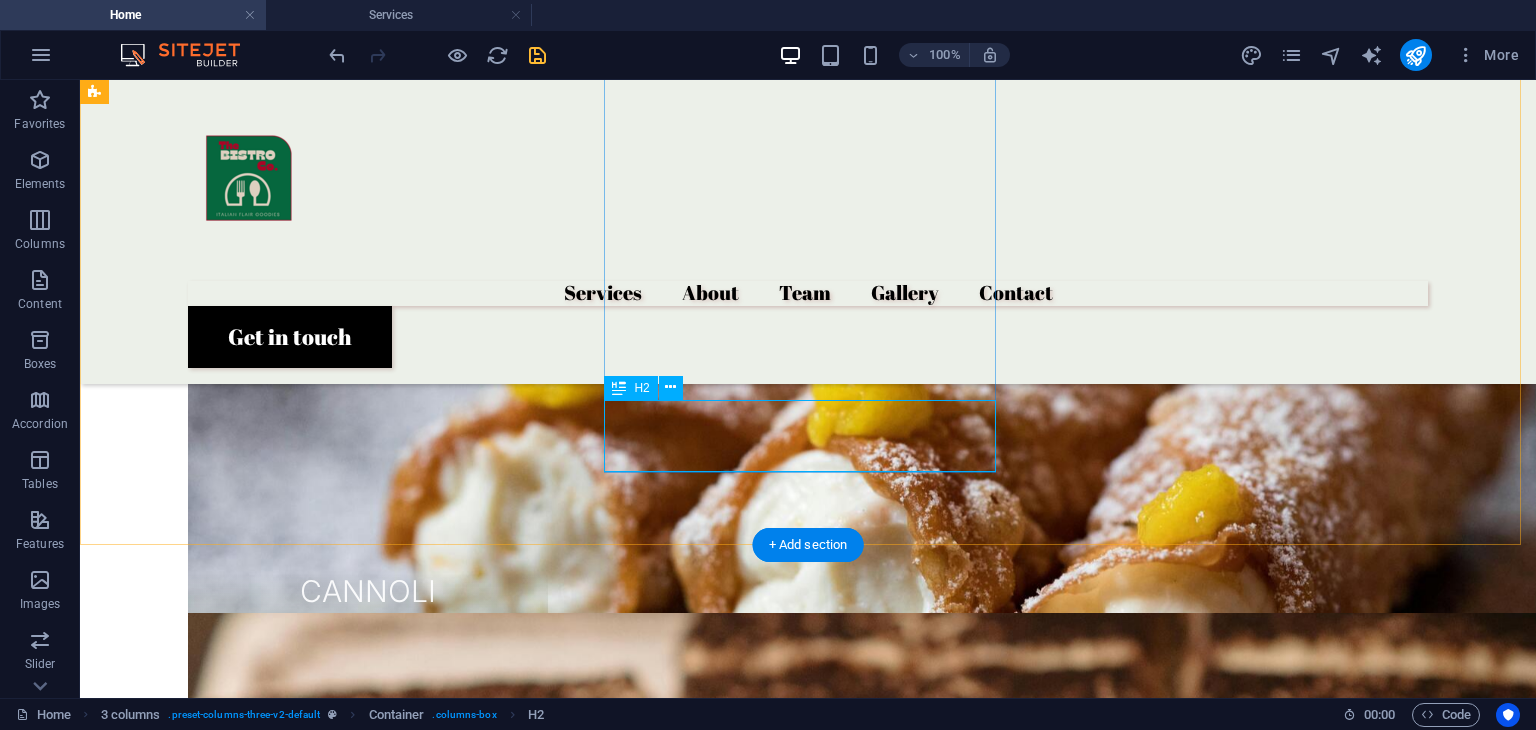 click on "FROGATO" at bounding box center [300, 3757] 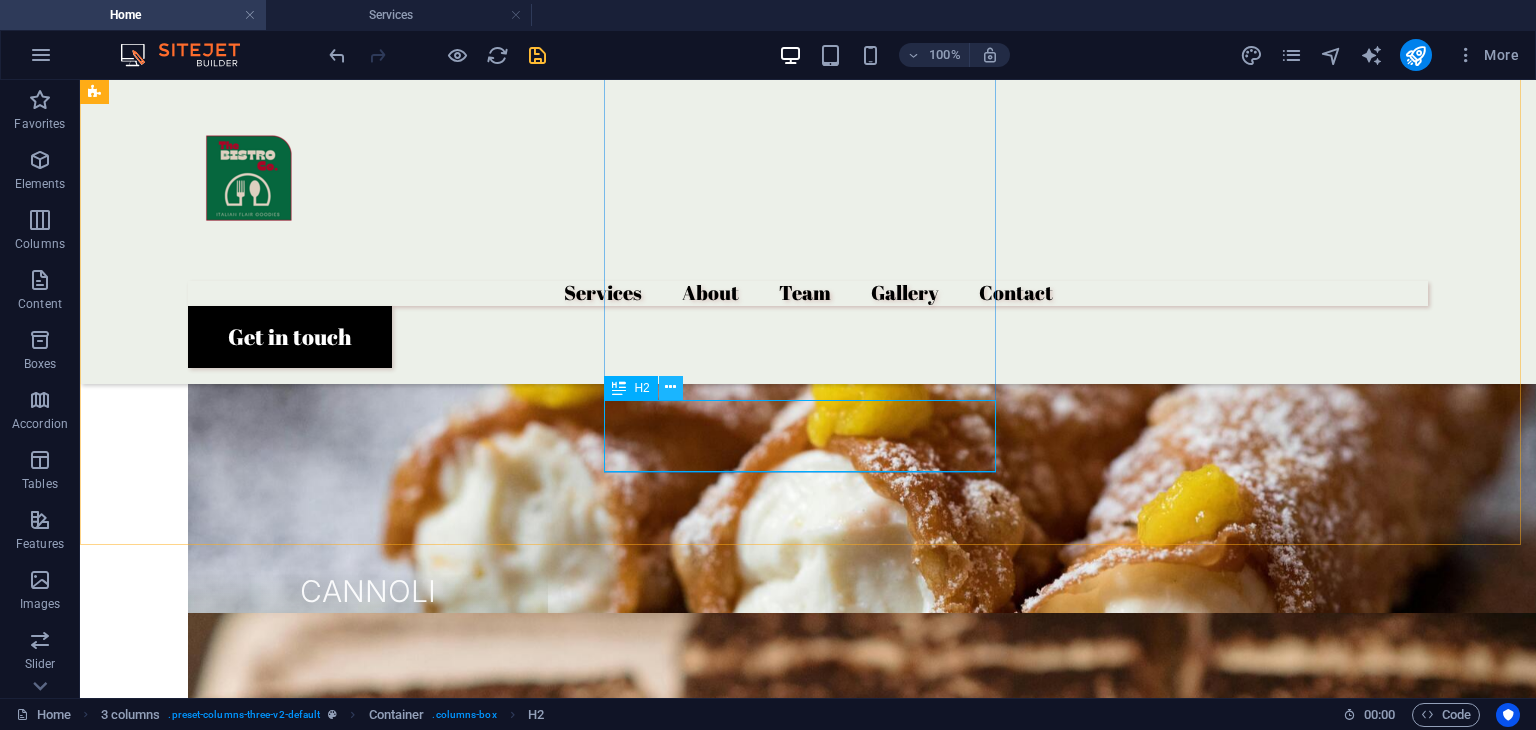 click at bounding box center (670, 387) 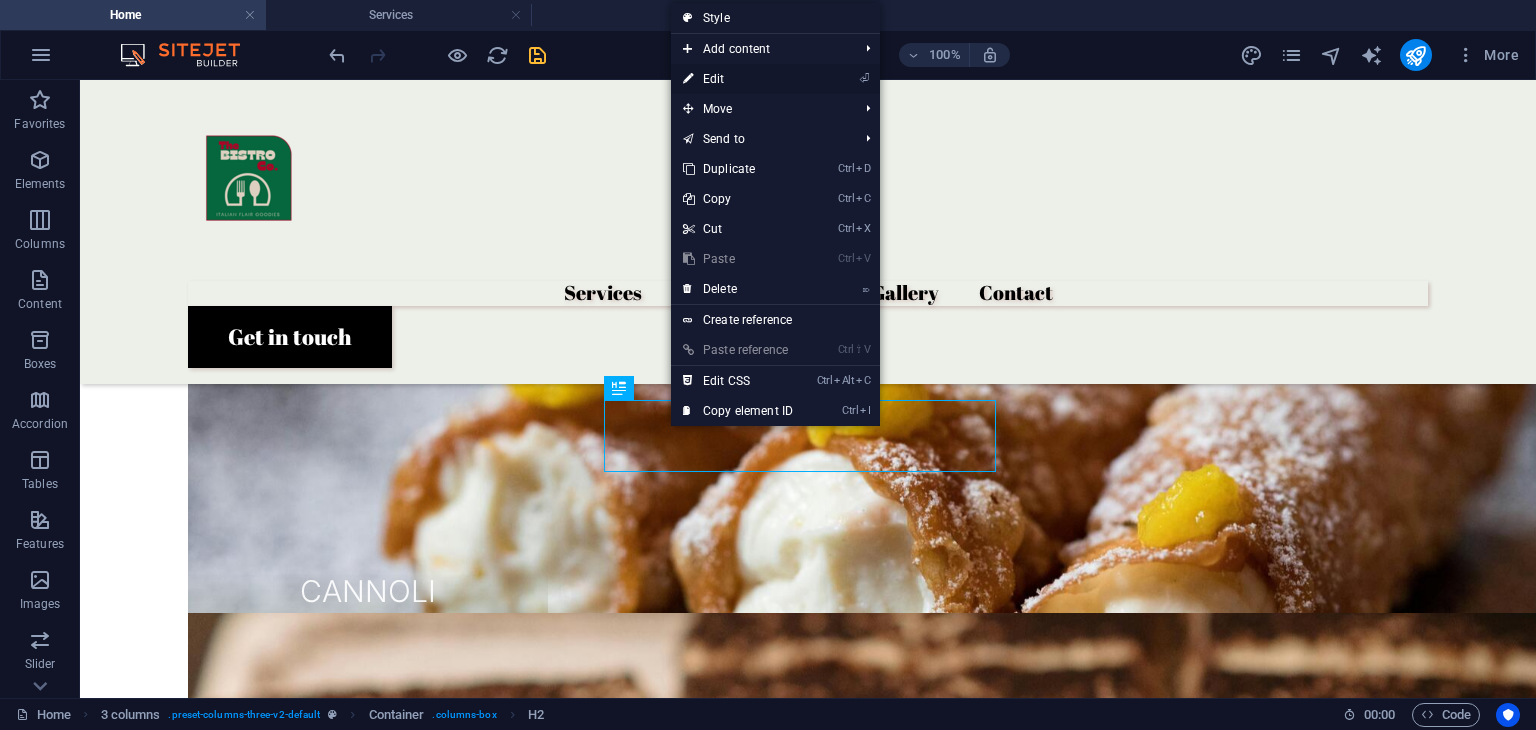 click on "⏎  Edit" at bounding box center (738, 79) 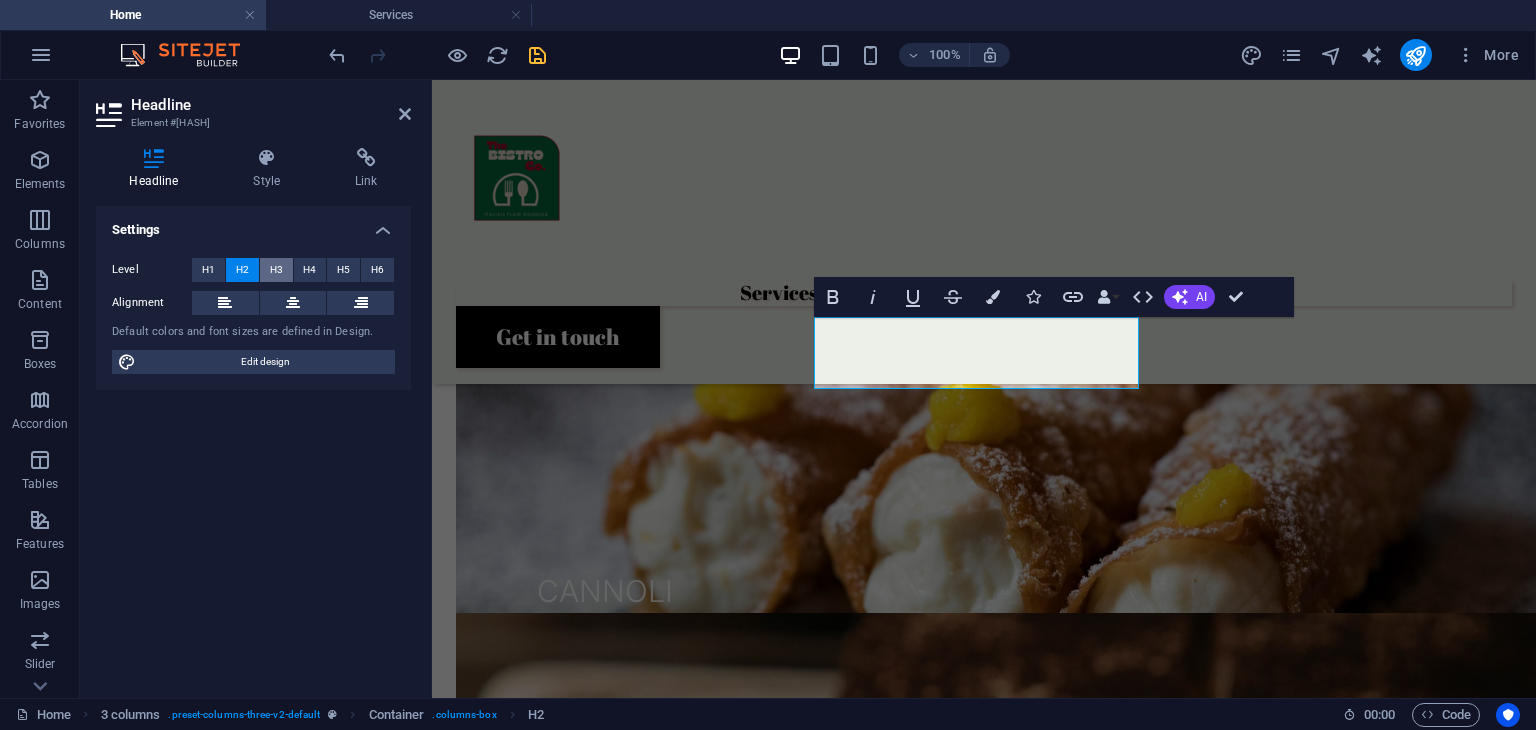 click on "H3" at bounding box center [276, 270] 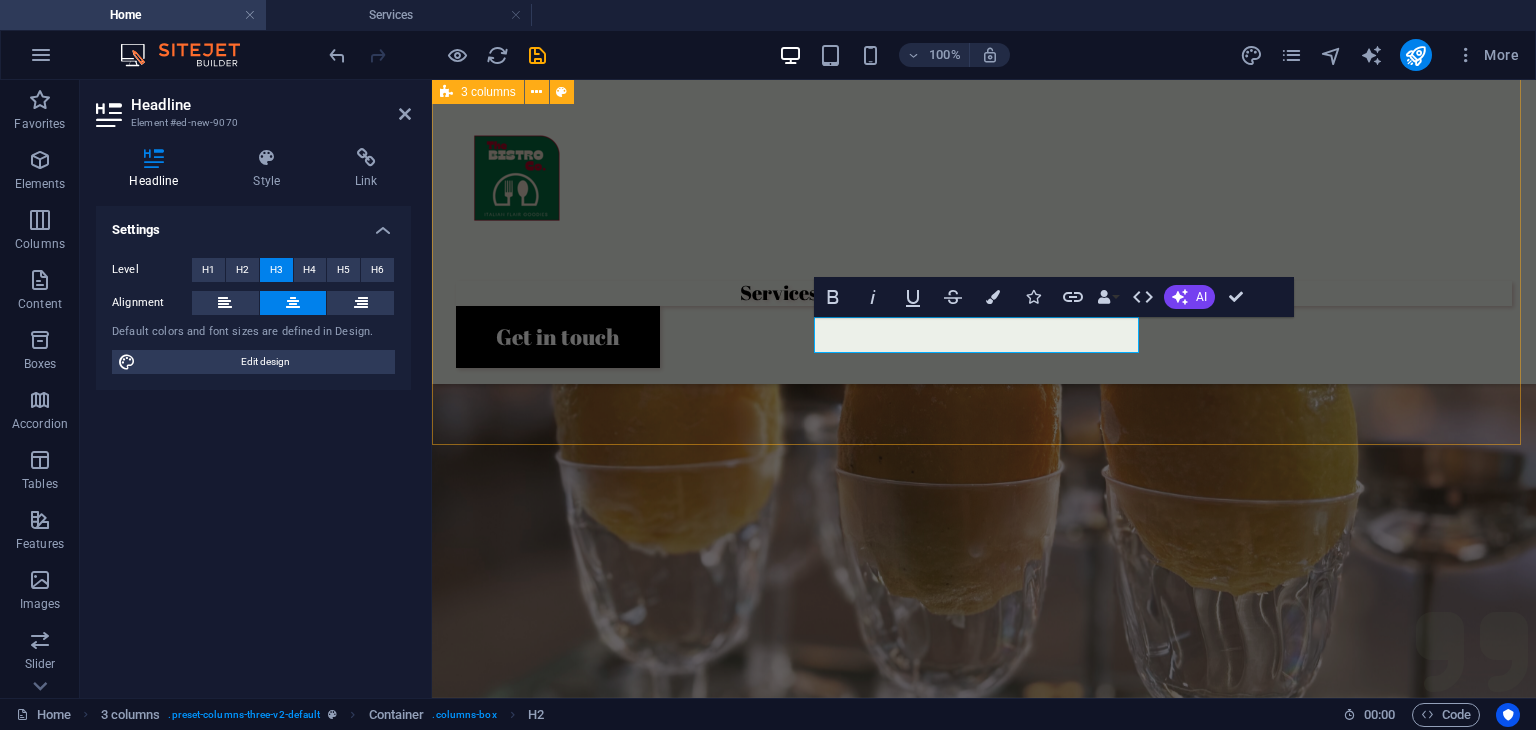 scroll, scrollTop: 2311, scrollLeft: 0, axis: vertical 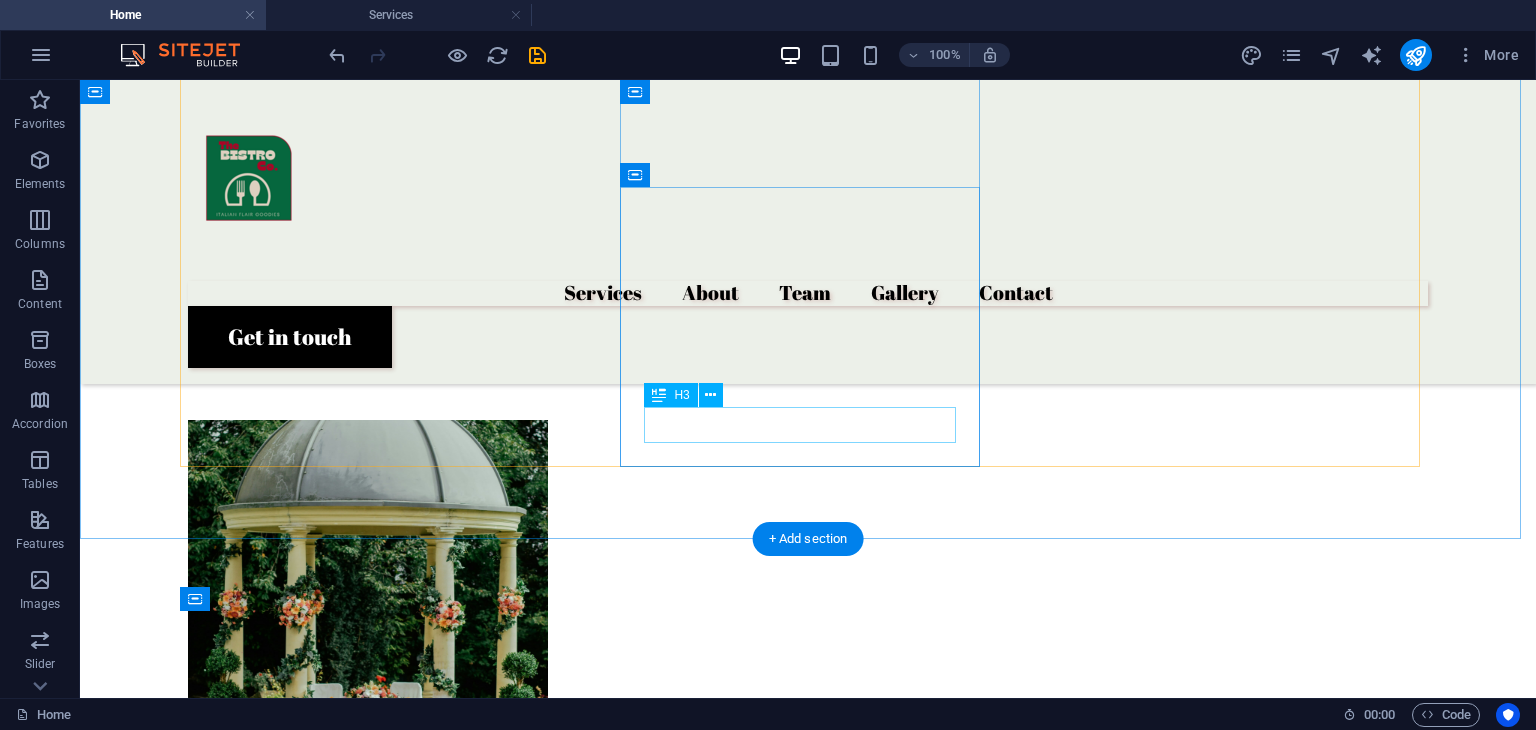 click on "CANNOLI" at bounding box center [368, 1318] 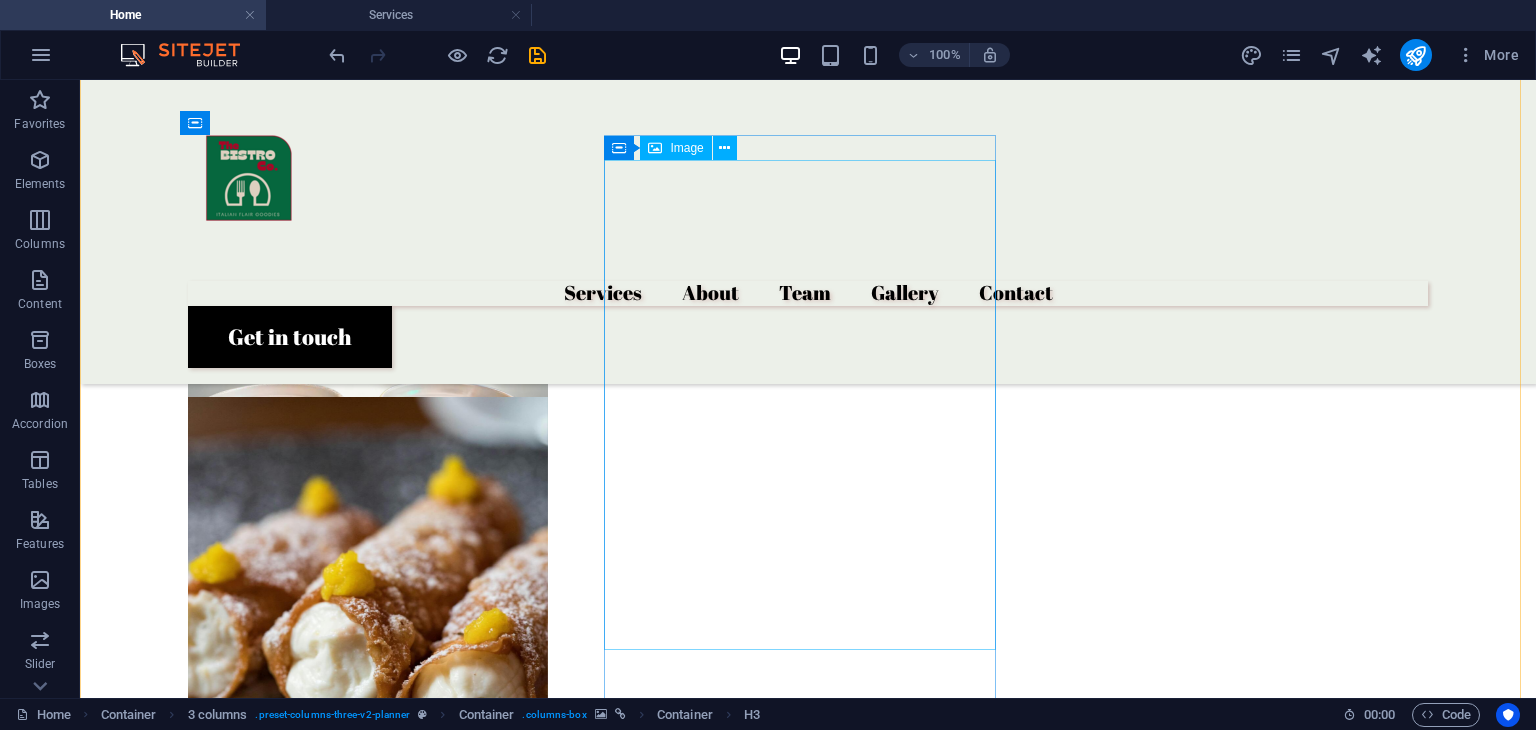 scroll, scrollTop: 2072, scrollLeft: 0, axis: vertical 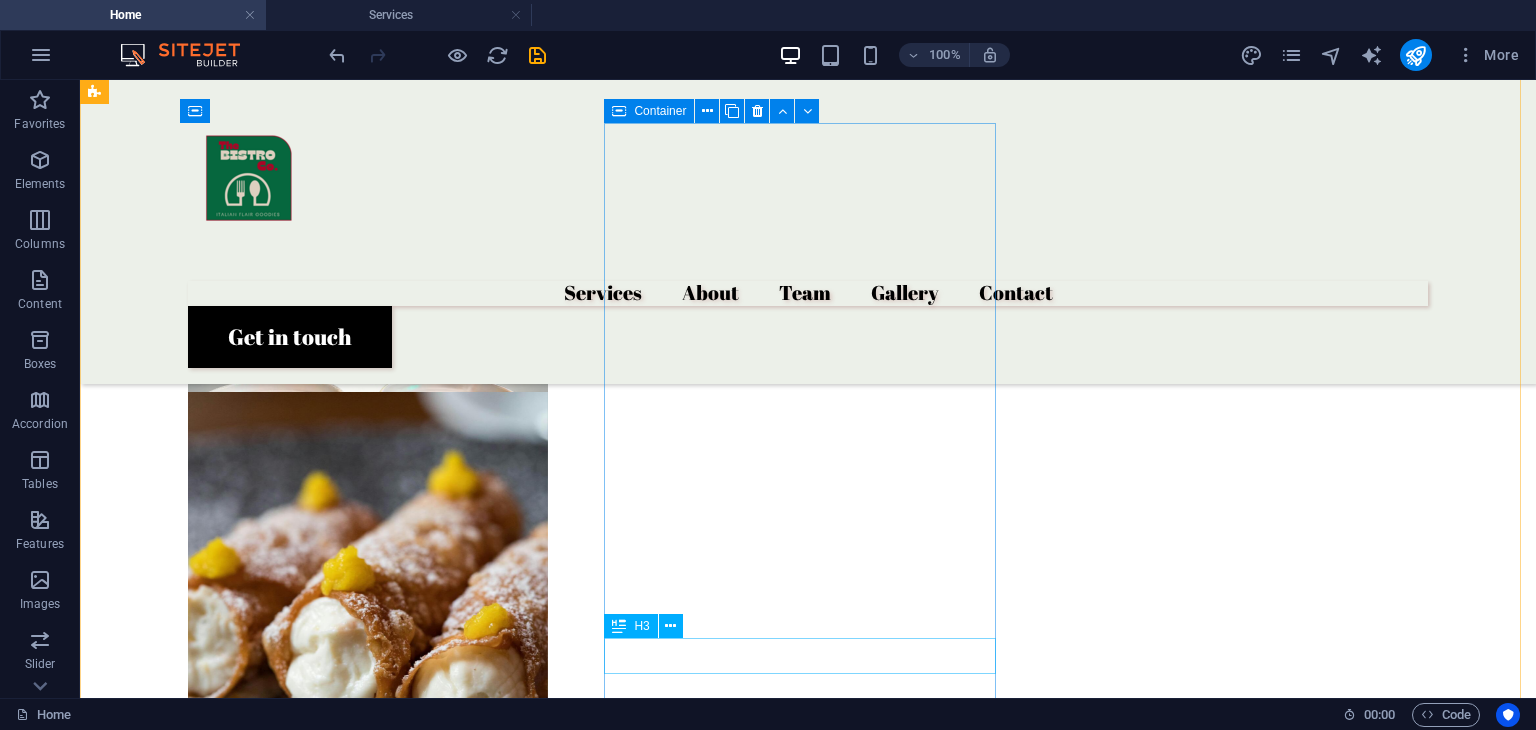 click on "FROGATO" at bounding box center (300, 3978) 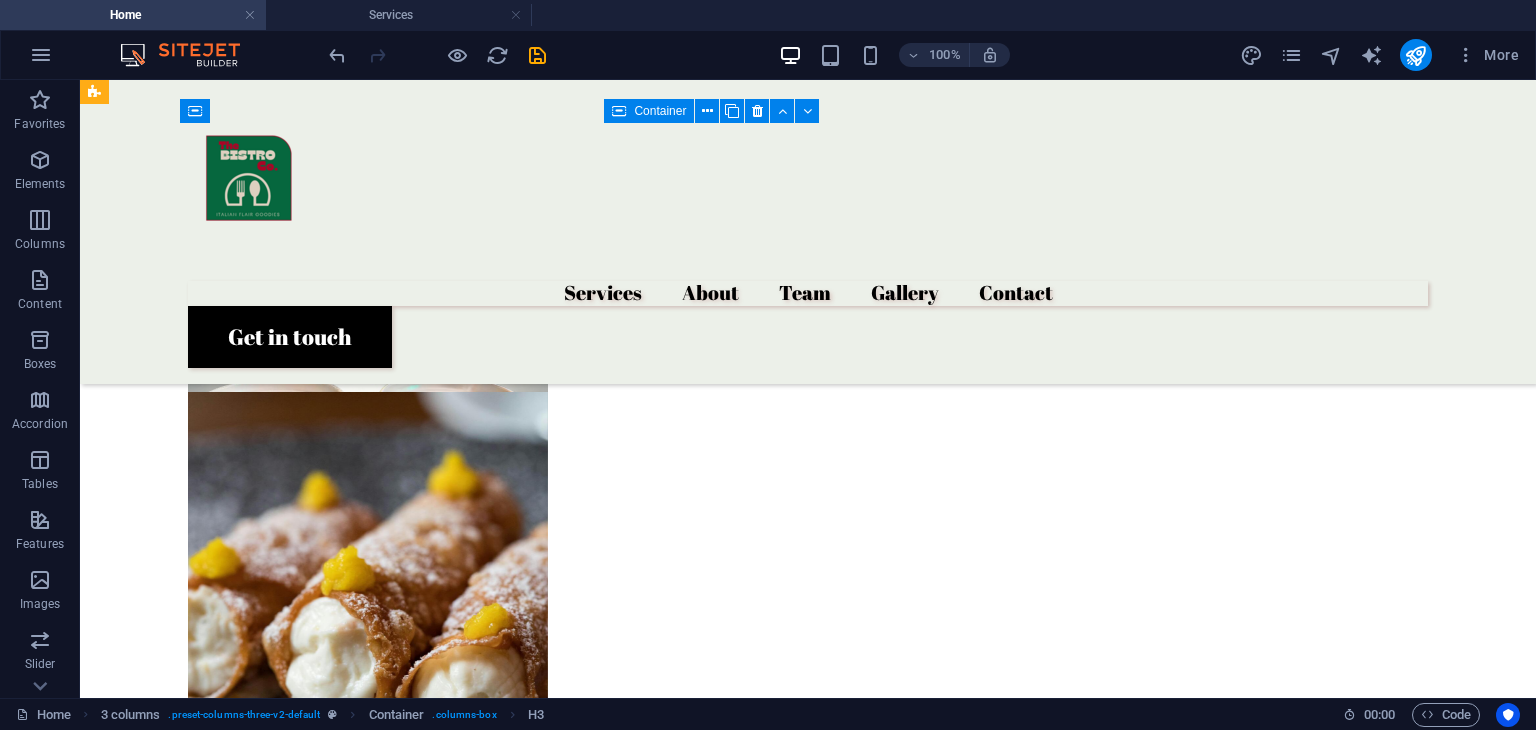 drag, startPoint x: 805, startPoint y: 656, endPoint x: 804, endPoint y: 599, distance: 57.00877 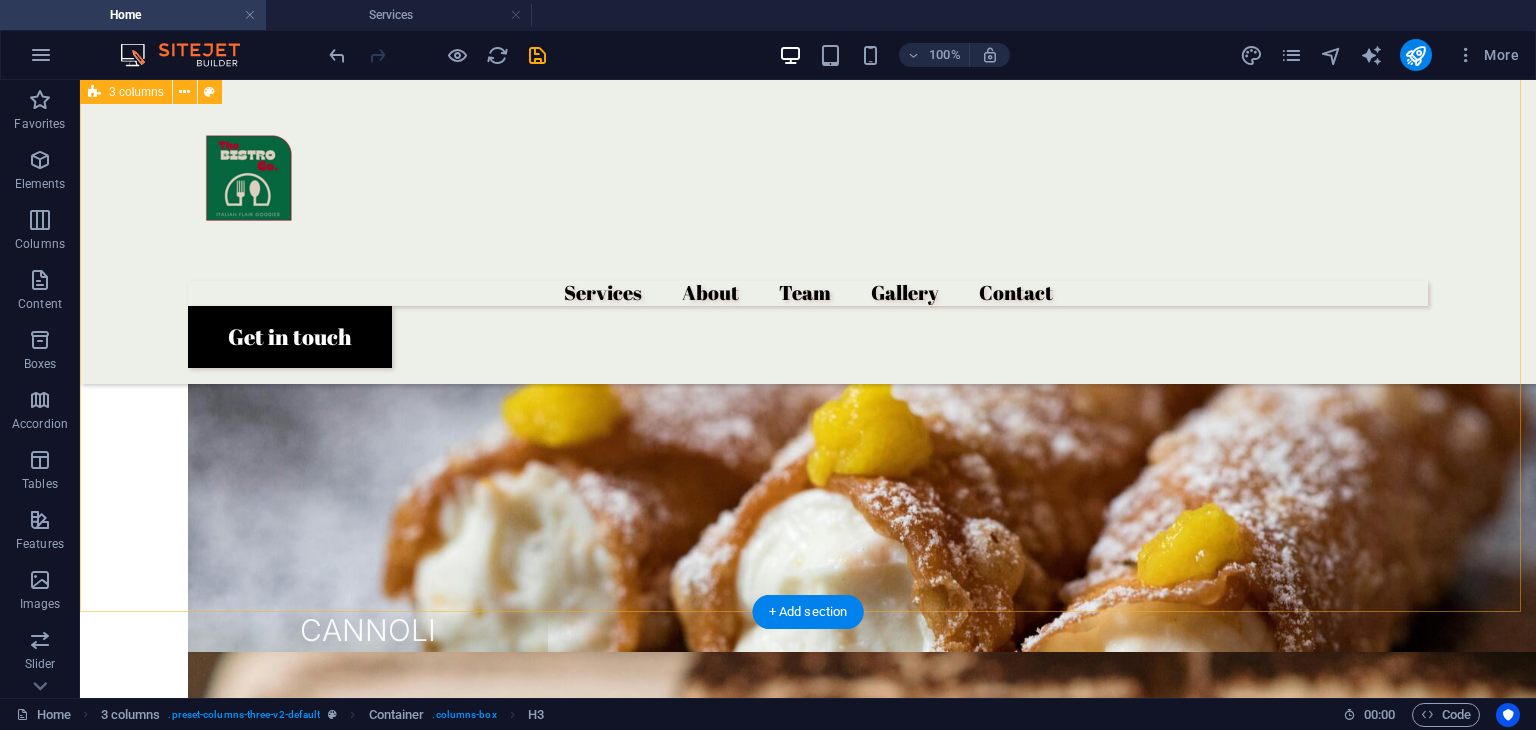scroll, scrollTop: 2288, scrollLeft: 0, axis: vertical 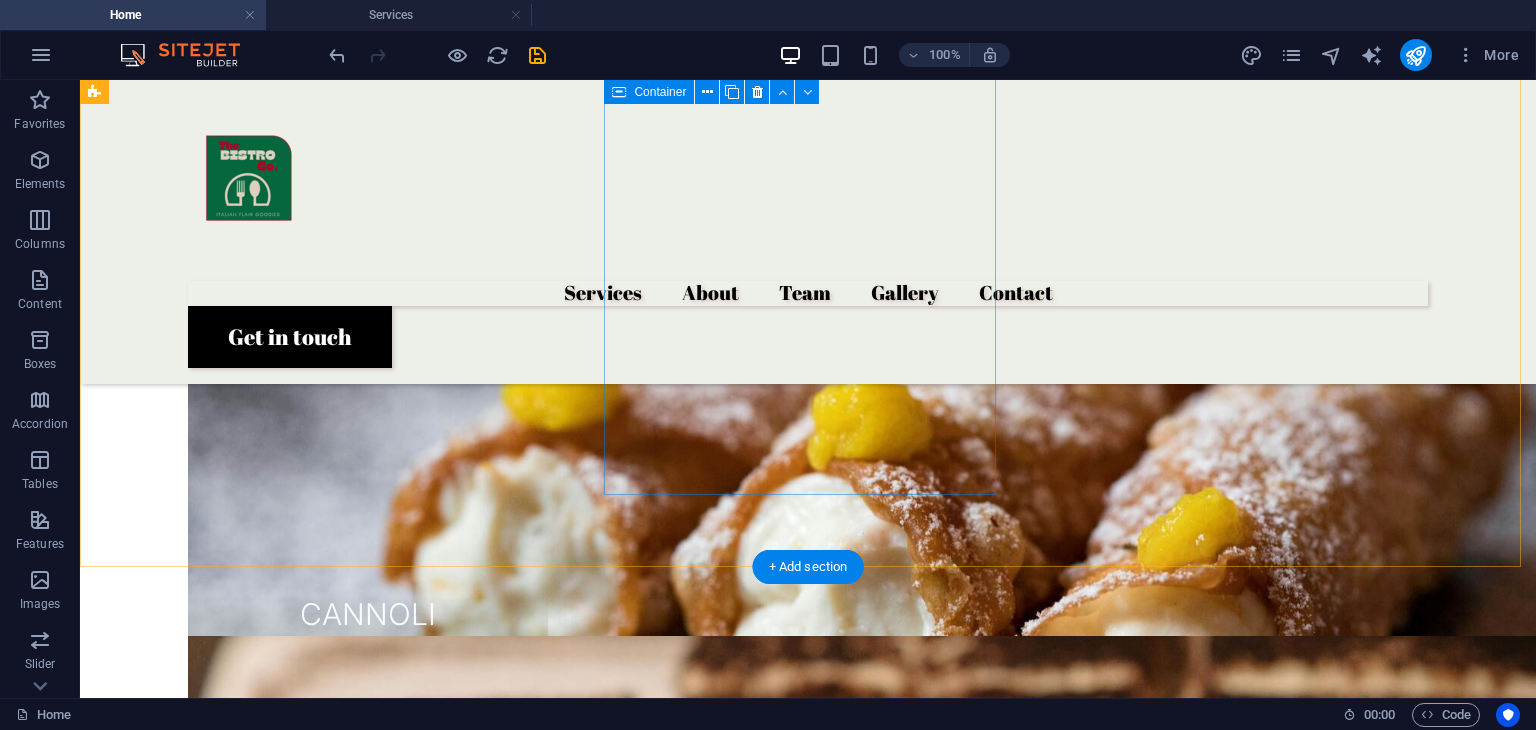 click on "New text element FROGATO" at bounding box center (300, 2839) 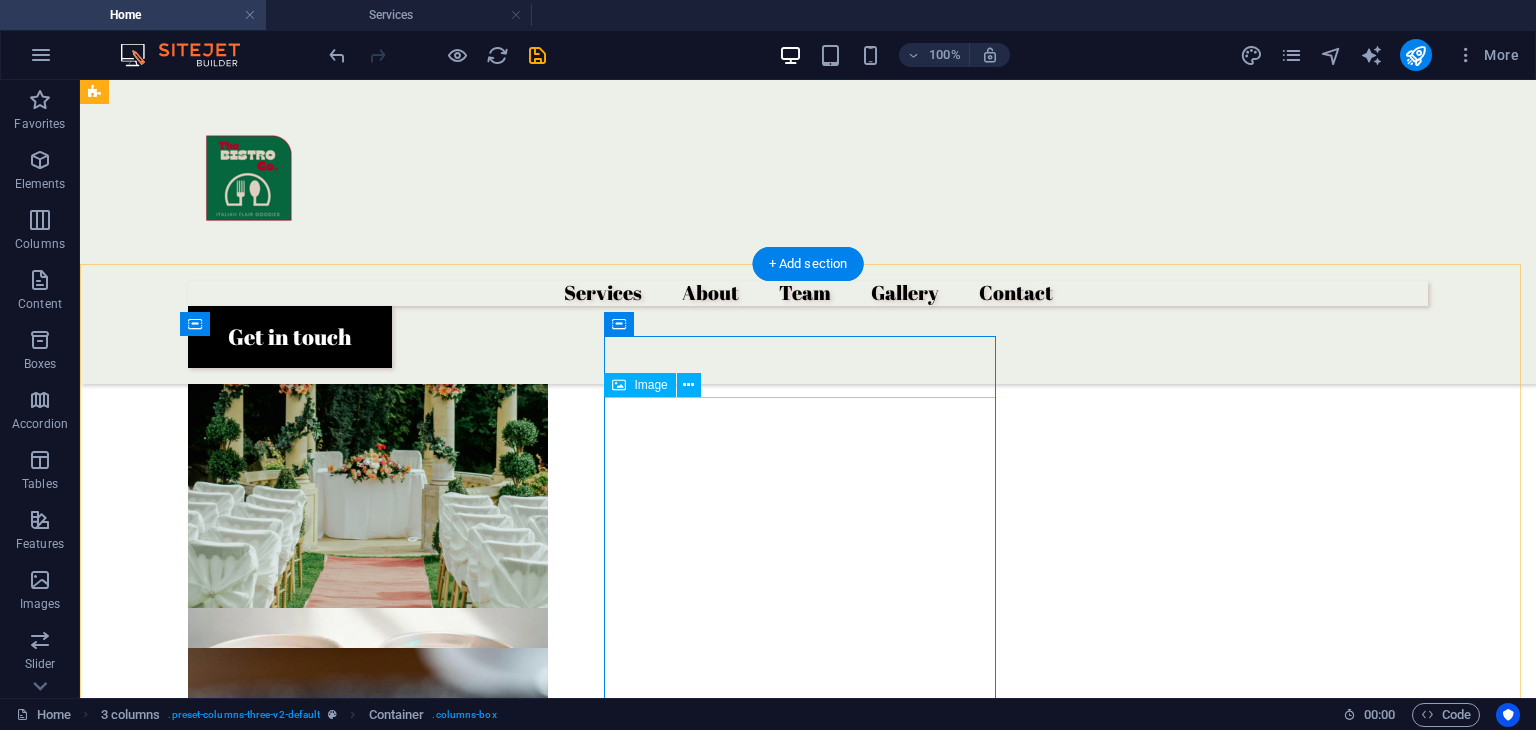 scroll, scrollTop: 1813, scrollLeft: 0, axis: vertical 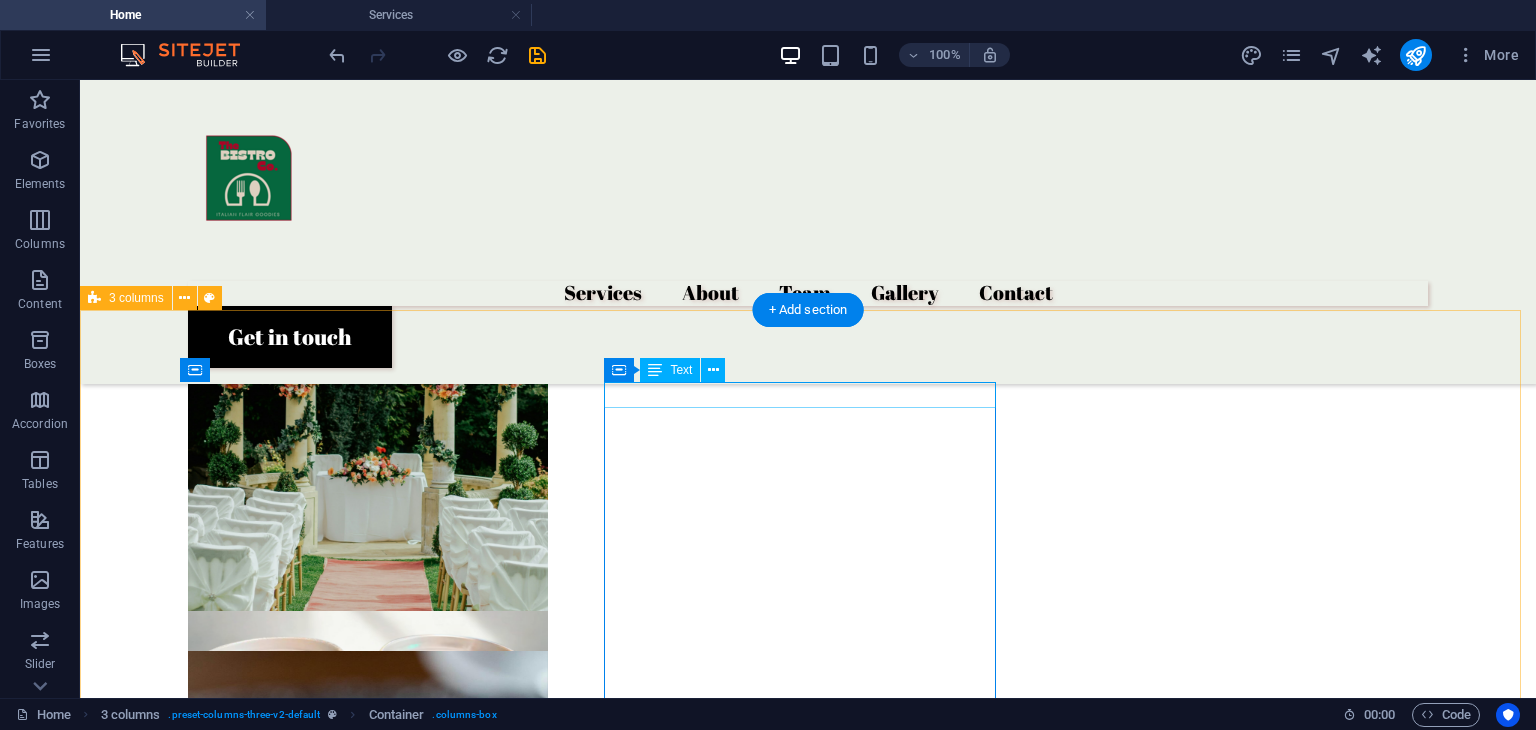 click on "New text element" at bounding box center (300, 2386) 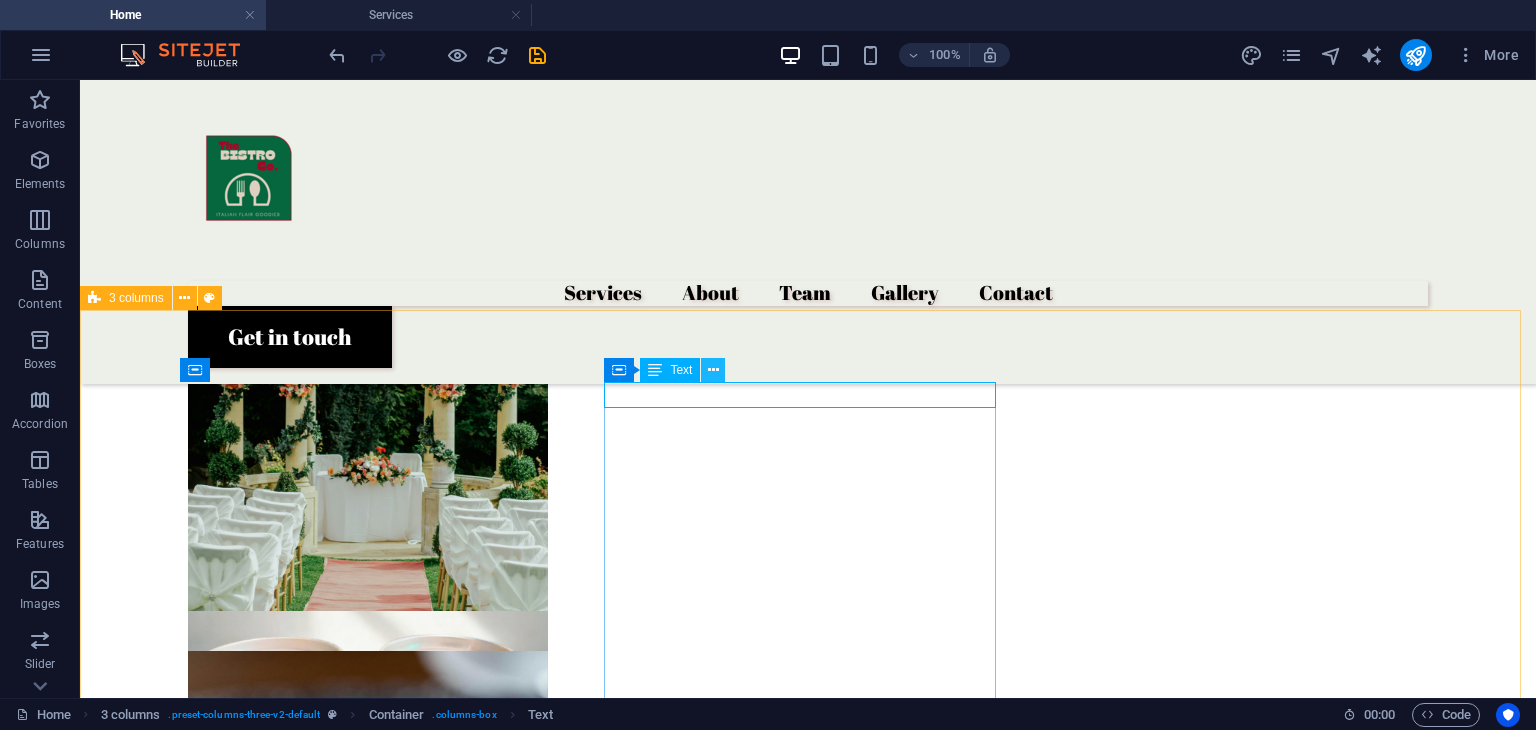 click at bounding box center (713, 370) 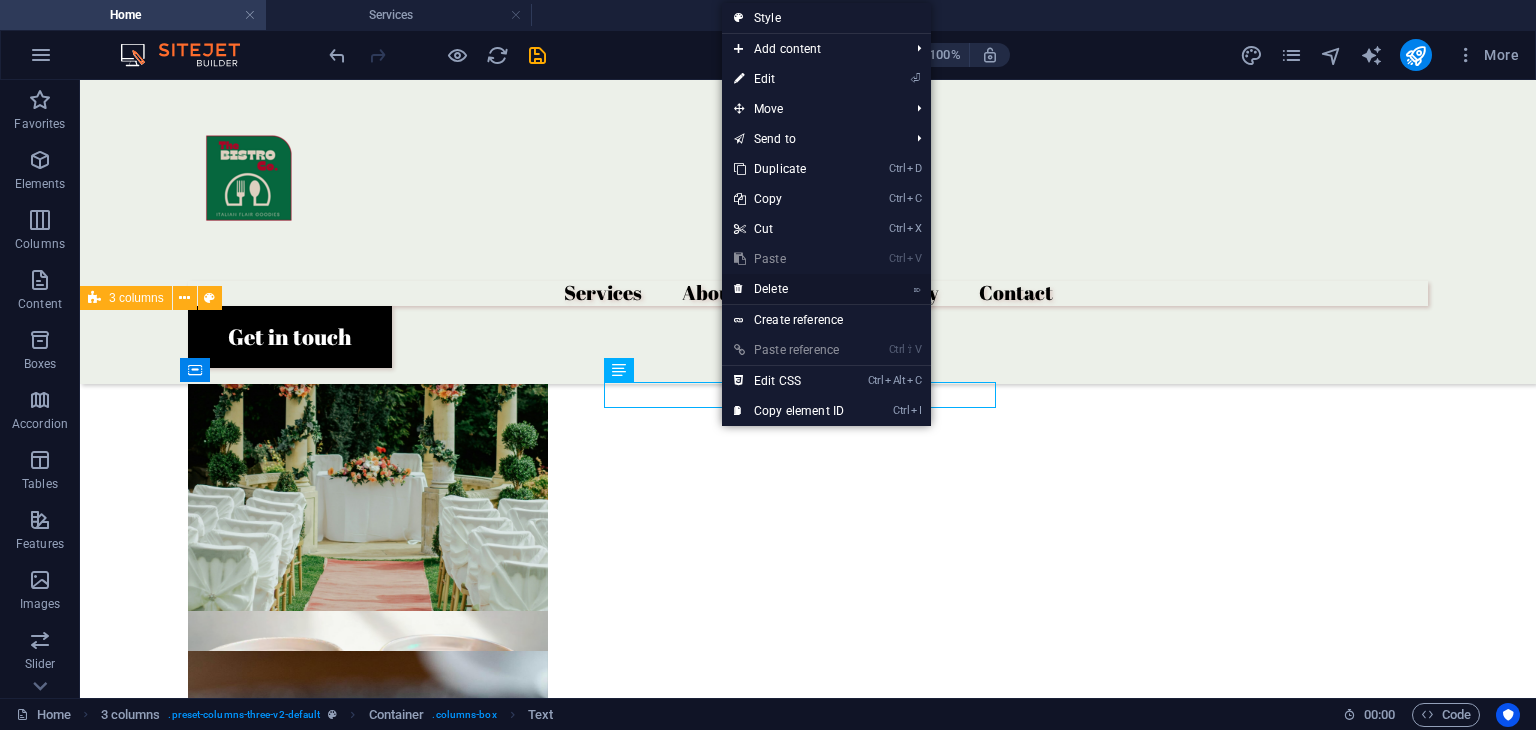 click on "⌦  Delete" at bounding box center (789, 289) 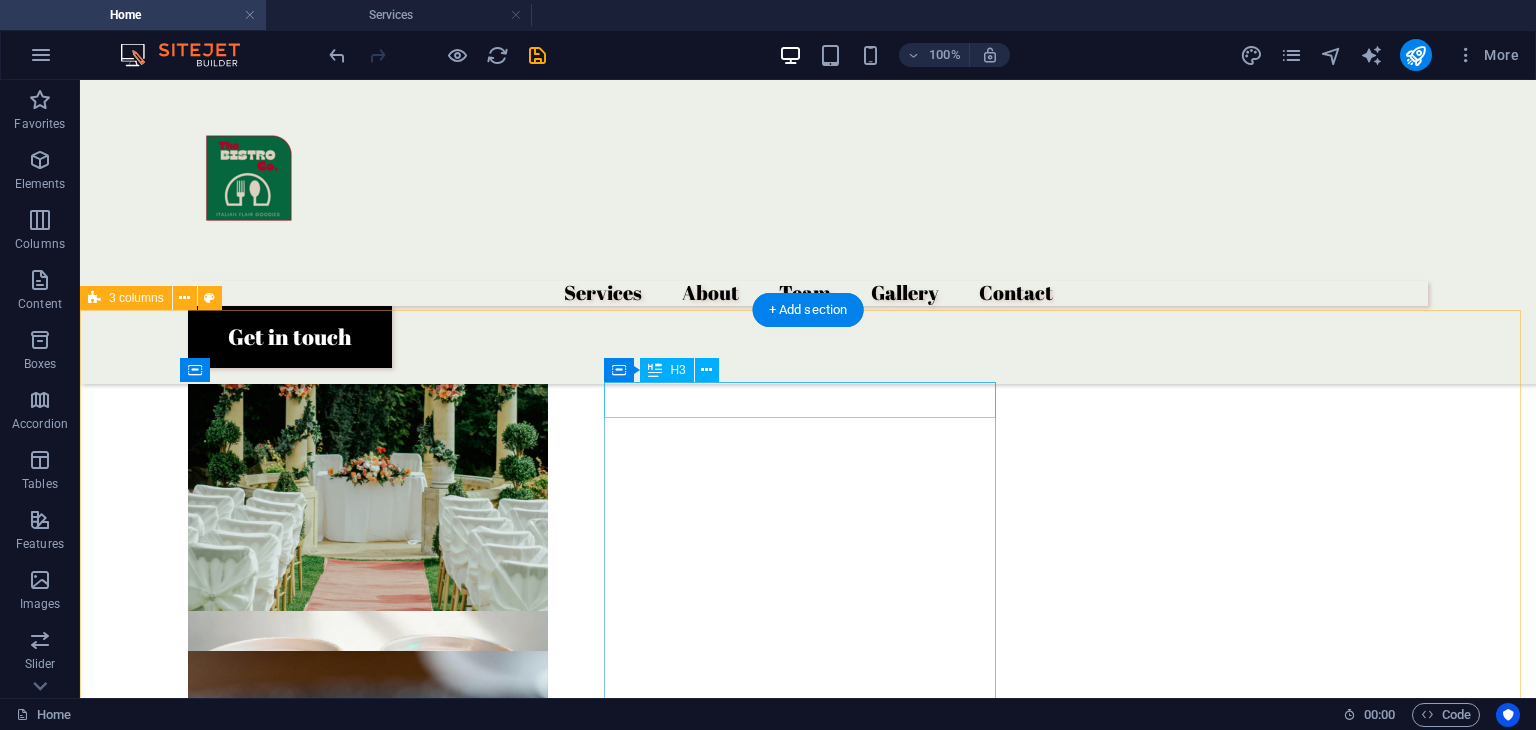 click on "FROGATO" at bounding box center [300, 2392] 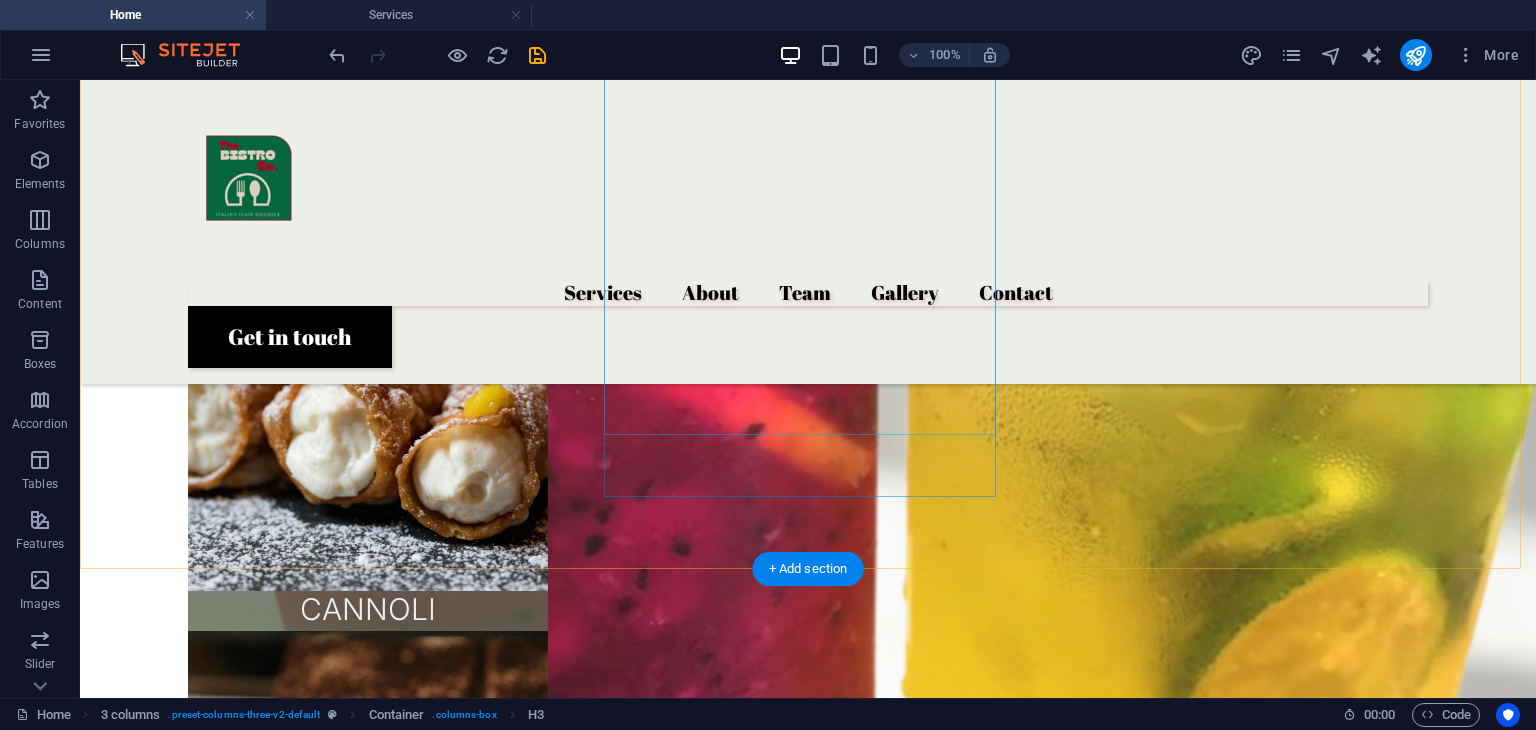 scroll, scrollTop: 2295, scrollLeft: 0, axis: vertical 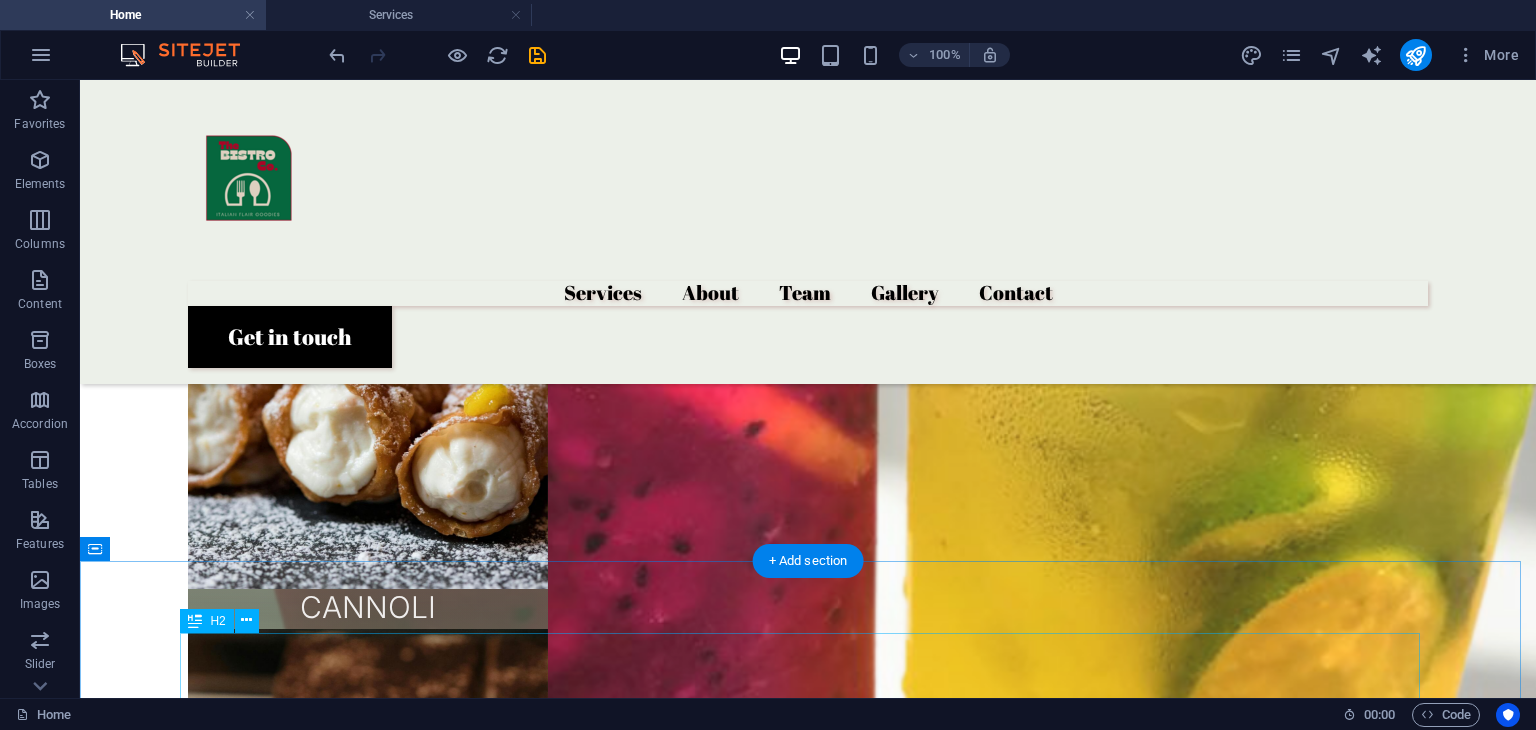 click on "People about us" at bounding box center [808, 5480] 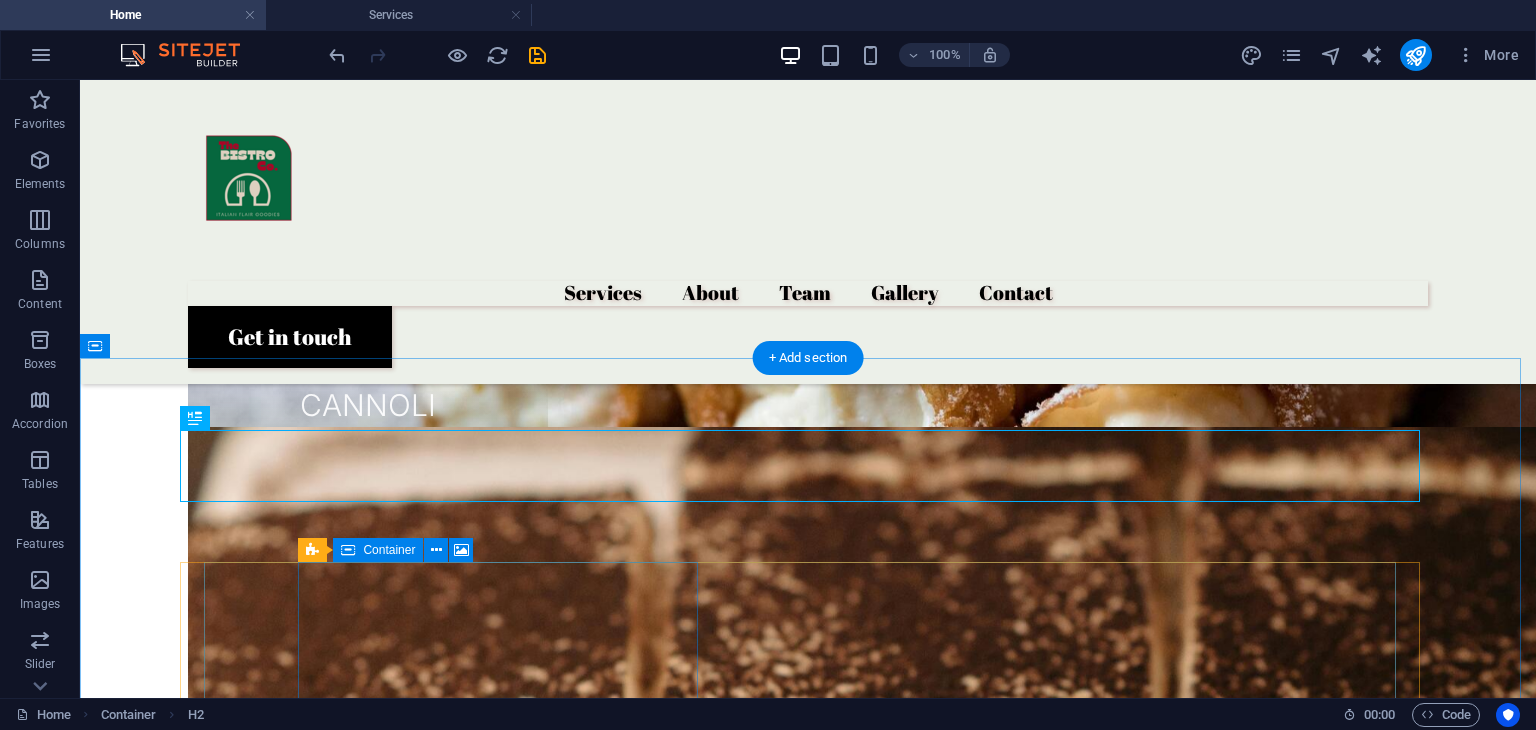 scroll, scrollTop: 2499, scrollLeft: 0, axis: vertical 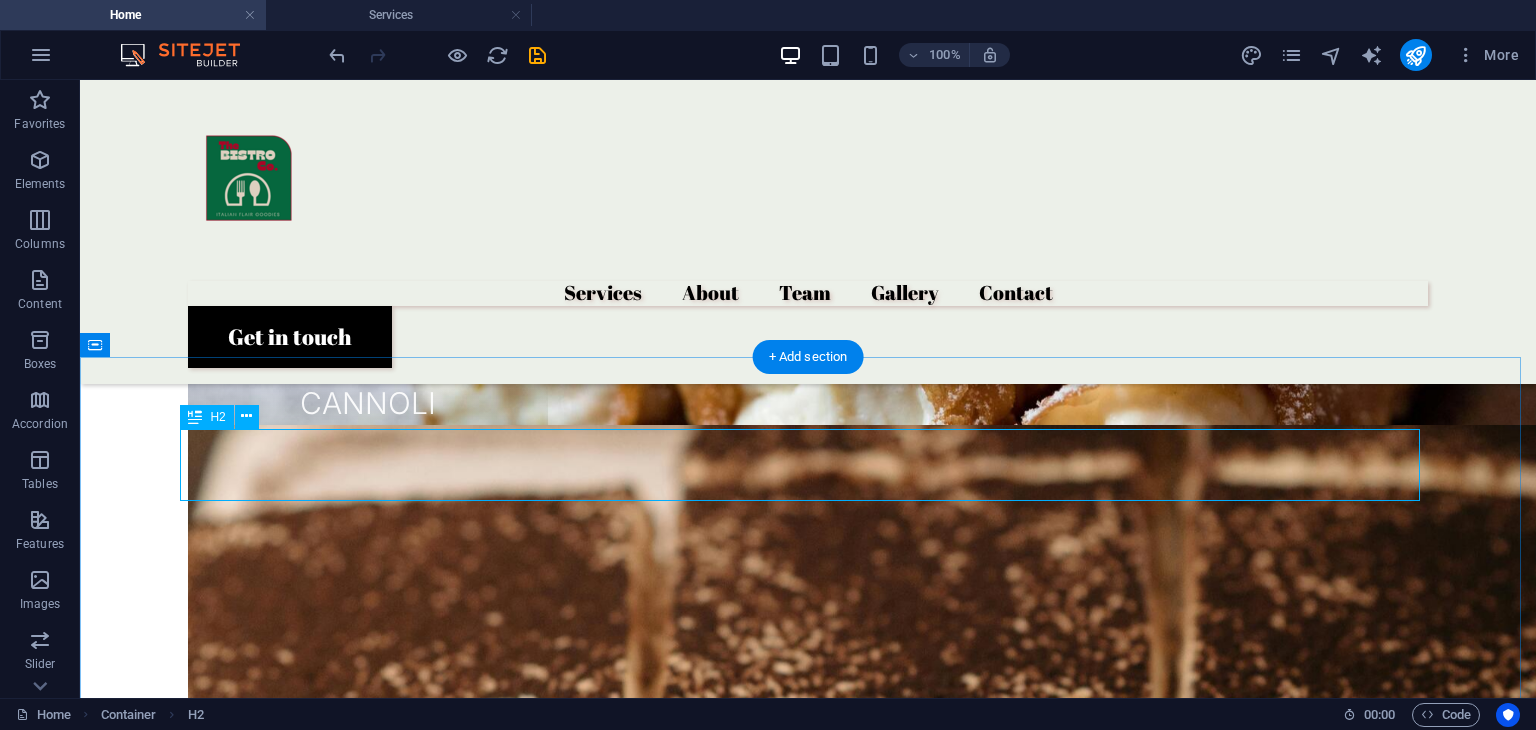click on "People about us" at bounding box center [808, 5276] 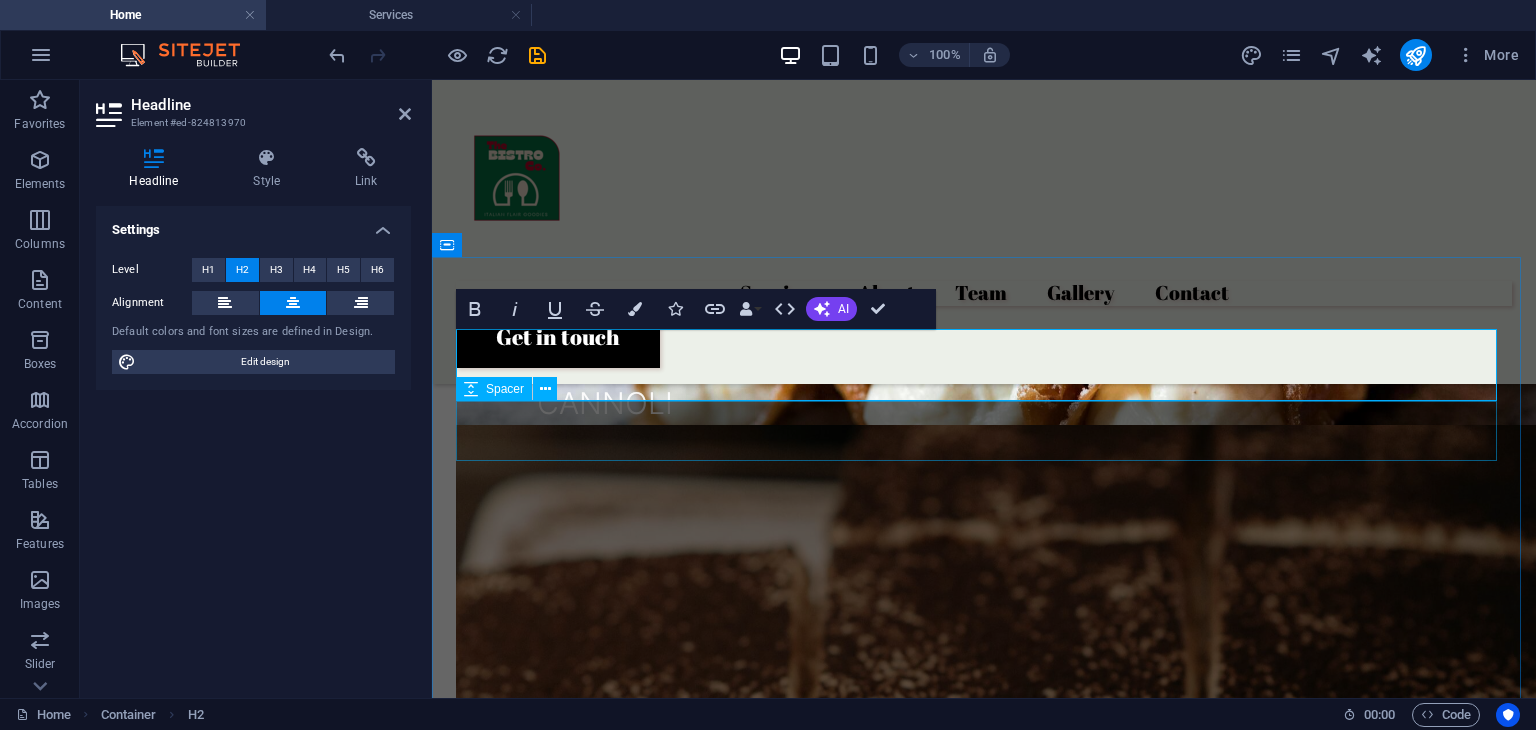 type 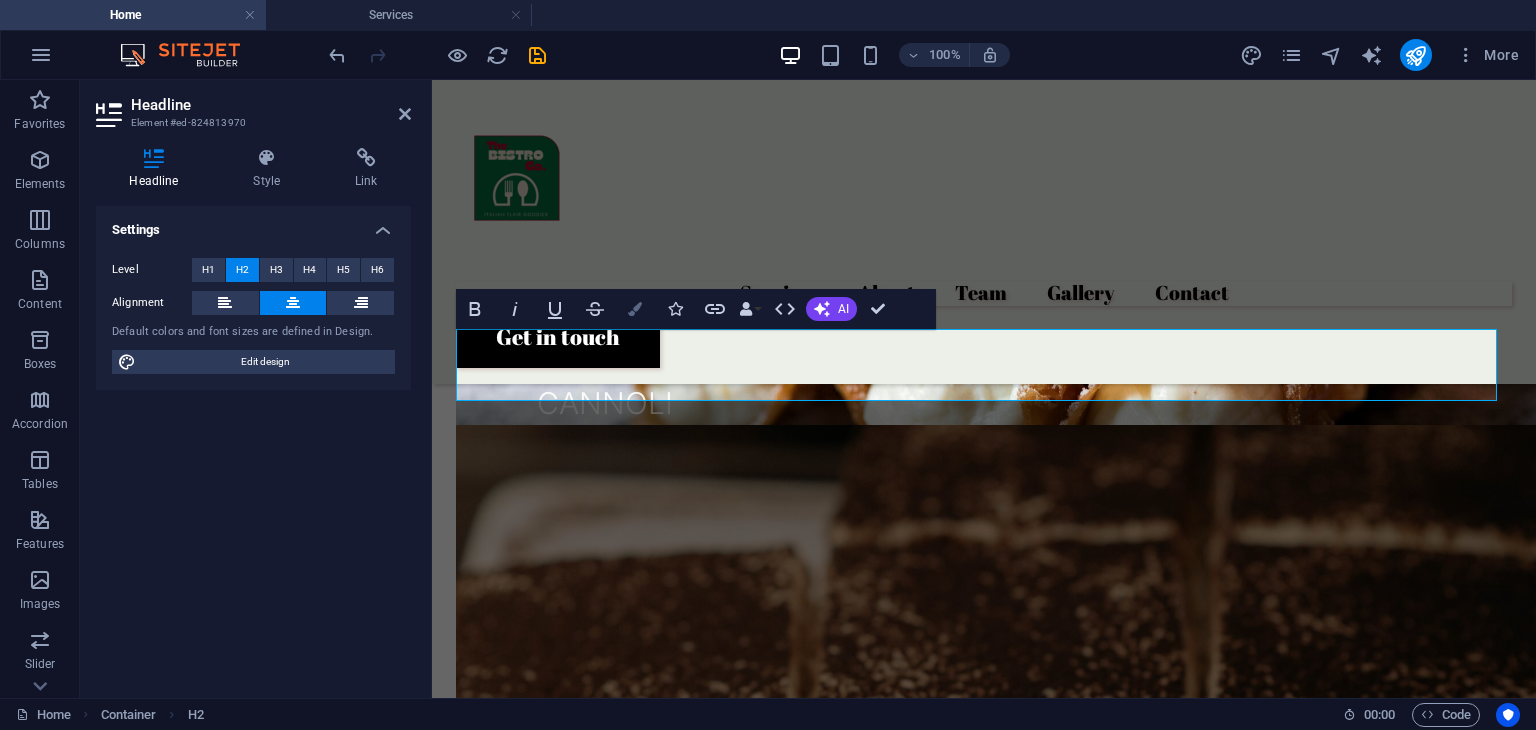 click on "Colors" at bounding box center (635, 309) 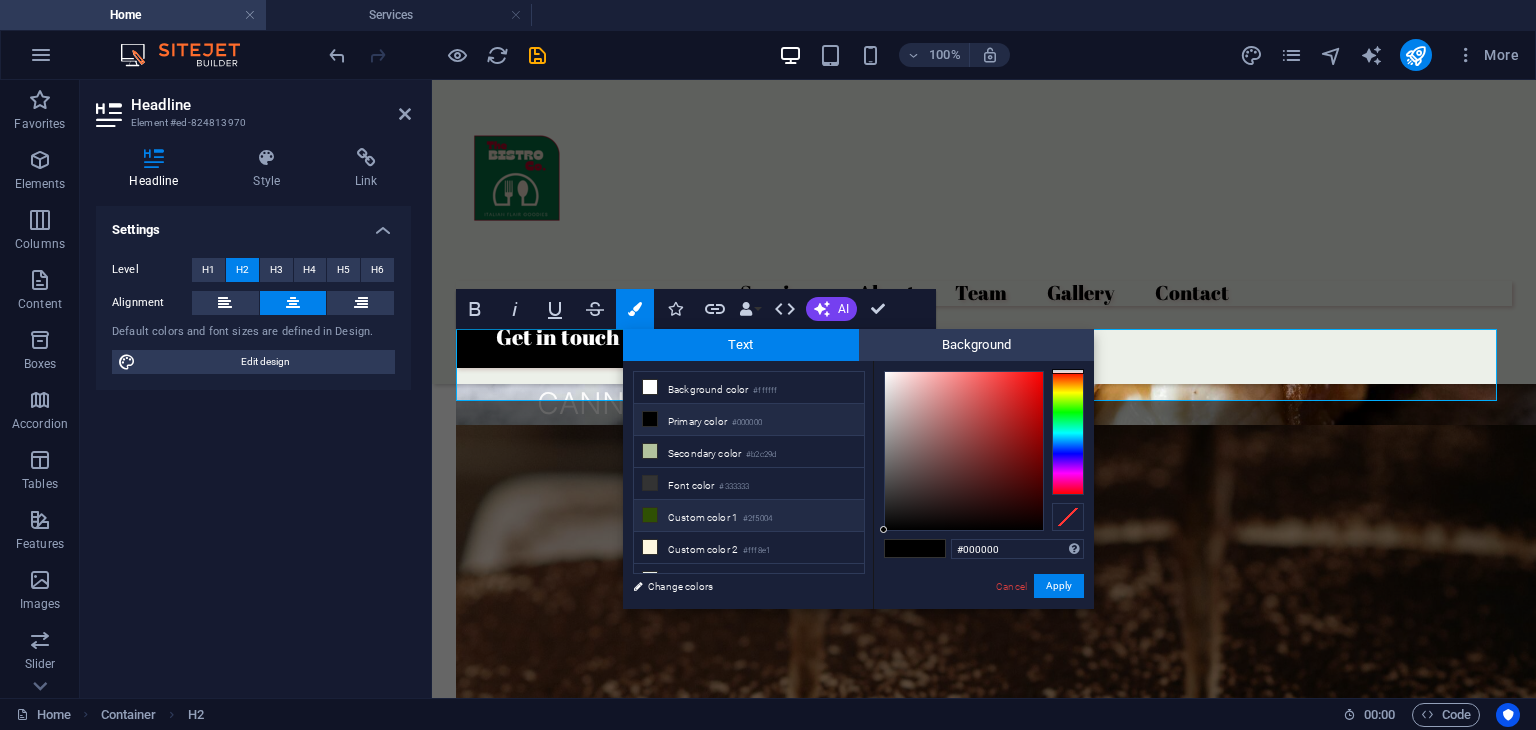 click at bounding box center (650, 515) 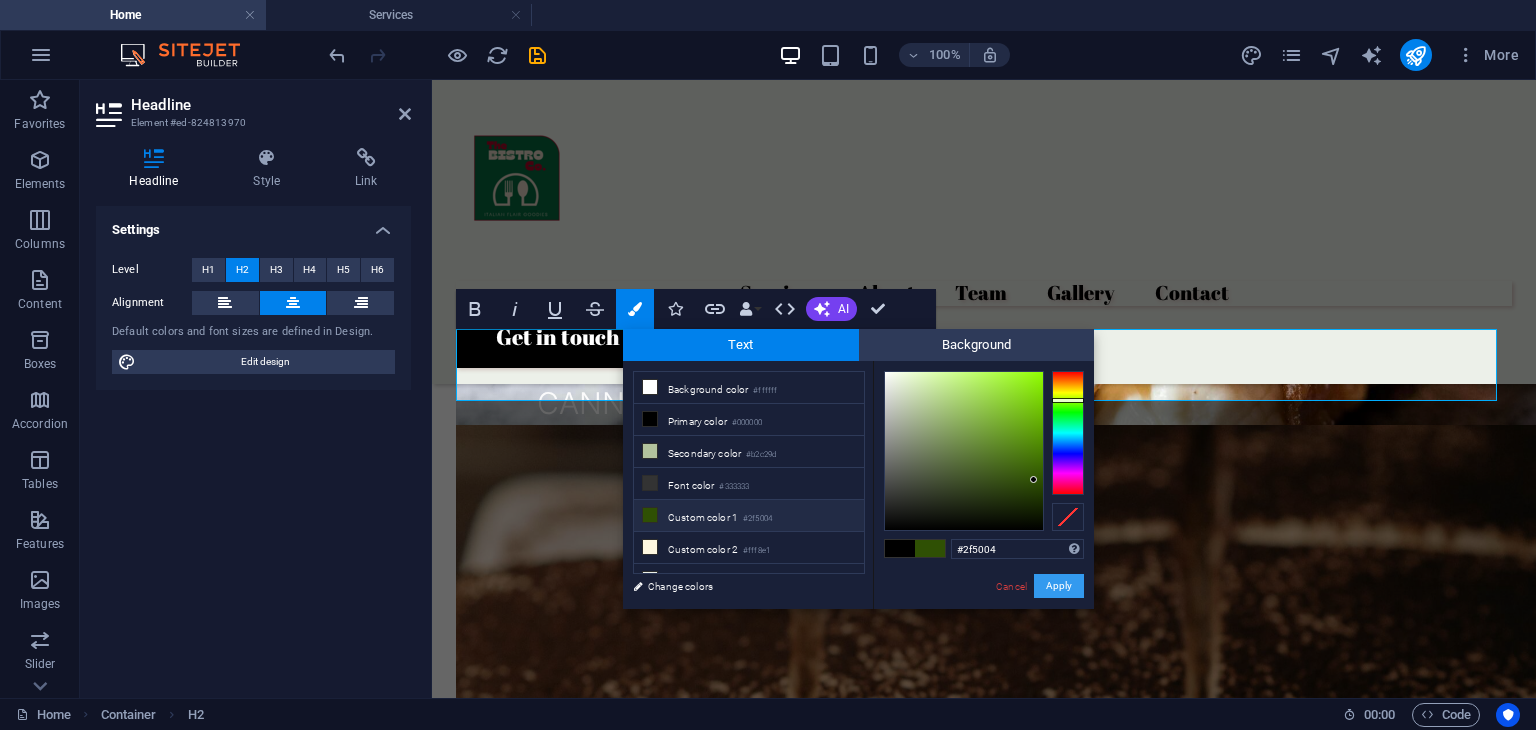 click on "Apply" at bounding box center (1059, 586) 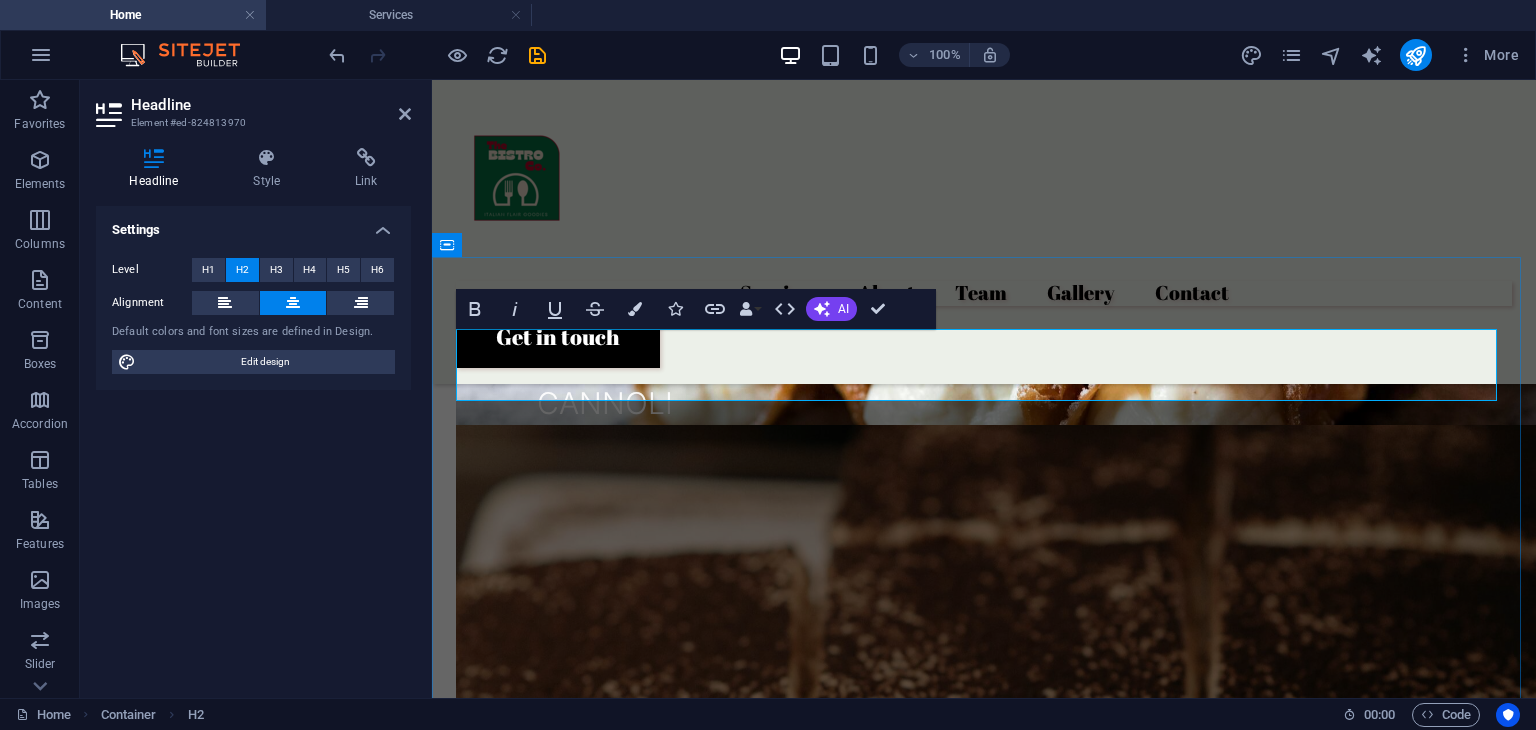 drag, startPoint x: 1224, startPoint y: 362, endPoint x: 748, endPoint y: 359, distance: 476.00946 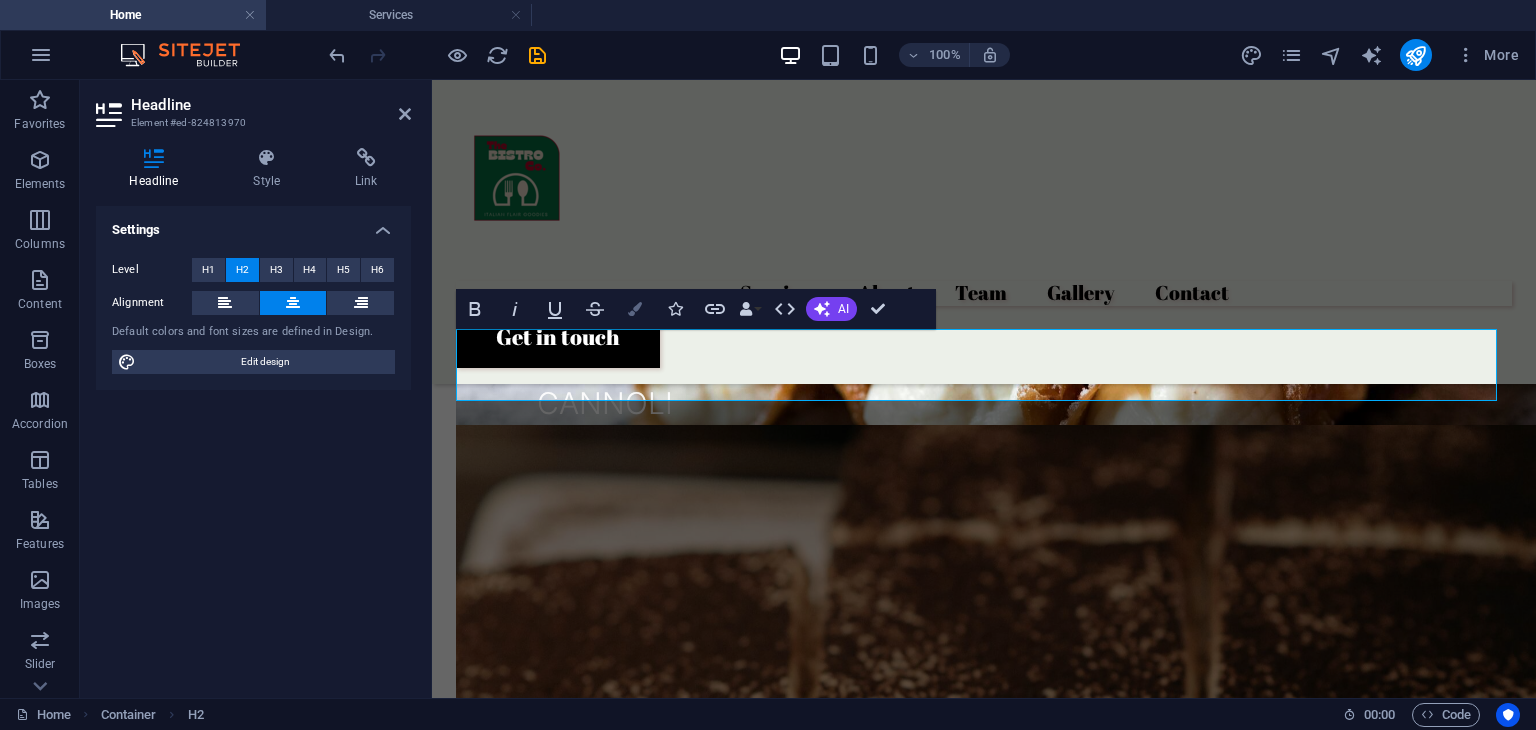 click at bounding box center (635, 309) 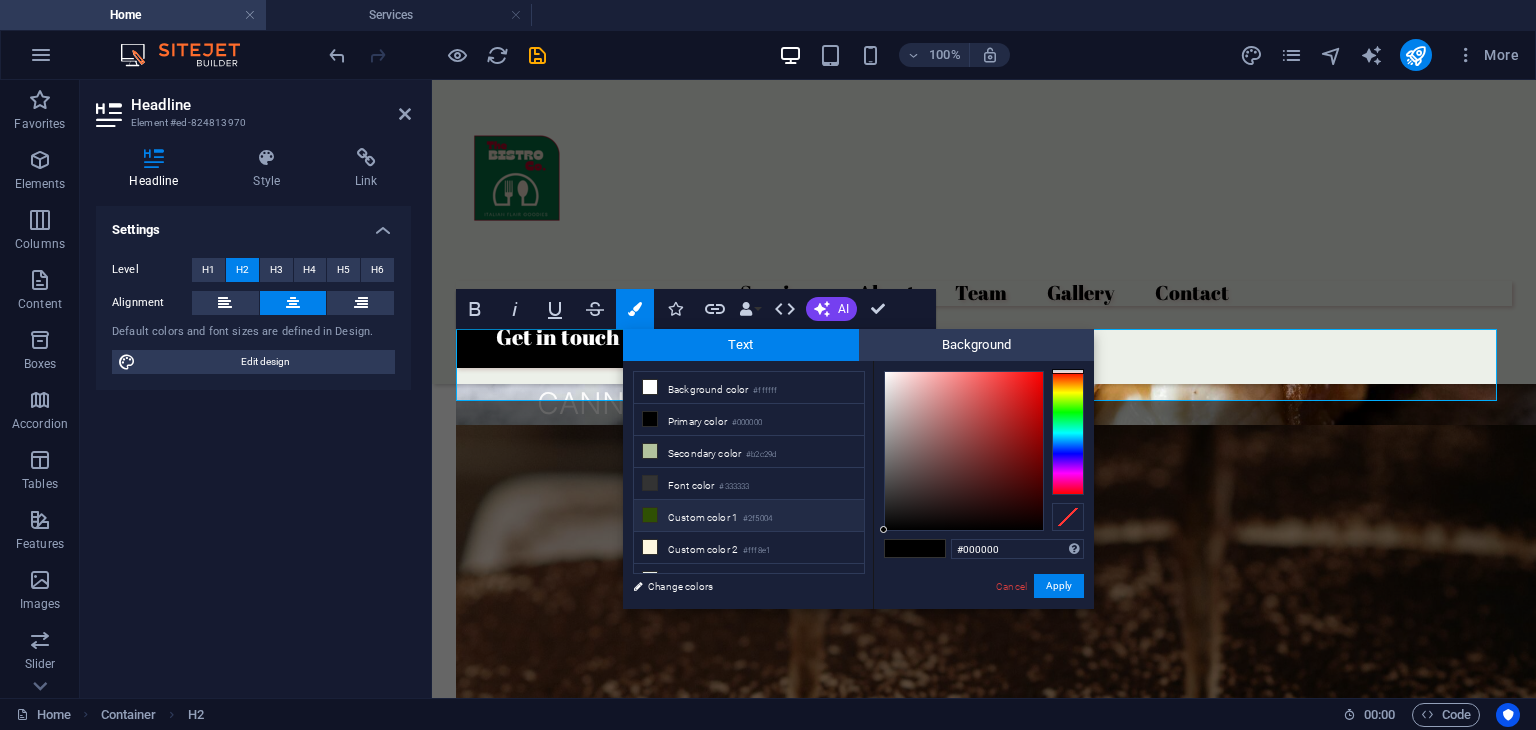 click on "Custom color [NUMBER]
#[HEX]" at bounding box center [749, 516] 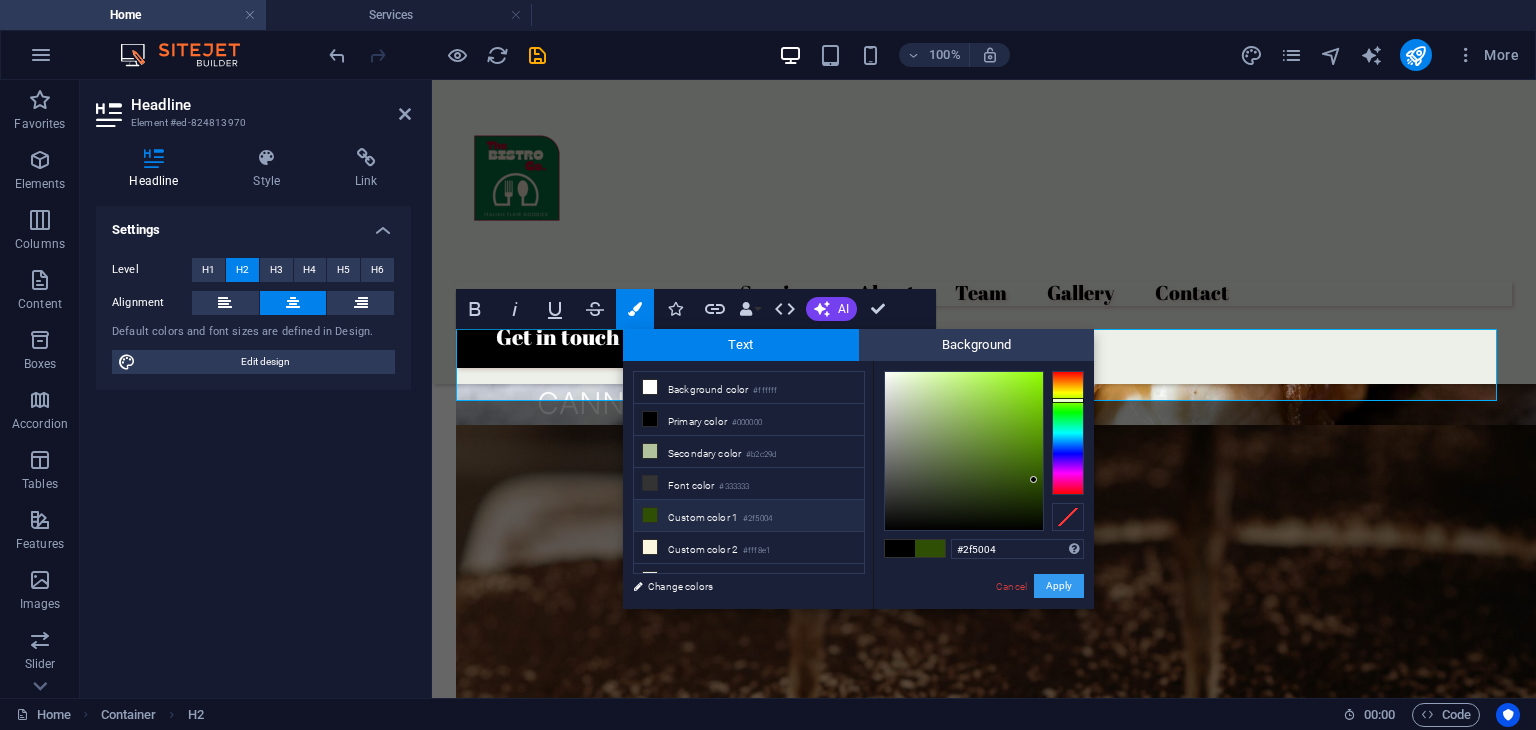 click on "Apply" at bounding box center (1059, 586) 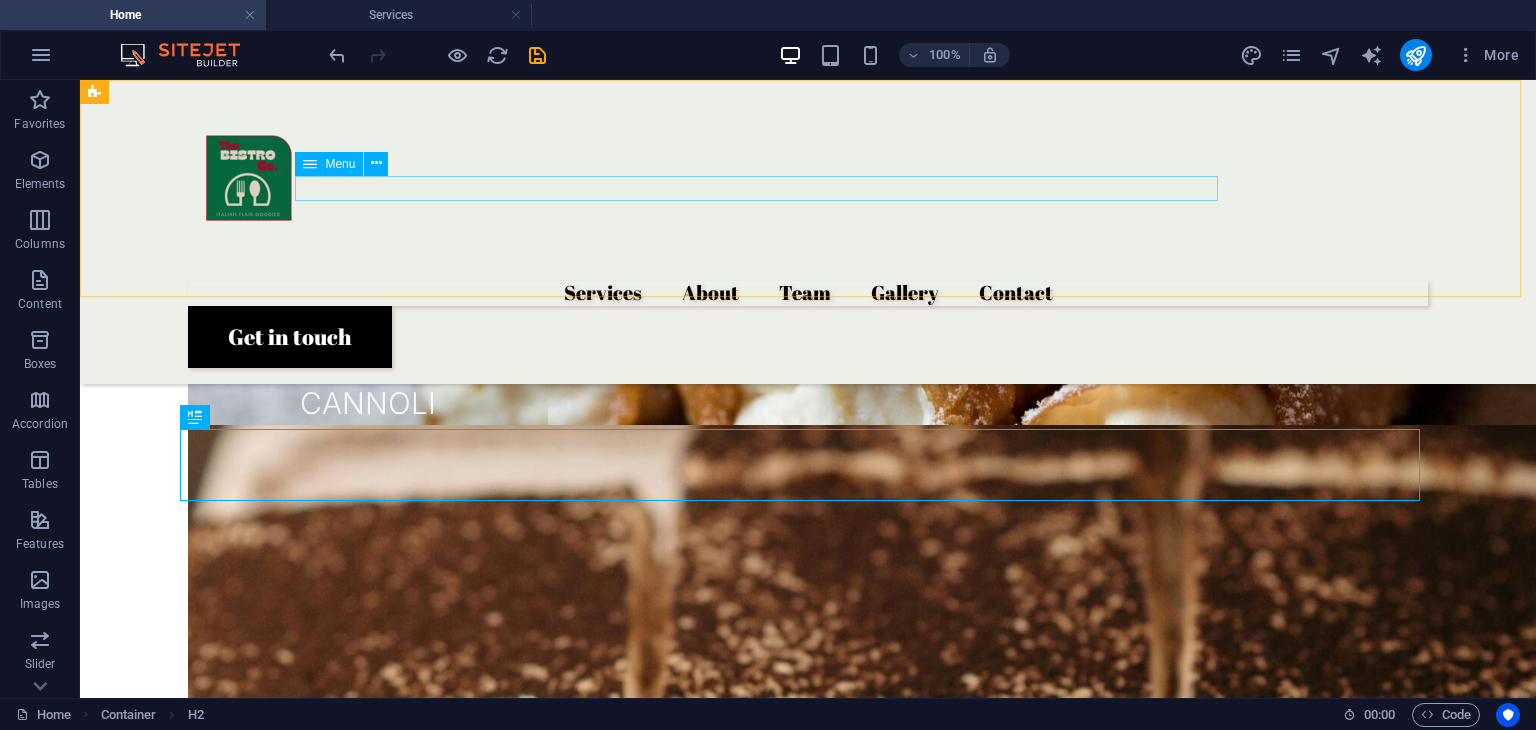 click on "Services About Team Gallery Contact" at bounding box center (808, 293) 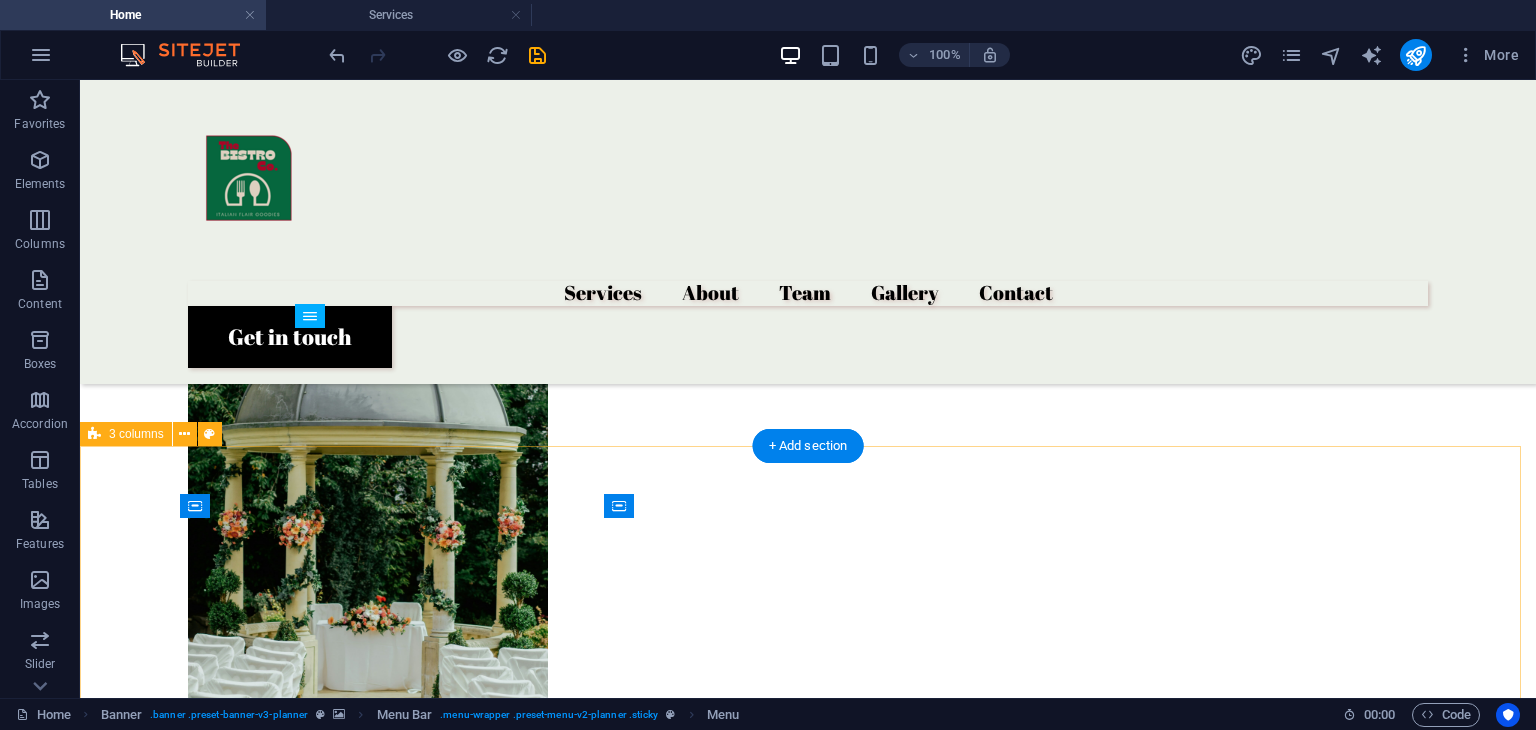 scroll, scrollTop: 1660, scrollLeft: 0, axis: vertical 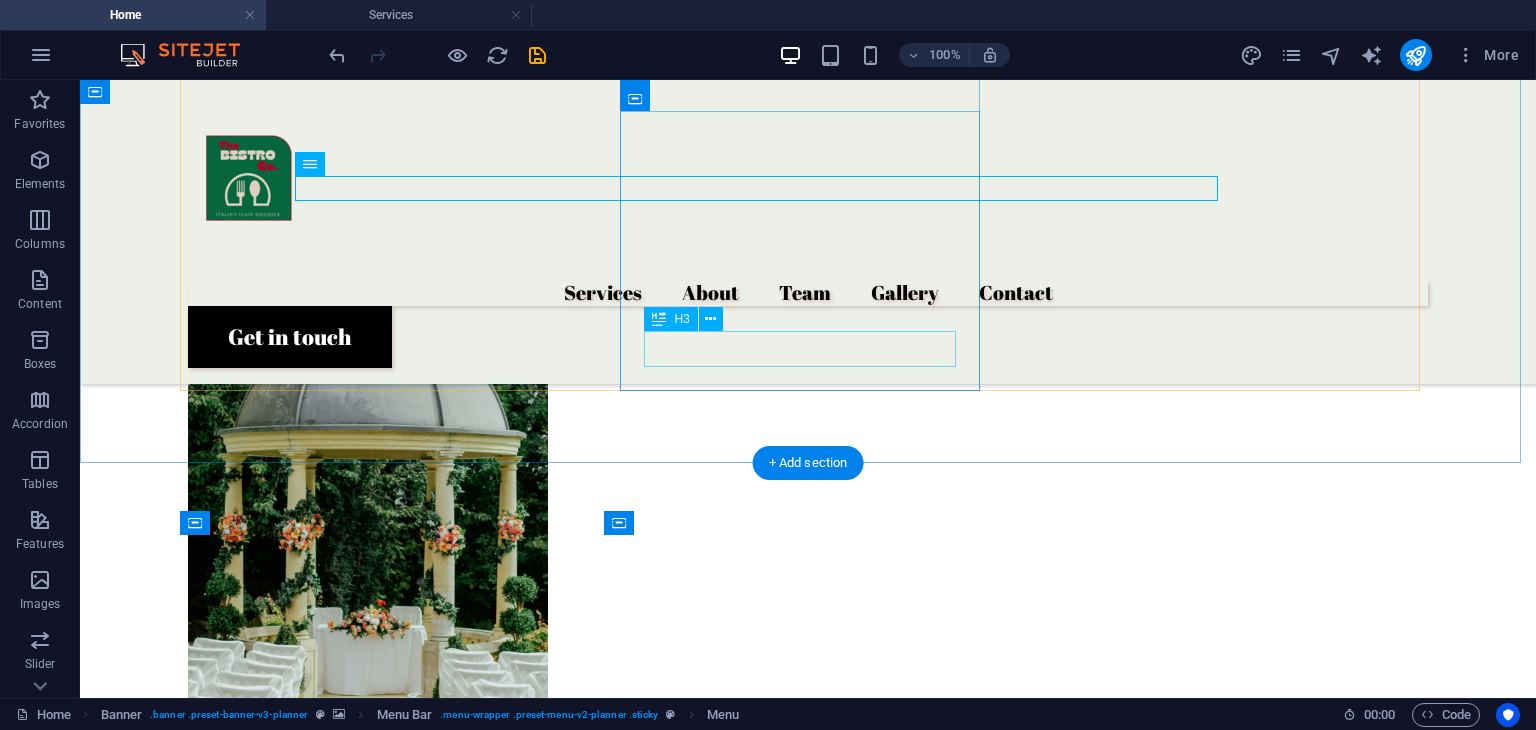 click on "CANNOLI" at bounding box center (368, 1242) 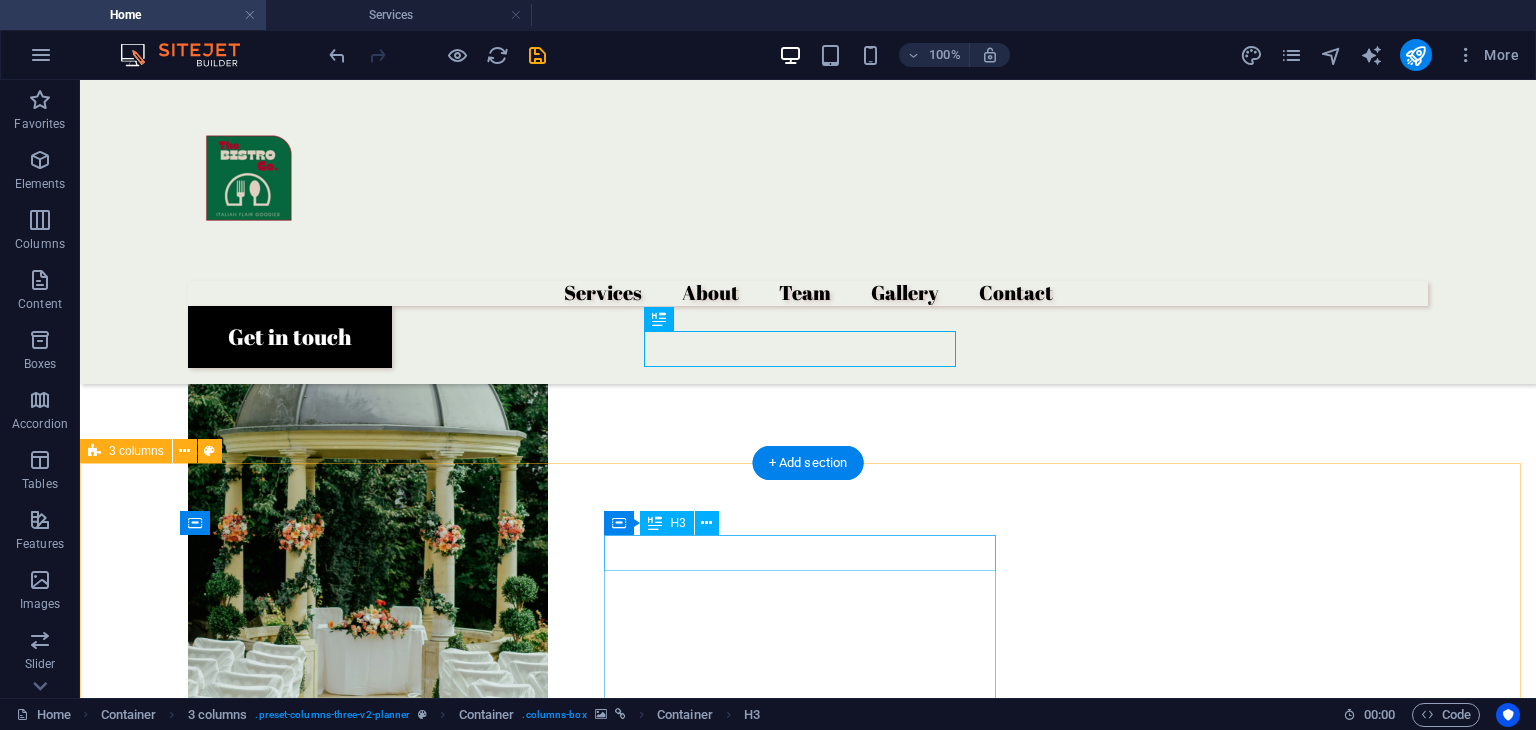 click on "FROGATO" at bounding box center [300, 2545] 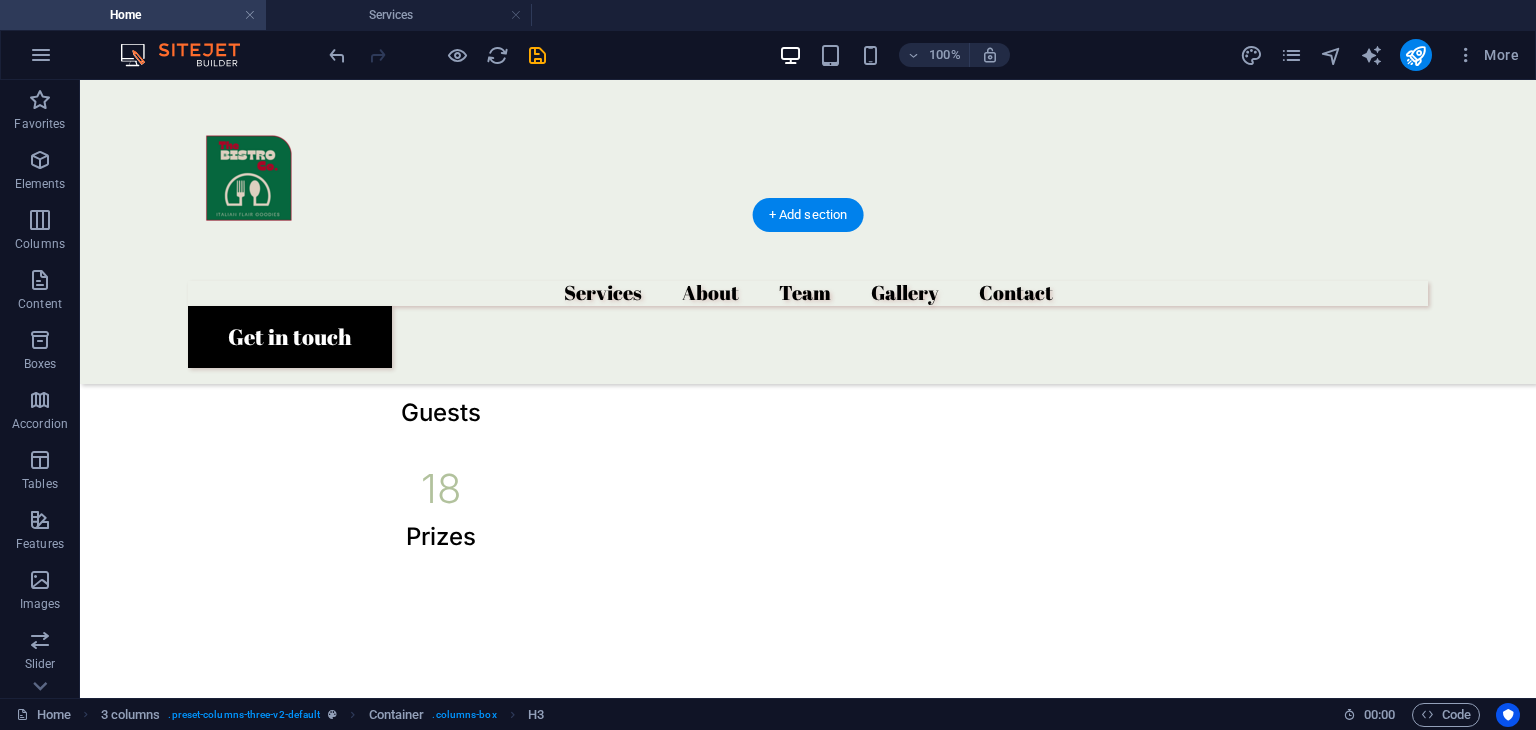 scroll, scrollTop: 1157, scrollLeft: 0, axis: vertical 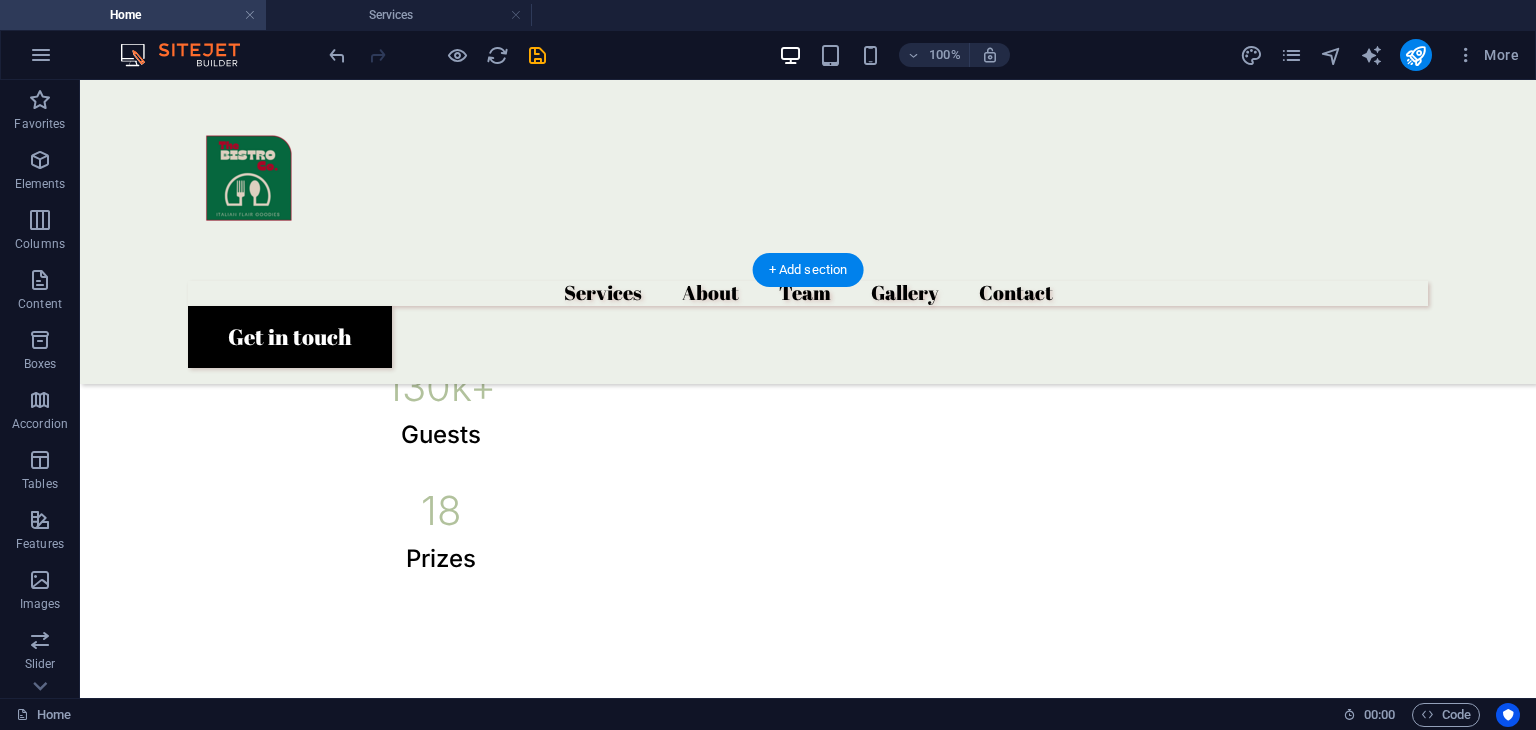 click at bounding box center [368, 1517] 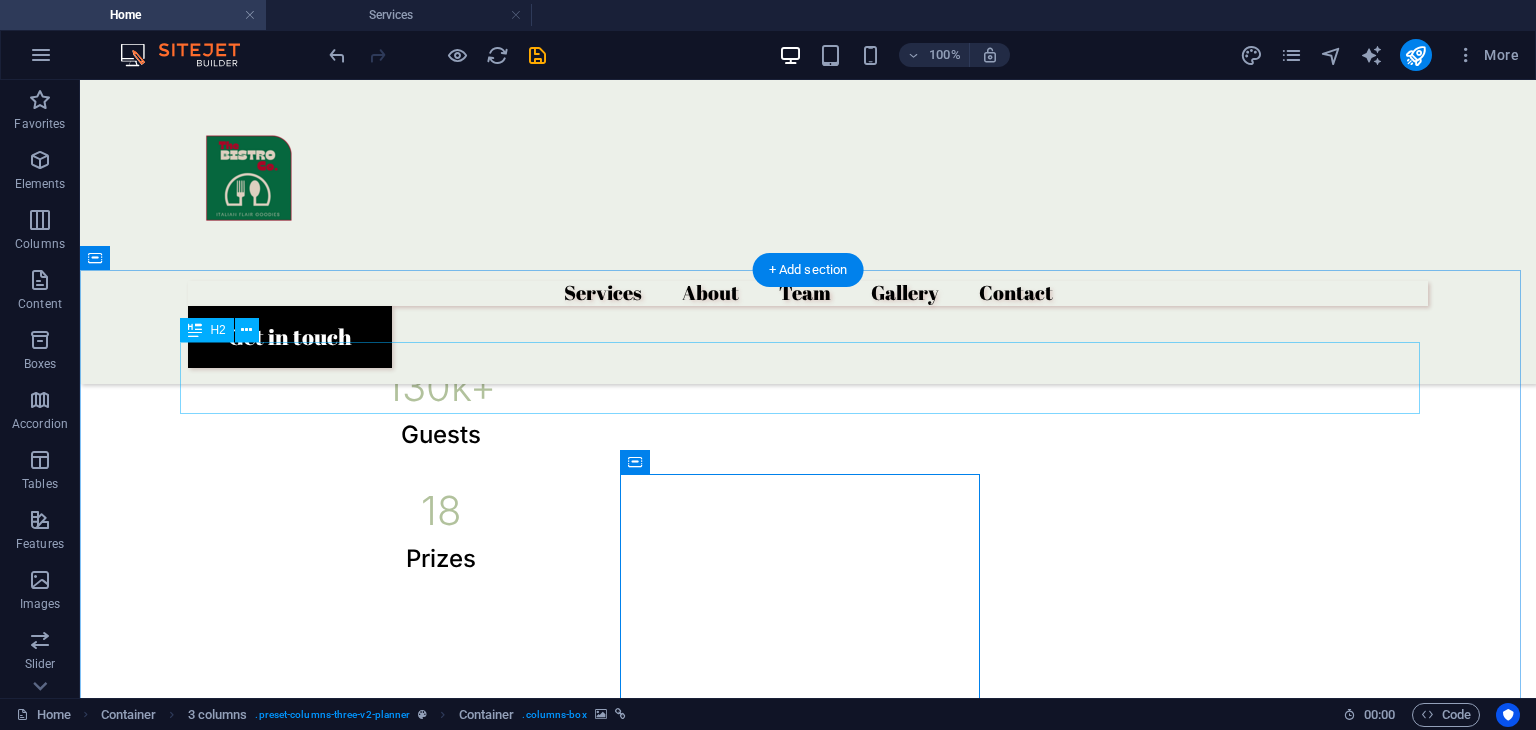 click on "What we offer" at bounding box center [808, 751] 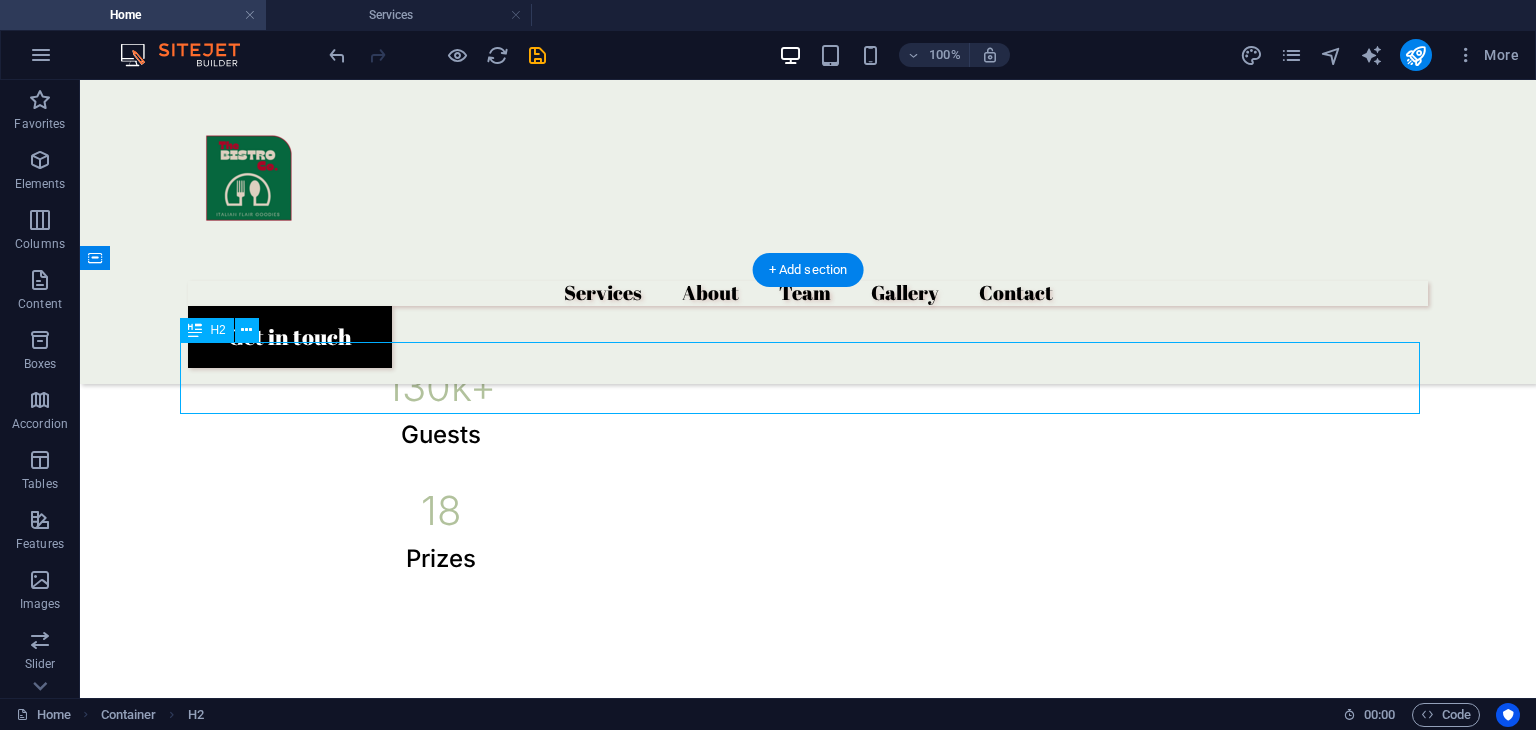click on "What we offer" at bounding box center [808, 751] 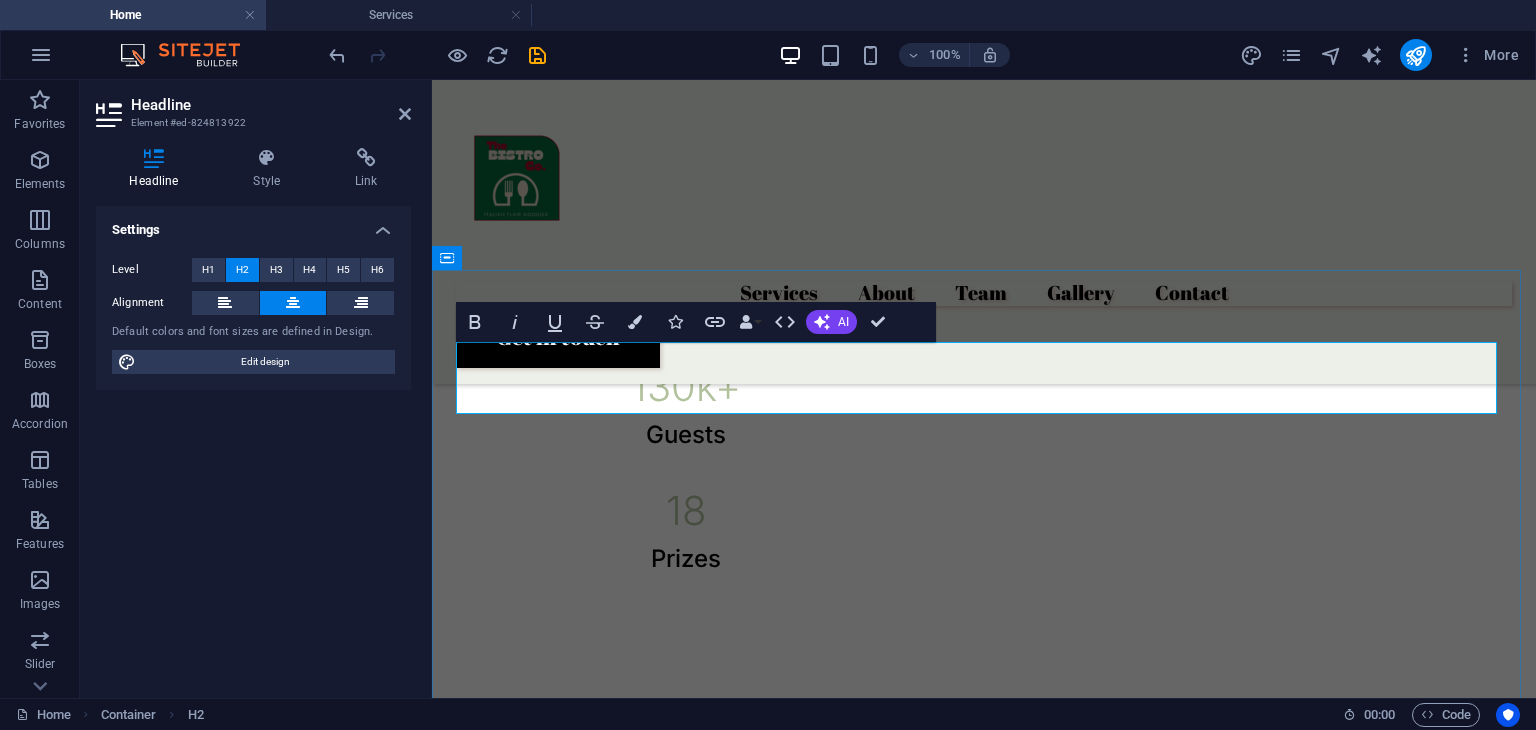 type 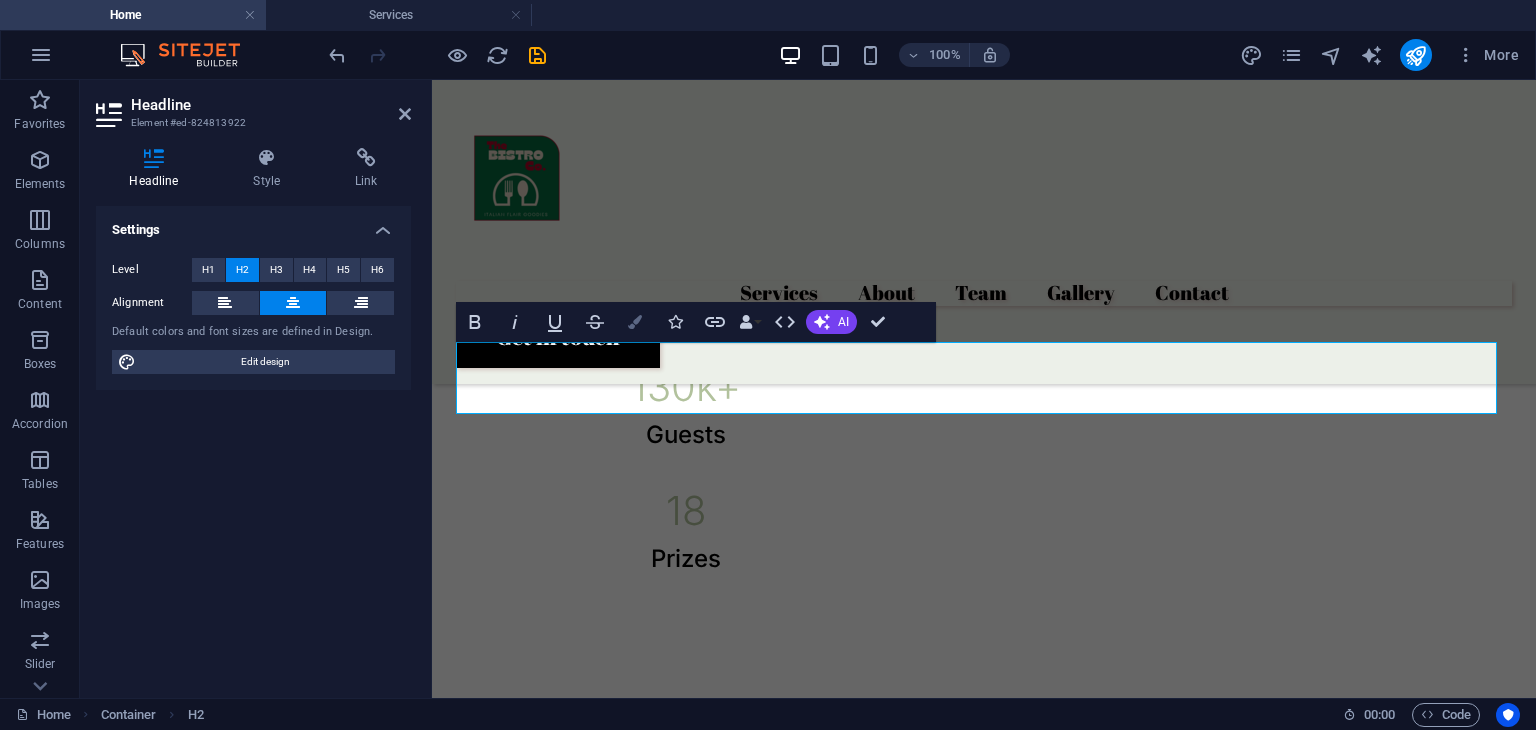 click at bounding box center (635, 322) 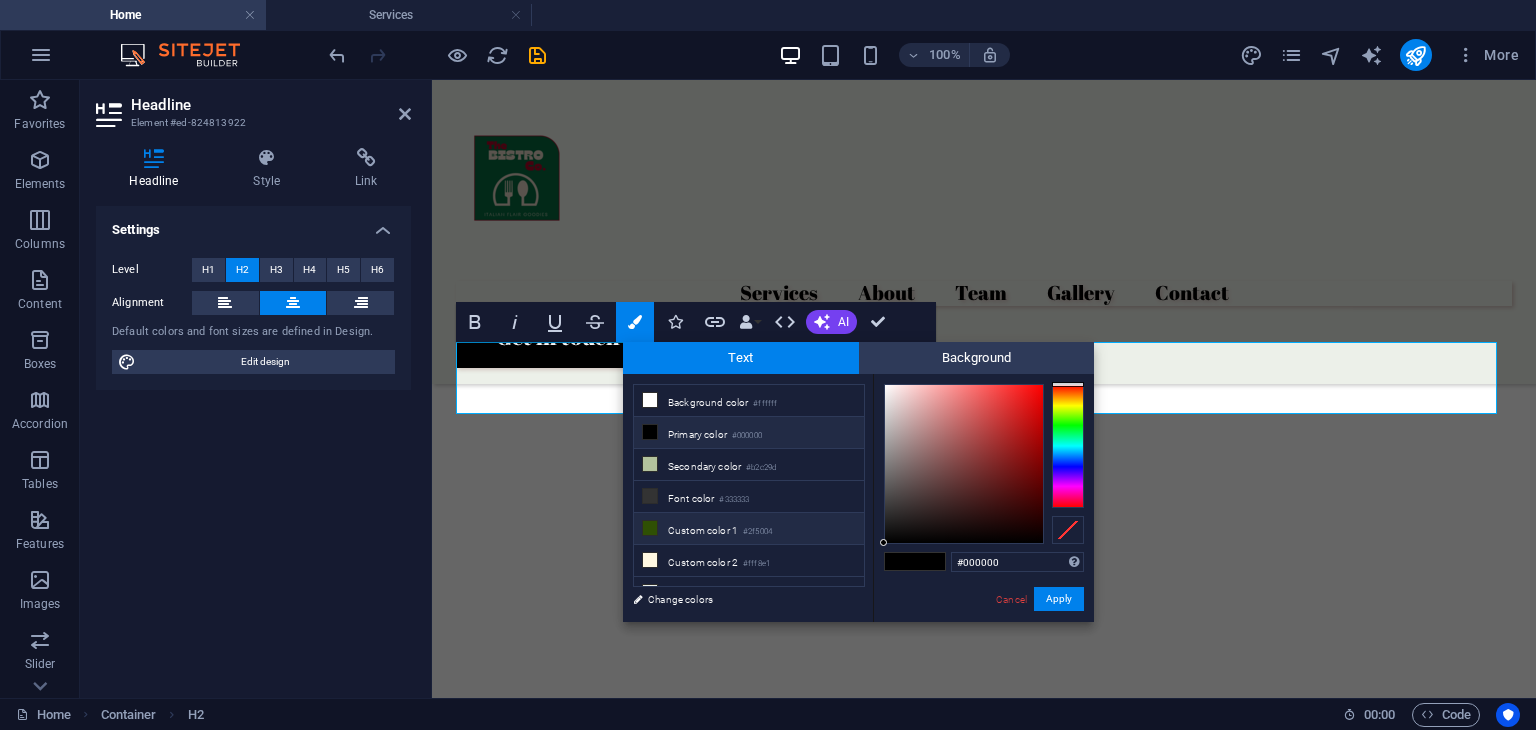 click on "Custom color [NUMBER]
#[HEX]" at bounding box center (749, 529) 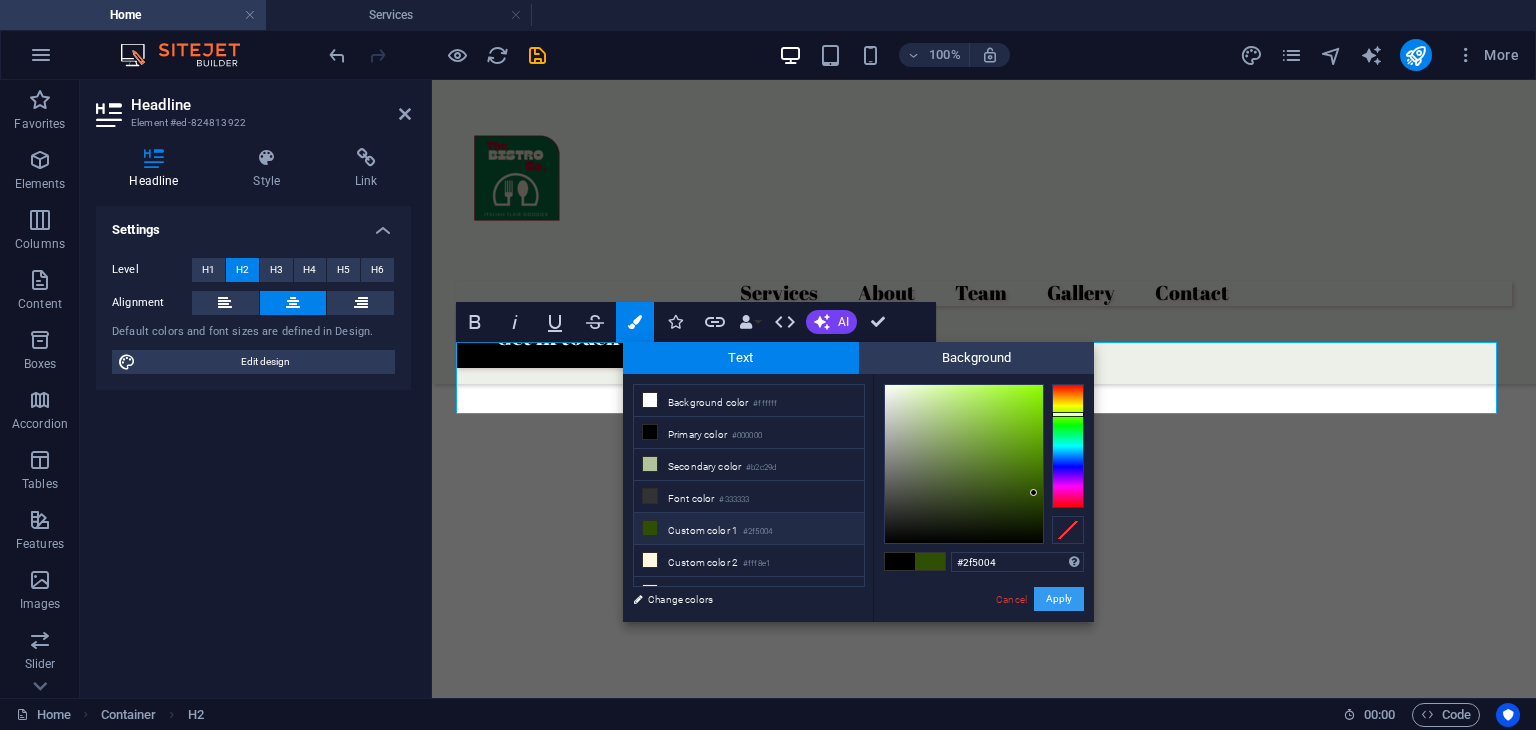 click on "Apply" at bounding box center (1059, 599) 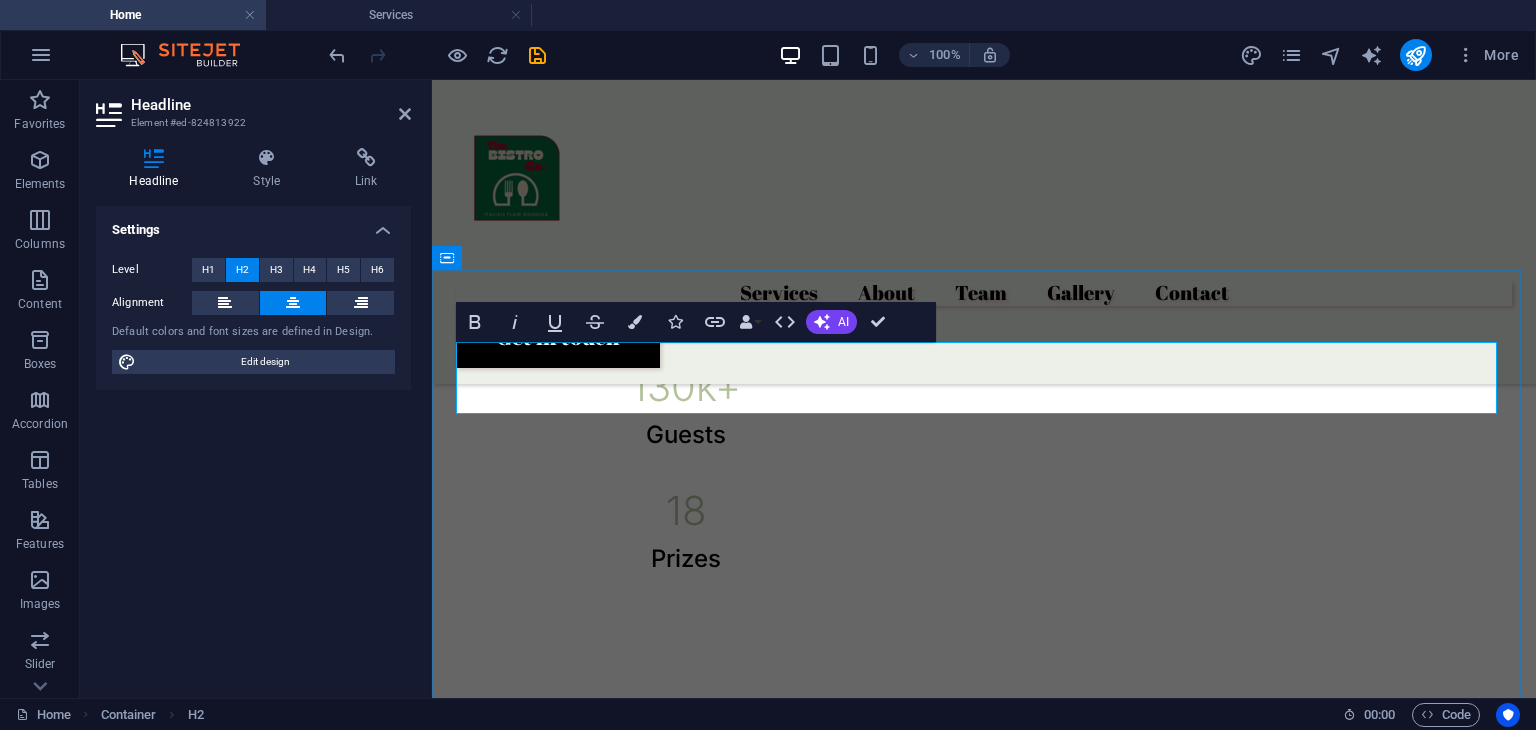 drag, startPoint x: 766, startPoint y: 383, endPoint x: 1204, endPoint y: 377, distance: 438.0411 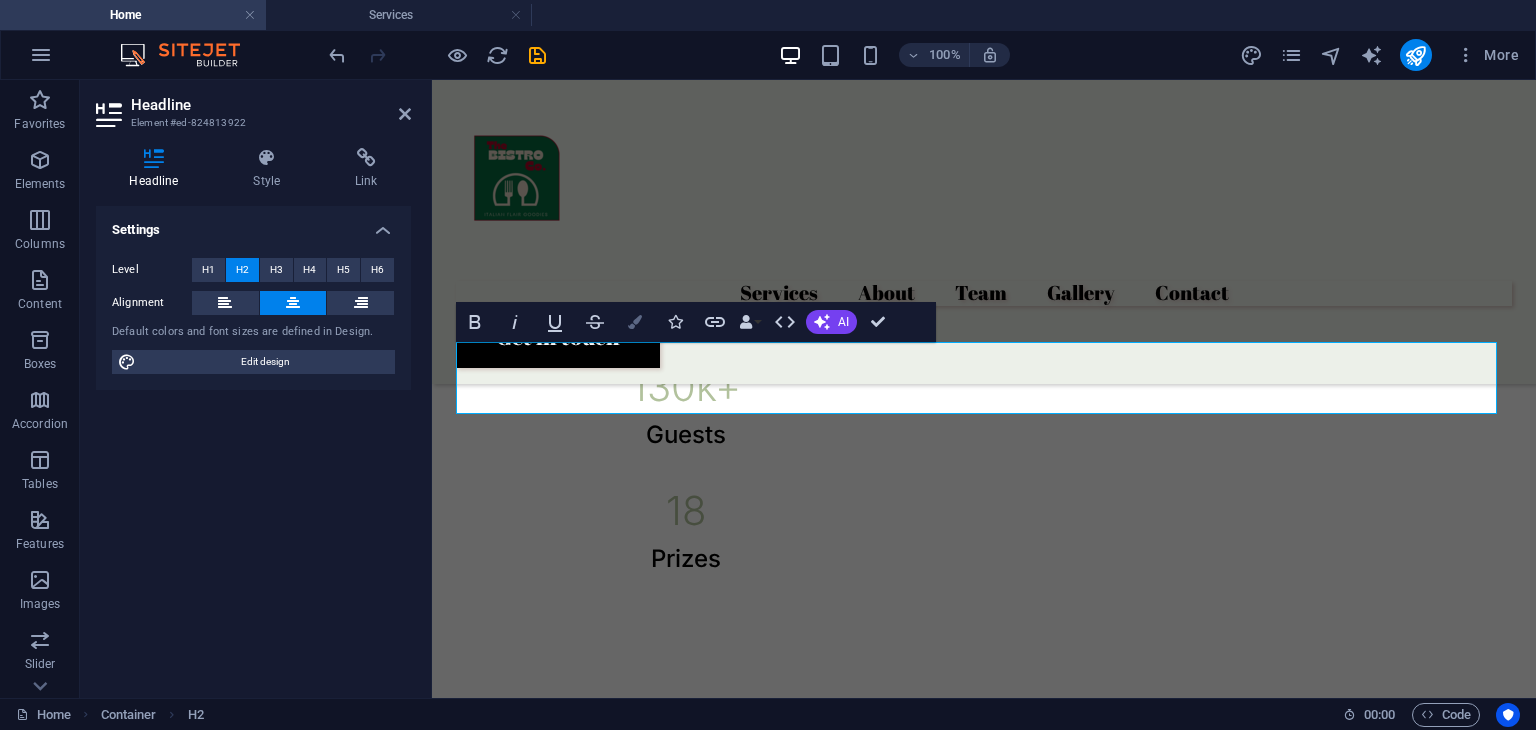 click at bounding box center [635, 322] 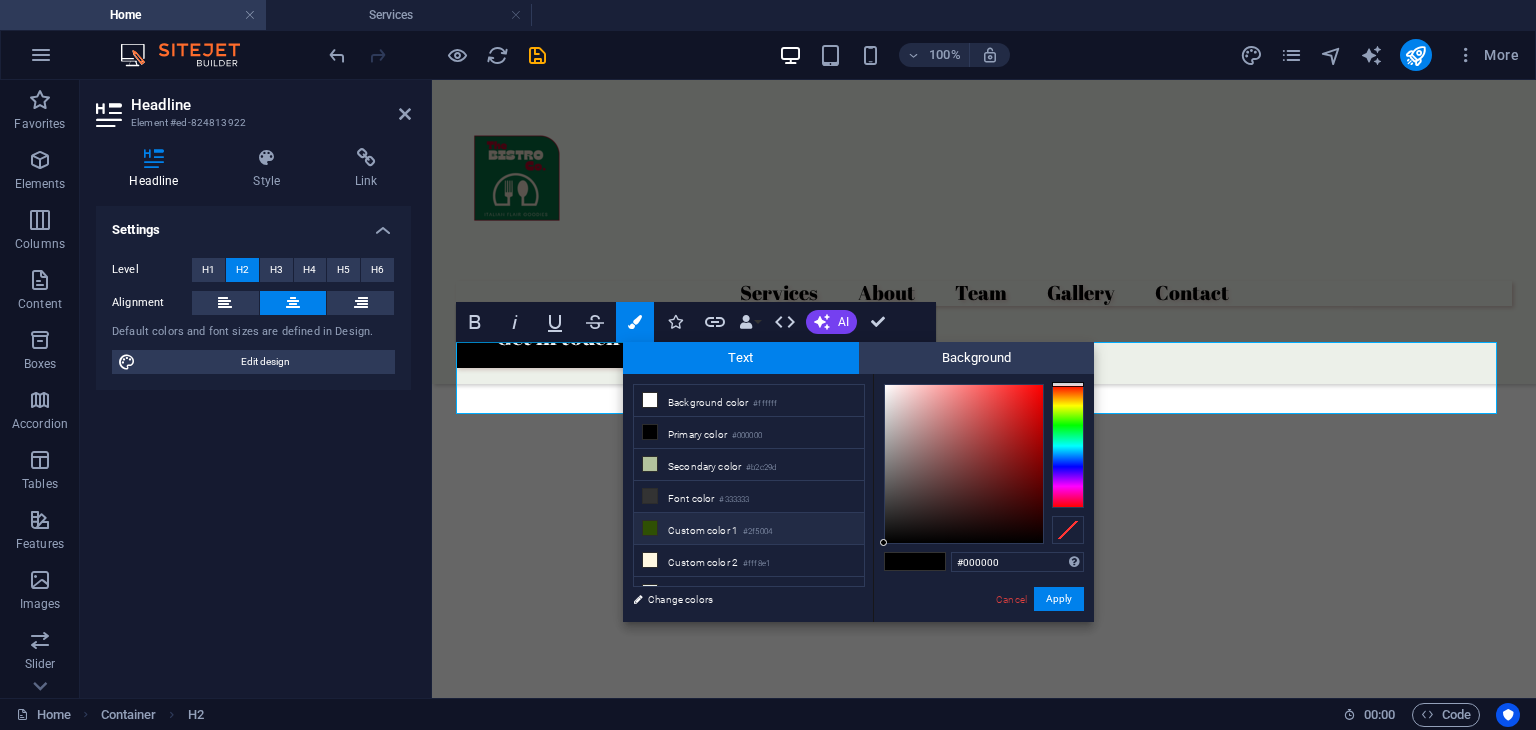 click on "Custom color [NUMBER]
#[HEX]" at bounding box center [749, 529] 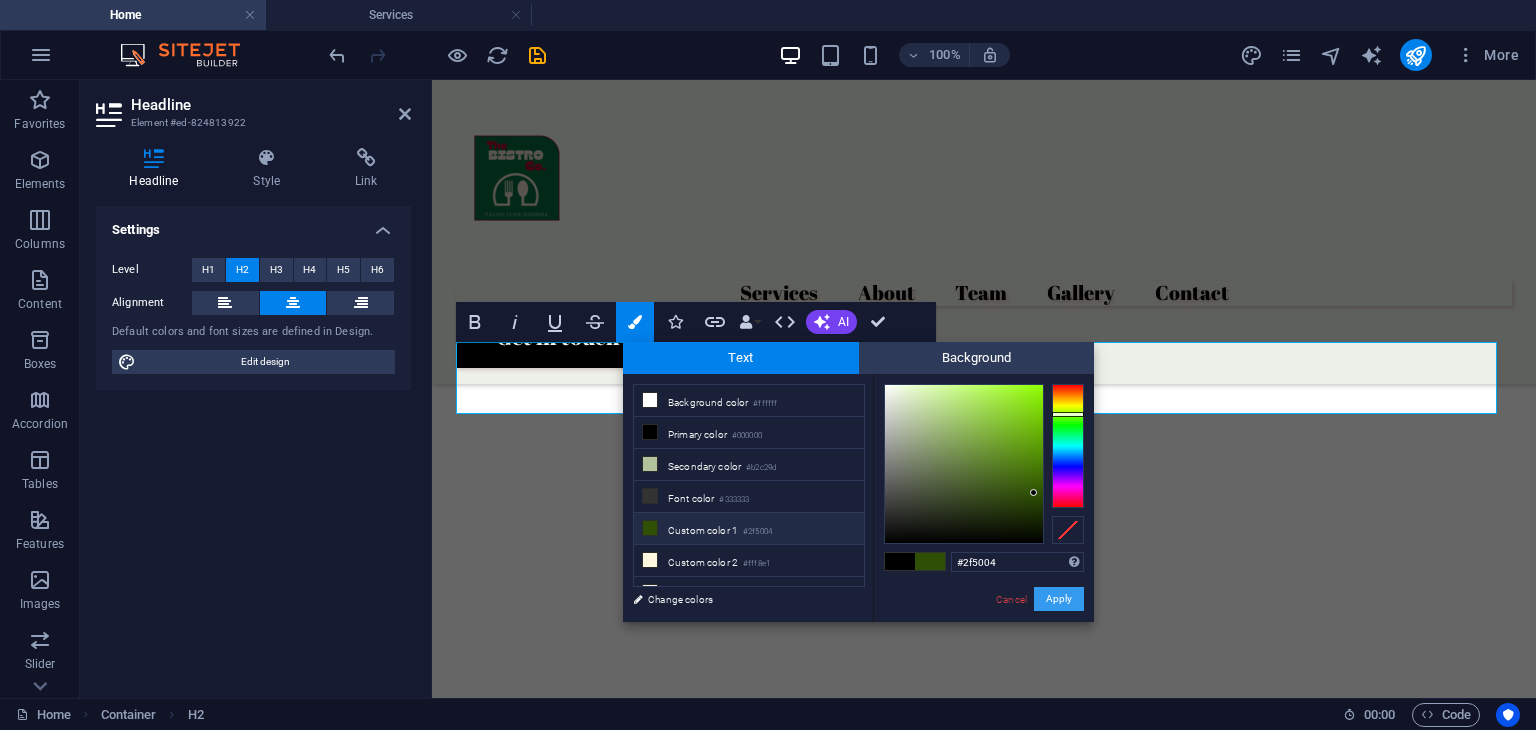 click on "Apply" at bounding box center (1059, 599) 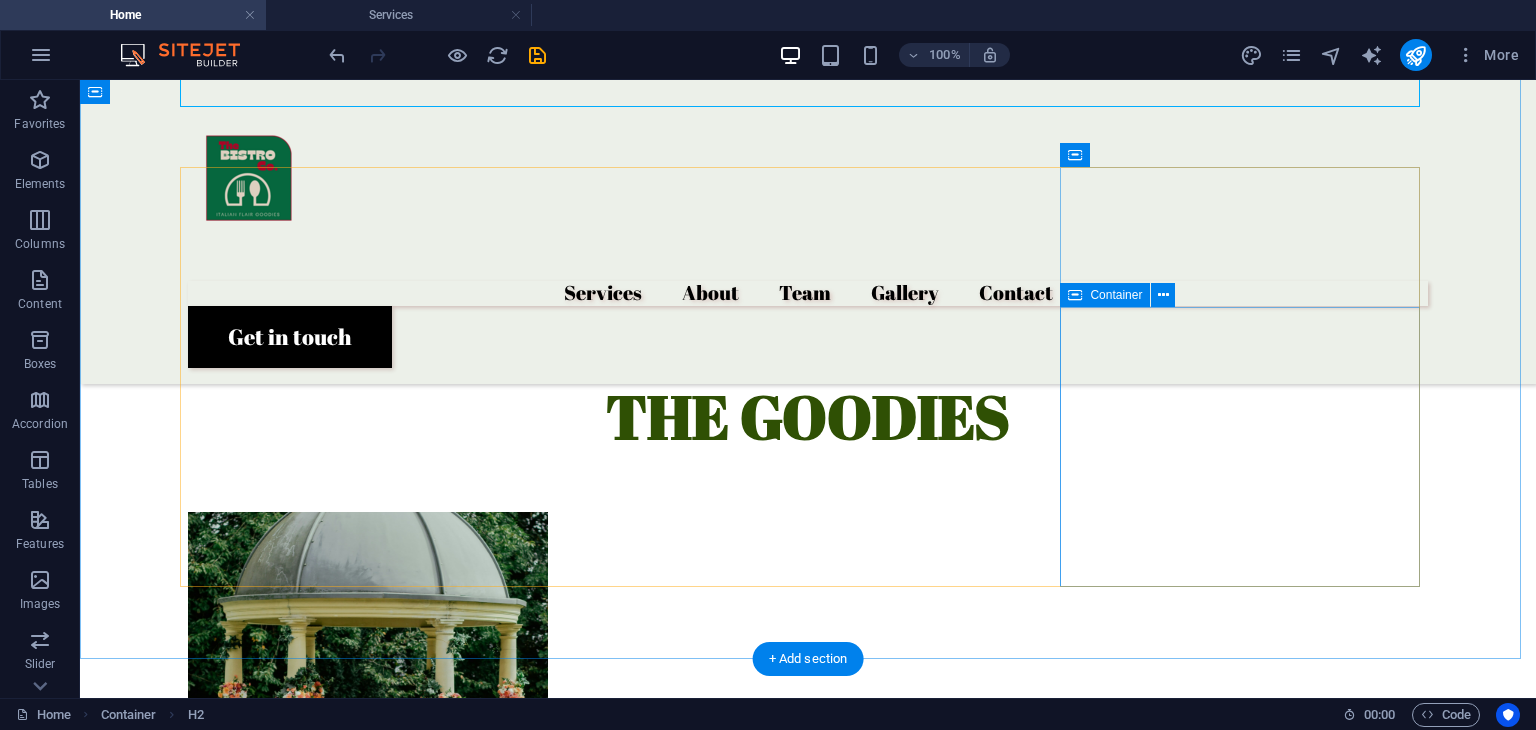 scroll, scrollTop: 1492, scrollLeft: 0, axis: vertical 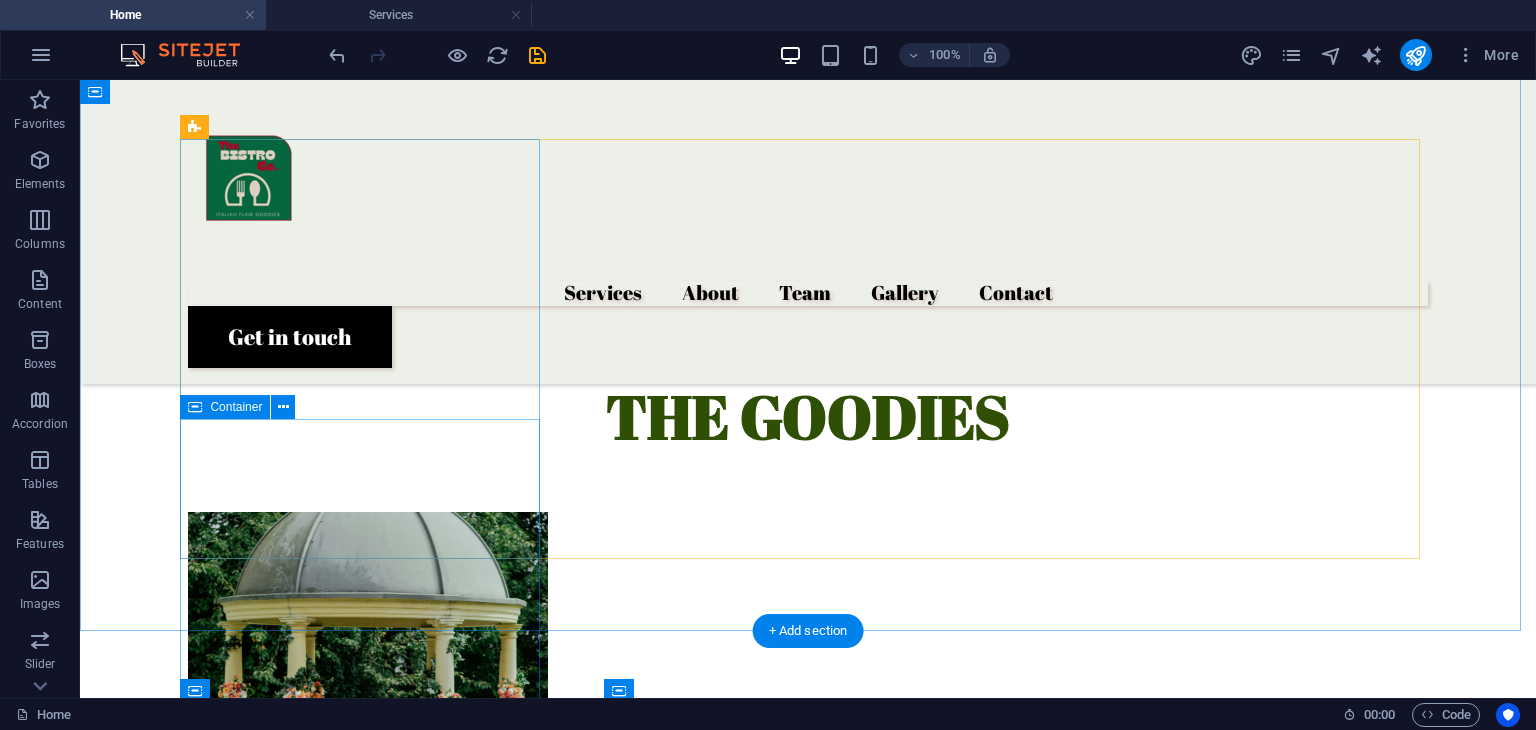 click on "BEVERAGES" at bounding box center [368, 1352] 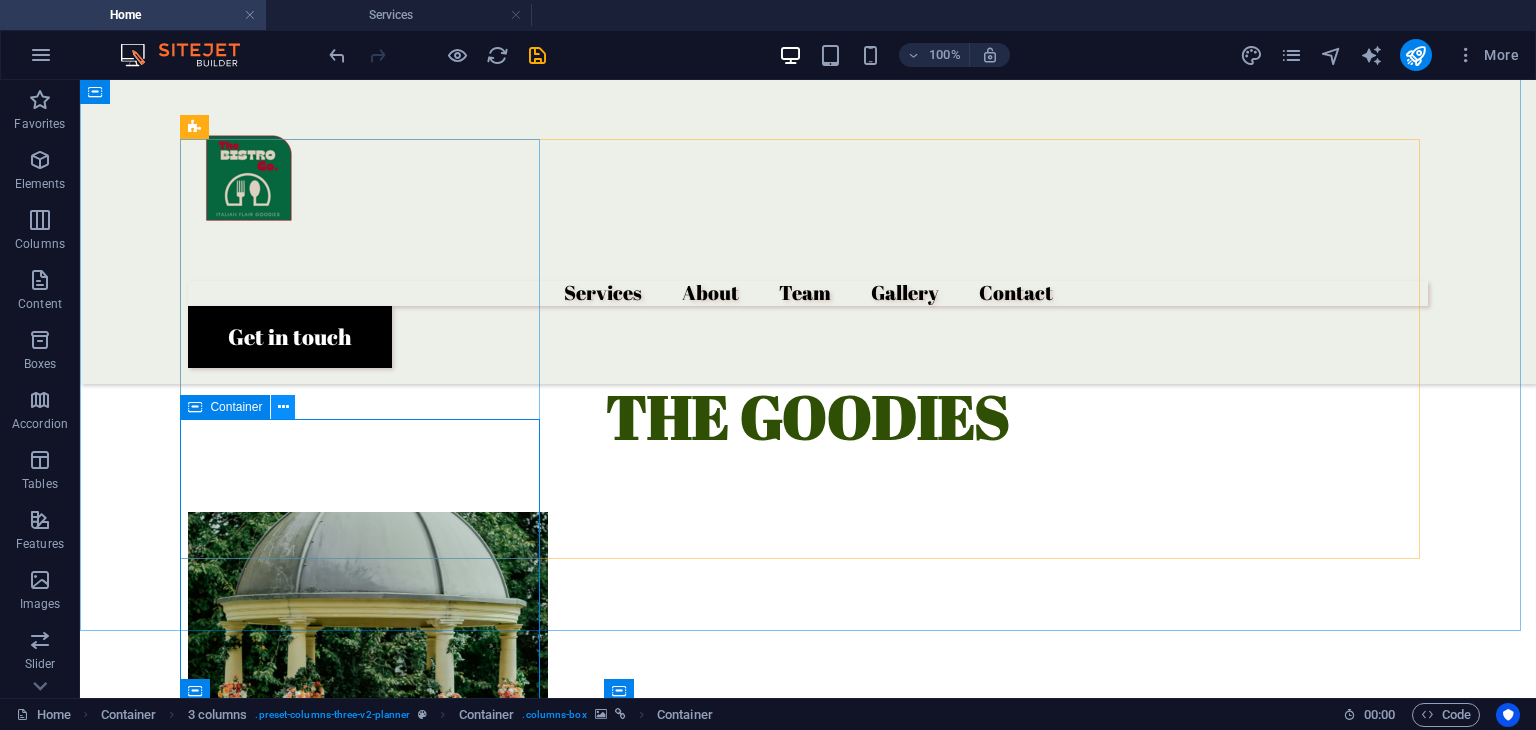 click at bounding box center (283, 407) 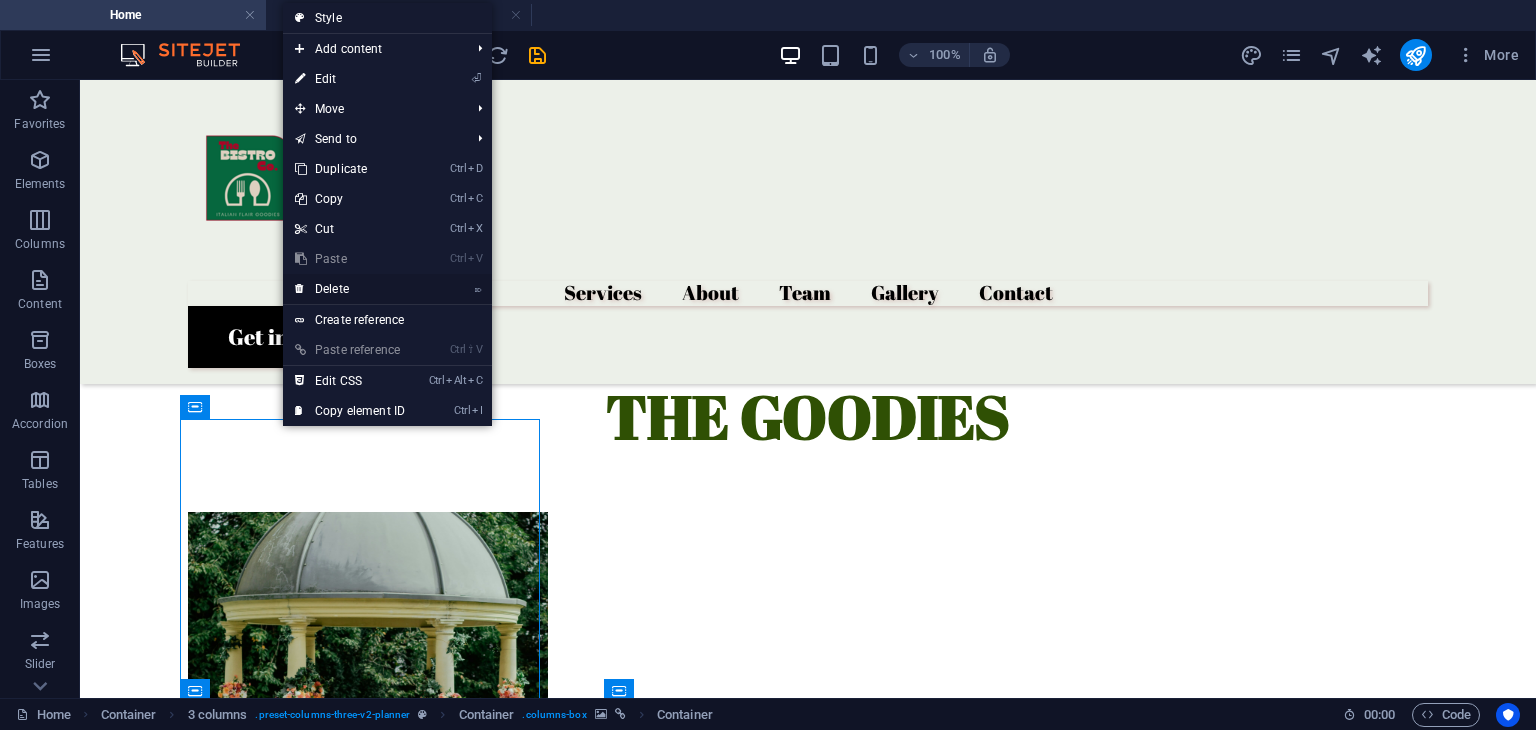 click on "⌦  Delete" at bounding box center [350, 289] 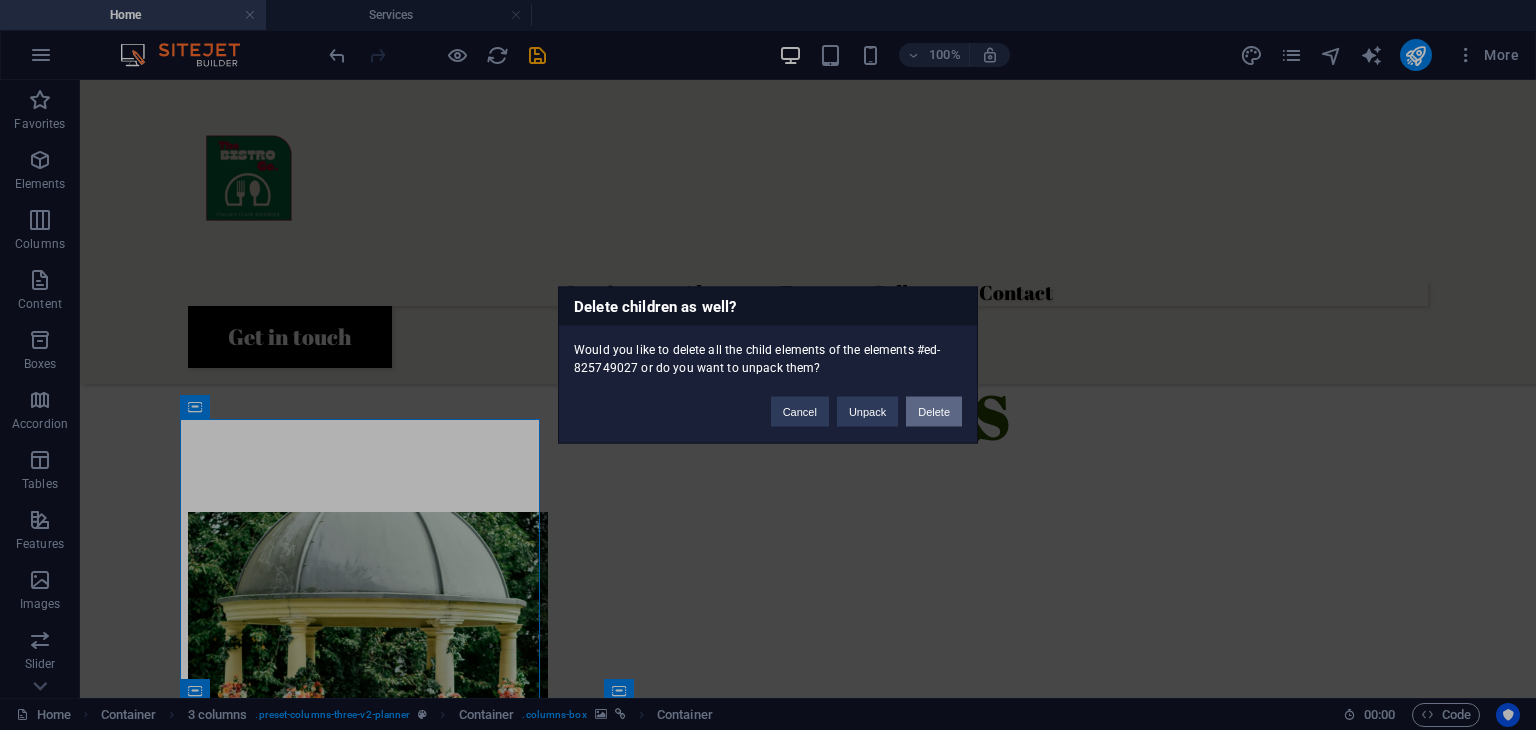 click on "Delete" at bounding box center (934, 412) 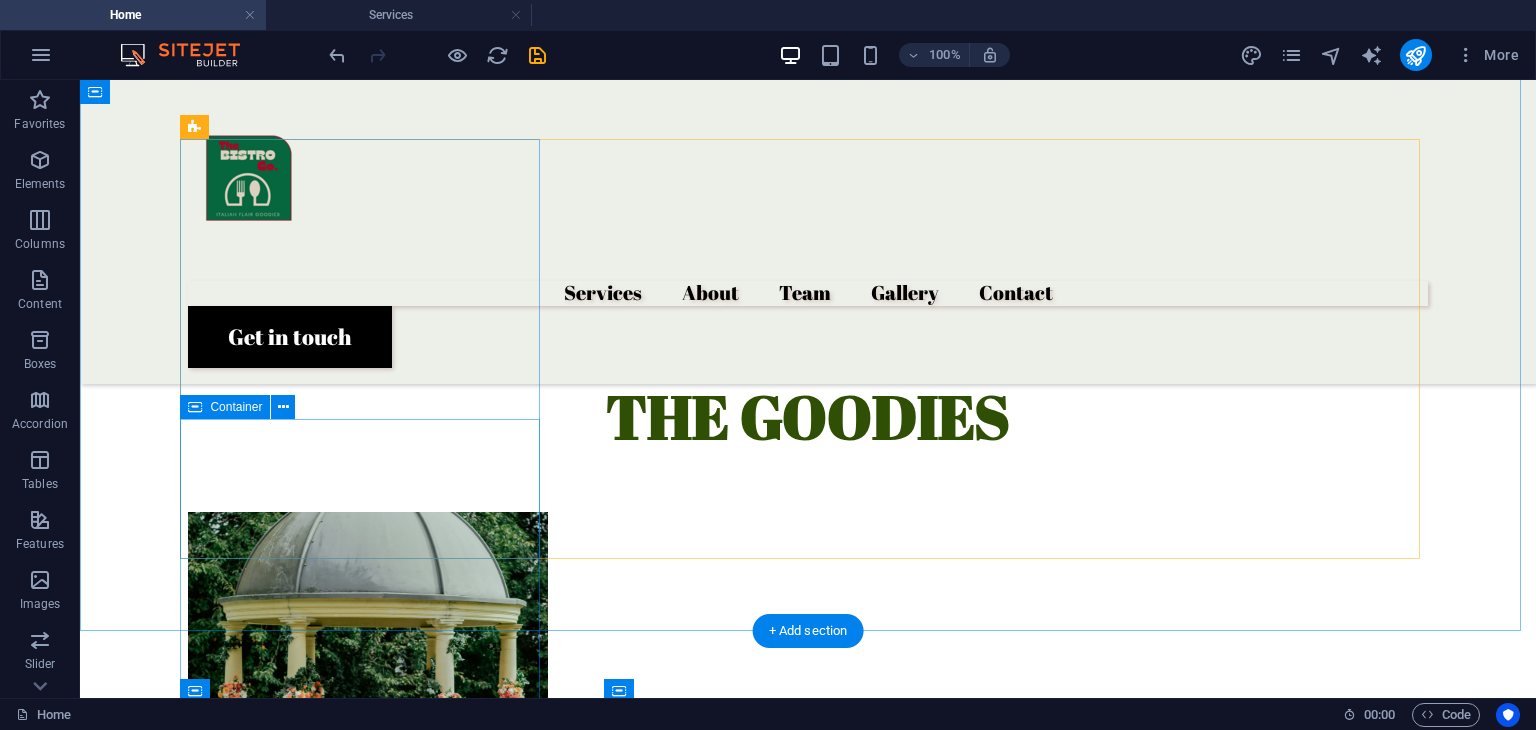click on "BEVERAGES" at bounding box center (368, 1352) 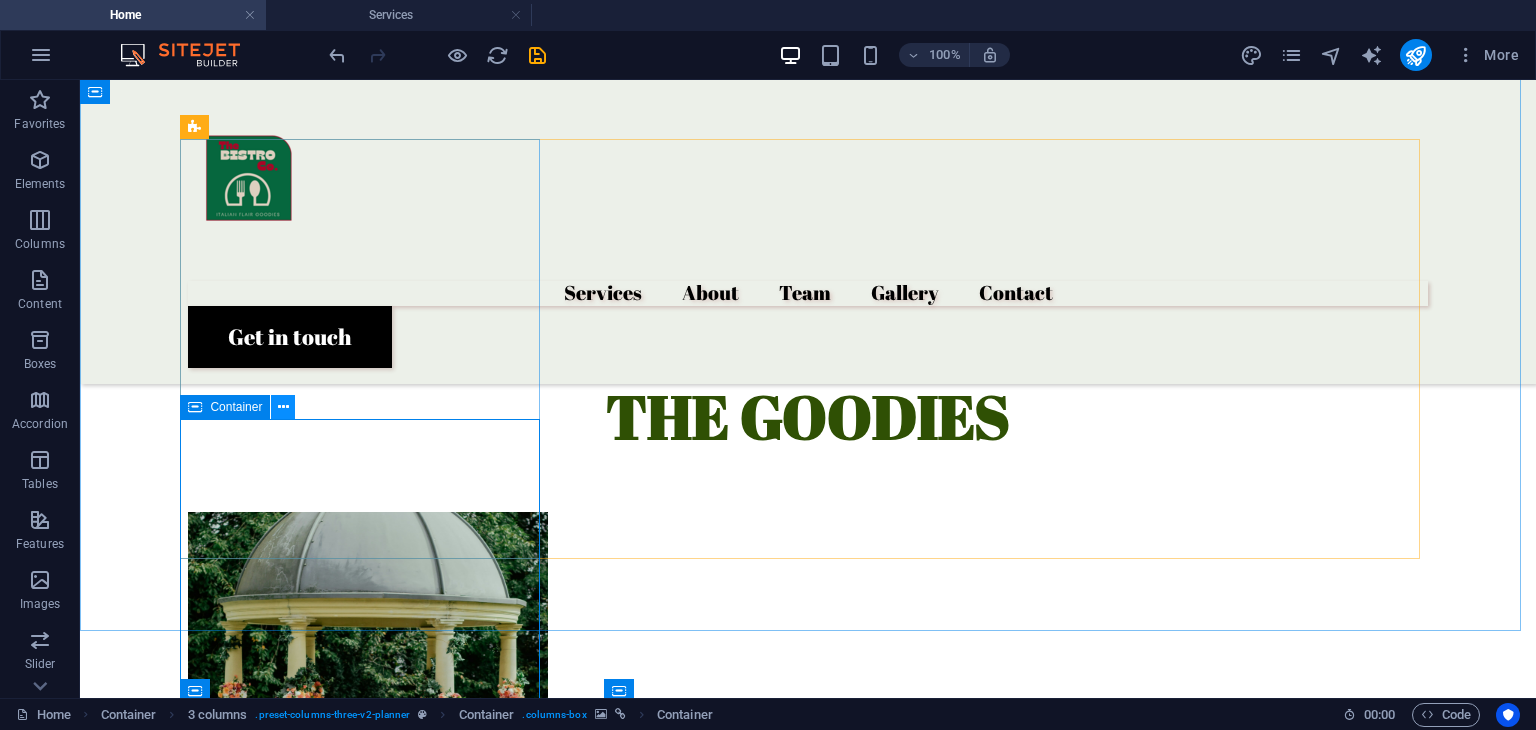 click at bounding box center (283, 407) 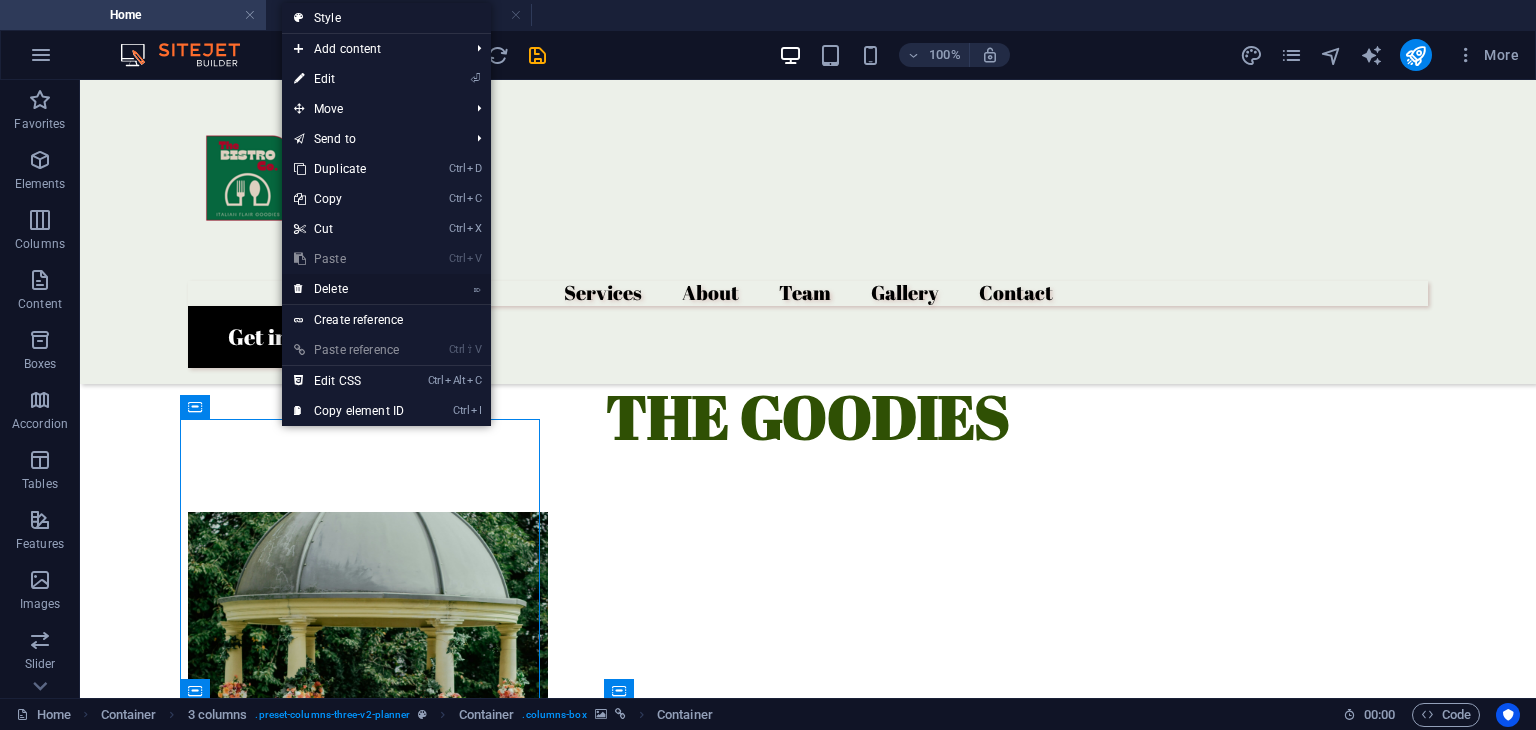 click on "⌦  Delete" at bounding box center [349, 289] 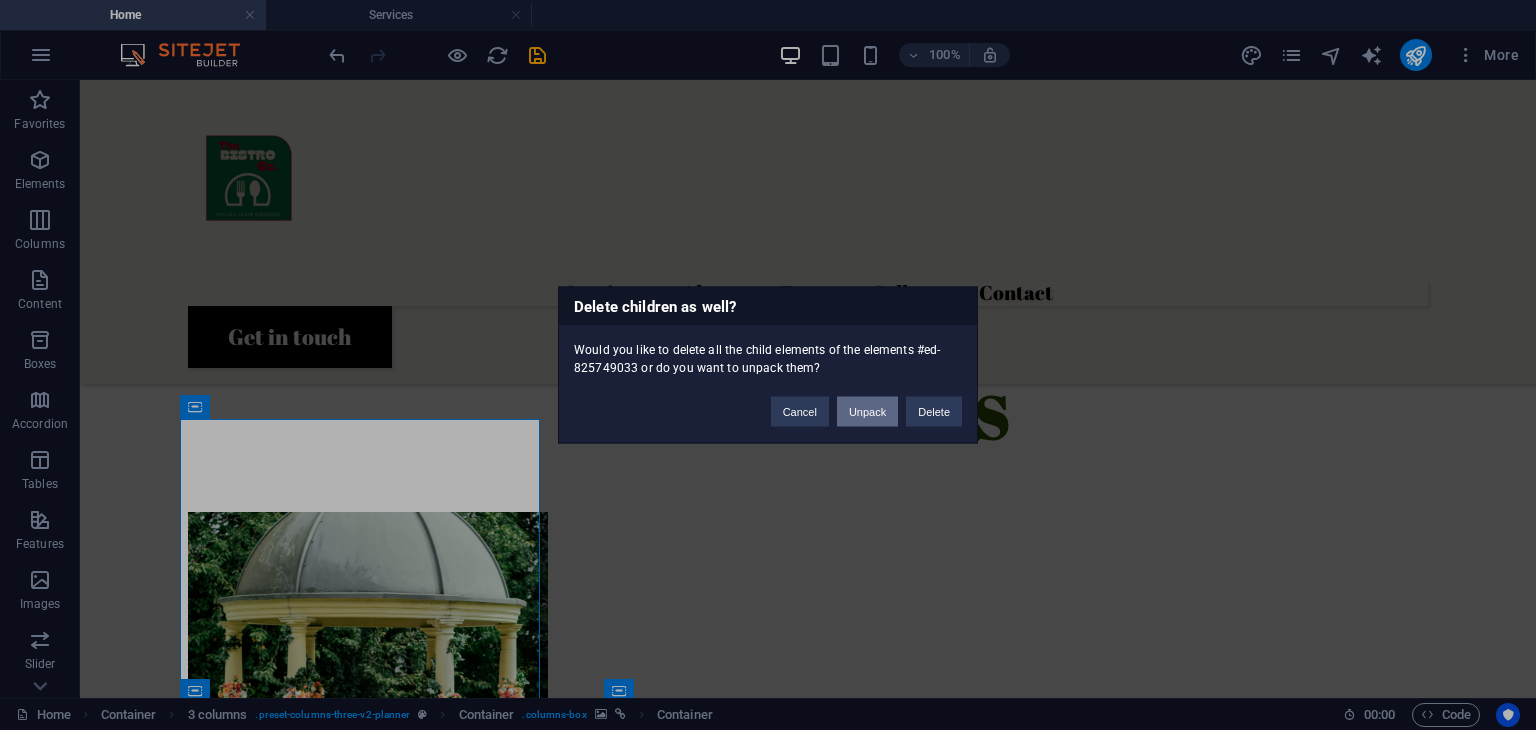 click on "Unpack" at bounding box center (867, 412) 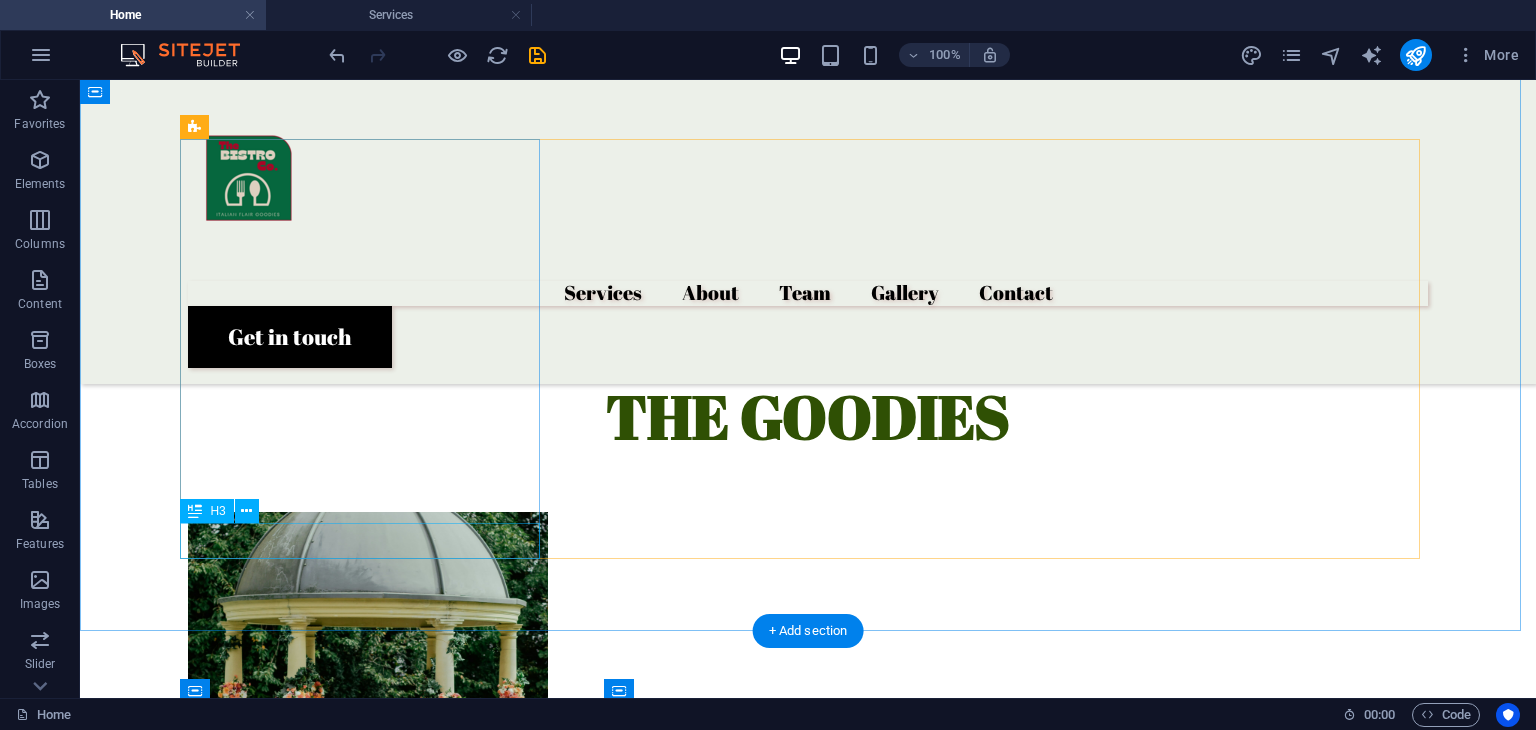 click on "BEVERAGES" at bounding box center [368, 1230] 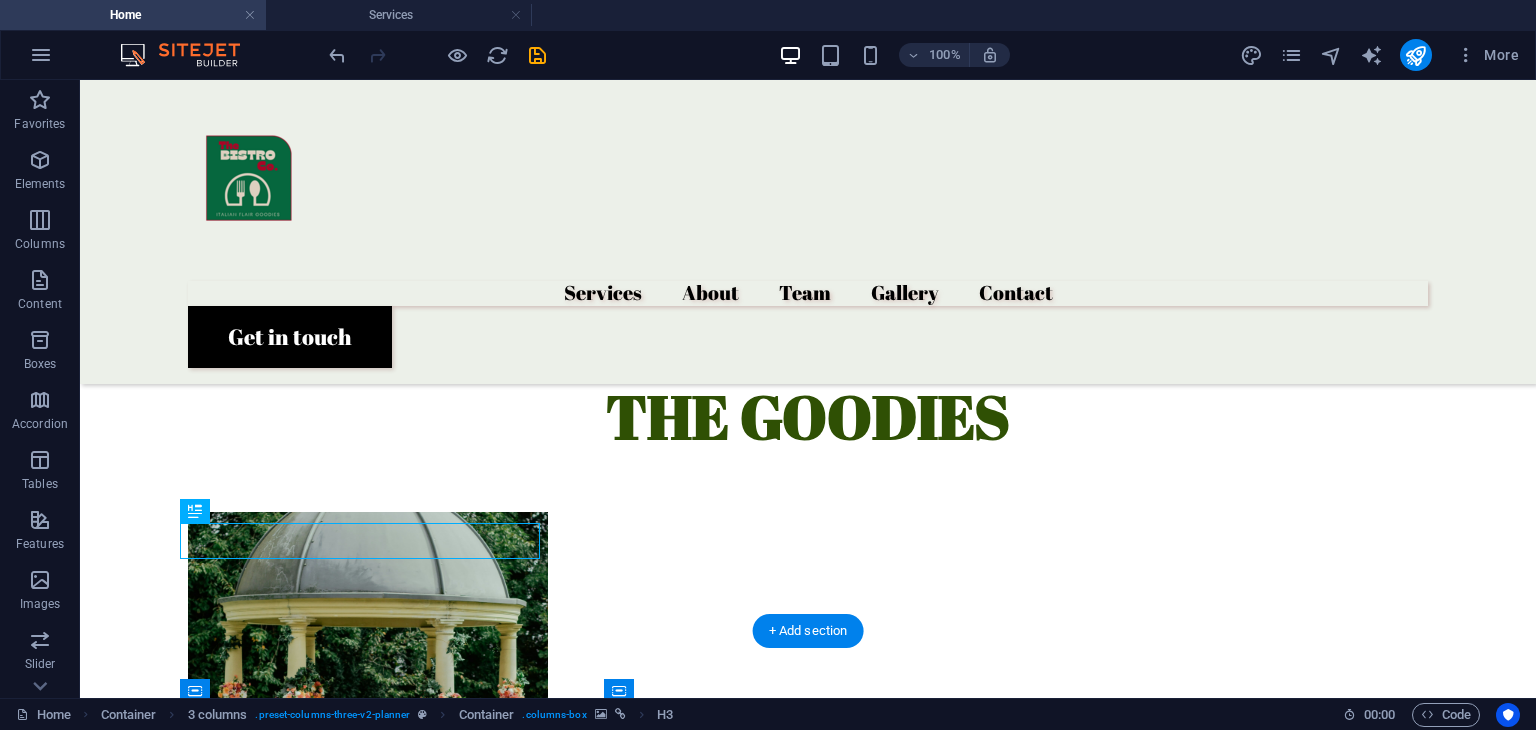 click at bounding box center [368, 1072] 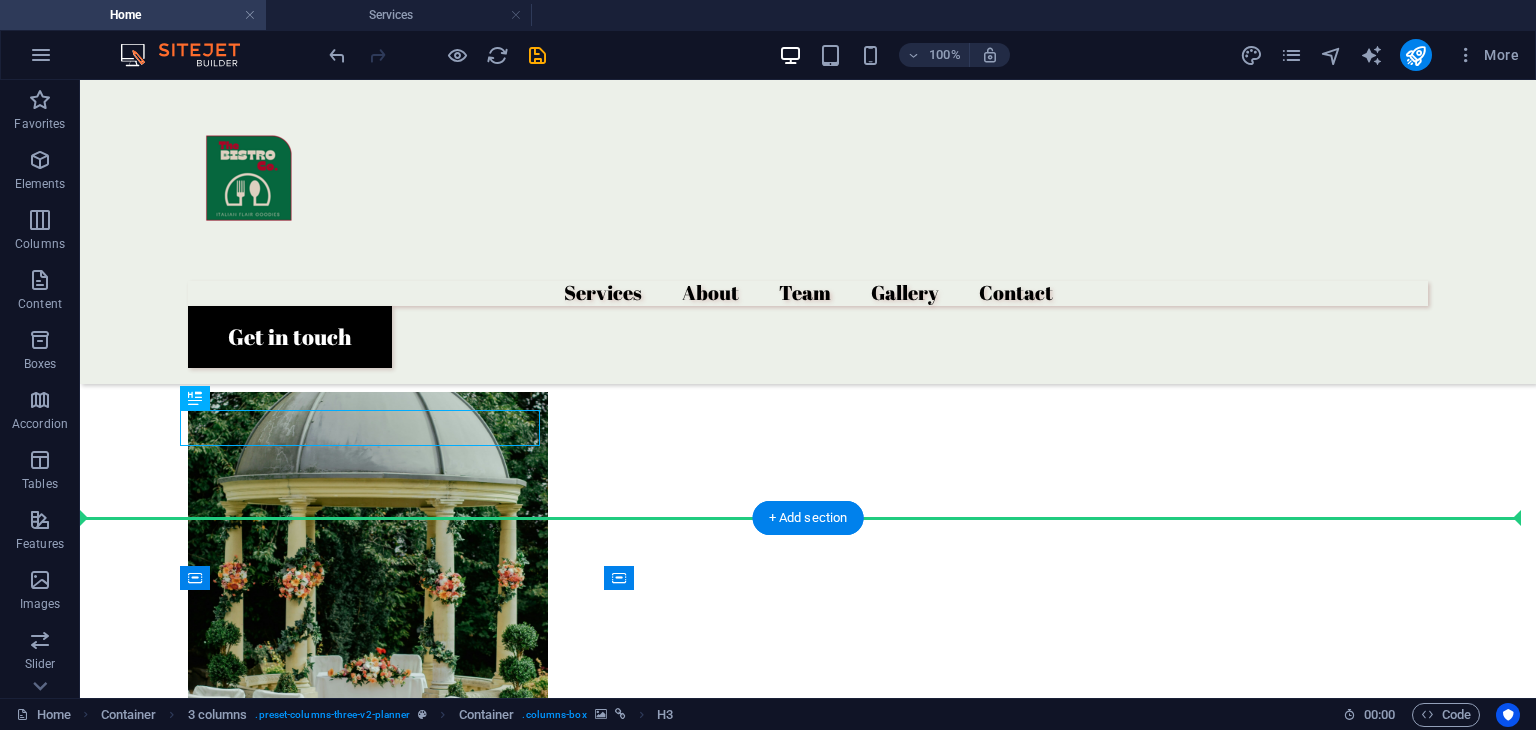 drag, startPoint x: 226, startPoint y: 541, endPoint x: 209, endPoint y: 608, distance: 69.12308 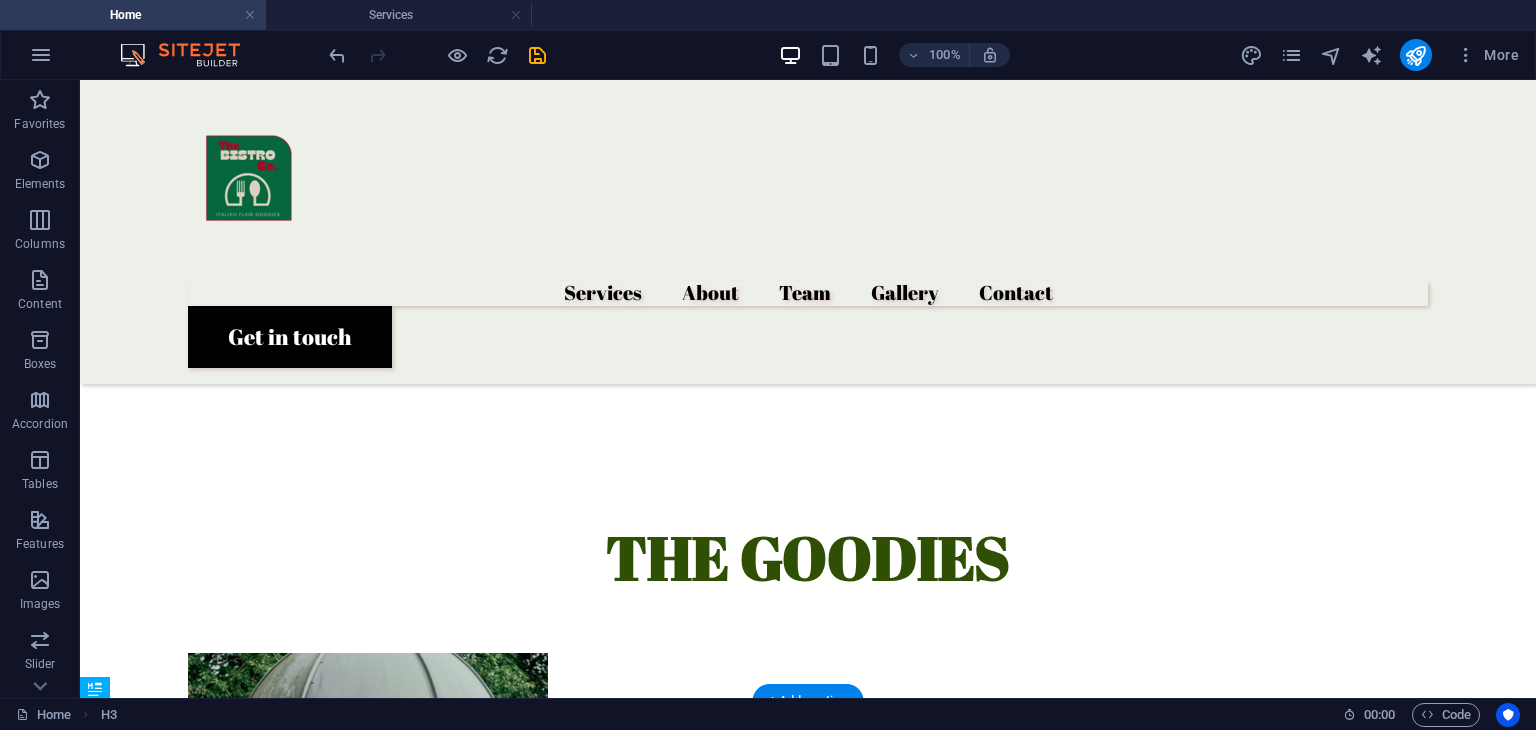scroll, scrollTop: 1334, scrollLeft: 0, axis: vertical 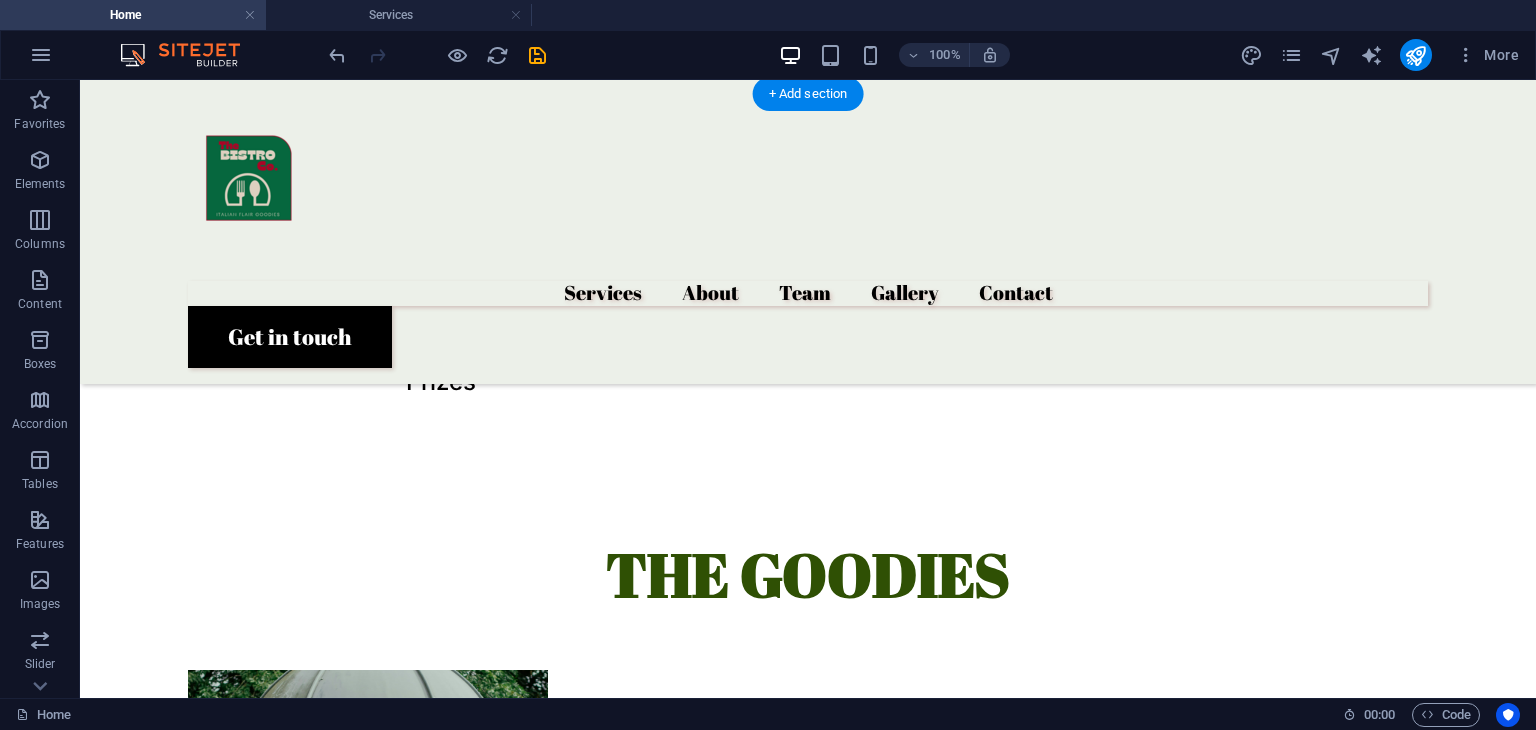click at bounding box center (368, 880) 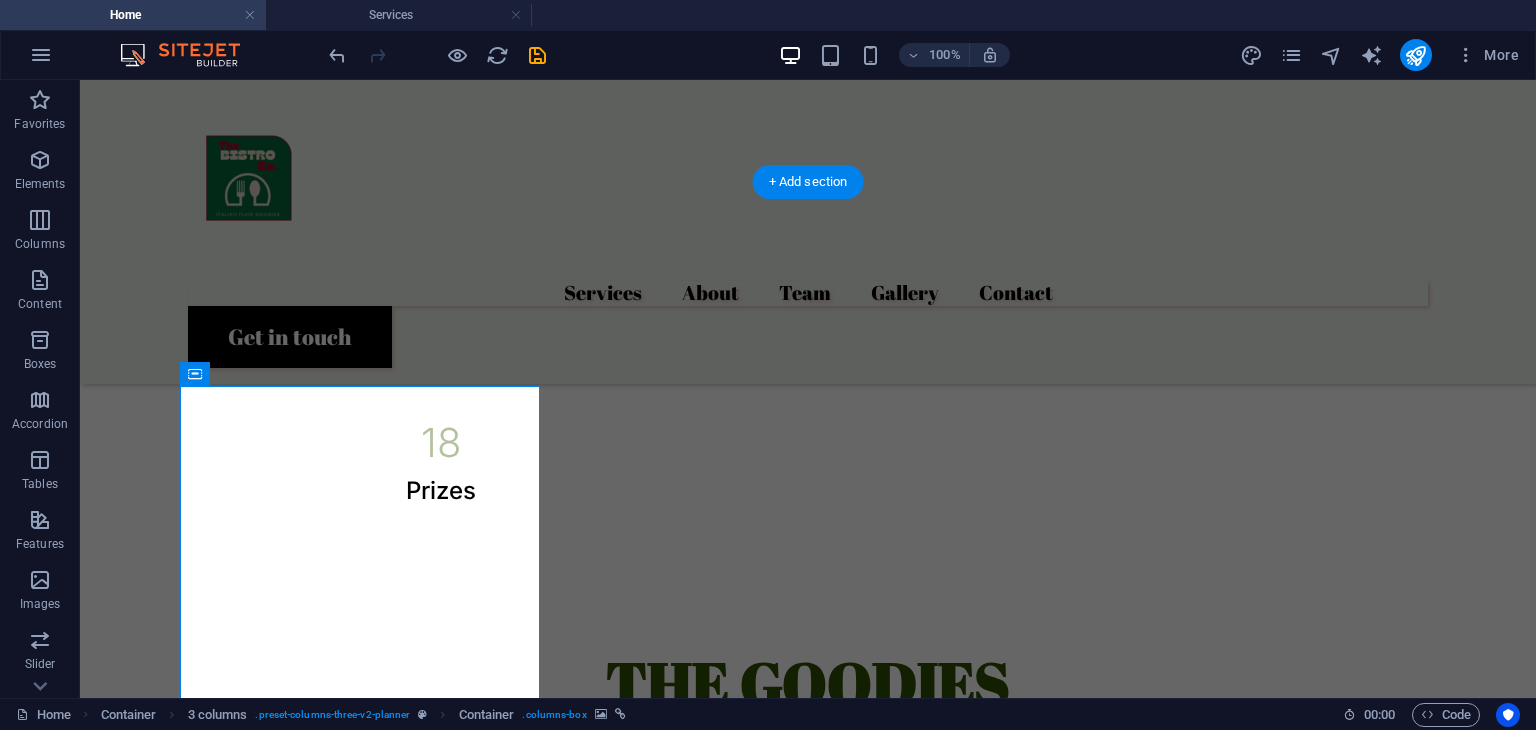 scroll, scrollTop: 1224, scrollLeft: 0, axis: vertical 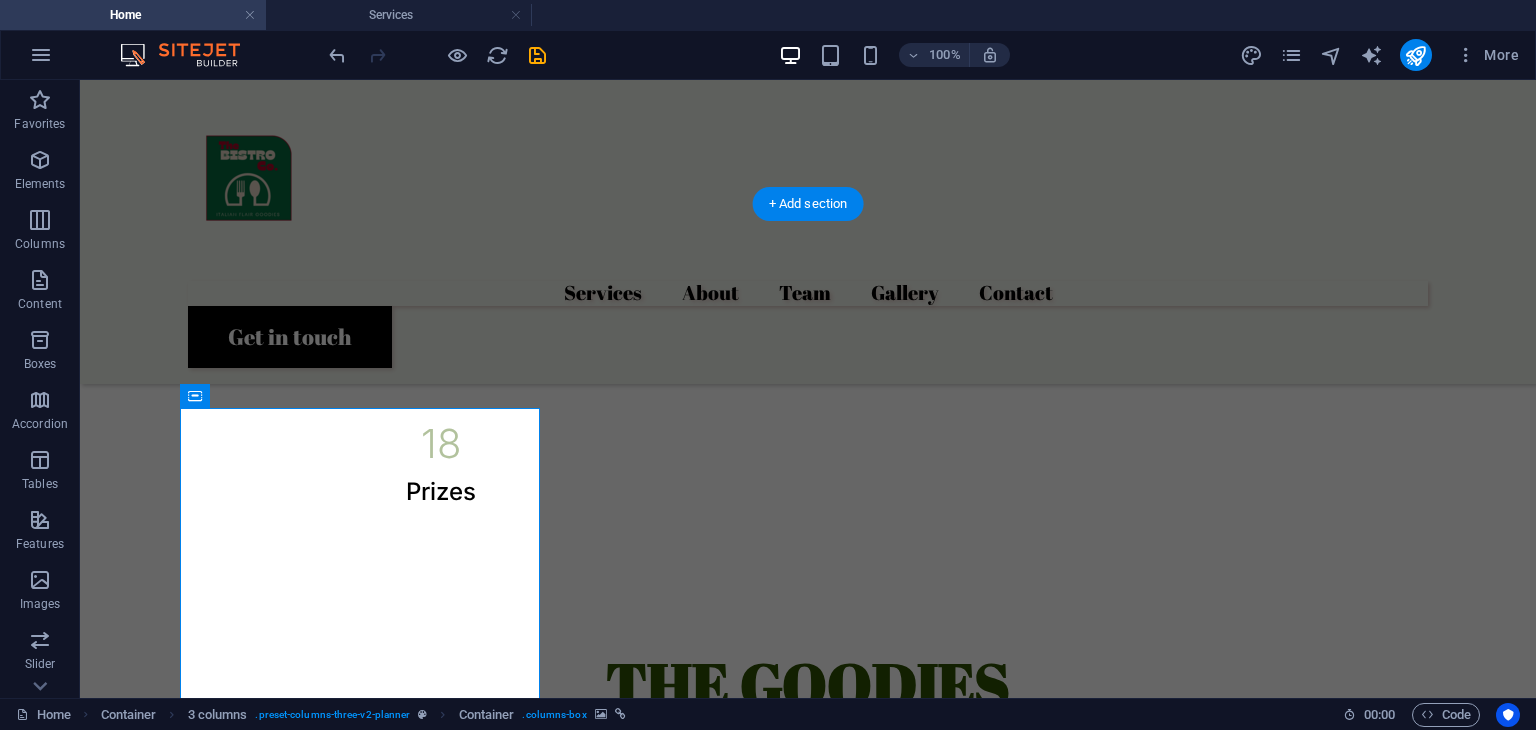 click at bounding box center (368, 1340) 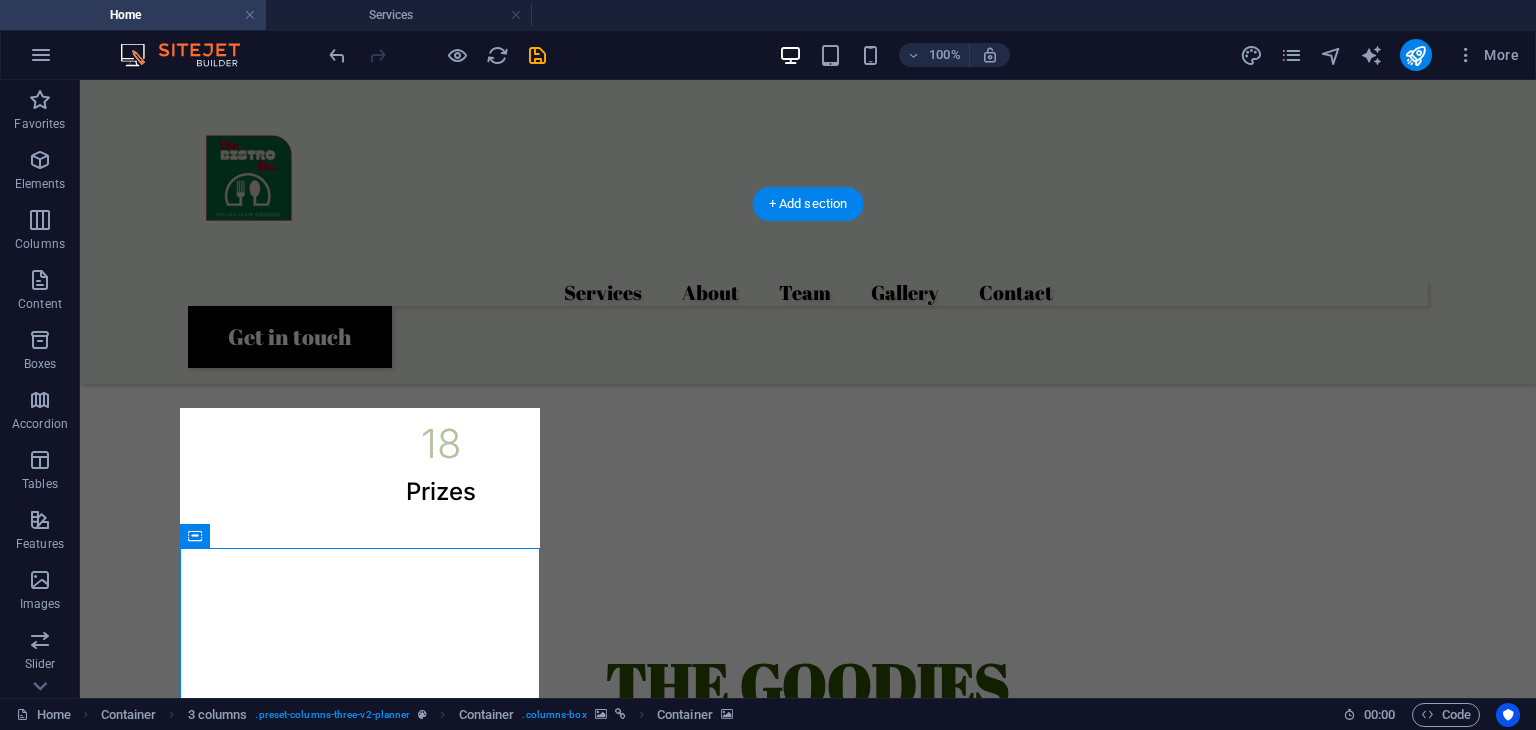 click at bounding box center [368, 1340] 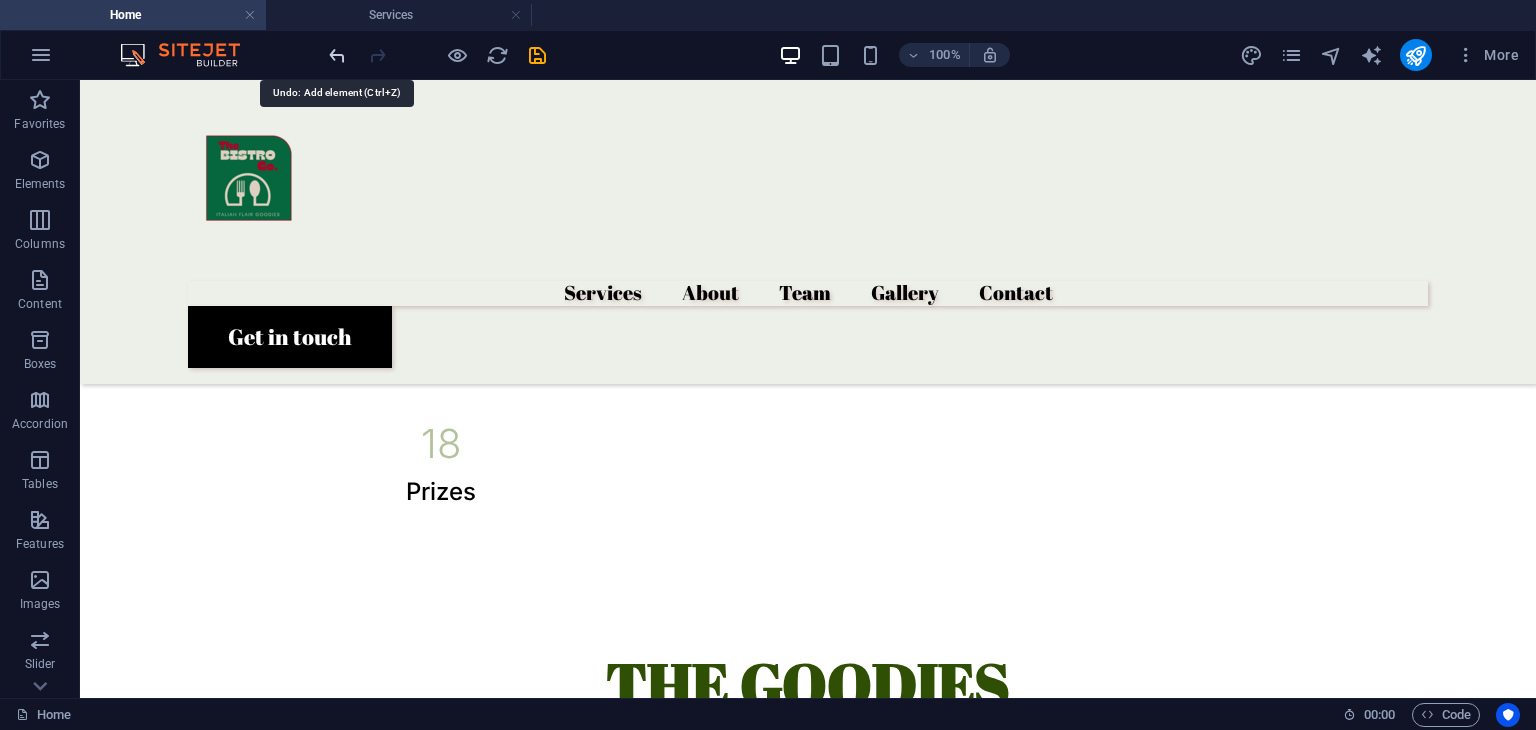 click at bounding box center (337, 55) 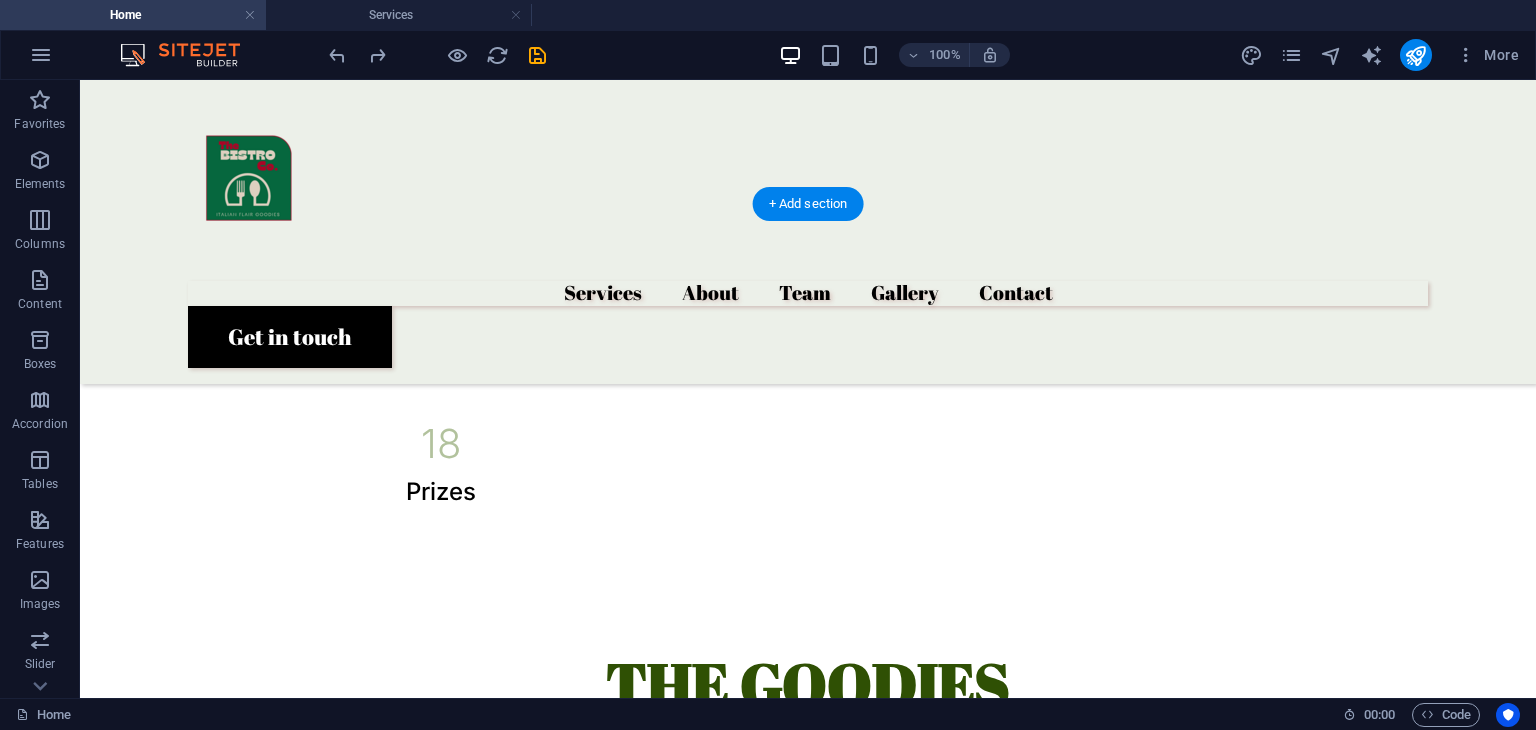 click at bounding box center (368, 990) 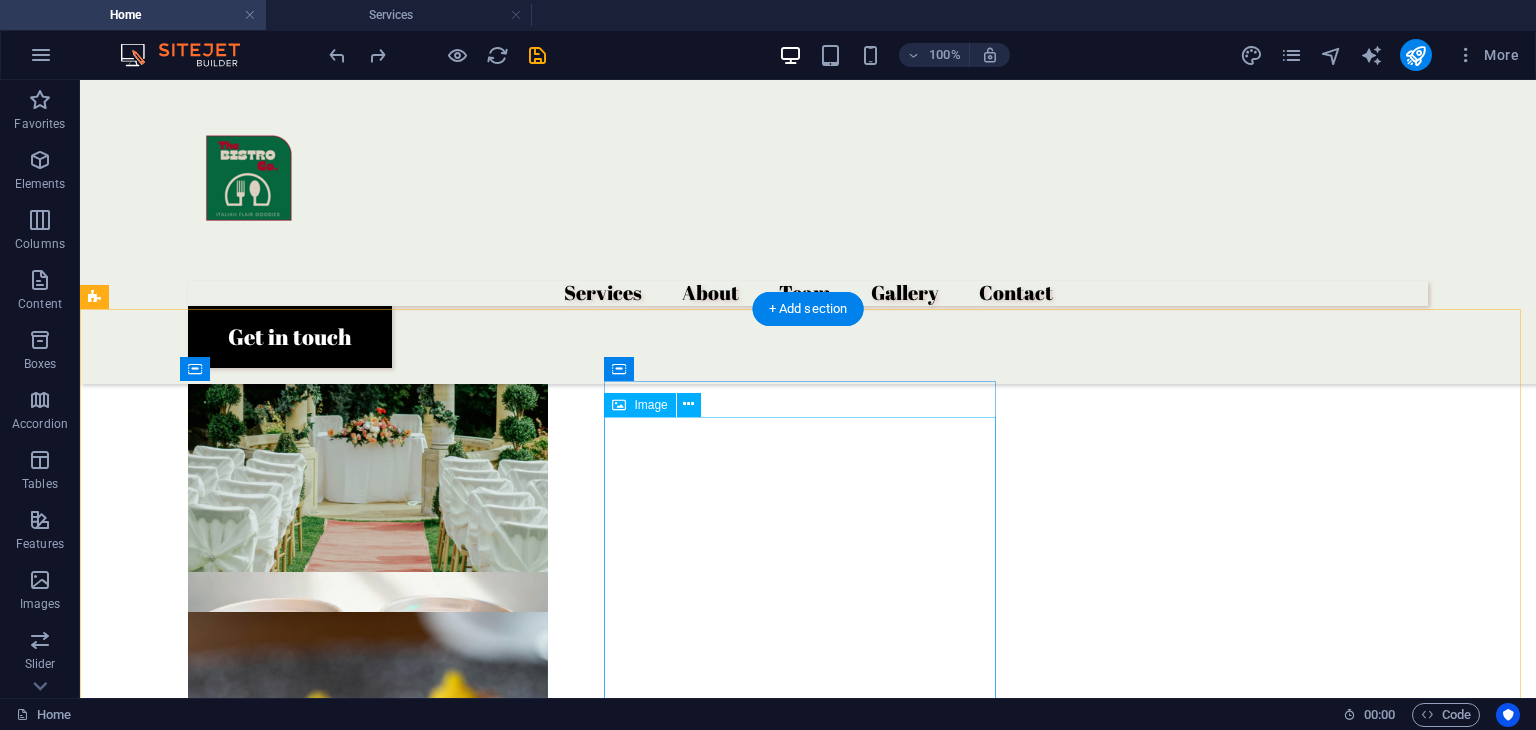 scroll, scrollTop: 1851, scrollLeft: 0, axis: vertical 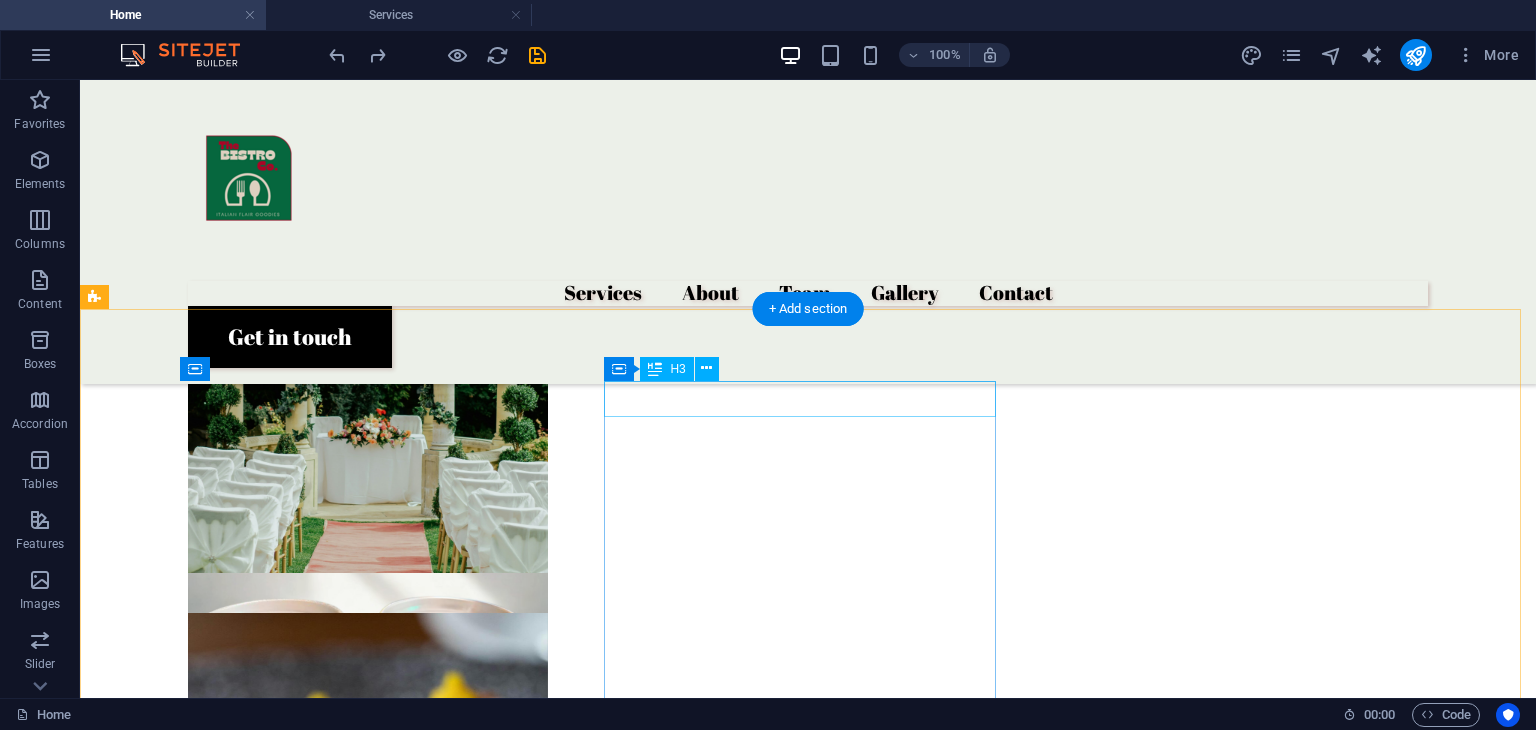 click on "FROGATO" at bounding box center (300, 2390) 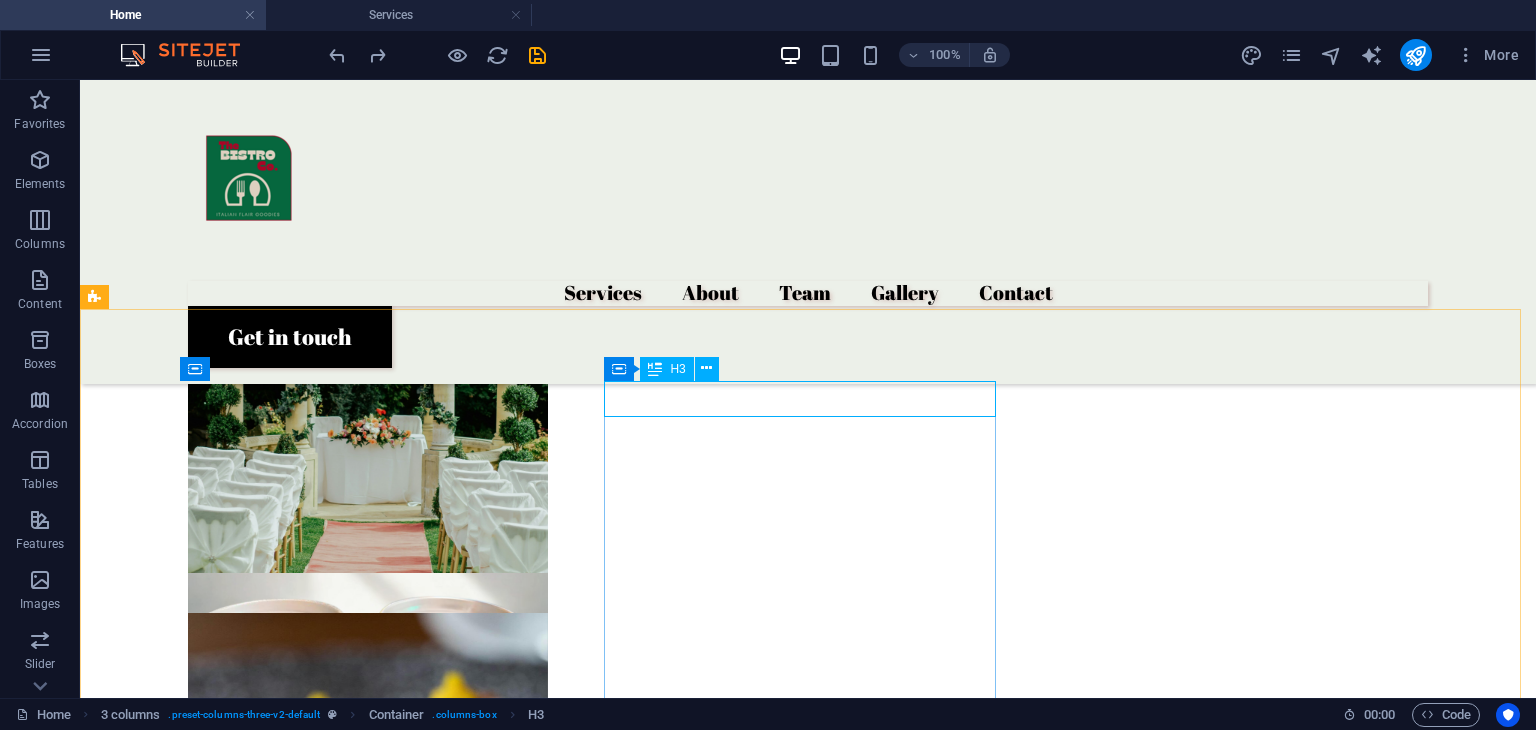 click on "H3" at bounding box center (677, 369) 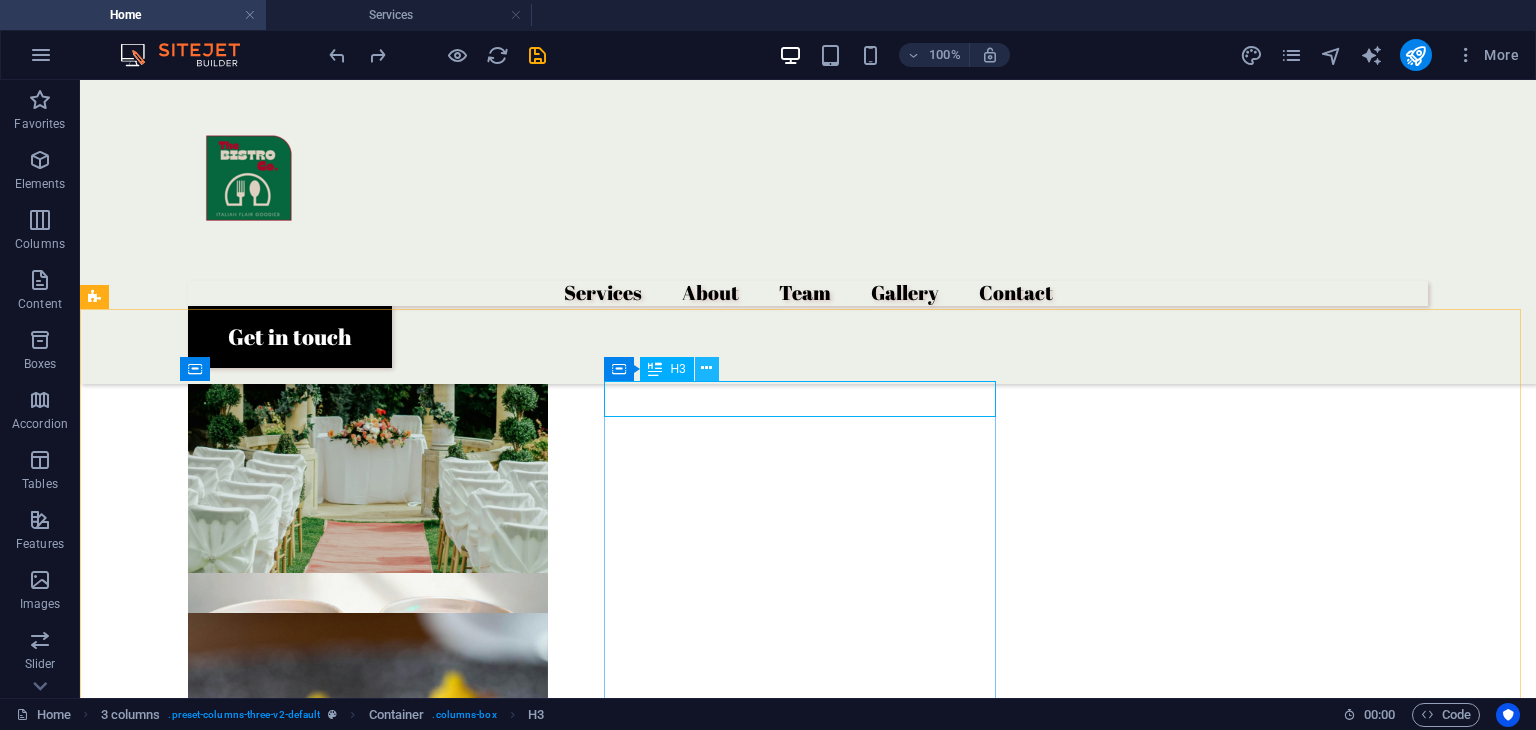 click at bounding box center (706, 368) 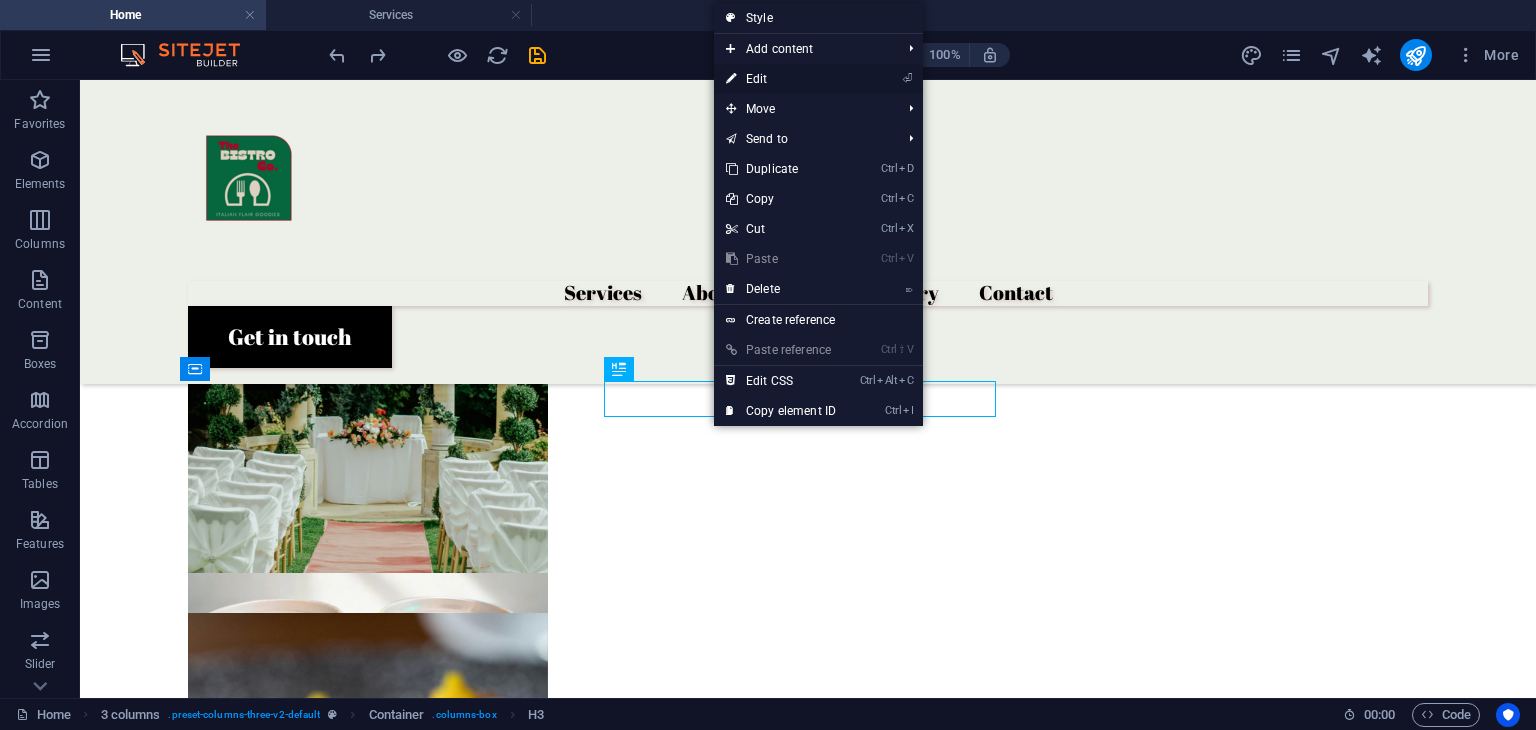 click on "⏎  Edit" at bounding box center [781, 79] 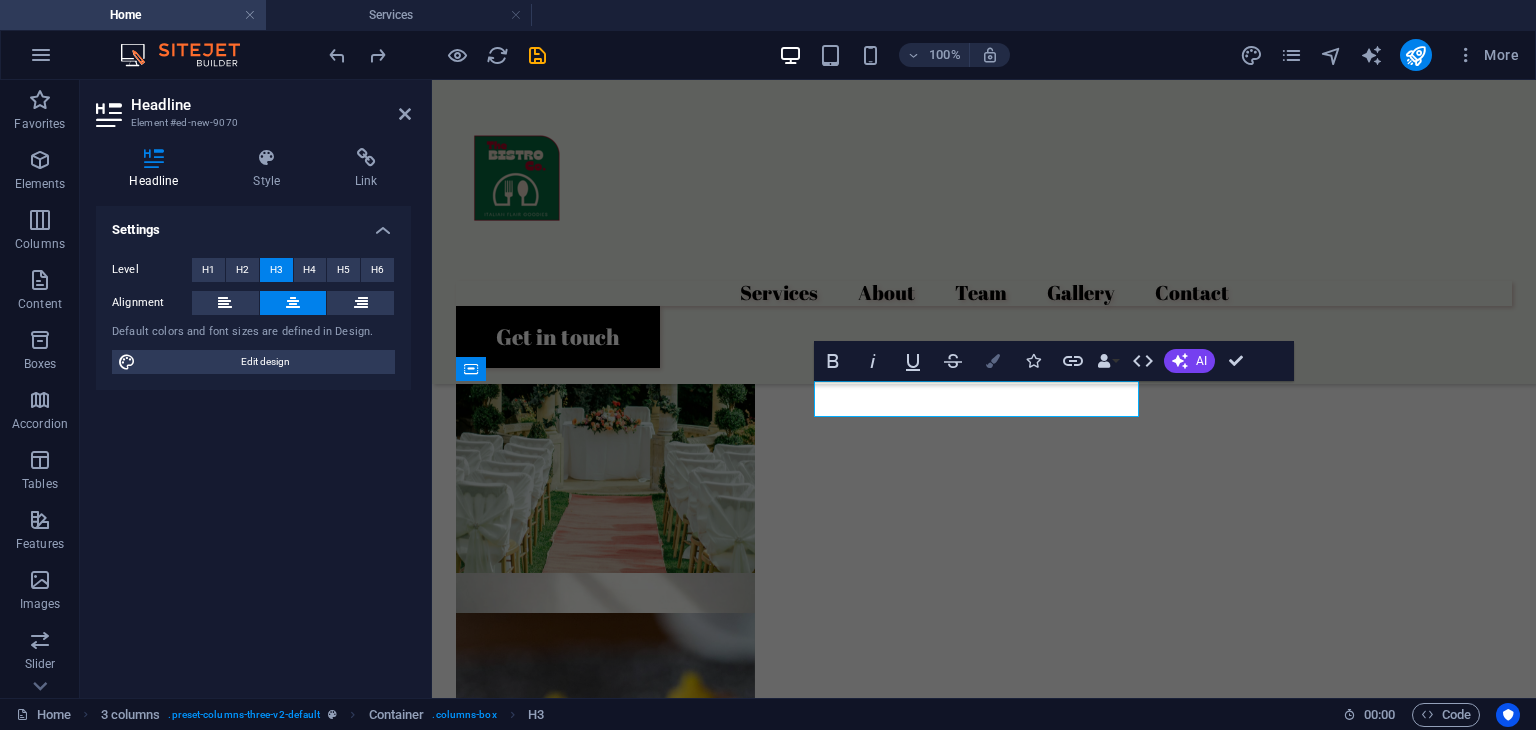 click on "Colors" at bounding box center [993, 361] 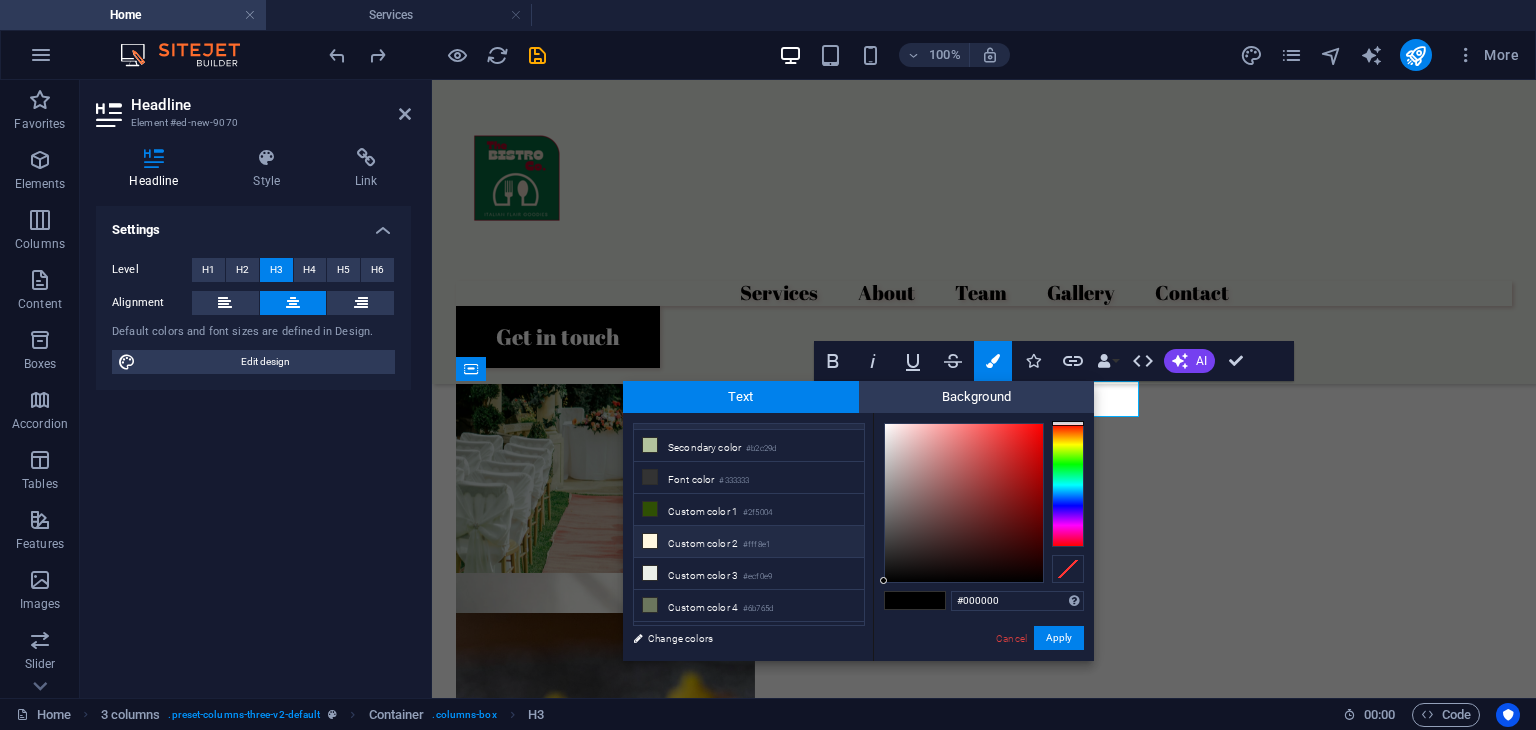 scroll, scrollTop: 59, scrollLeft: 0, axis: vertical 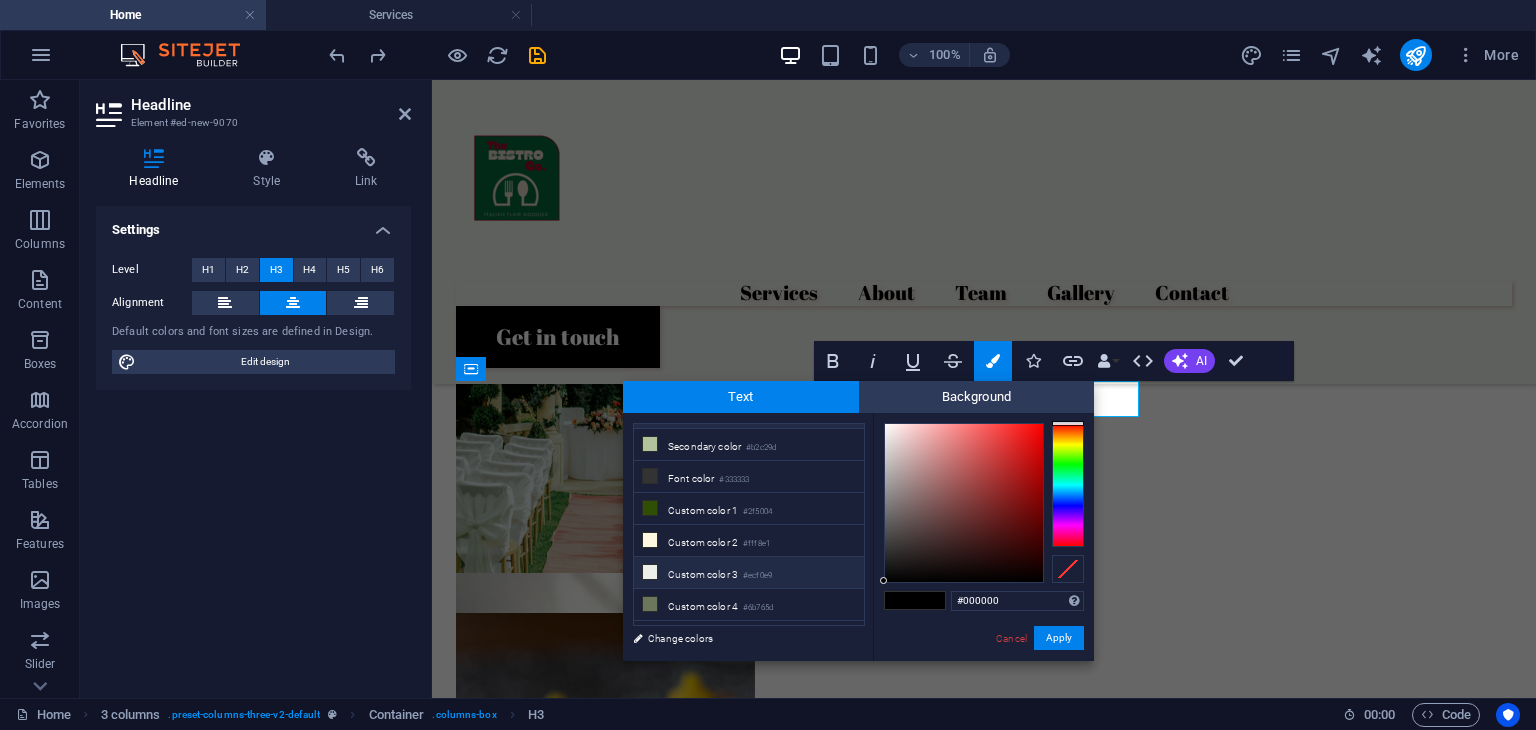 click on "Custom color 3
#ecf0e9" at bounding box center (749, 573) 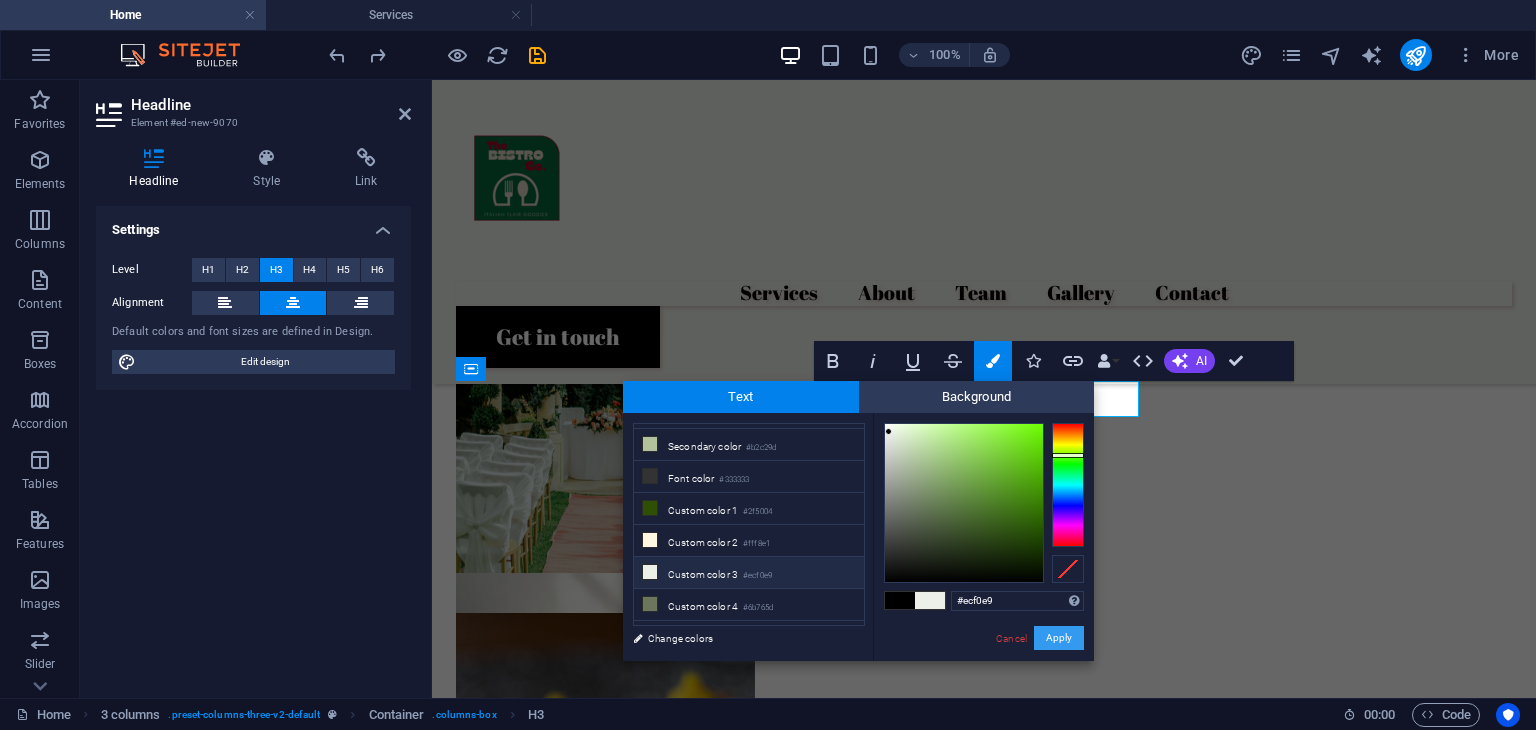 click on "Apply" at bounding box center [1059, 638] 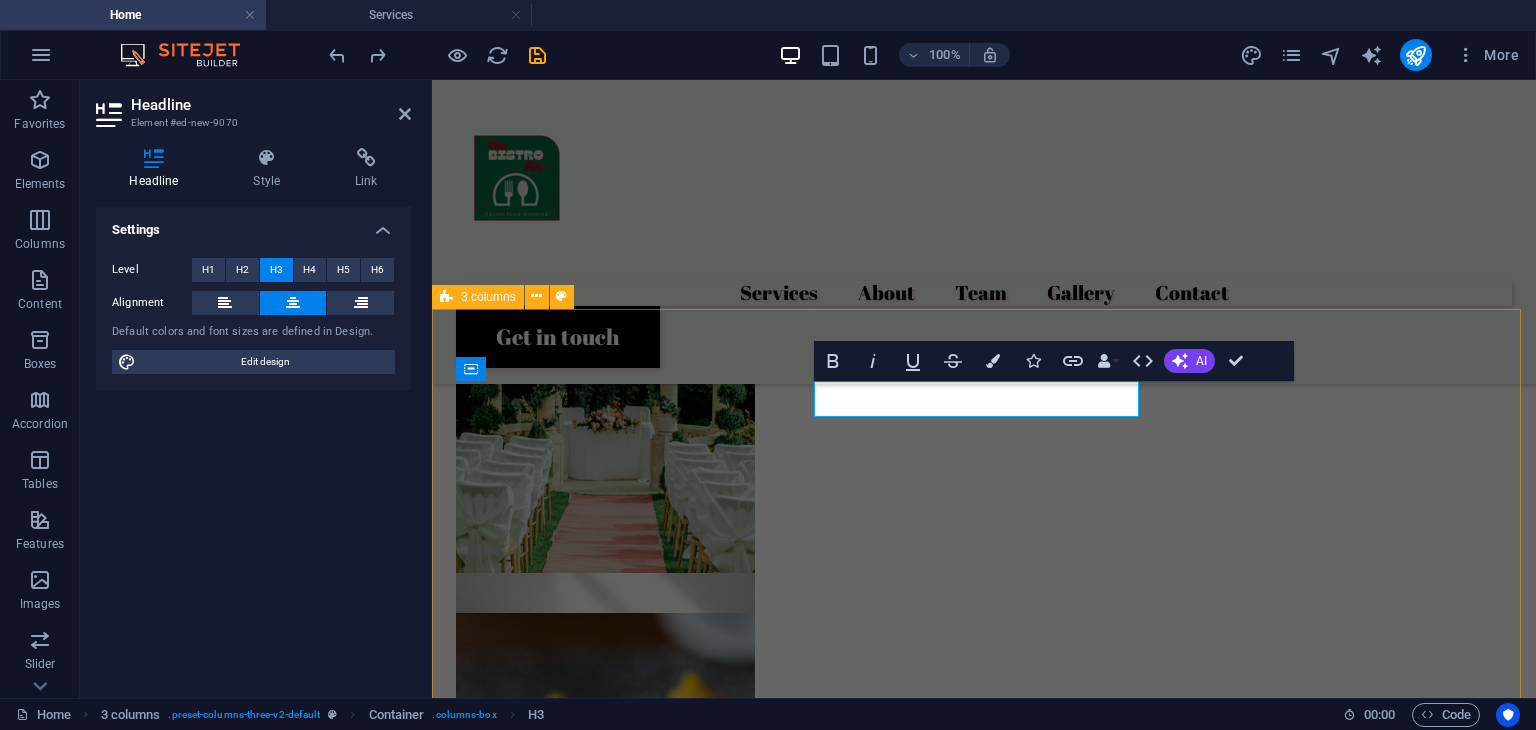 click on "FROGATO" at bounding box center [984, 3506] 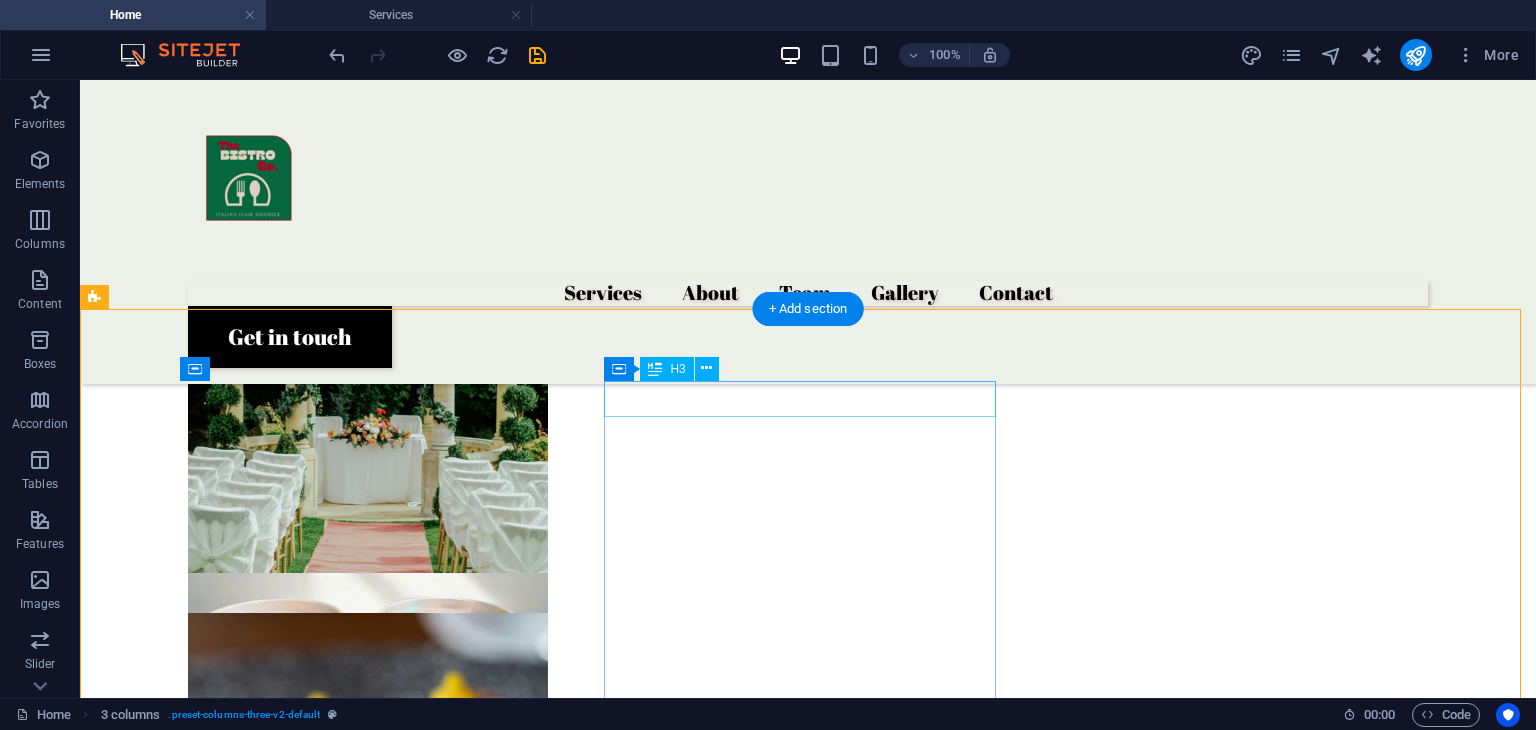 click on "FROGATO" at bounding box center (300, 2390) 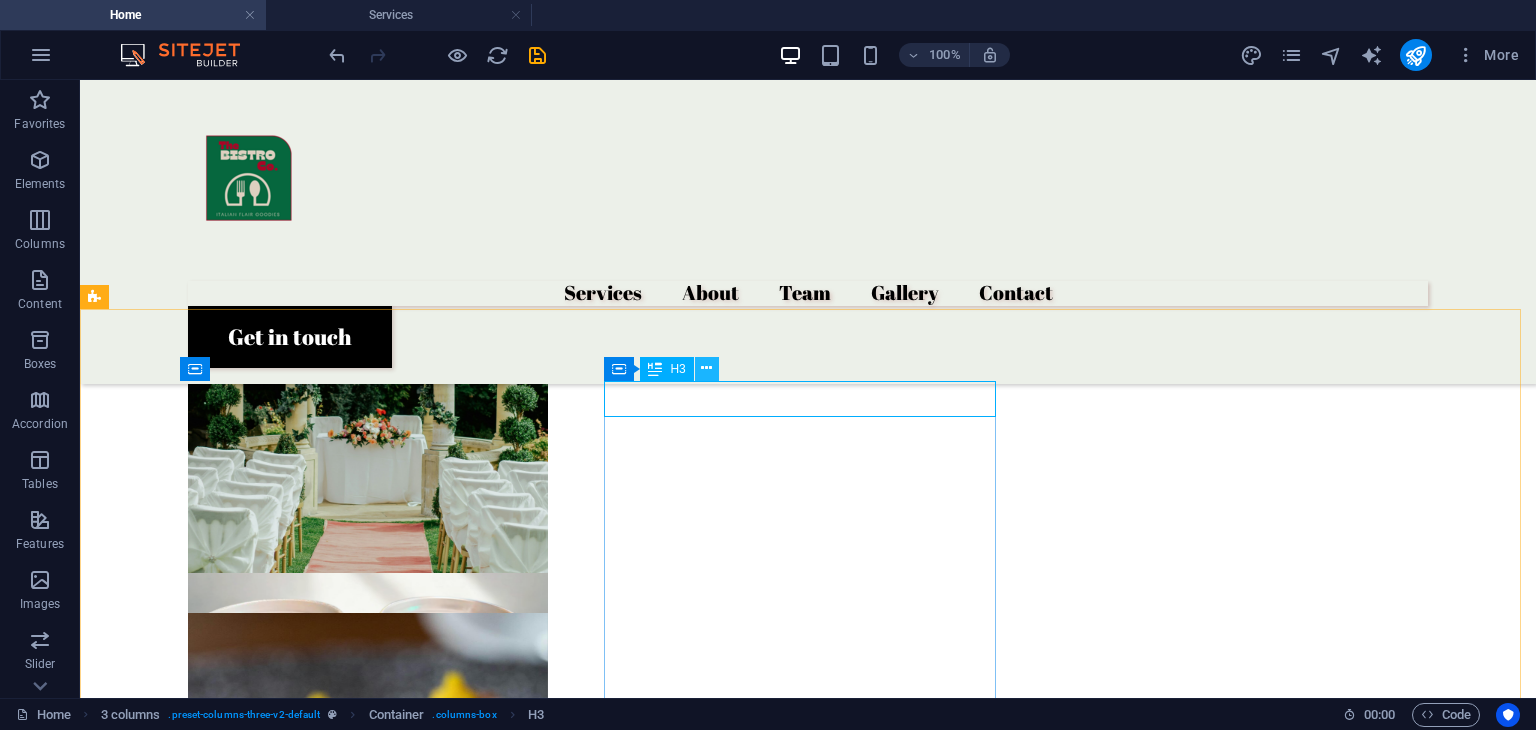 click at bounding box center [706, 368] 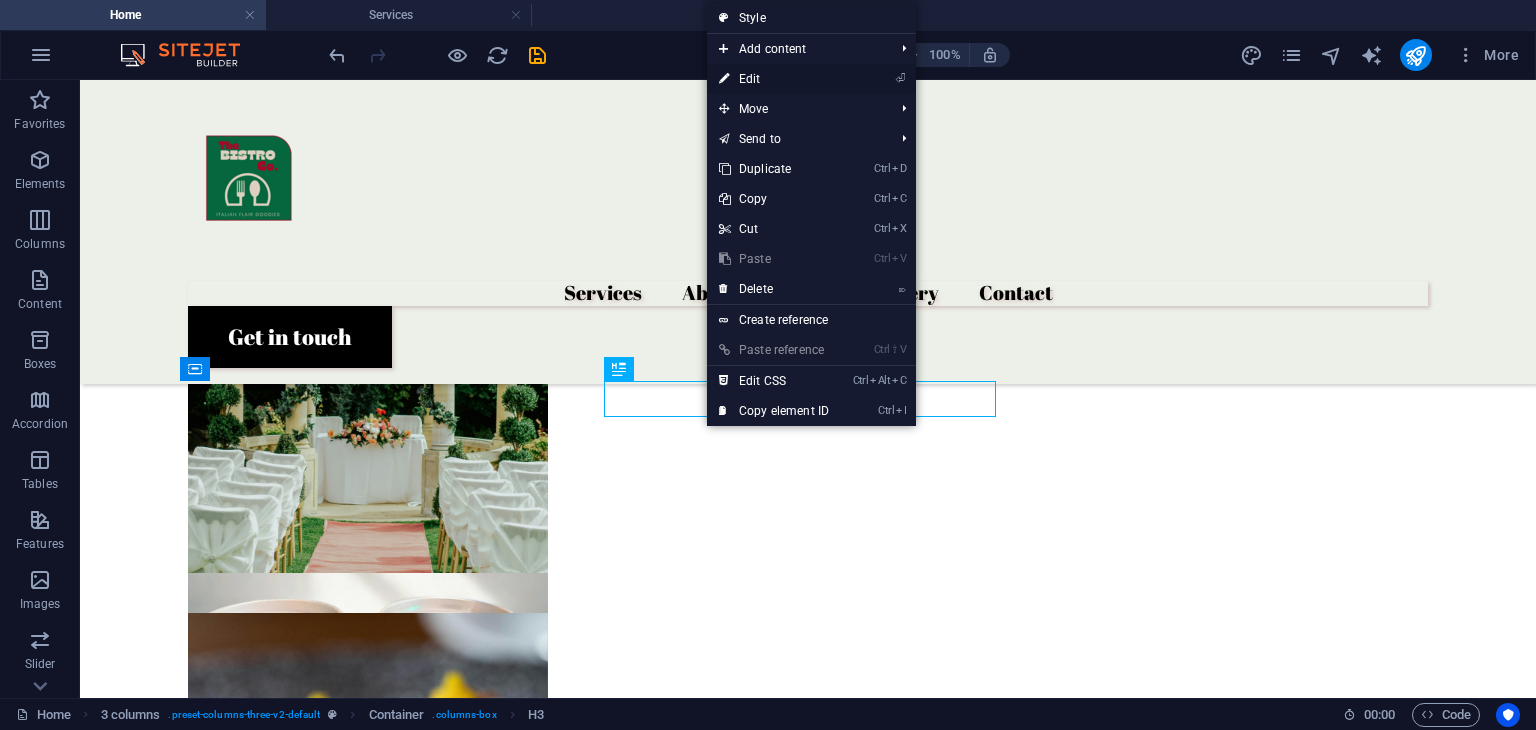 click on "⏎  Edit" at bounding box center (774, 79) 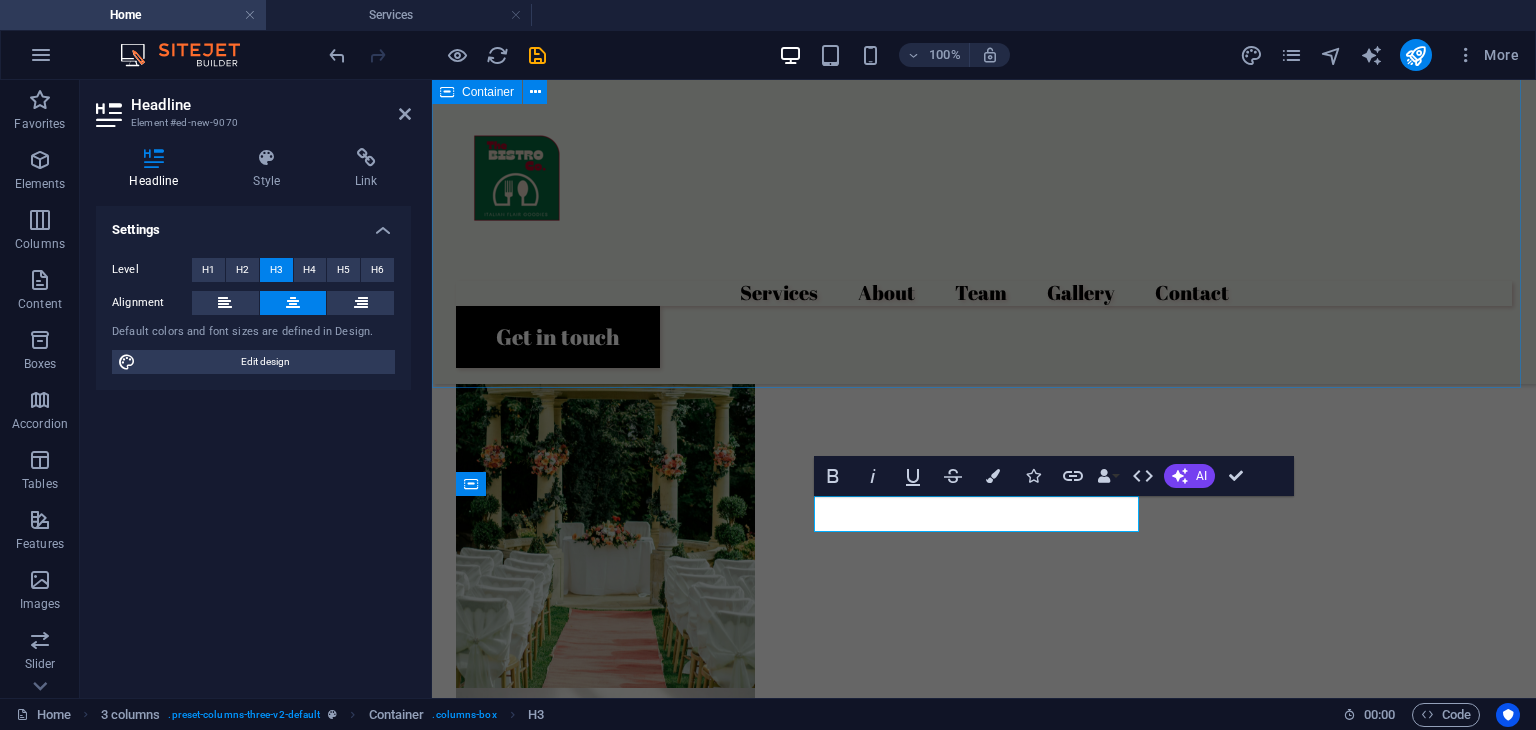 scroll, scrollTop: 1735, scrollLeft: 0, axis: vertical 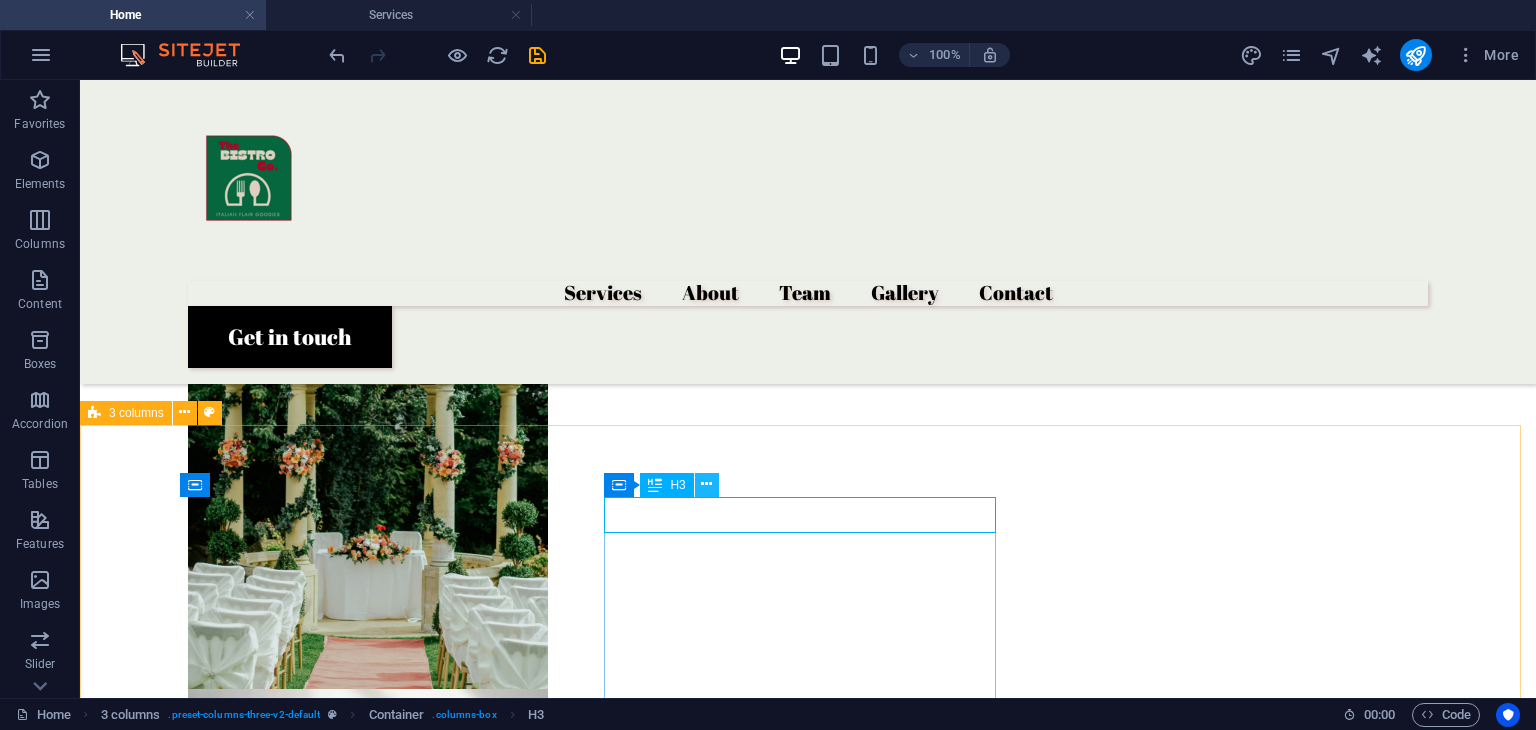 click at bounding box center (706, 484) 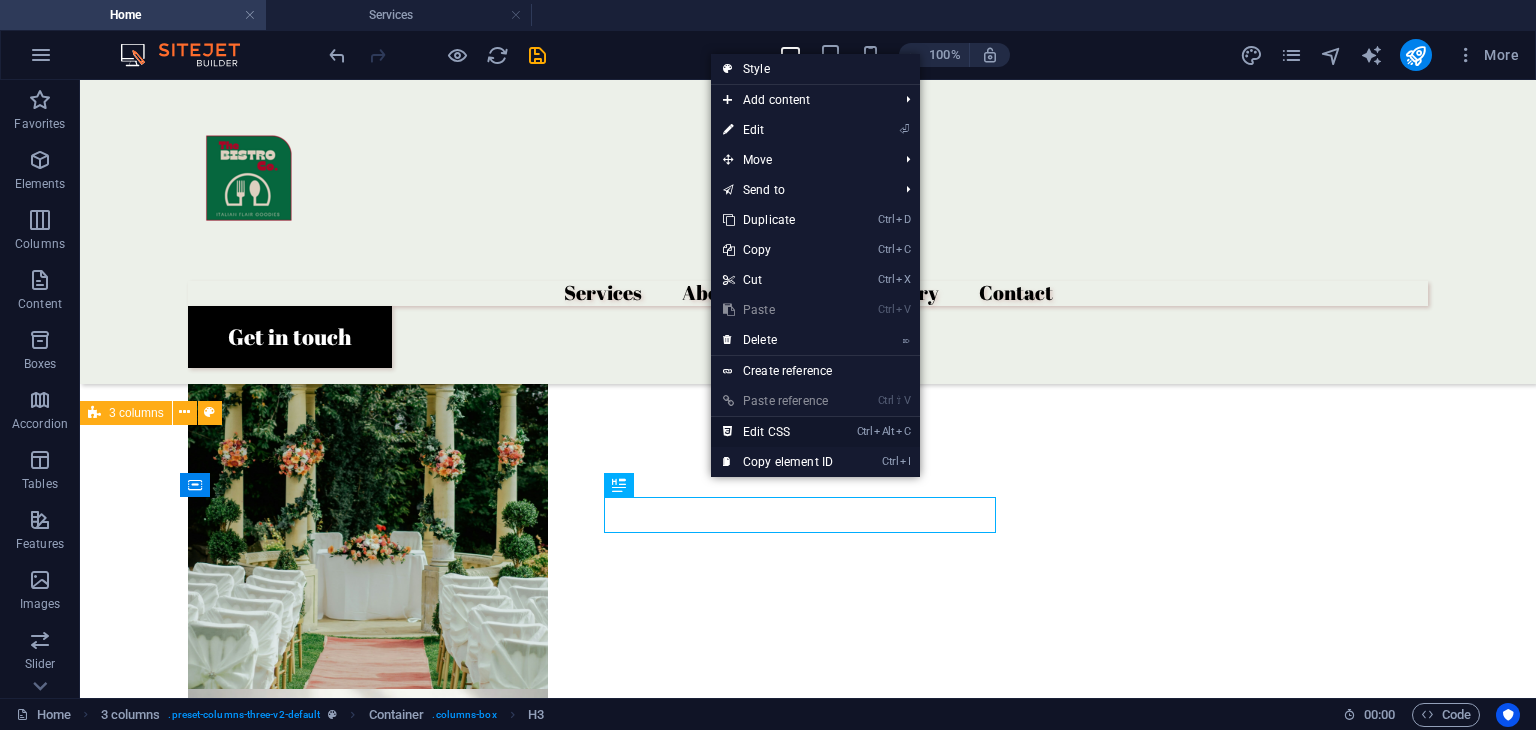 click on "Ctrl Alt C  Edit CSS" at bounding box center [778, 432] 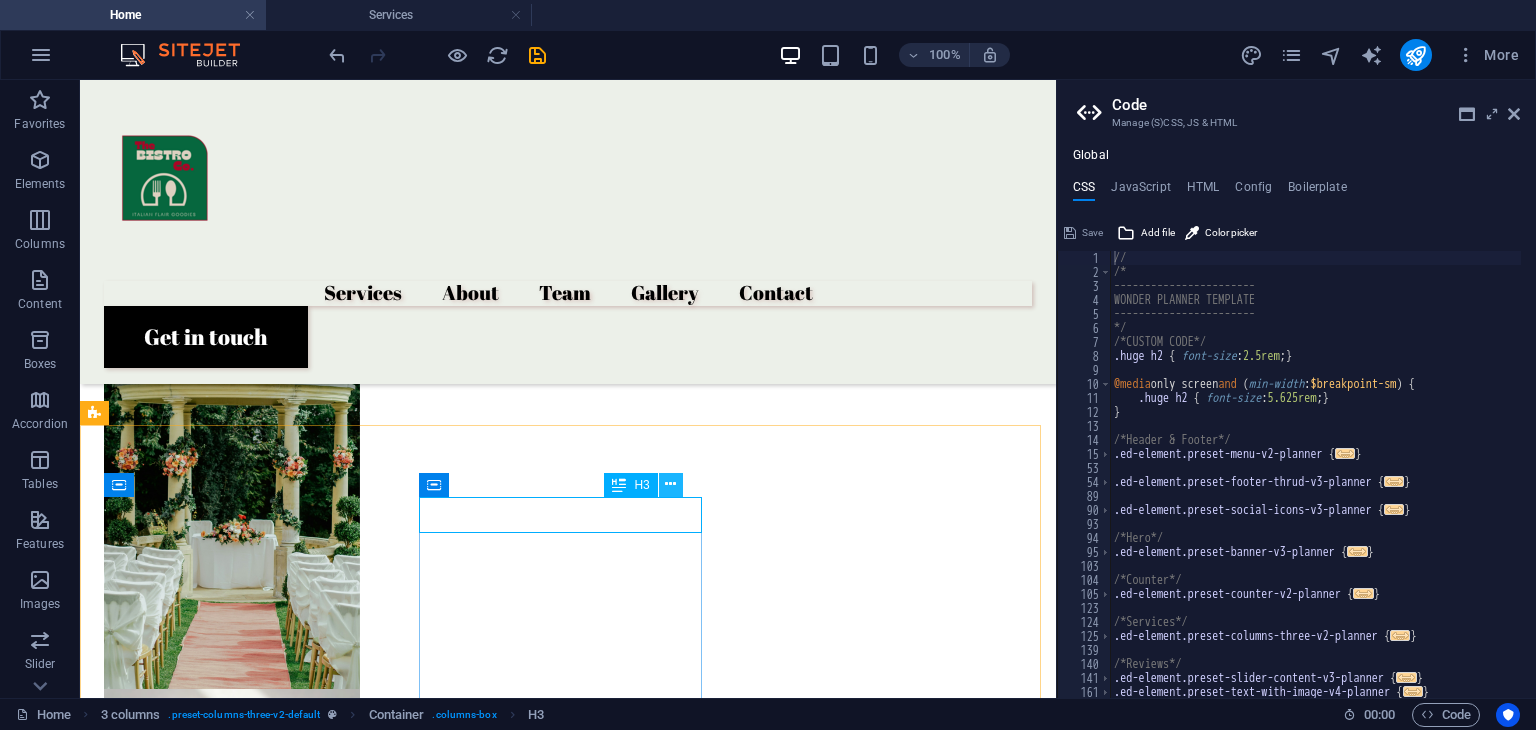 click at bounding box center [670, 484] 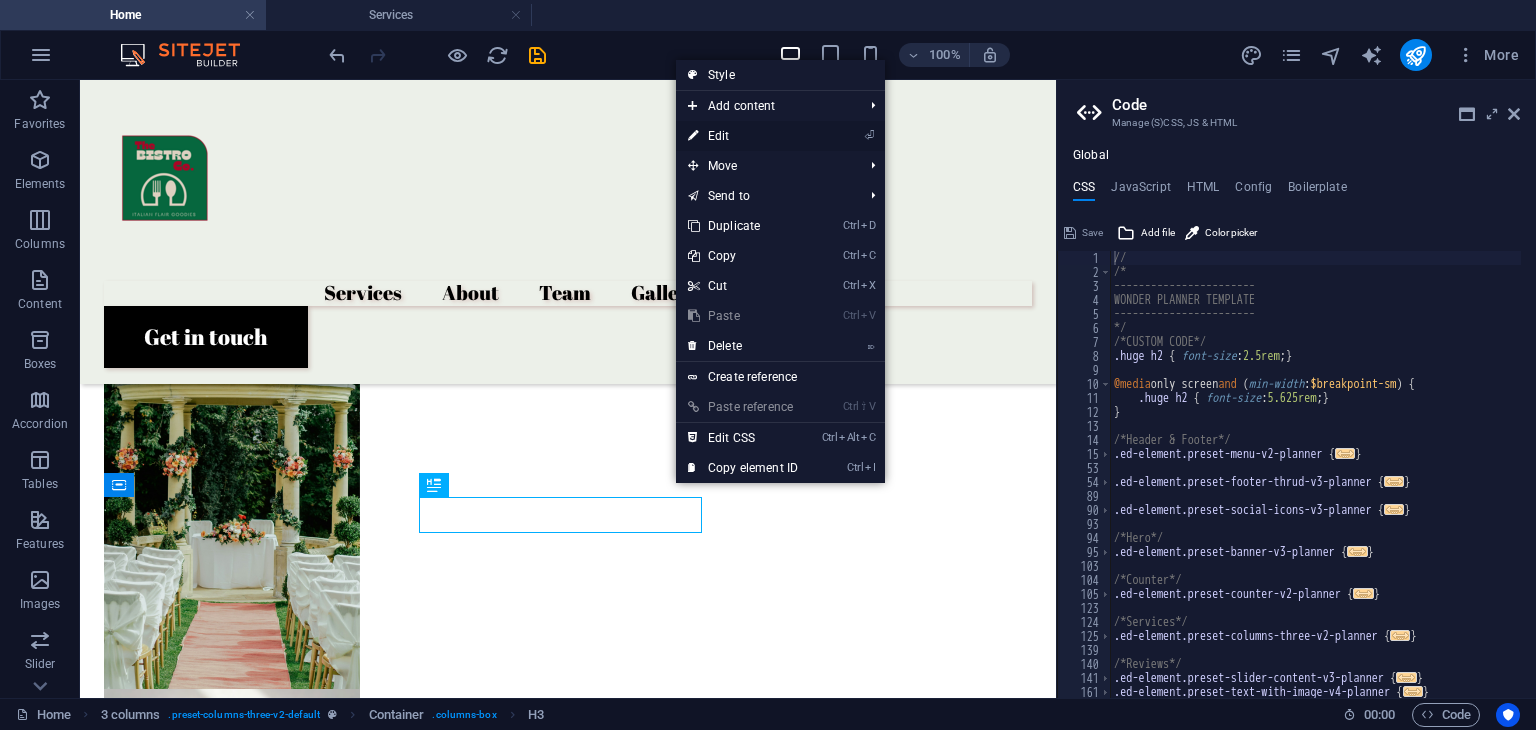click on "⏎  Edit" at bounding box center (743, 136) 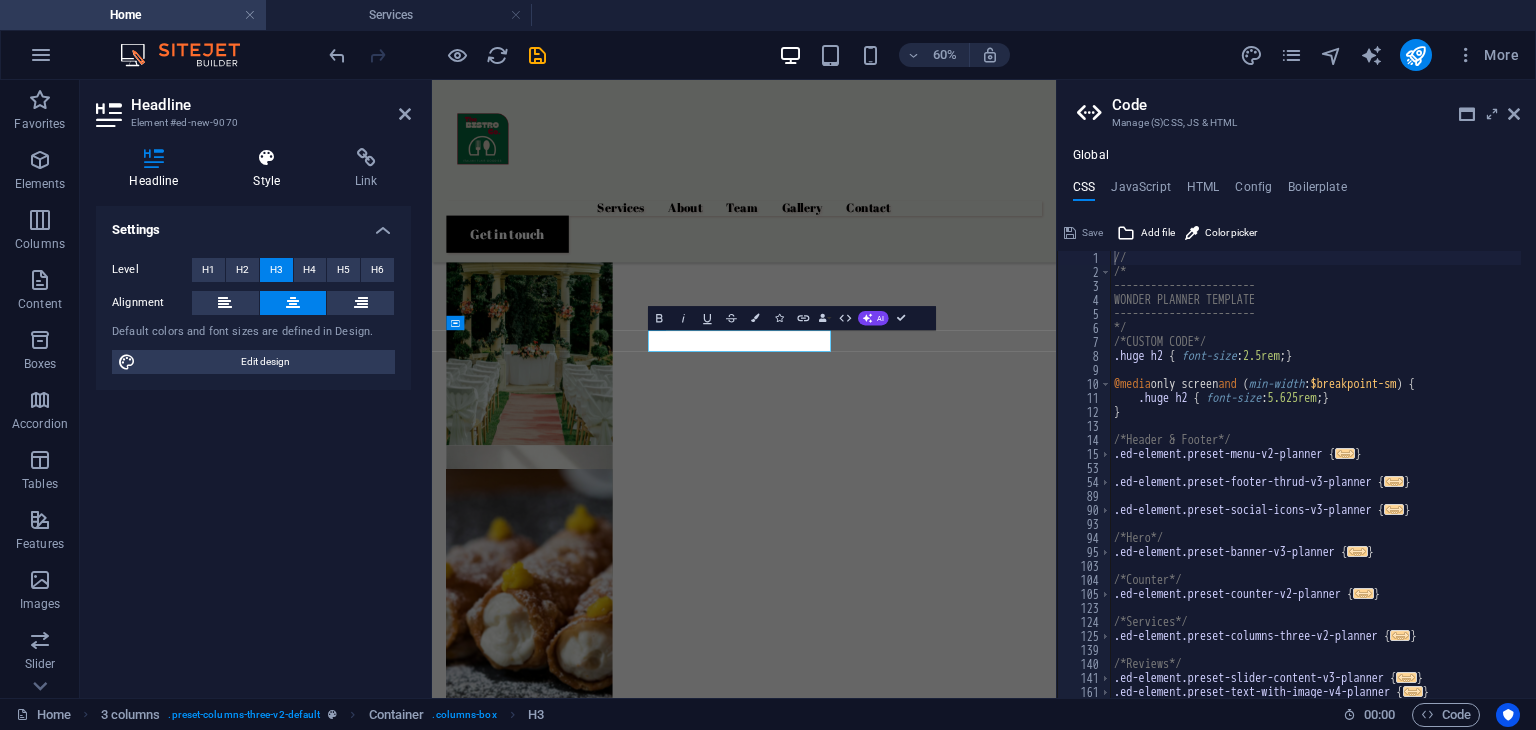 click at bounding box center [267, 158] 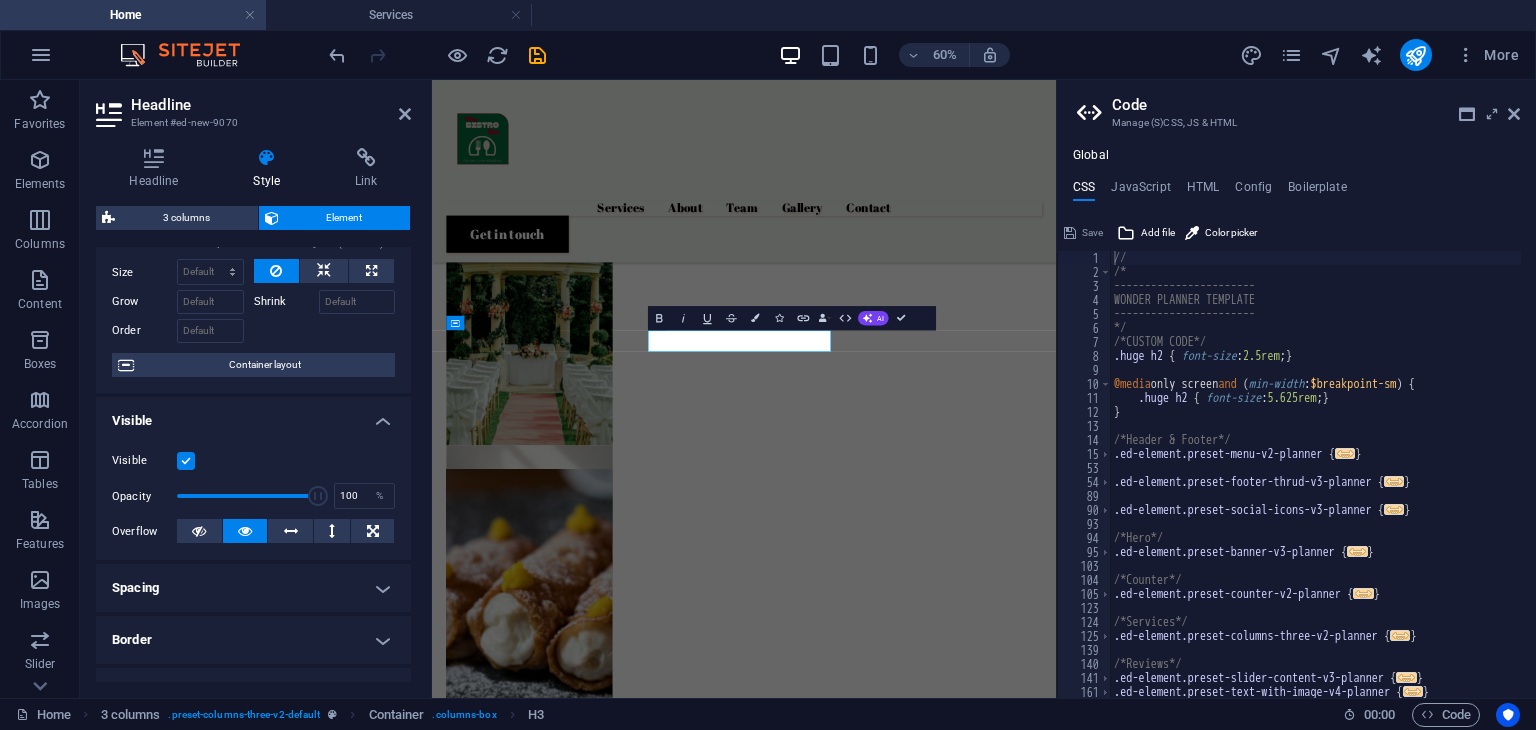 scroll, scrollTop: 70, scrollLeft: 0, axis: vertical 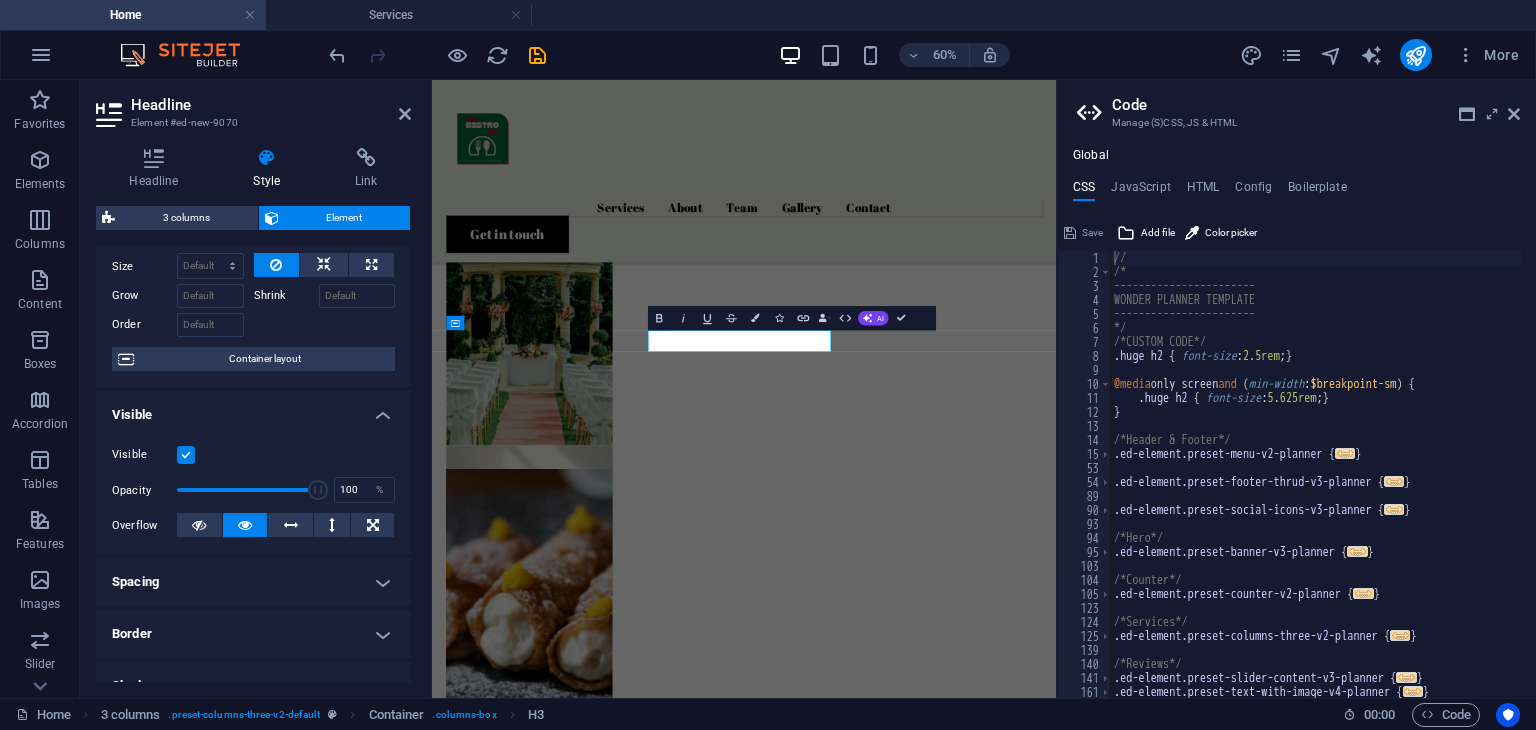 click on "Spacing" at bounding box center [253, 582] 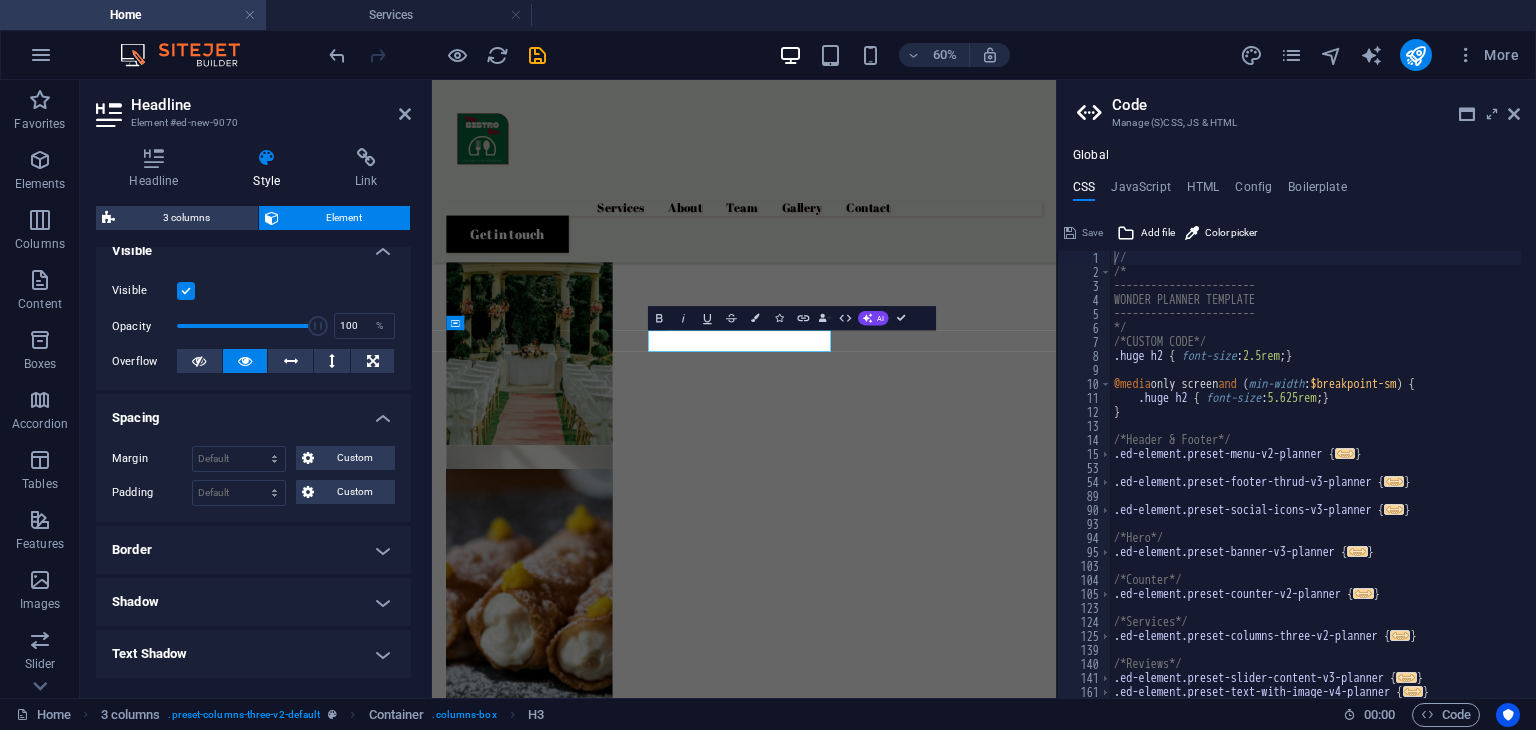 scroll, scrollTop: 240, scrollLeft: 0, axis: vertical 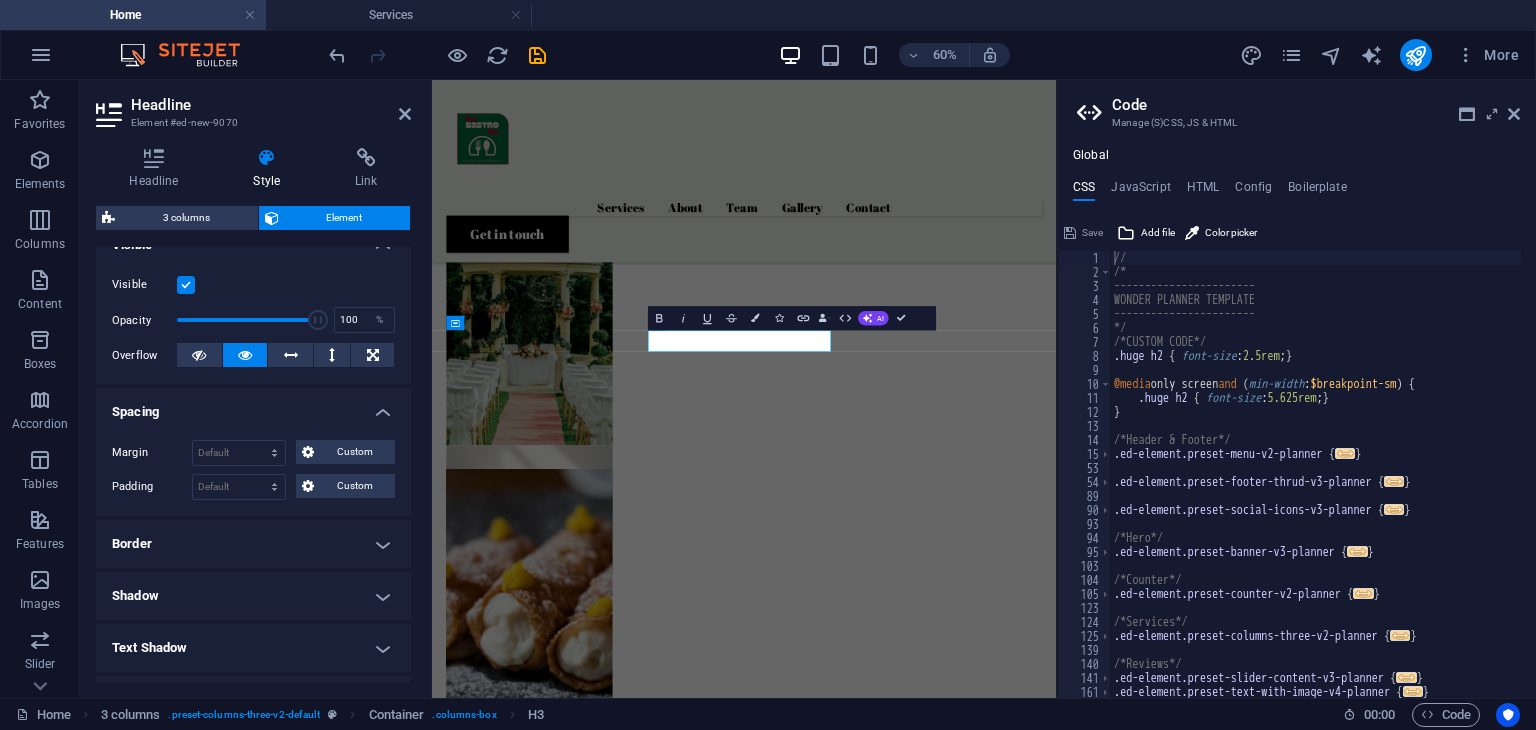 click on "Border" at bounding box center (253, 544) 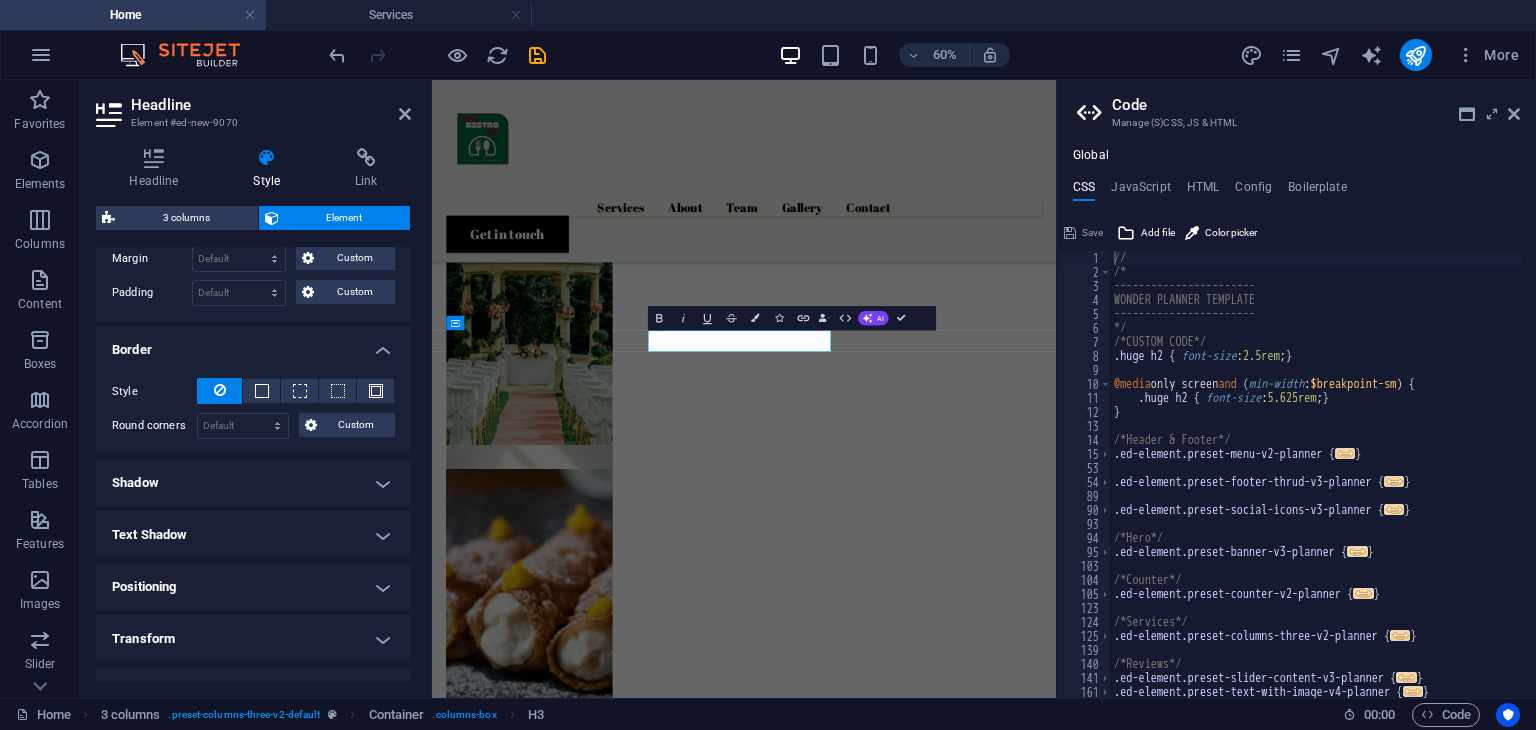 scroll, scrollTop: 435, scrollLeft: 0, axis: vertical 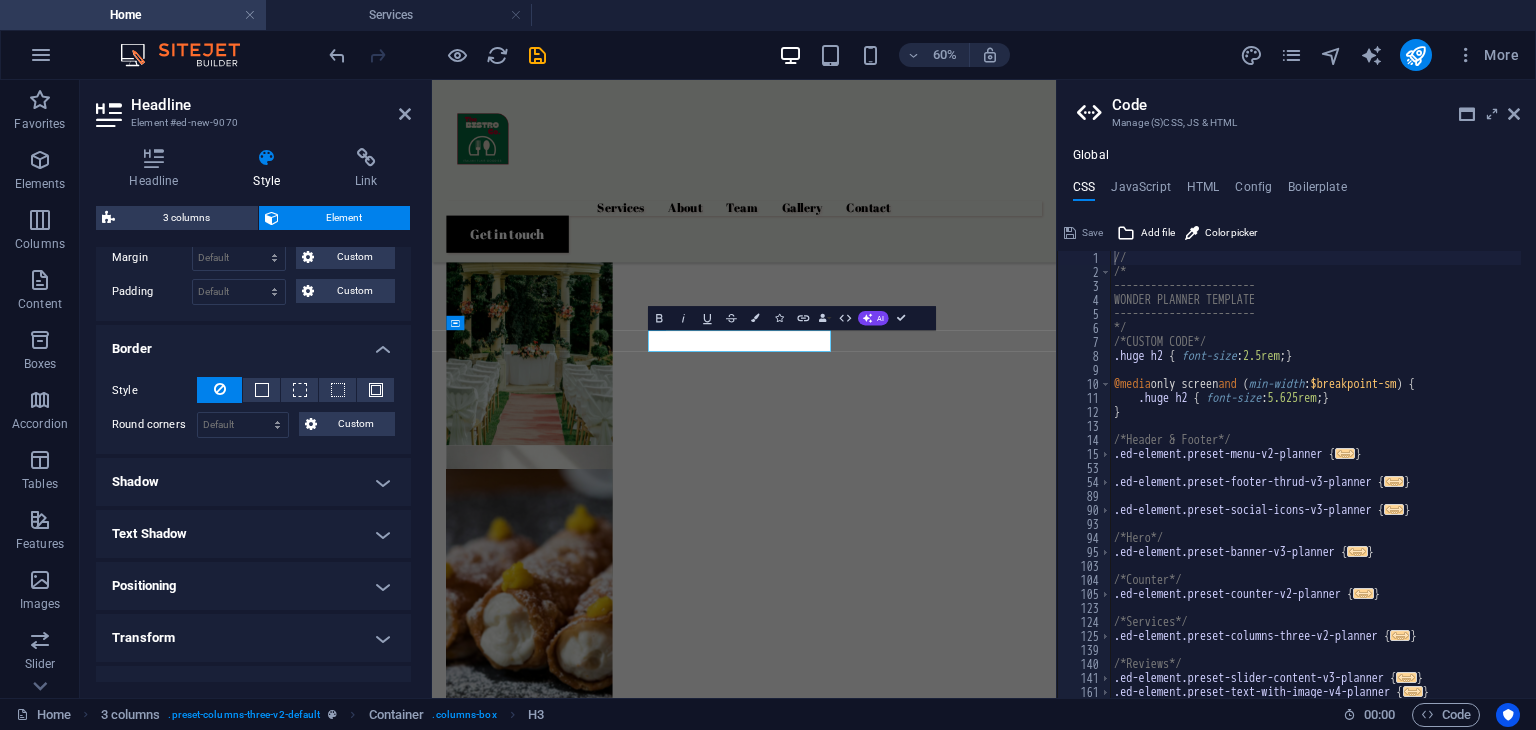 click on "Text Shadow" at bounding box center (253, 534) 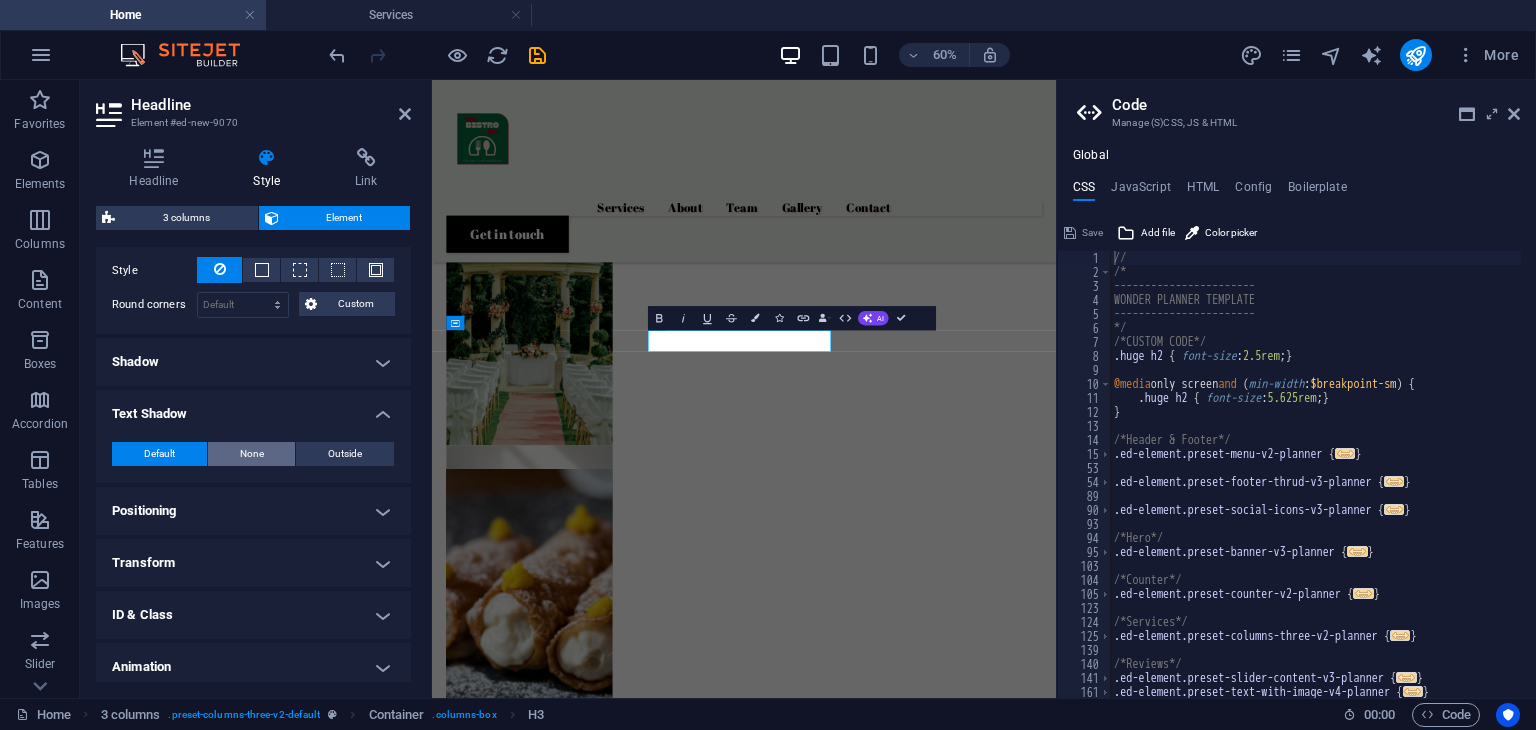 scroll, scrollTop: 556, scrollLeft: 0, axis: vertical 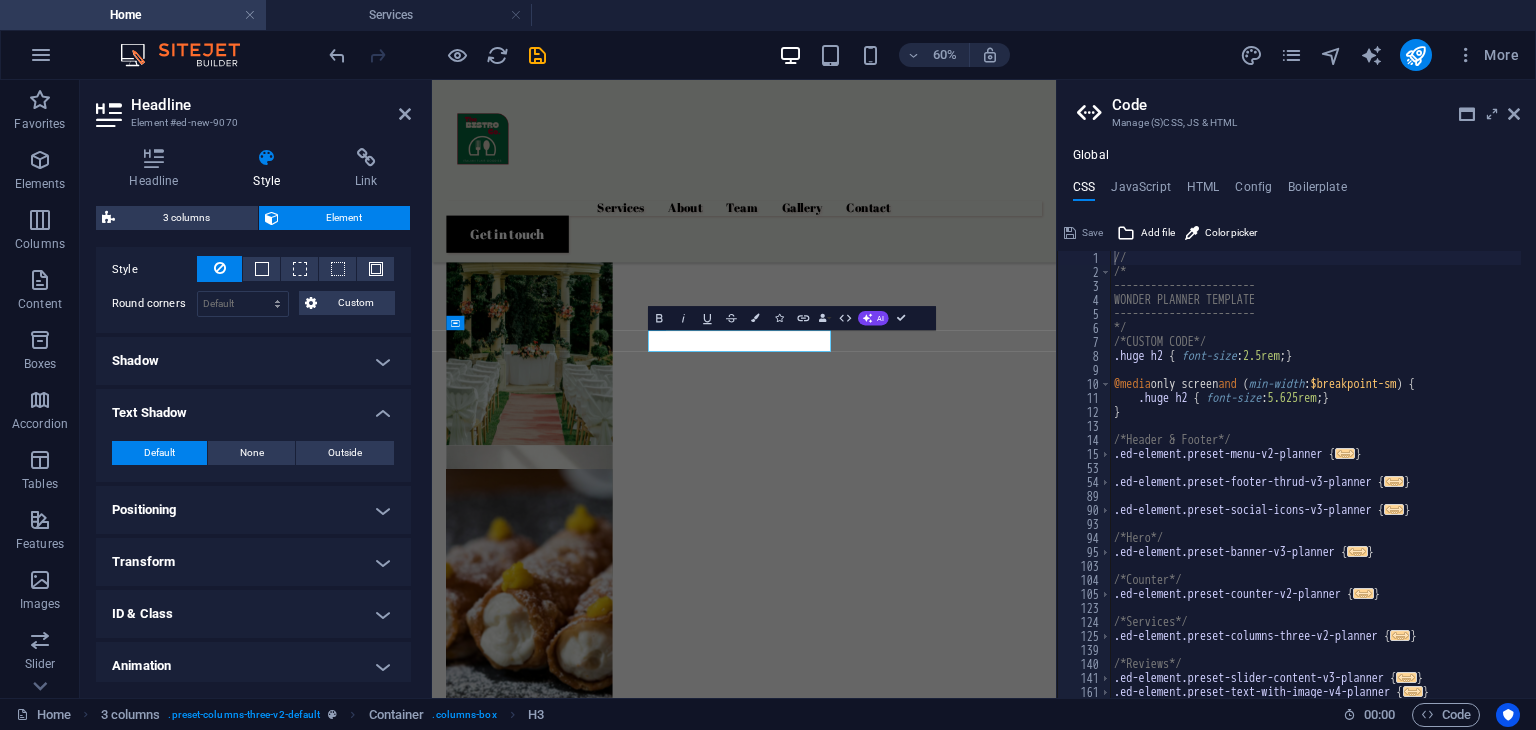 click on "Positioning" at bounding box center (253, 510) 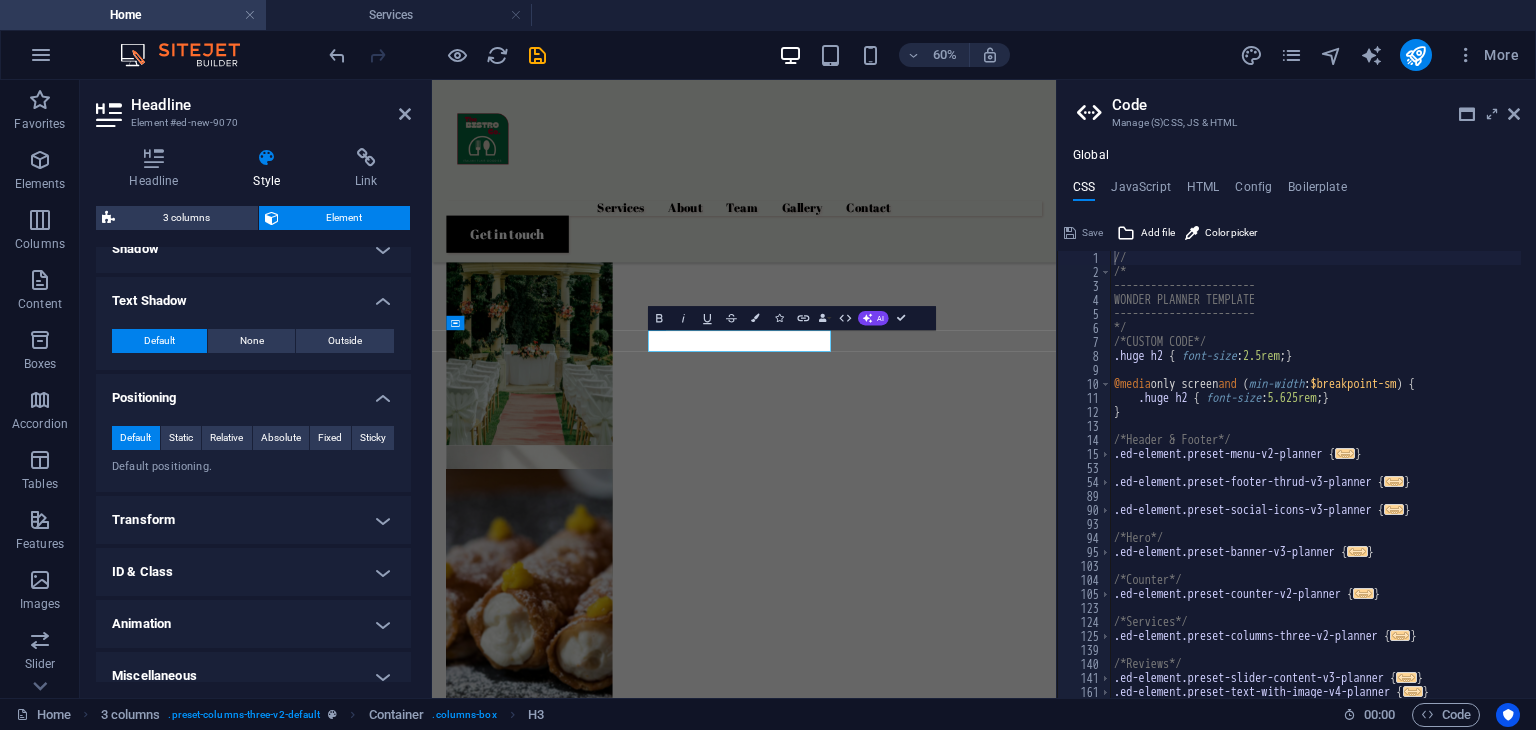 scroll, scrollTop: 676, scrollLeft: 0, axis: vertical 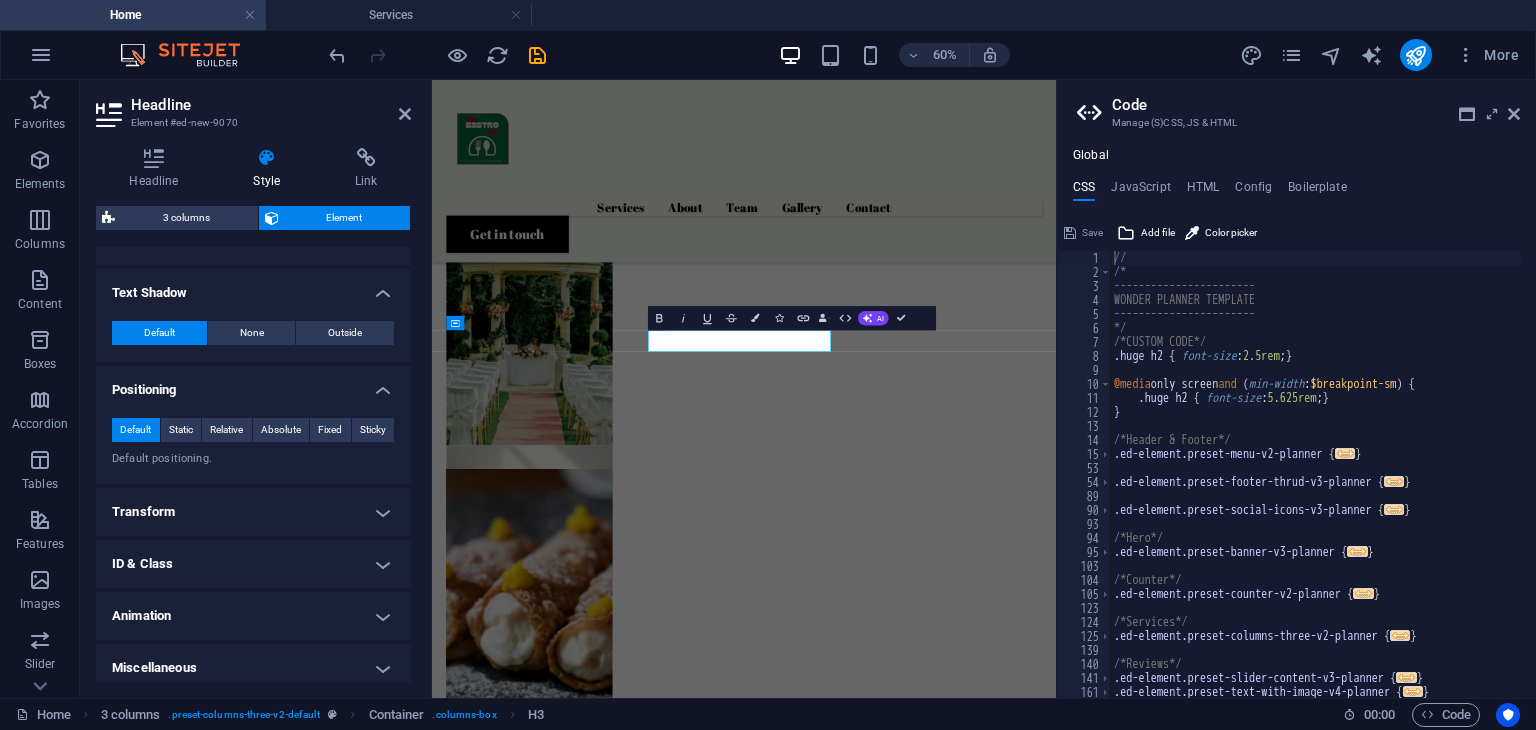click on "Transform" at bounding box center (253, 512) 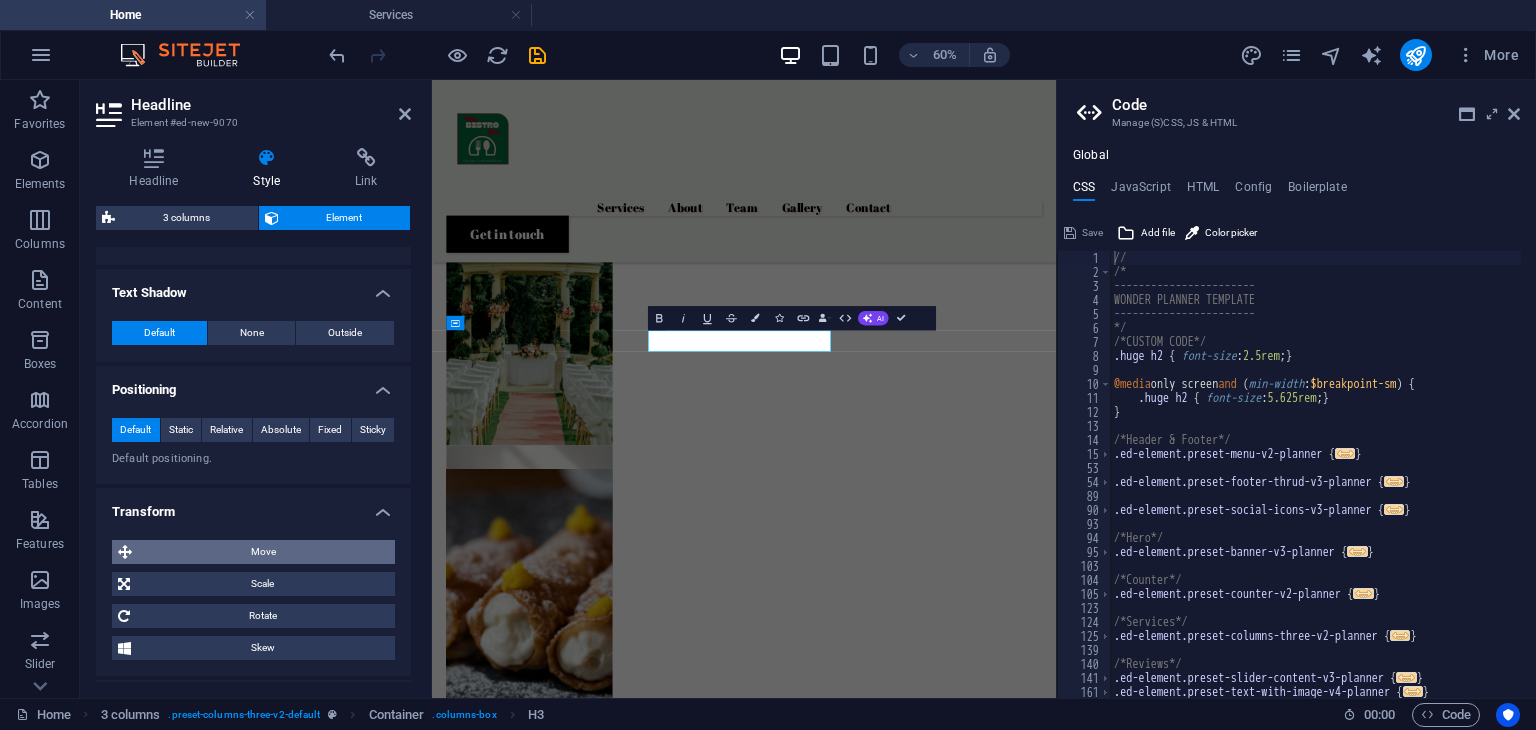 click on "Move" at bounding box center (263, 552) 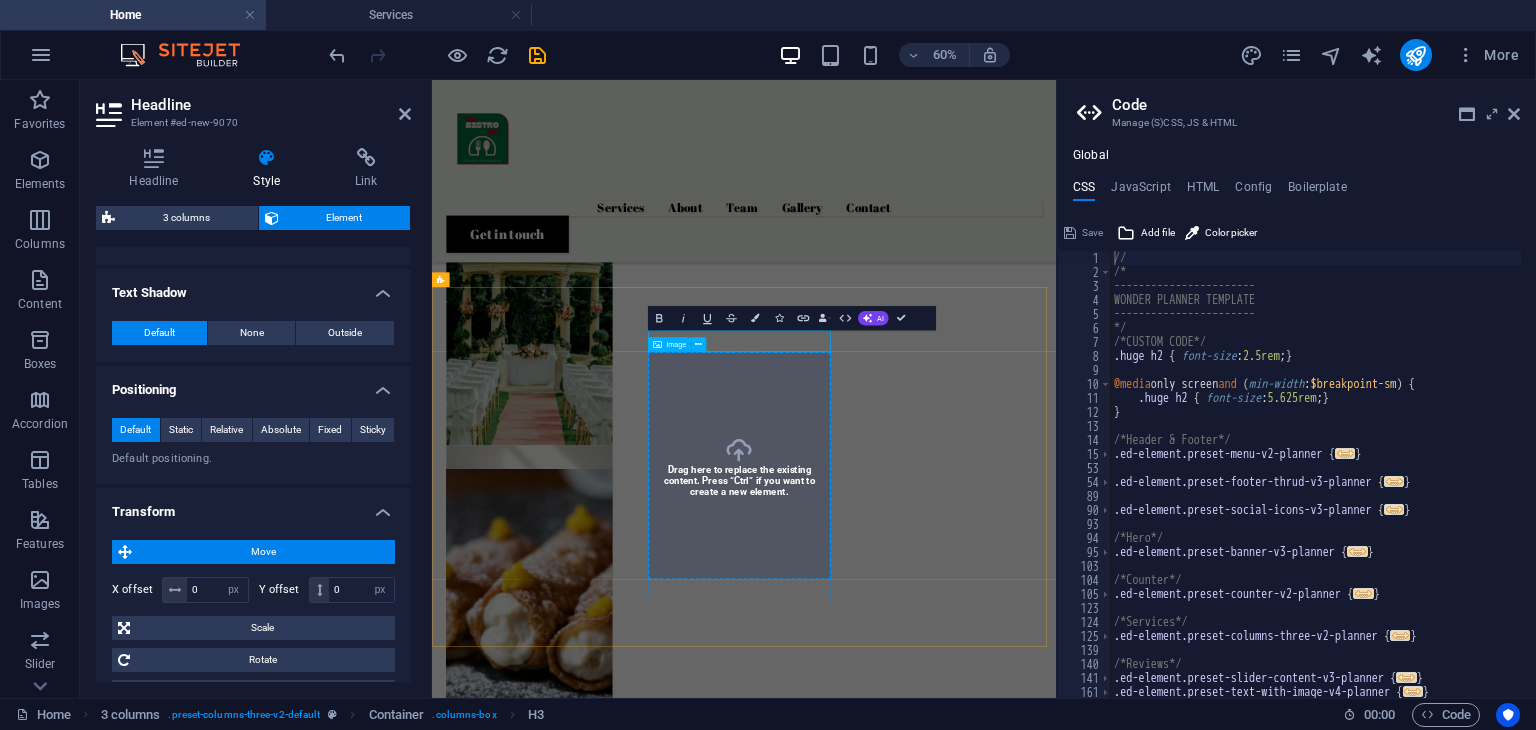click at bounding box center (610, 3174) 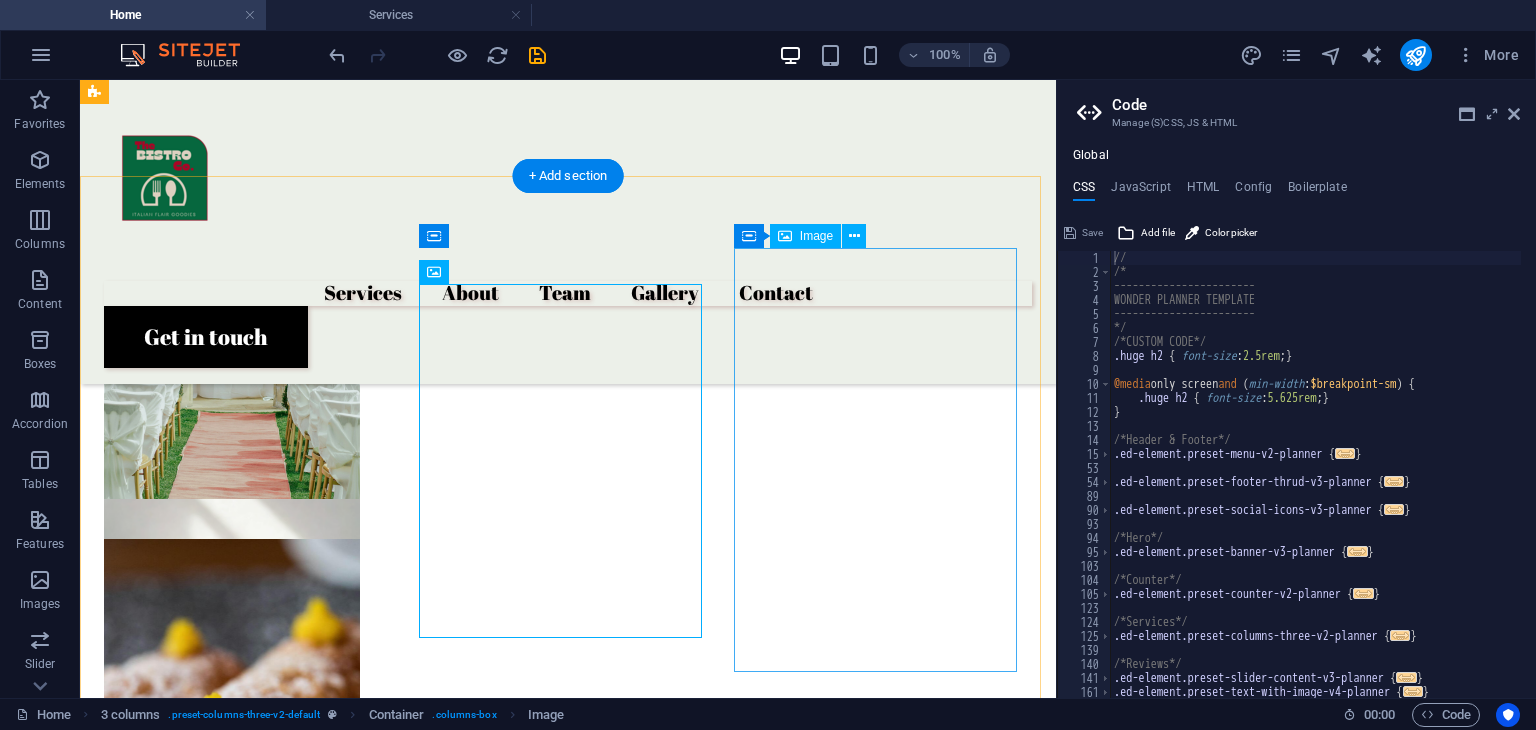 scroll, scrollTop: 1924, scrollLeft: 0, axis: vertical 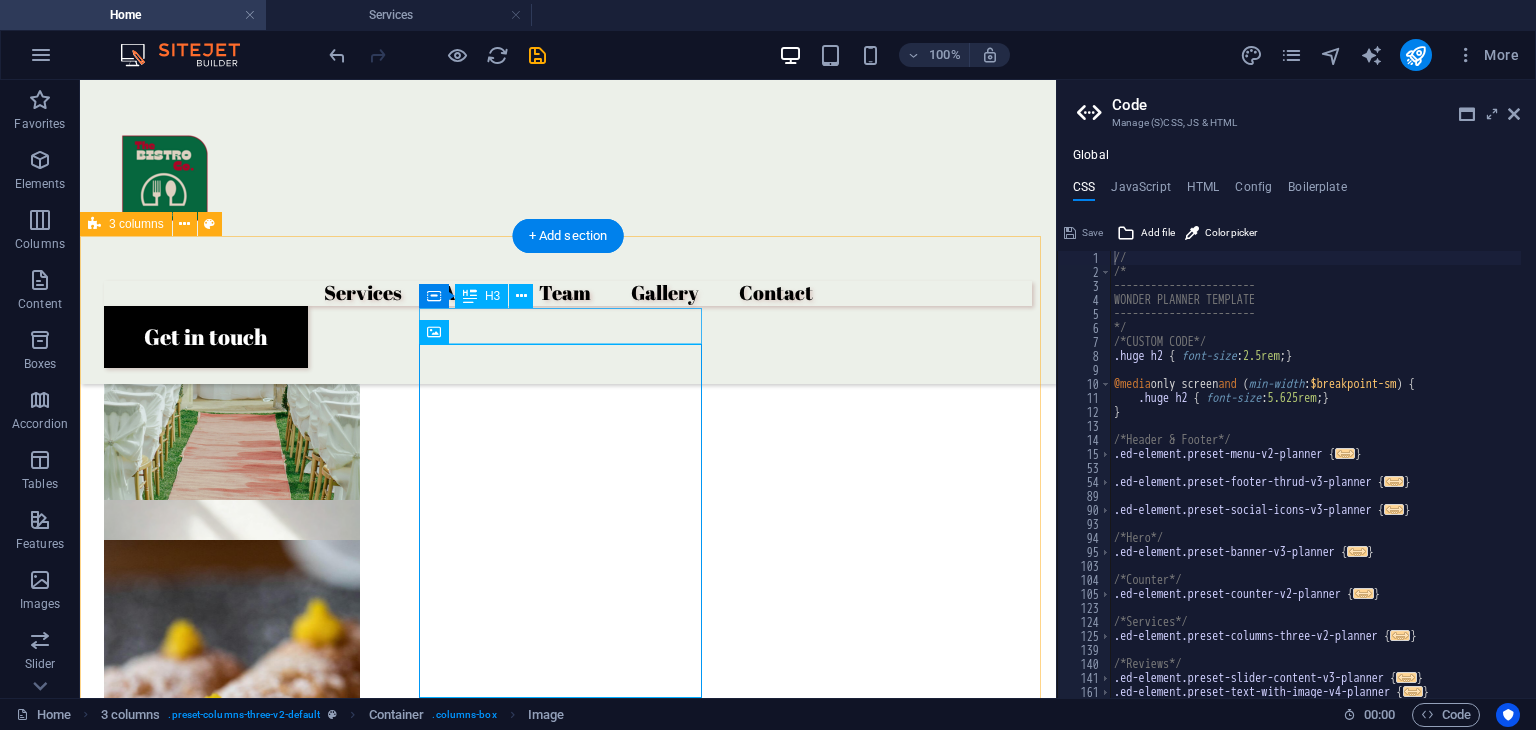 click on "FROGATO" at bounding box center [248, 2317] 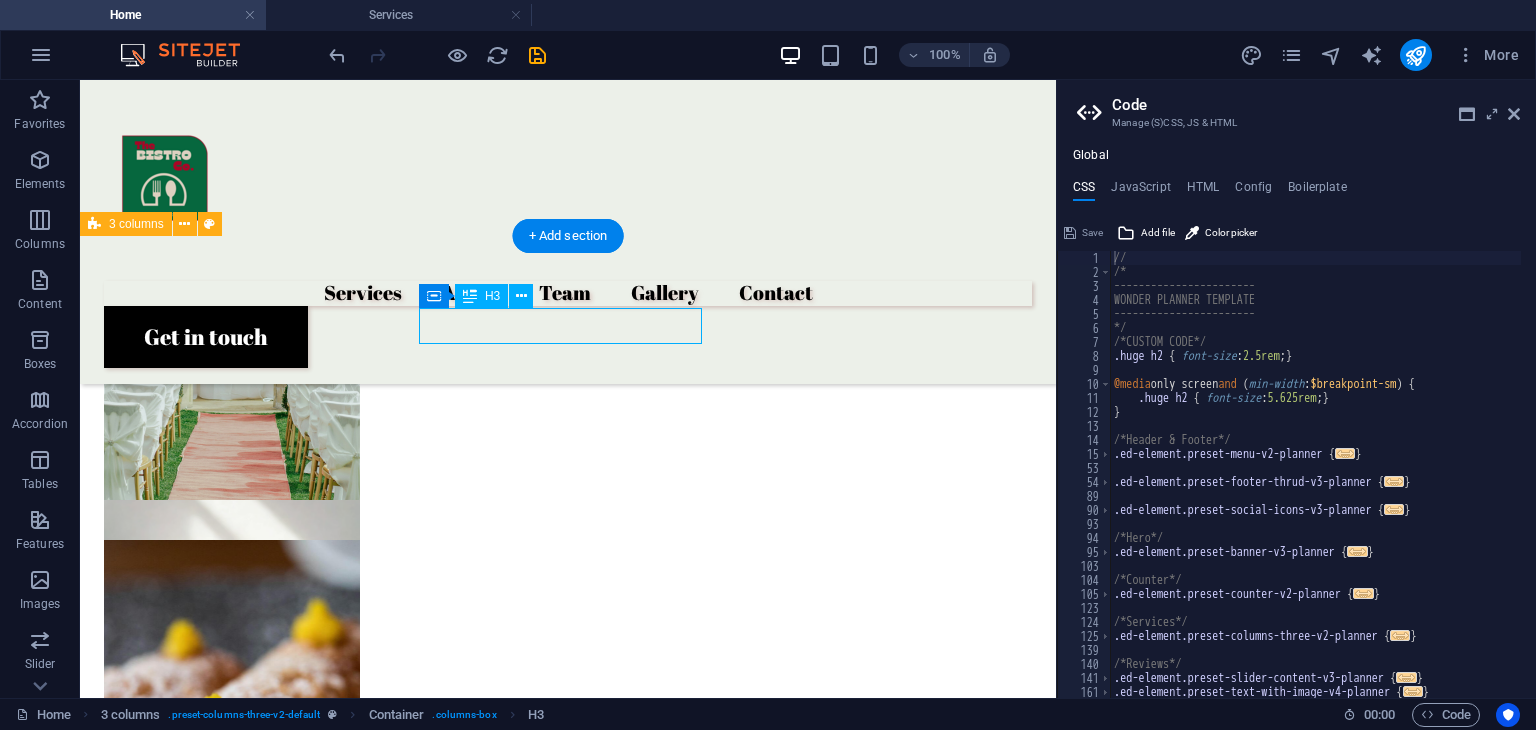 click on "FROGATO" at bounding box center (248, 2317) 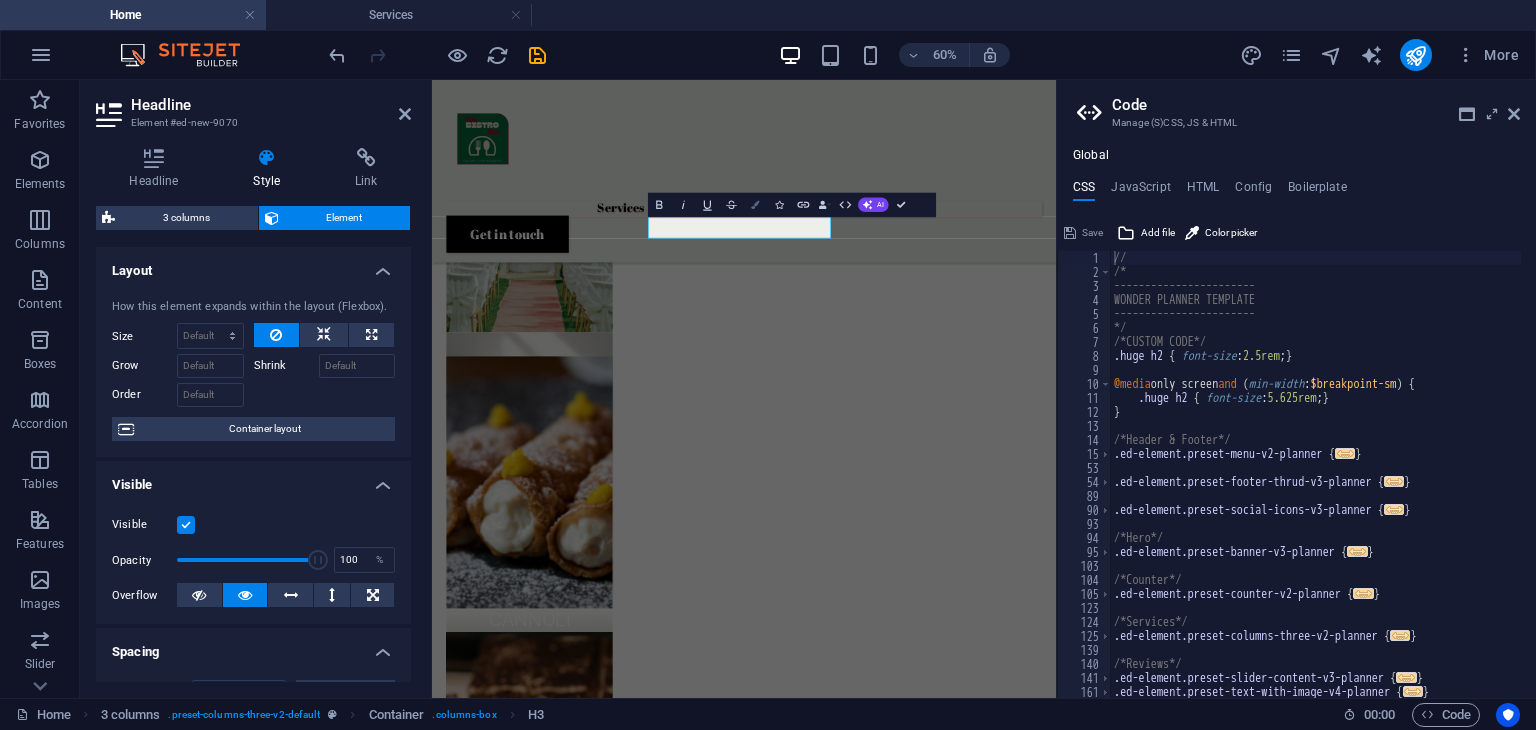 click at bounding box center [755, 205] 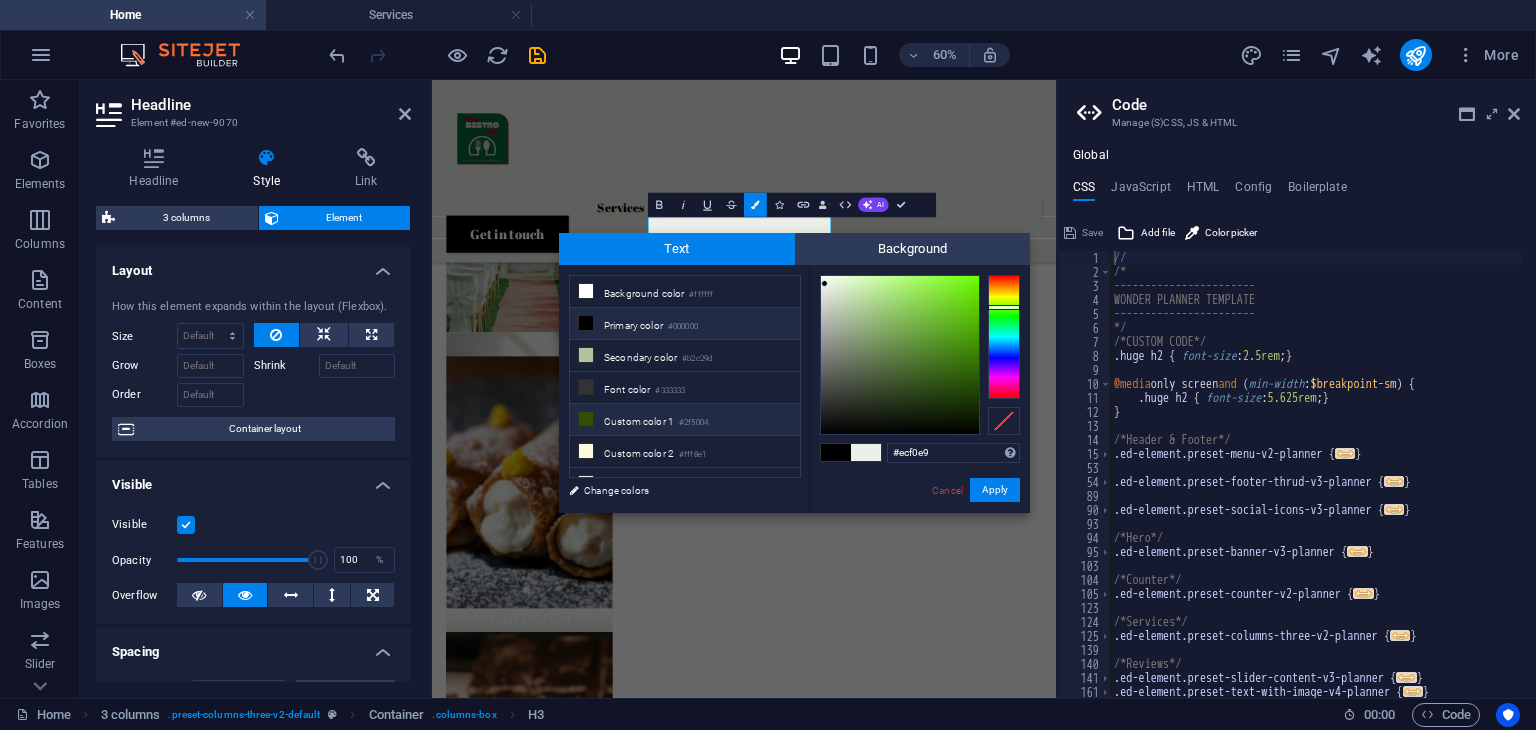 click on "Custom color [NUMBER]
#[HEX]" at bounding box center (685, 420) 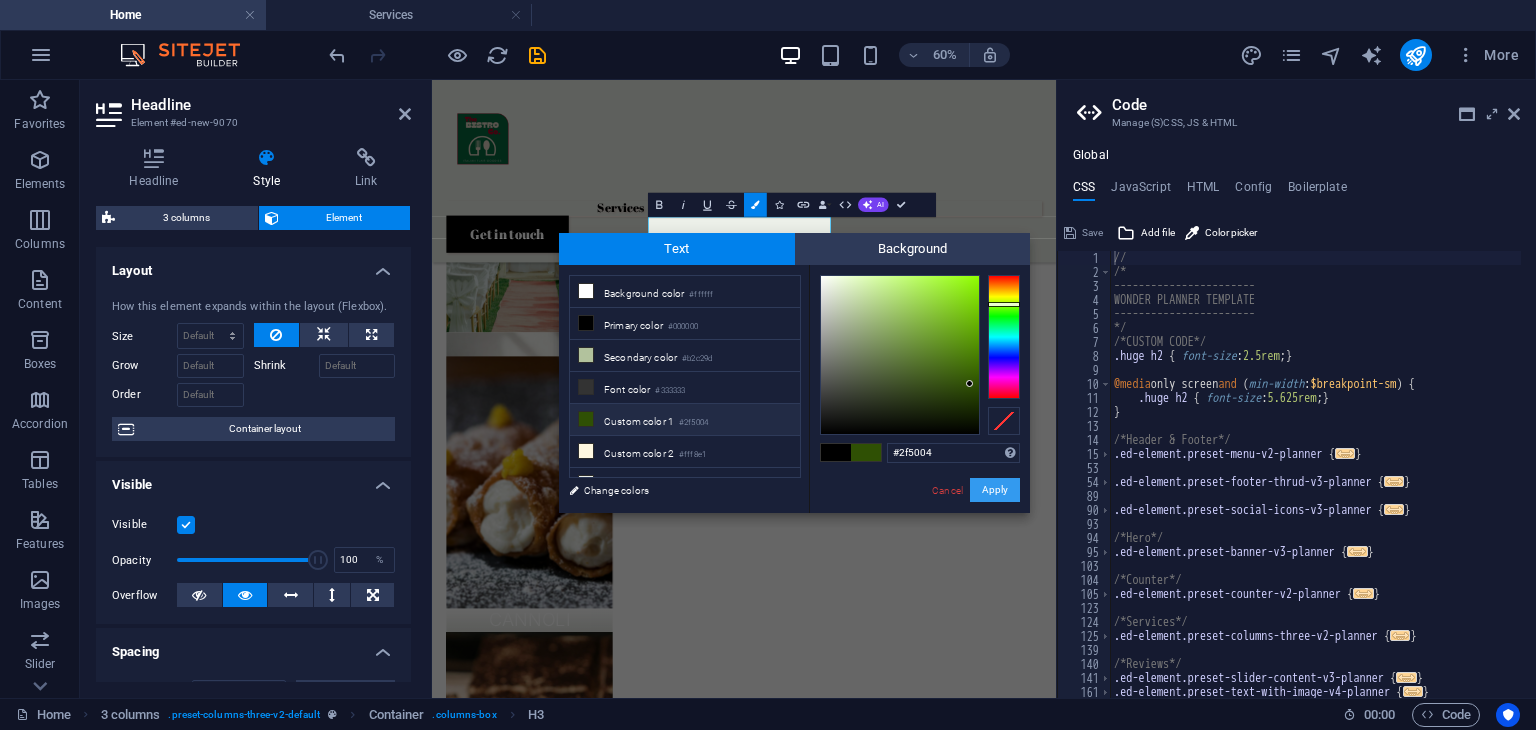 click on "Apply" at bounding box center [995, 490] 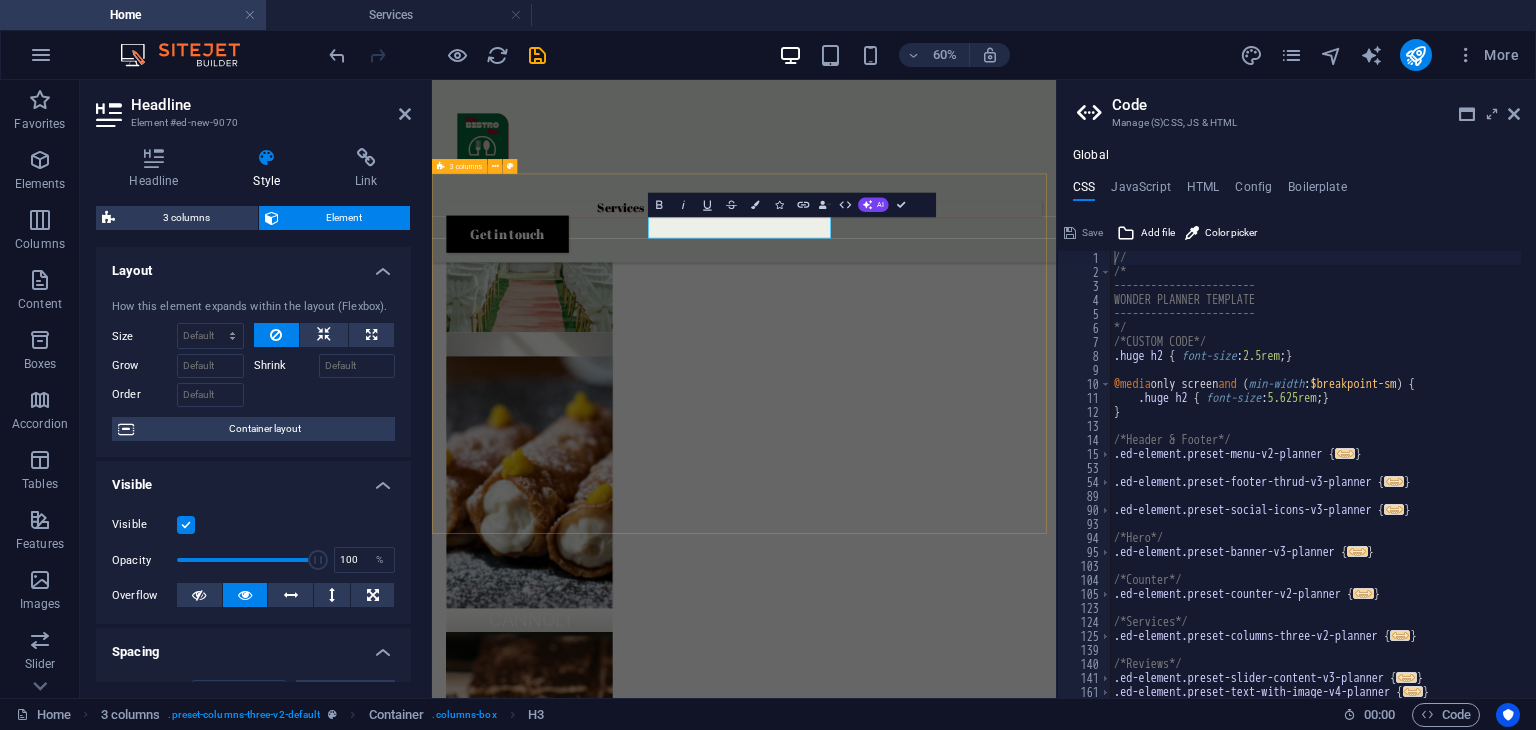 click on "FROGATO" at bounding box center [952, 3393] 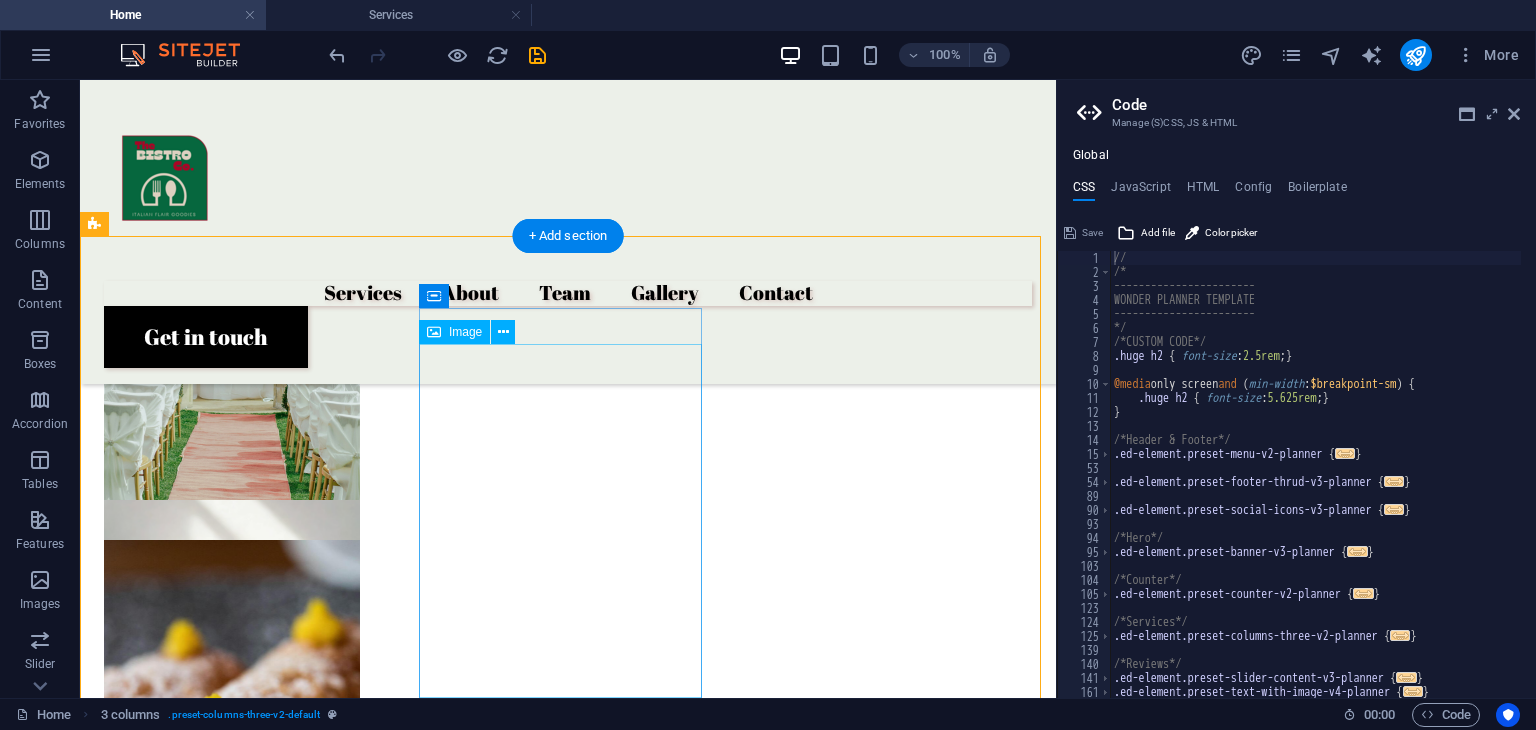 click at bounding box center [248, 2945] 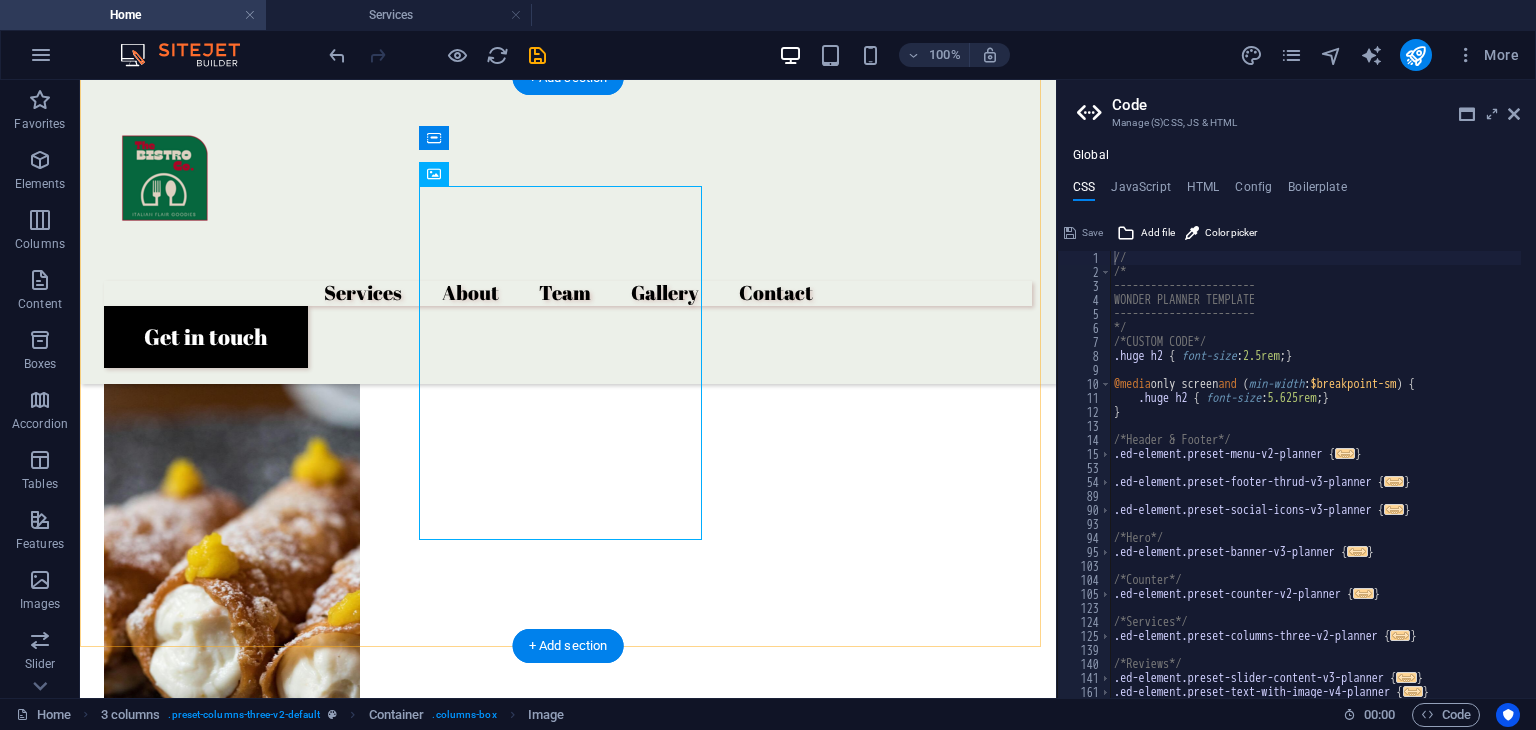 scroll, scrollTop: 2087, scrollLeft: 0, axis: vertical 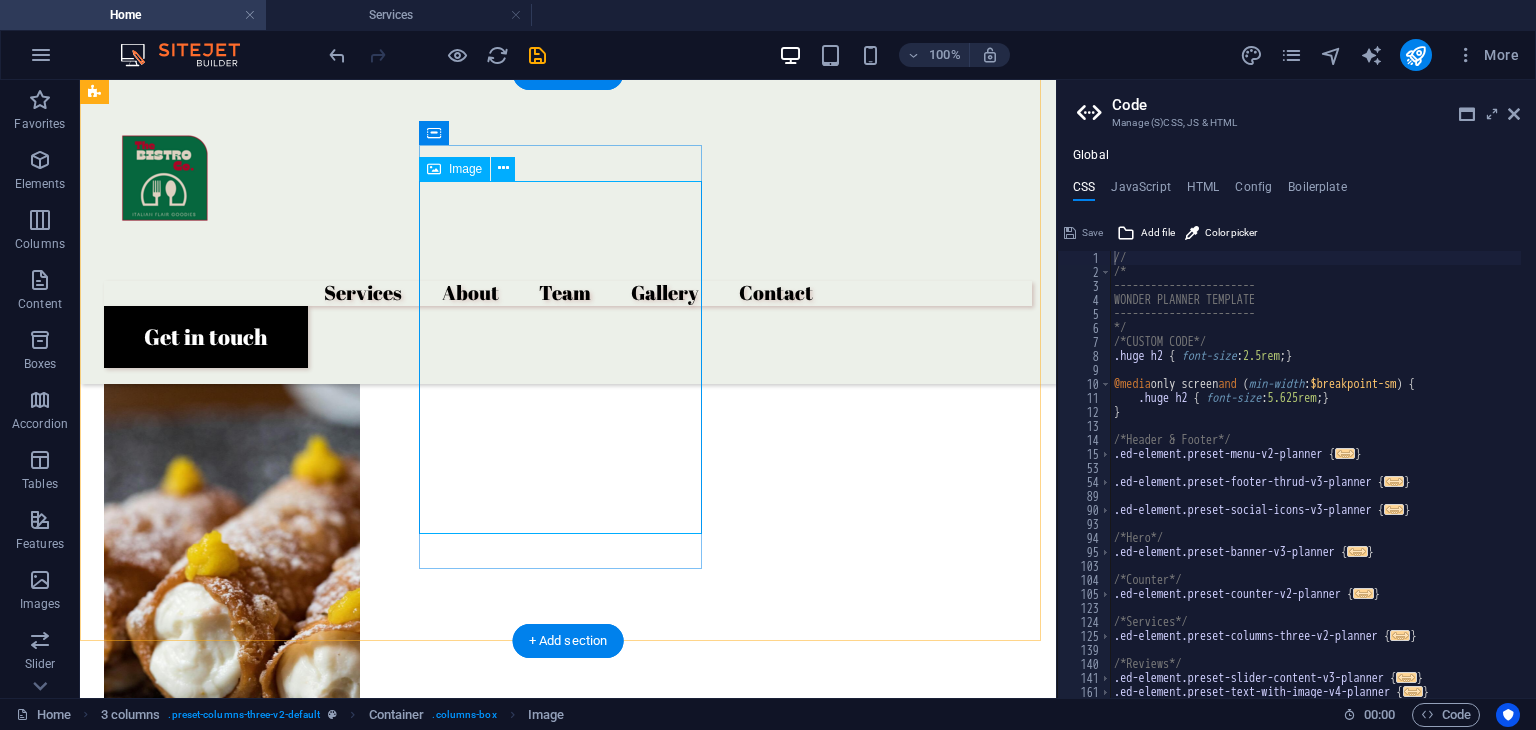 click at bounding box center (248, 2782) 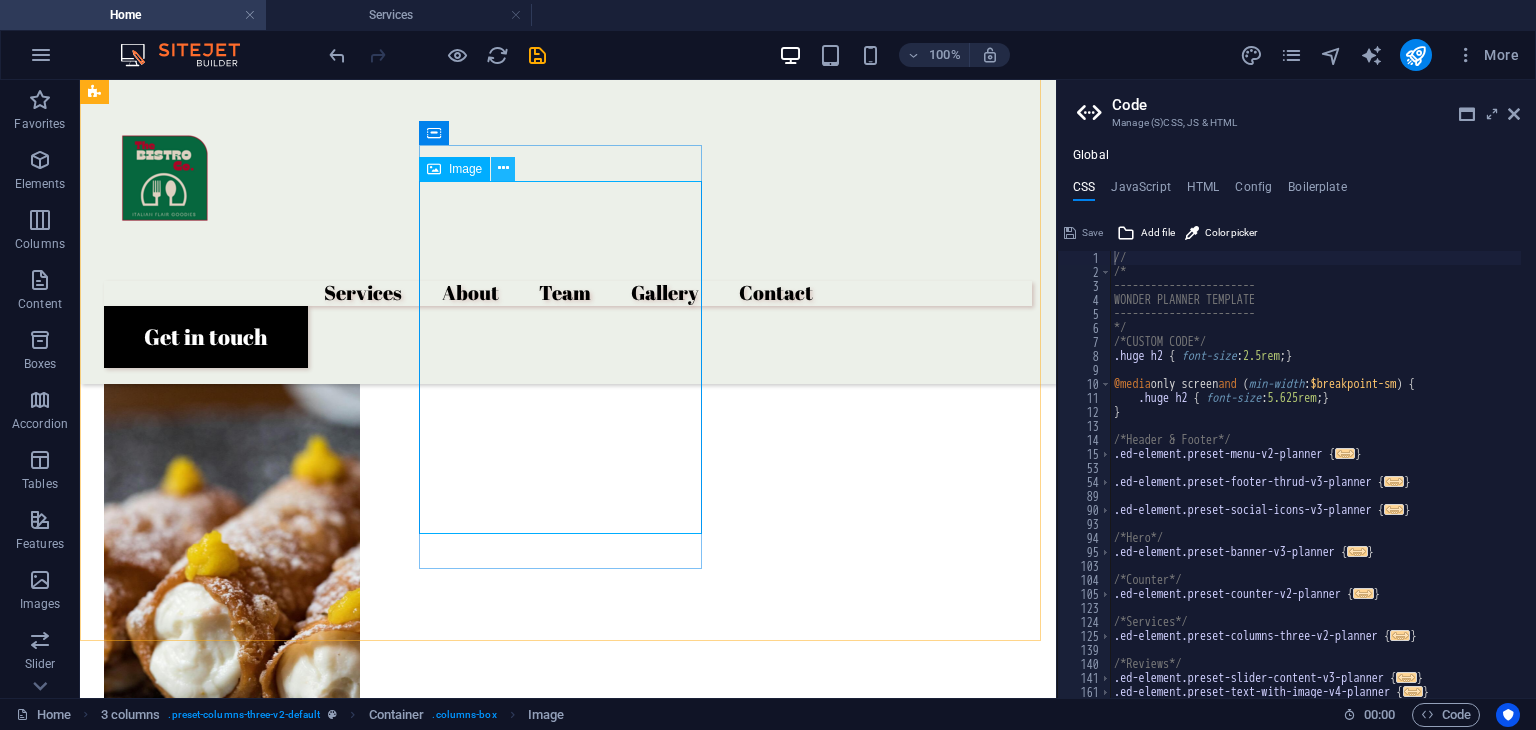 click at bounding box center (503, 168) 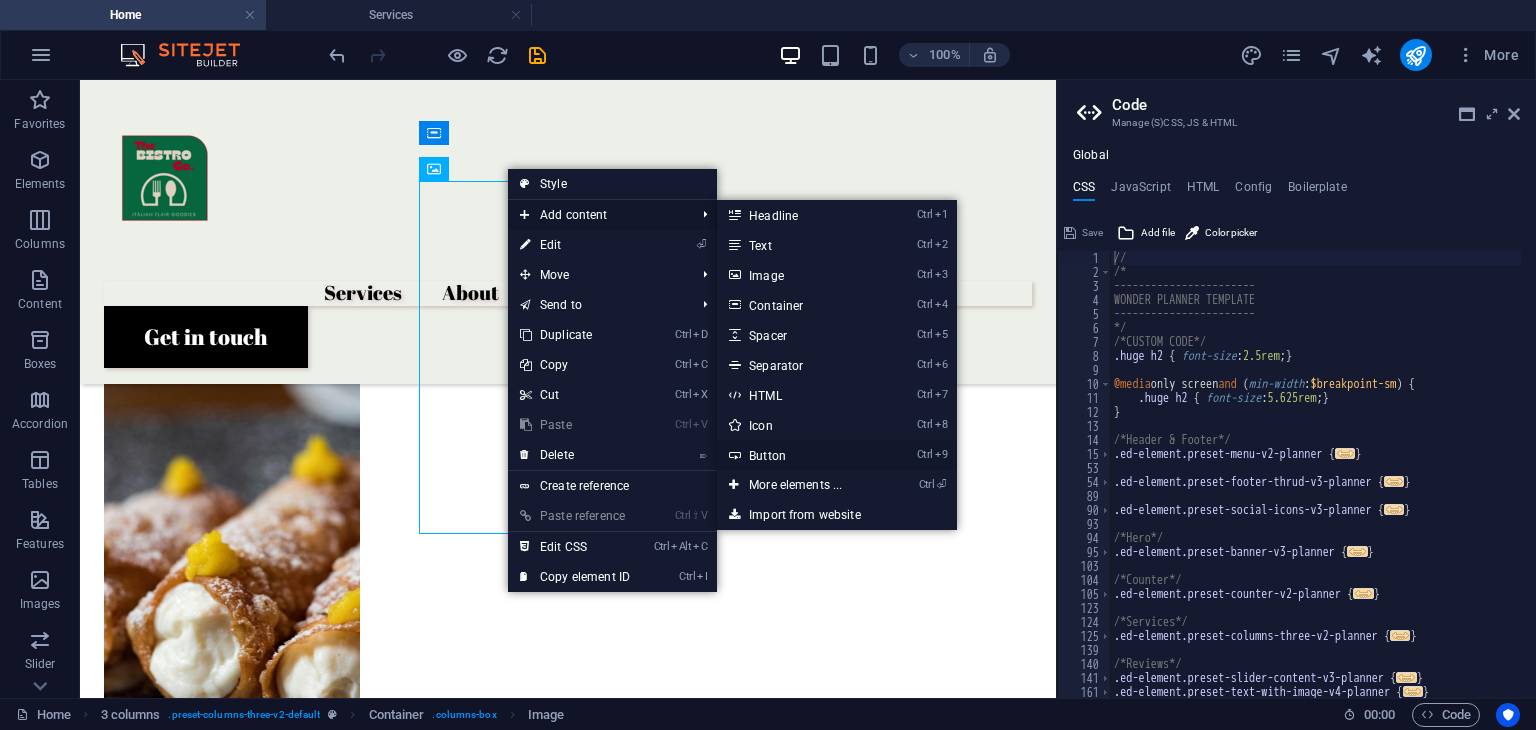 click on "Ctrl 9  Button" at bounding box center (799, 455) 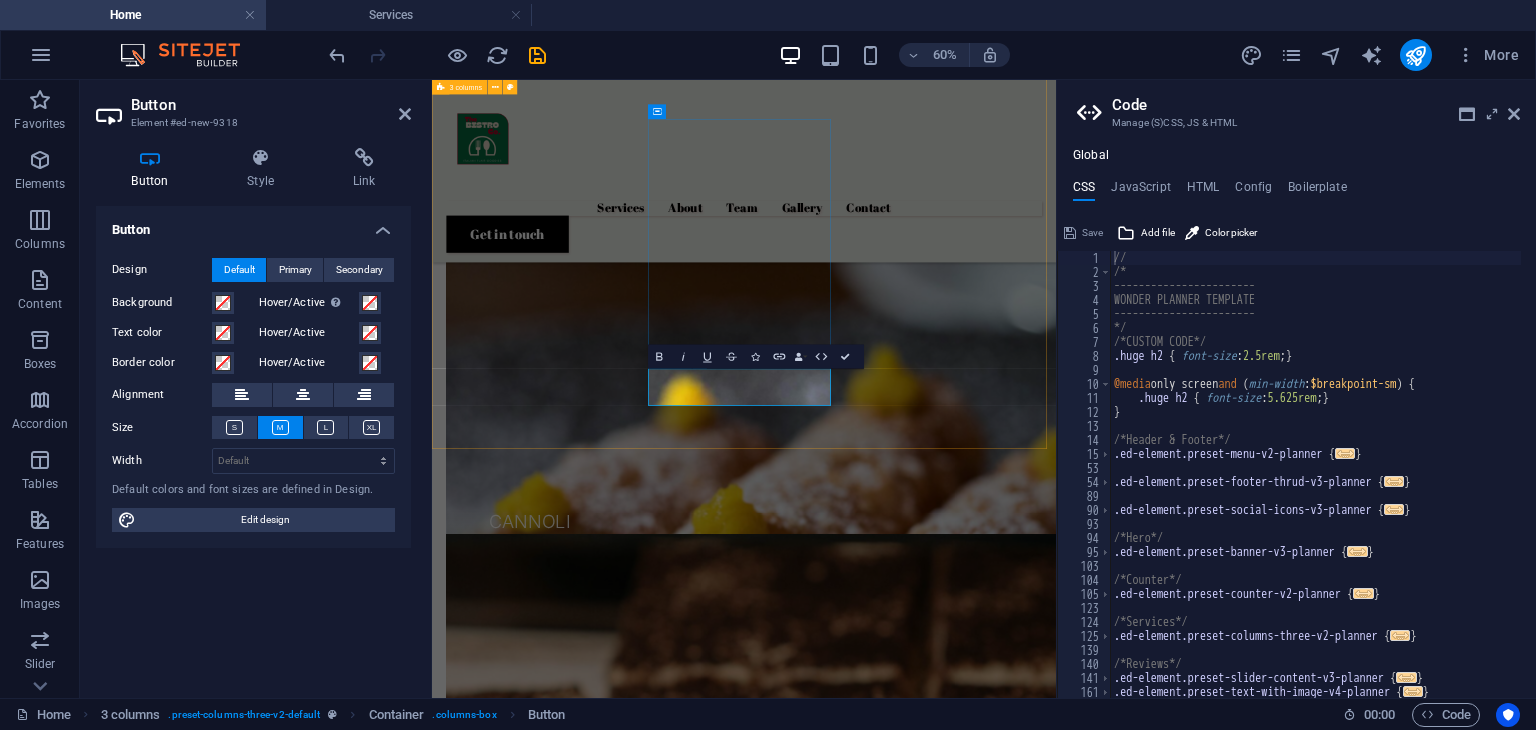 type 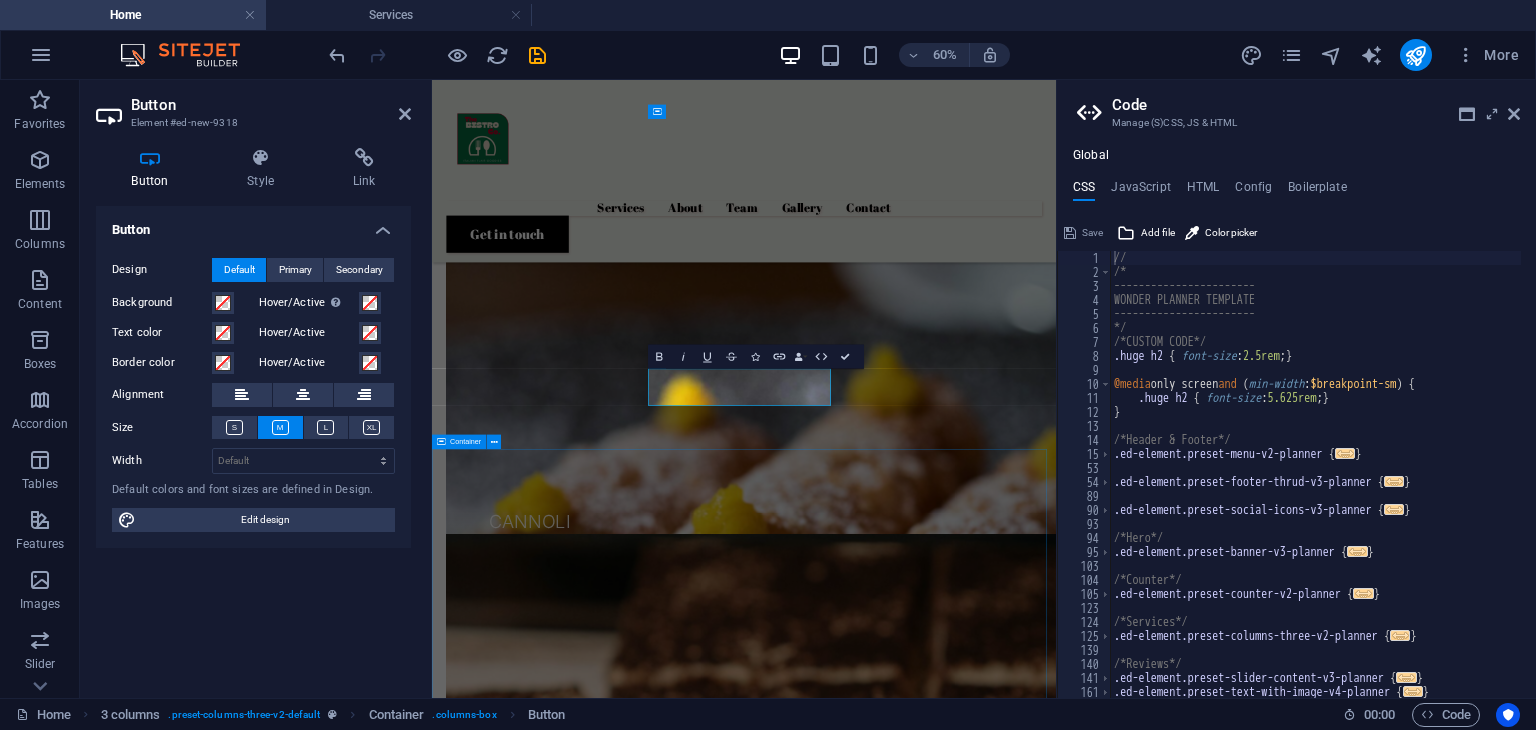 click on "LA DOLCE VITA Olivia and Benjamin Lorem ipsum dolor sit amet, consectetur adipiscing elit, sed do eiusmod tempor incididunt ut labore et dolore magna aliqua. Ut enim ad minim veniam, quis nostrud exercitation ullamco laboris nisi ut aliquip ex ea commodo consequat. Duis aute irure dolor in reprehenderit in voluptate velit esse cillum dolore eu fugiat nulla pariatur.         Olivia Santiago Drop content here or  Add elements  Paste clipboard Extraordinary service Lorem ipsum dolor sit amet, consectetur adipiscing elit, sed do eiusmod tempor incididunt ut labore et dolore magna aliqua. Ut enim ad minim veniam, quis nostrud exercitation ullamco laboris nisi ut aliquip ex ea commodo consequat. Duis aute irure dolor in reprehenderit in voluptate velit esse cillum dolore eu fugiat nulla pariatur.         Samuel C. Berlingthon Drop content here or  Add elements  Paste clipboard Olivia and Benjamin         Olivia Santiago Drop content here or  Add elements  Paste clipboard Extraordinary service" at bounding box center [952, 5561] 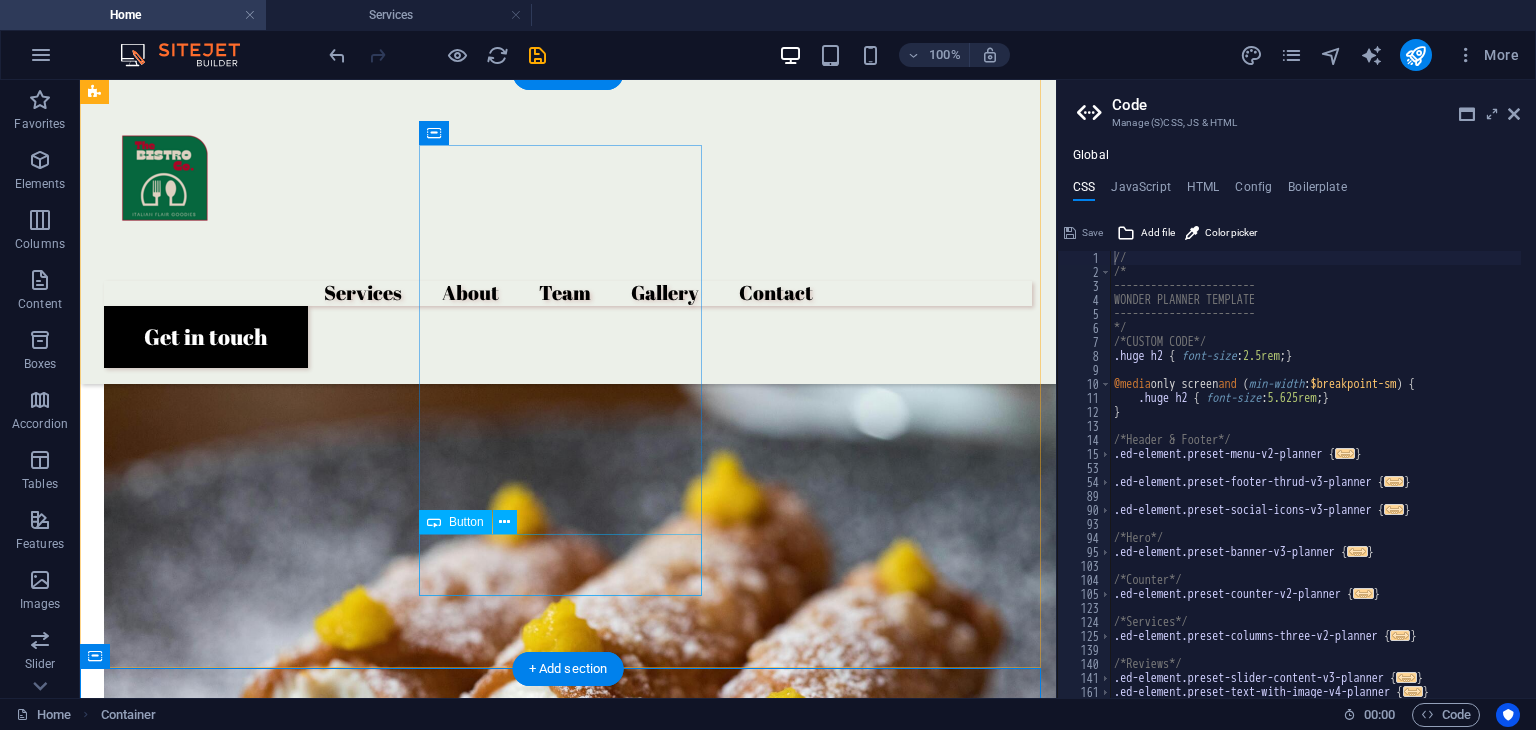 click on "FROGATO" at bounding box center [248, 3423] 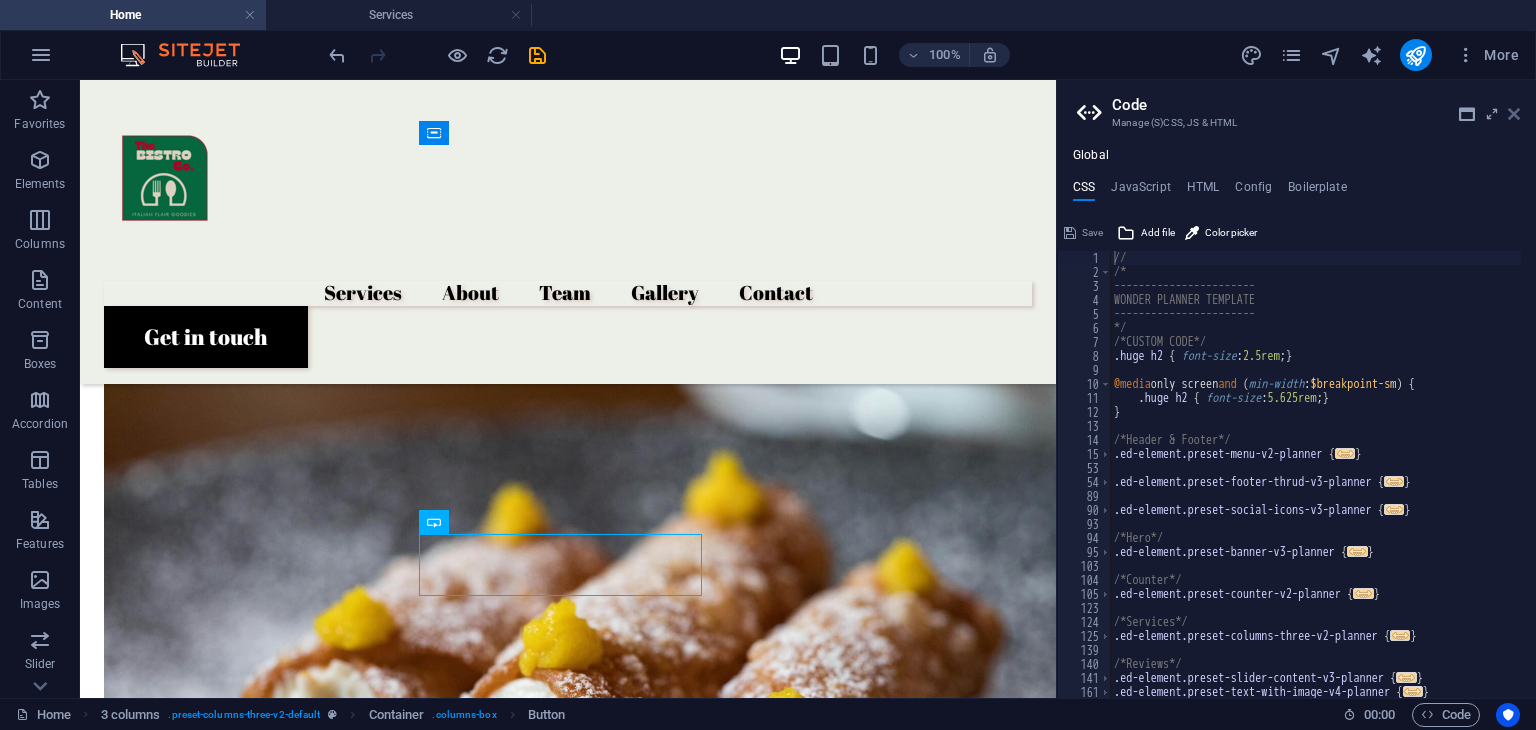 click at bounding box center (1514, 114) 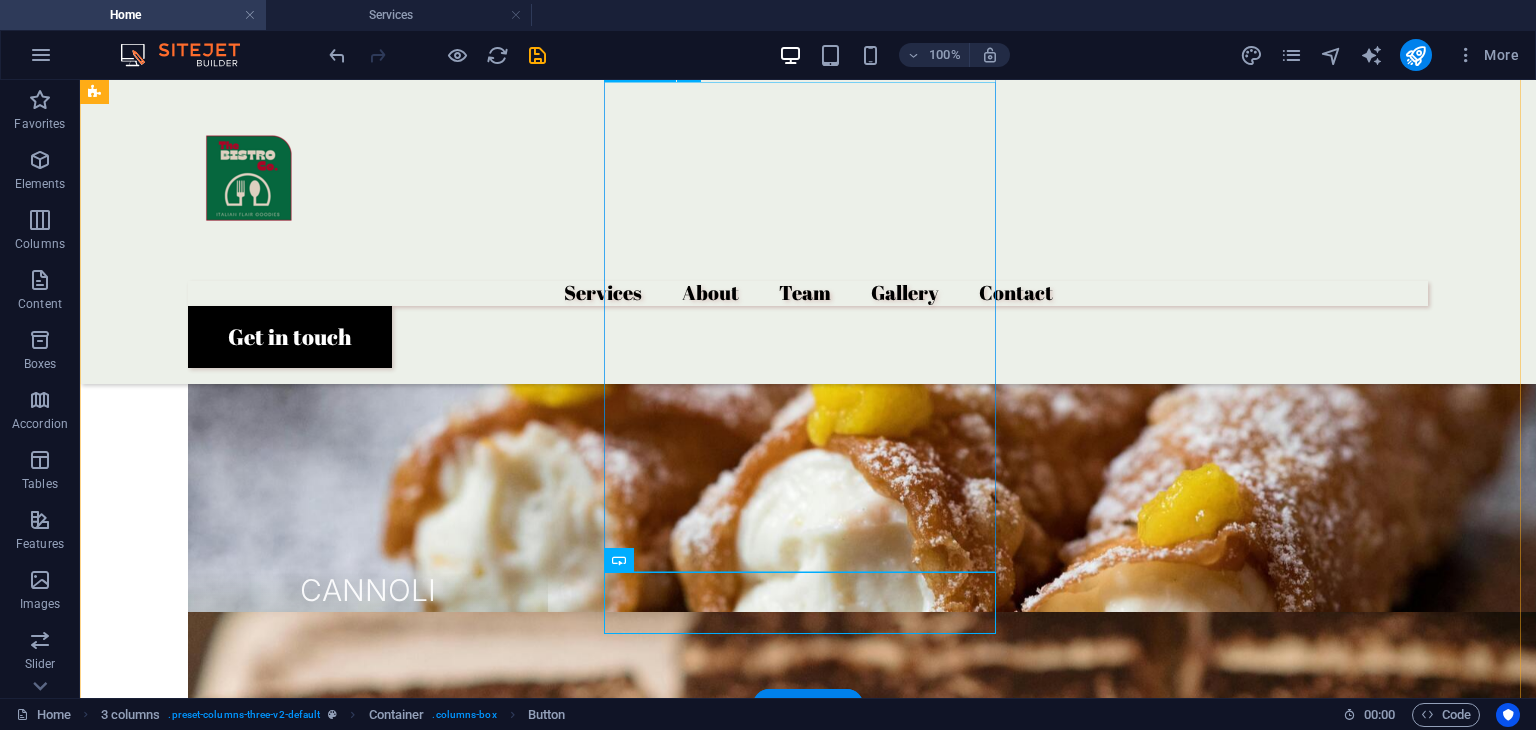scroll, scrollTop: 2332, scrollLeft: 0, axis: vertical 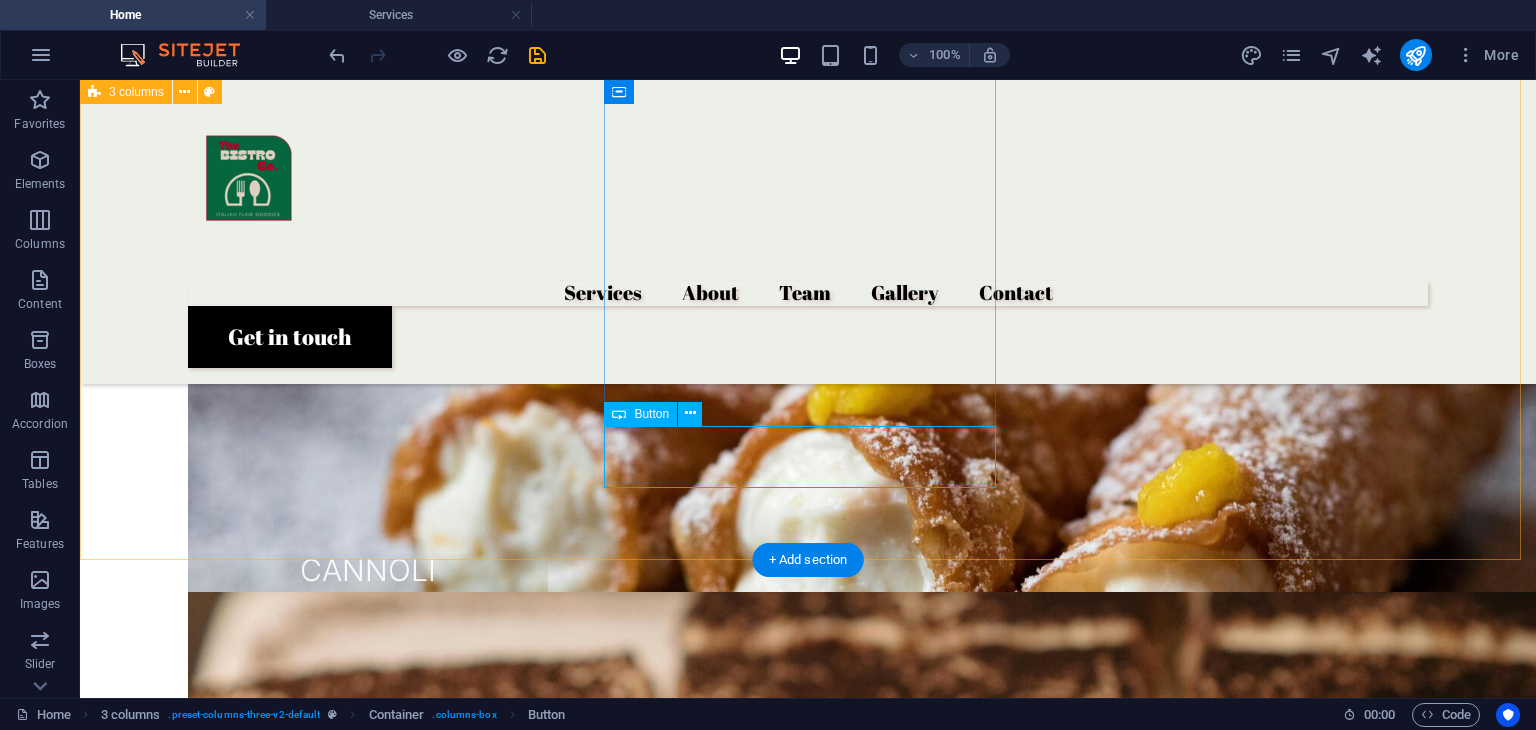 click on "FROGATO" at bounding box center (300, 3778) 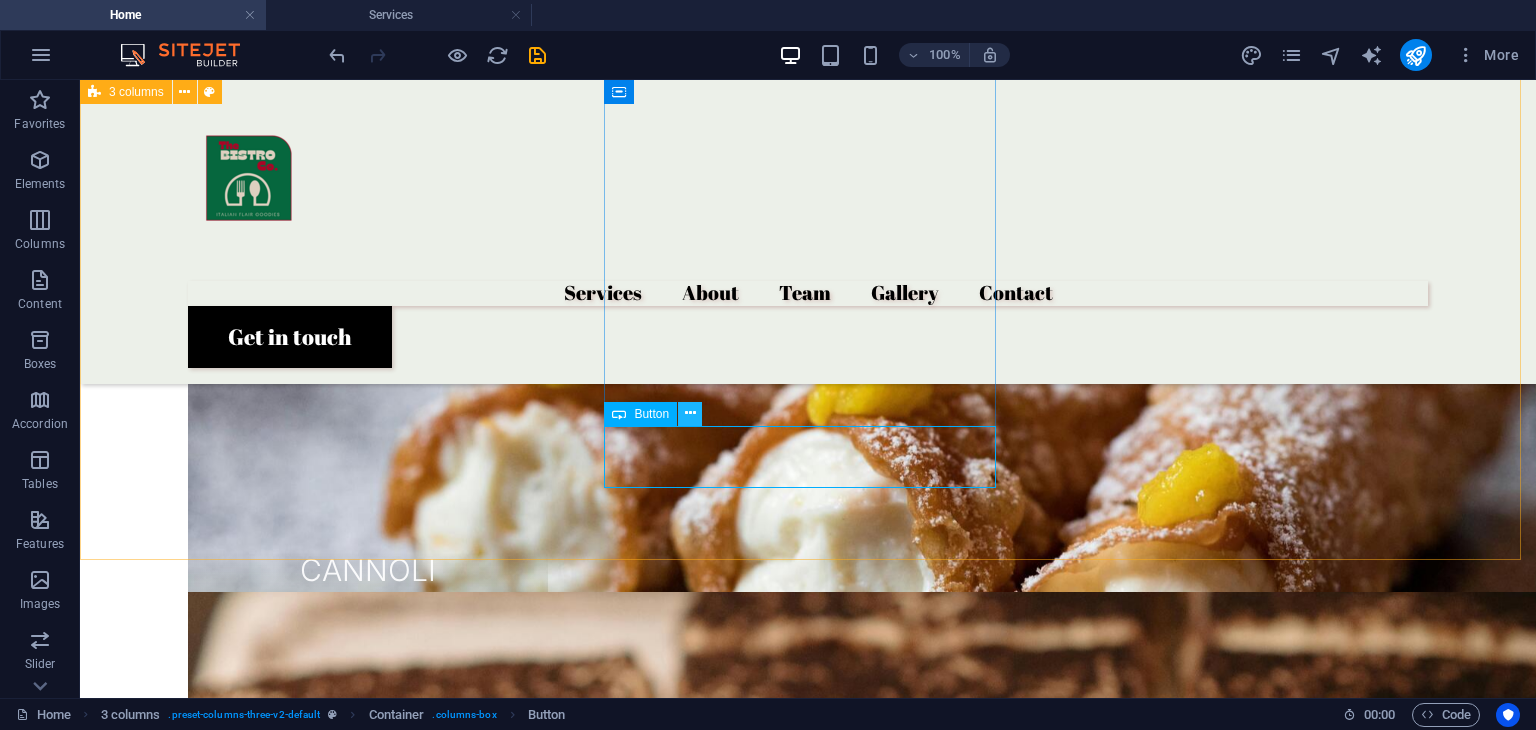 click at bounding box center [690, 413] 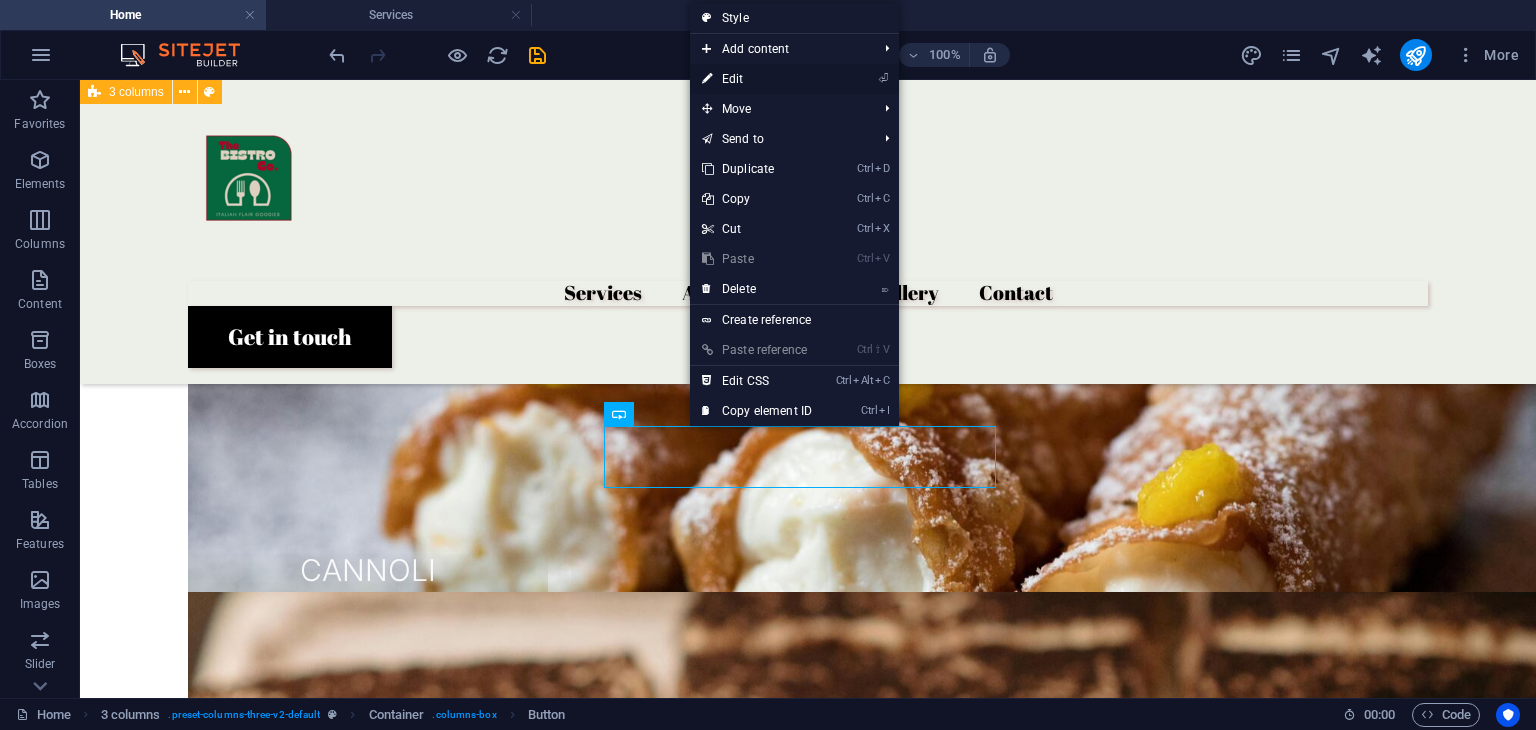 click on "⏎  Edit" at bounding box center [757, 79] 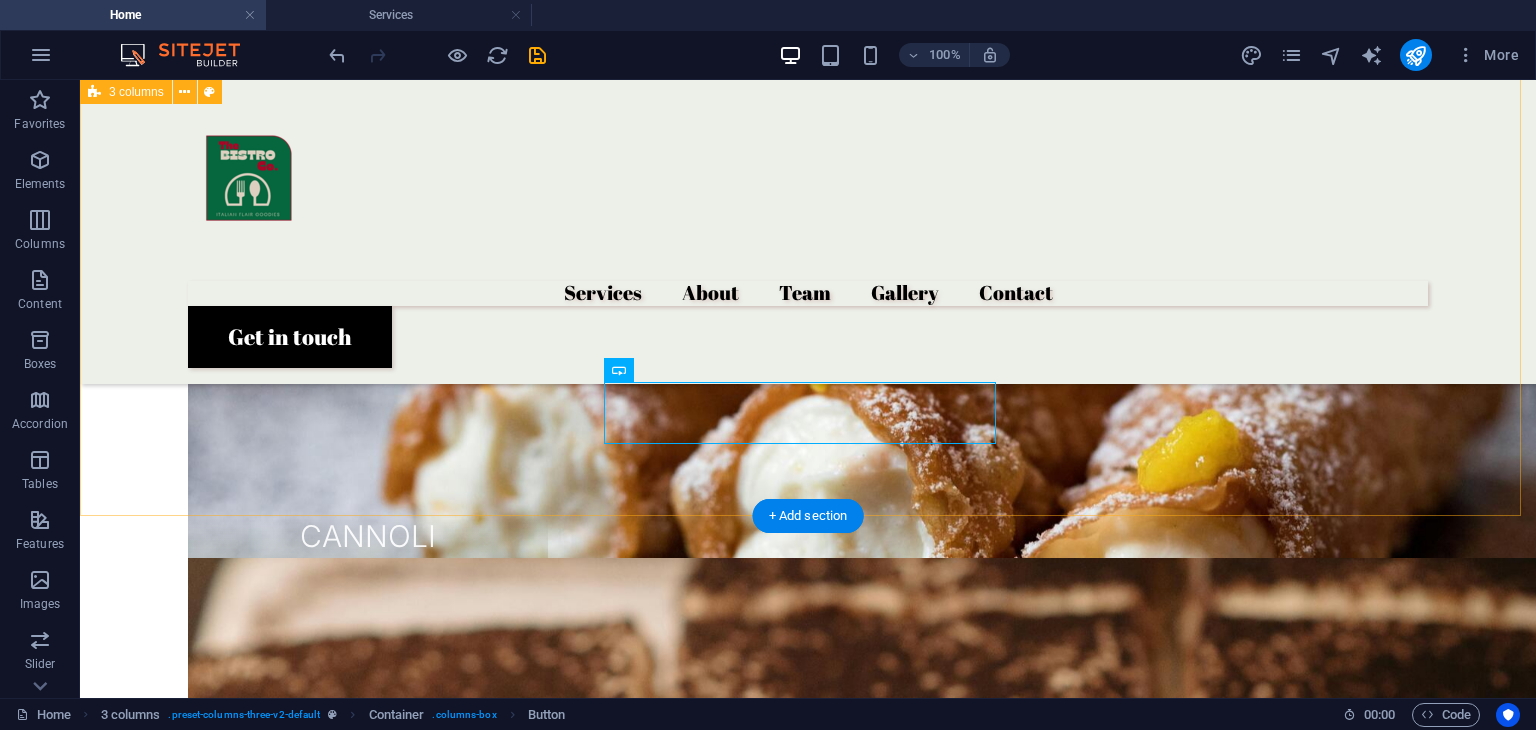 scroll, scrollTop: 2364, scrollLeft: 0, axis: vertical 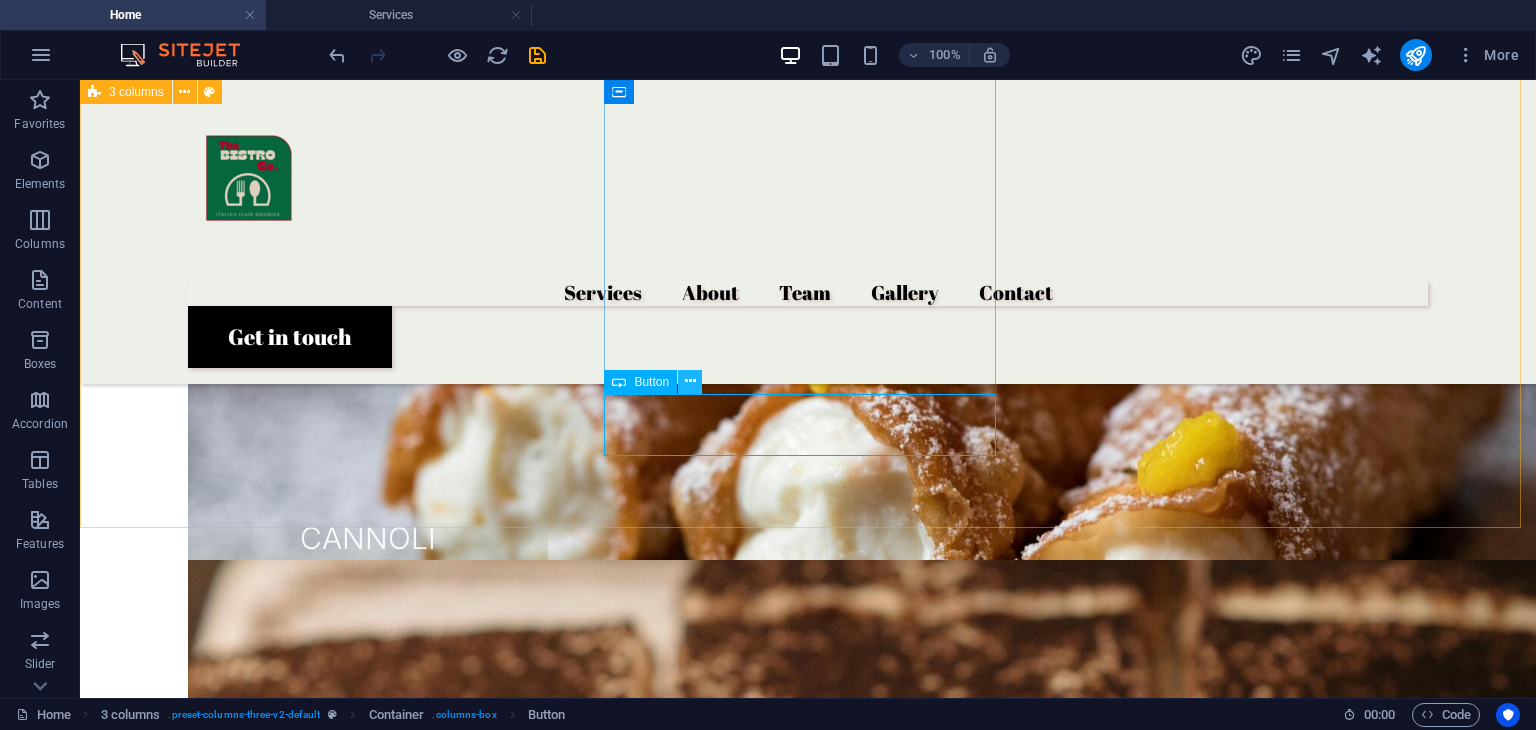 click at bounding box center (690, 381) 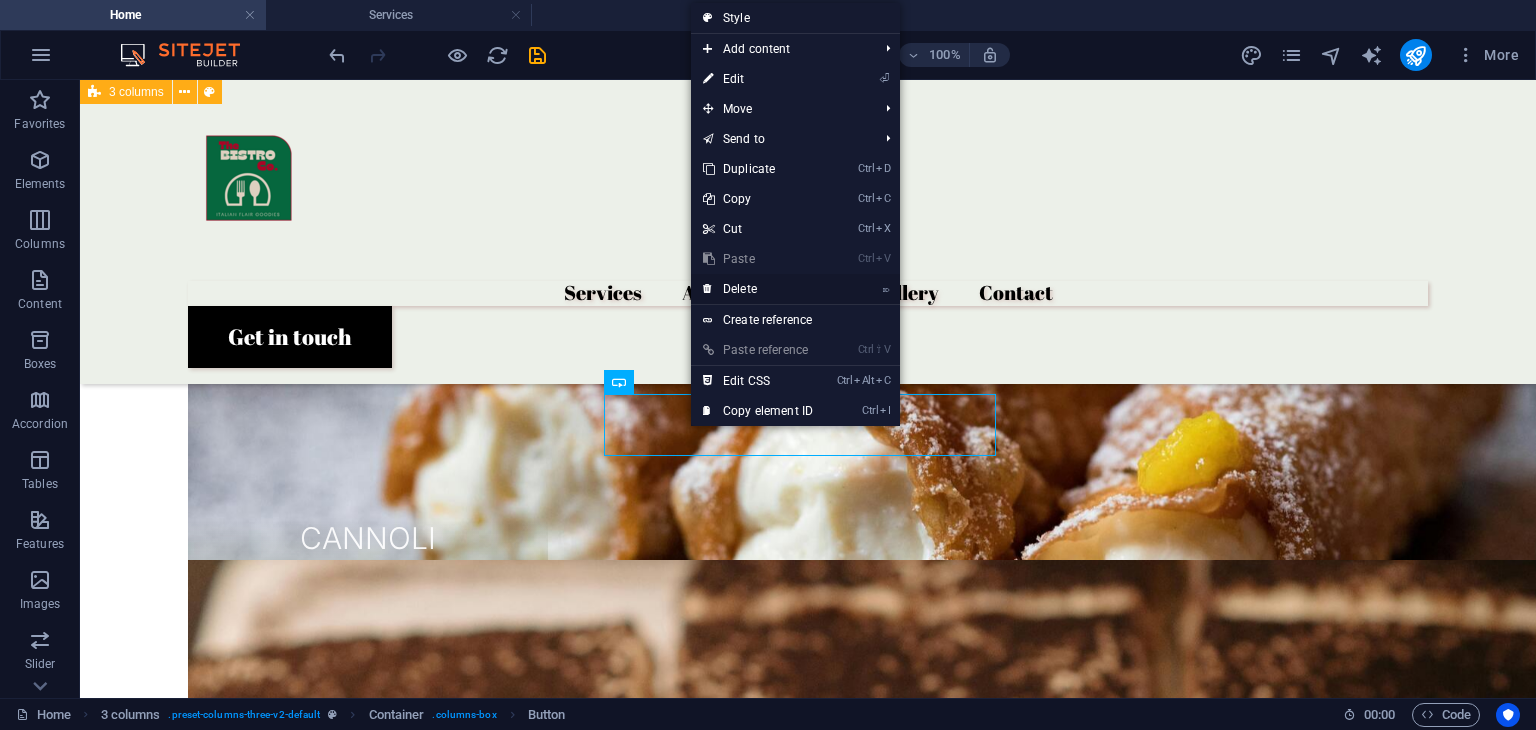 click on "⌦  Delete" at bounding box center [758, 289] 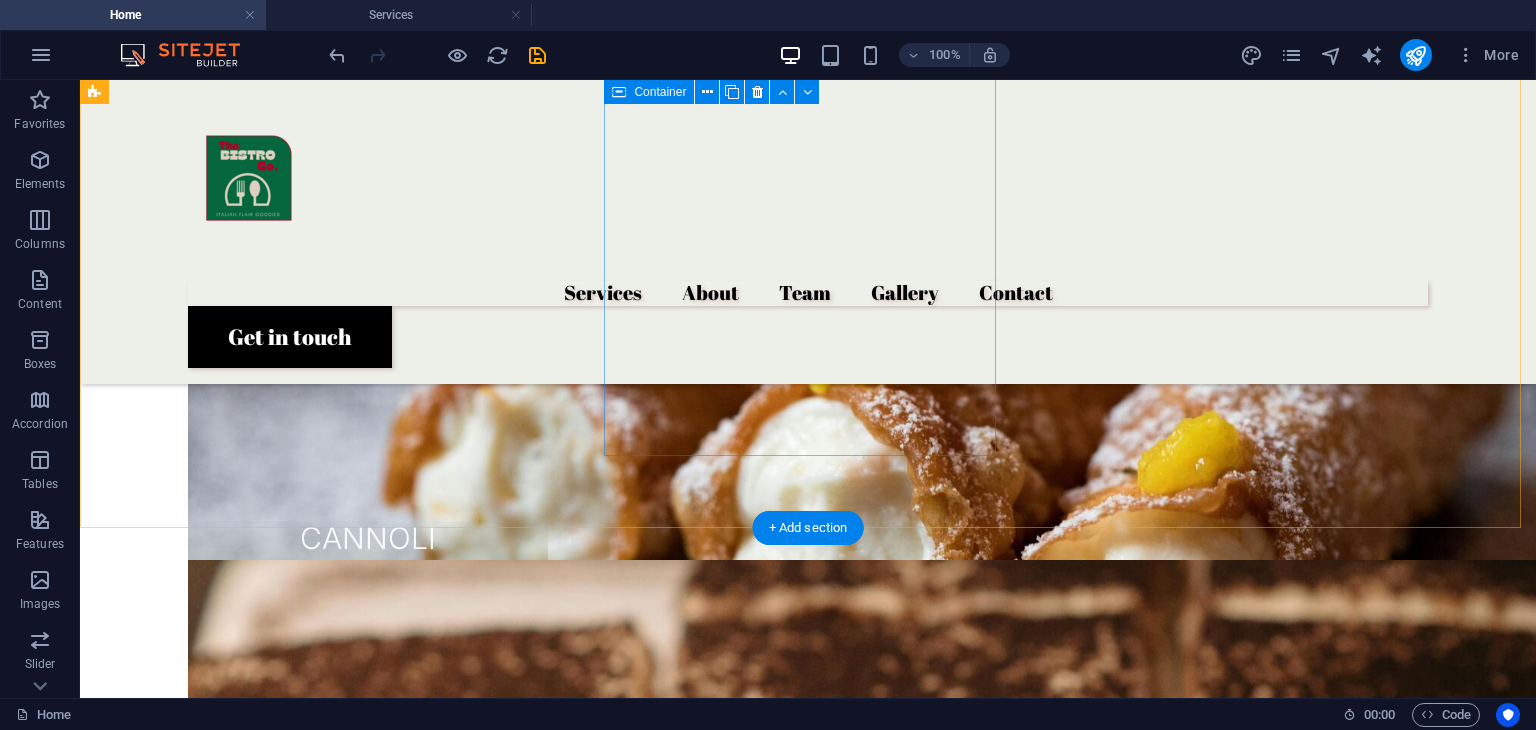 click on "FROGATO" at bounding box center [300, 2787] 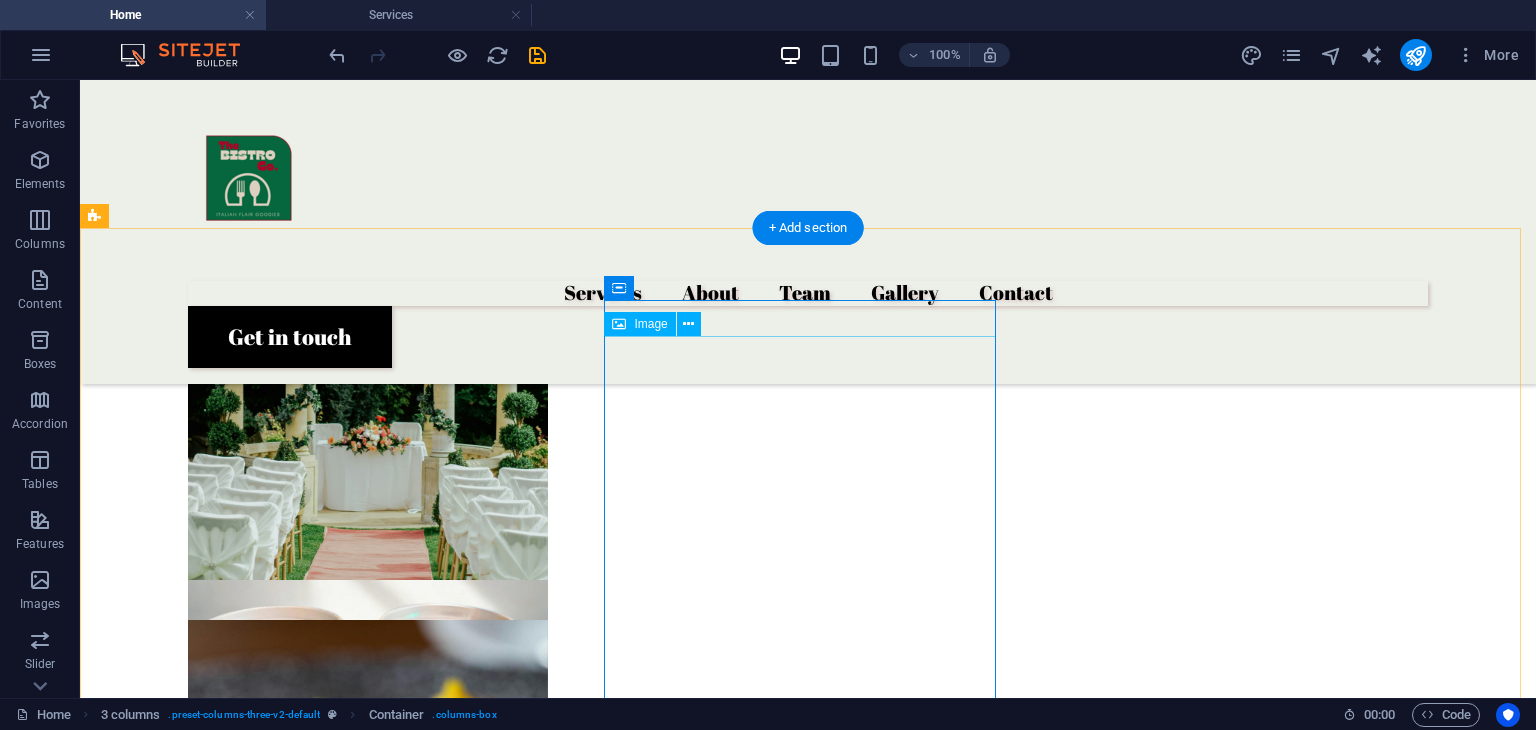 scroll, scrollTop: 1821, scrollLeft: 0, axis: vertical 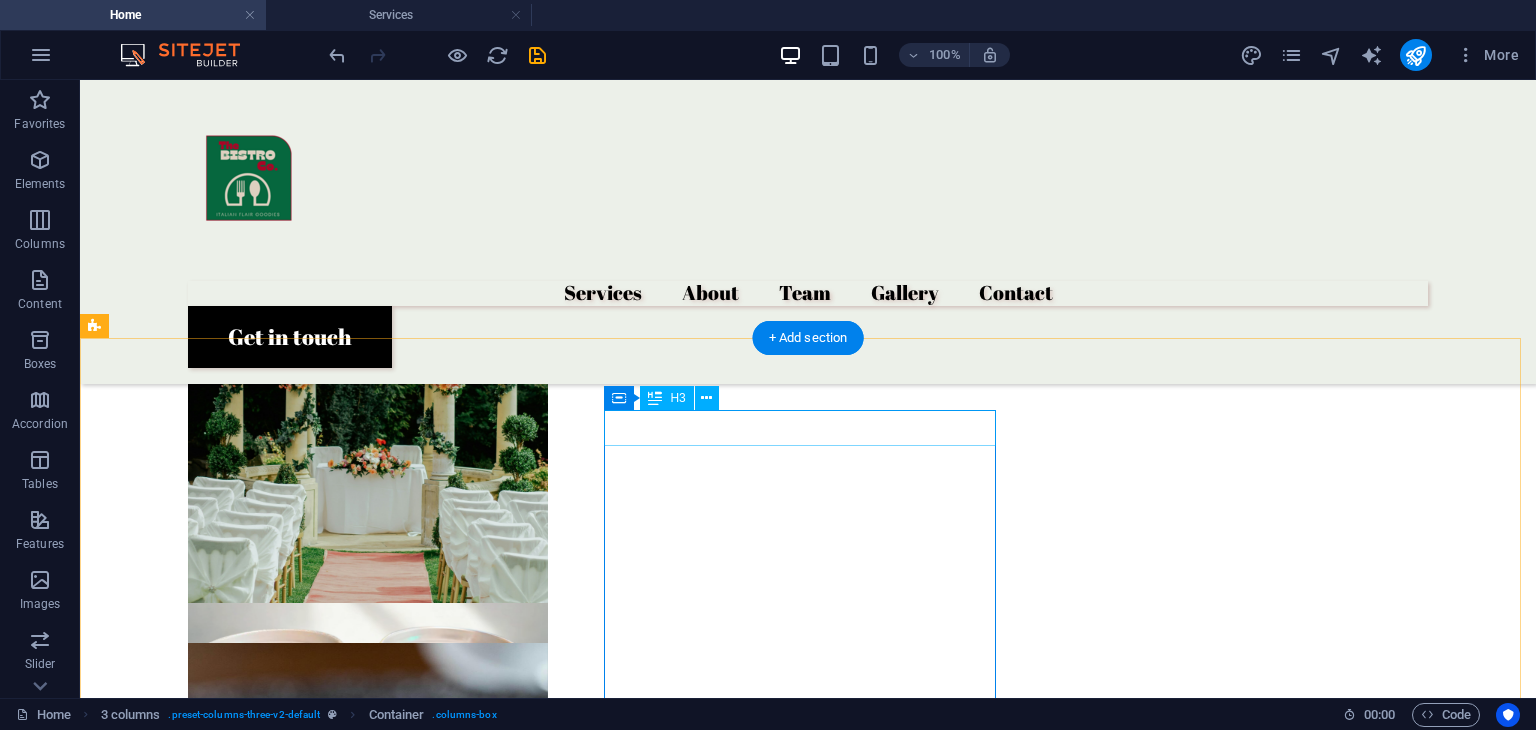 click on "FROGATO" at bounding box center [300, 2420] 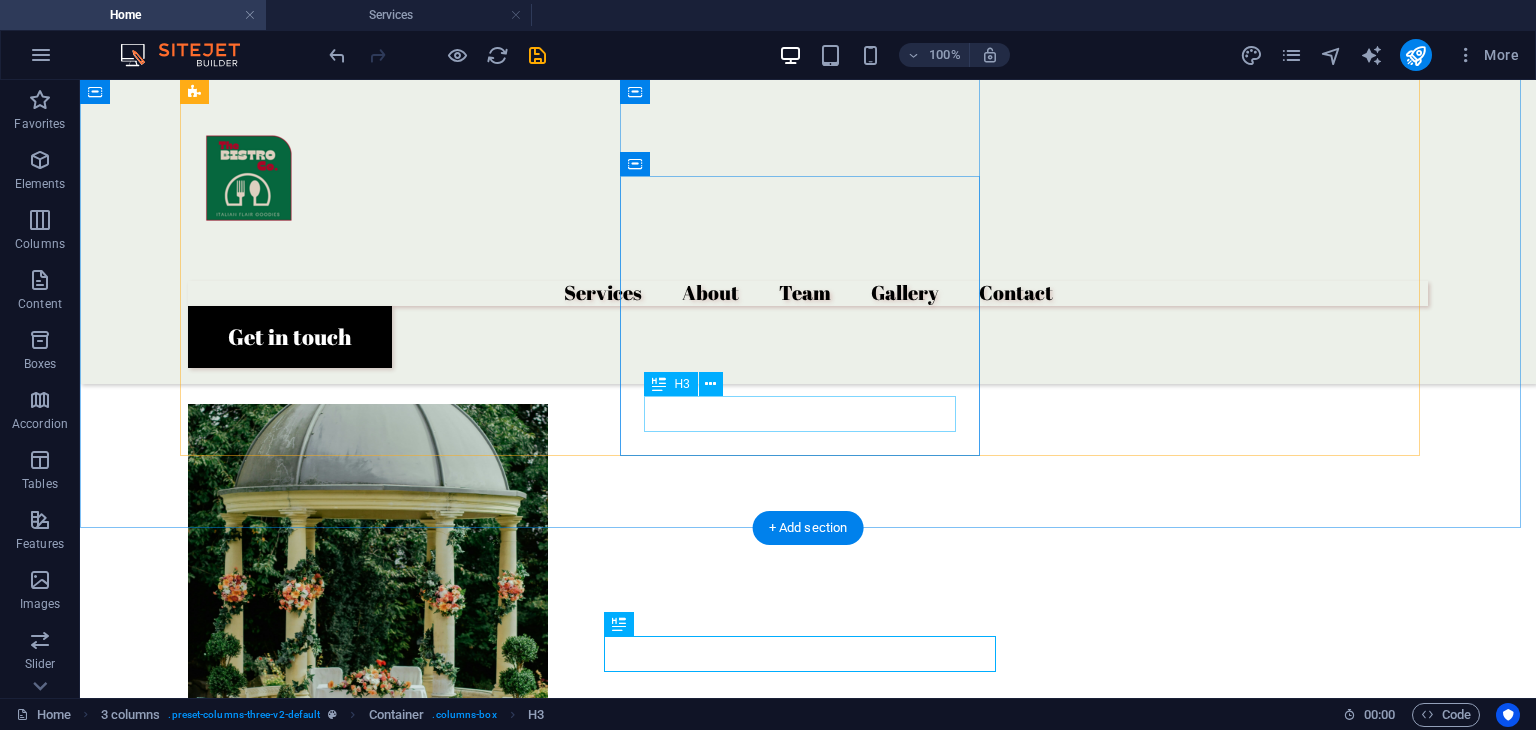 scroll, scrollTop: 1589, scrollLeft: 0, axis: vertical 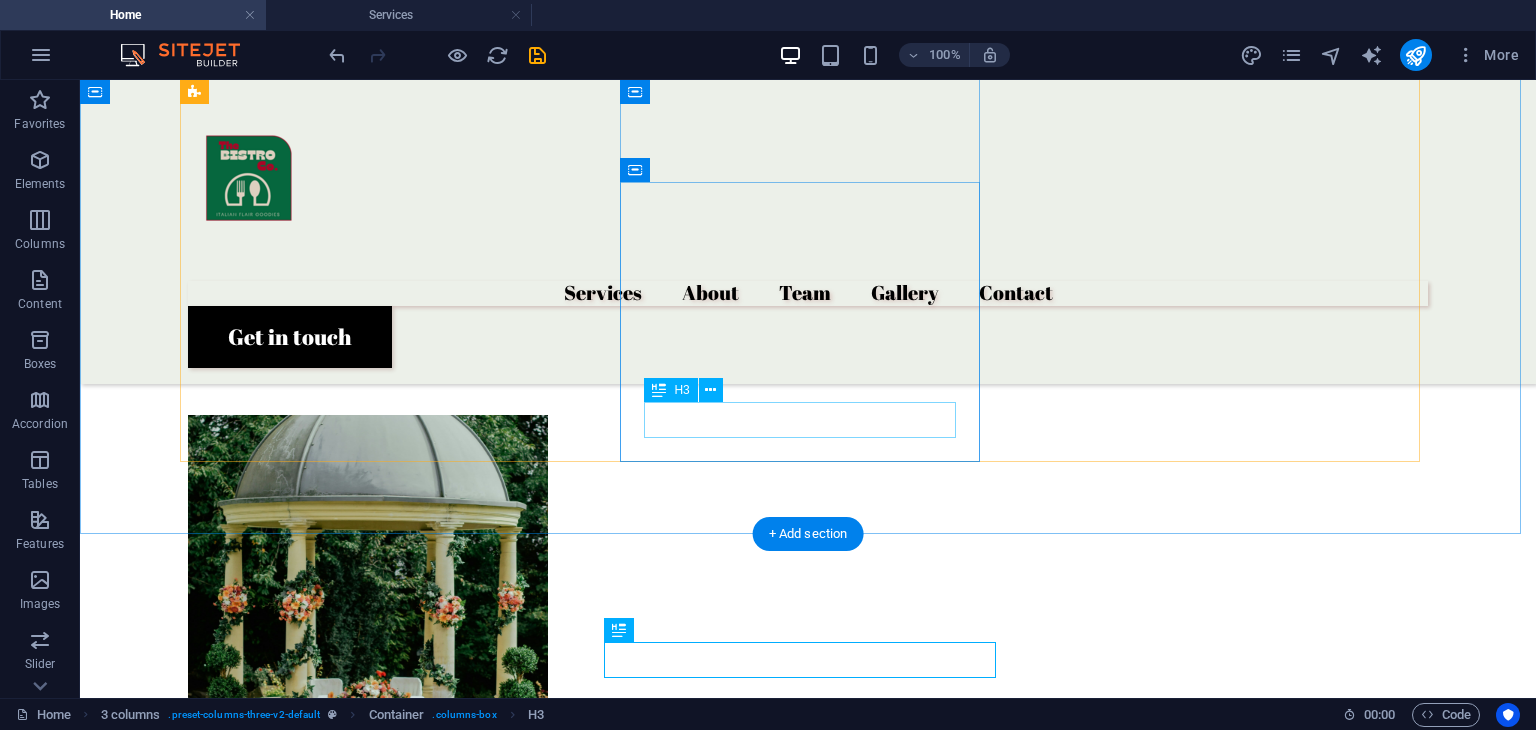 click on "CANNOLI" at bounding box center (368, 1313) 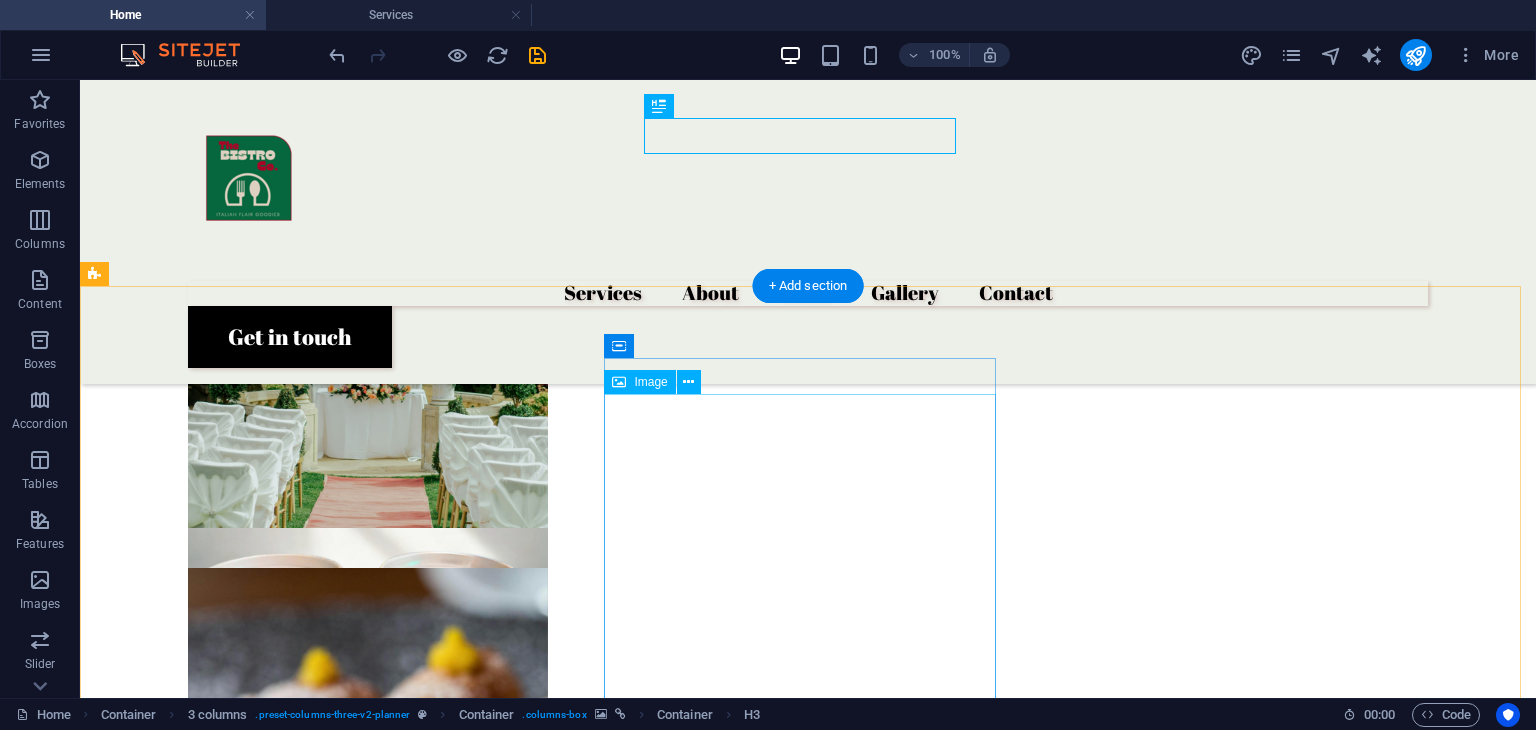 scroll, scrollTop: 1897, scrollLeft: 0, axis: vertical 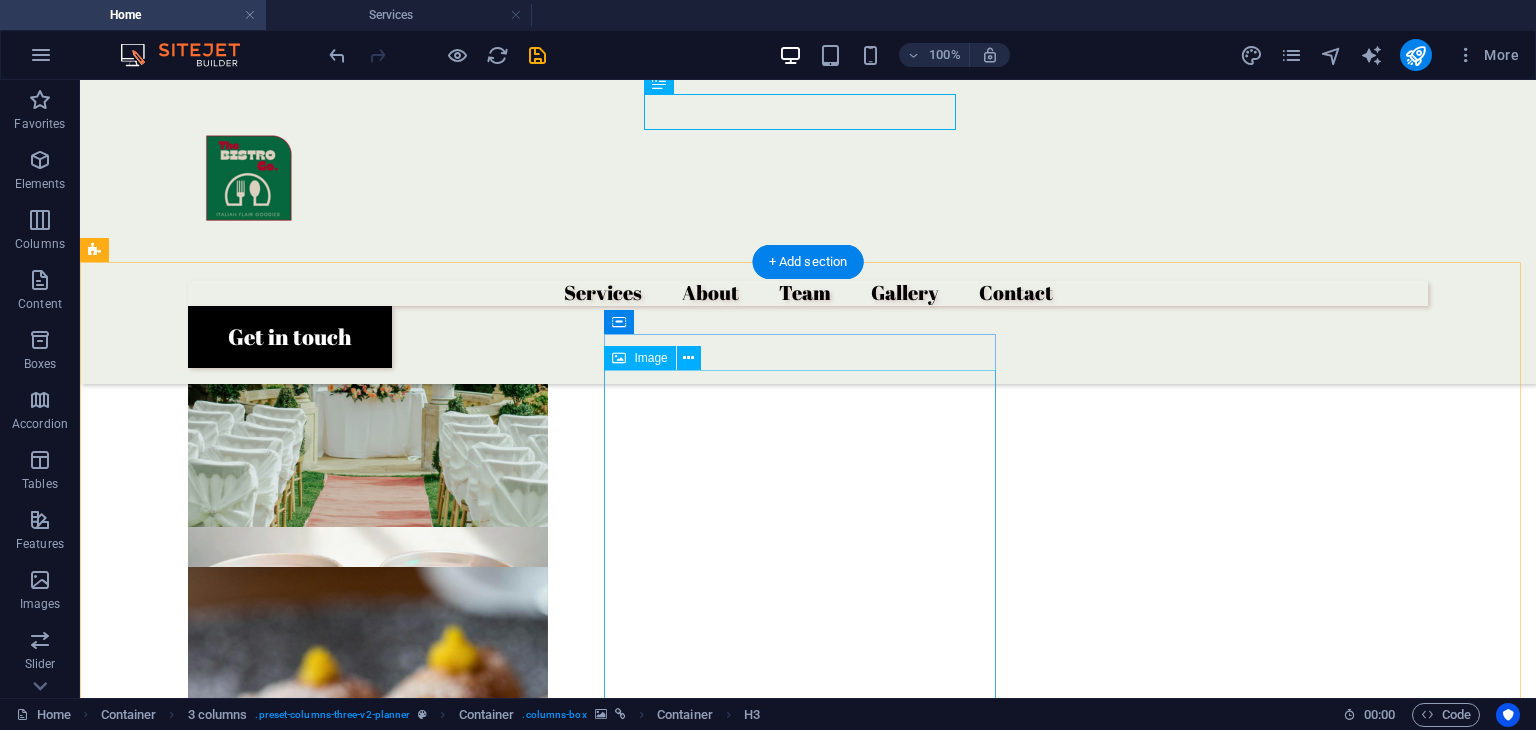 drag, startPoint x: 755, startPoint y: 401, endPoint x: 741, endPoint y: 572, distance: 171.57214 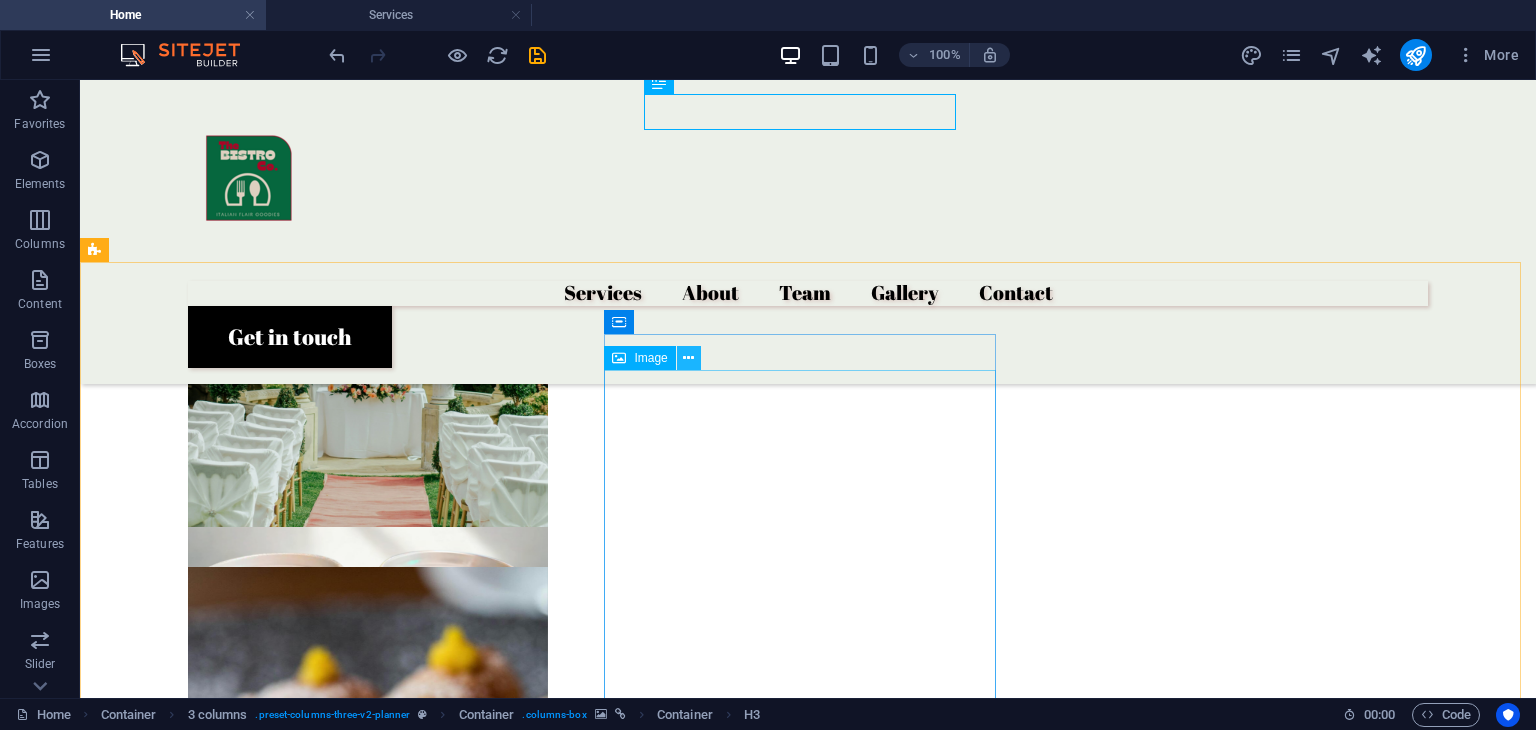 click at bounding box center [688, 358] 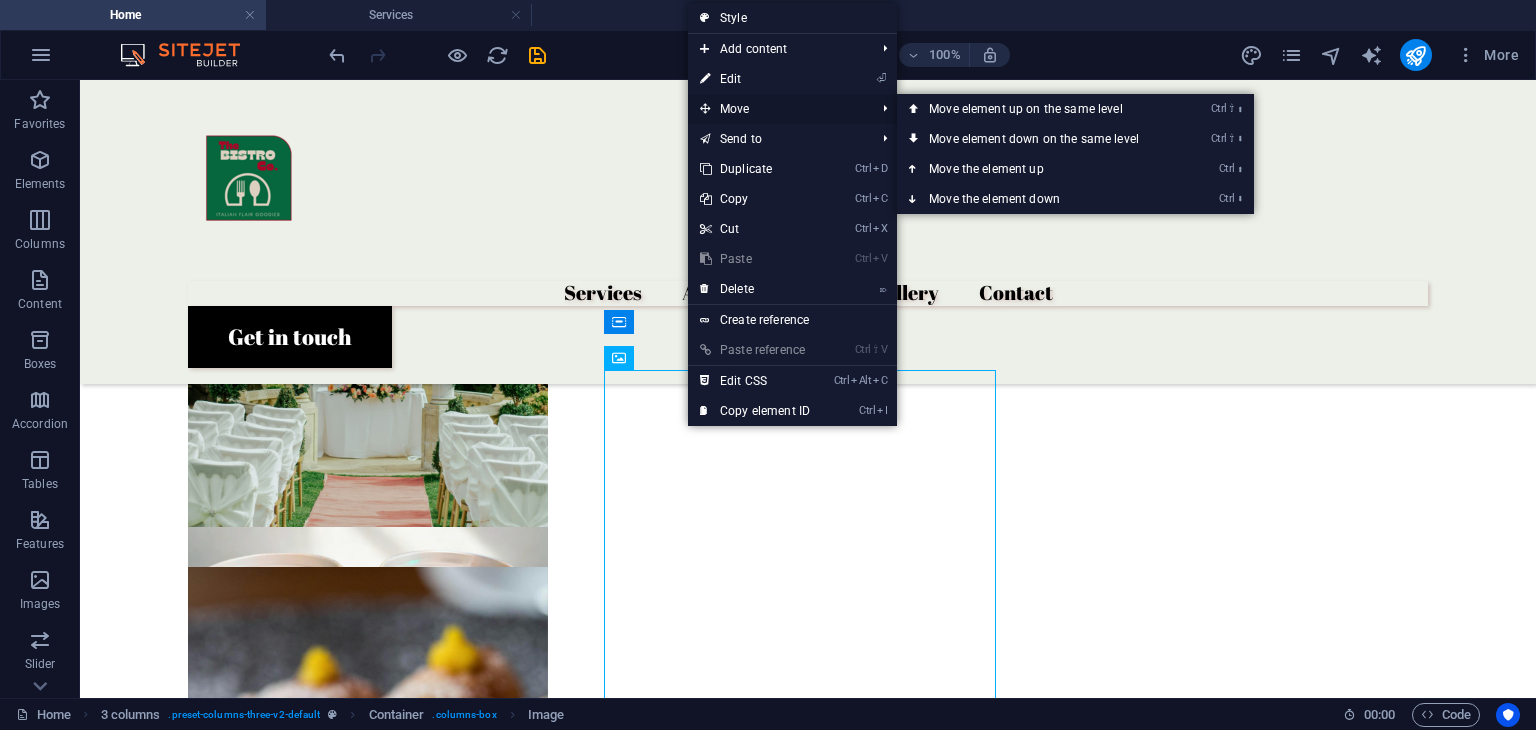 click on "Move" at bounding box center (777, 109) 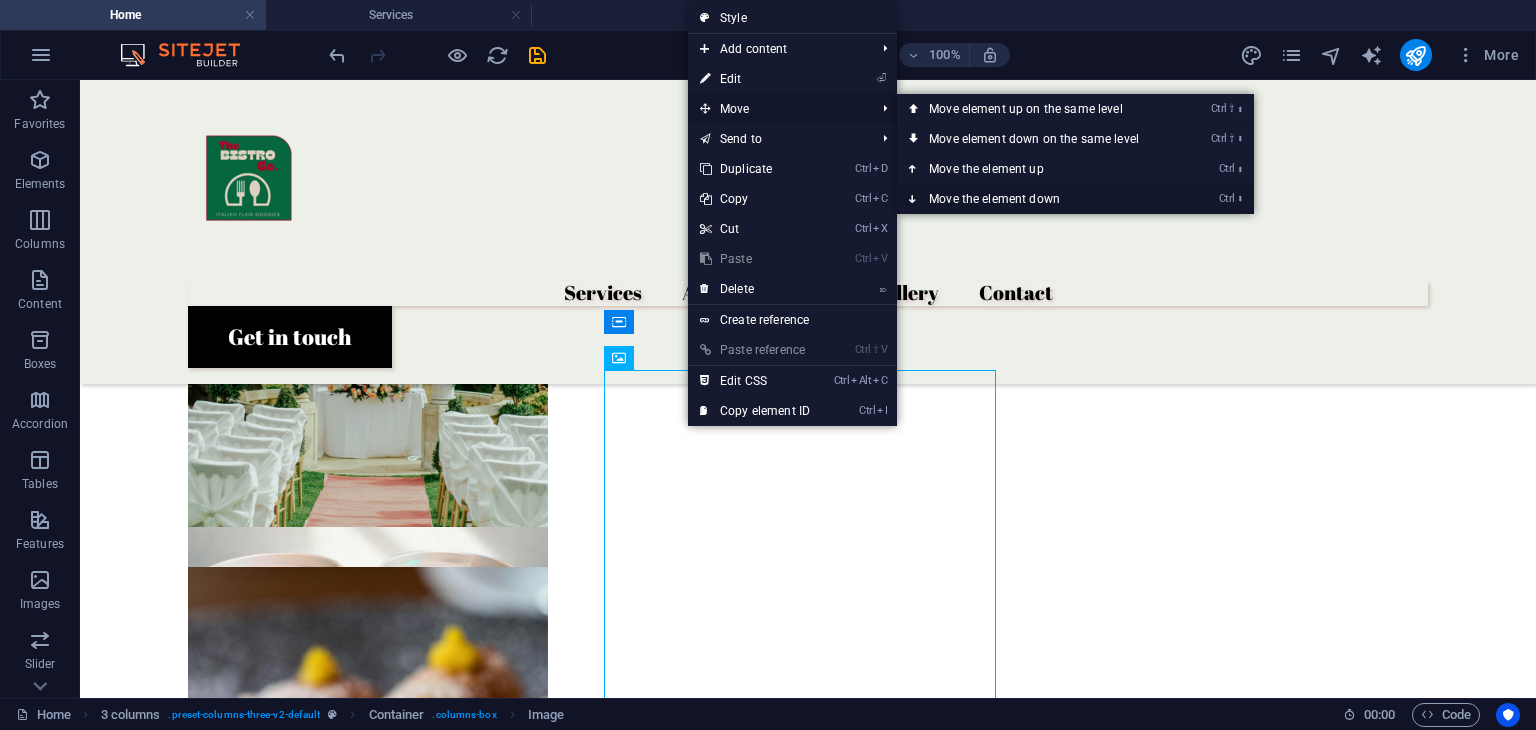 click on "Ctrl ⬇  Move the element down" at bounding box center [1038, 199] 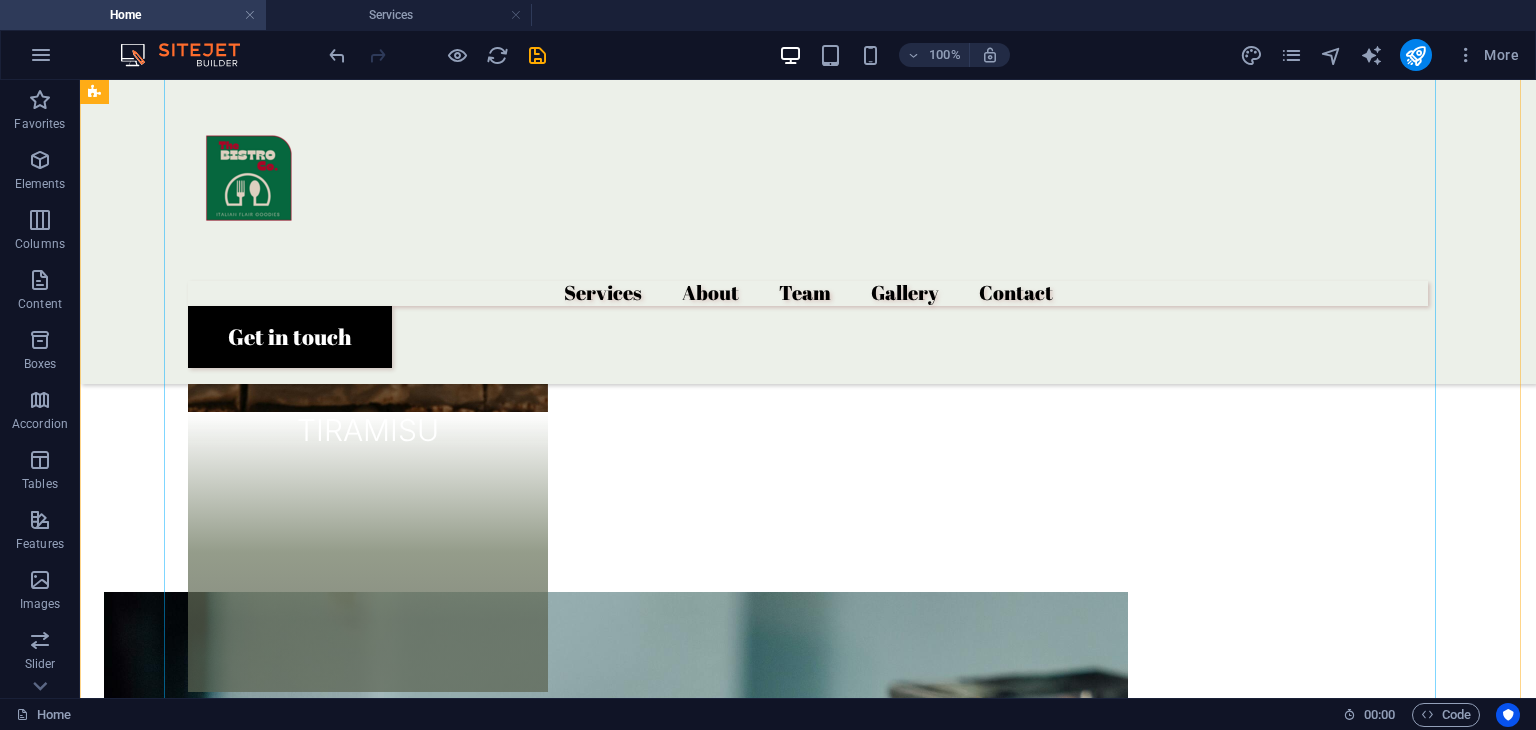 scroll, scrollTop: 2940, scrollLeft: 0, axis: vertical 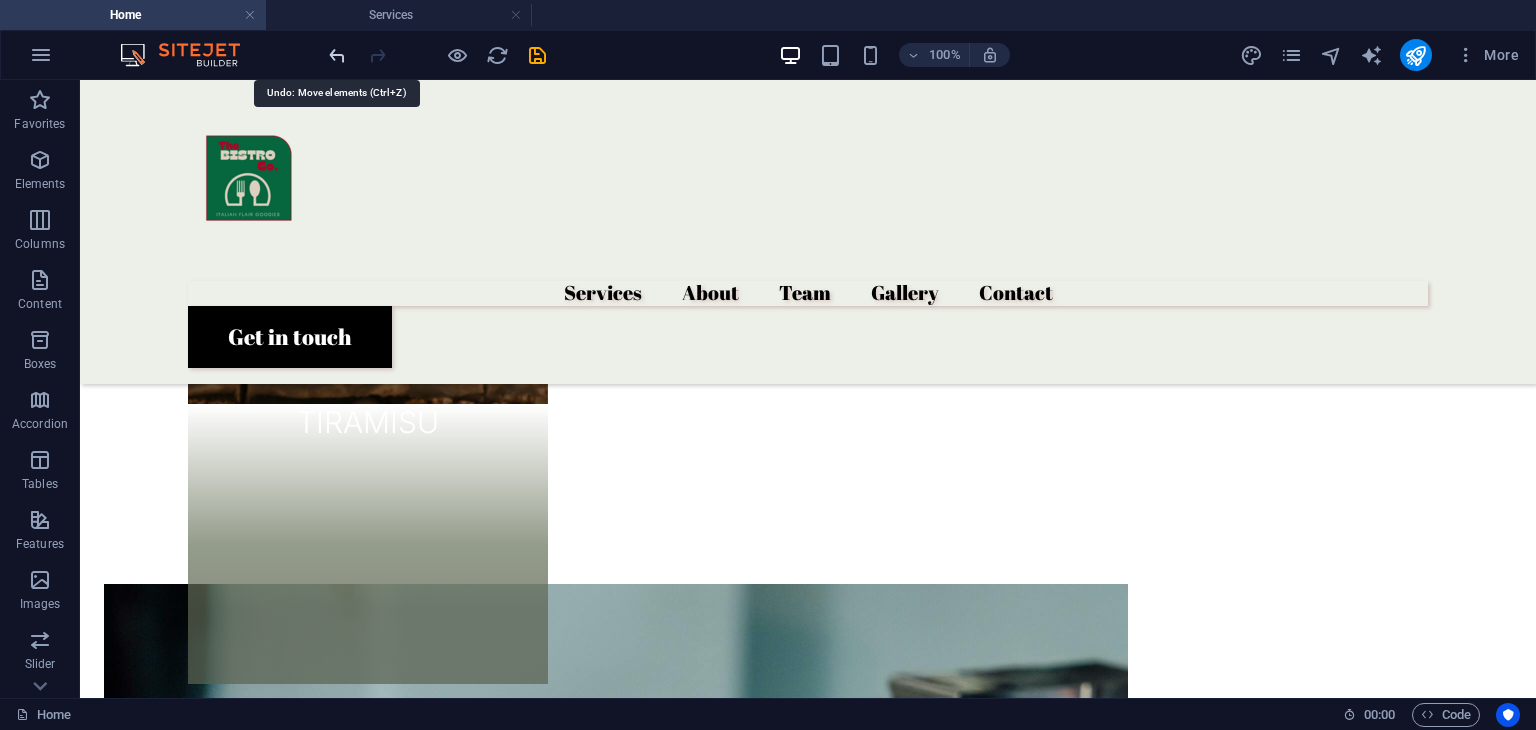 click at bounding box center (337, 55) 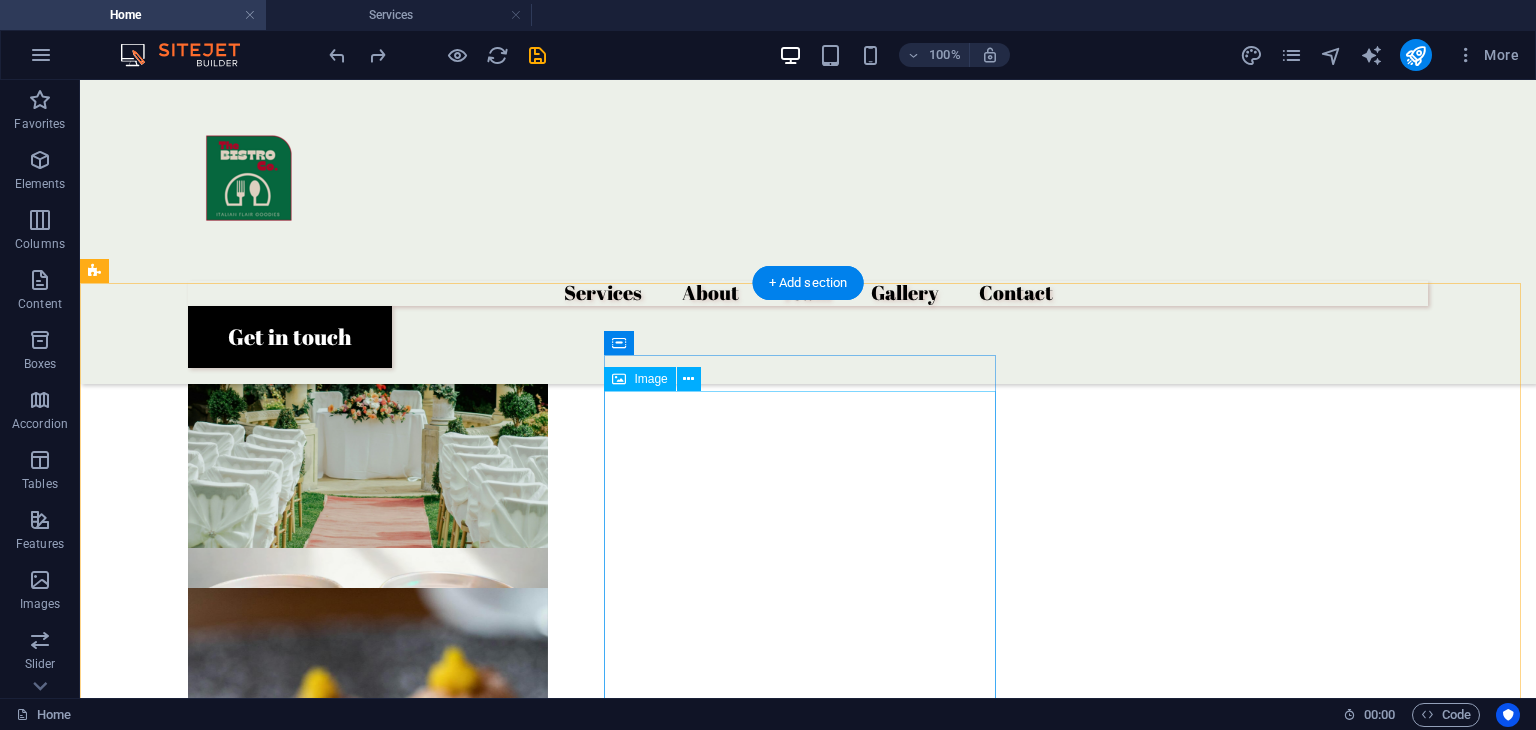 scroll, scrollTop: 1876, scrollLeft: 0, axis: vertical 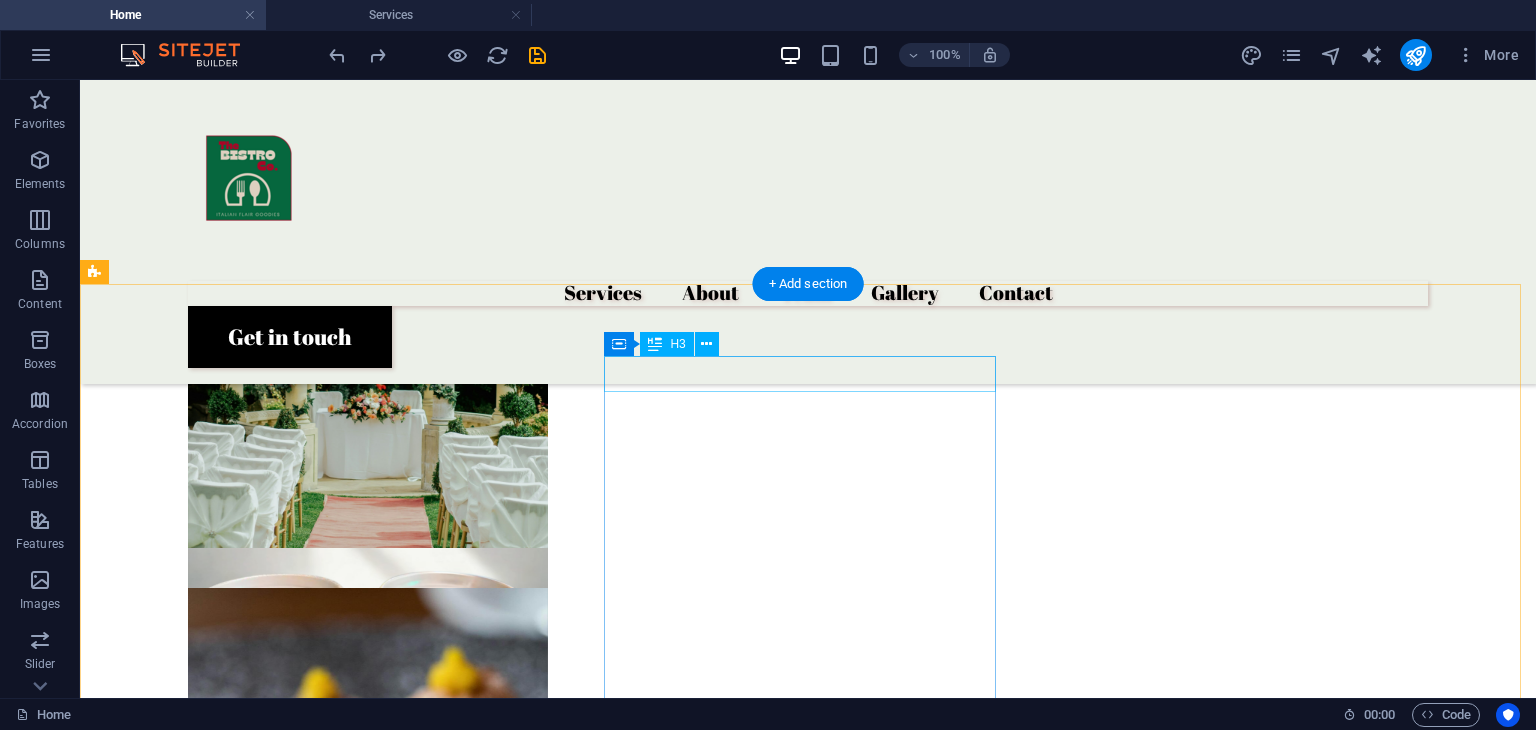 click on "FROGATO" at bounding box center (300, 2365) 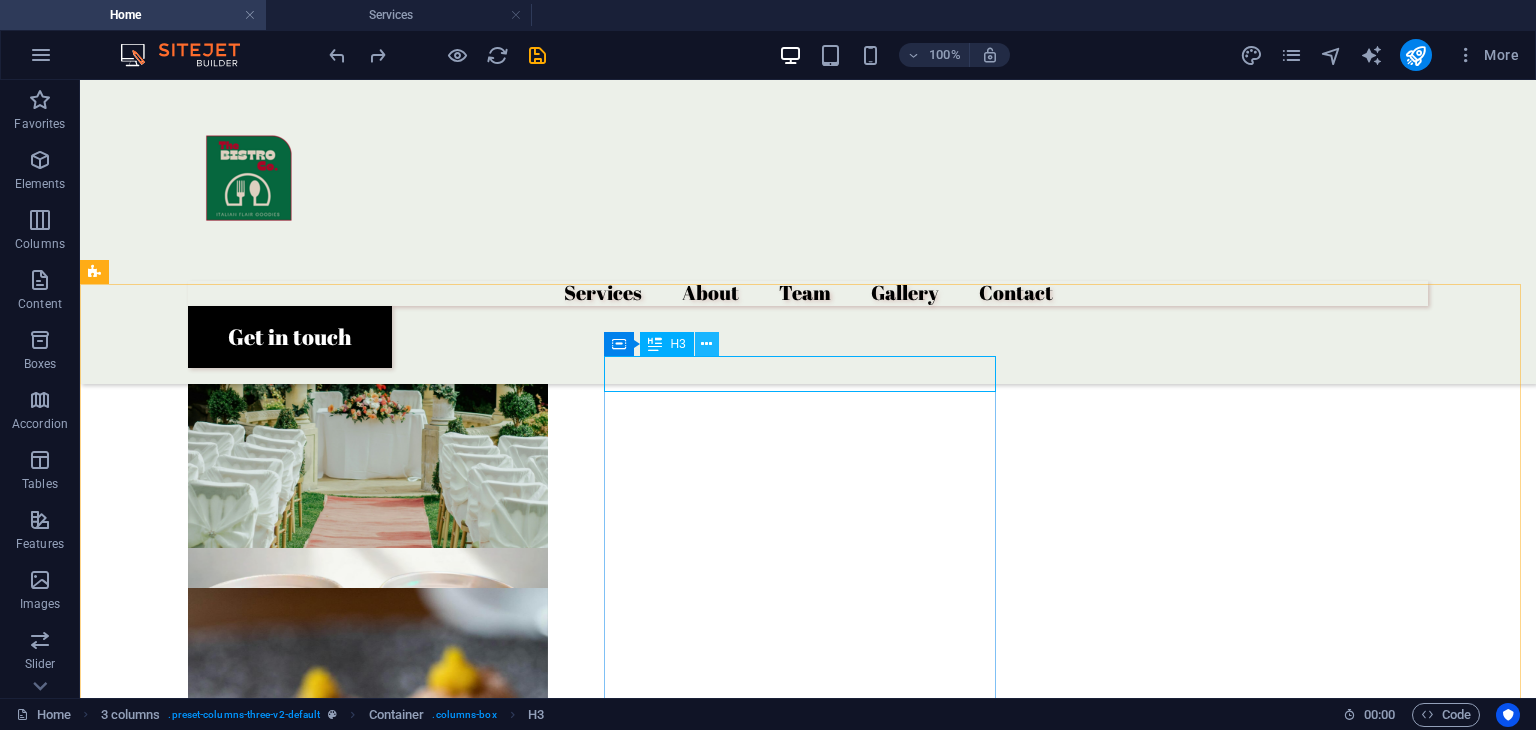 click at bounding box center (706, 344) 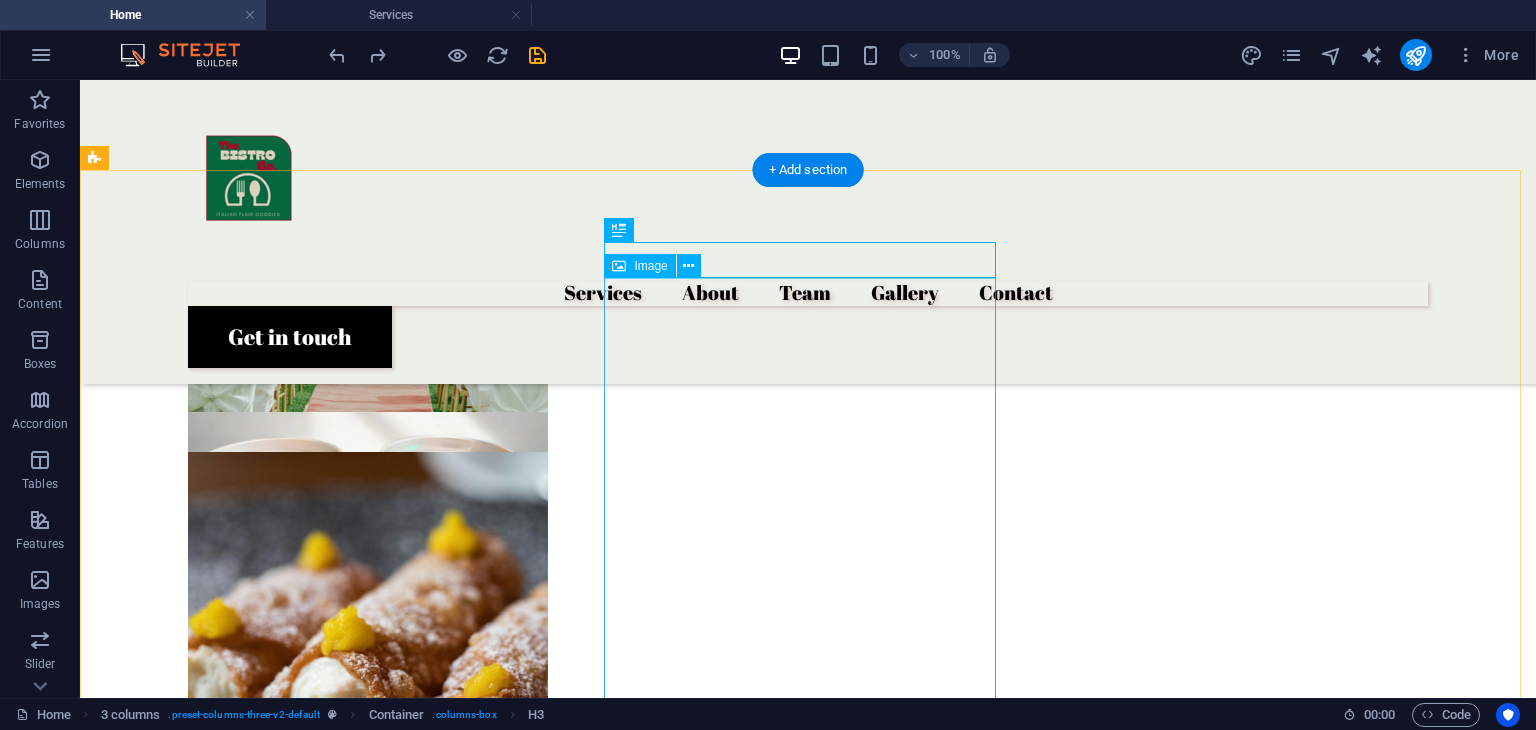 scroll, scrollTop: 2013, scrollLeft: 0, axis: vertical 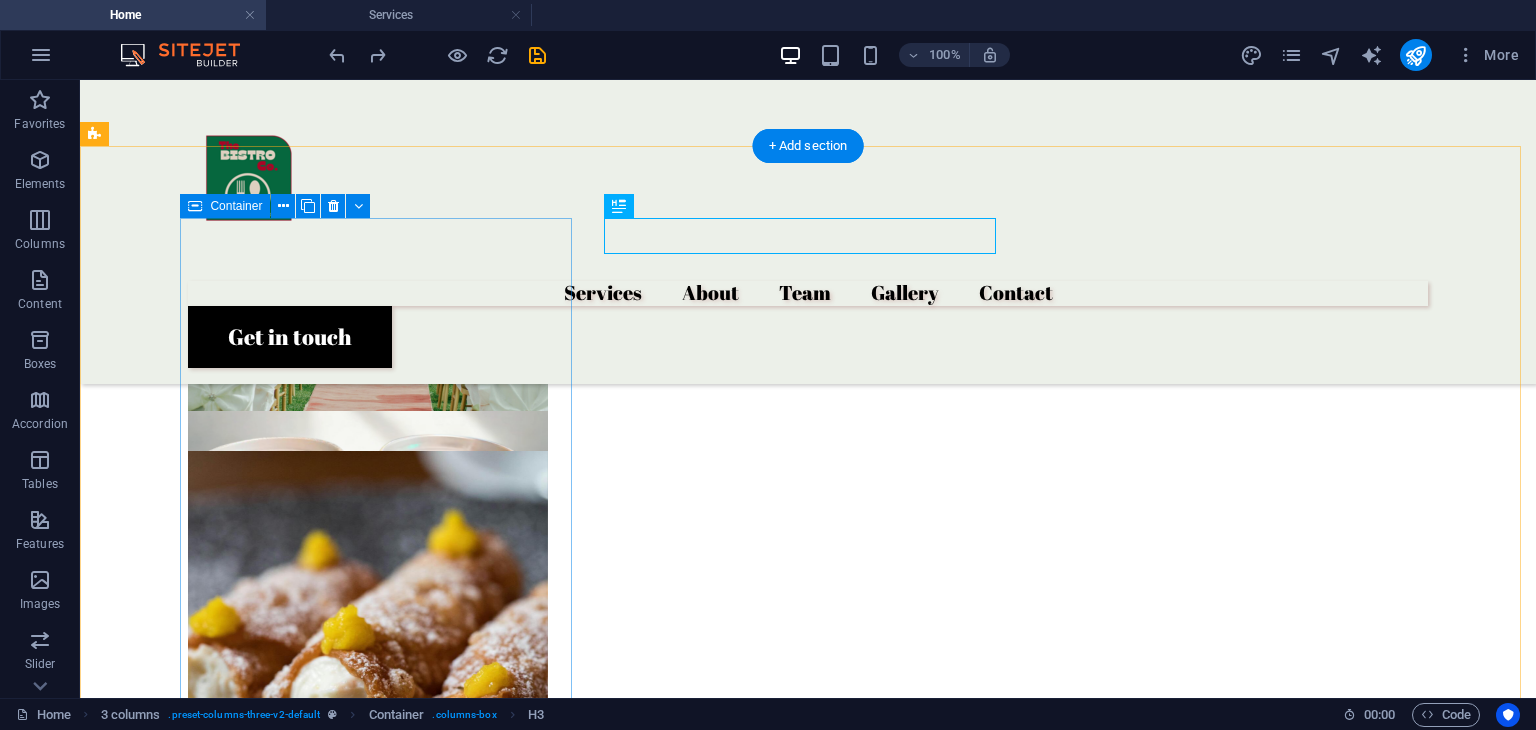click at bounding box center [300, 1852] 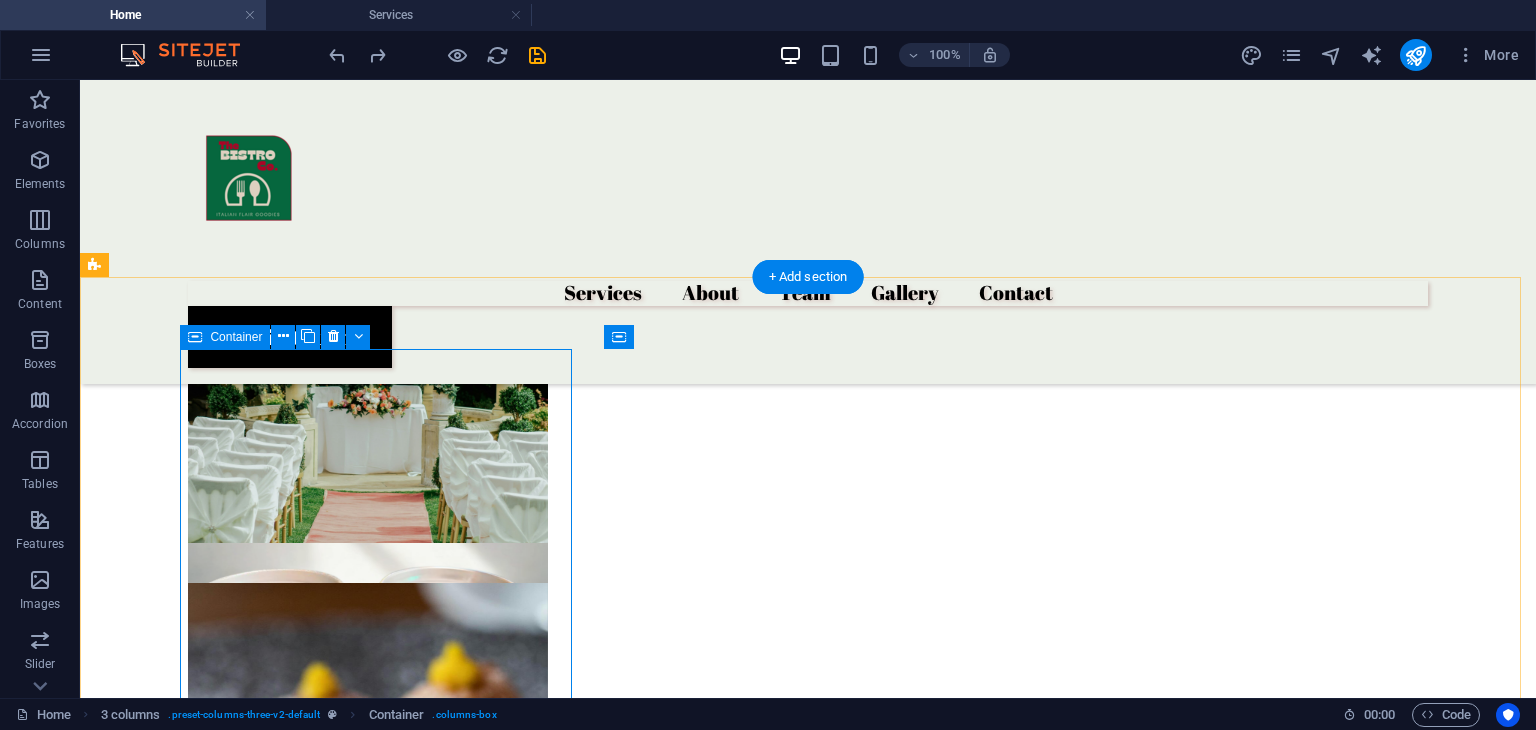 scroll, scrollTop: 1880, scrollLeft: 0, axis: vertical 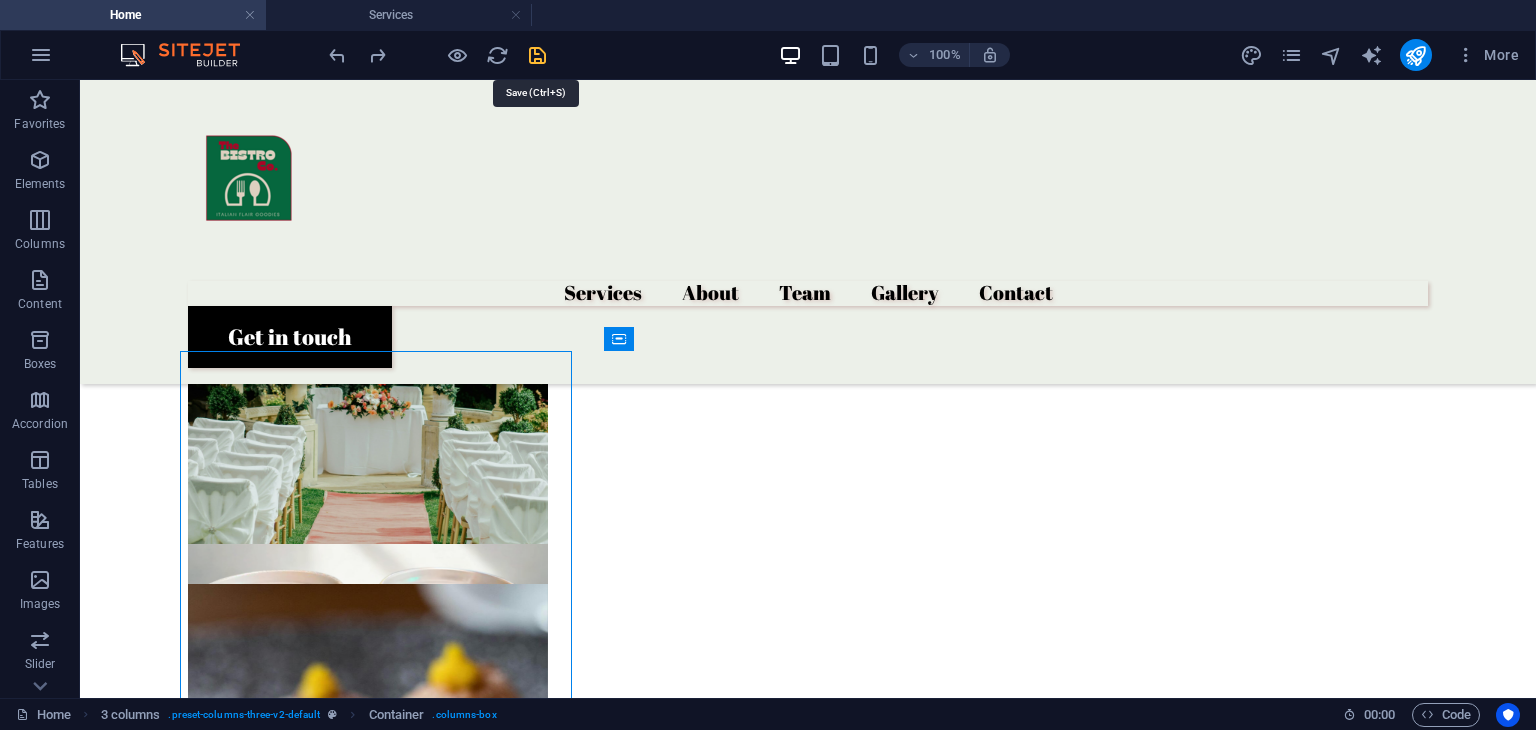 click at bounding box center [537, 55] 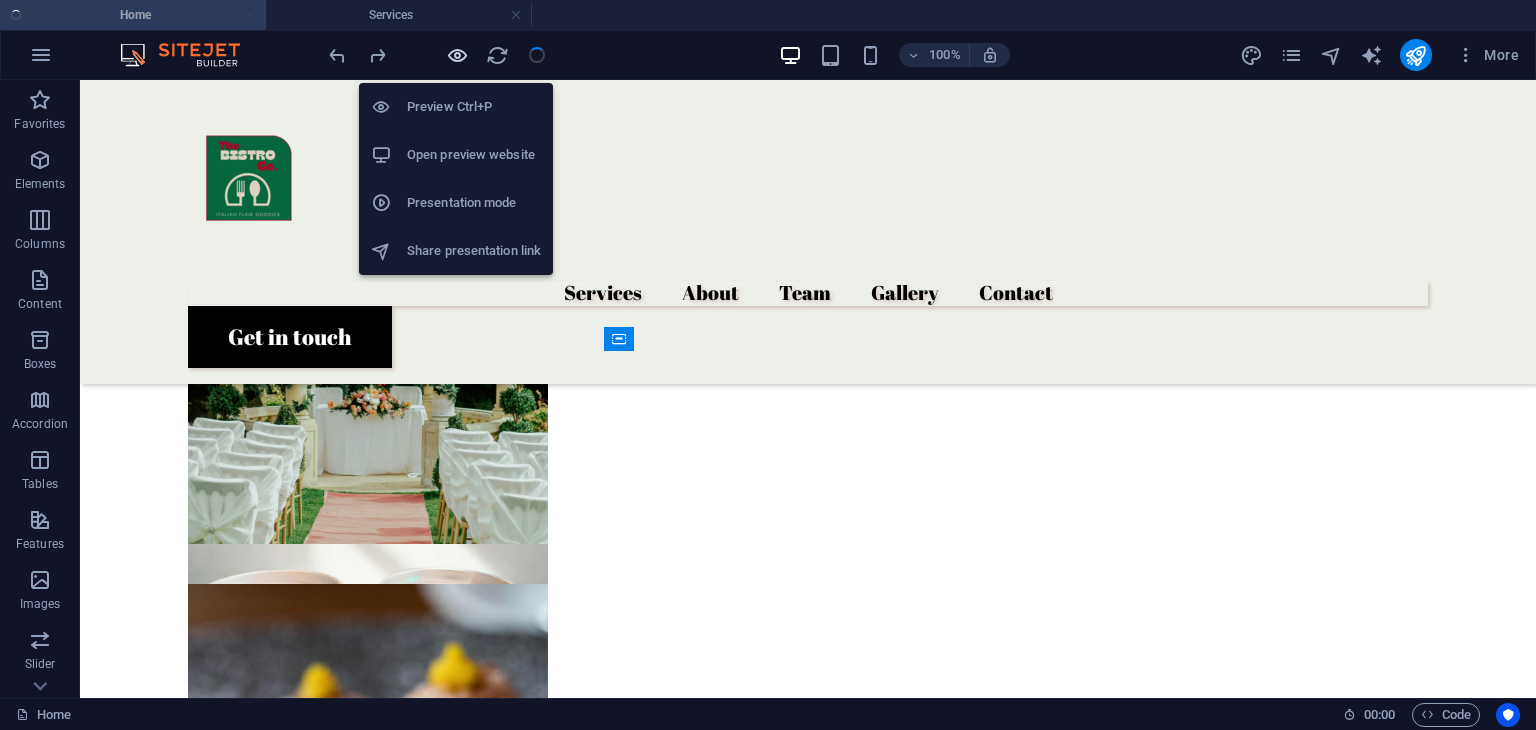 click at bounding box center (457, 55) 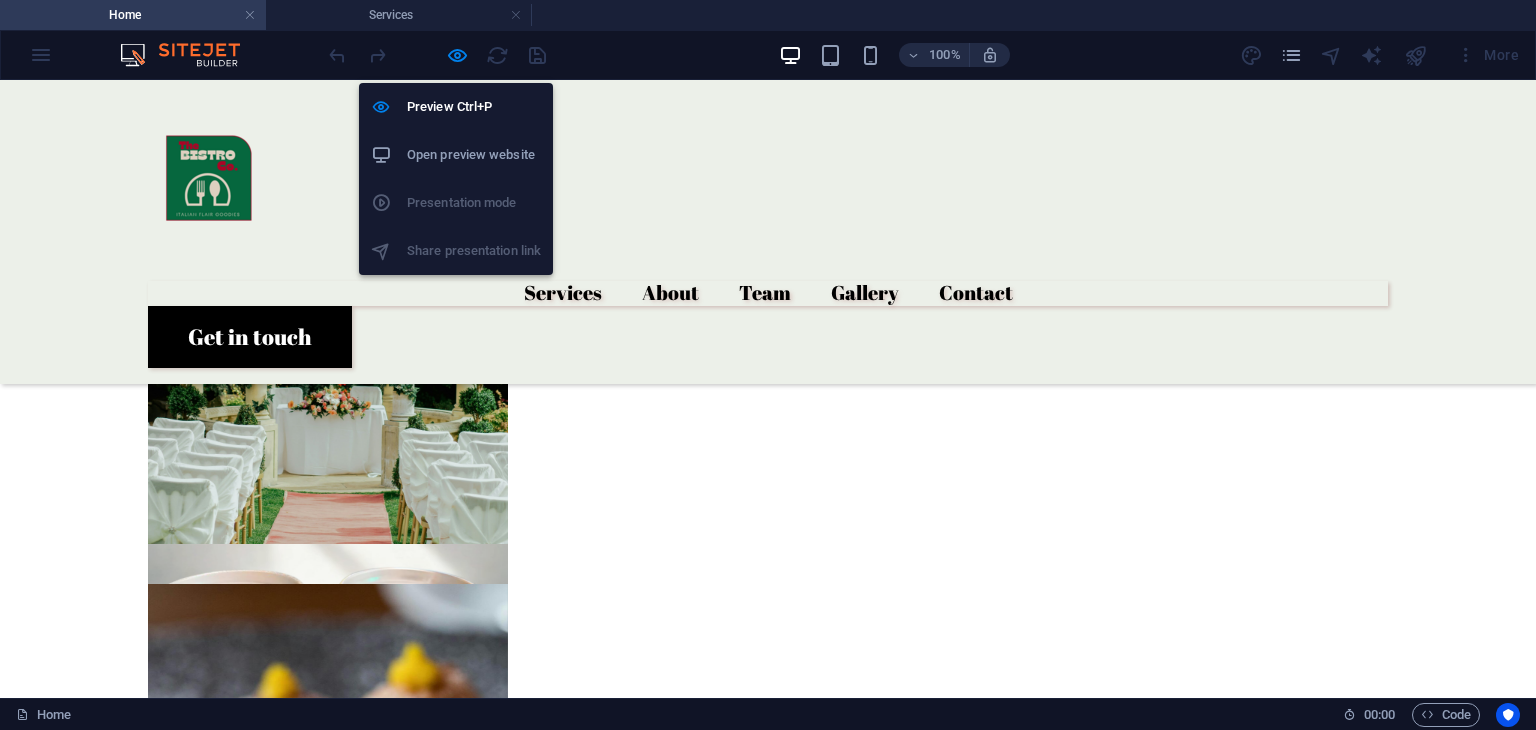 click on "Open preview website" at bounding box center (474, 155) 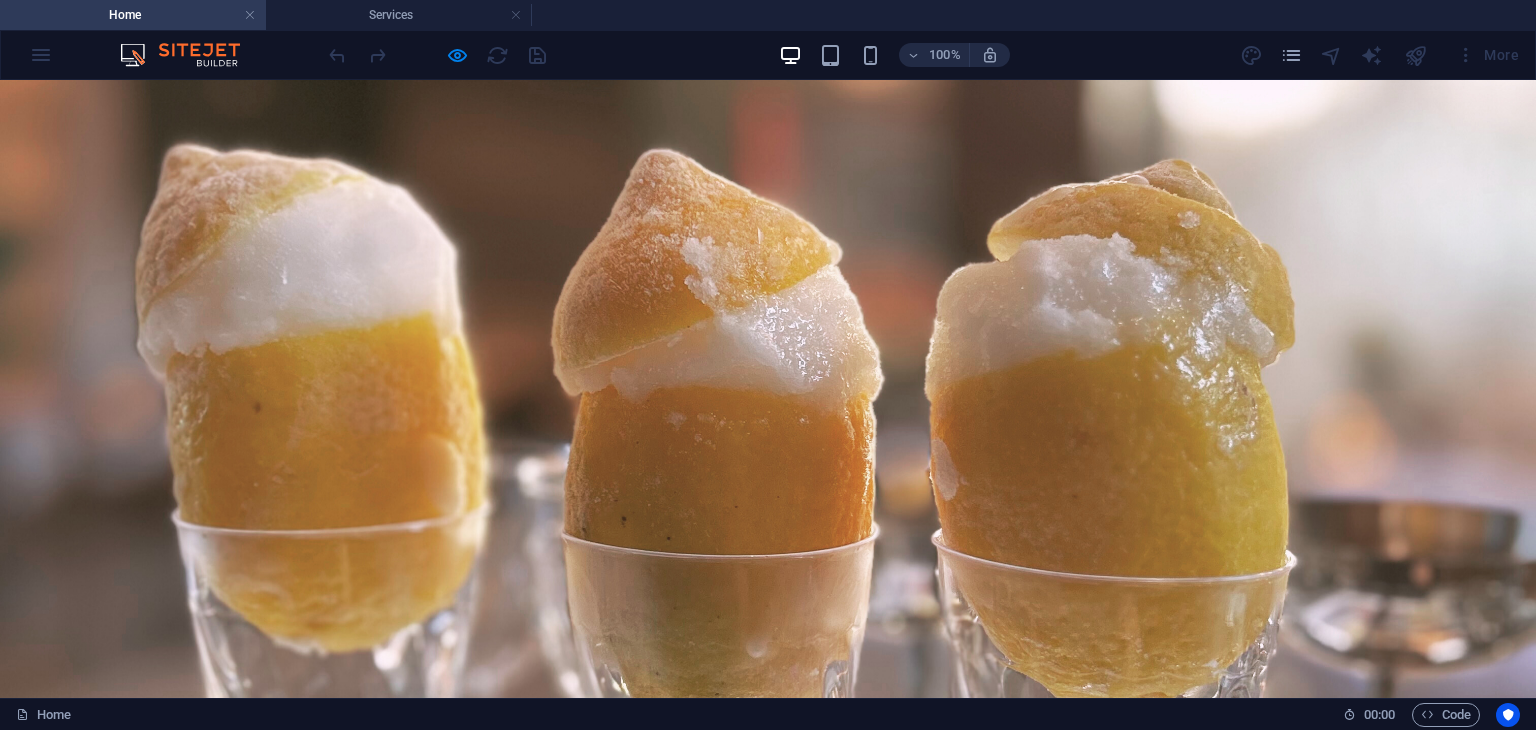 scroll, scrollTop: 95, scrollLeft: 0, axis: vertical 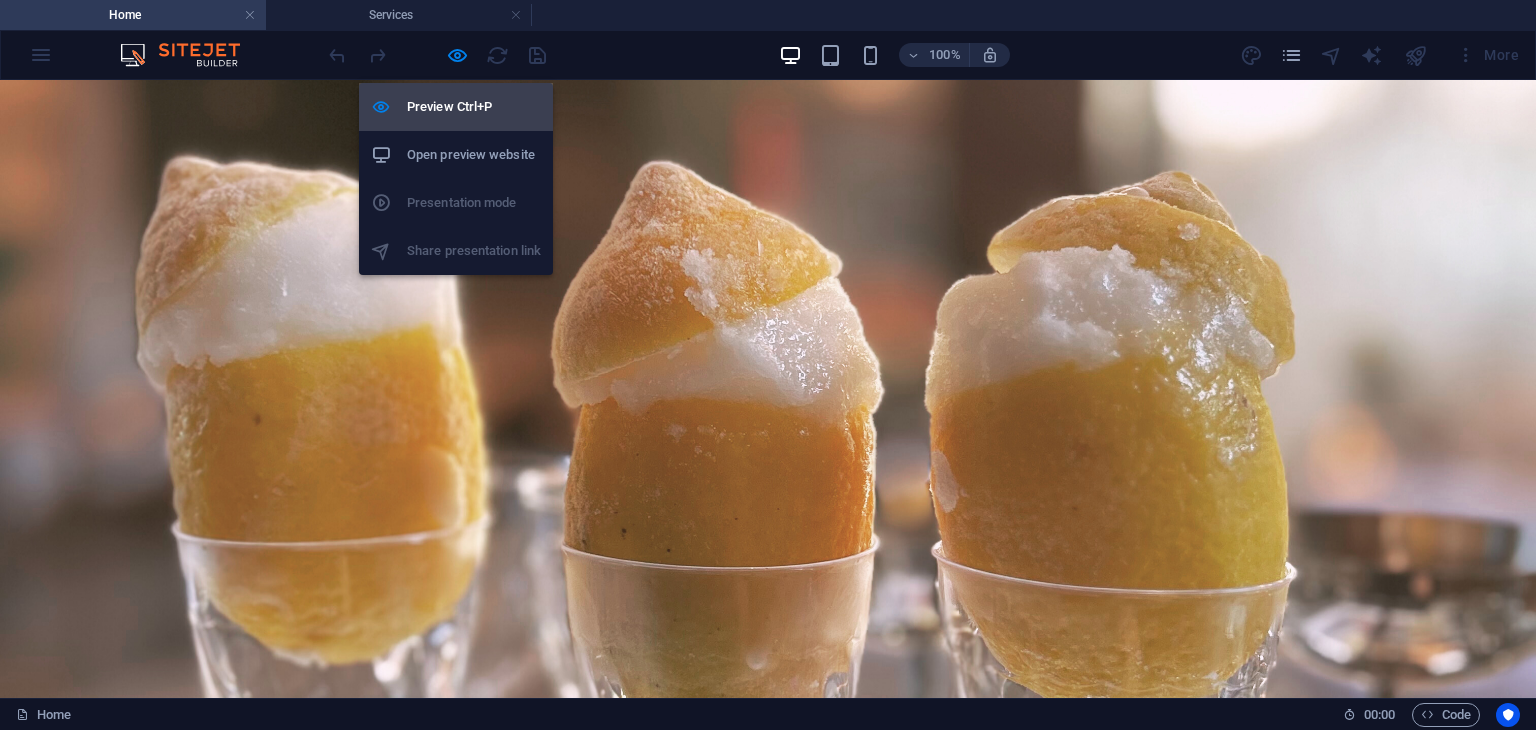 click on "Preview Ctrl+P" at bounding box center (474, 107) 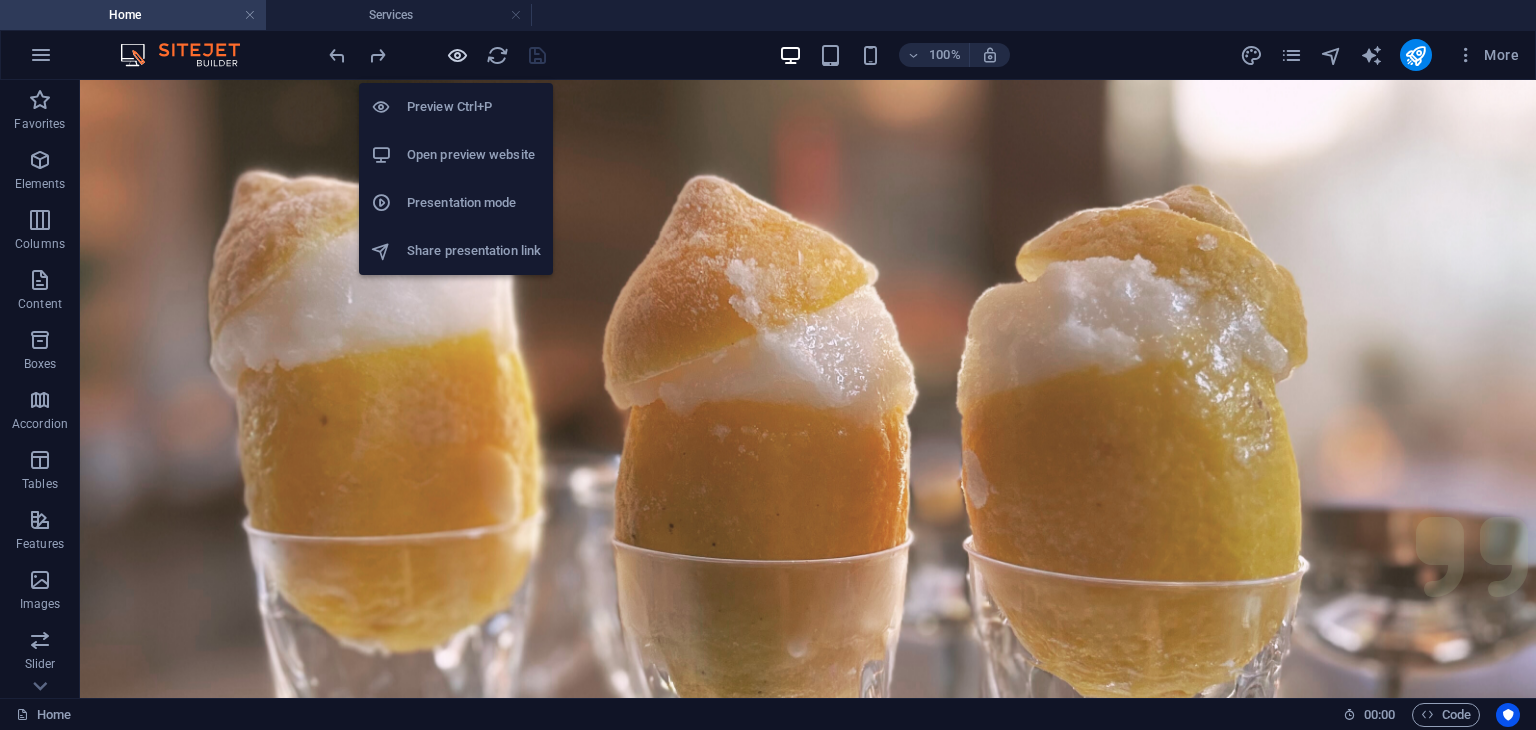 click at bounding box center (457, 55) 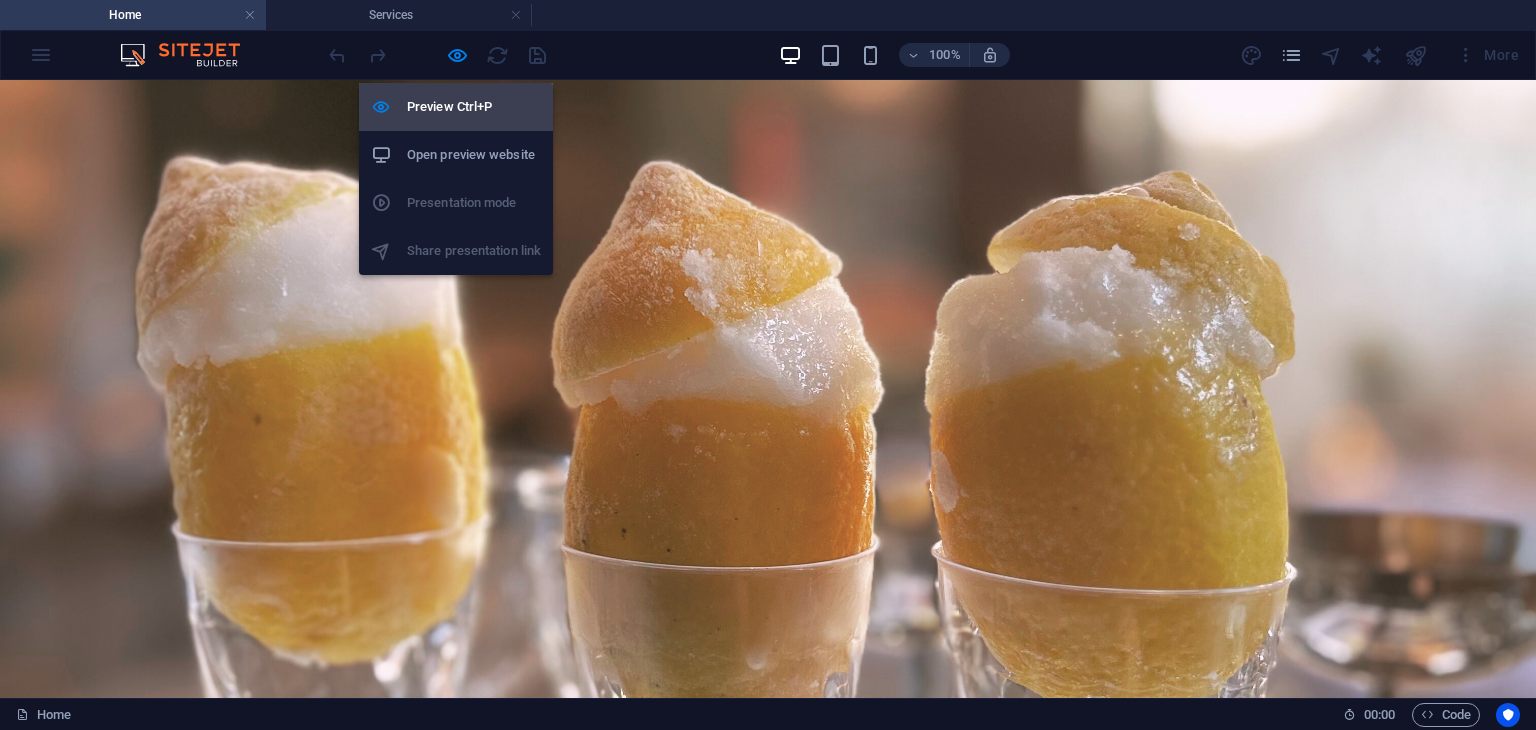 click on "Preview Ctrl+P" at bounding box center [474, 107] 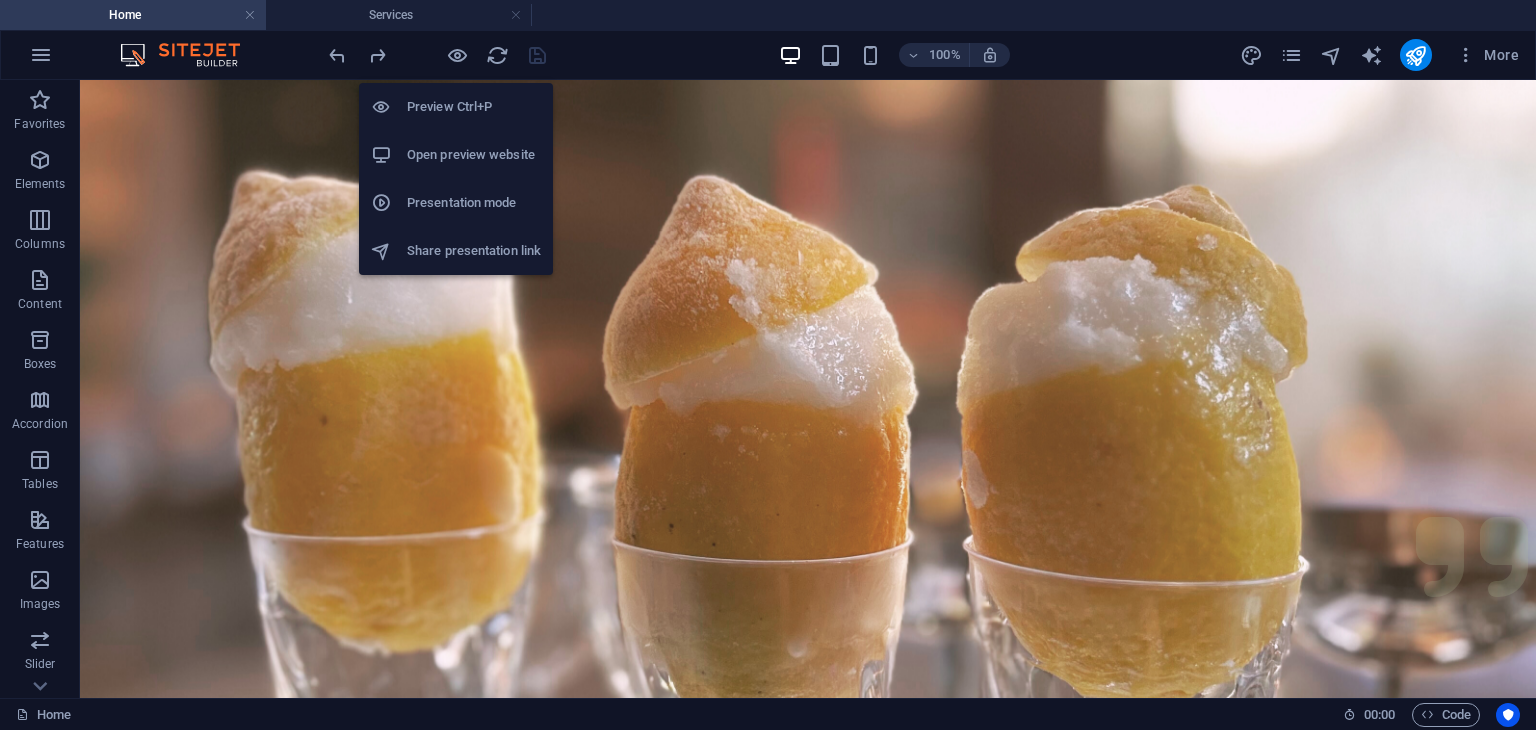 click on "Open preview website" at bounding box center [474, 155] 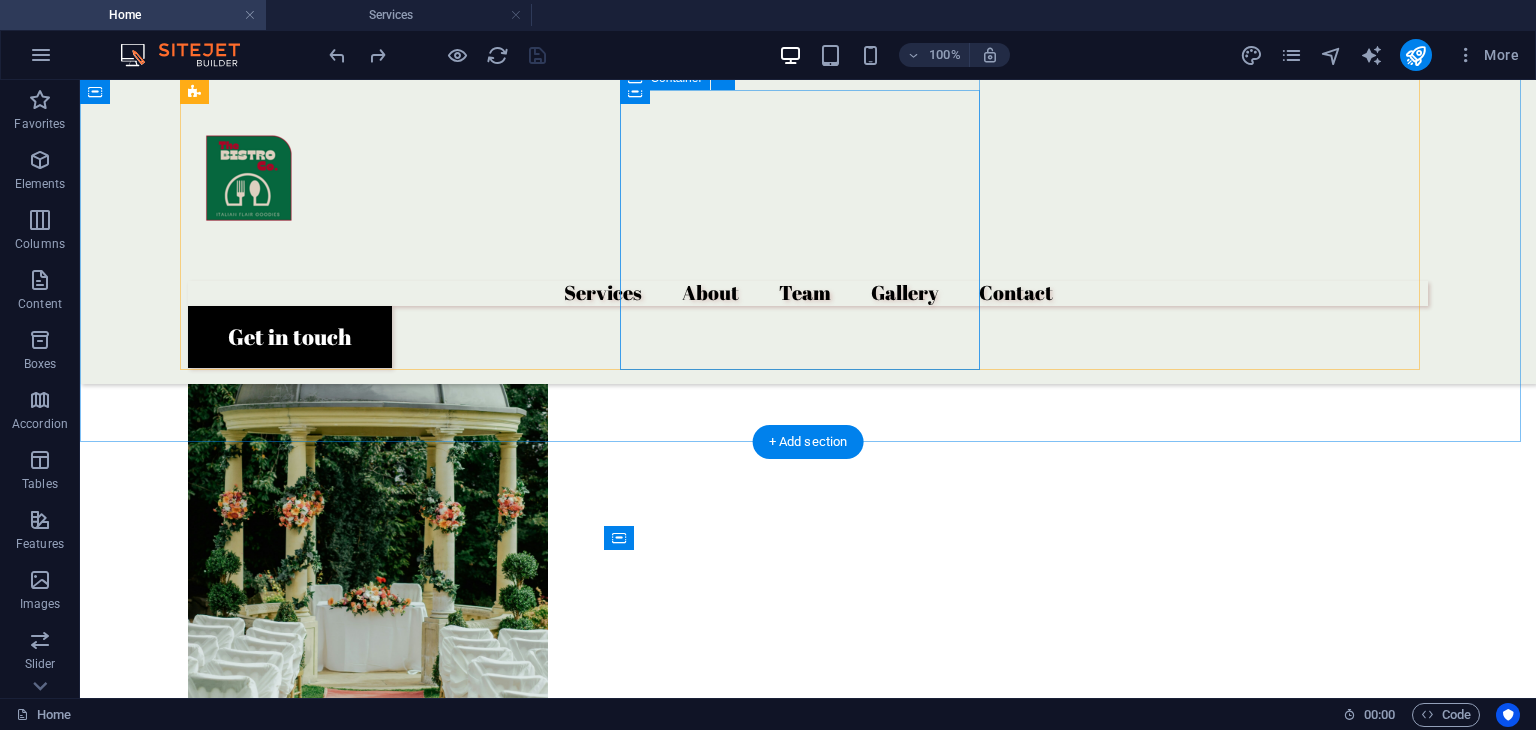 scroll, scrollTop: 1685, scrollLeft: 0, axis: vertical 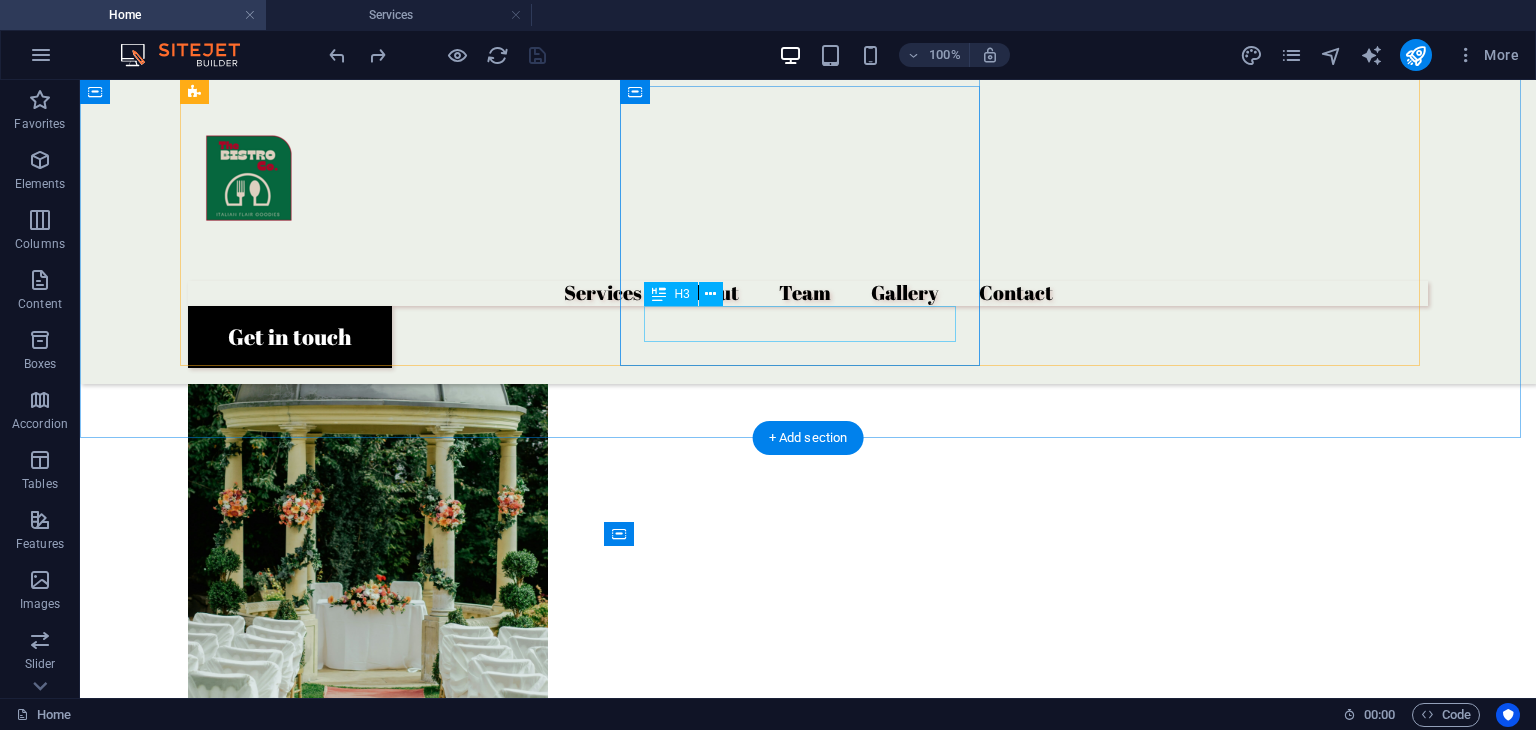 click on "CANNOLI" at bounding box center (368, 1217) 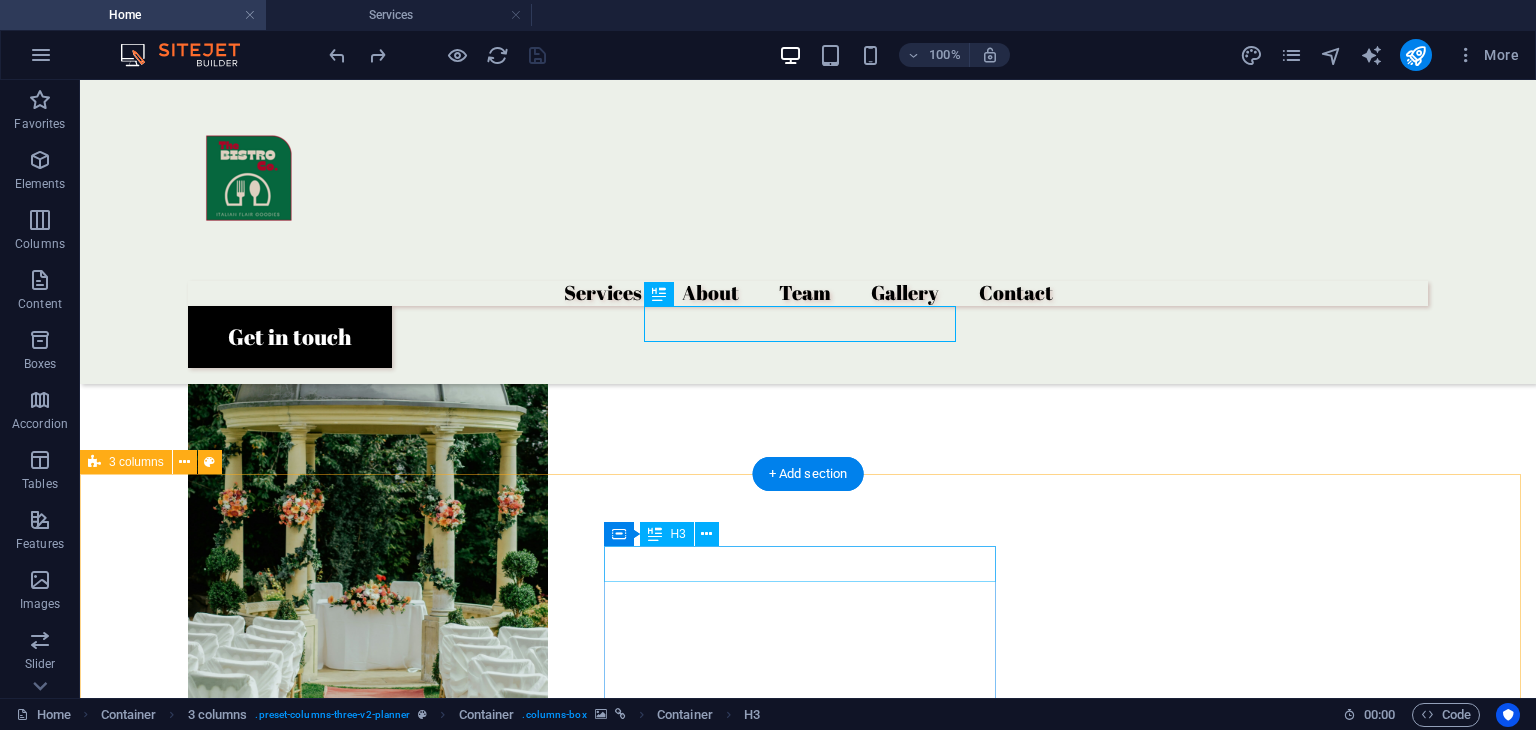 click on "FROGATO" at bounding box center (300, 2556) 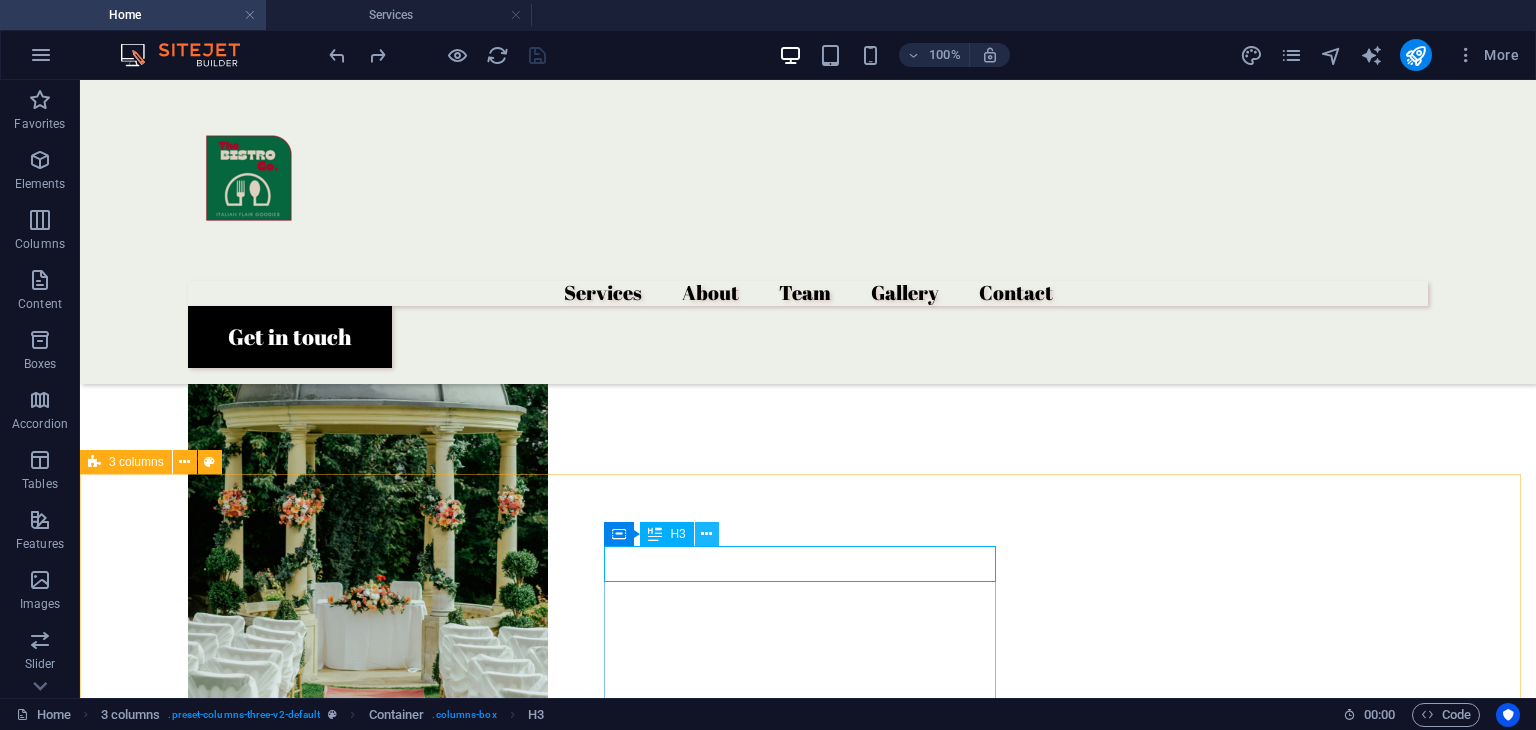 click at bounding box center (706, 534) 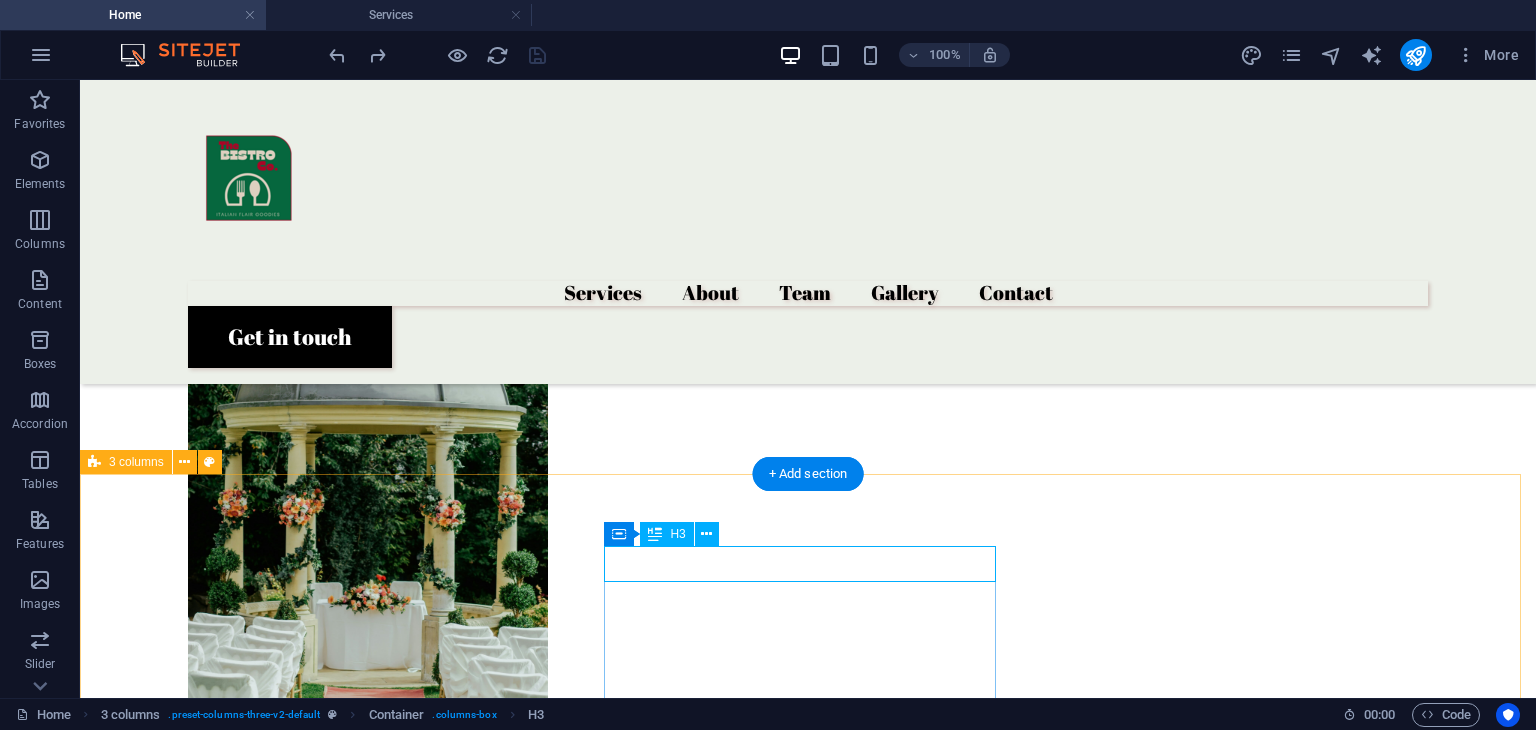 click on "FROGATO" at bounding box center (300, 2556) 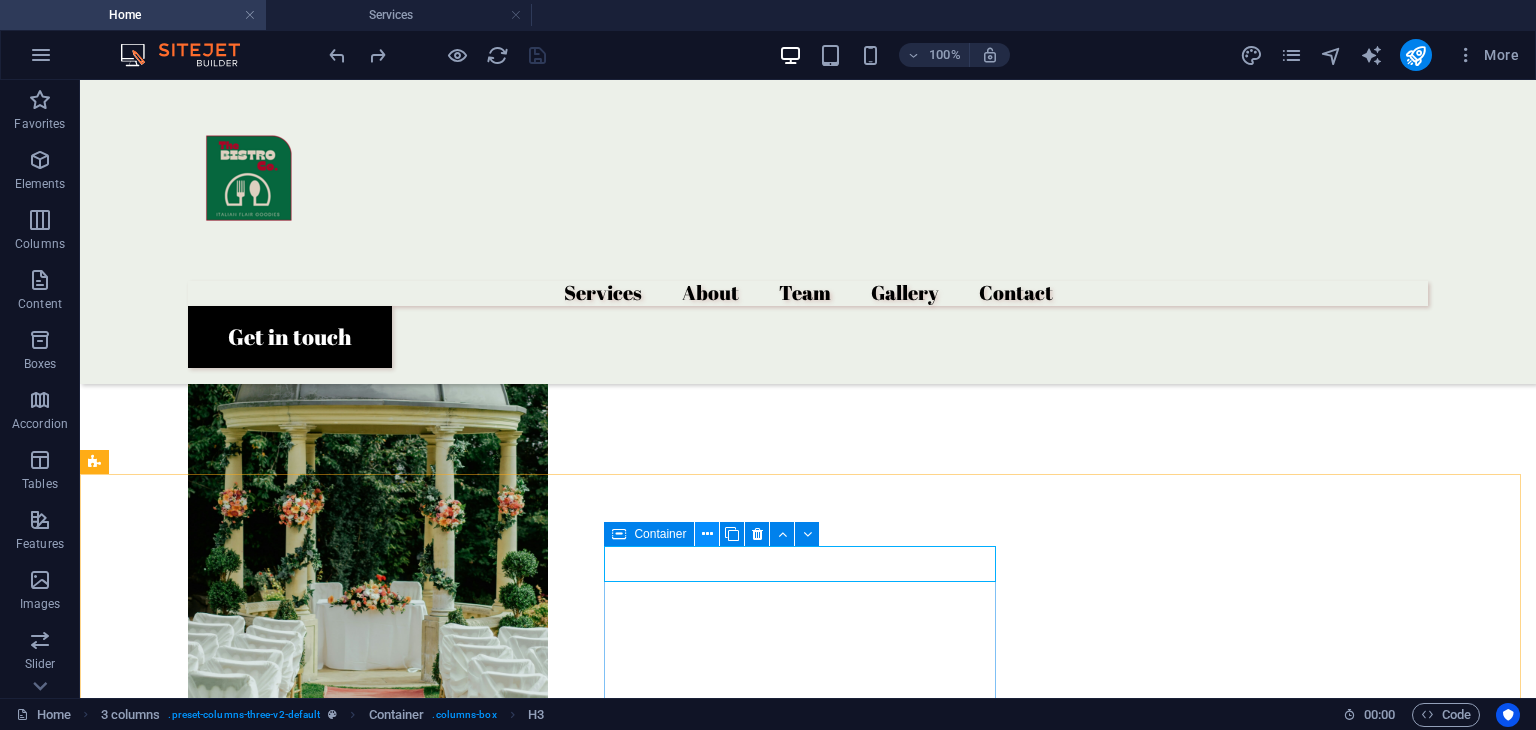 click at bounding box center (707, 534) 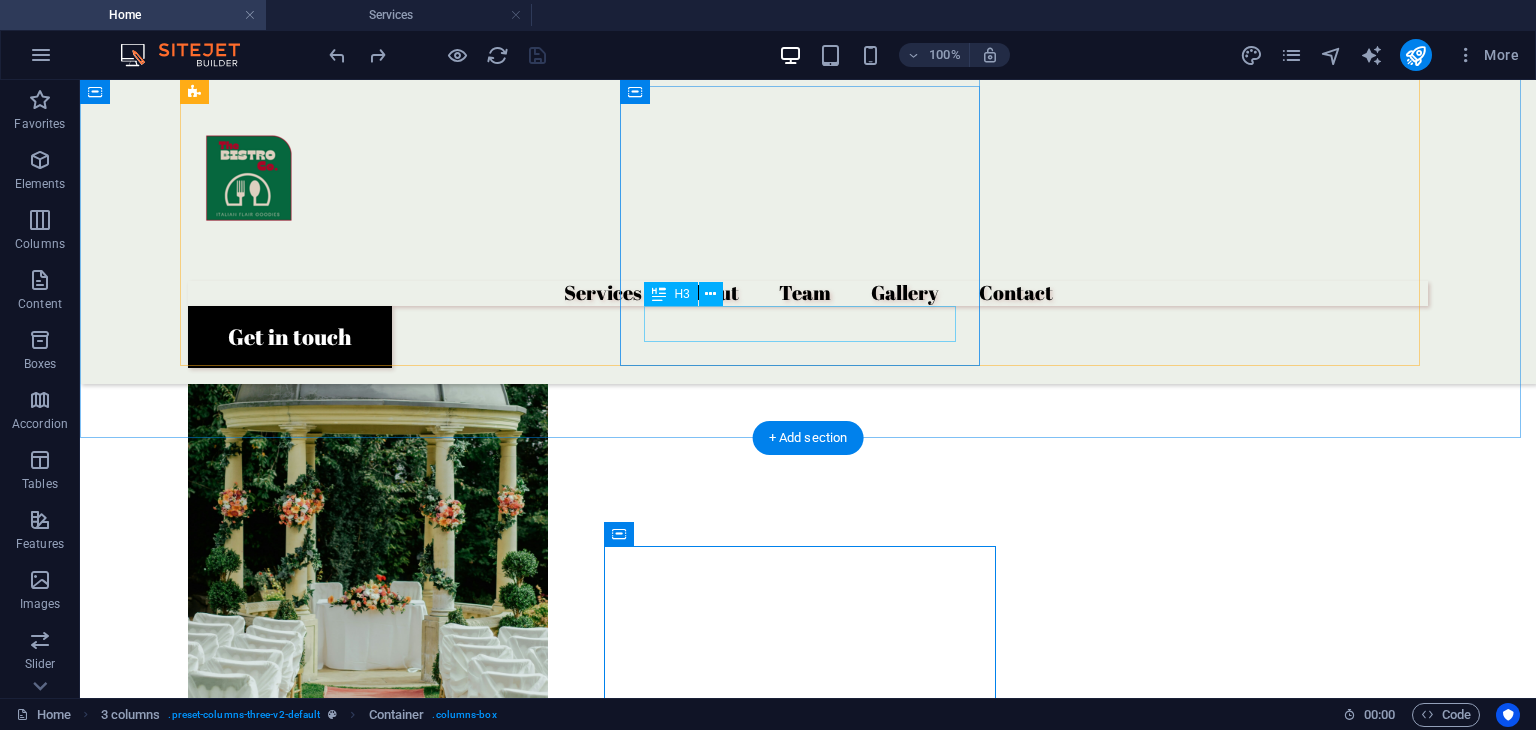 click on "CANNOLI" at bounding box center (368, 1217) 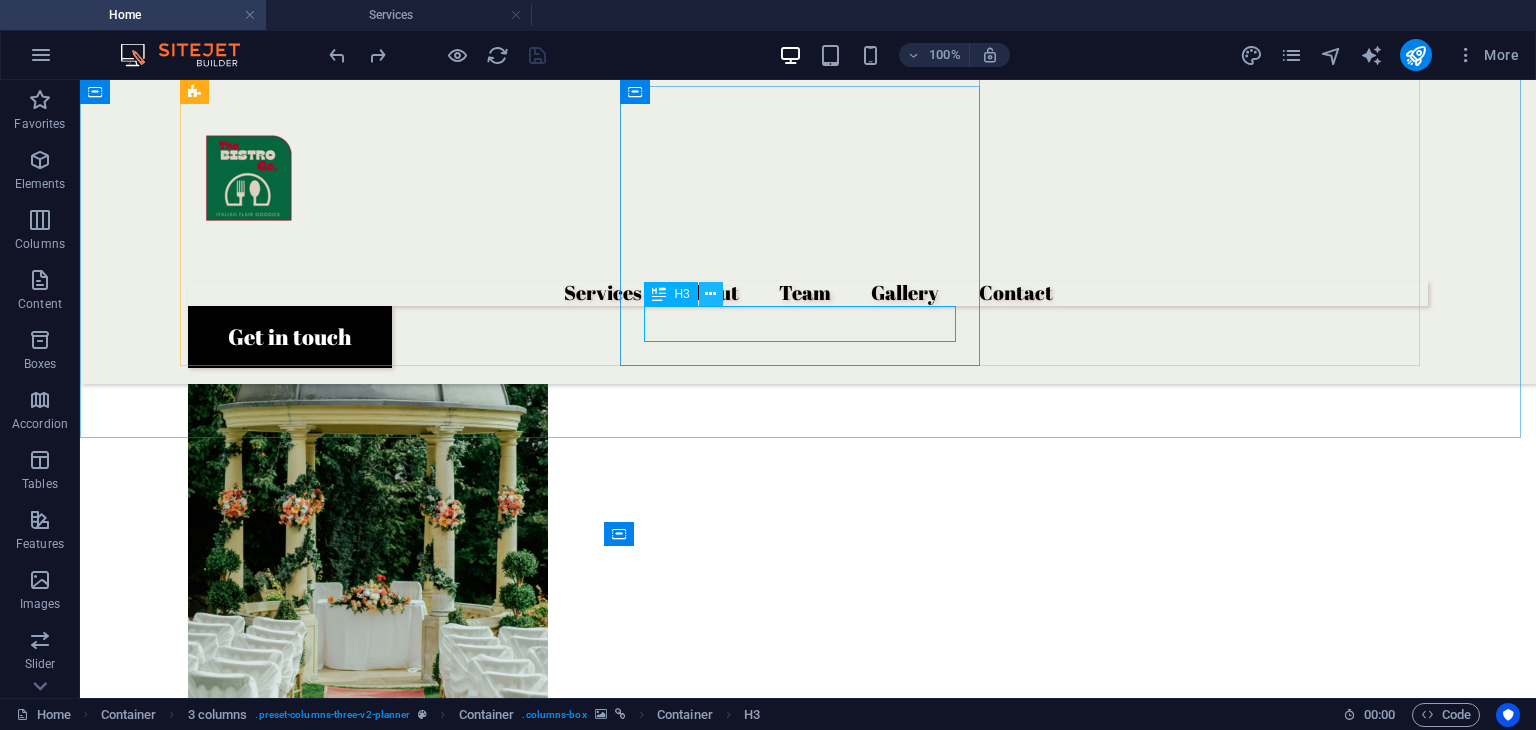 click at bounding box center [710, 294] 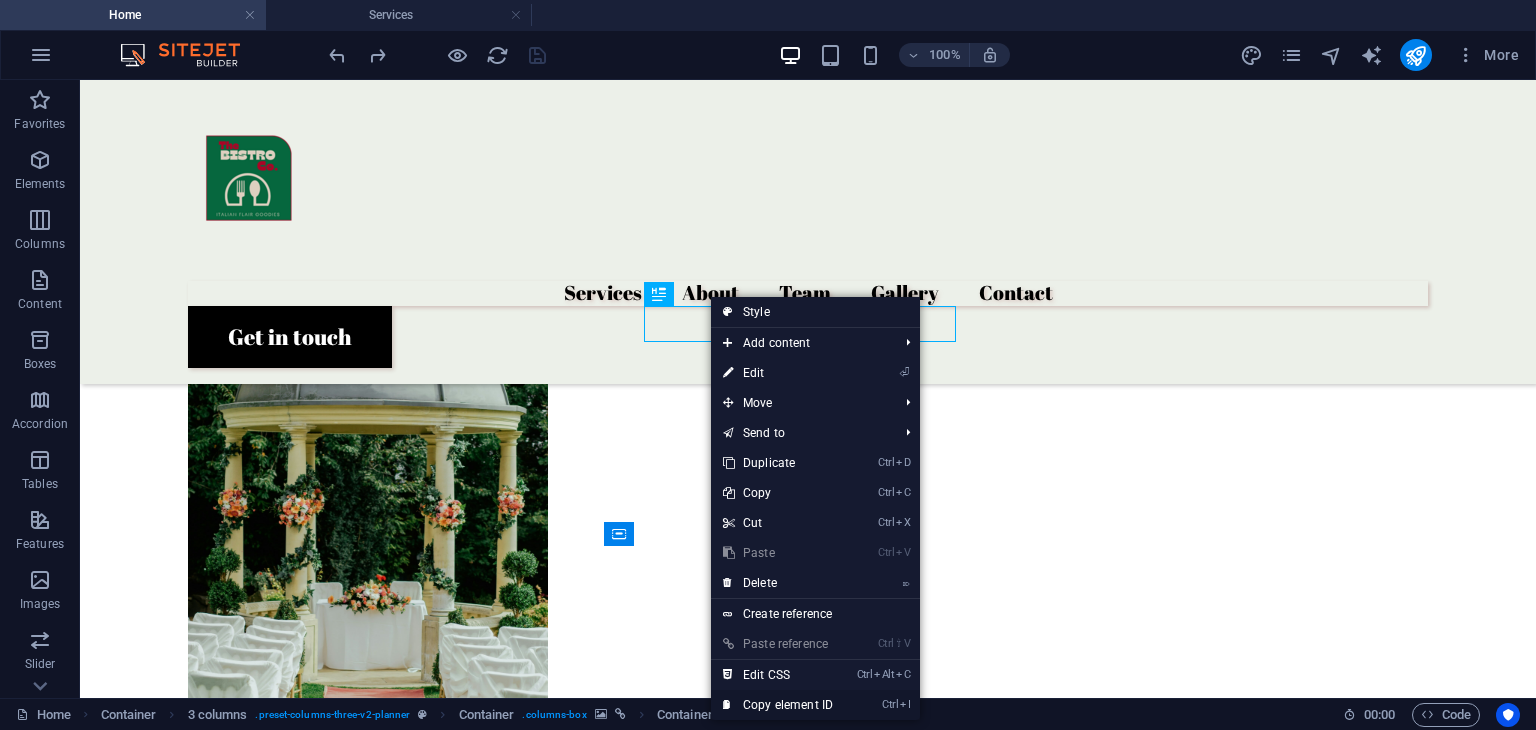 click on "Ctrl I  Copy element ID" at bounding box center (778, 705) 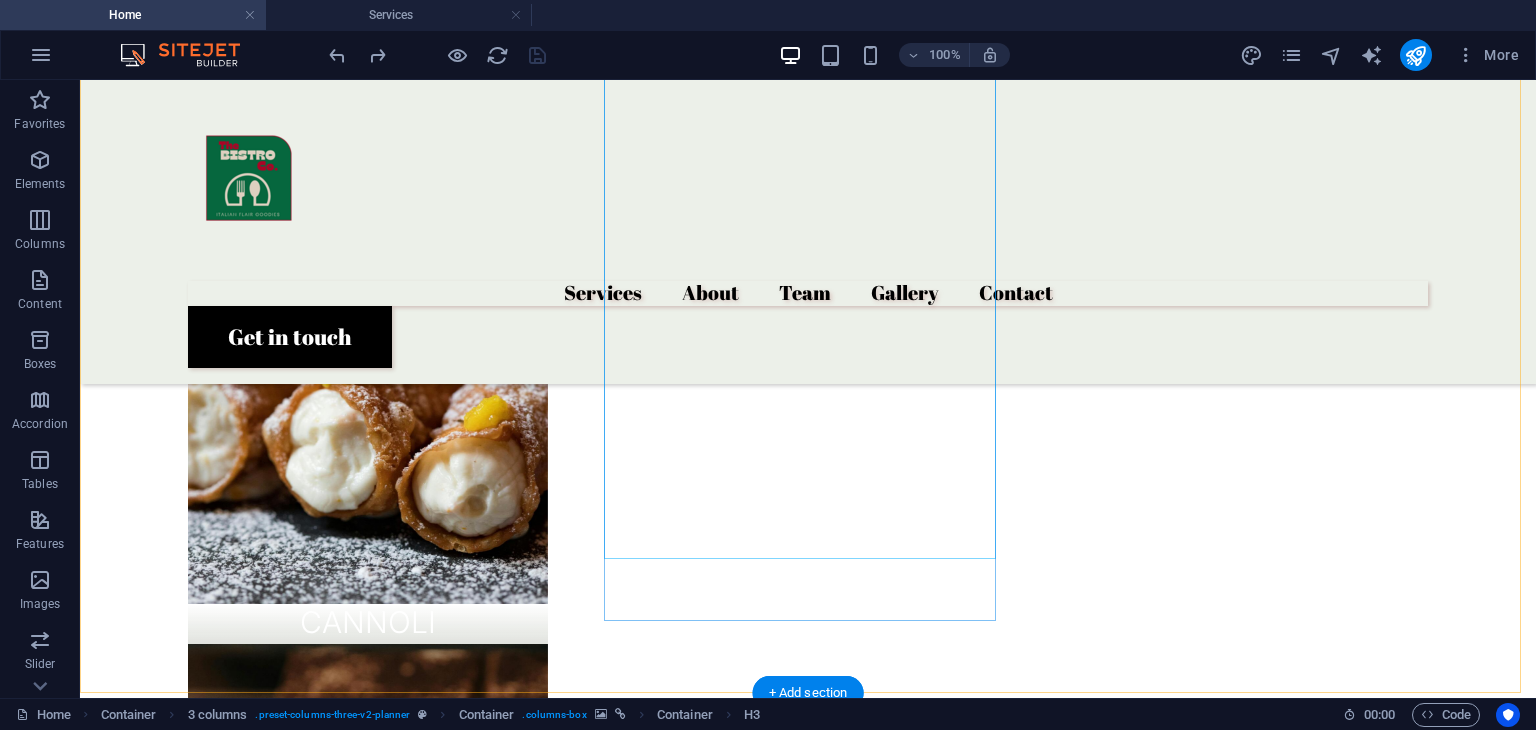 scroll, scrollTop: 2284, scrollLeft: 0, axis: vertical 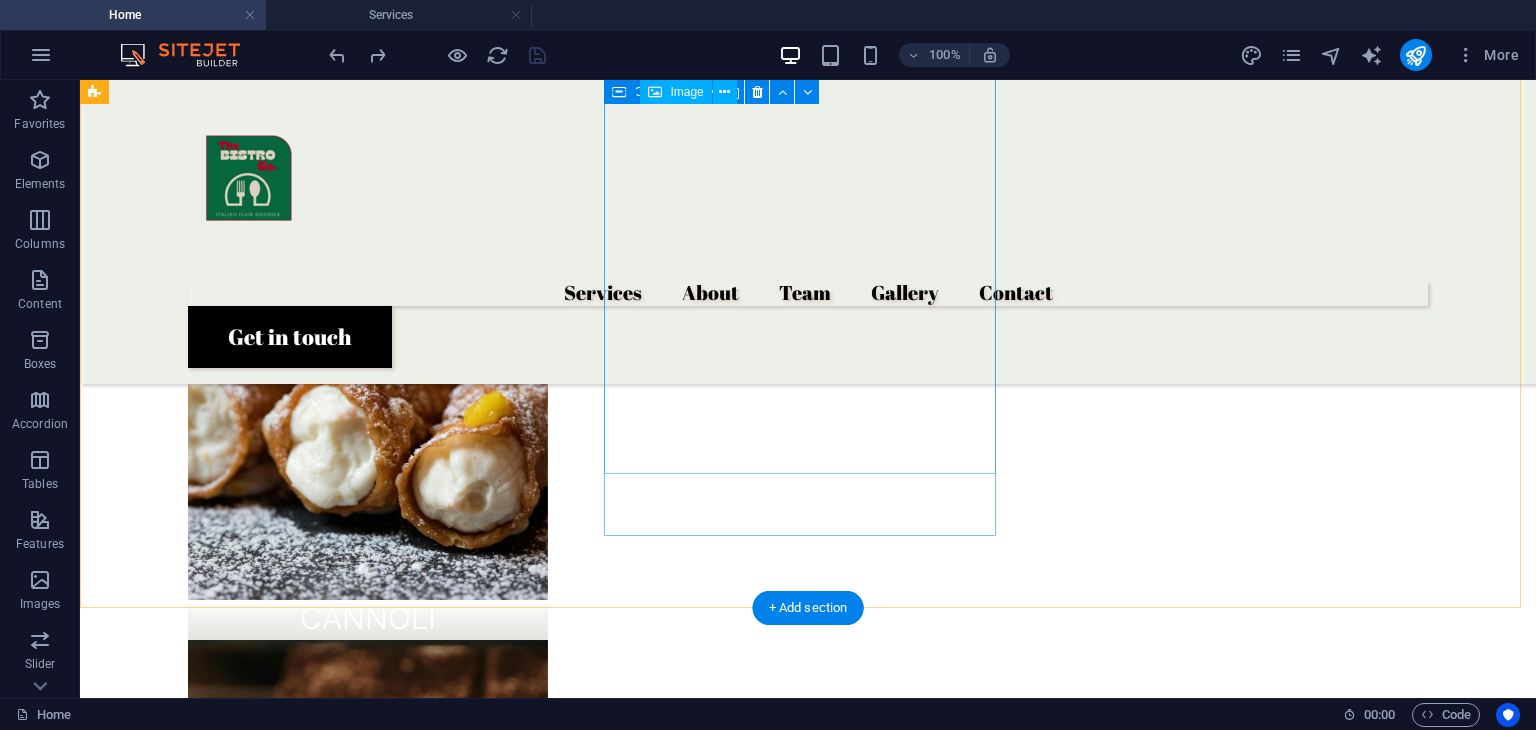 click at bounding box center [300, 2885] 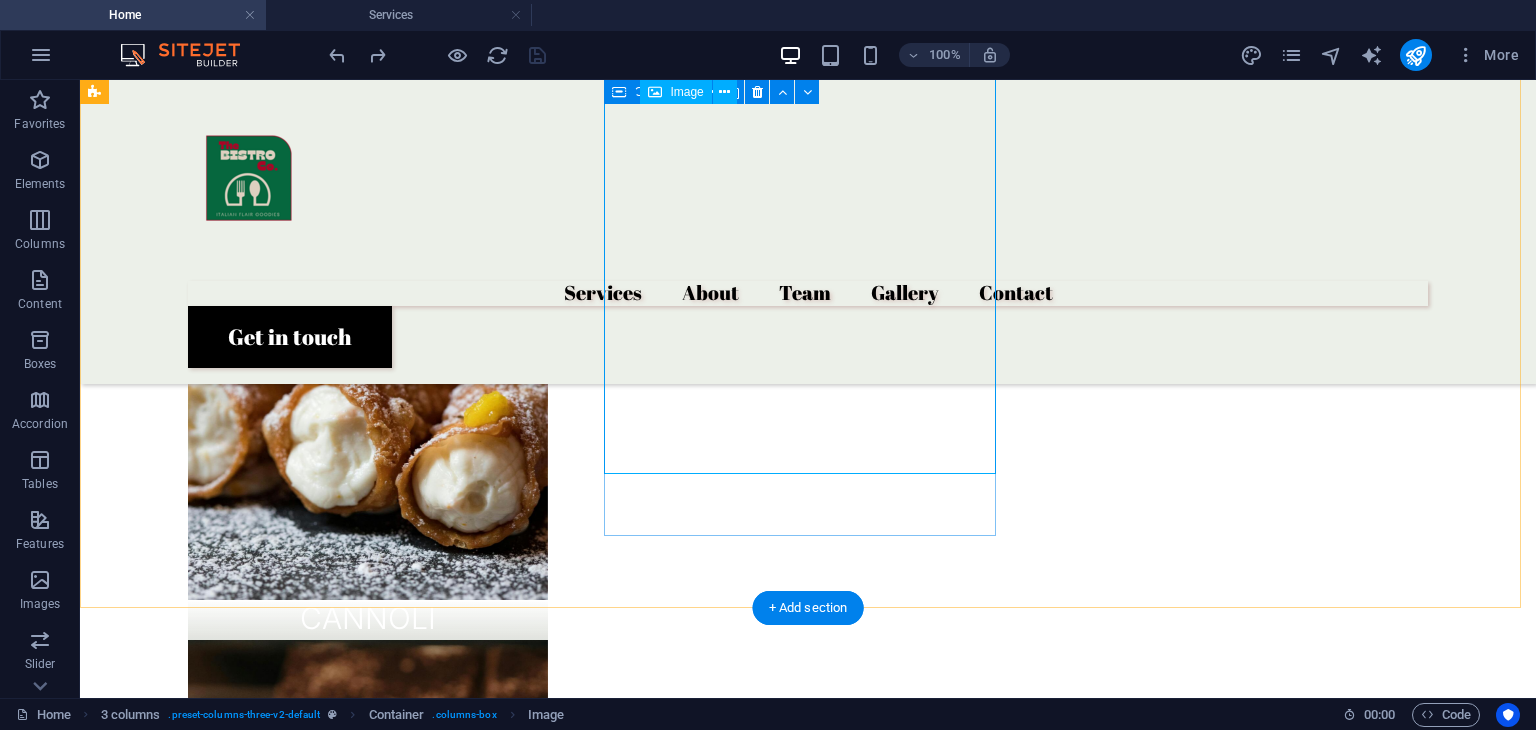 click at bounding box center (300, 2885) 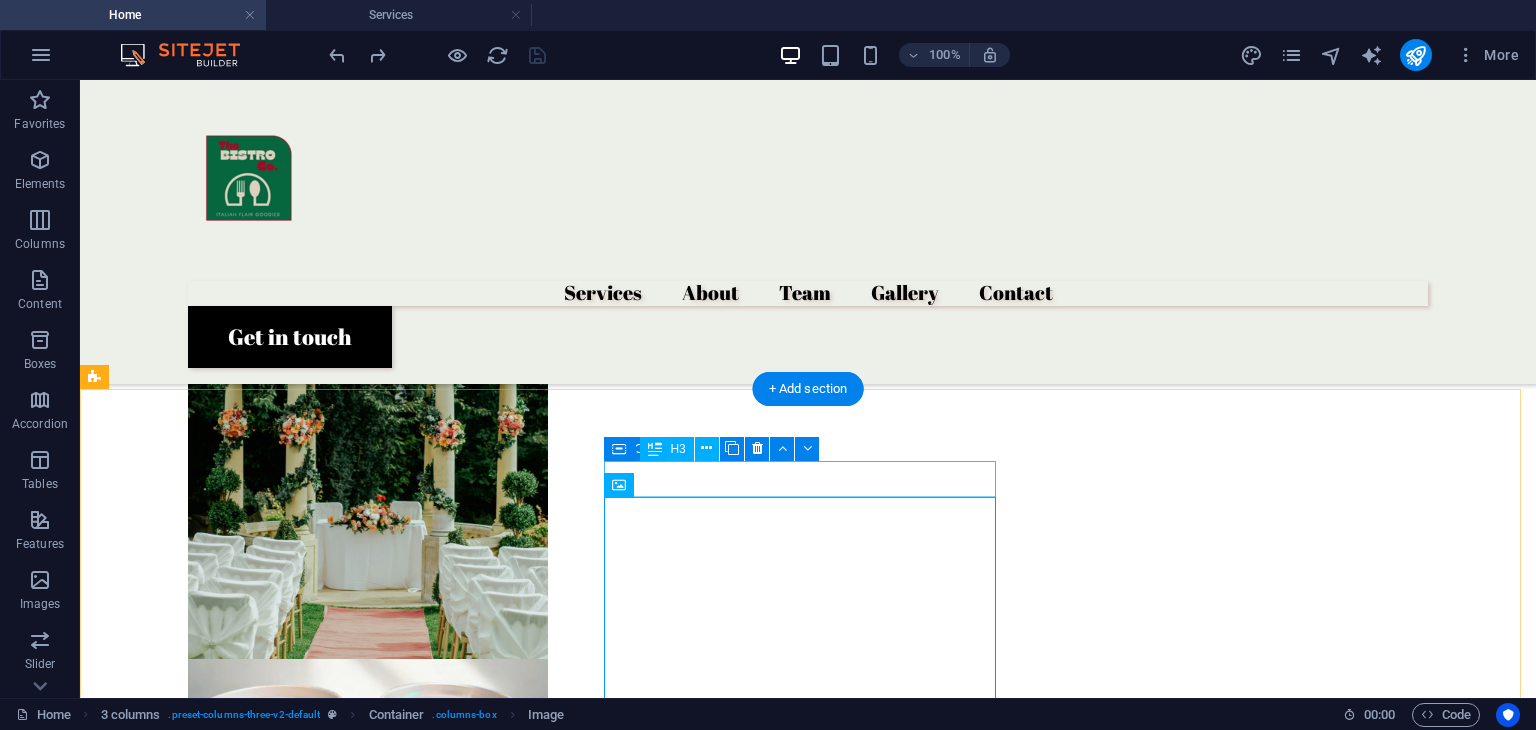 scroll, scrollTop: 1764, scrollLeft: 0, axis: vertical 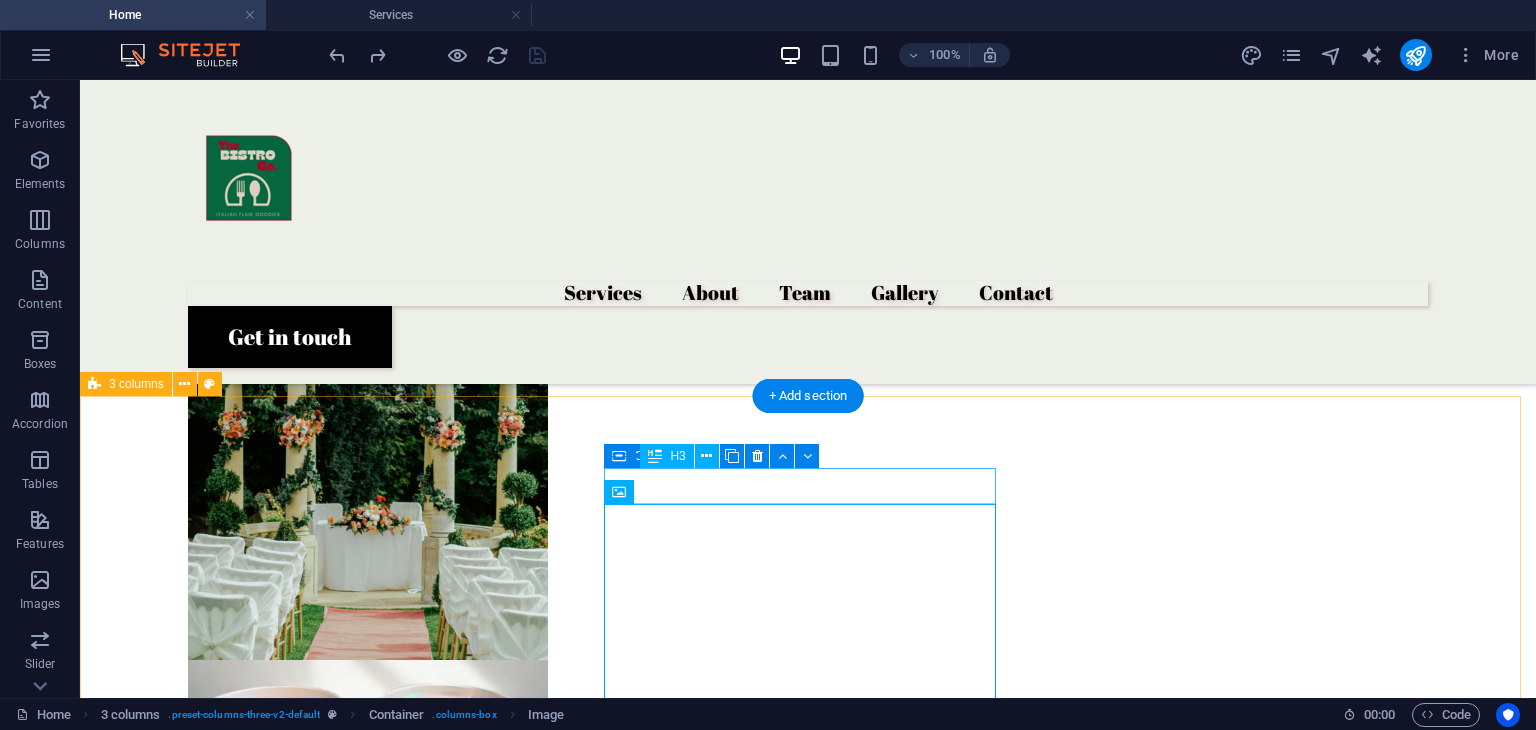 click on "FROGATO" at bounding box center [300, 2477] 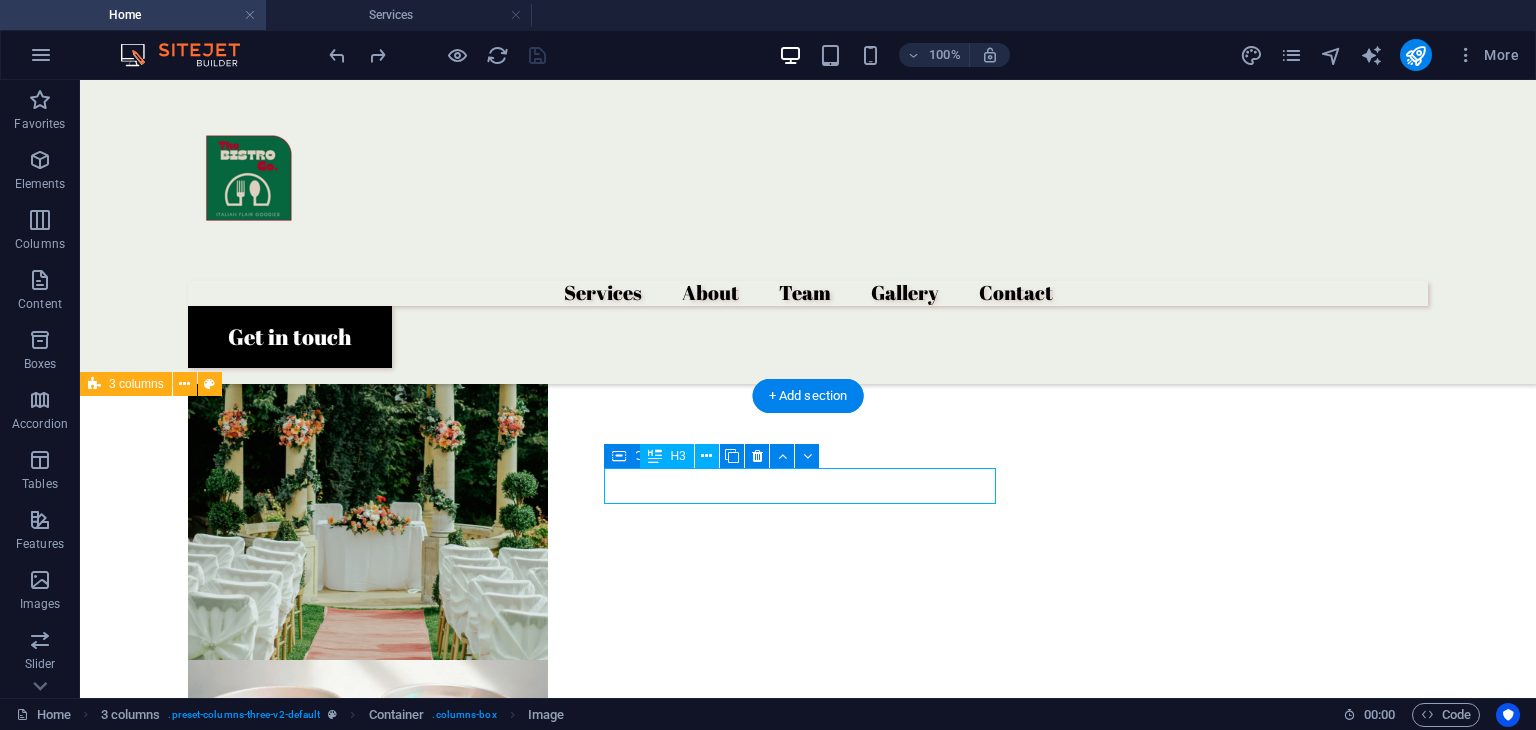 click on "FROGATO" at bounding box center [300, 2477] 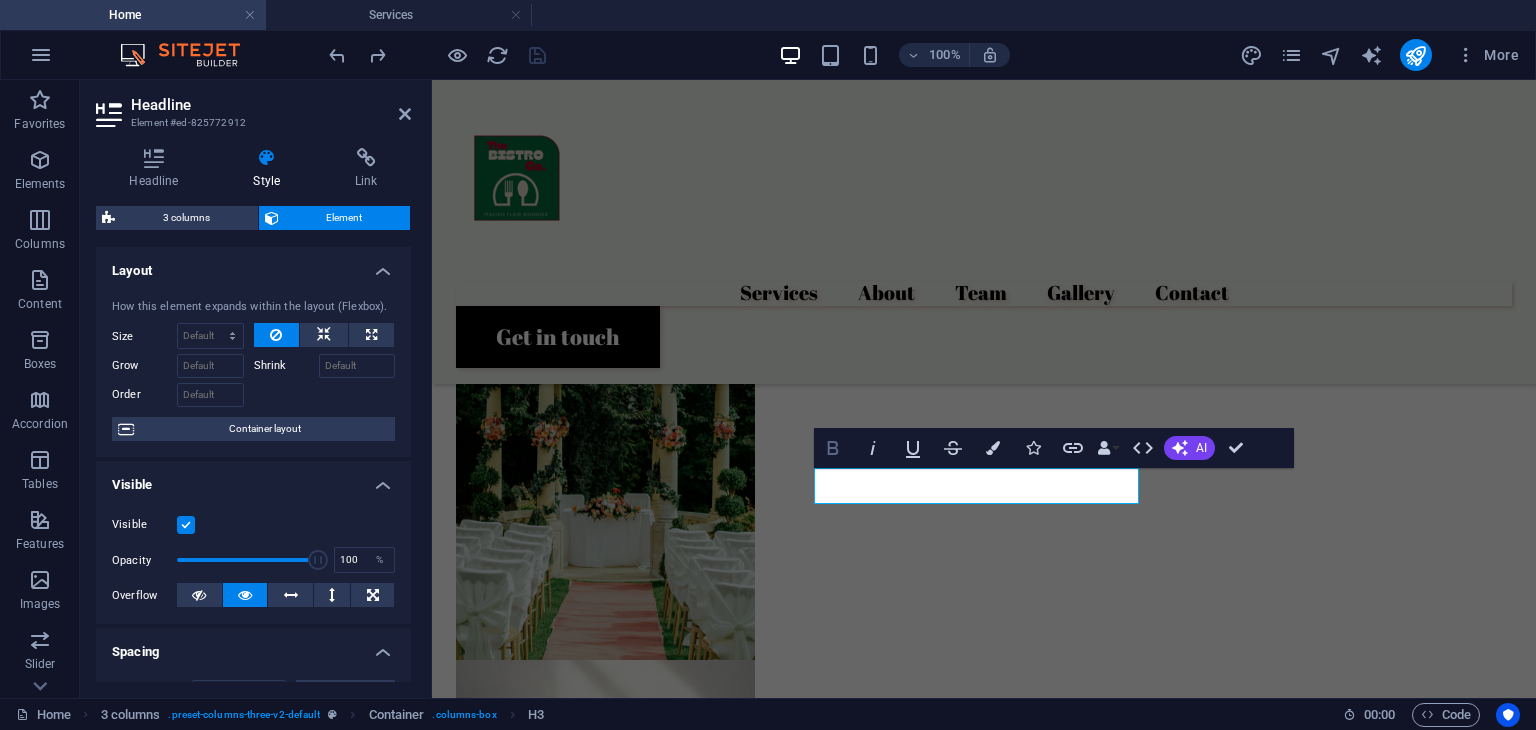 click 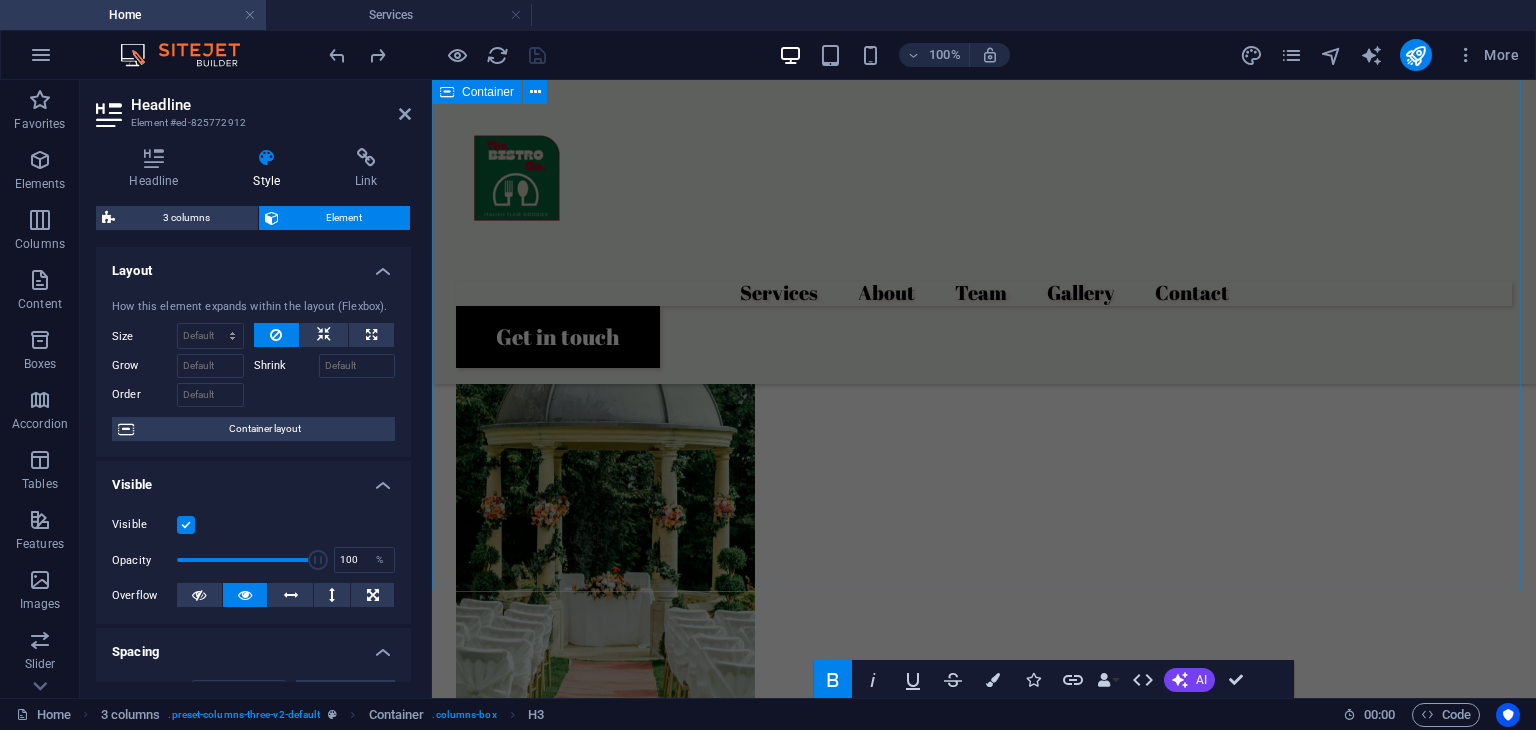 scroll, scrollTop: 1503, scrollLeft: 0, axis: vertical 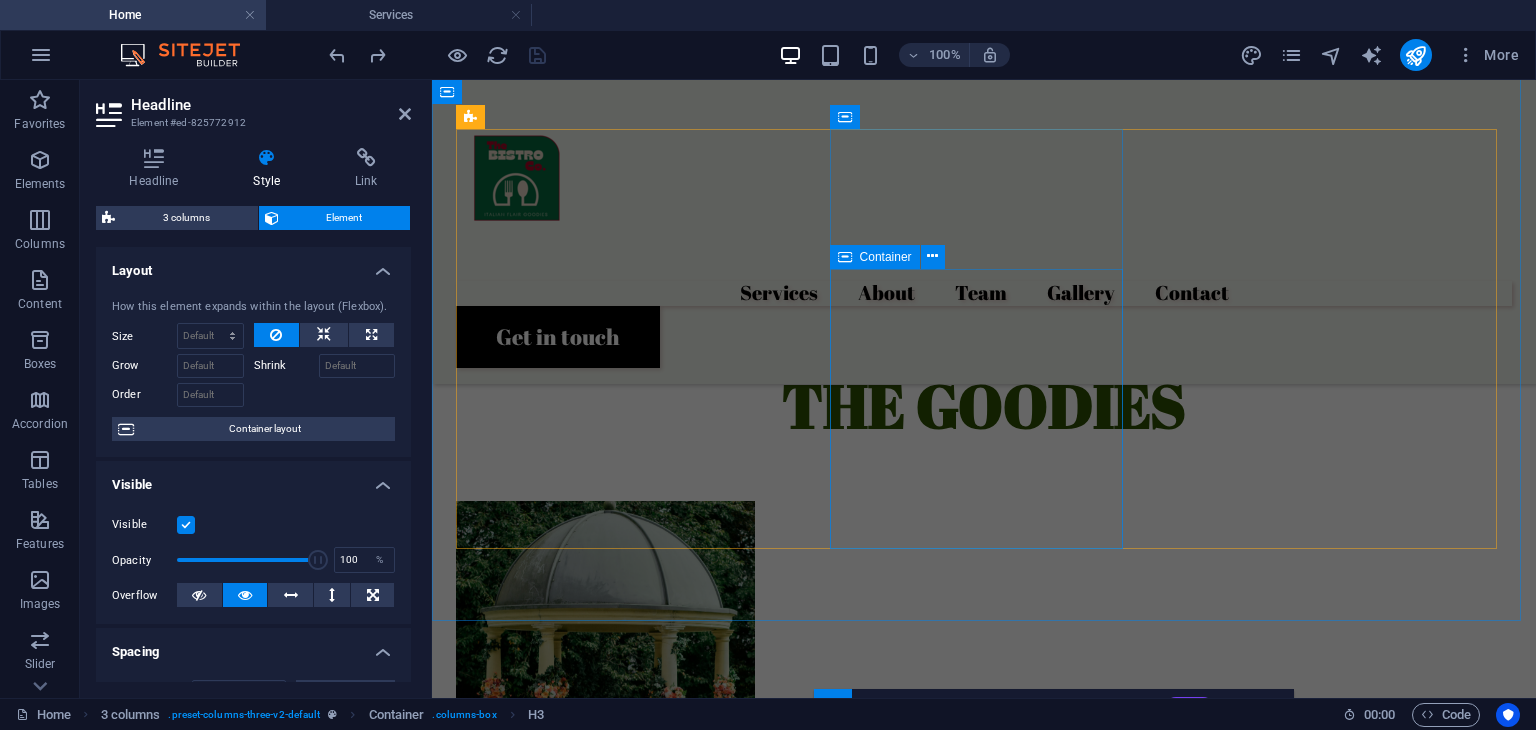 click on "CANNOLI" at bounding box center (605, 1521) 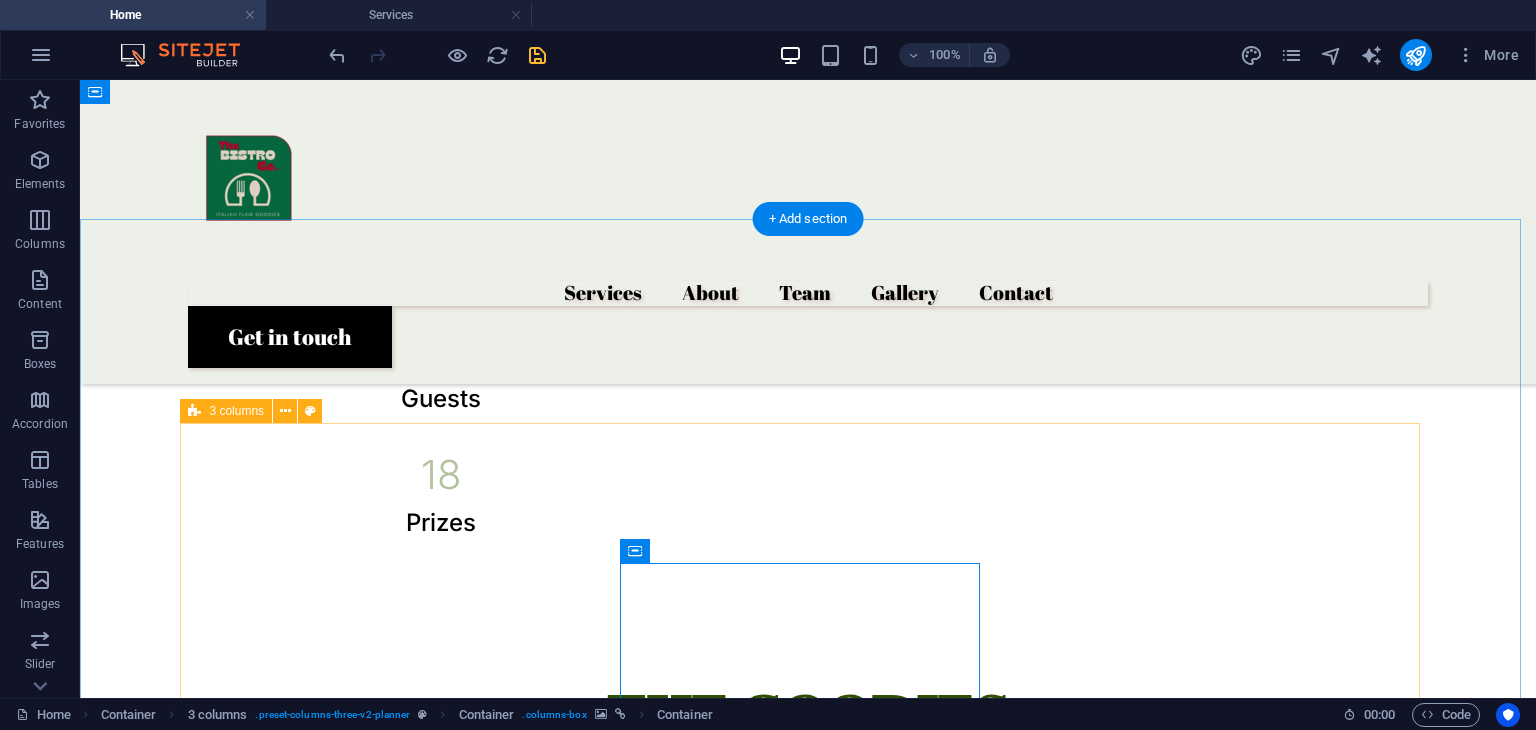 scroll, scrollTop: 1180, scrollLeft: 0, axis: vertical 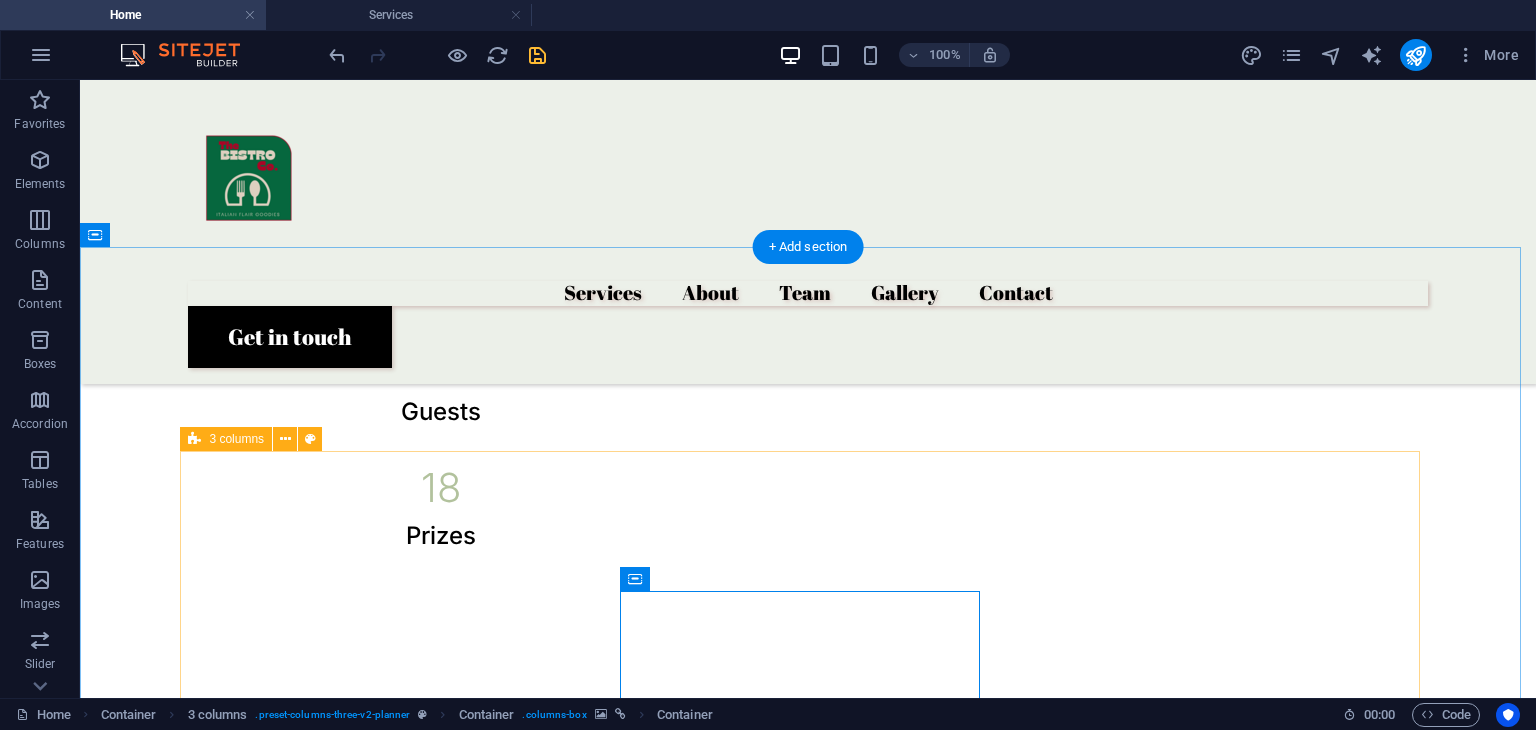 click at bounding box center [368, 1494] 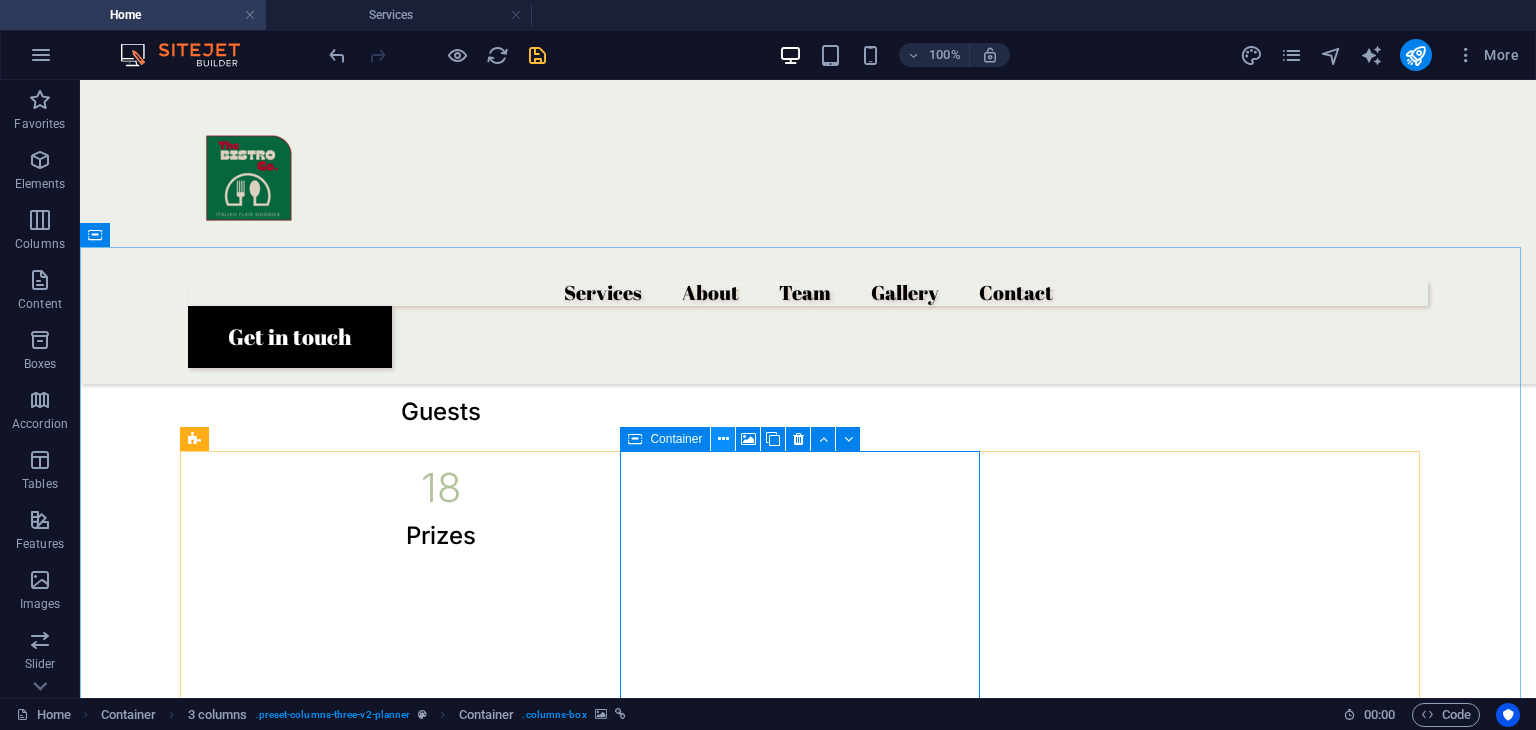 click at bounding box center (723, 439) 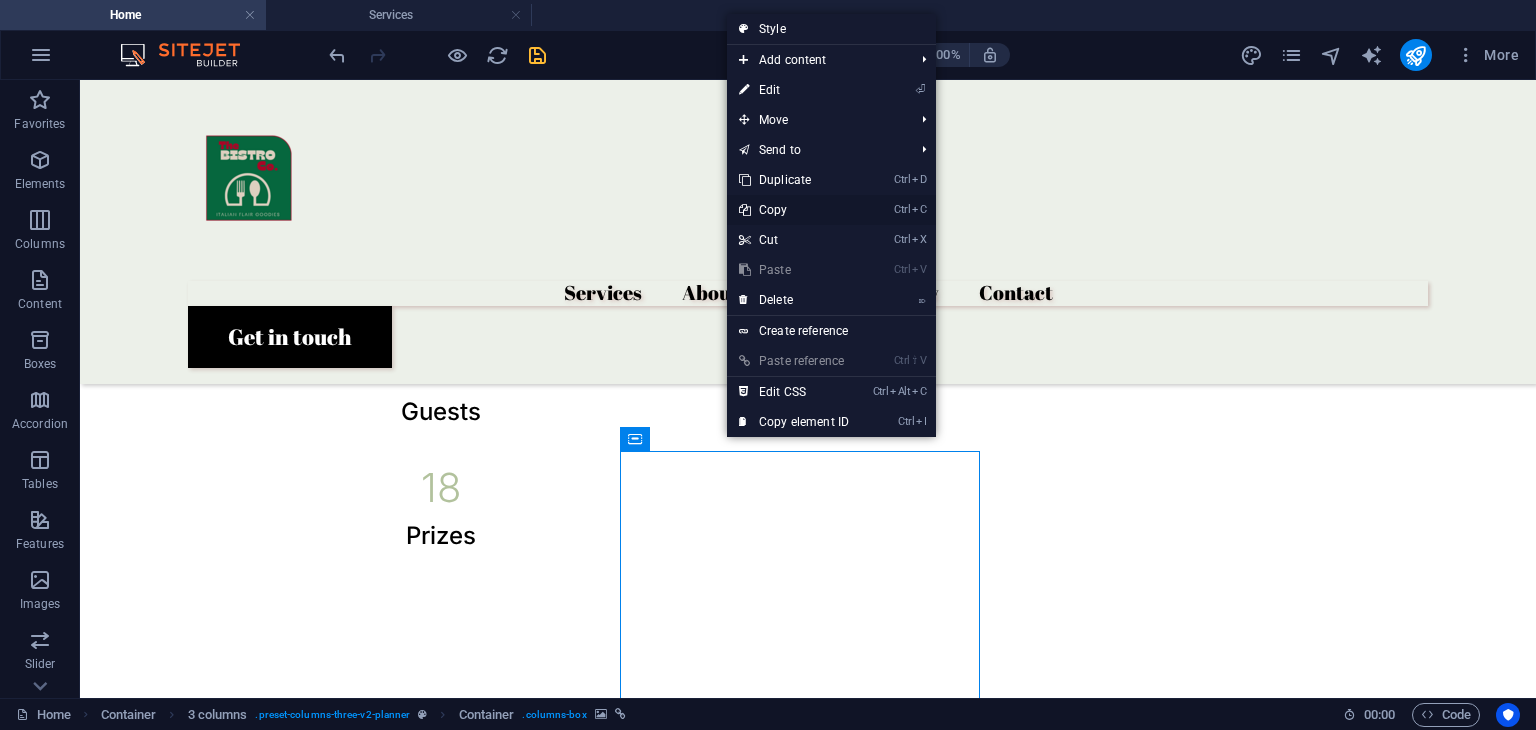 click on "Ctrl C  Copy" at bounding box center [794, 210] 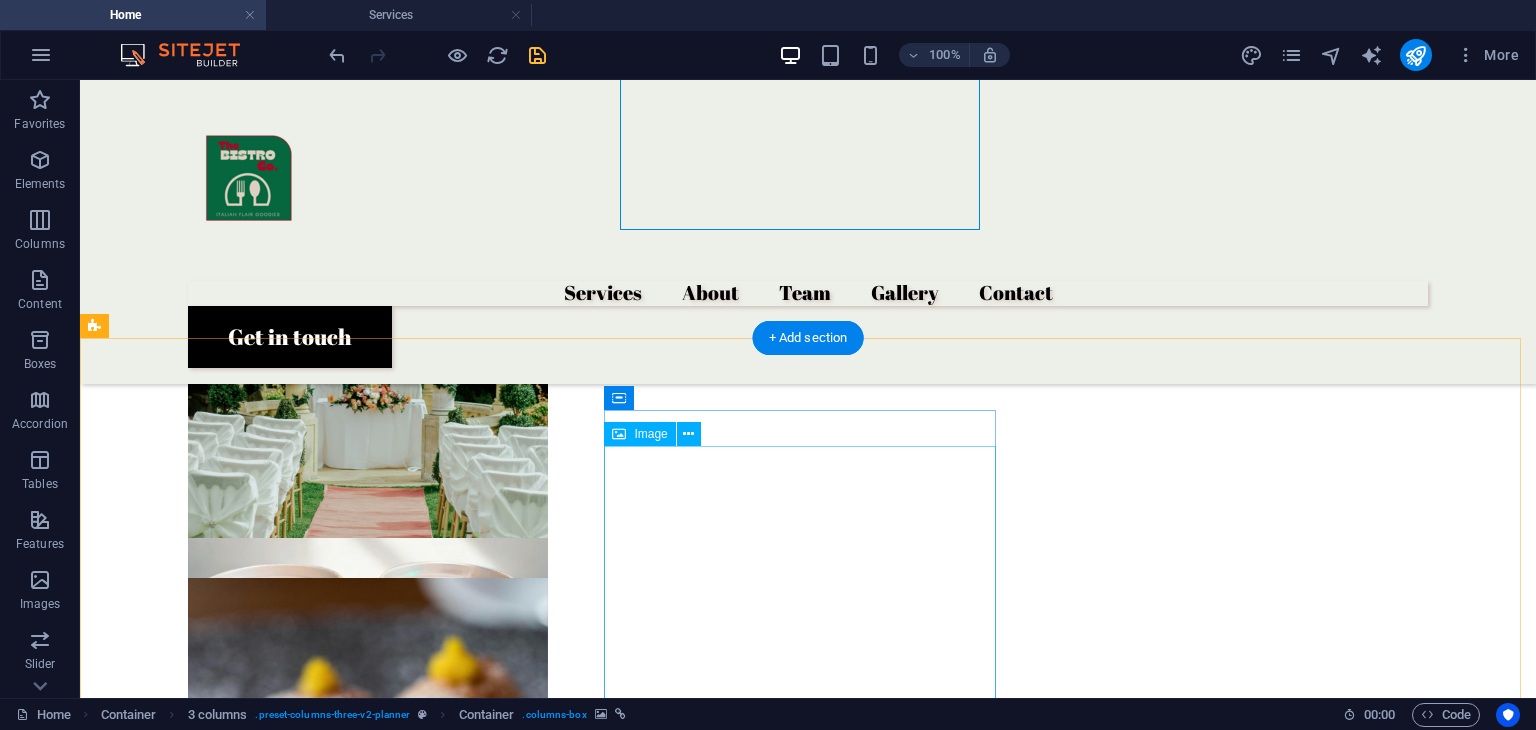 scroll, scrollTop: 1939, scrollLeft: 0, axis: vertical 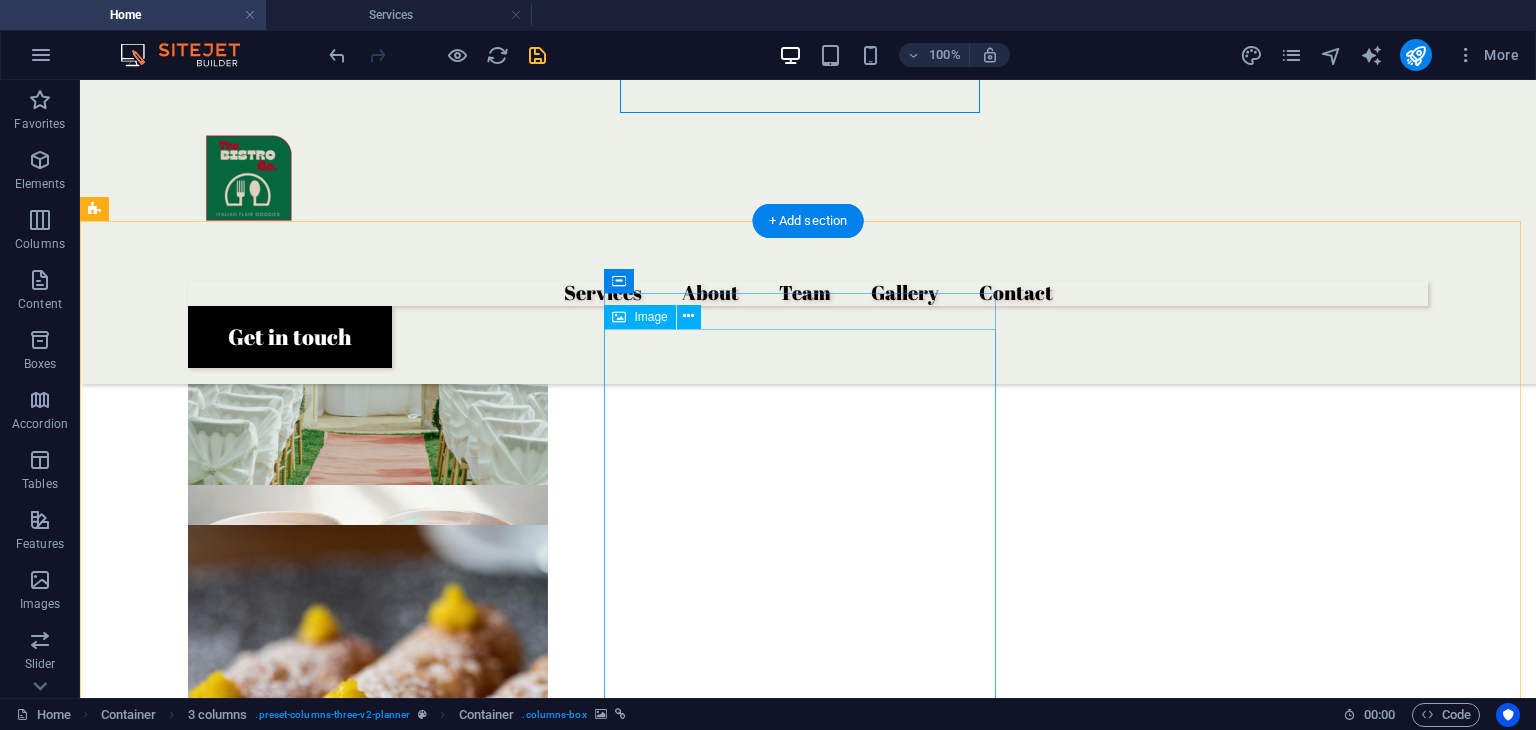 click at bounding box center (300, 3230) 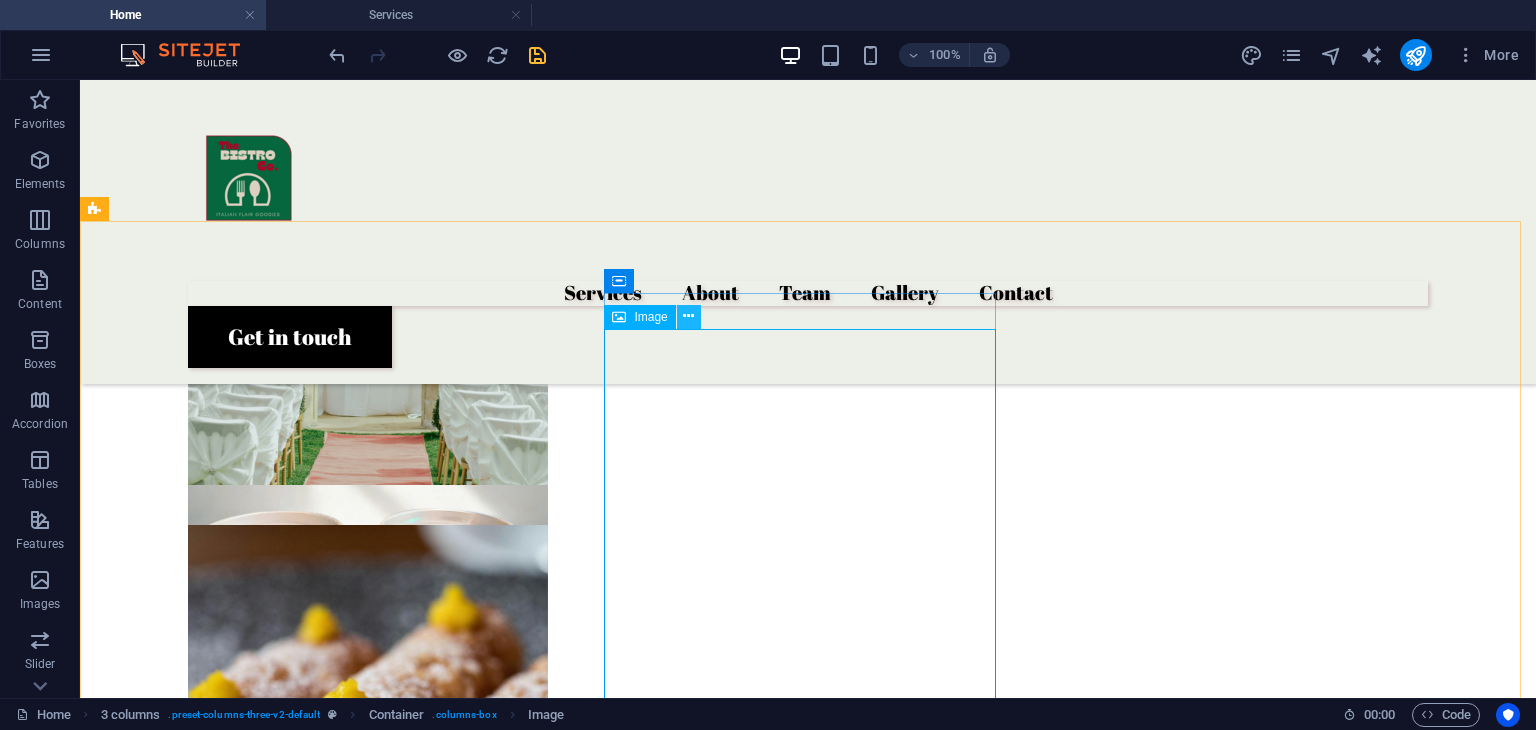 click at bounding box center [688, 316] 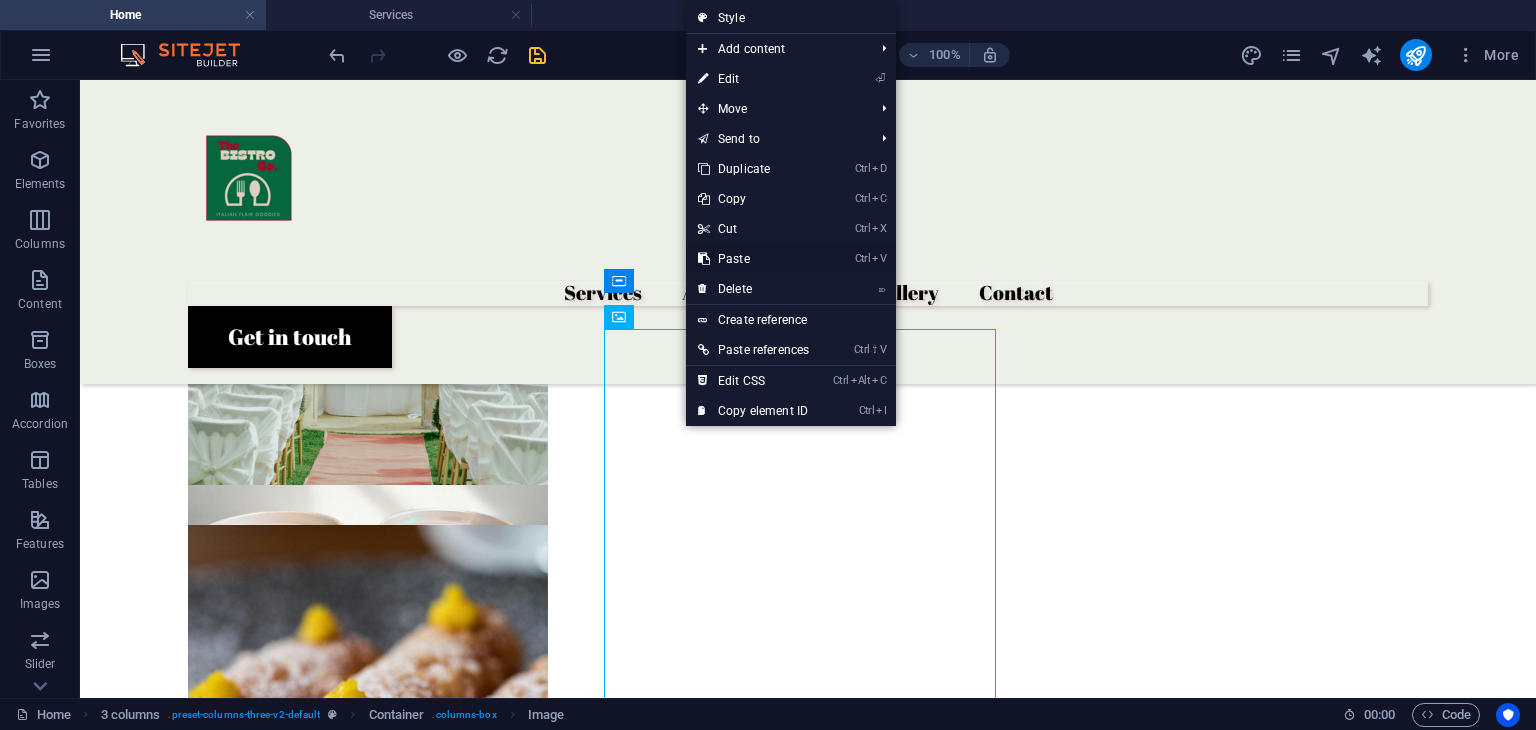 click on "Ctrl V  Paste" at bounding box center (753, 259) 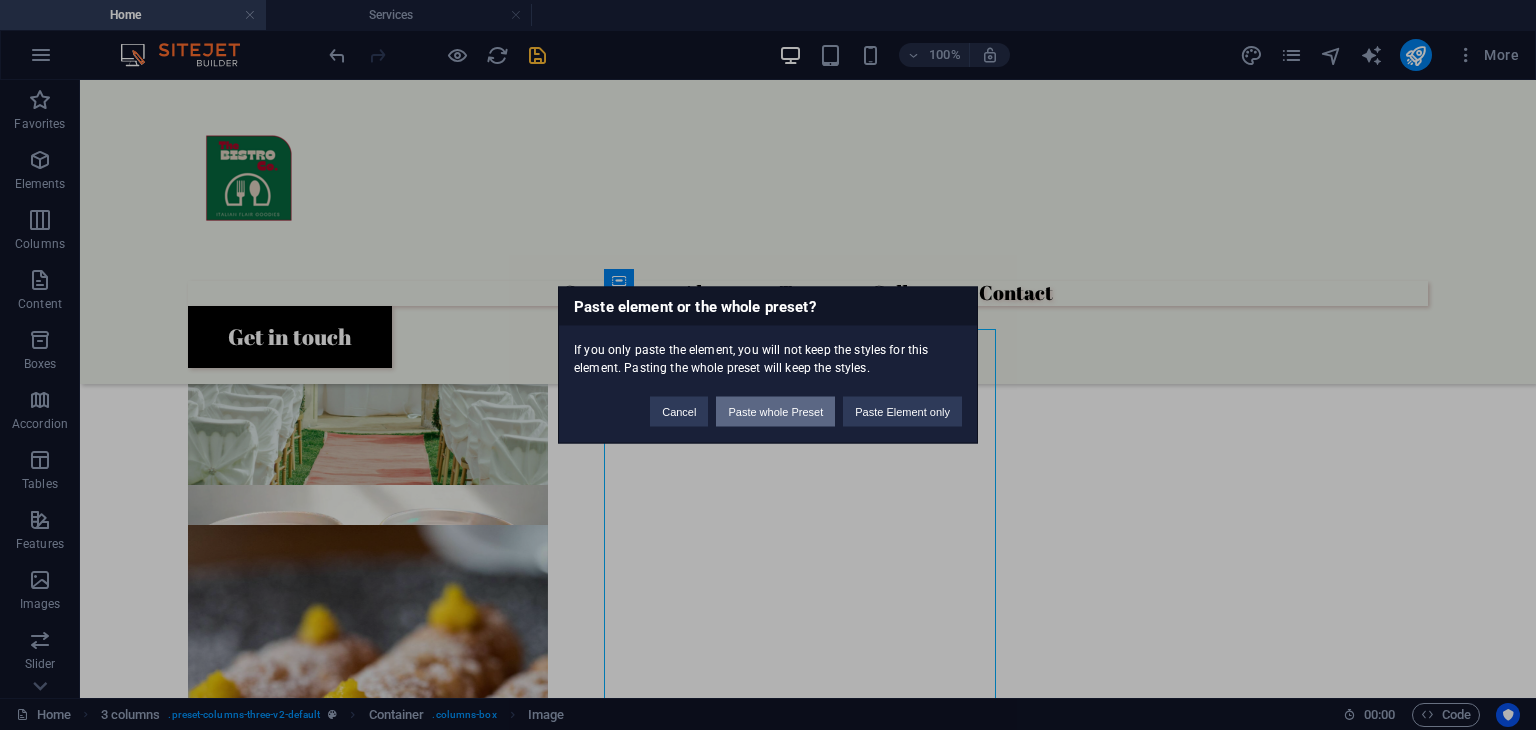 click on "Paste whole Preset" at bounding box center (775, 412) 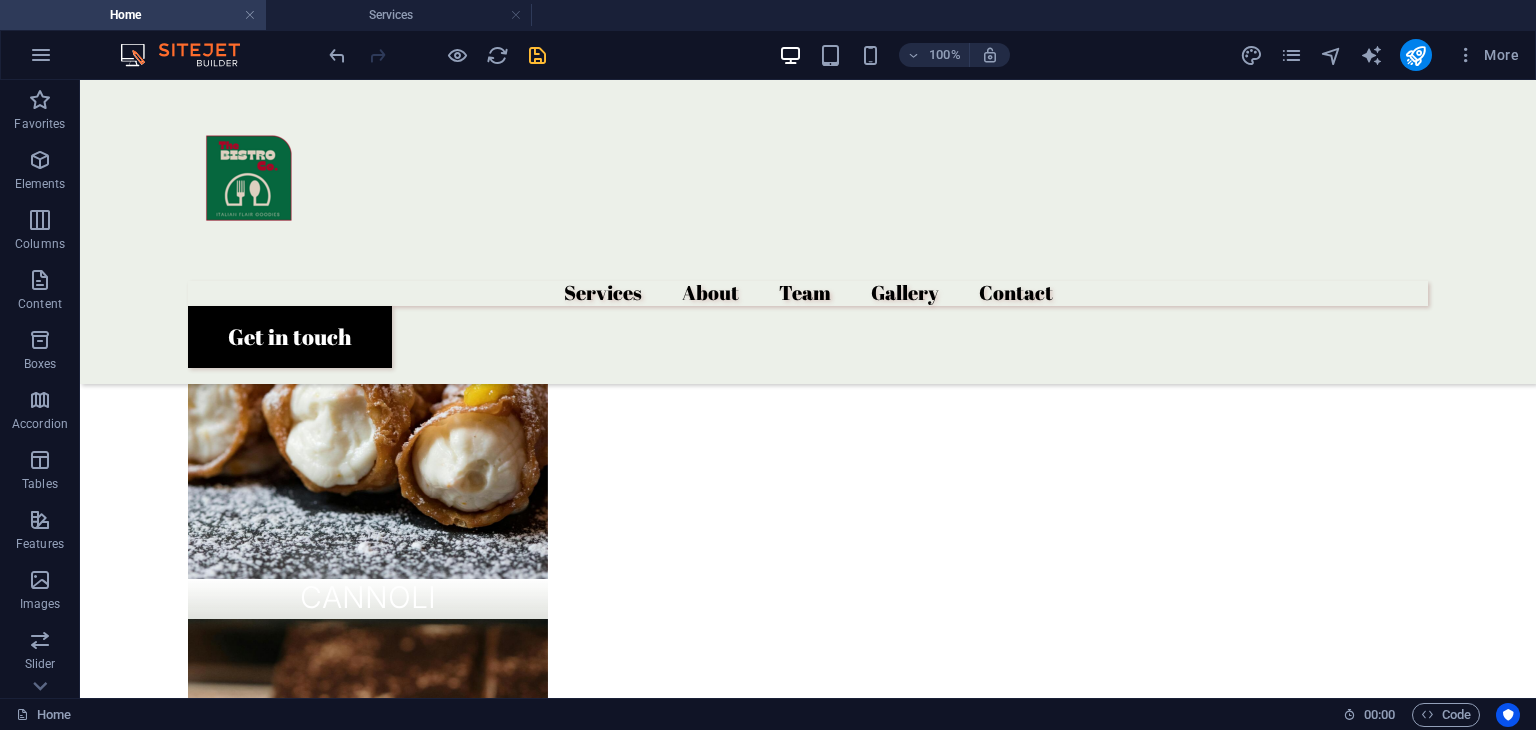 scroll, scrollTop: 2355, scrollLeft: 0, axis: vertical 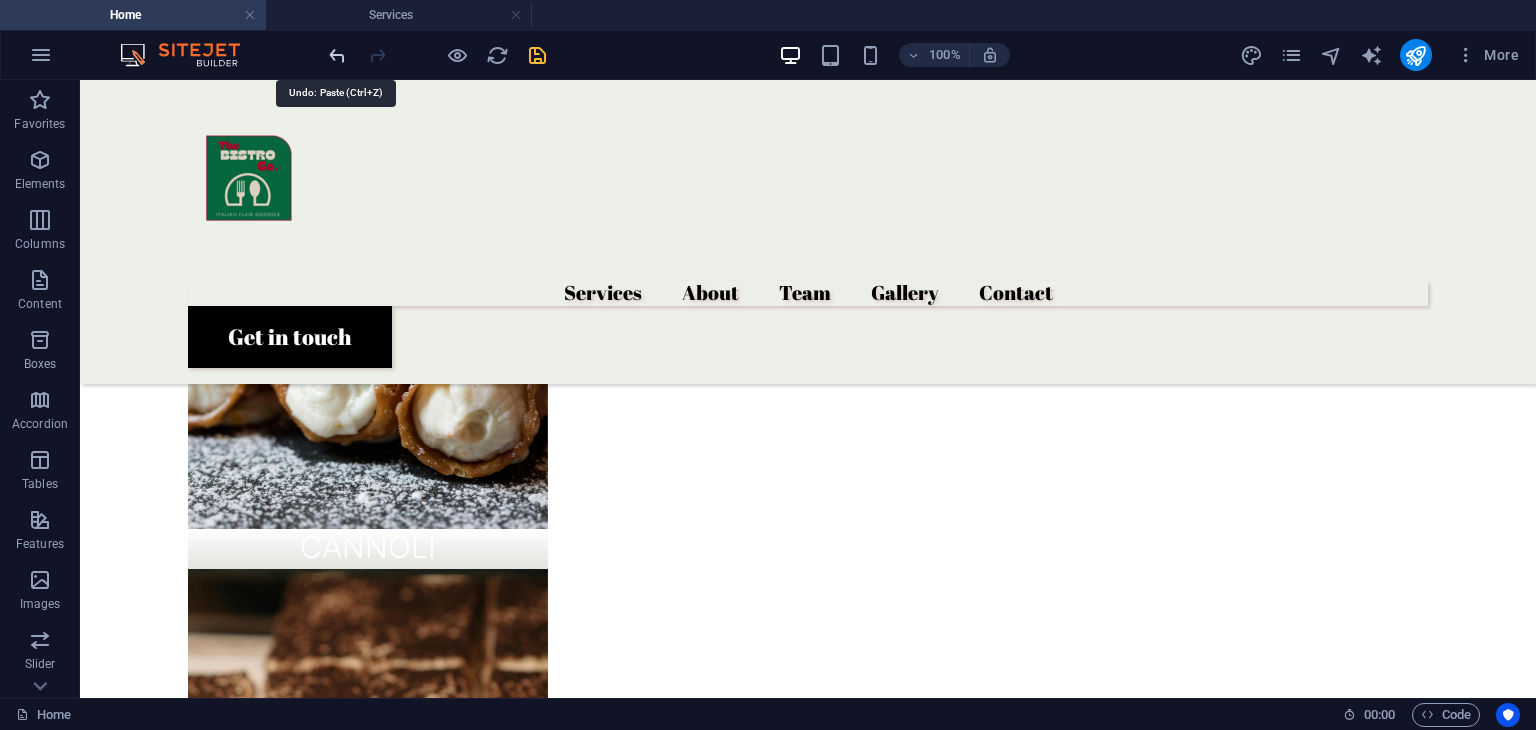 click at bounding box center (337, 55) 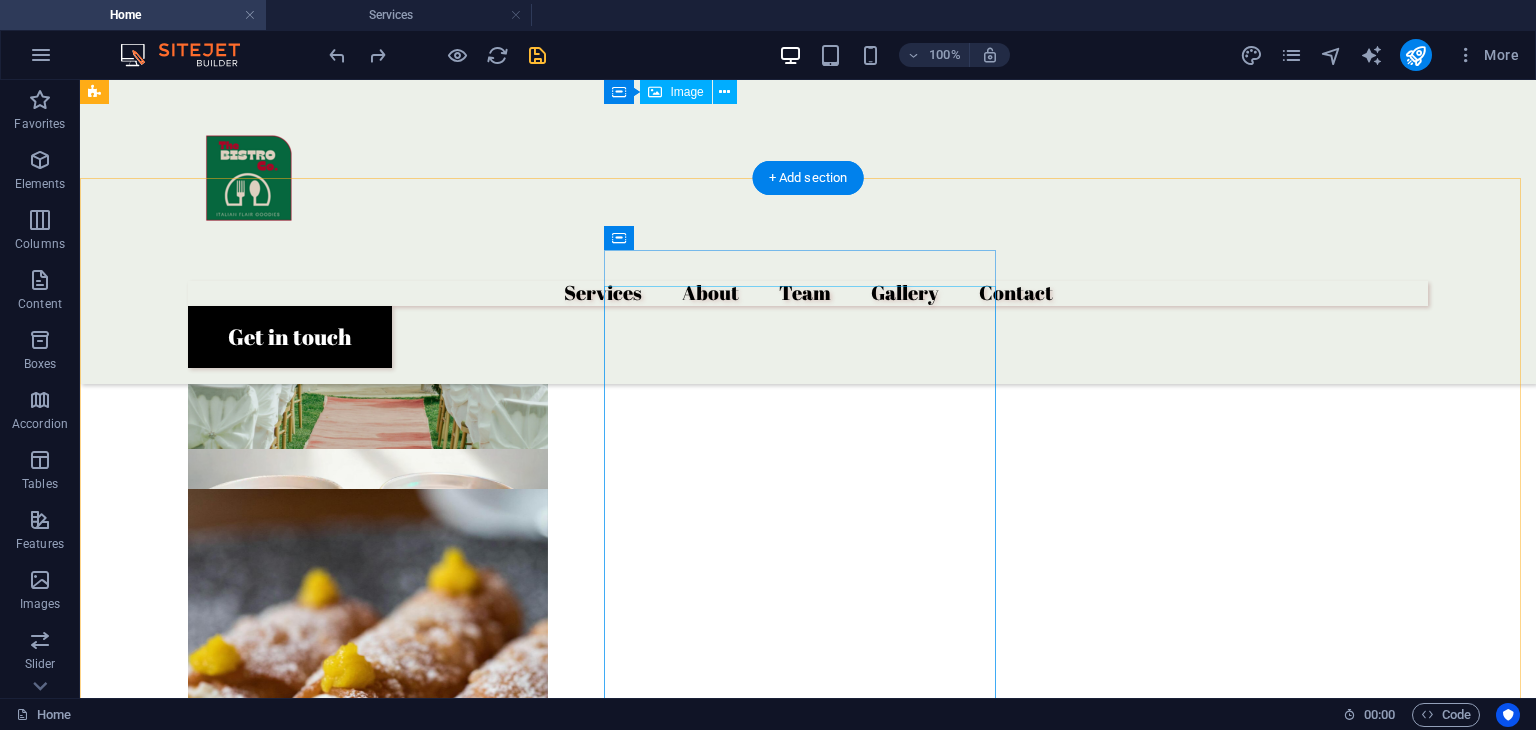scroll, scrollTop: 1971, scrollLeft: 0, axis: vertical 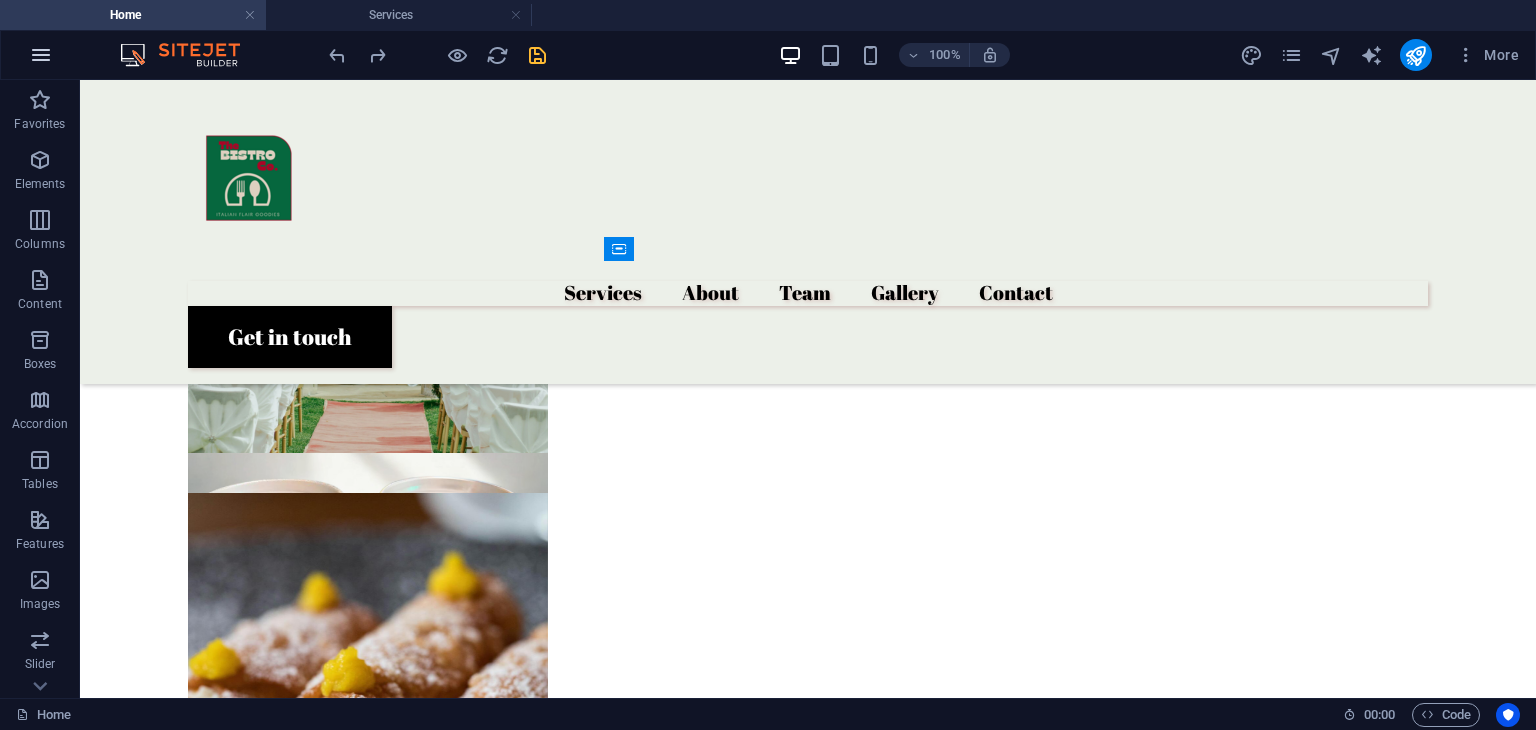 click at bounding box center [41, 55] 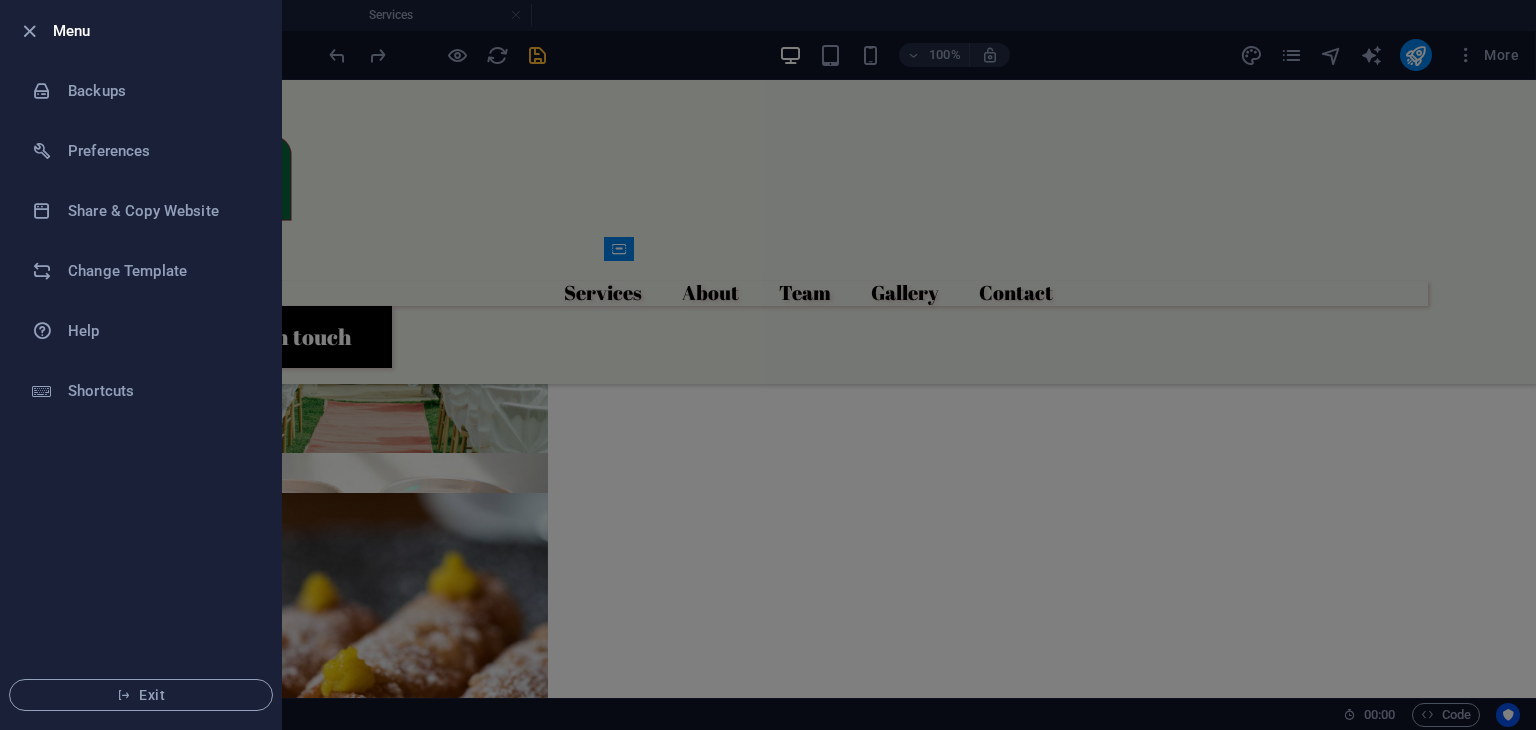 click at bounding box center (768, 365) 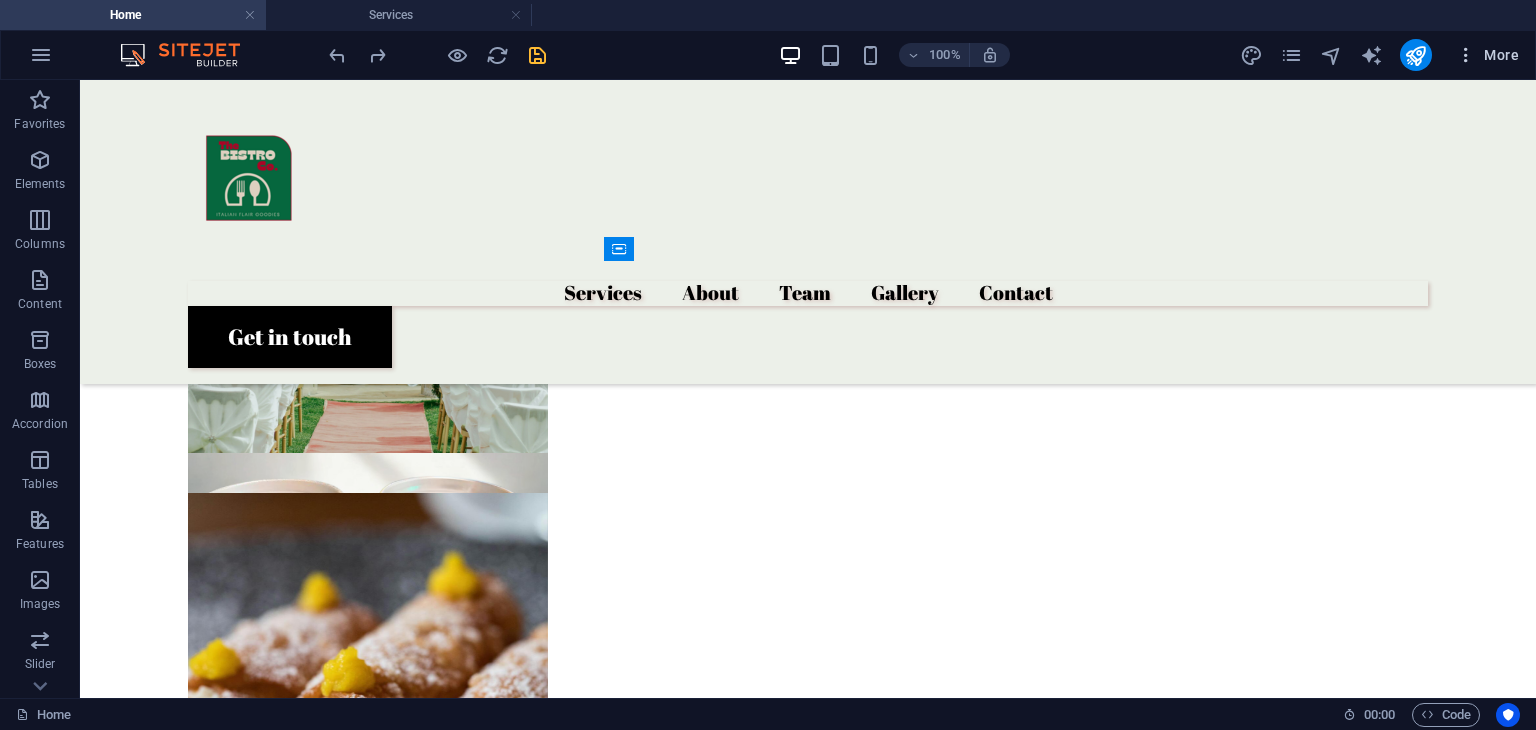 click on "More" at bounding box center (1487, 55) 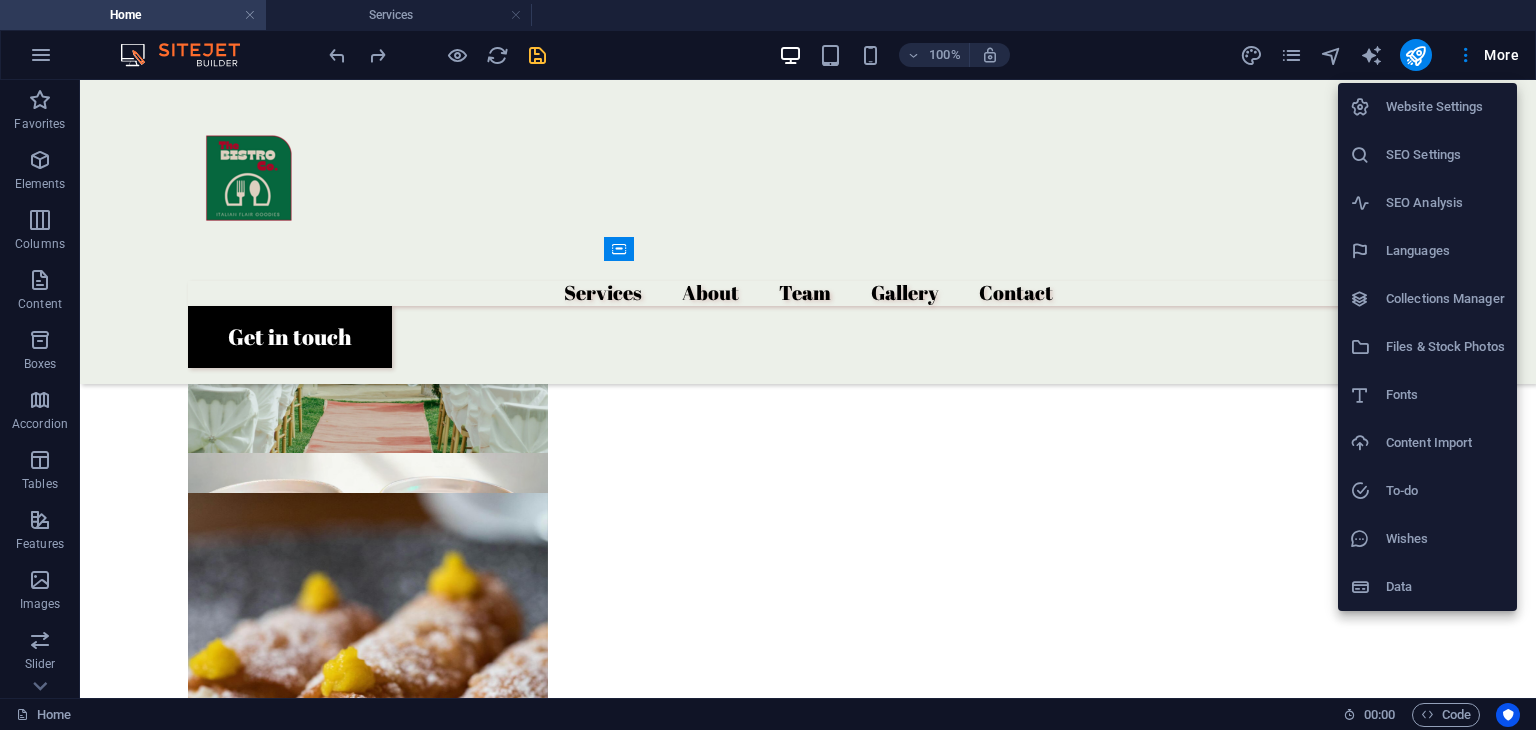 click at bounding box center (768, 365) 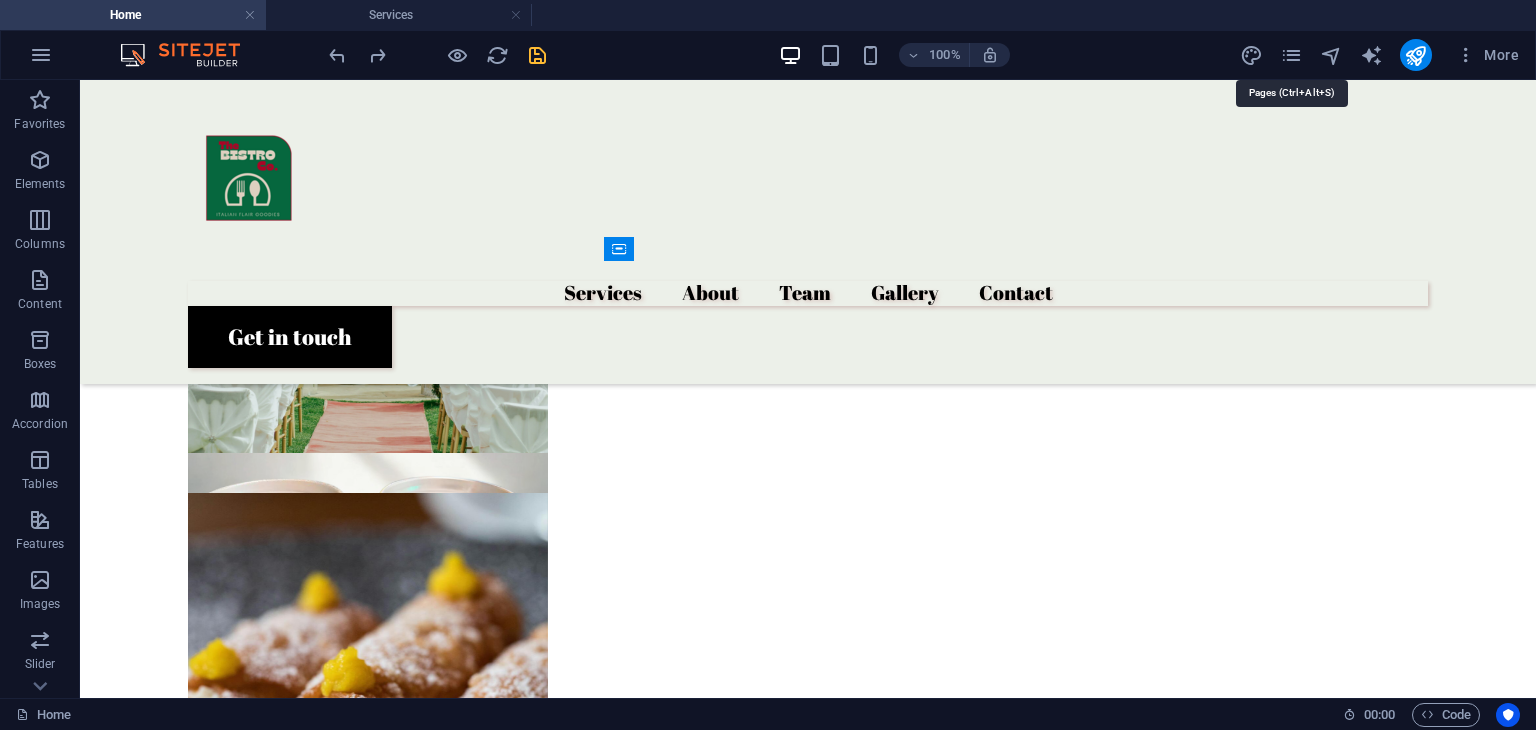 click at bounding box center [1291, 55] 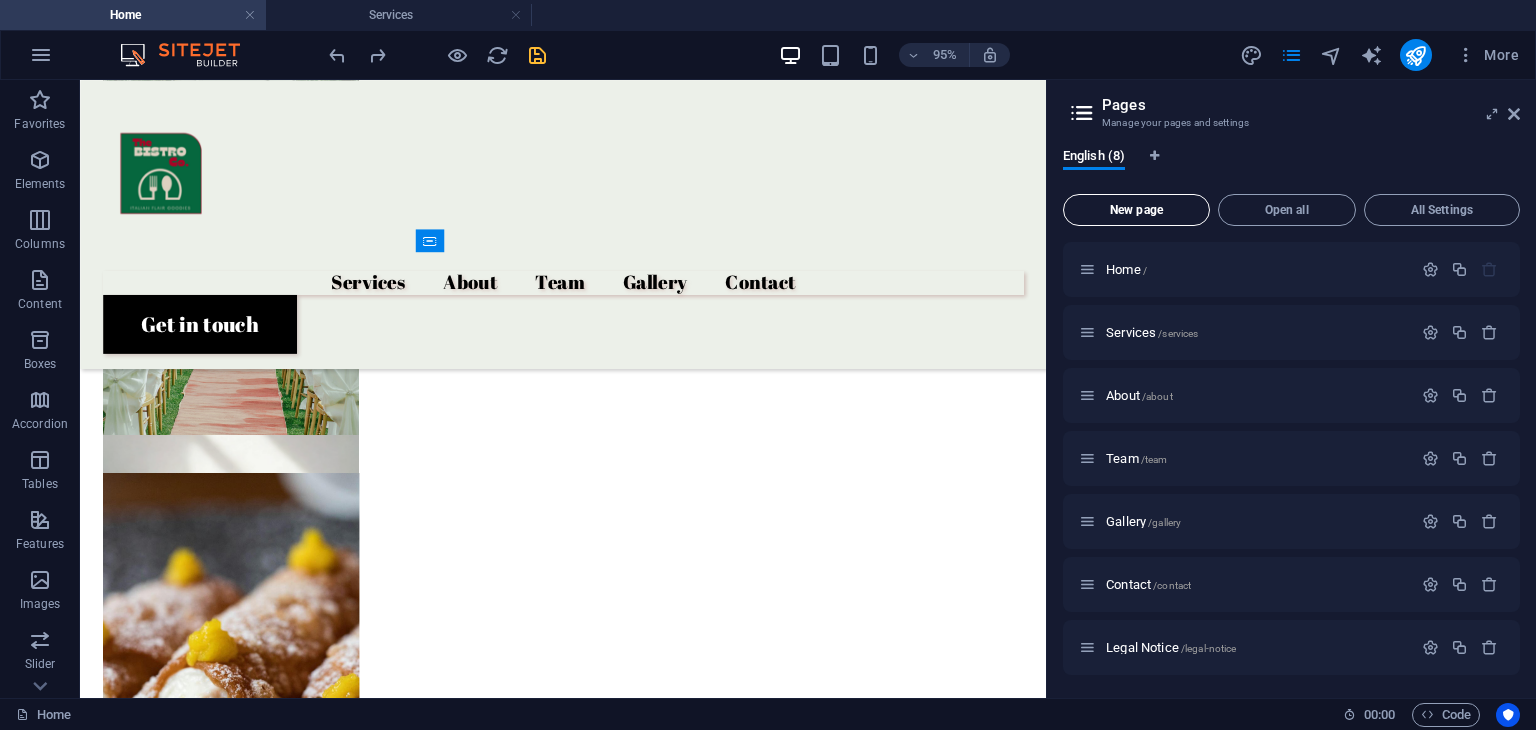 click on "New page" at bounding box center (1136, 210) 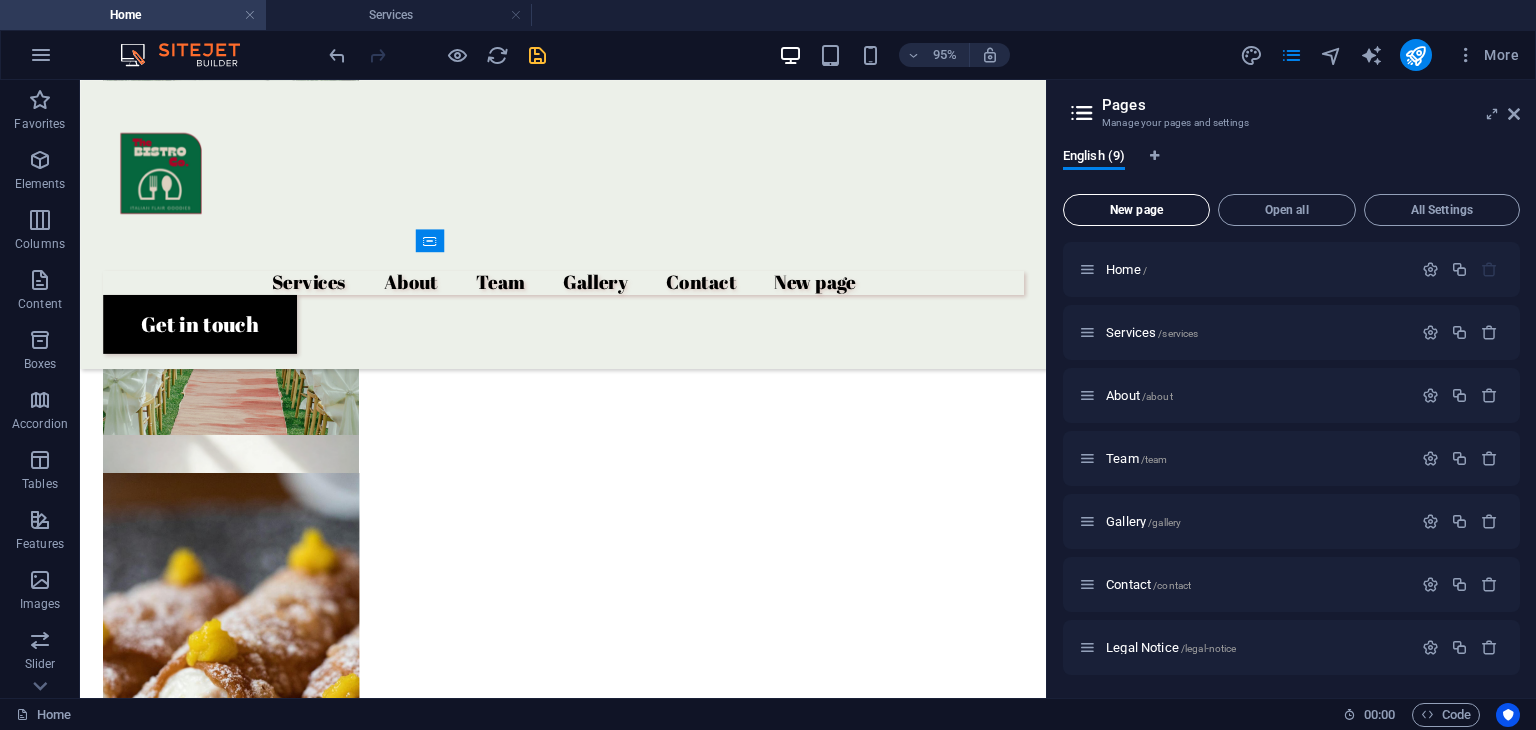 scroll, scrollTop: 387, scrollLeft: 0, axis: vertical 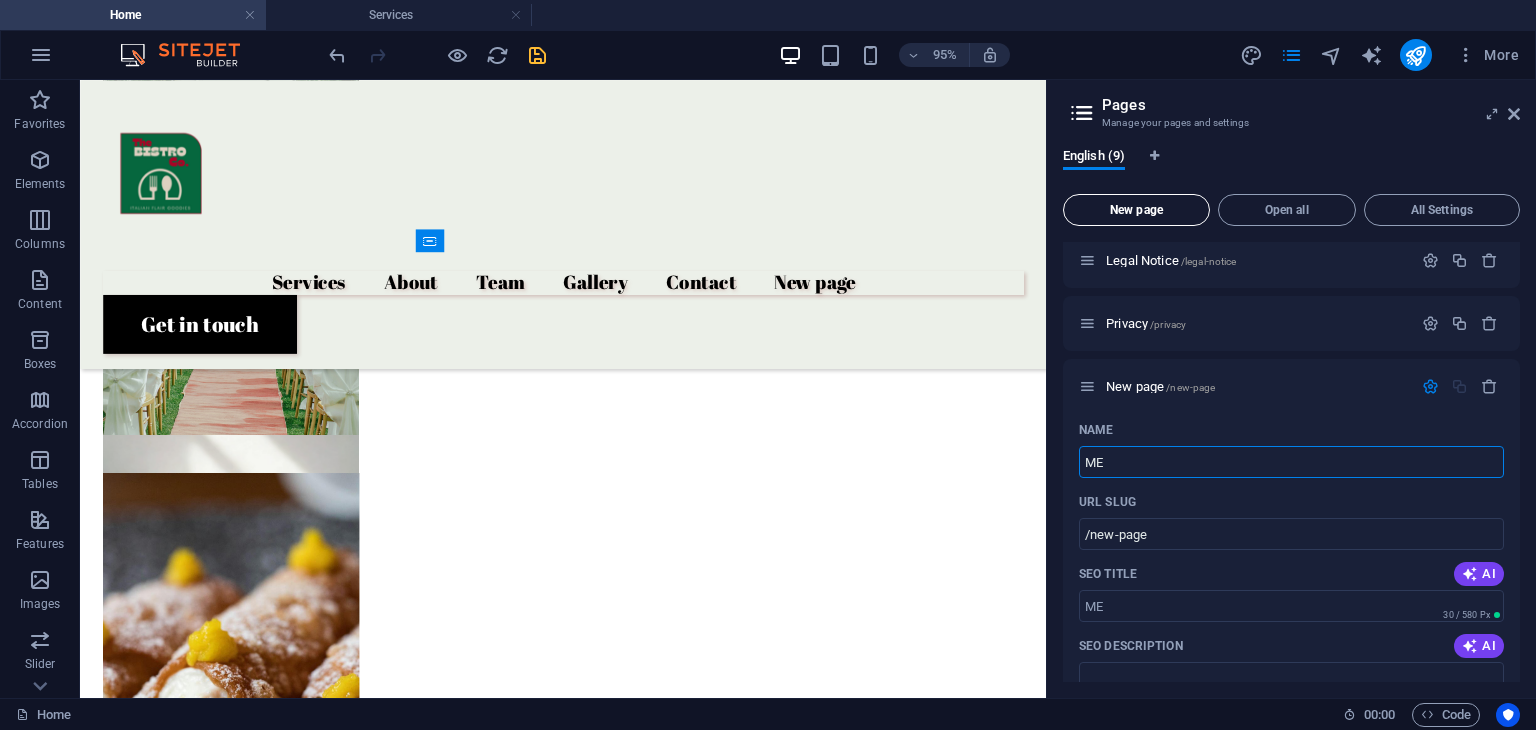 type on "ME" 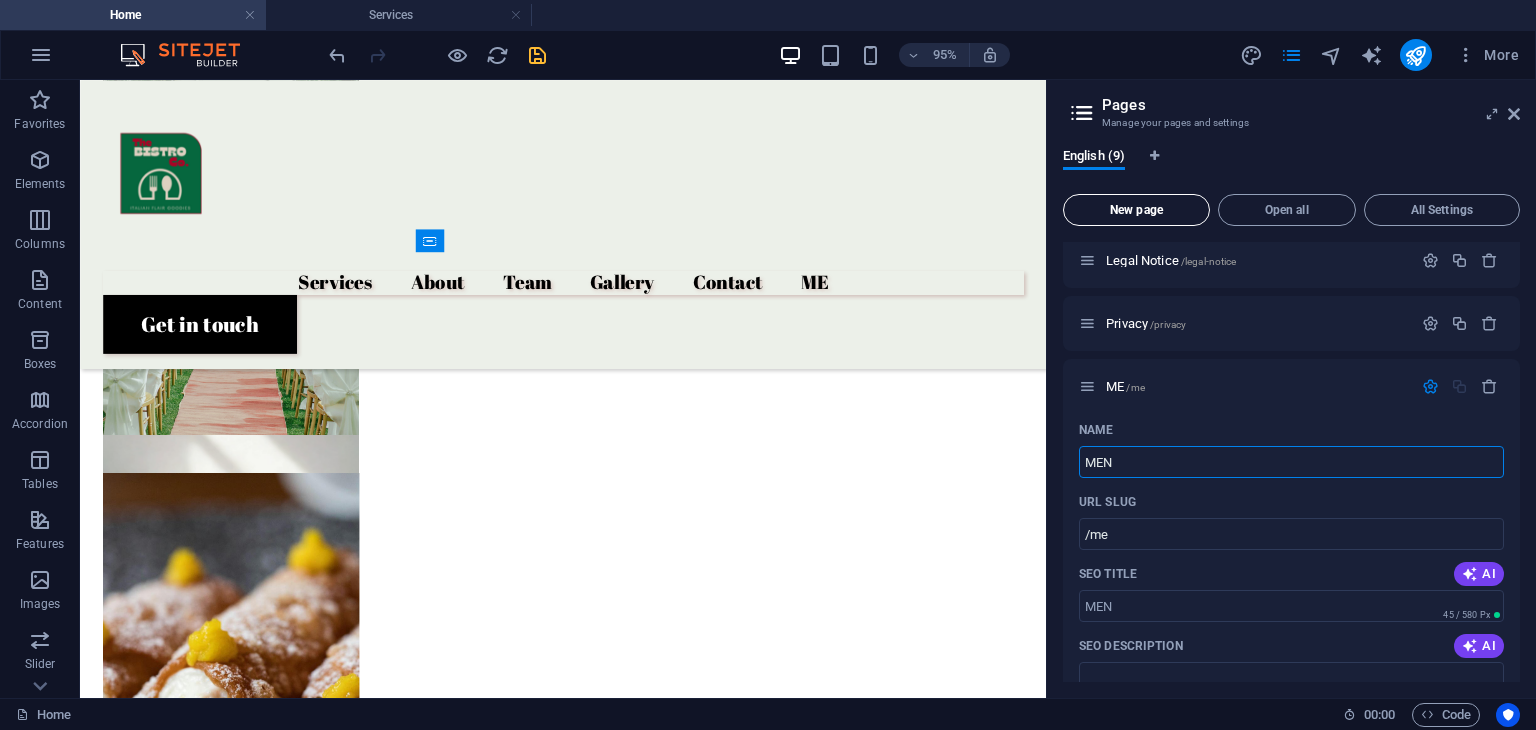 type on "MEN" 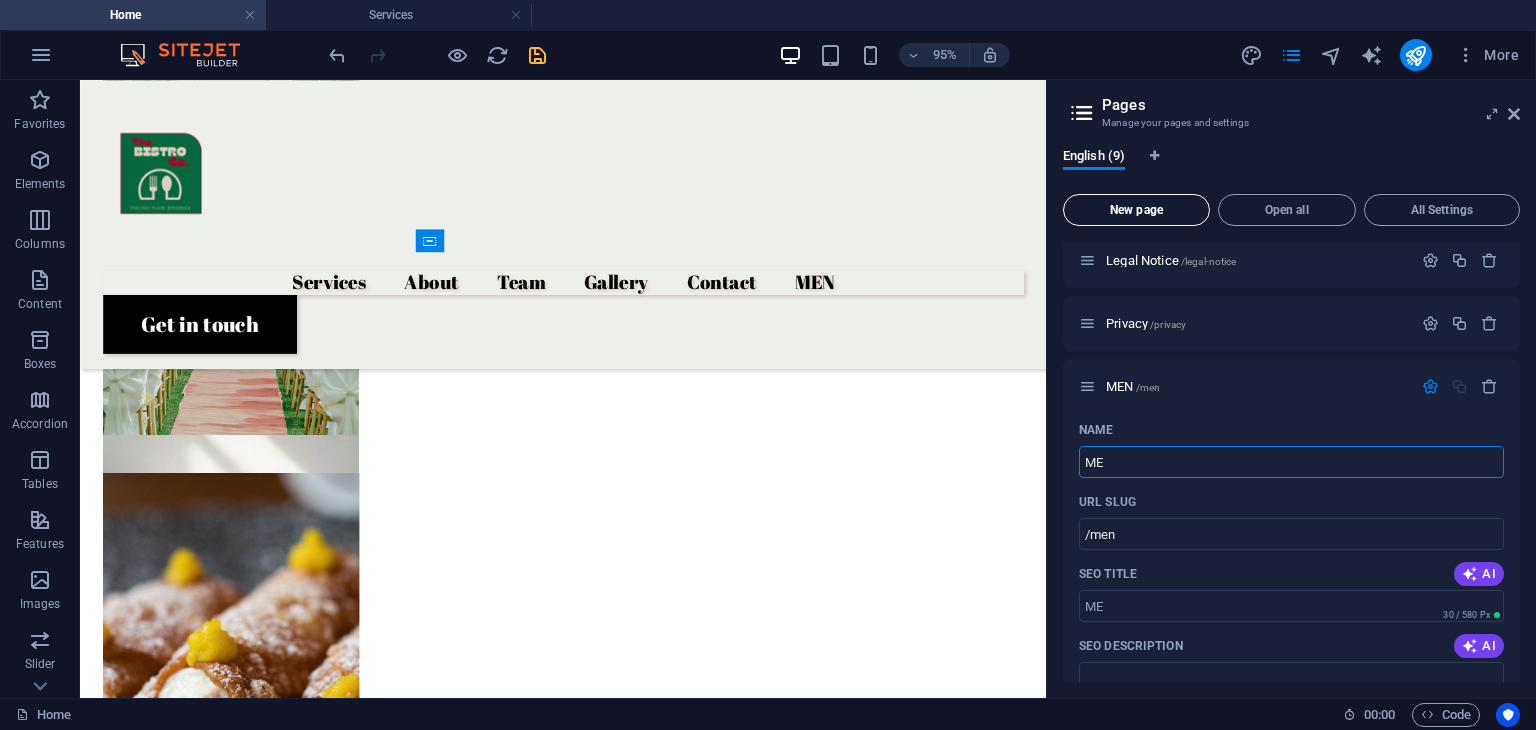 type on "M" 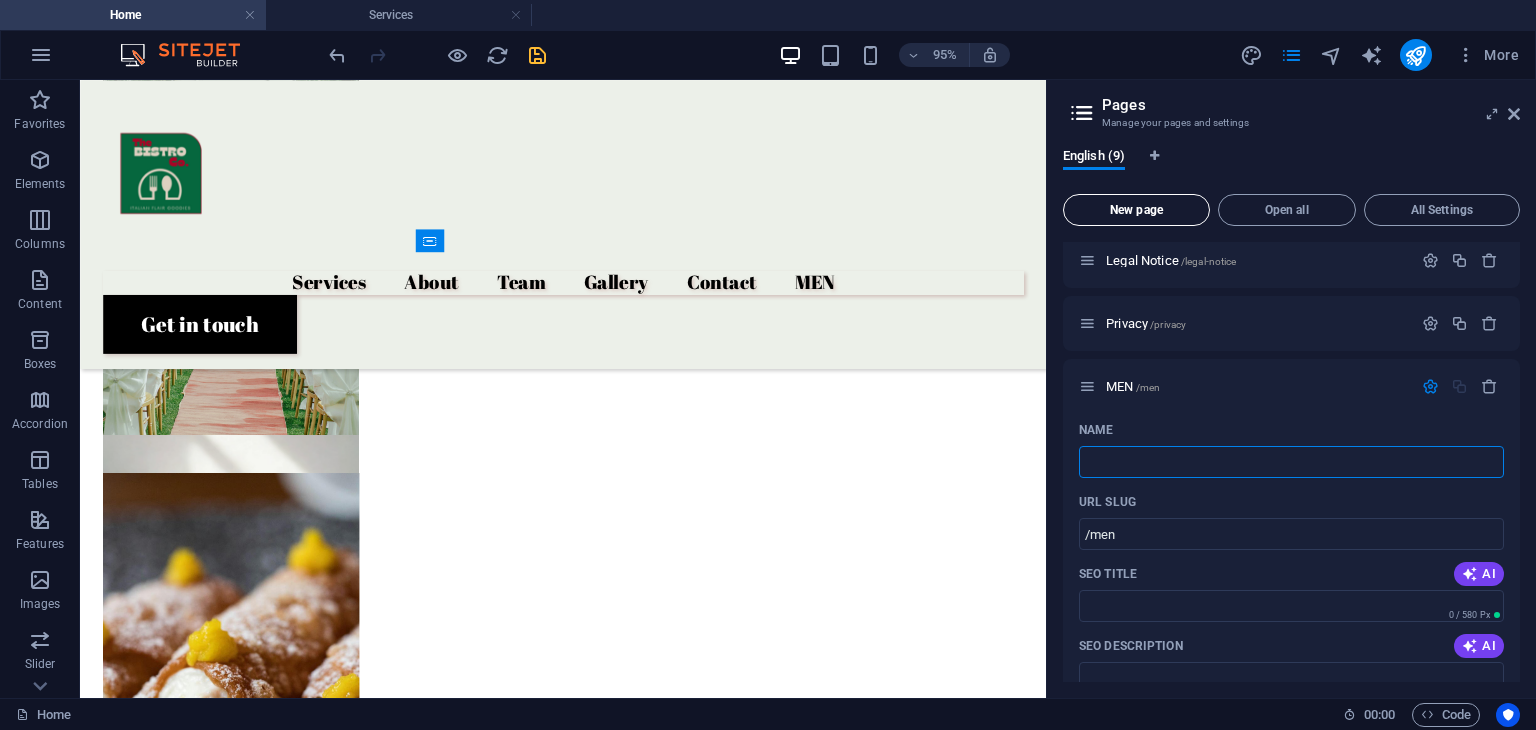 type on "F" 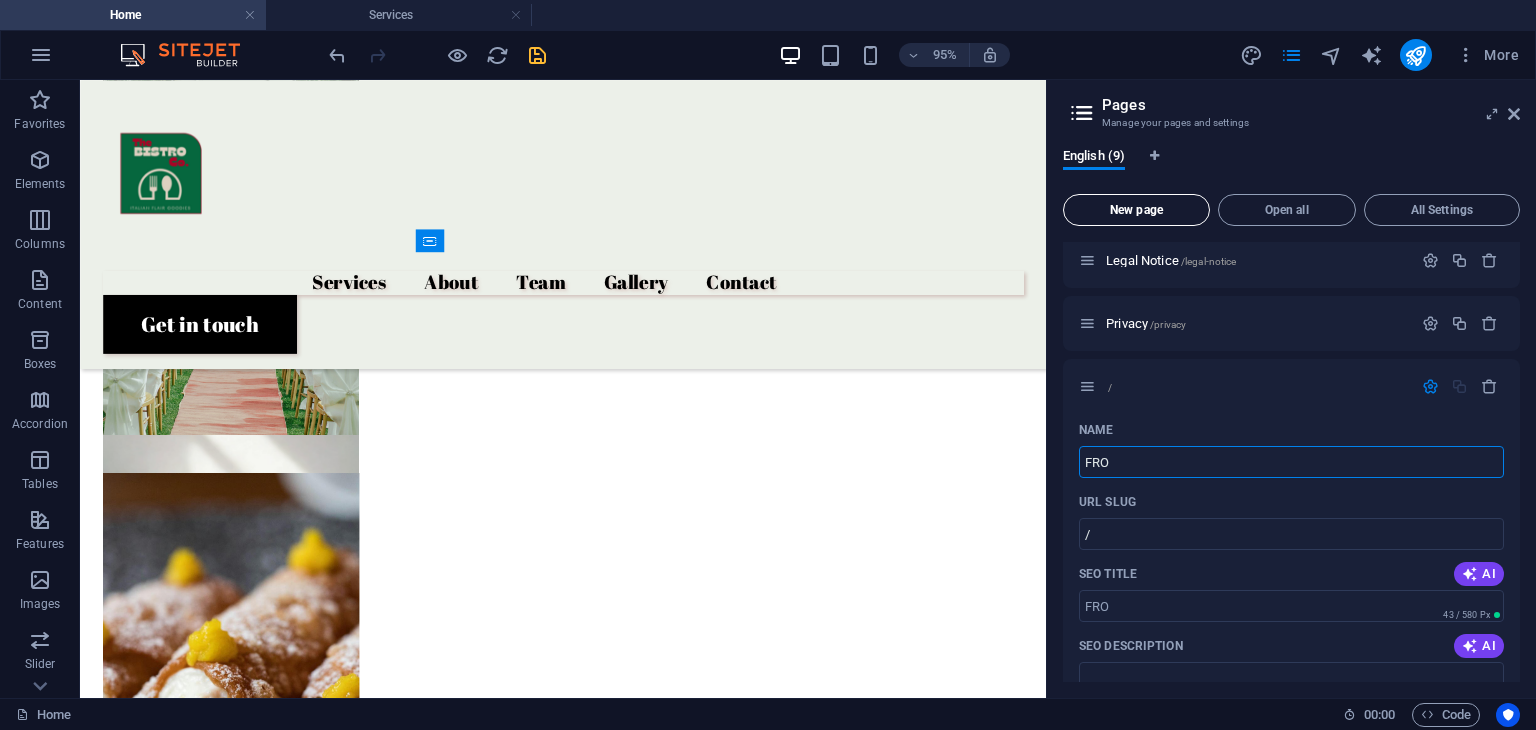 type on "FRO" 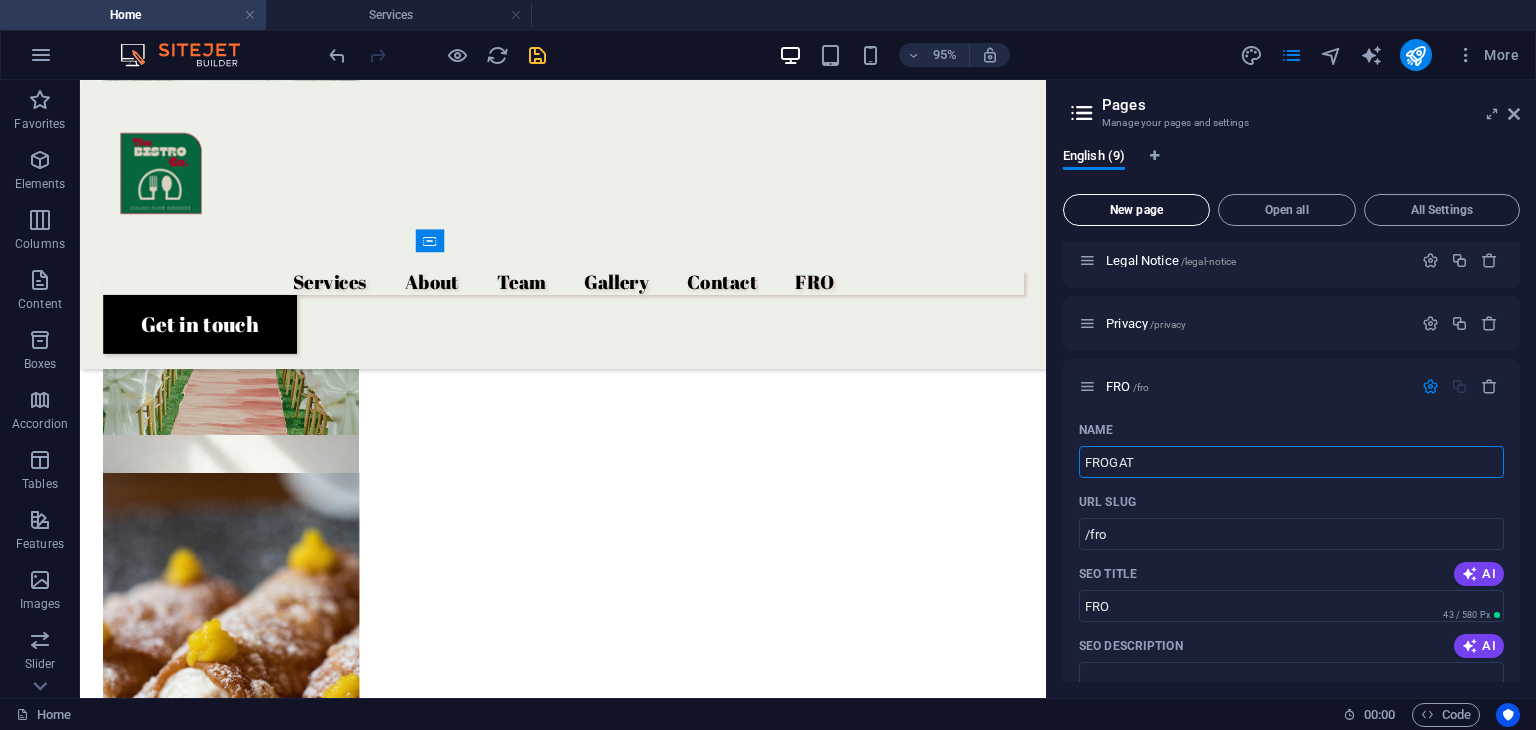 type on "FROGAT" 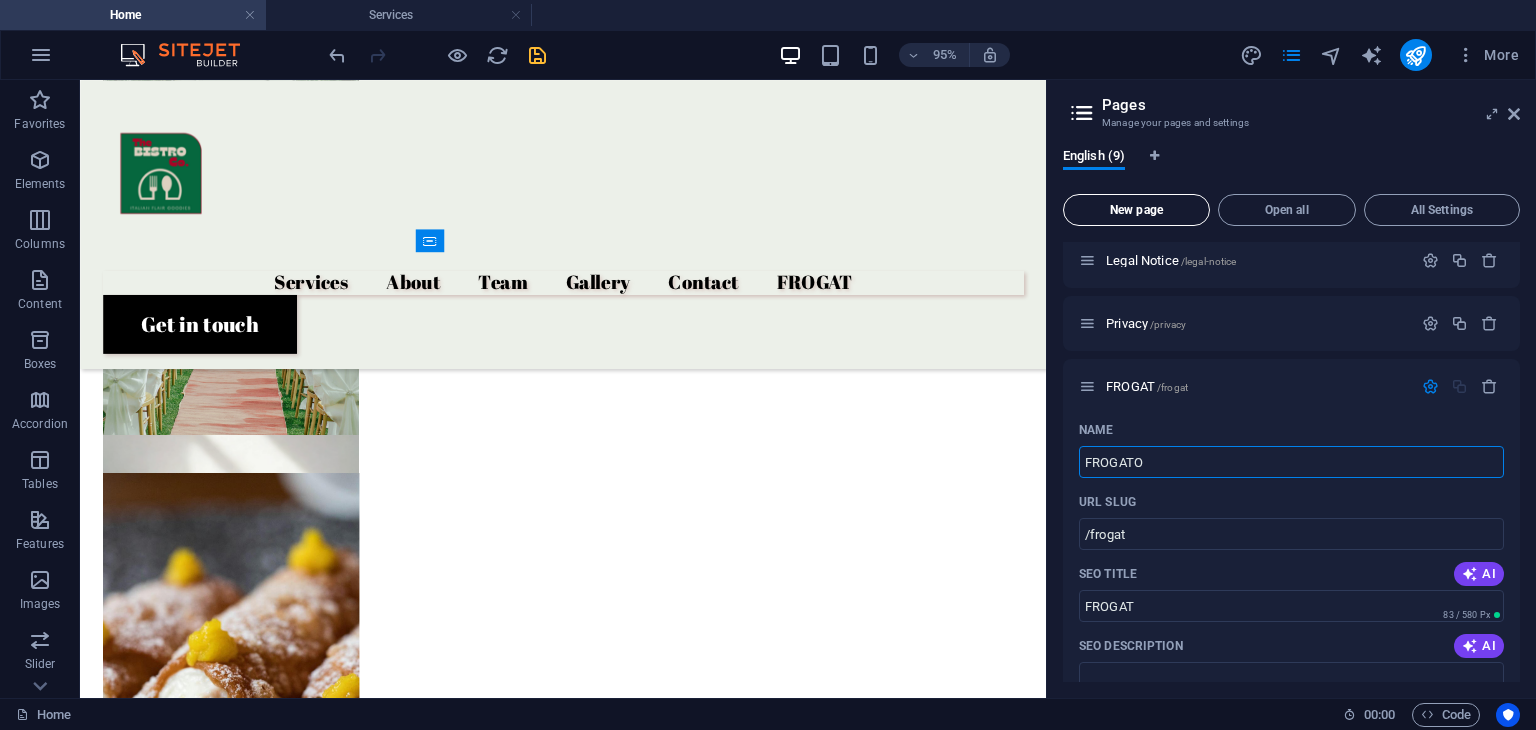 type on "FROGATO" 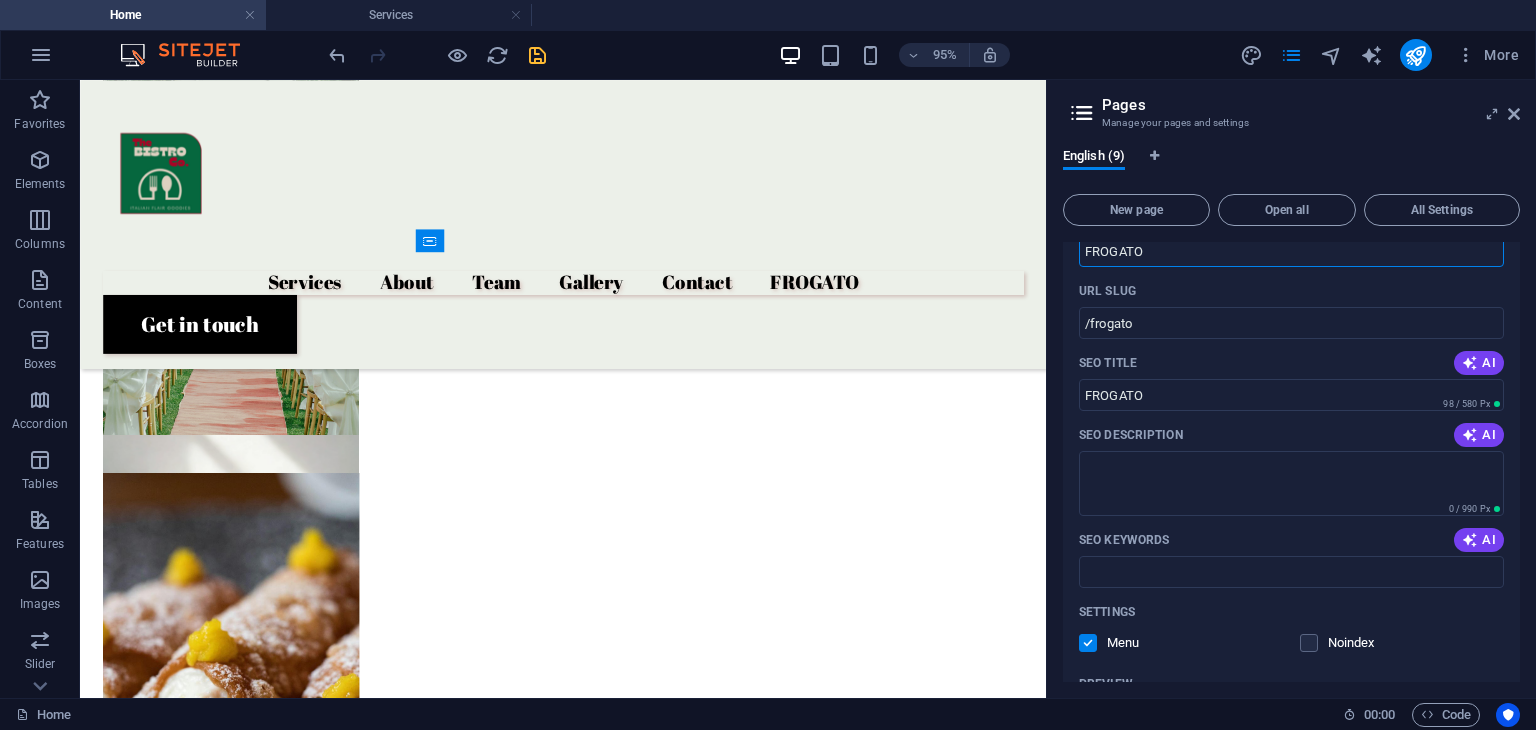 scroll, scrollTop: 852, scrollLeft: 0, axis: vertical 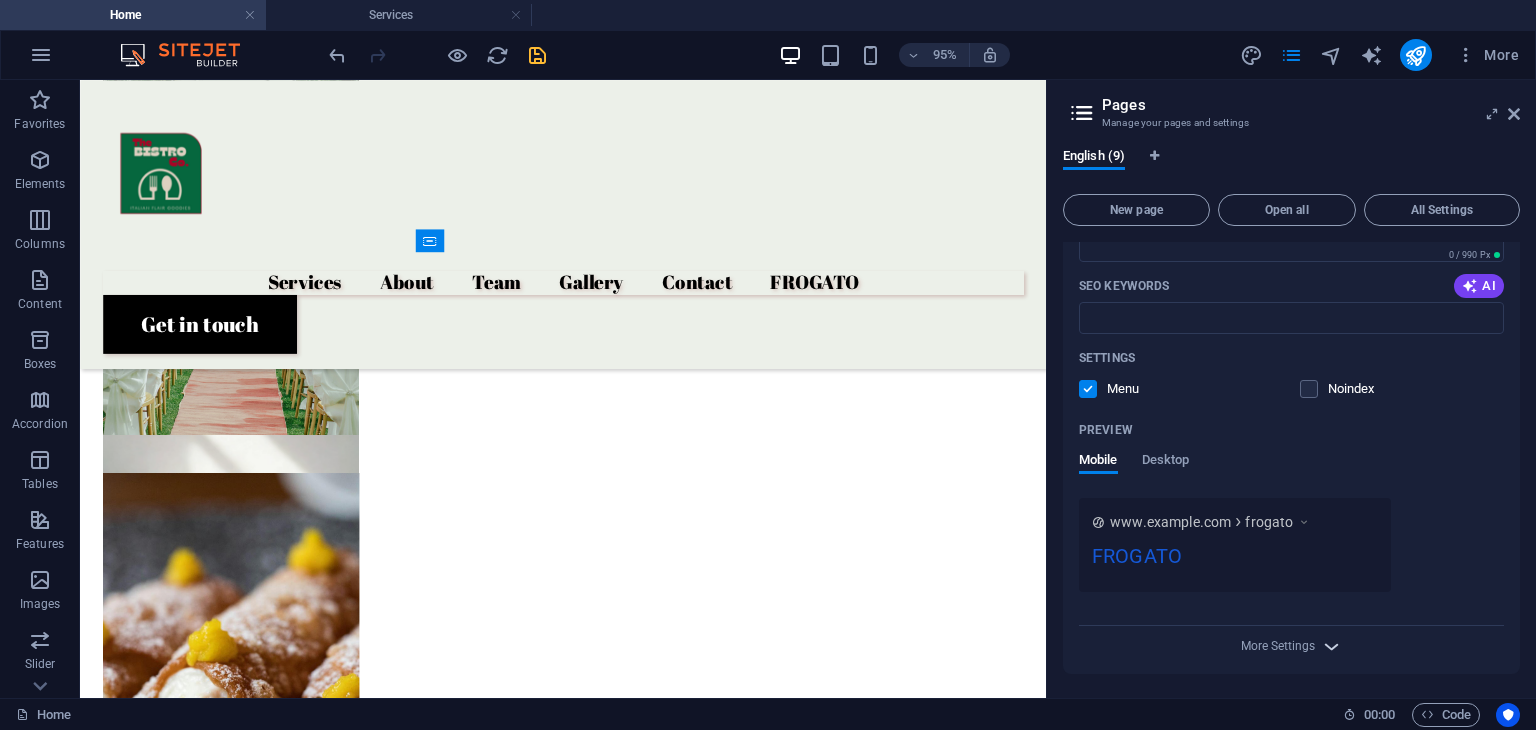 type on "FROGATO" 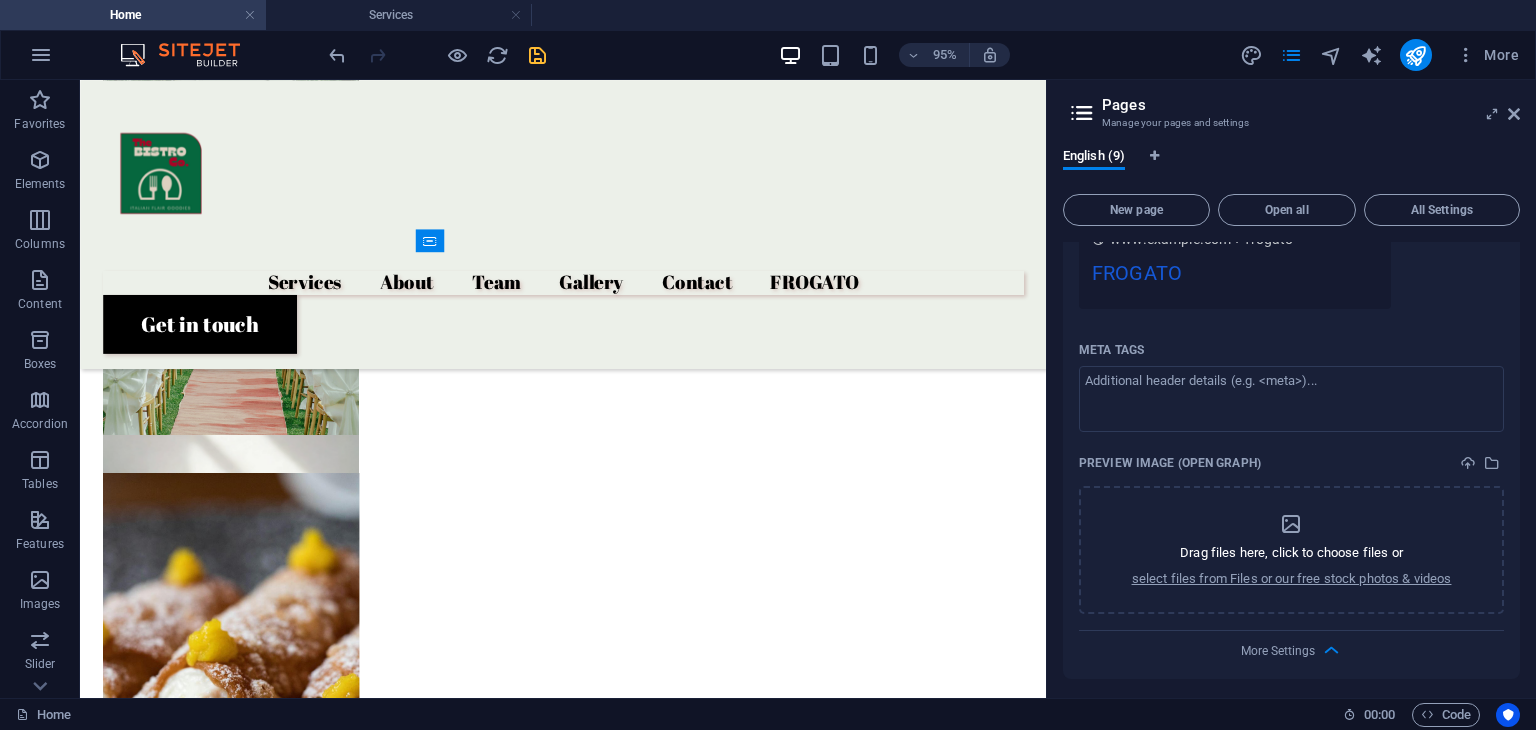 scroll, scrollTop: 1138, scrollLeft: 0, axis: vertical 